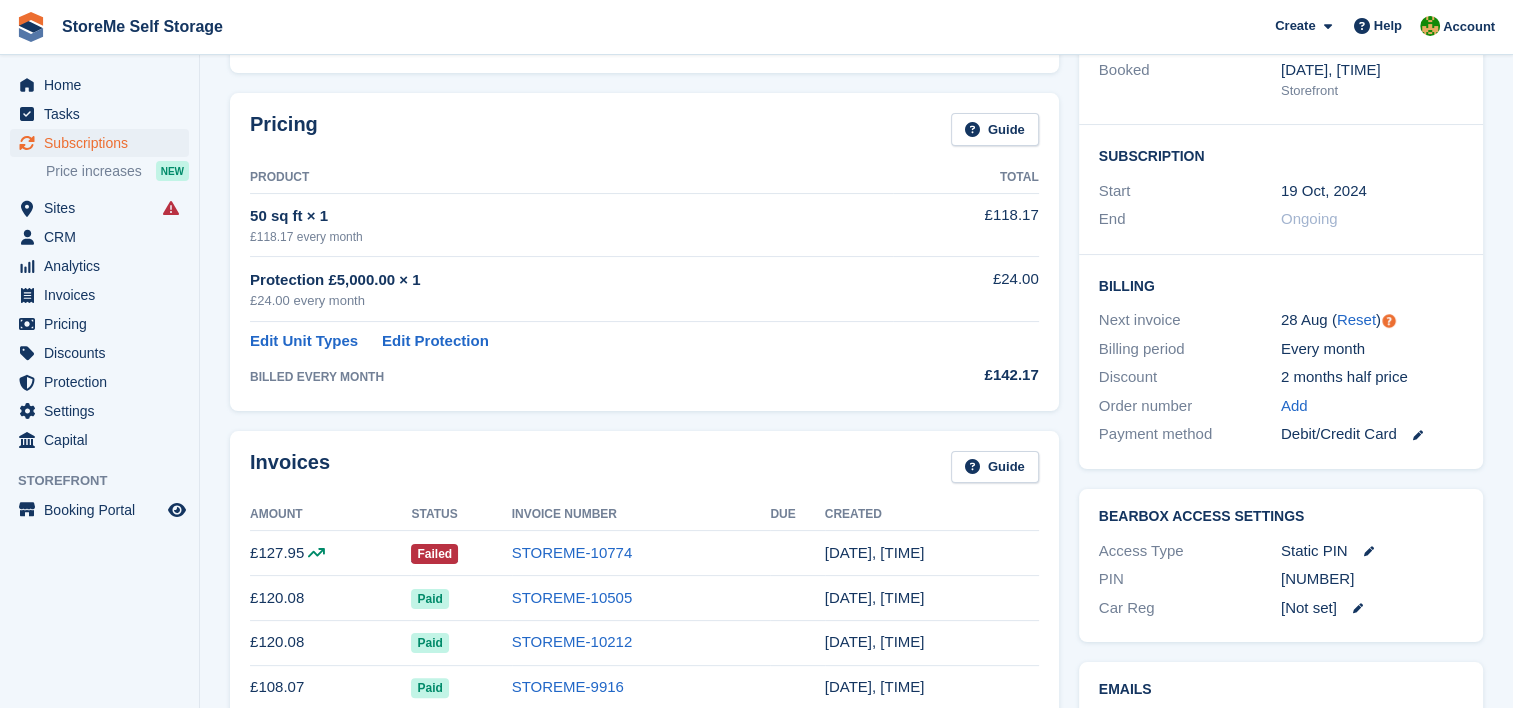scroll, scrollTop: 300, scrollLeft: 0, axis: vertical 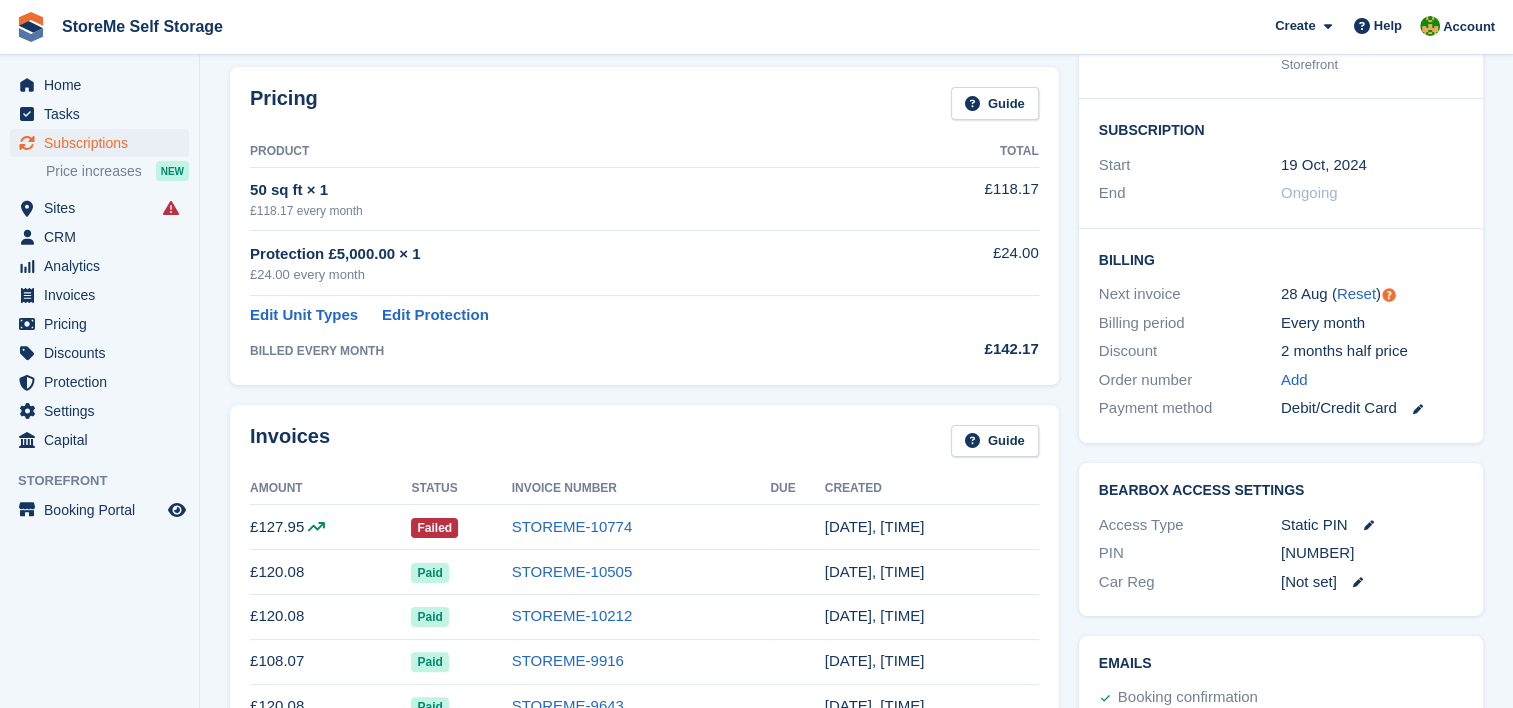 click on "Invoices
Guide" at bounding box center [644, 447] 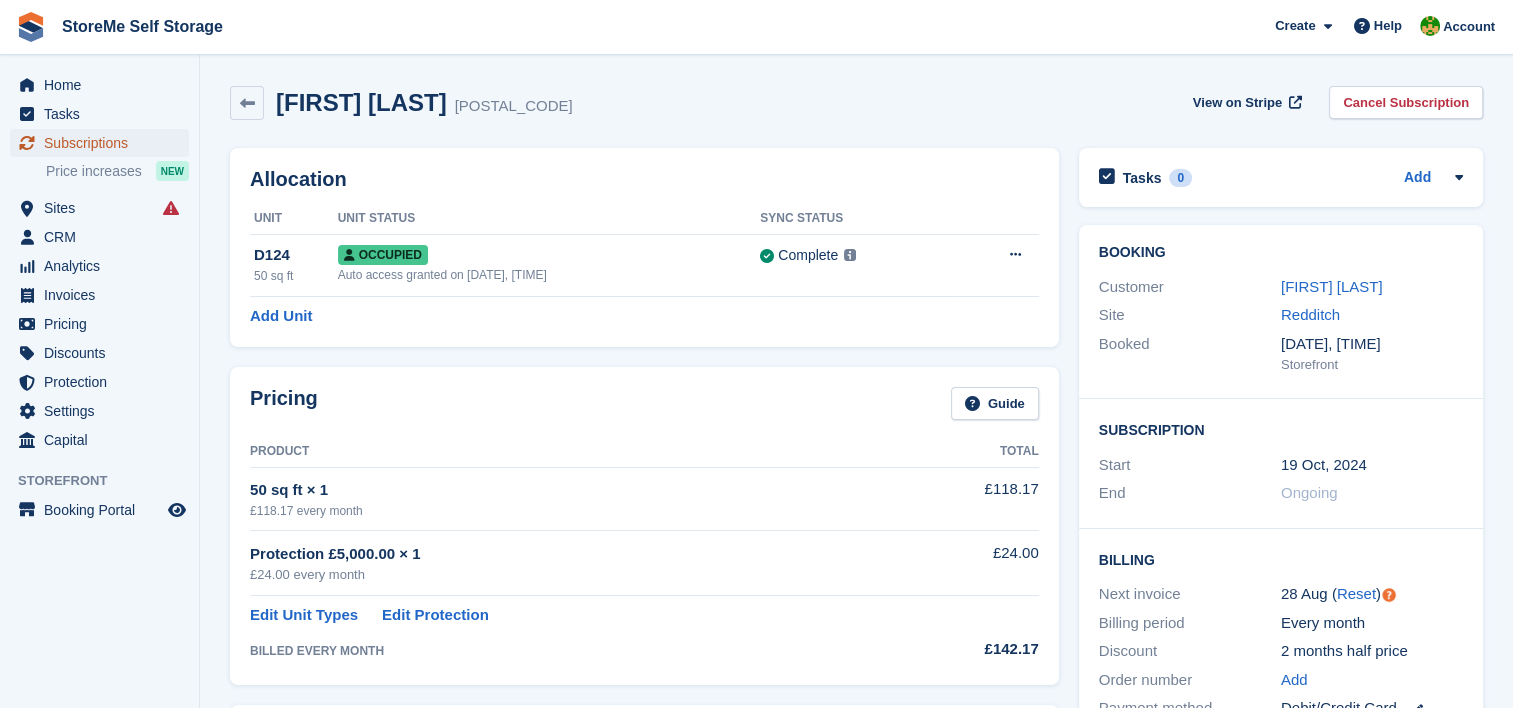click on "Subscriptions" at bounding box center [104, 143] 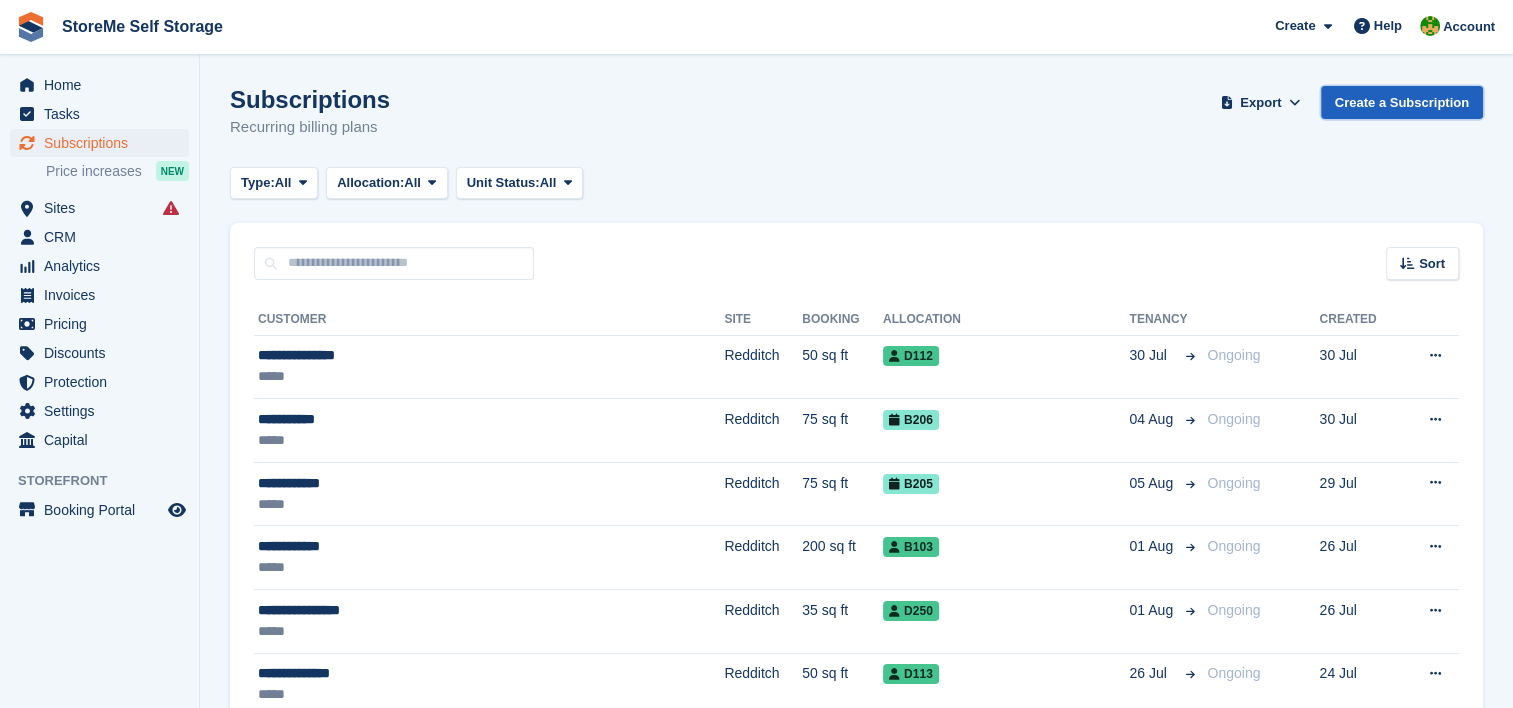 click on "Create a Subscription" at bounding box center [1402, 102] 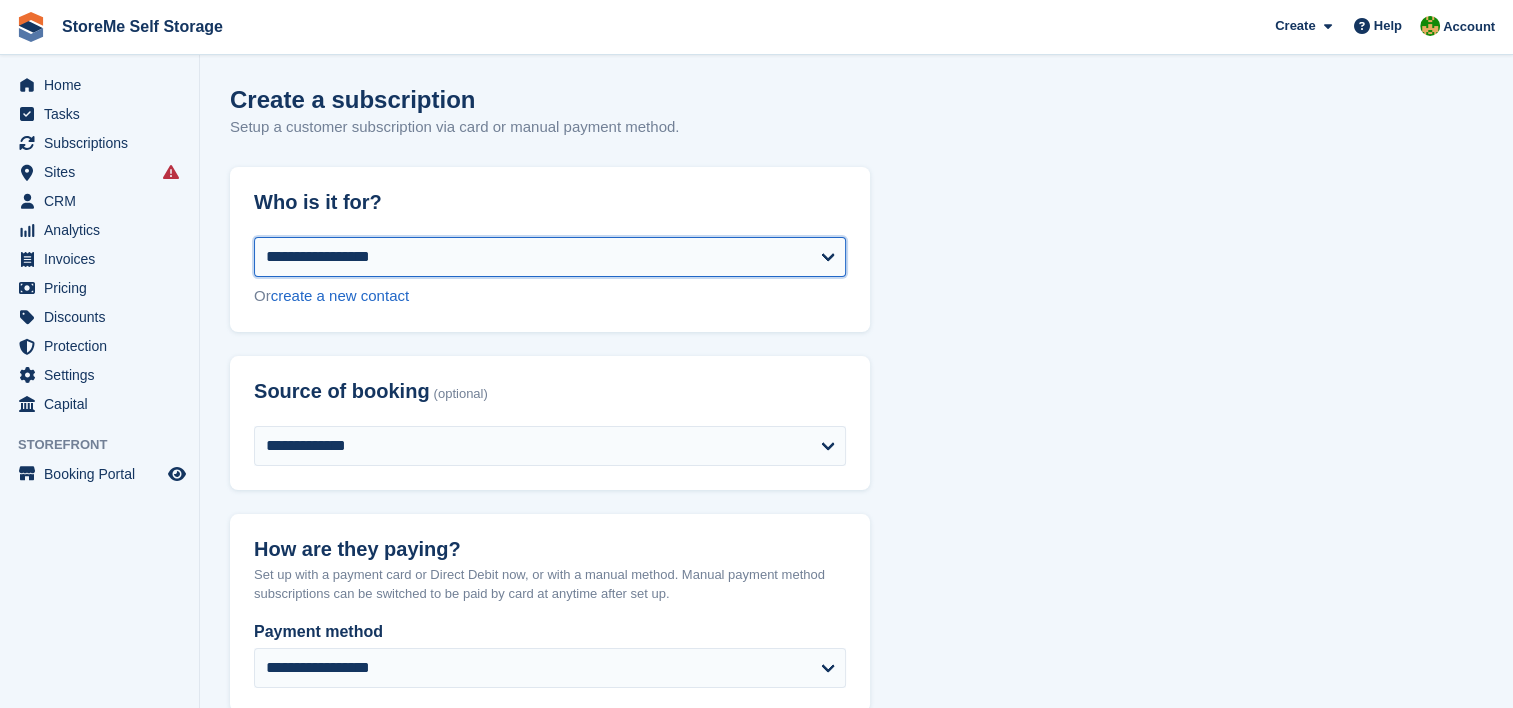 click on "**********" at bounding box center (550, 257) 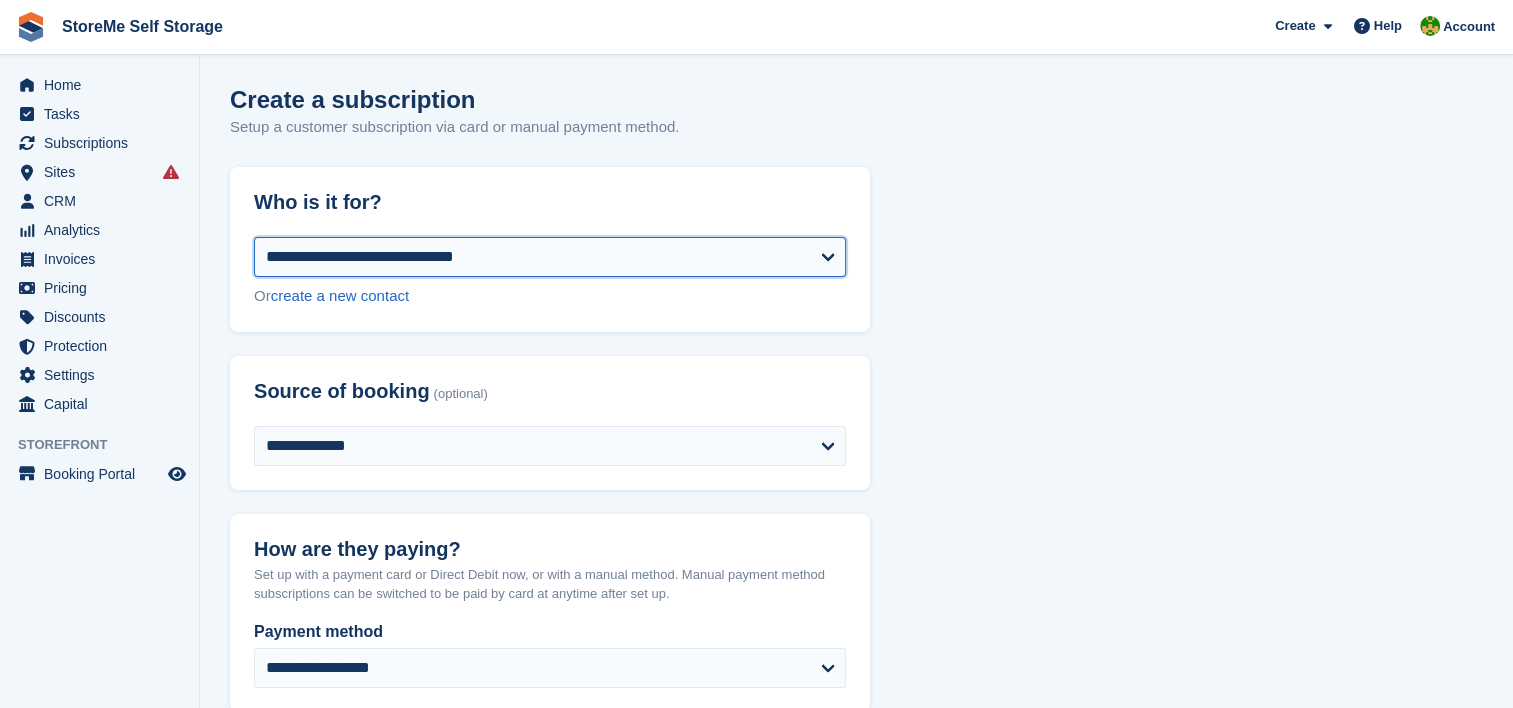 click on "**********" at bounding box center (550, 257) 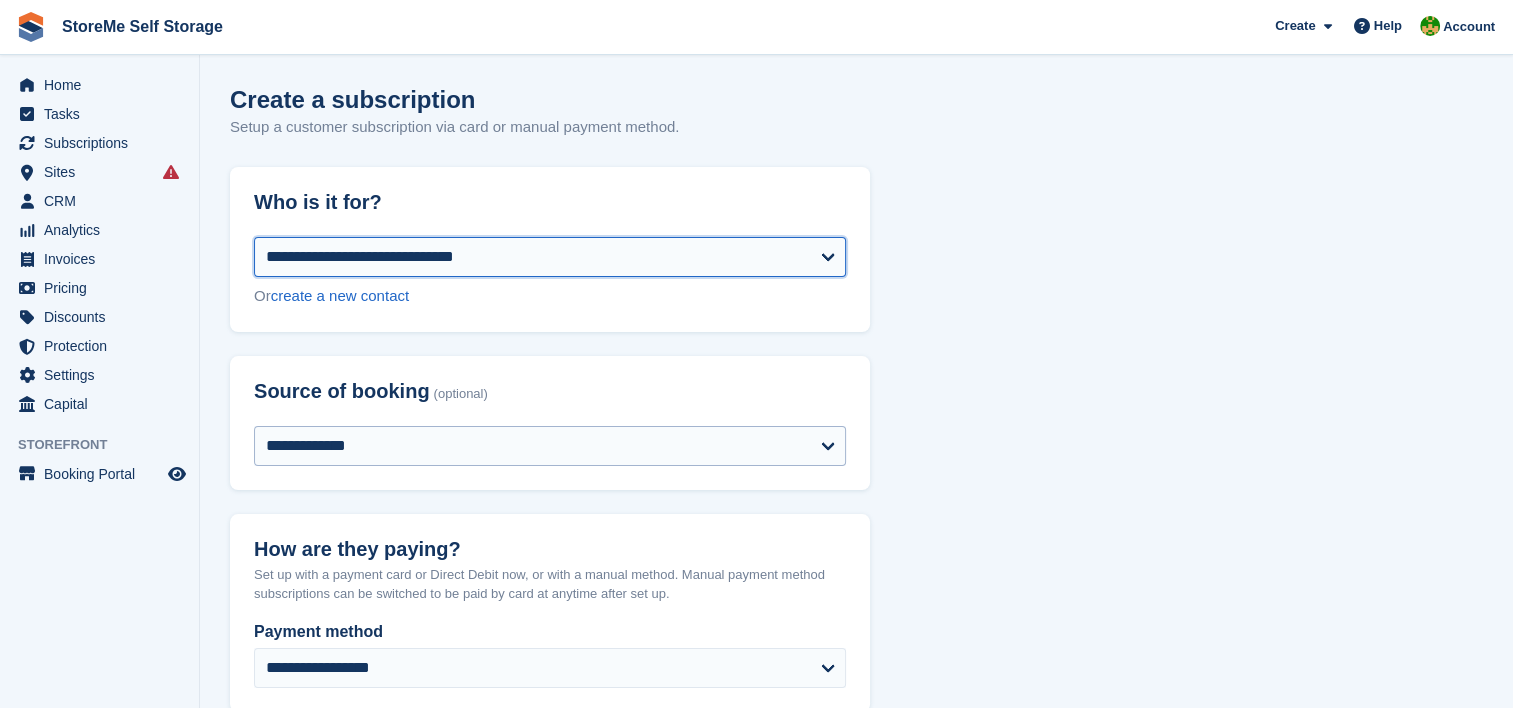 select on "**********" 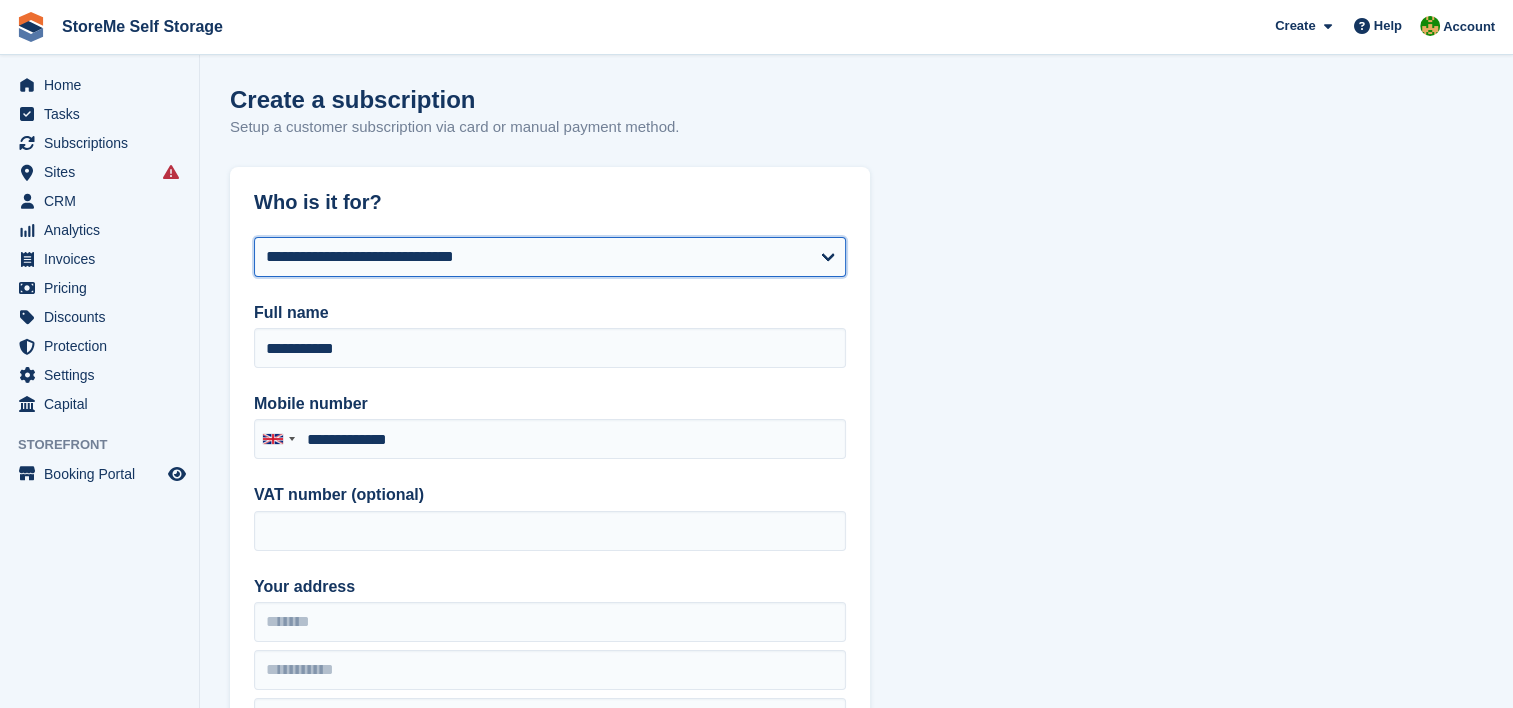 type on "**********" 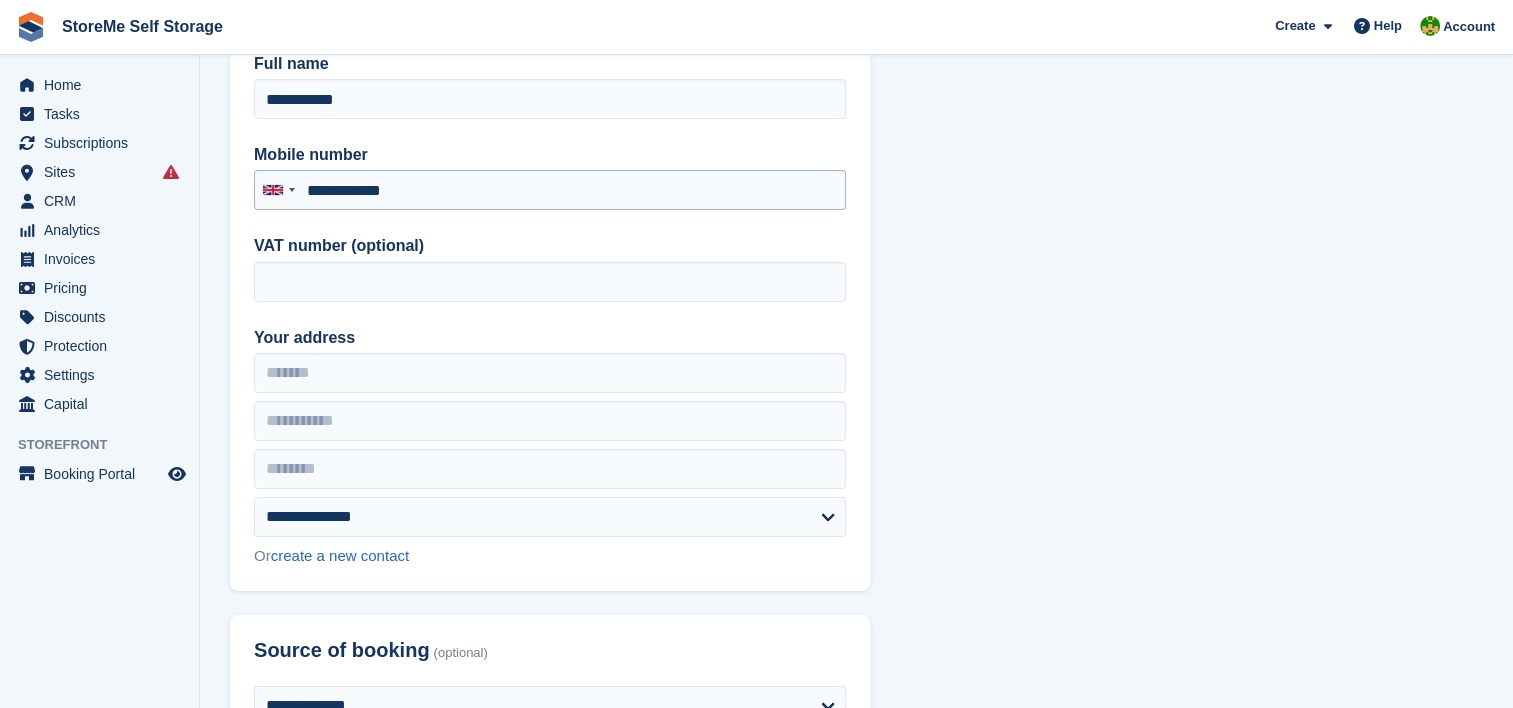 scroll, scrollTop: 300, scrollLeft: 0, axis: vertical 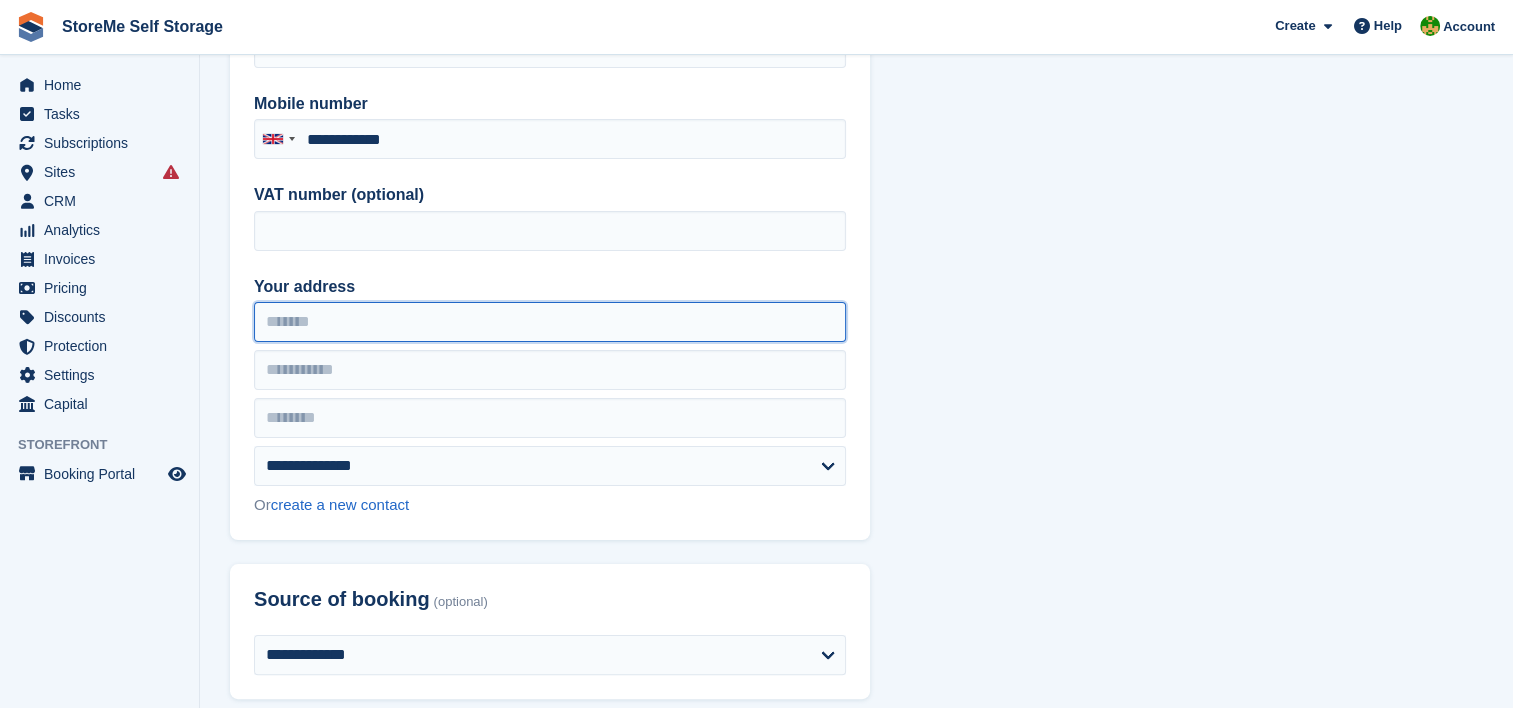 click on "Your address" at bounding box center (550, 322) 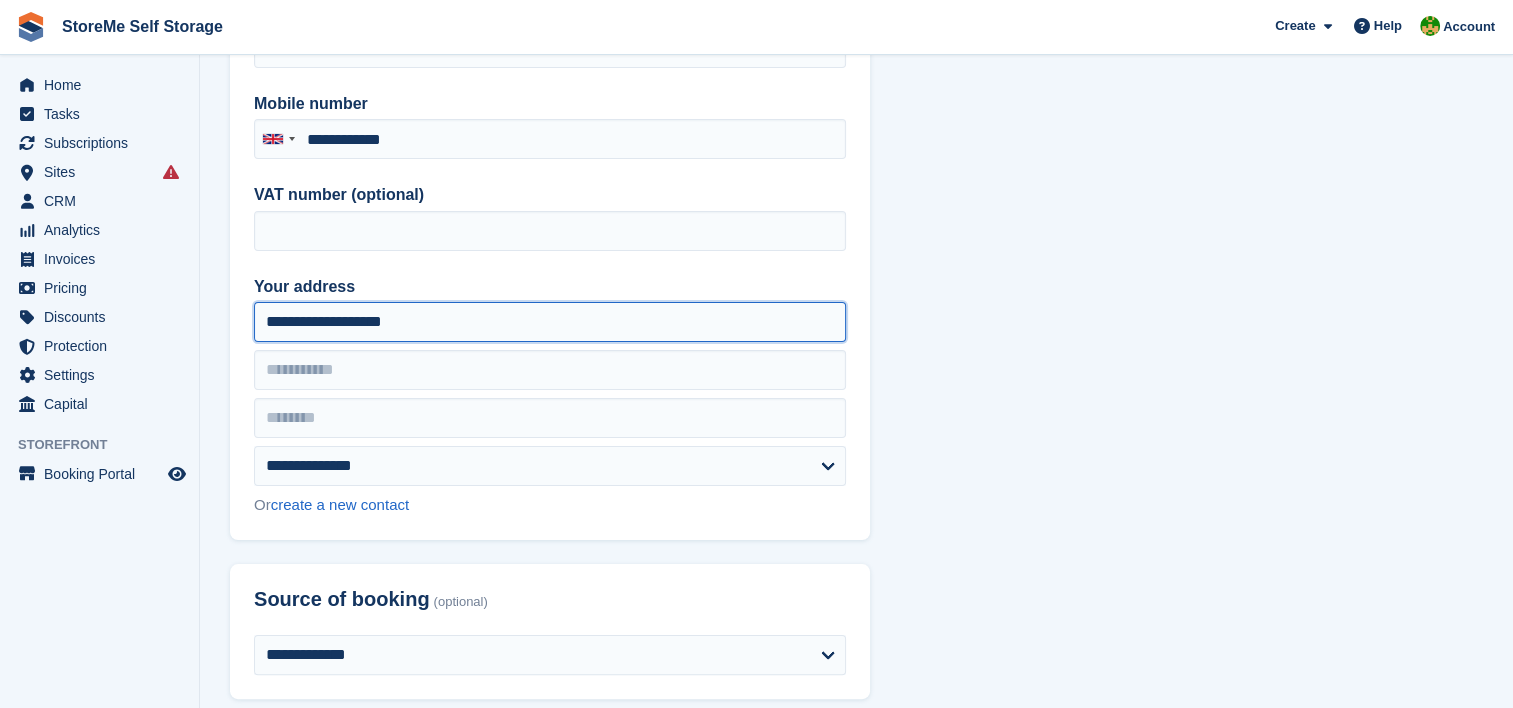 type on "**********" 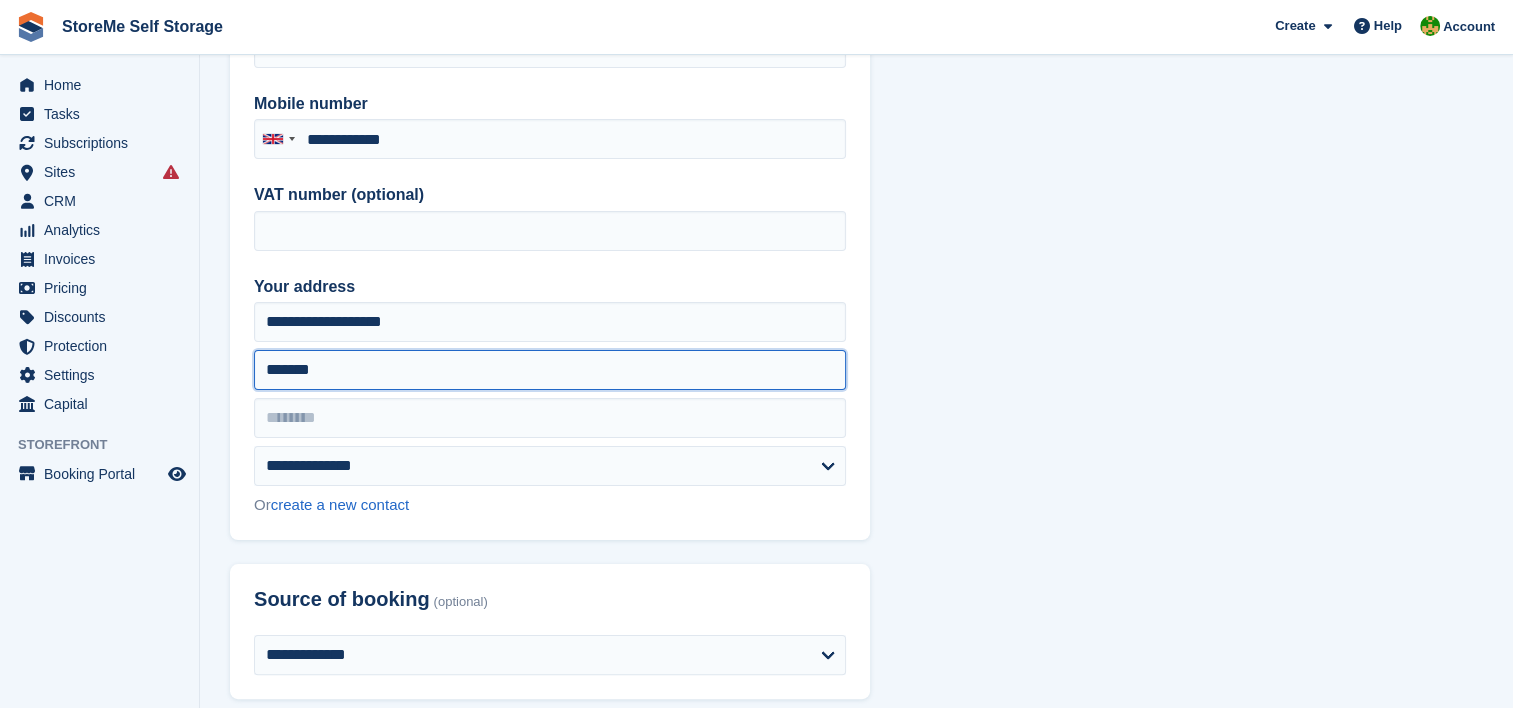 type on "*******" 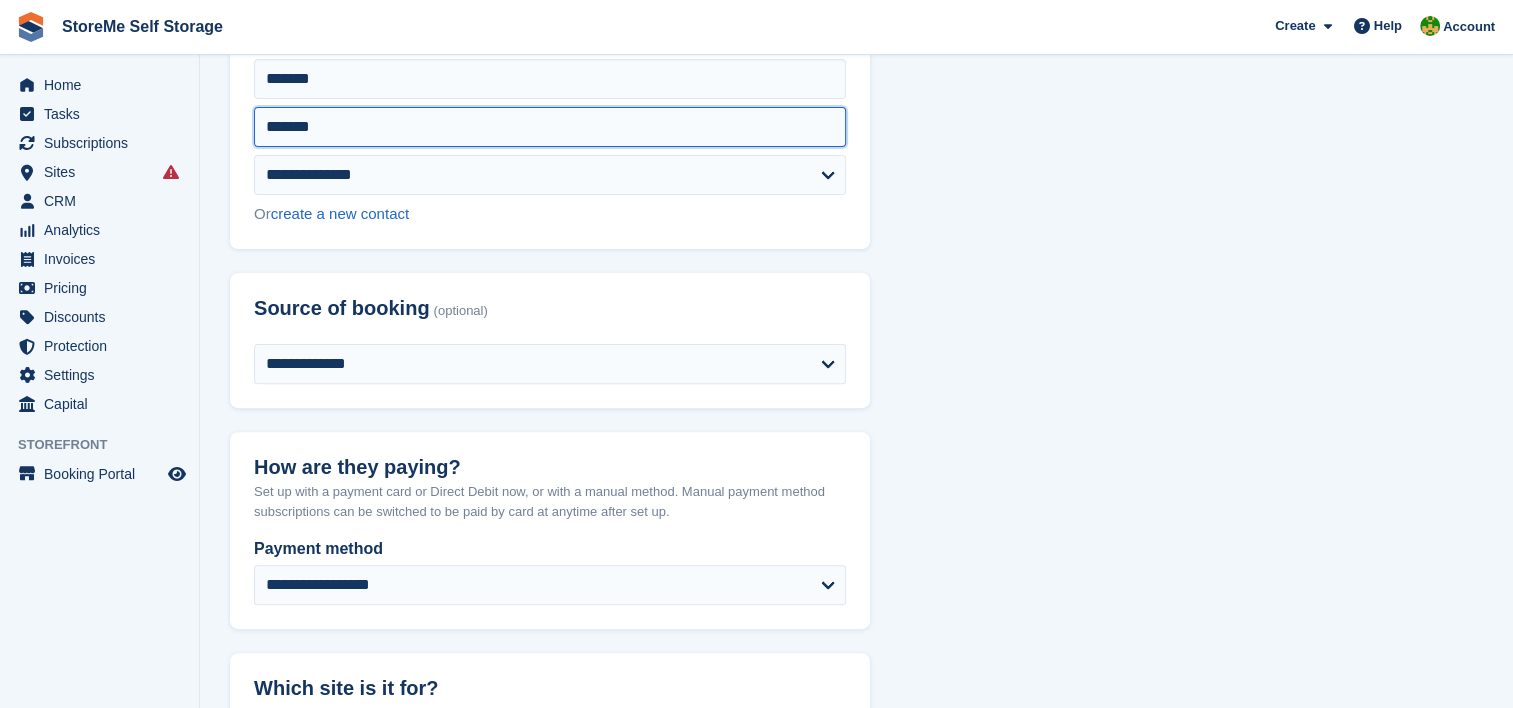 scroll, scrollTop: 600, scrollLeft: 0, axis: vertical 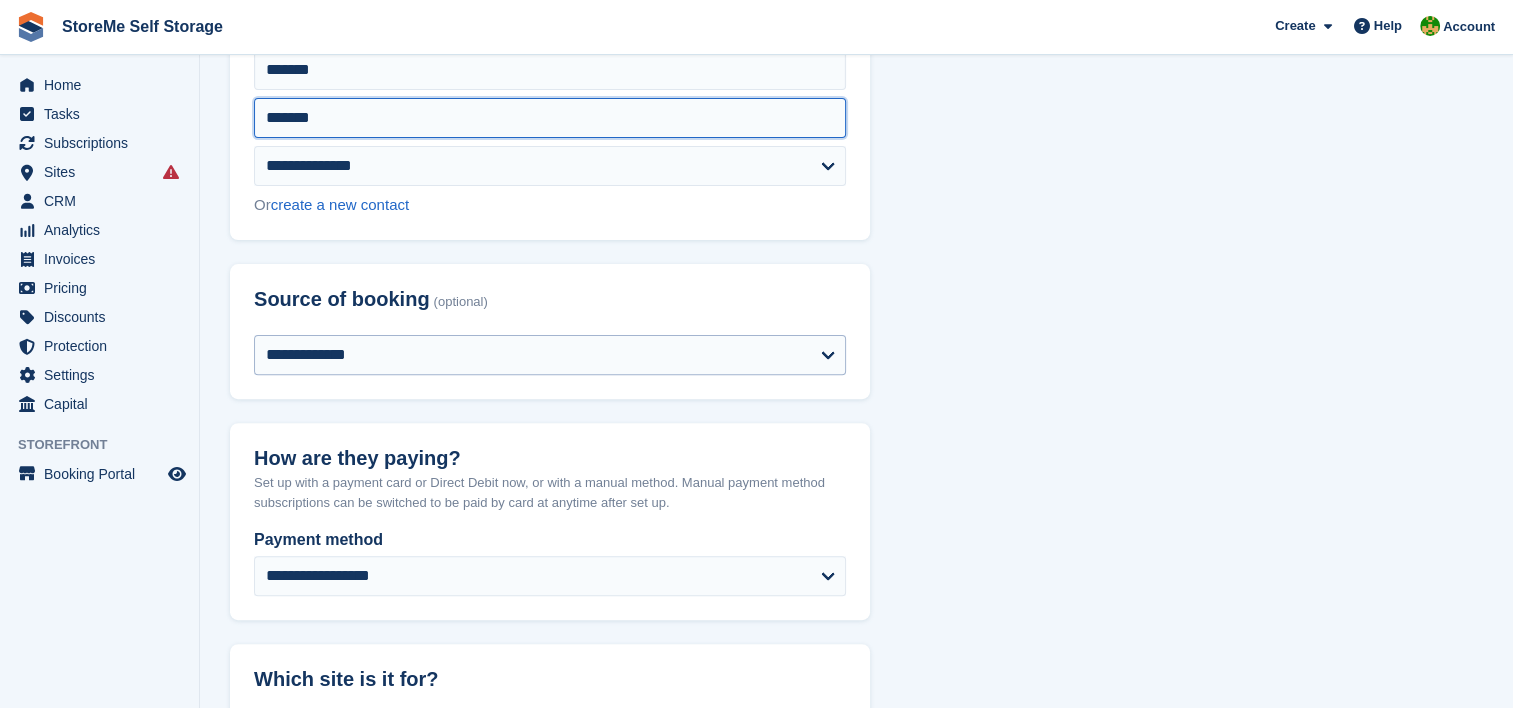 type on "*******" 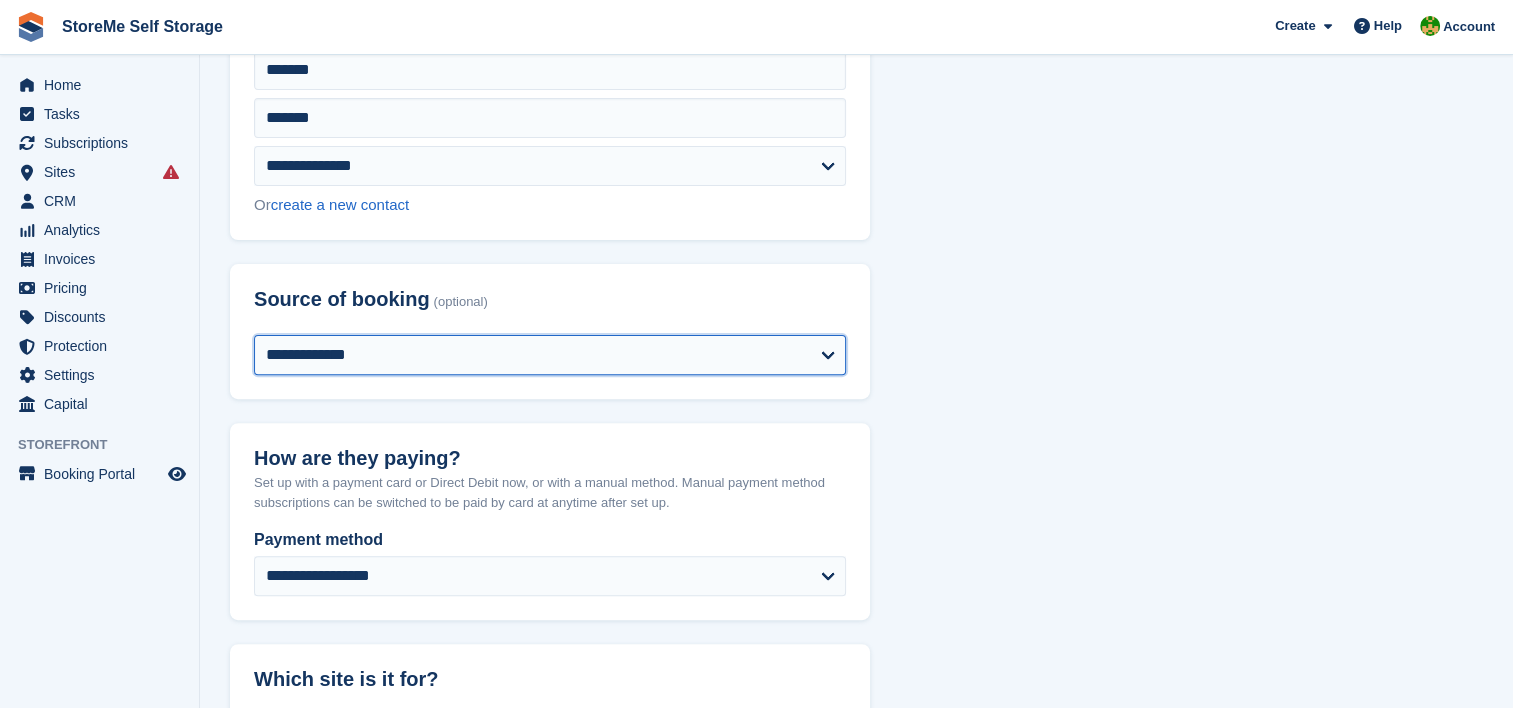 click on "**********" at bounding box center (550, 355) 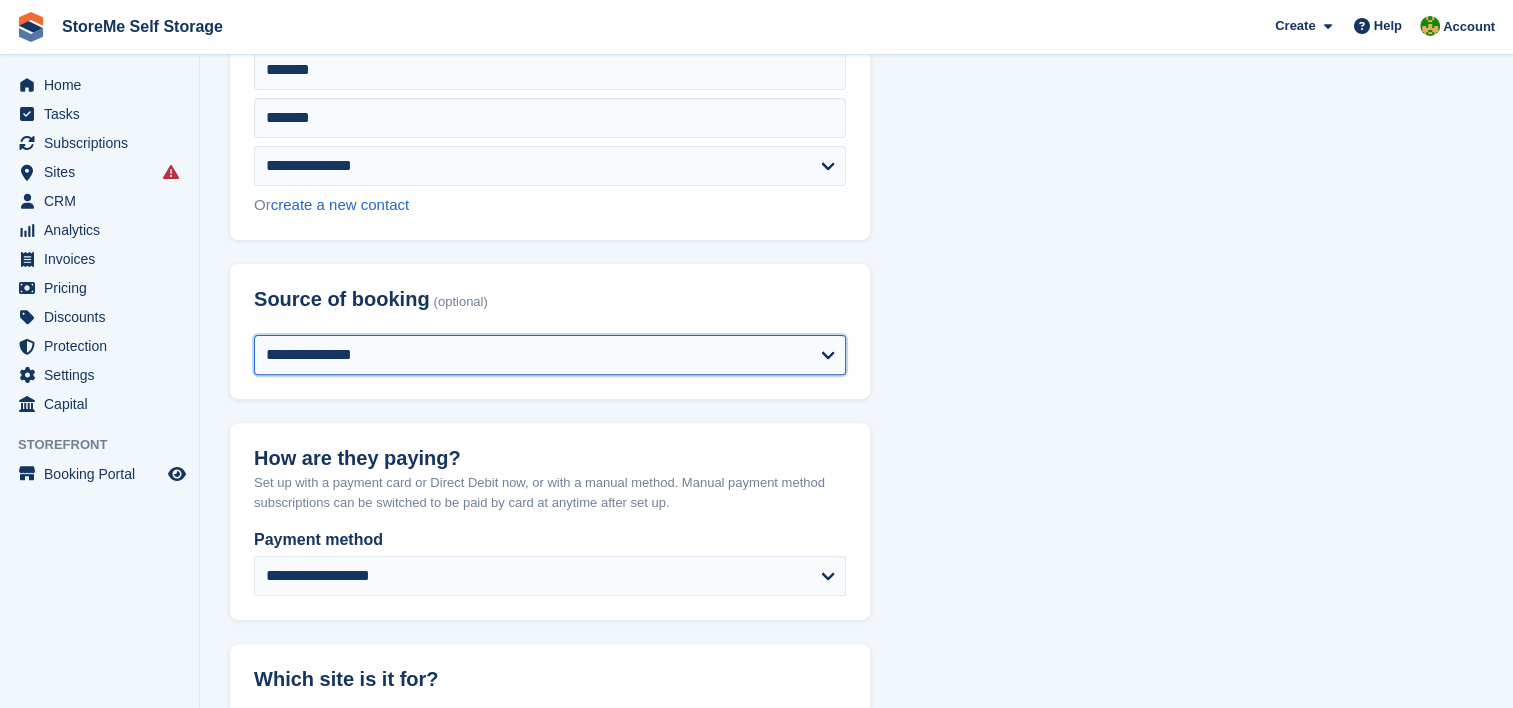 click on "**********" at bounding box center (550, 355) 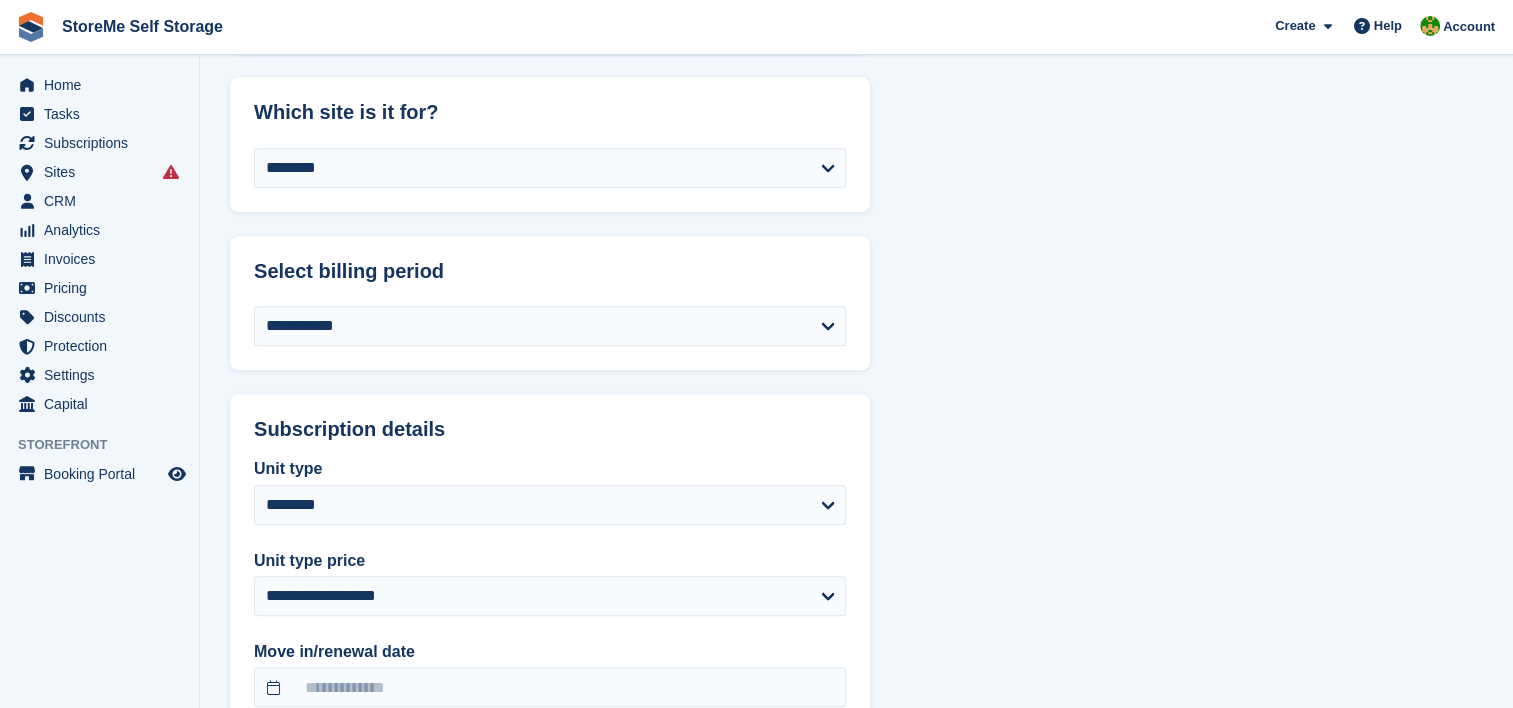 scroll, scrollTop: 1300, scrollLeft: 0, axis: vertical 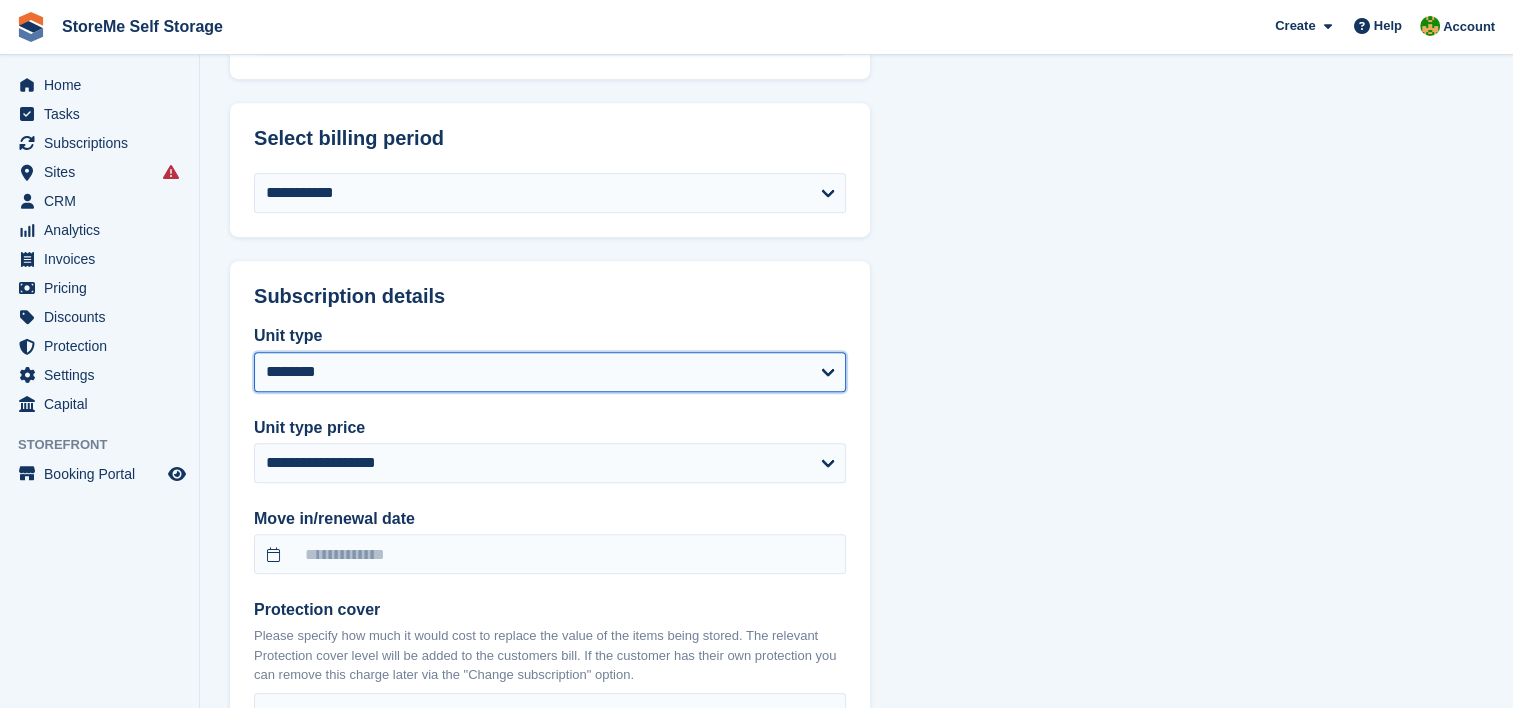 click on "**********" at bounding box center (550, 372) 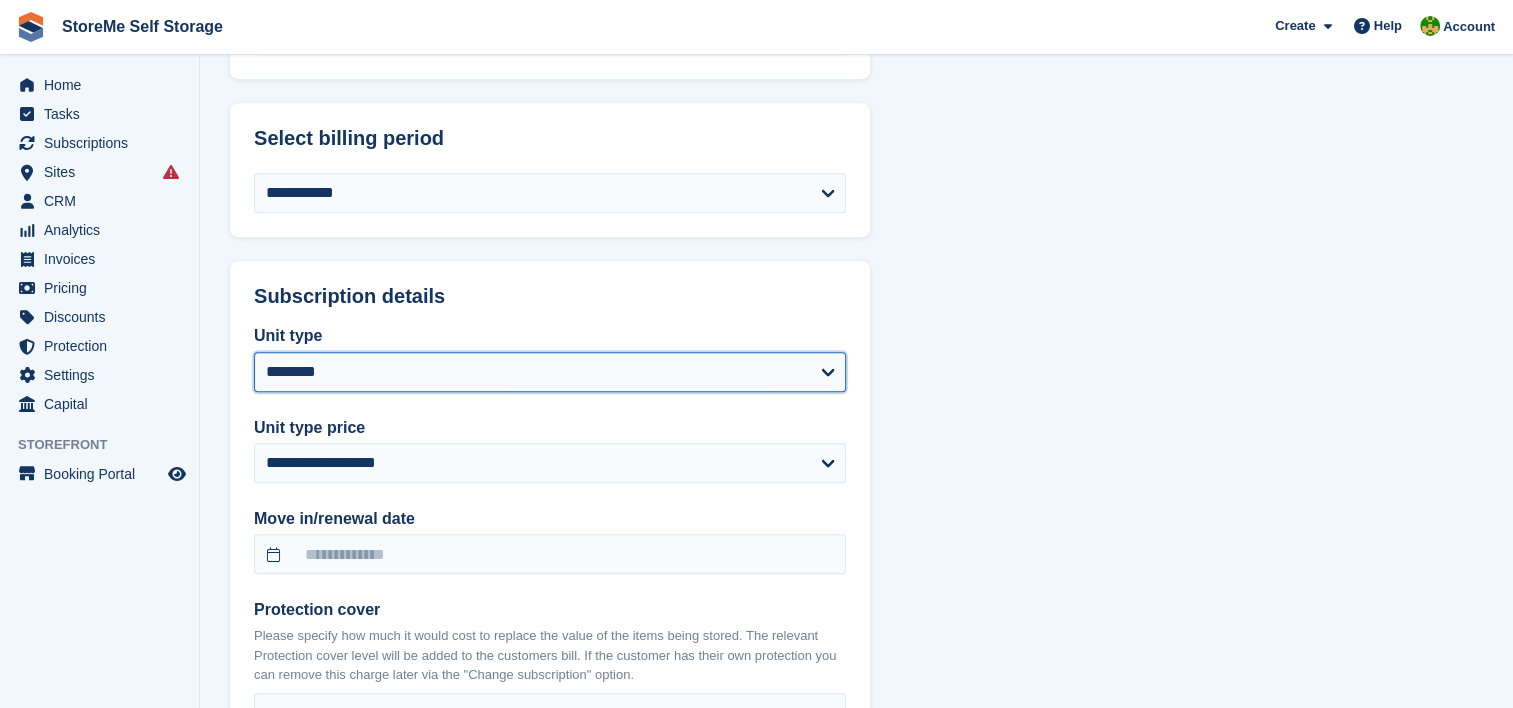select on "***" 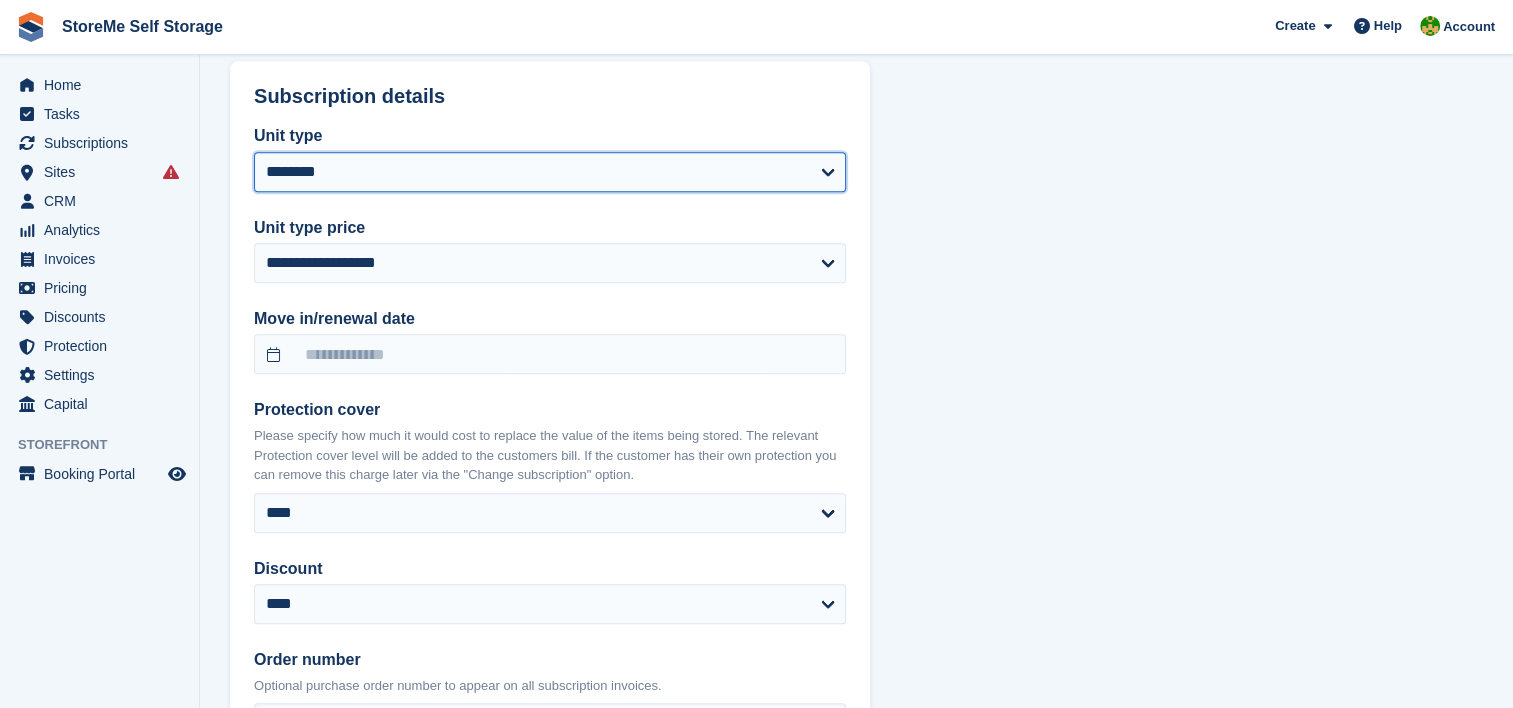 select on "******" 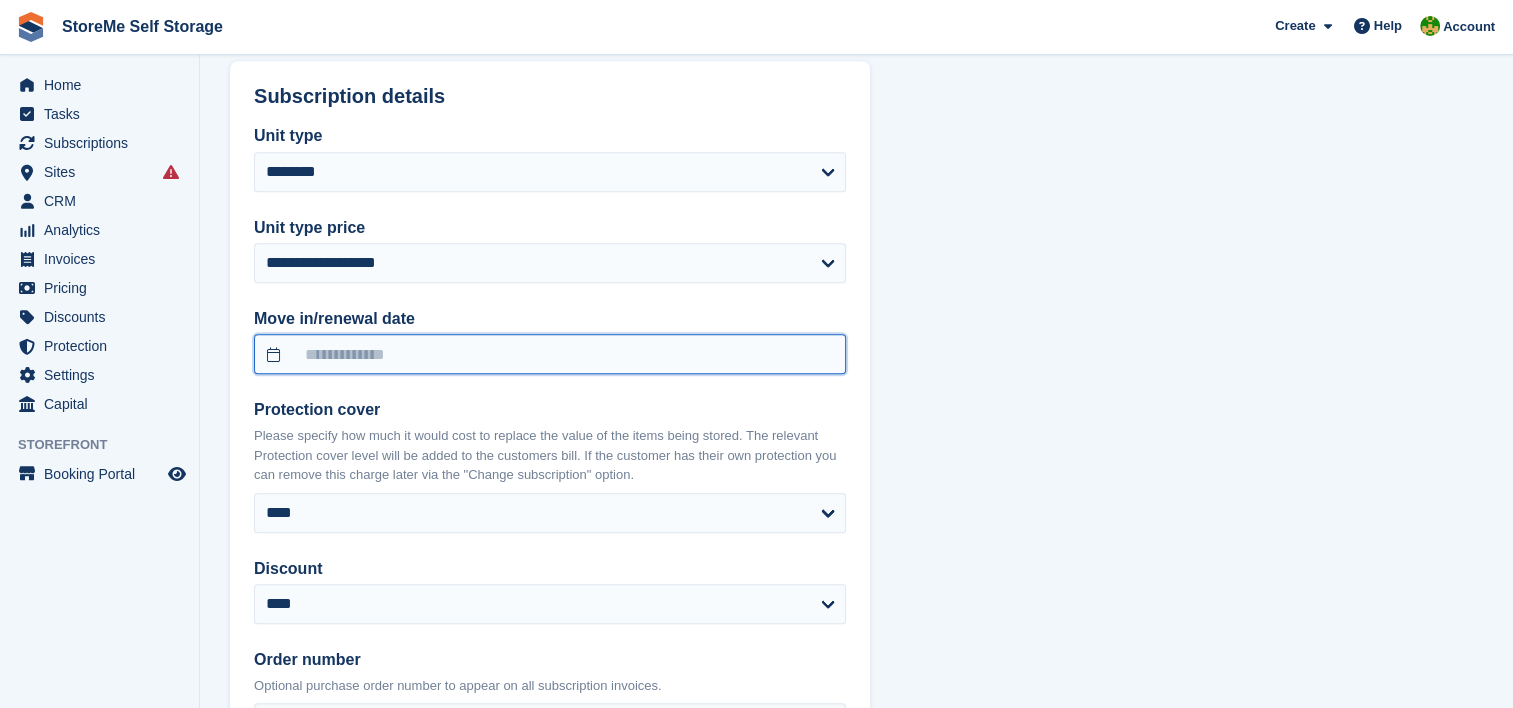 click at bounding box center [550, 354] 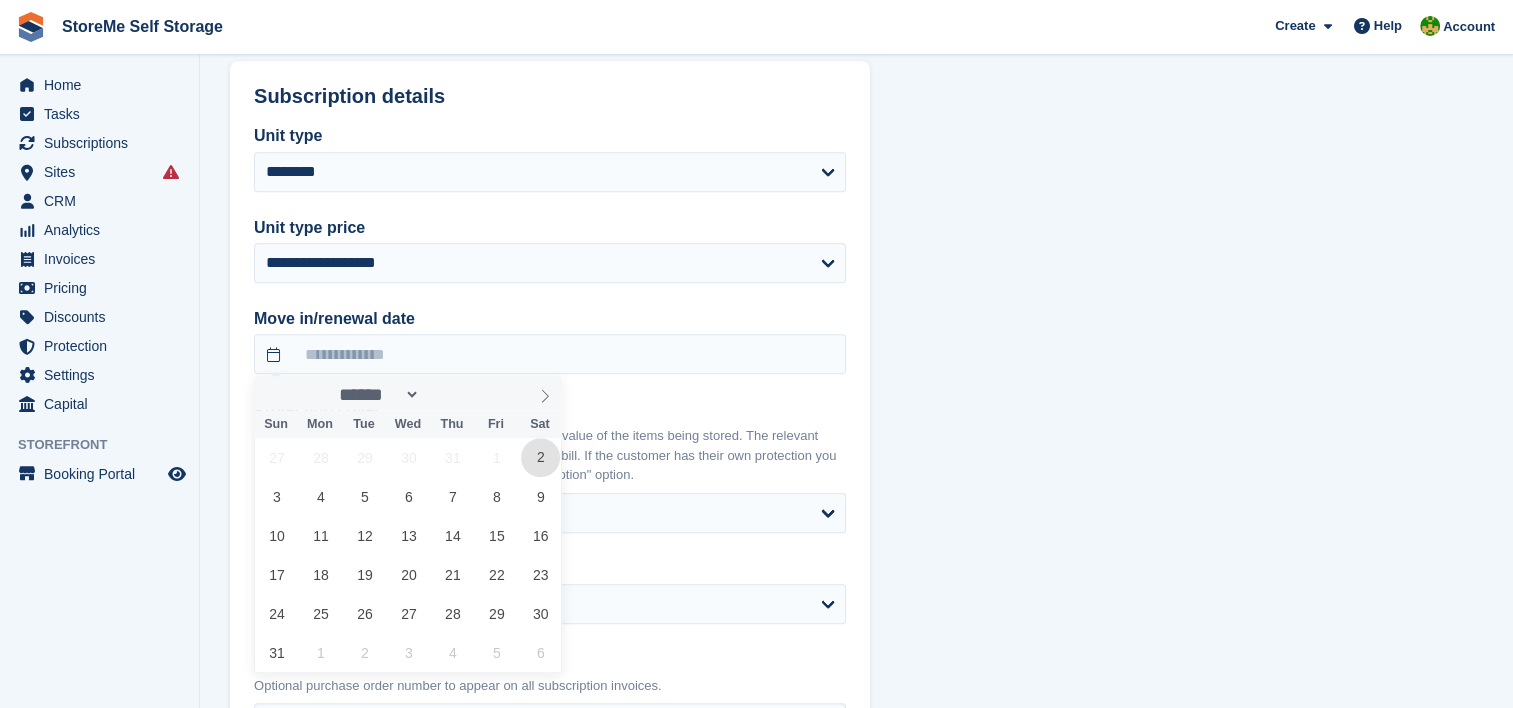 click on "2" at bounding box center [540, 457] 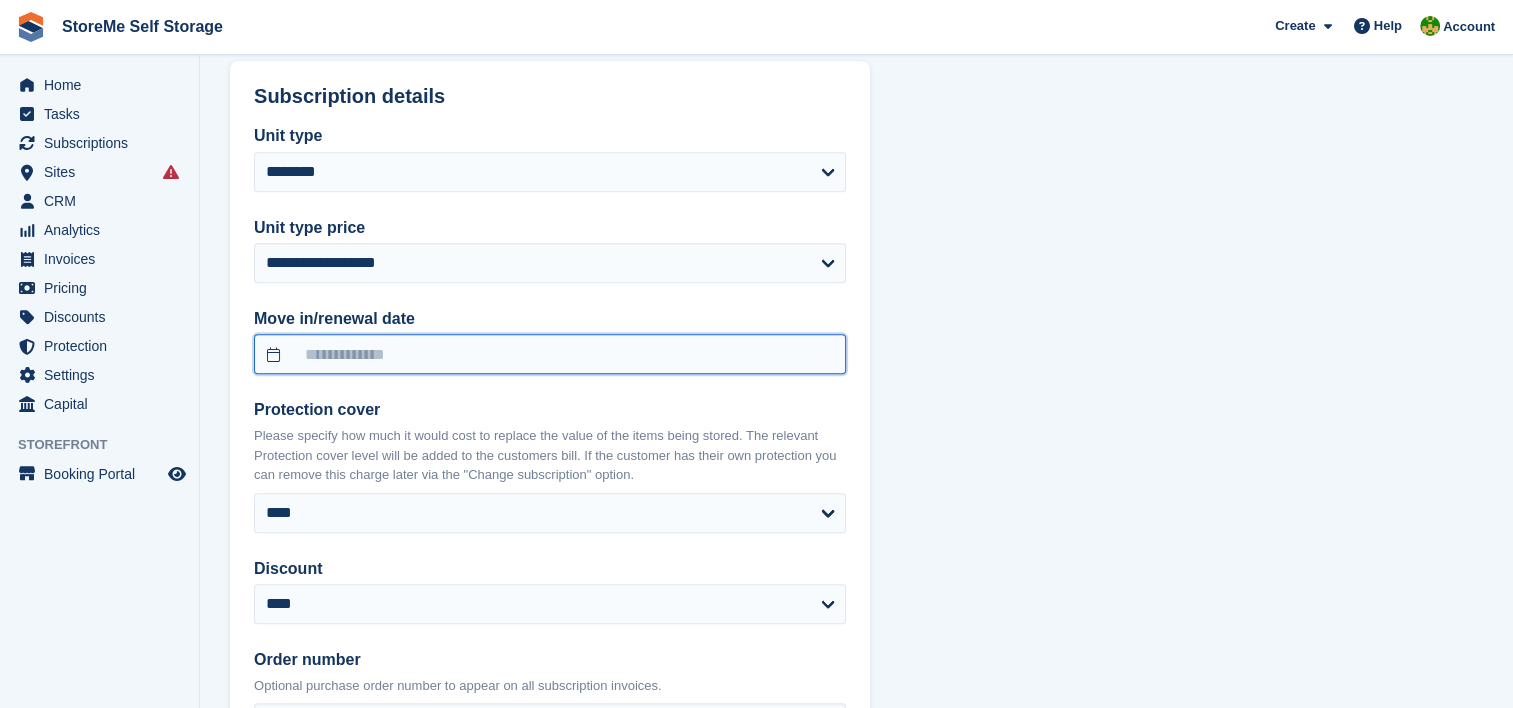 type on "**********" 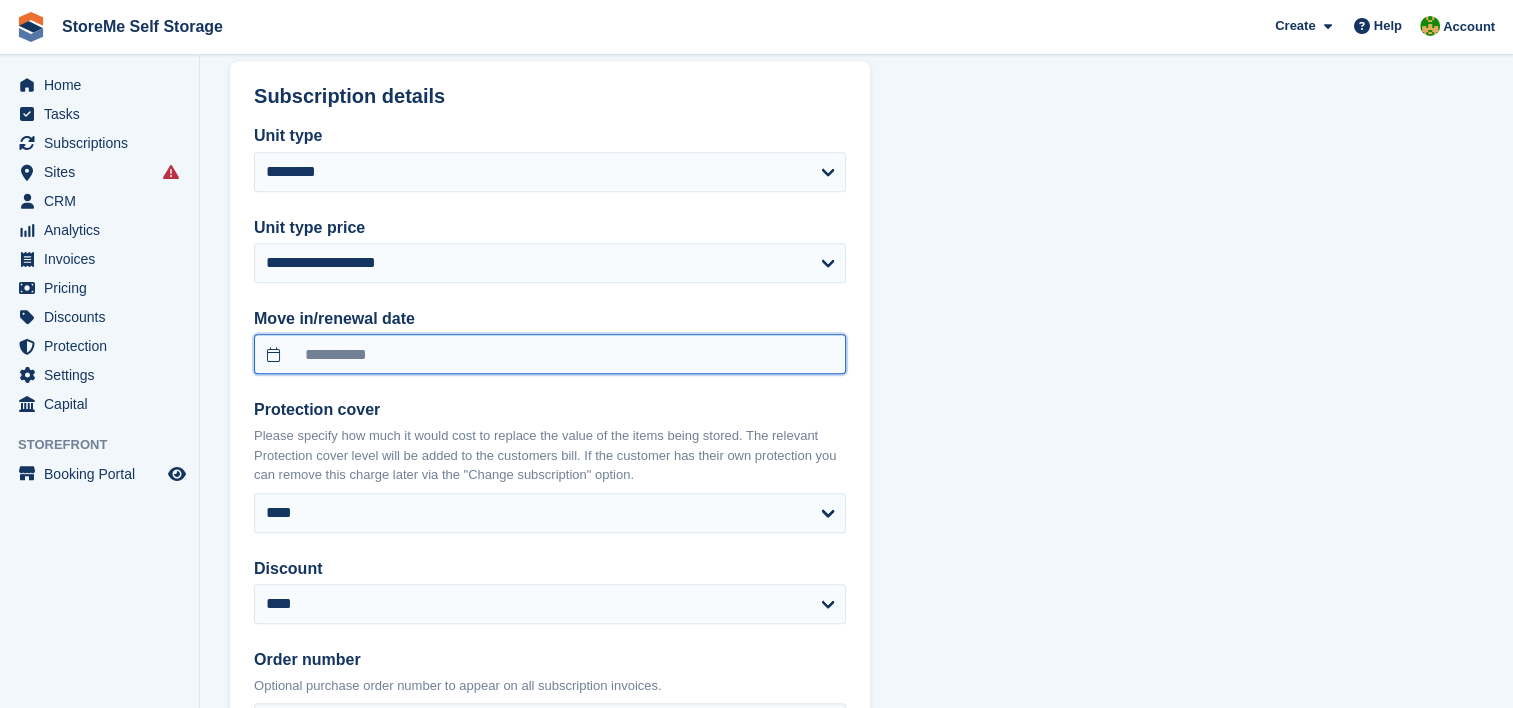 scroll, scrollTop: 1700, scrollLeft: 0, axis: vertical 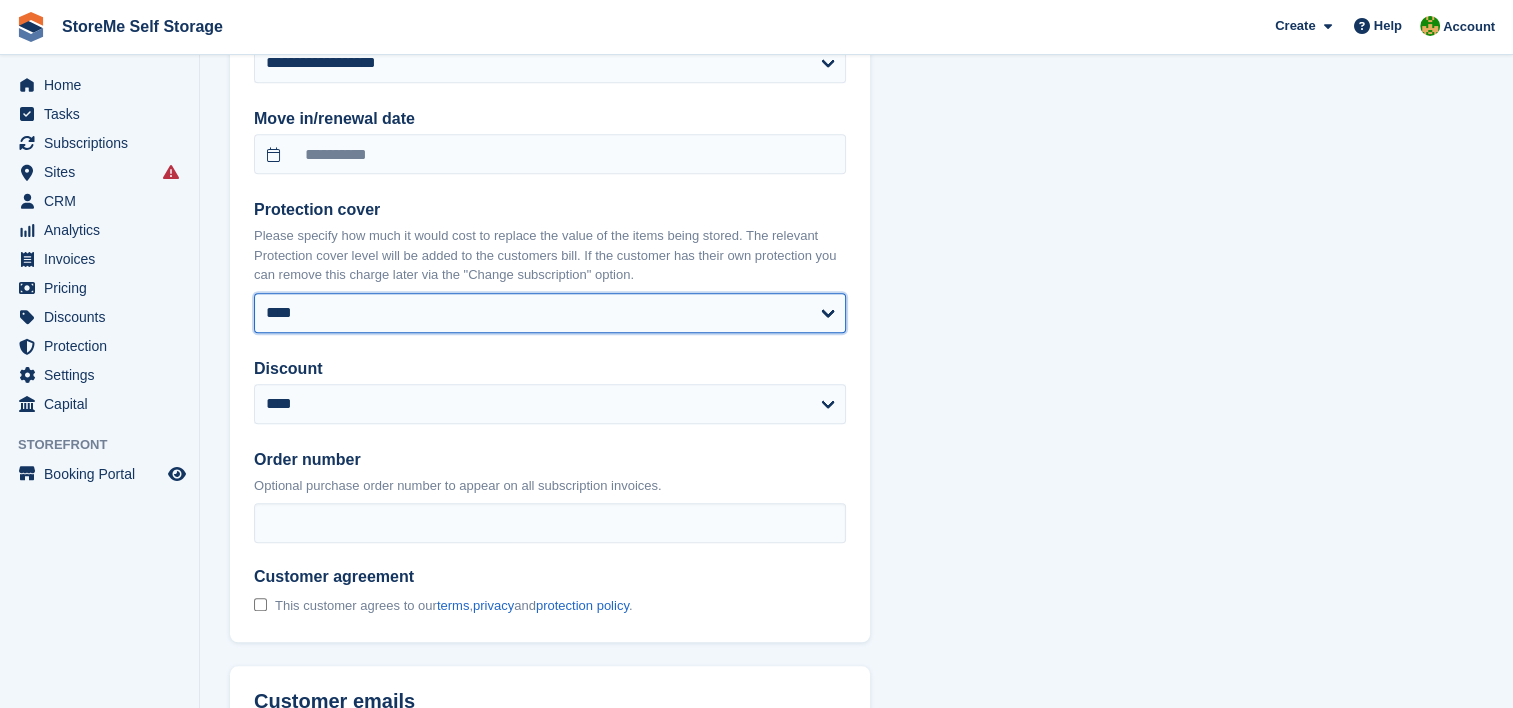 click on "****
******
******
******
******
******
******
******
******
******
******
******
*******
*******
*******
*******
*******
*******
*******
*******
*******
*******
*******
*******
*******" at bounding box center (550, 313) 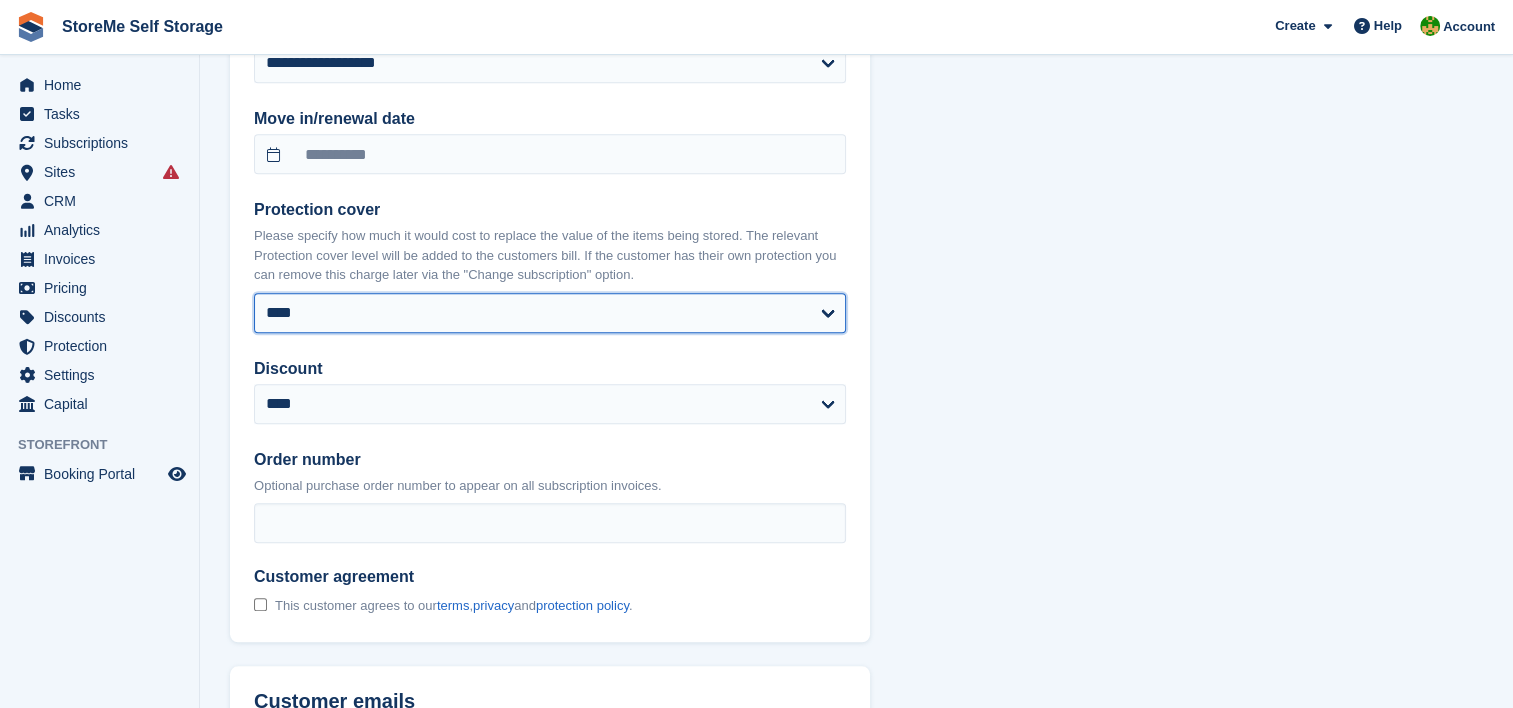 select on "*****" 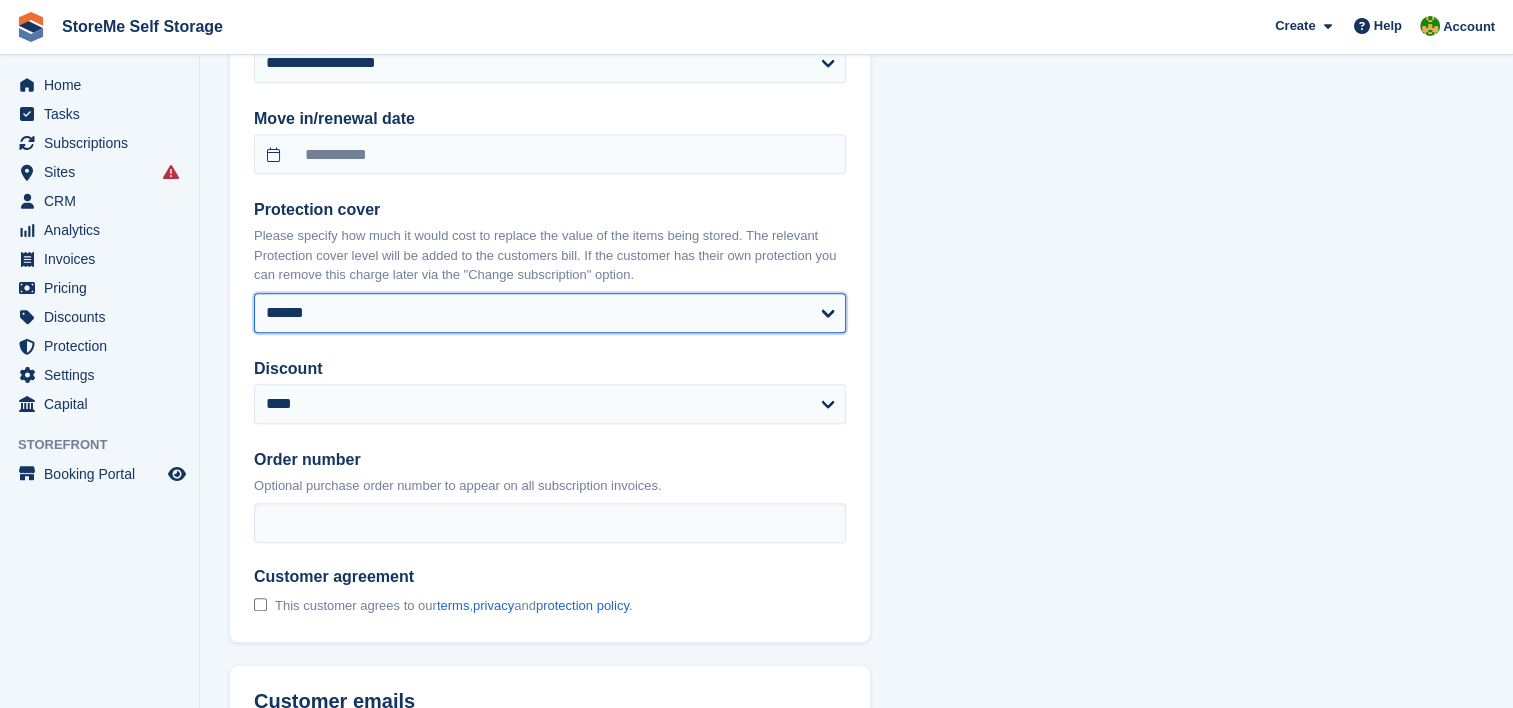 click on "****
******
******
******
******
******
******
******
******
******
******
******
*******
*******
*******
*******
*******
*******
*******
*******
*******
*******
*******
*******
*******" at bounding box center [550, 313] 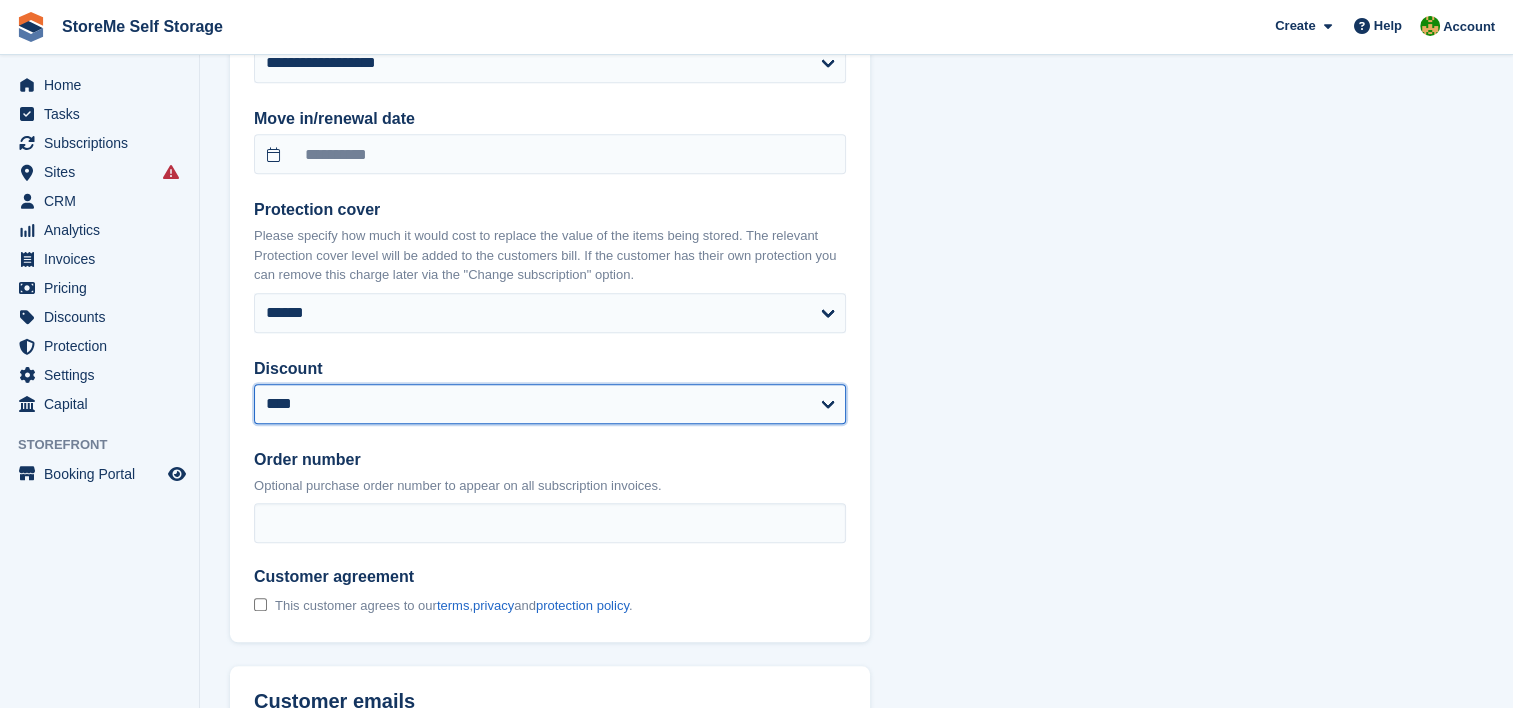 click on "**********" at bounding box center [550, 404] 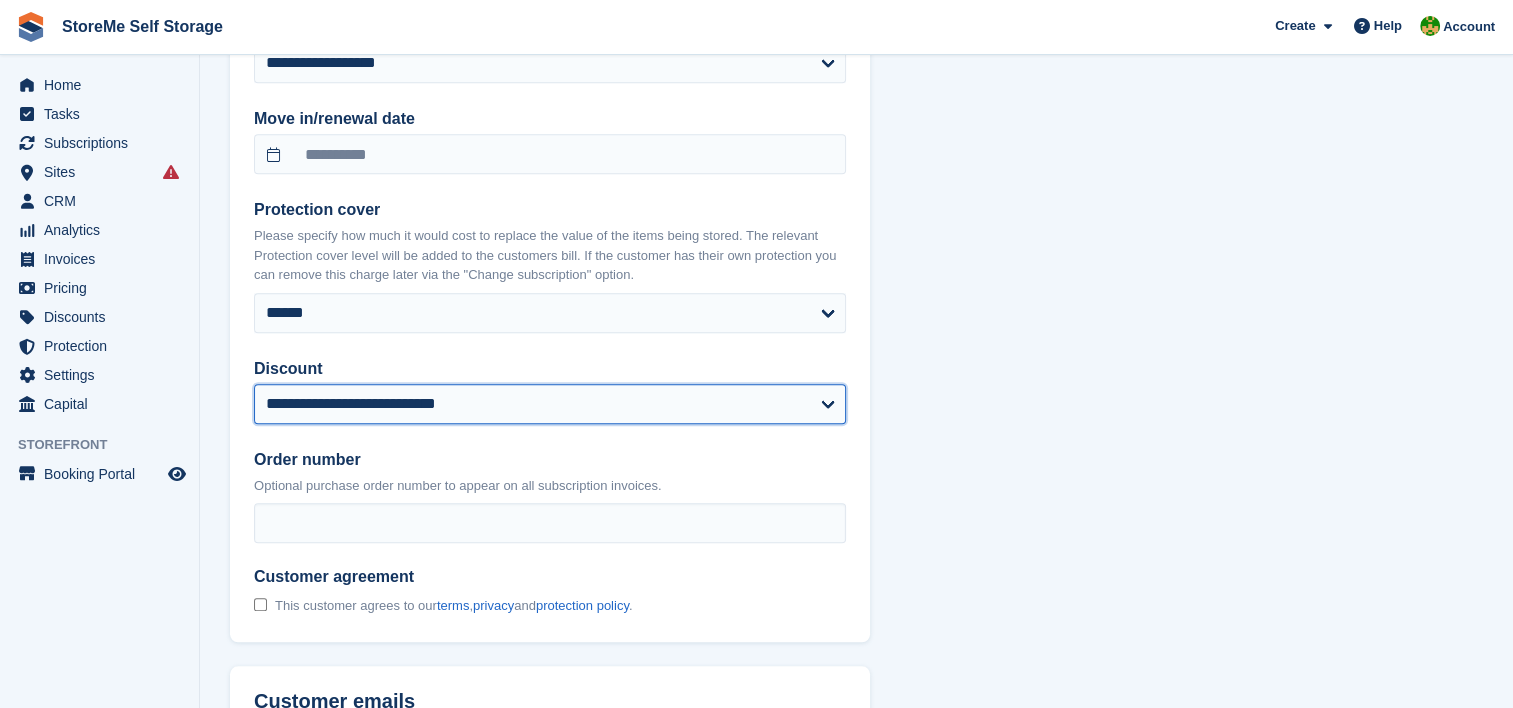 click on "**********" at bounding box center (550, 404) 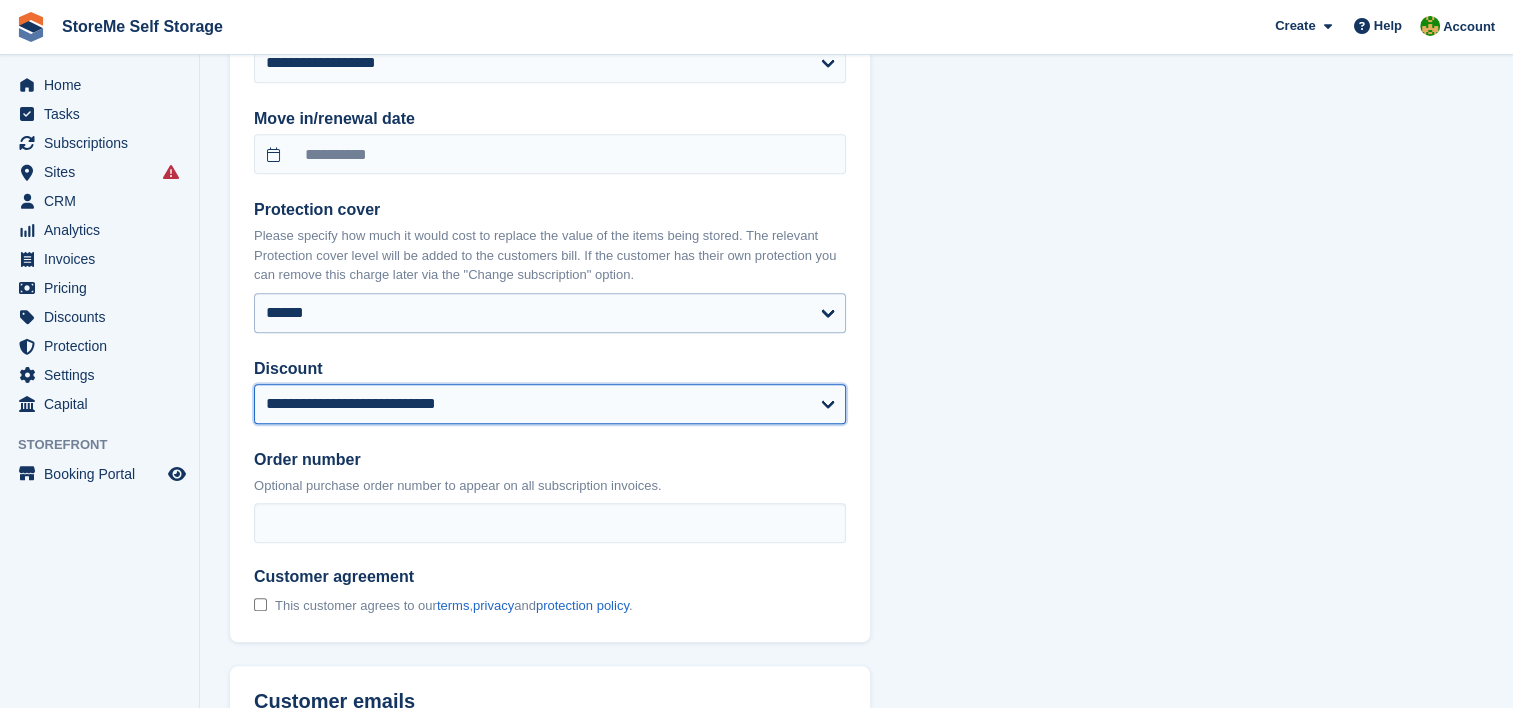 select on "******" 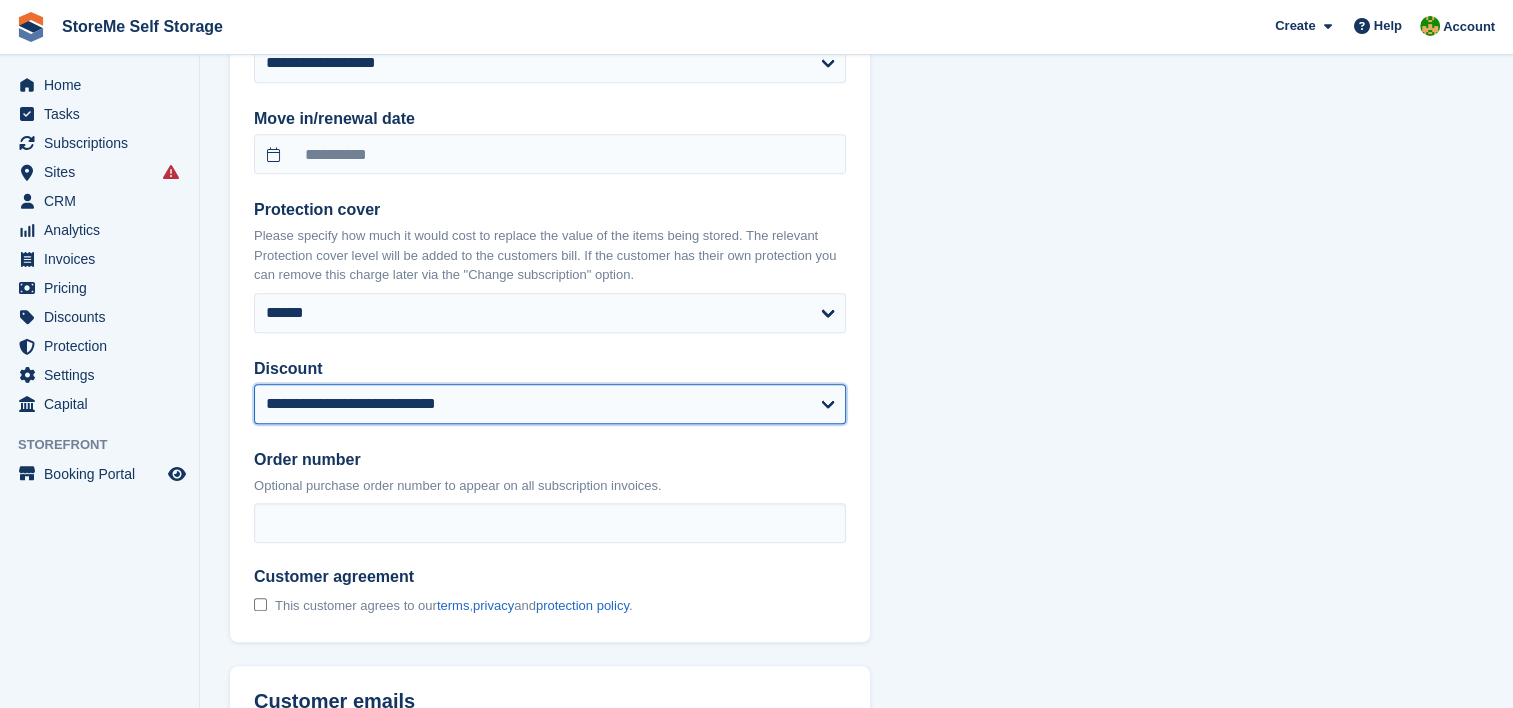 type on "**********" 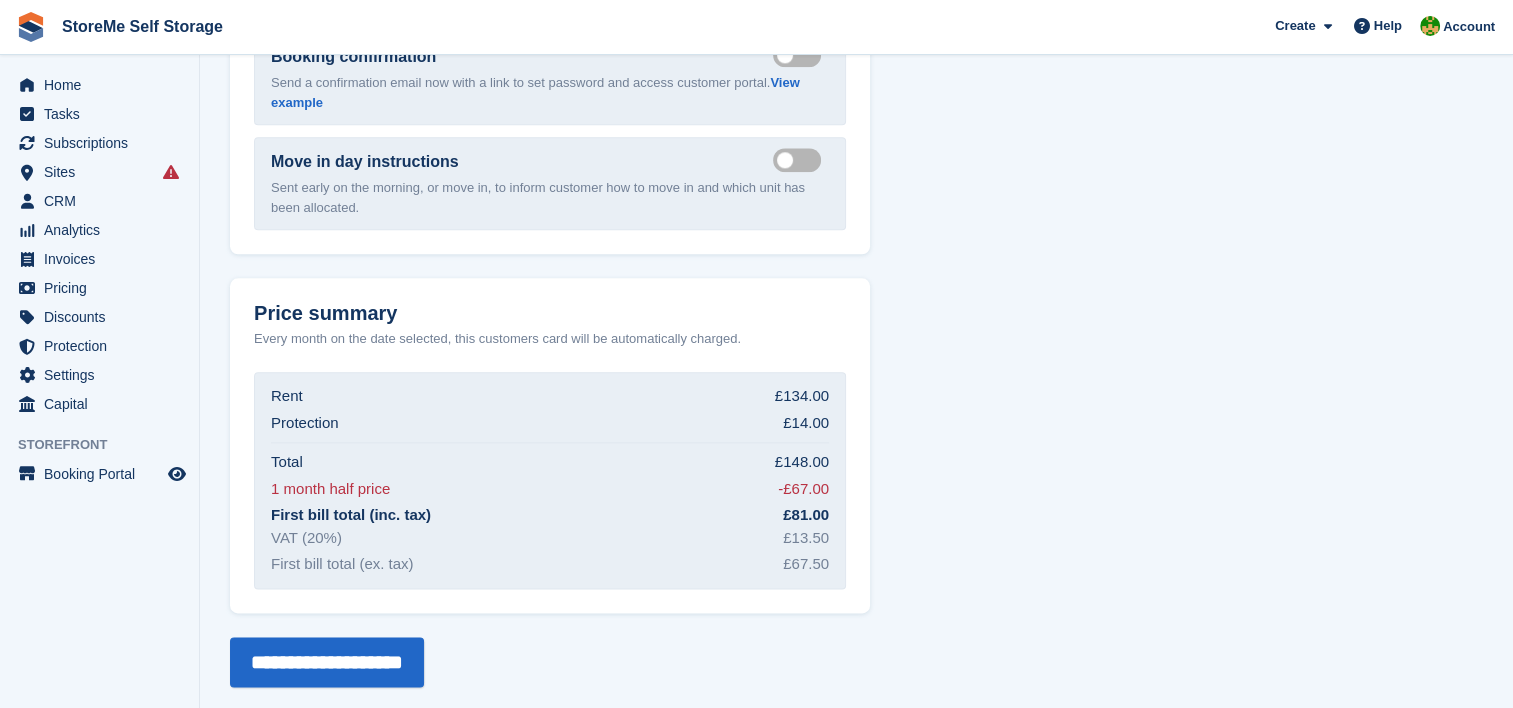 scroll, scrollTop: 2436, scrollLeft: 0, axis: vertical 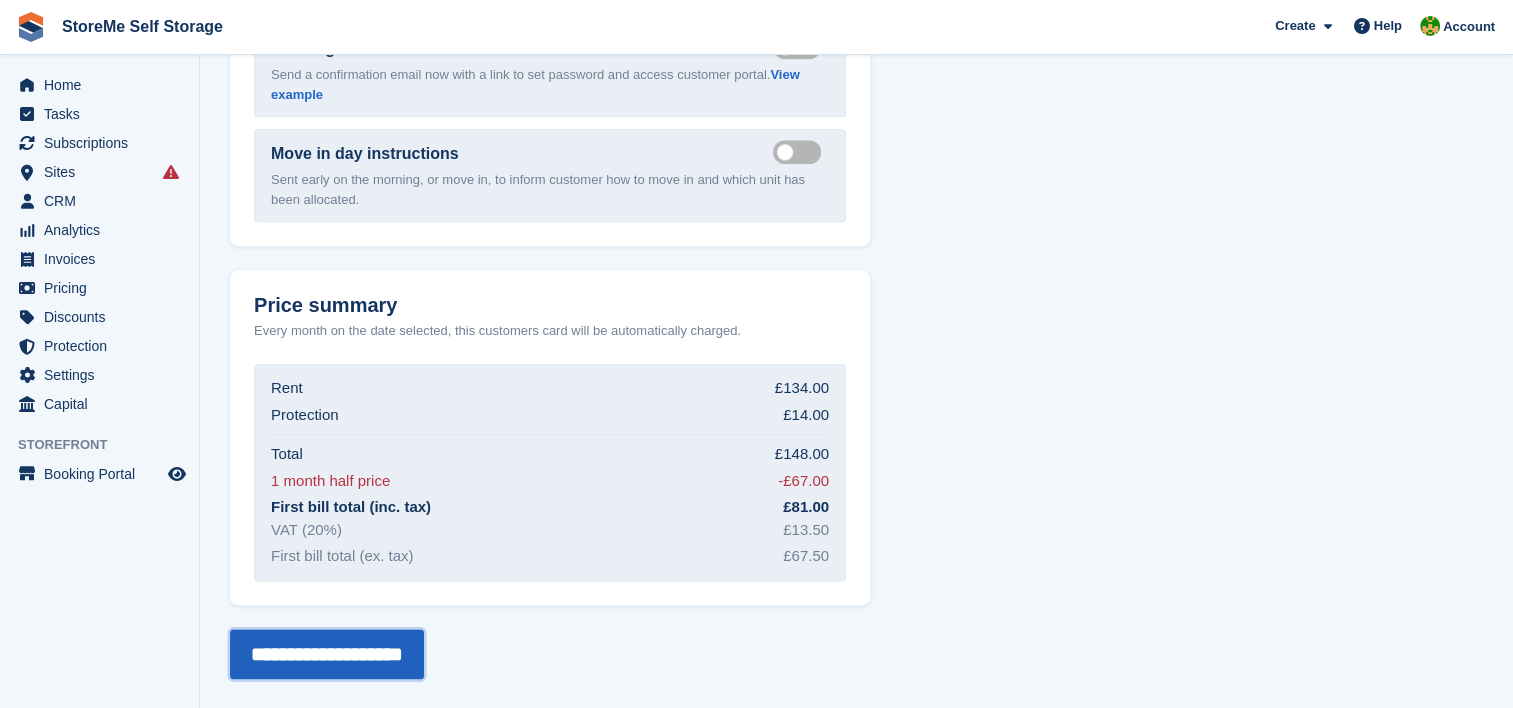 click on "**********" at bounding box center (327, 654) 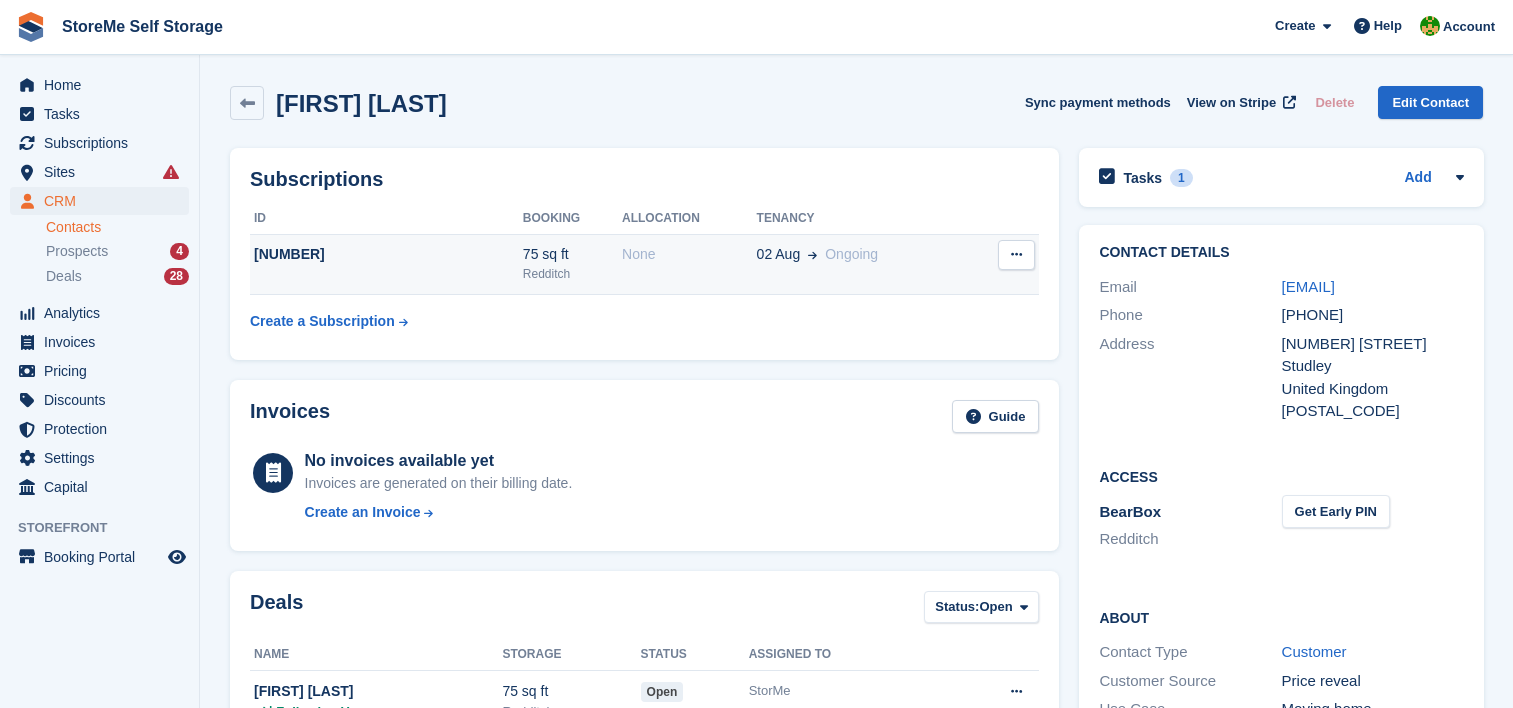scroll, scrollTop: 0, scrollLeft: 0, axis: both 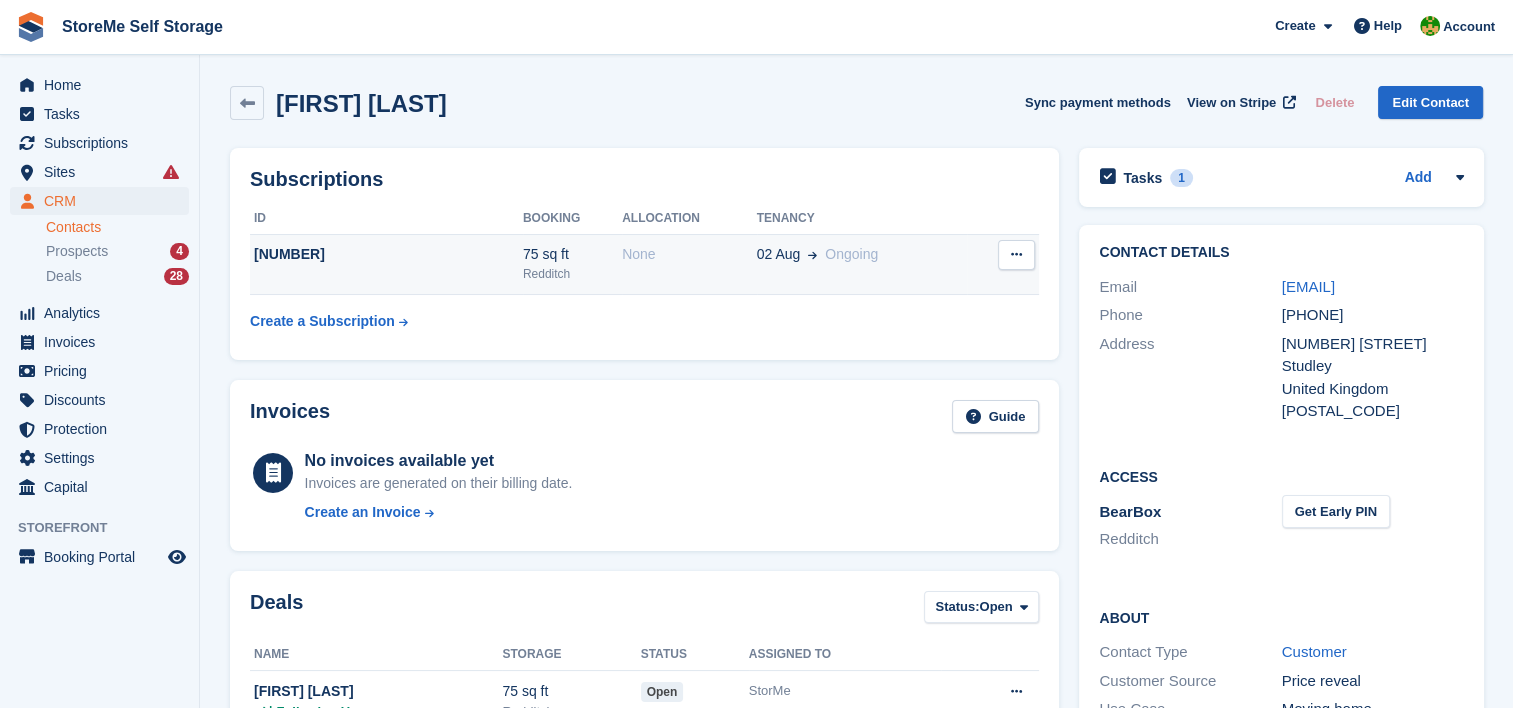 click on "None" at bounding box center (689, 264) 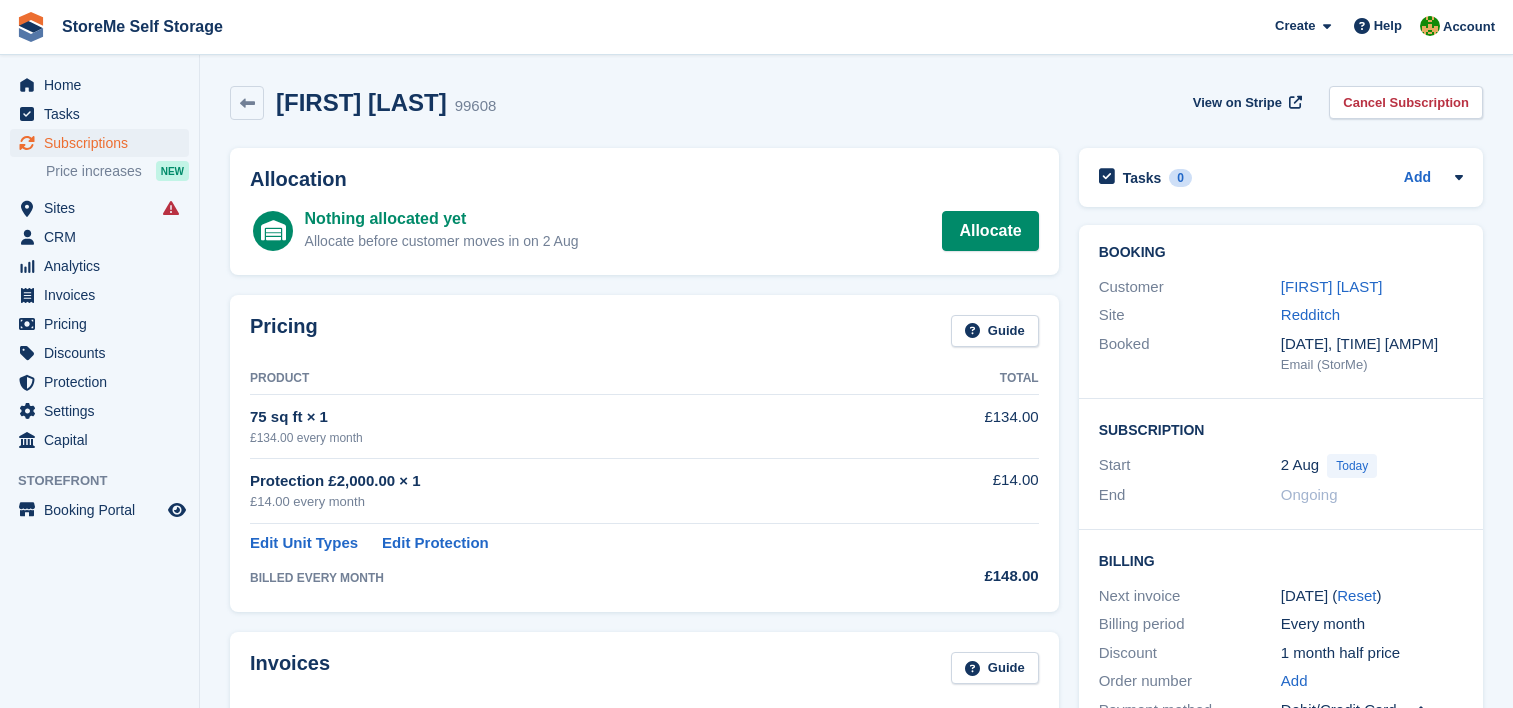 scroll, scrollTop: 0, scrollLeft: 0, axis: both 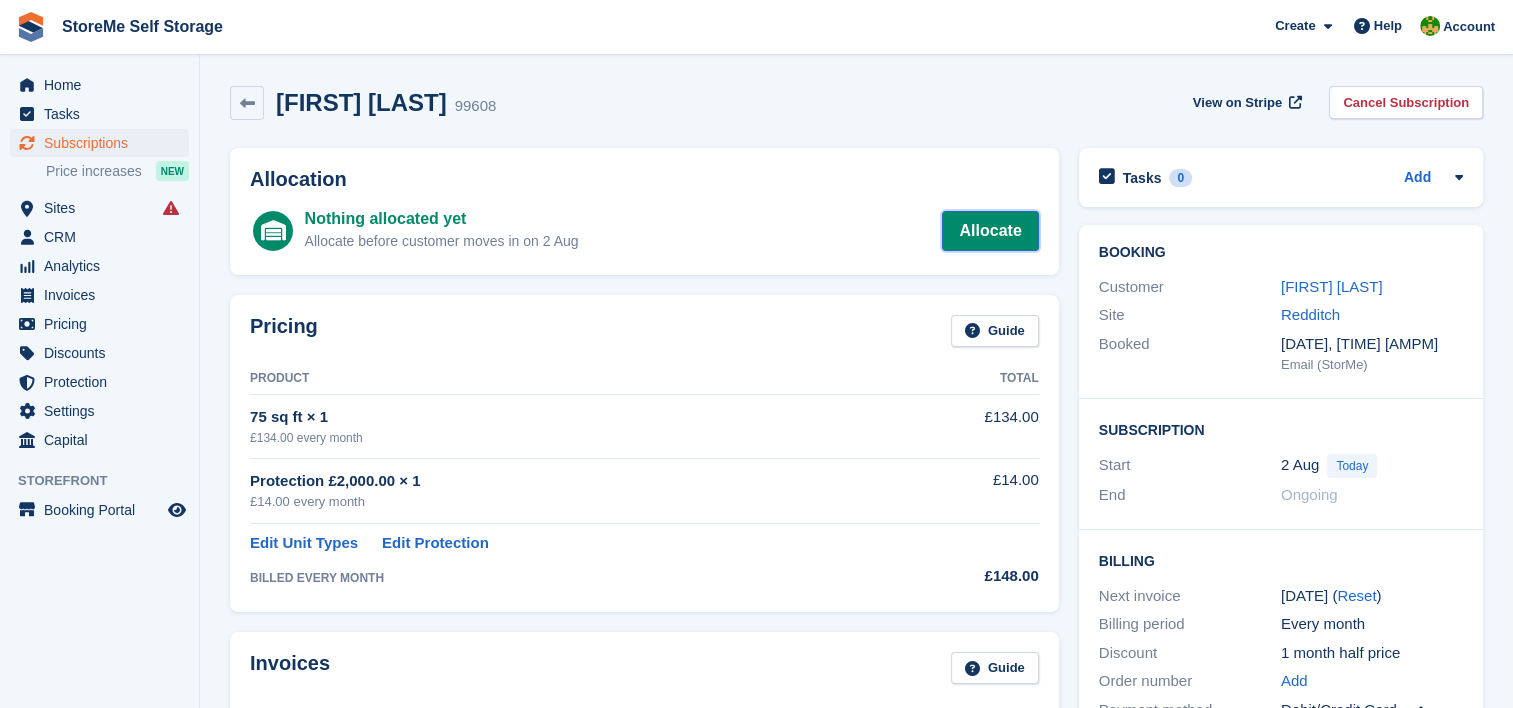 click on "Allocate" at bounding box center (990, 231) 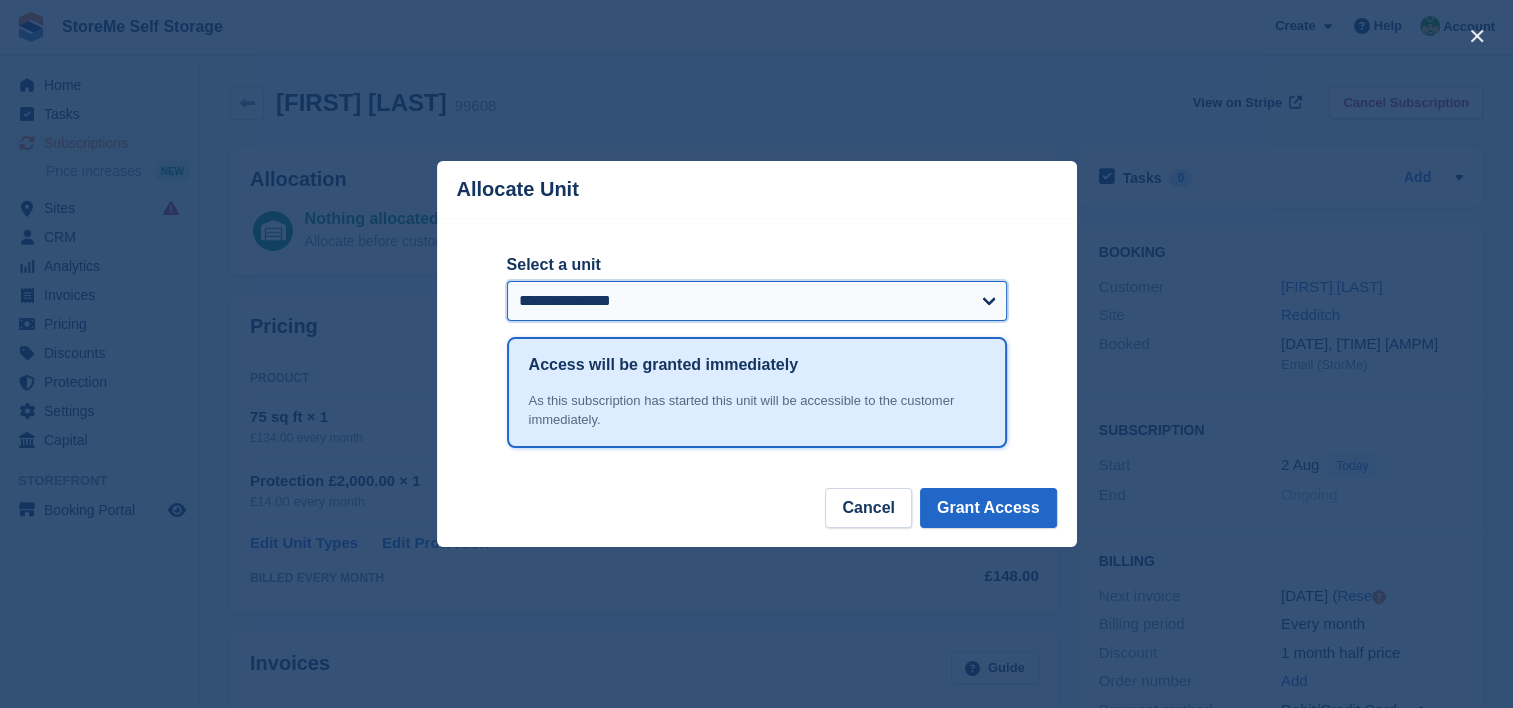 click on "**********" at bounding box center [757, 301] 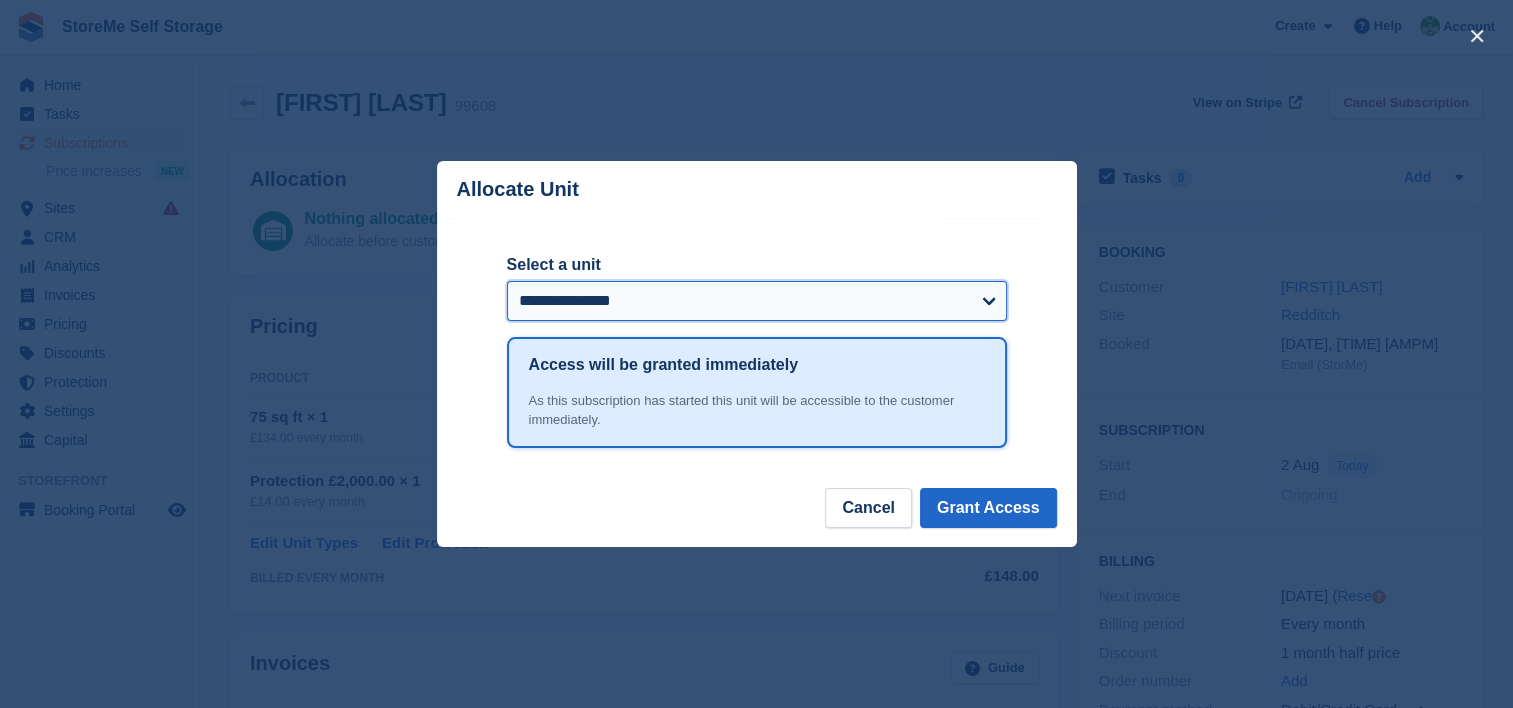 select on "****" 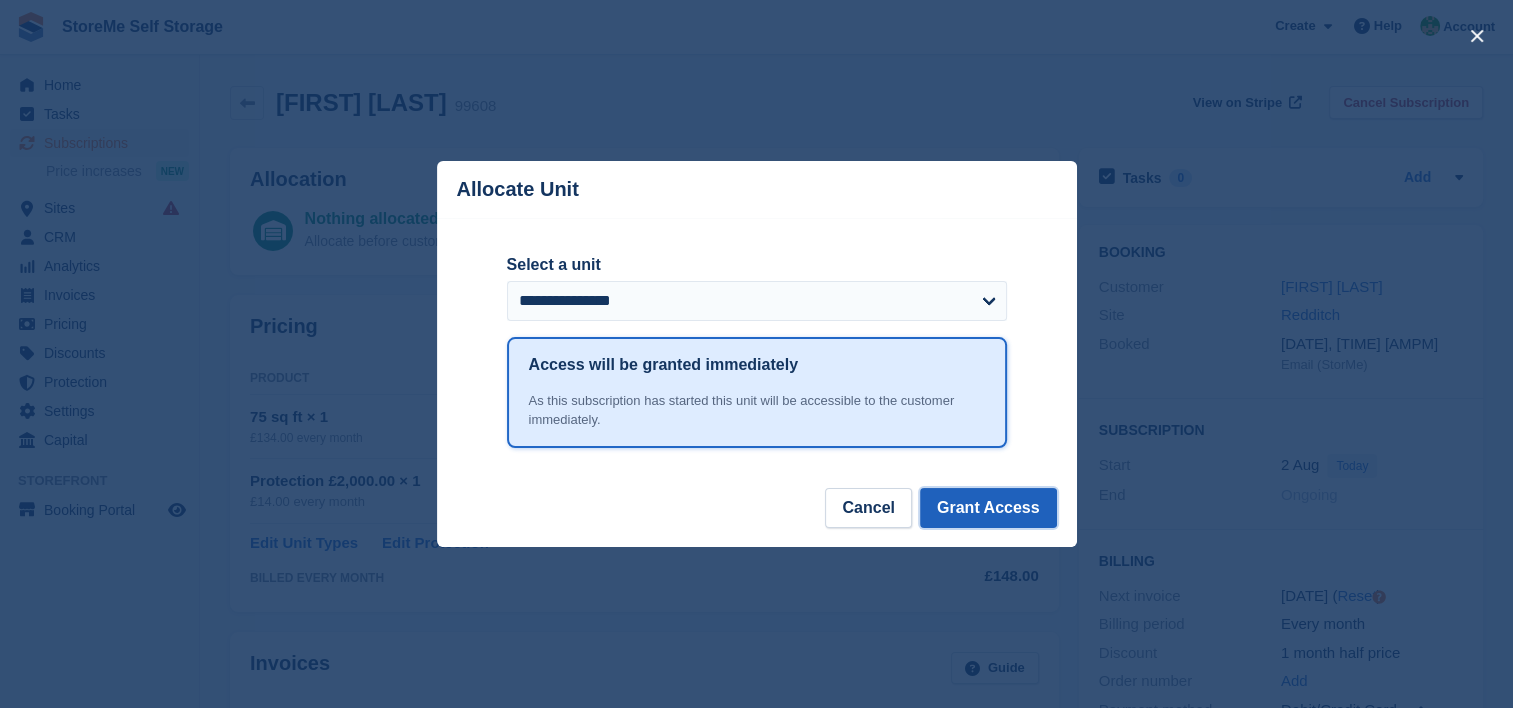 click on "Grant Access" at bounding box center [988, 508] 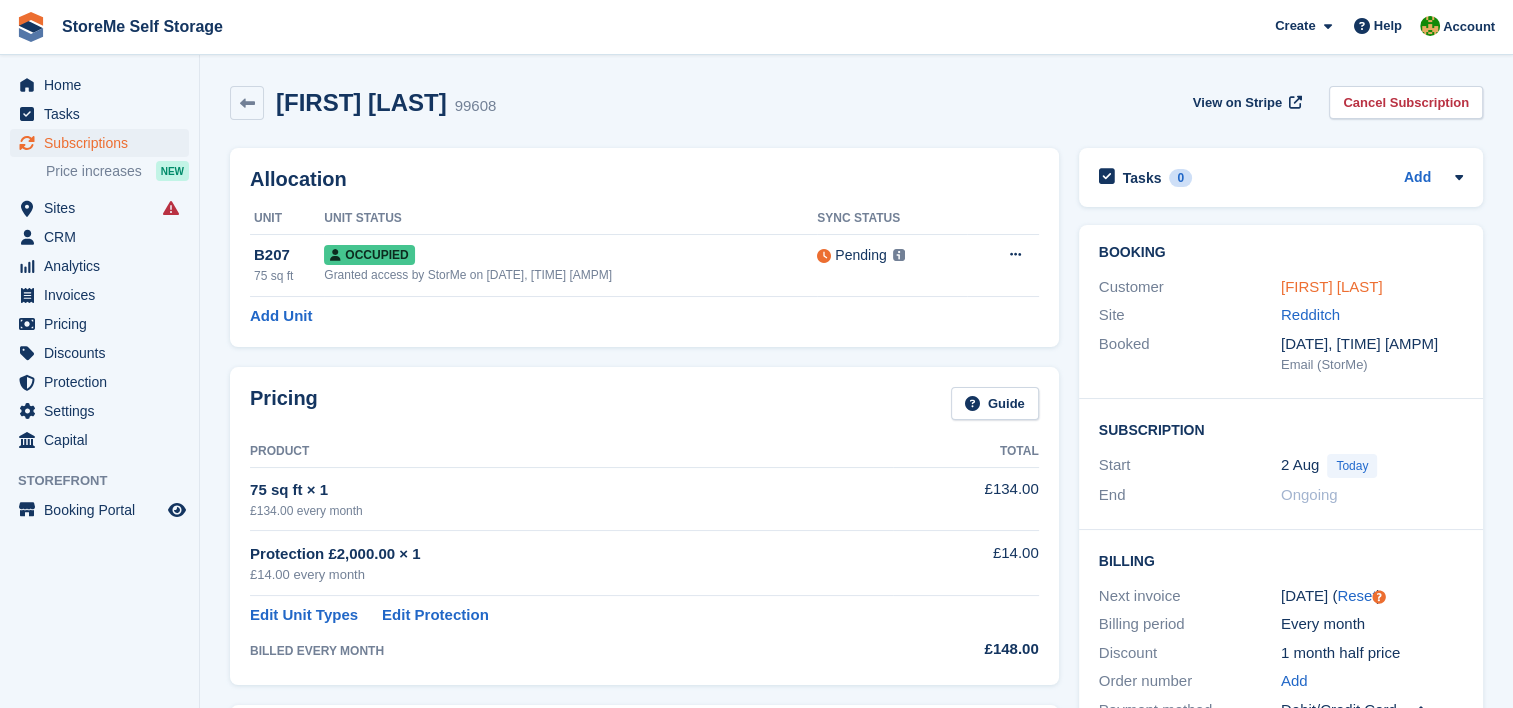 click on "[FIRST] [LAST]" at bounding box center (1332, 286) 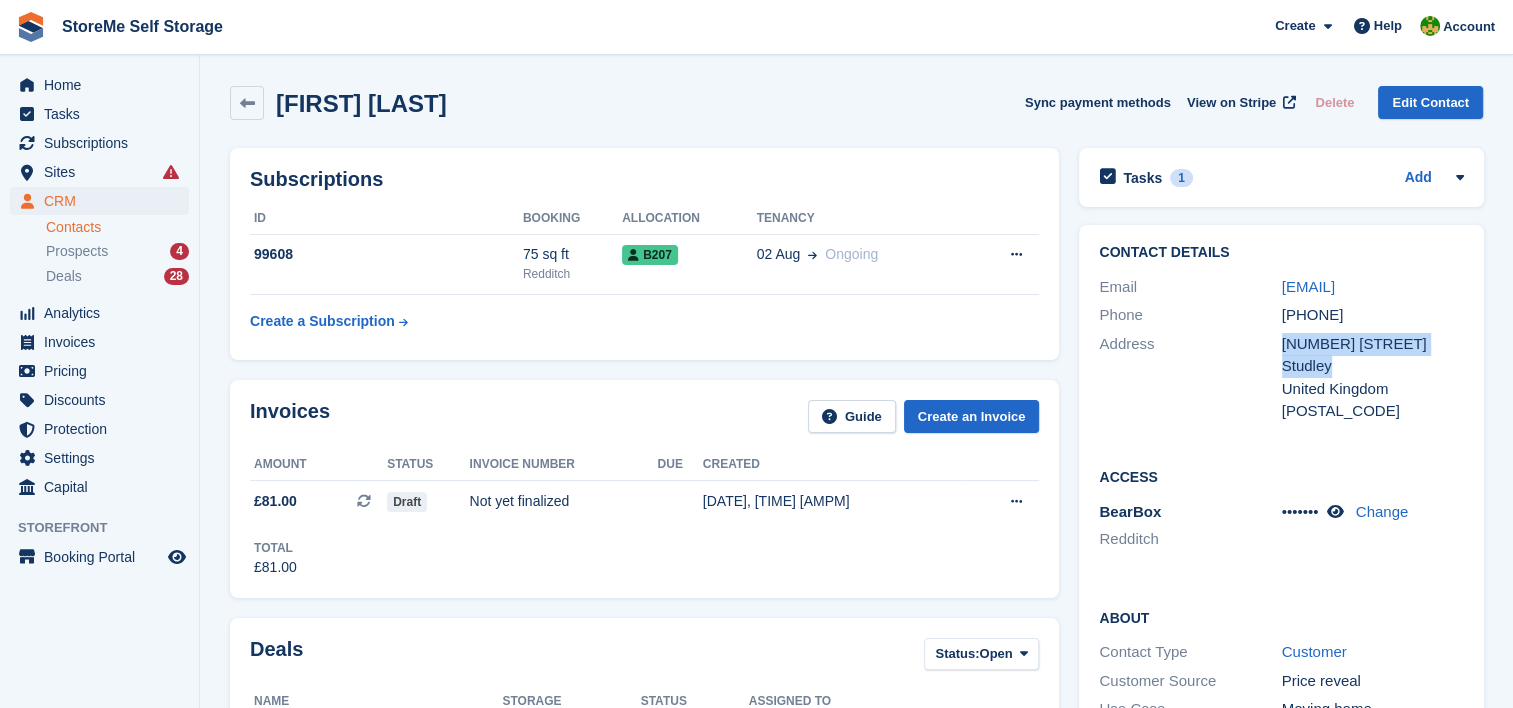 drag, startPoint x: 1340, startPoint y: 356, endPoint x: 1259, endPoint y: 341, distance: 82.37718 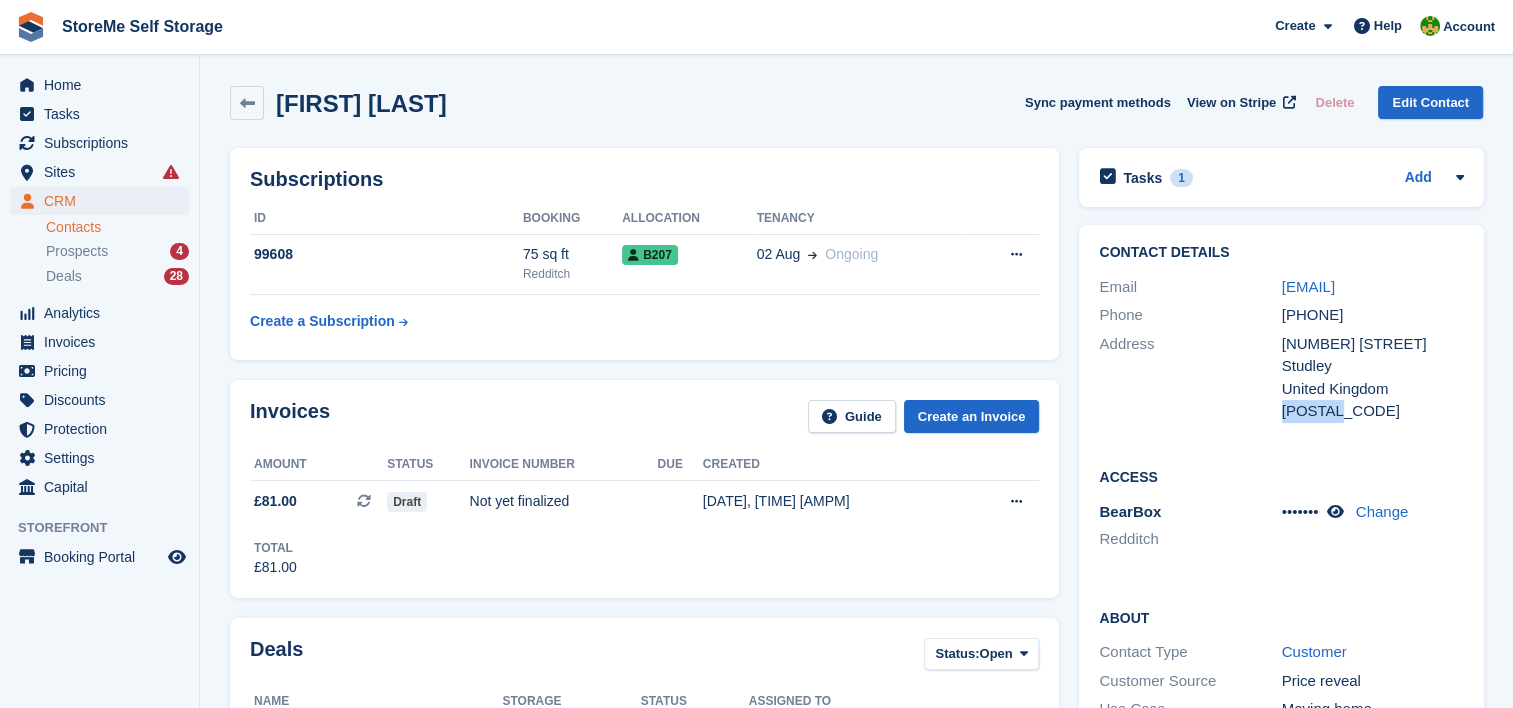 drag, startPoint x: 1349, startPoint y: 413, endPoint x: 1280, endPoint y: 418, distance: 69.18092 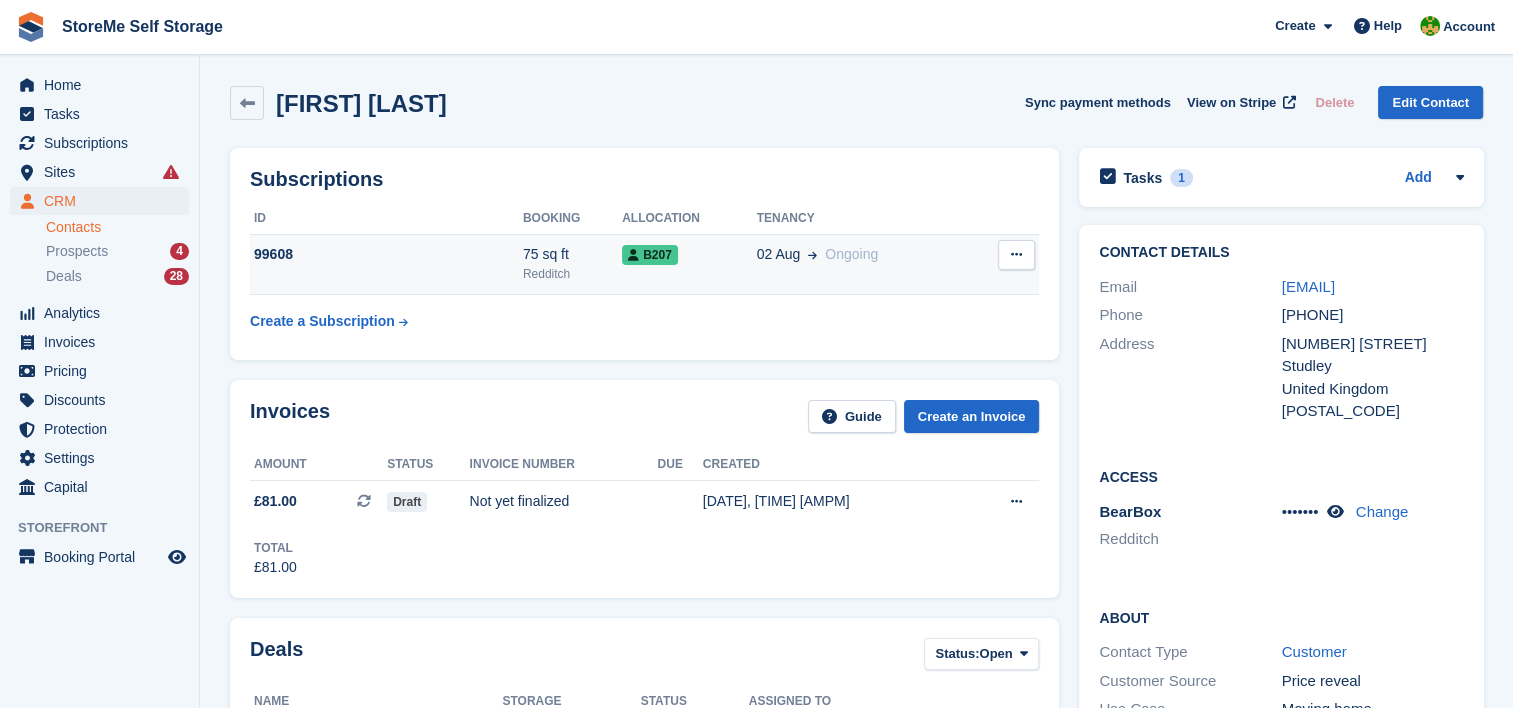 click on "******" at bounding box center [386, 254] 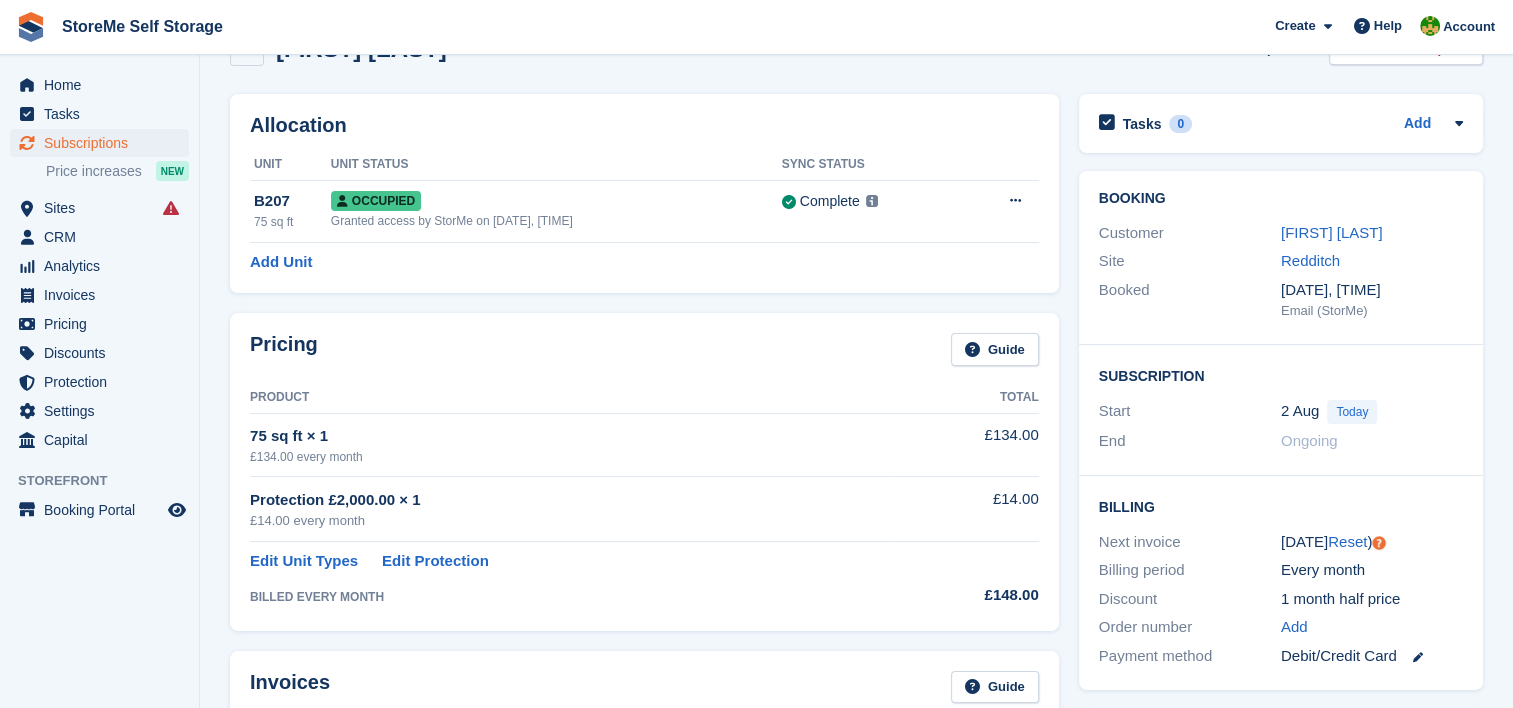 scroll, scrollTop: 100, scrollLeft: 0, axis: vertical 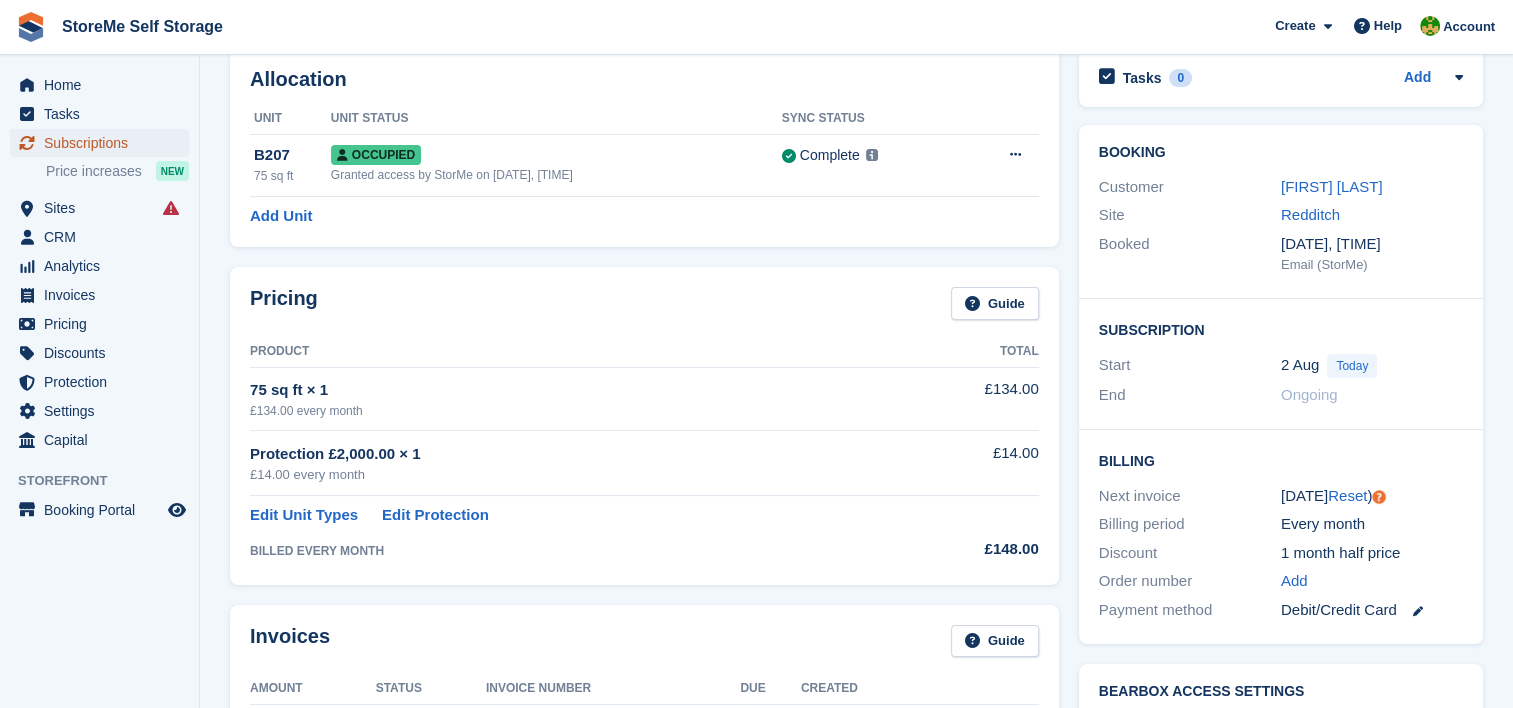 click on "Subscriptions" at bounding box center [104, 143] 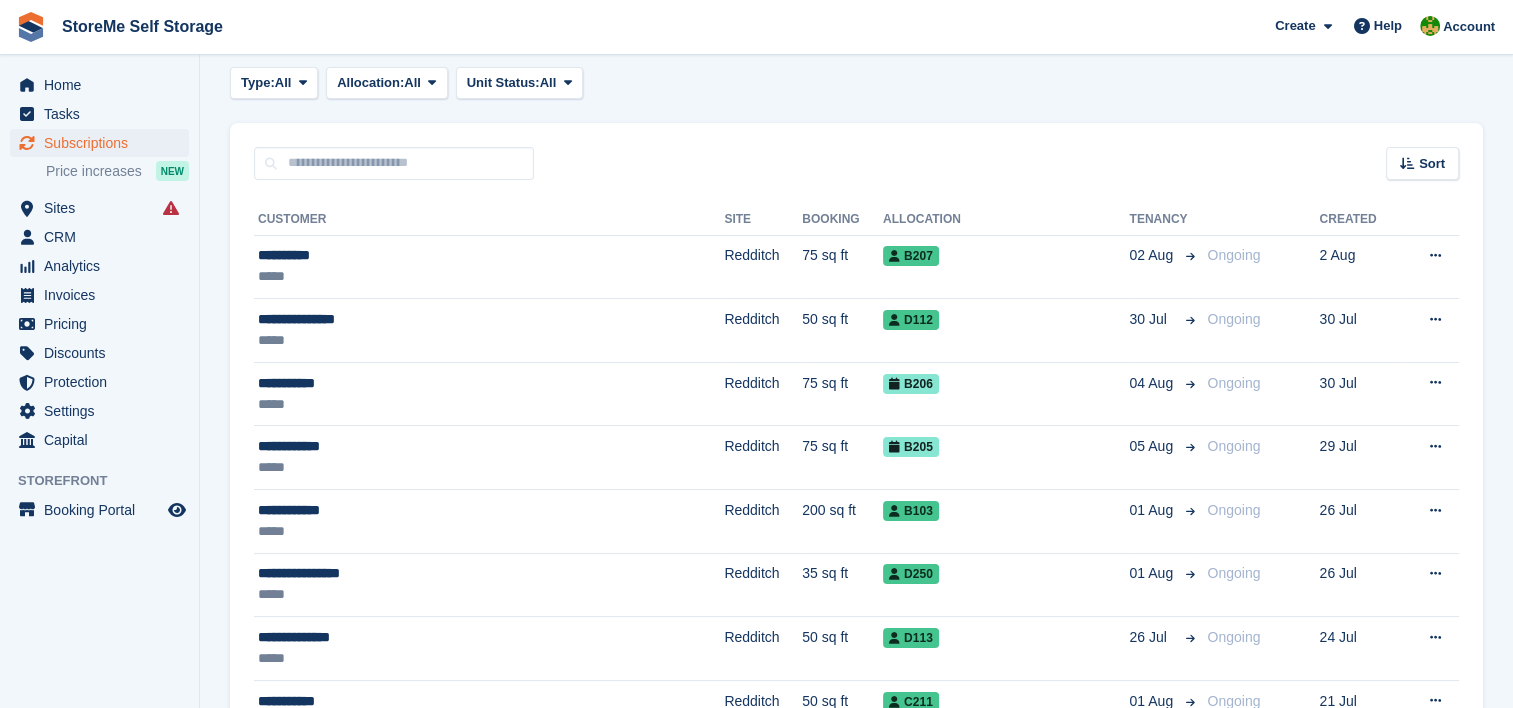 scroll, scrollTop: 0, scrollLeft: 0, axis: both 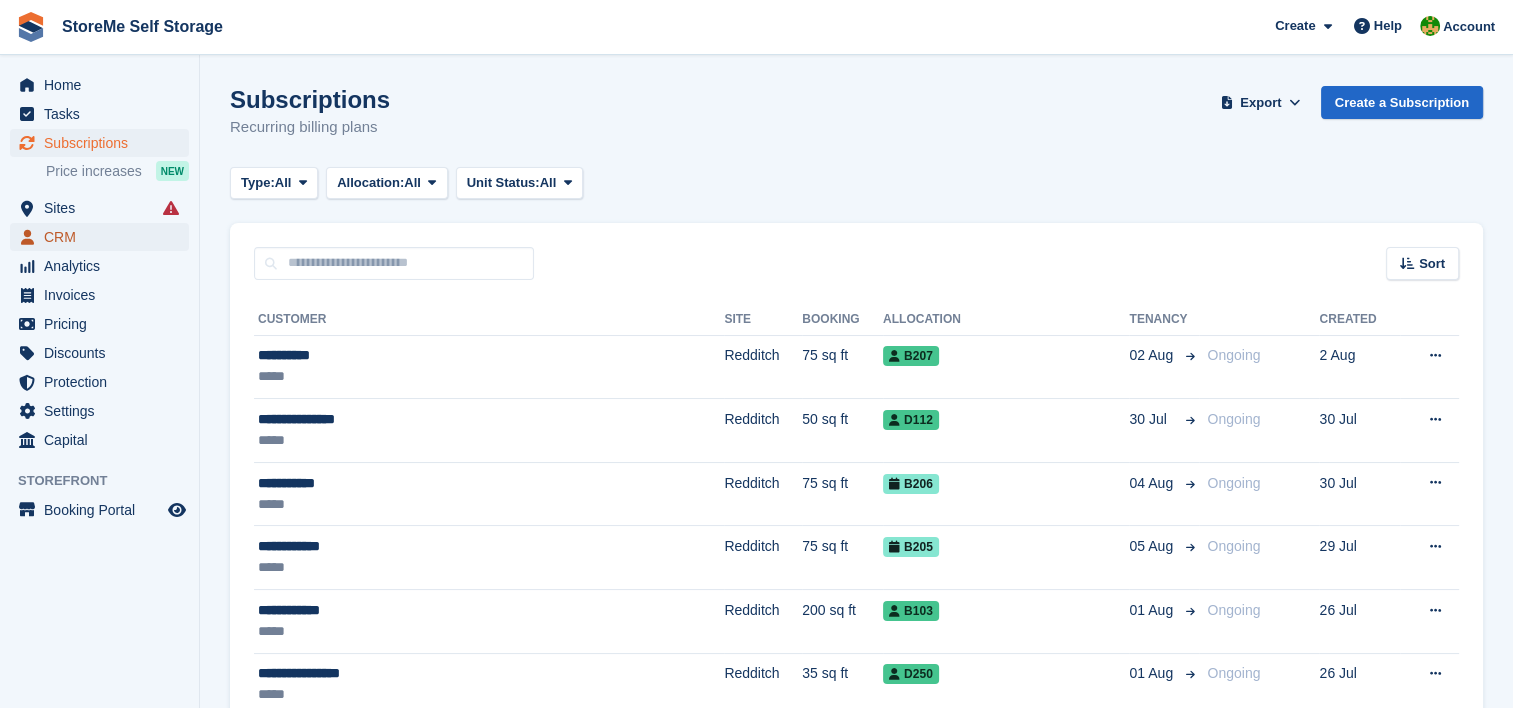 click on "CRM" at bounding box center (104, 237) 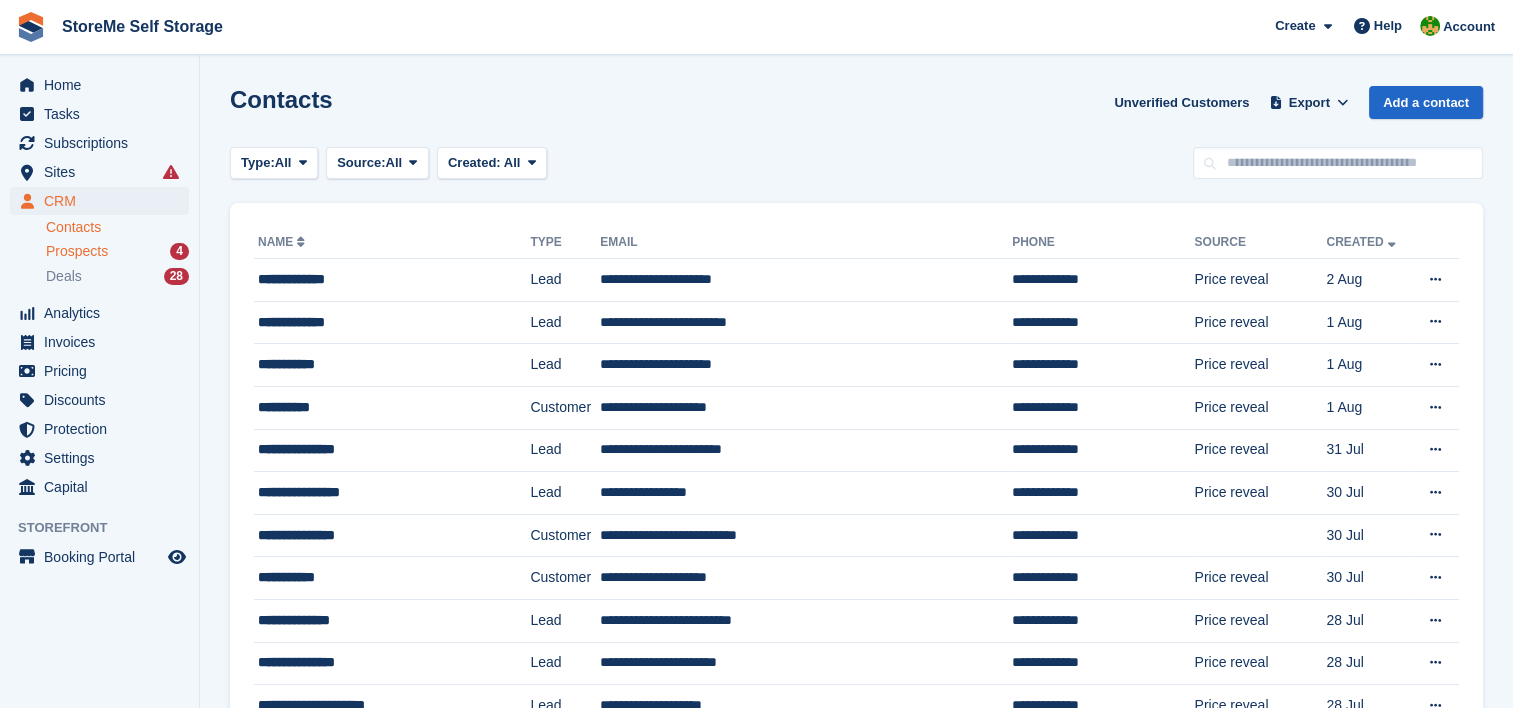 click on "Prospects" at bounding box center [77, 251] 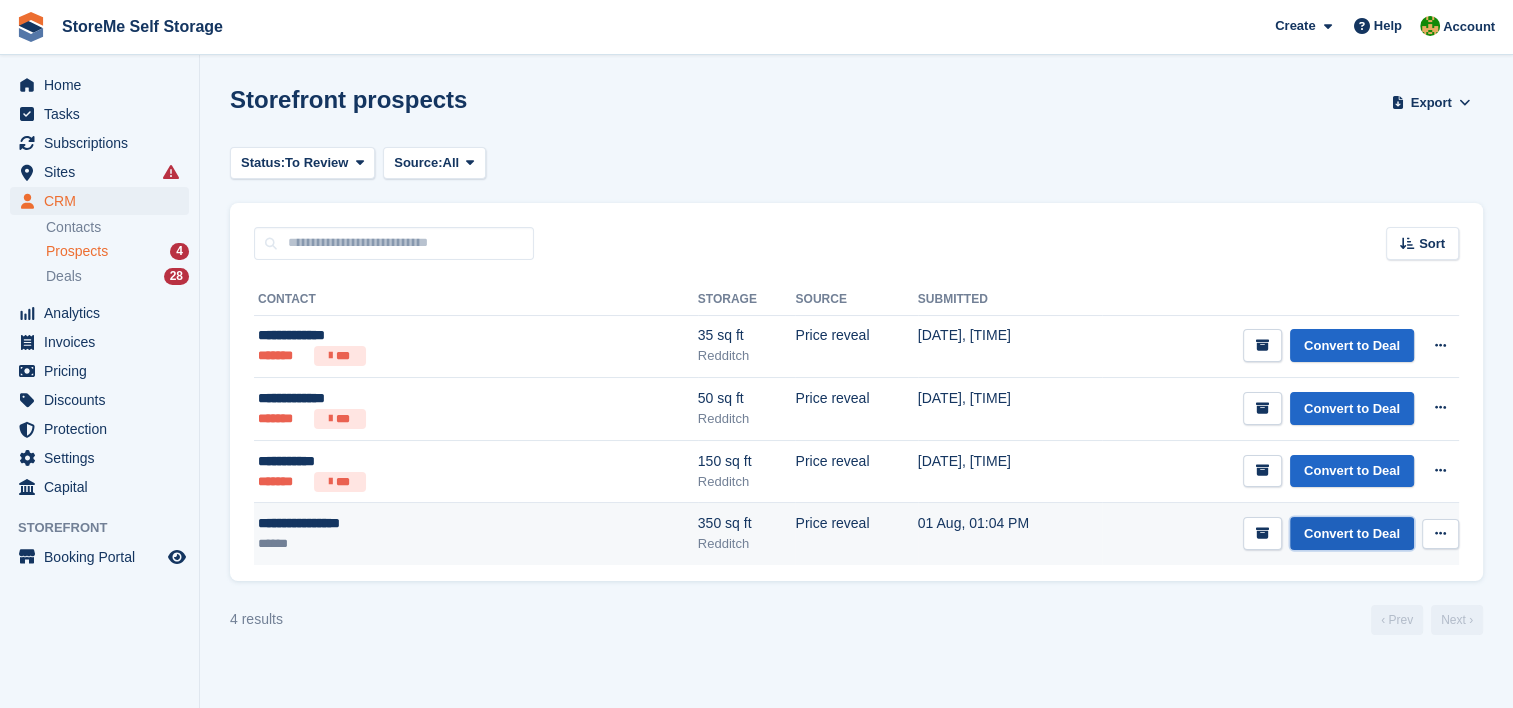 click on "Convert to Deal" at bounding box center [1352, 533] 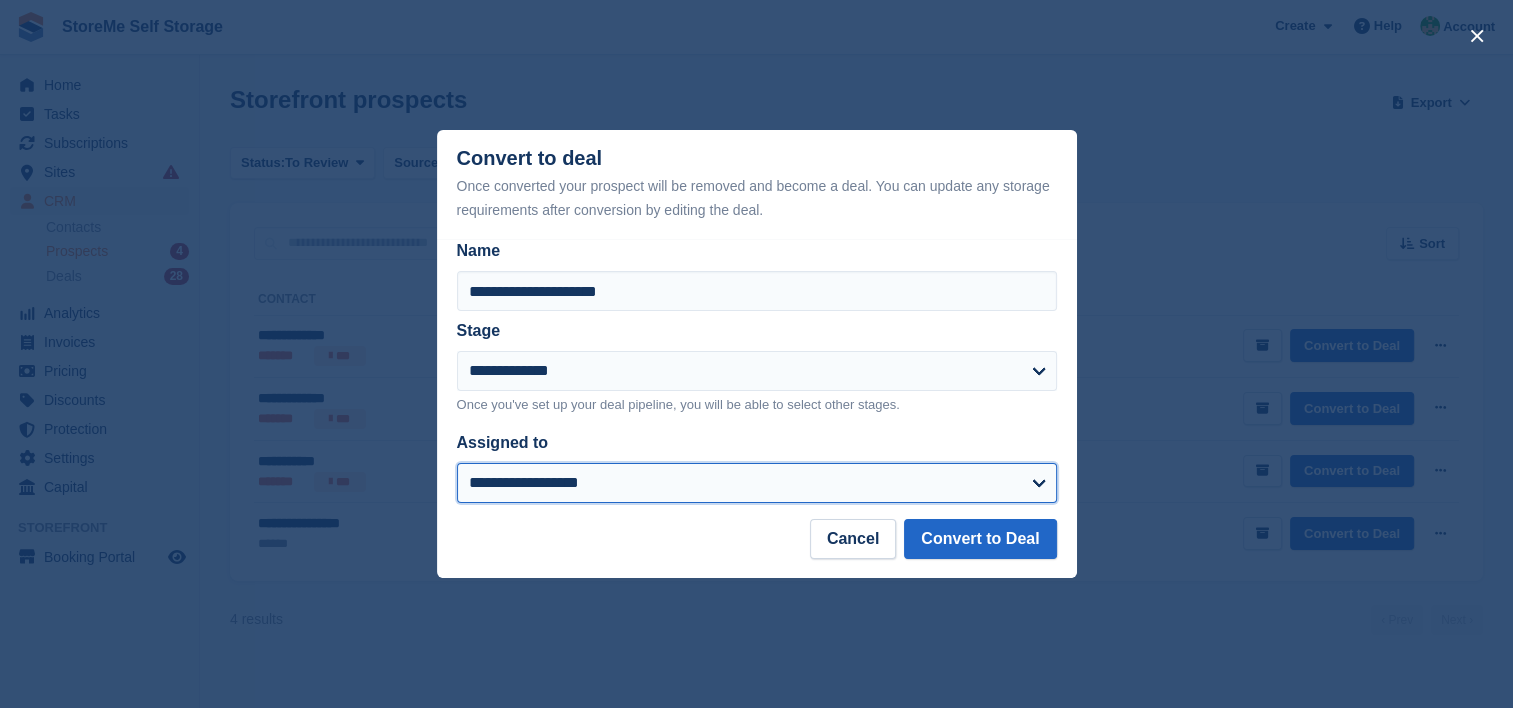 click on "**********" at bounding box center [757, 483] 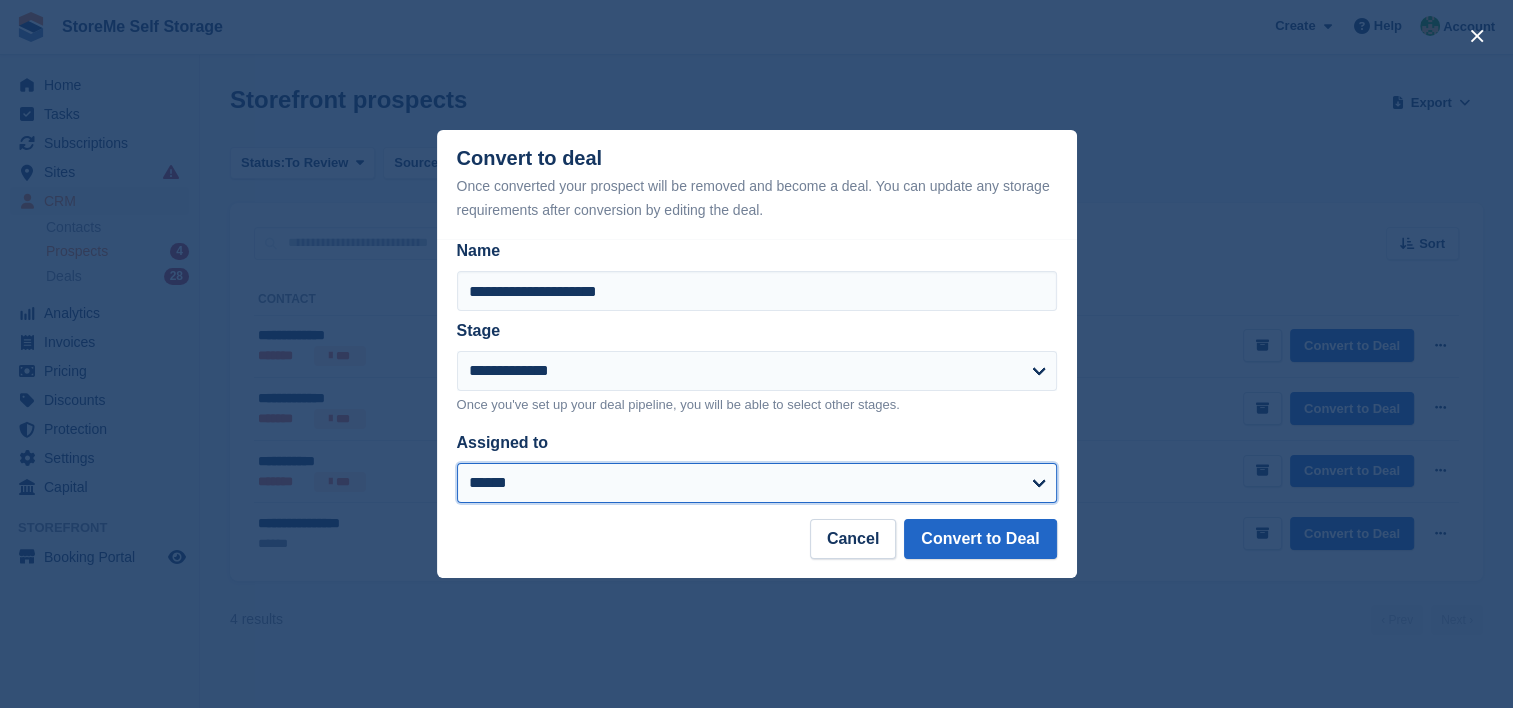 click on "**********" at bounding box center (757, 483) 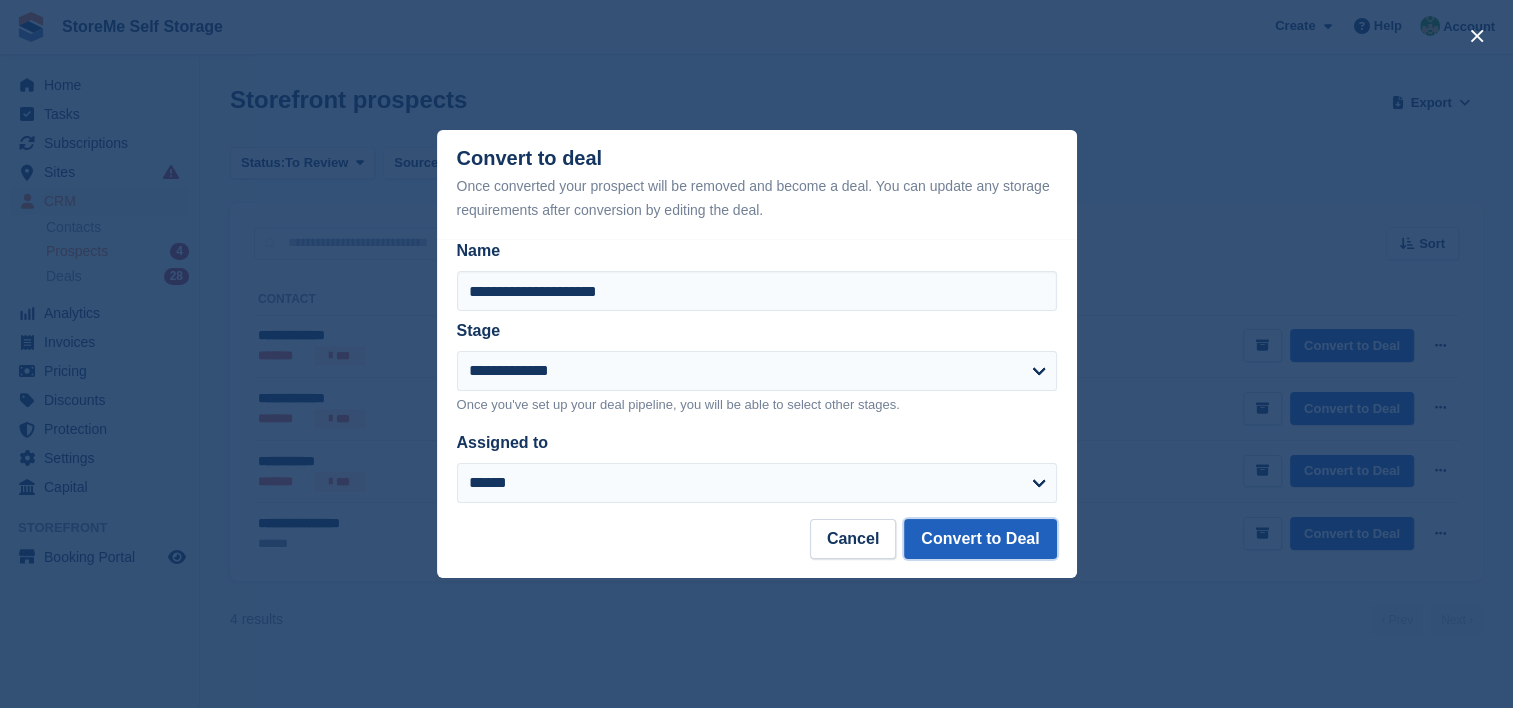 click on "Convert to Deal" at bounding box center (980, 539) 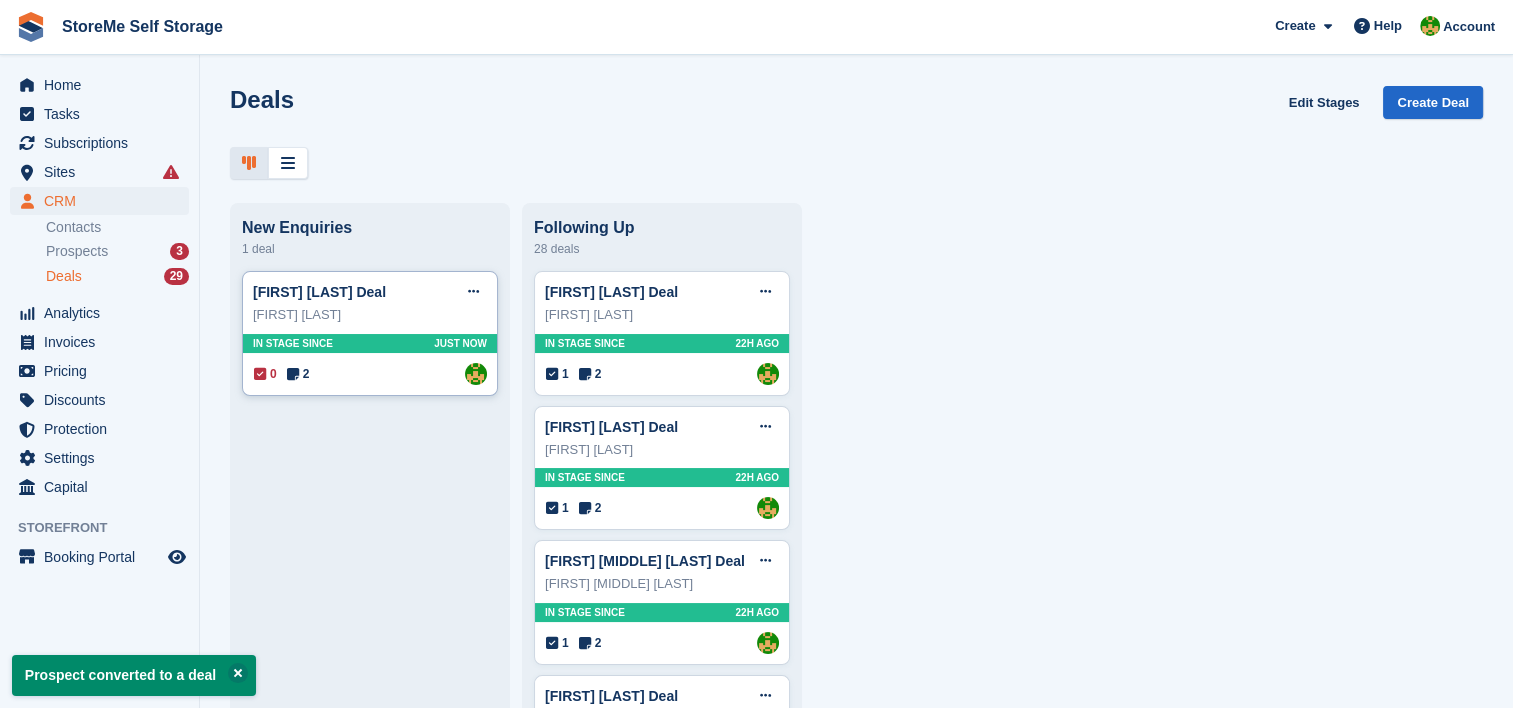 click on "In stage since Just now" at bounding box center (370, 343) 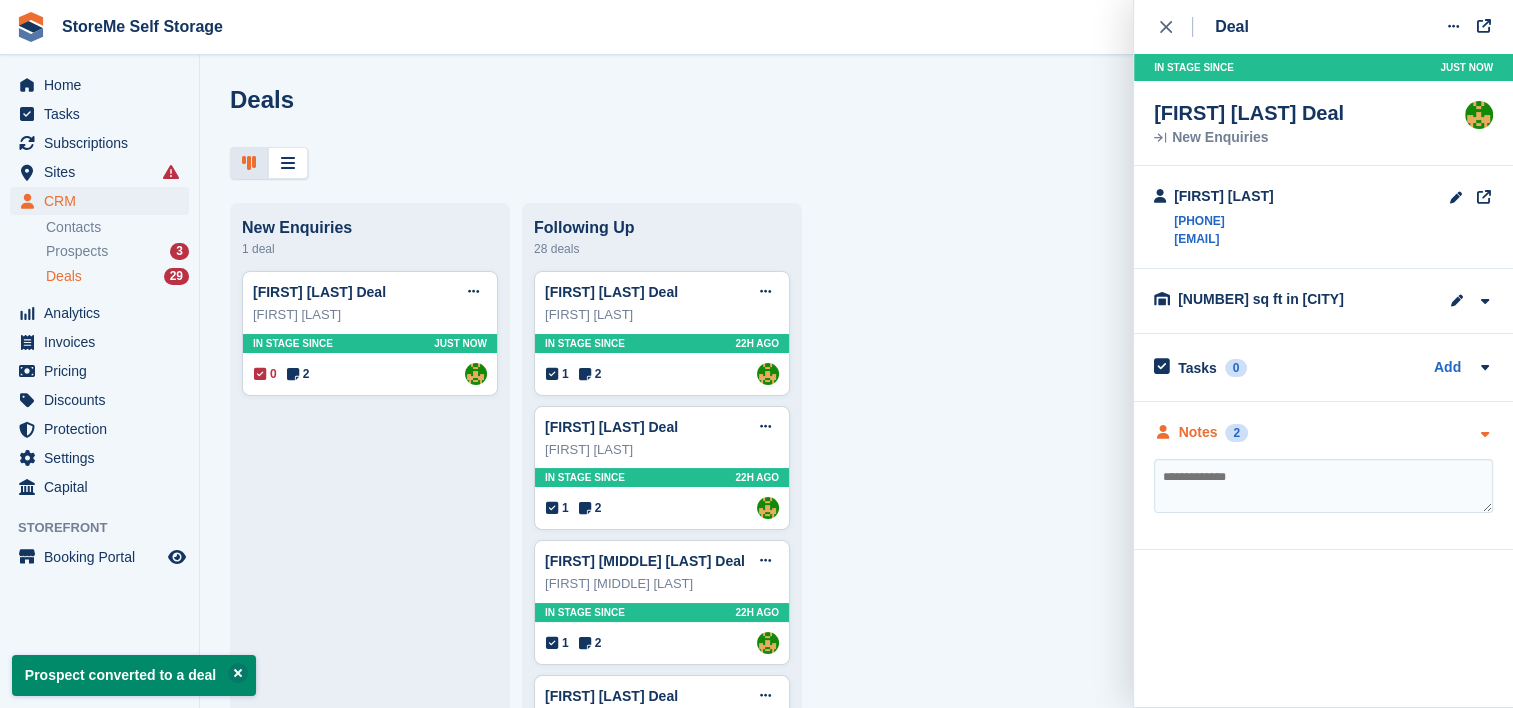 click on "Notes" at bounding box center (1198, 432) 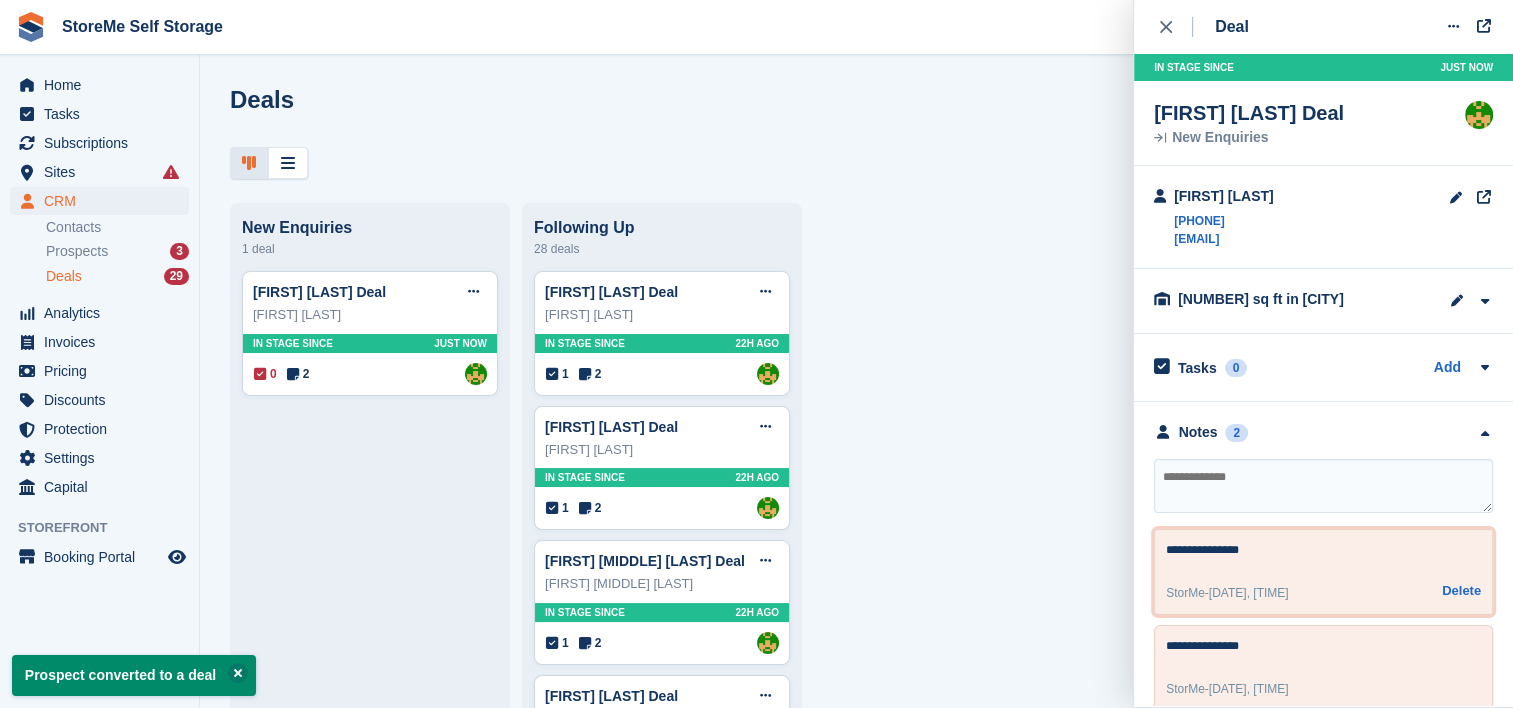 click on "Delete" at bounding box center [1461, 591] 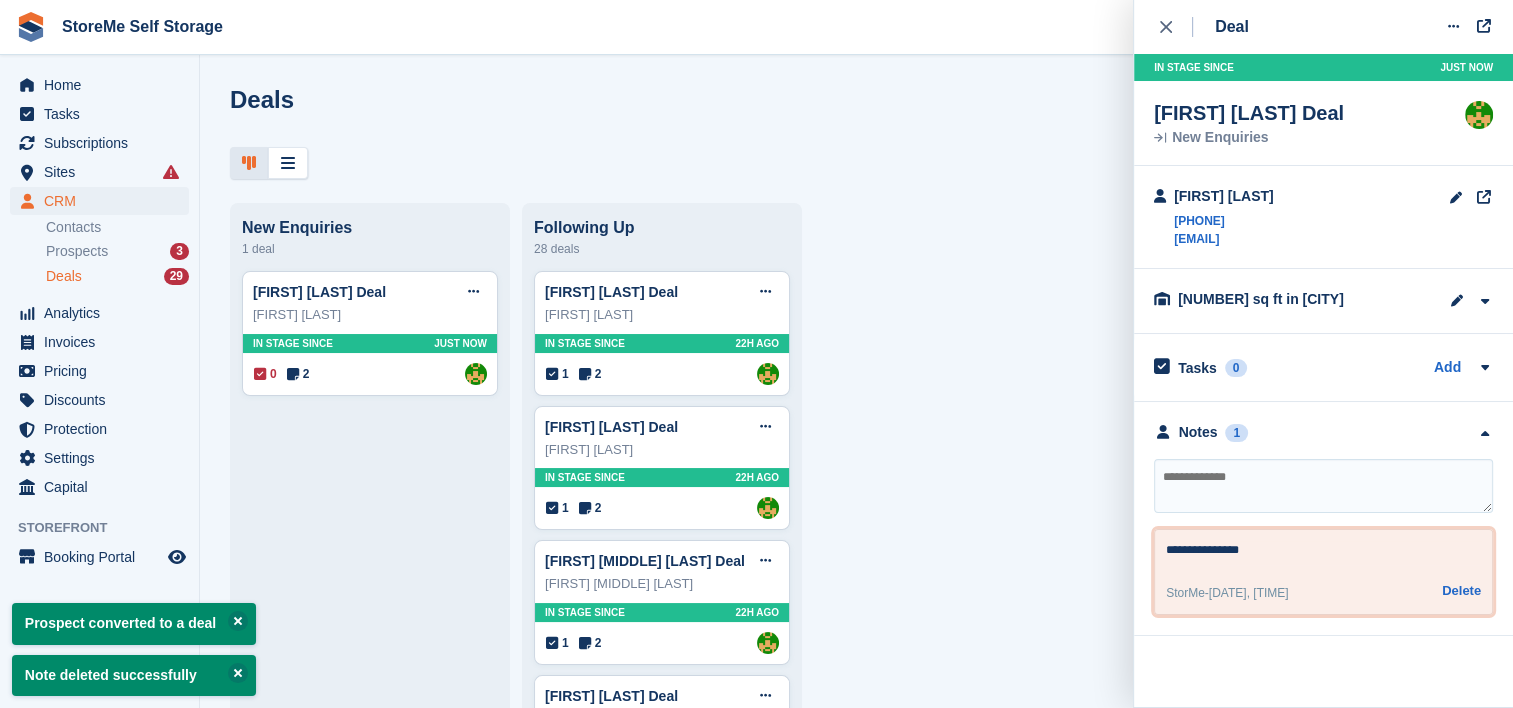 click on "Delete" at bounding box center [1461, 591] 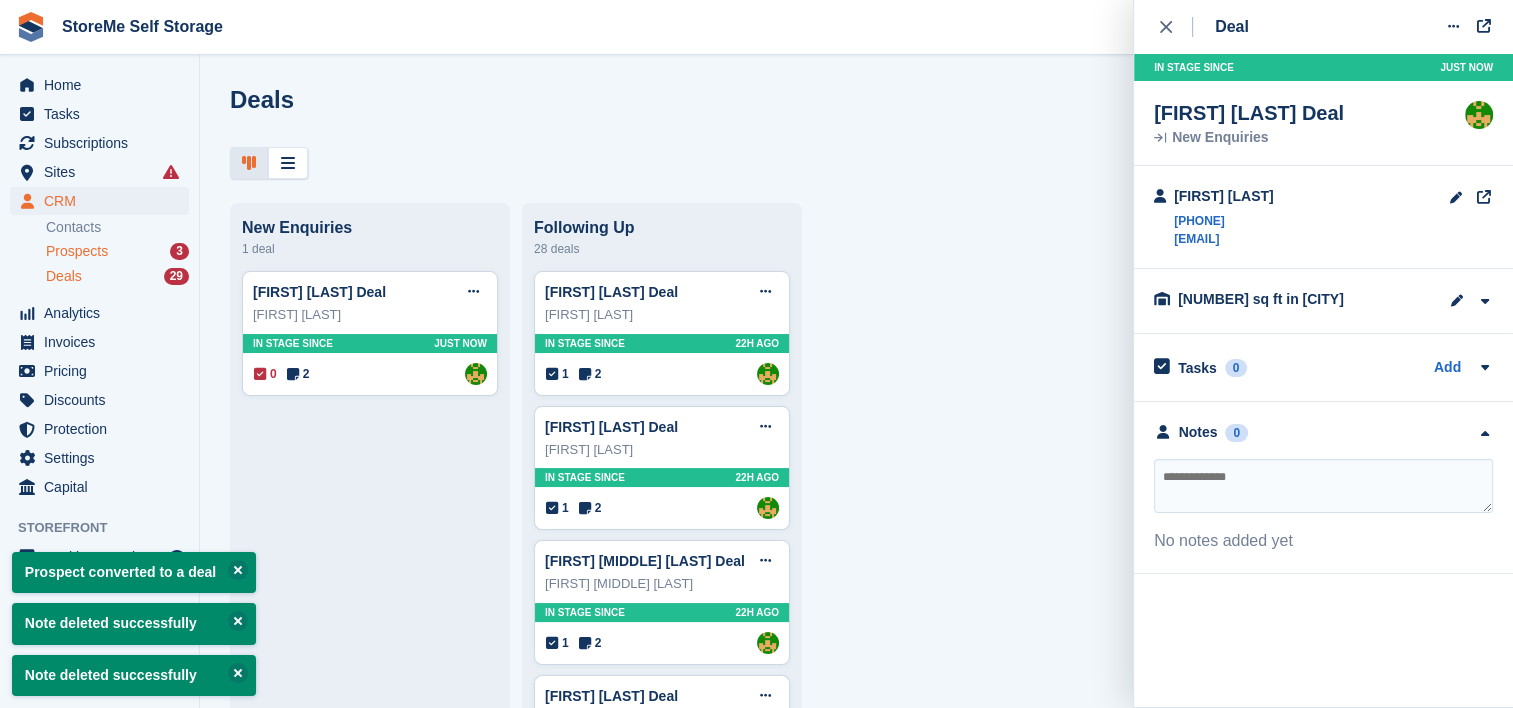 click on "Prospects" at bounding box center (77, 251) 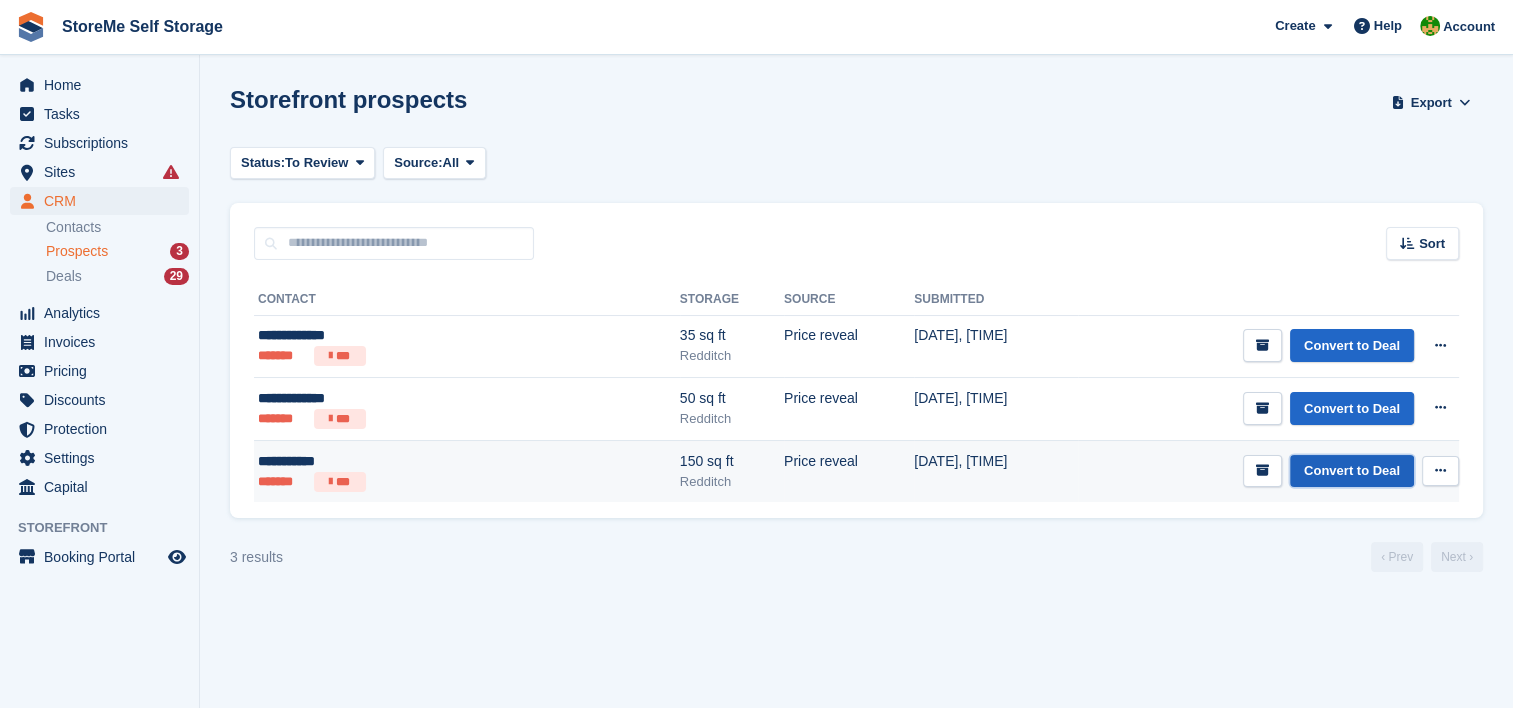click on "Convert to Deal" at bounding box center [1352, 471] 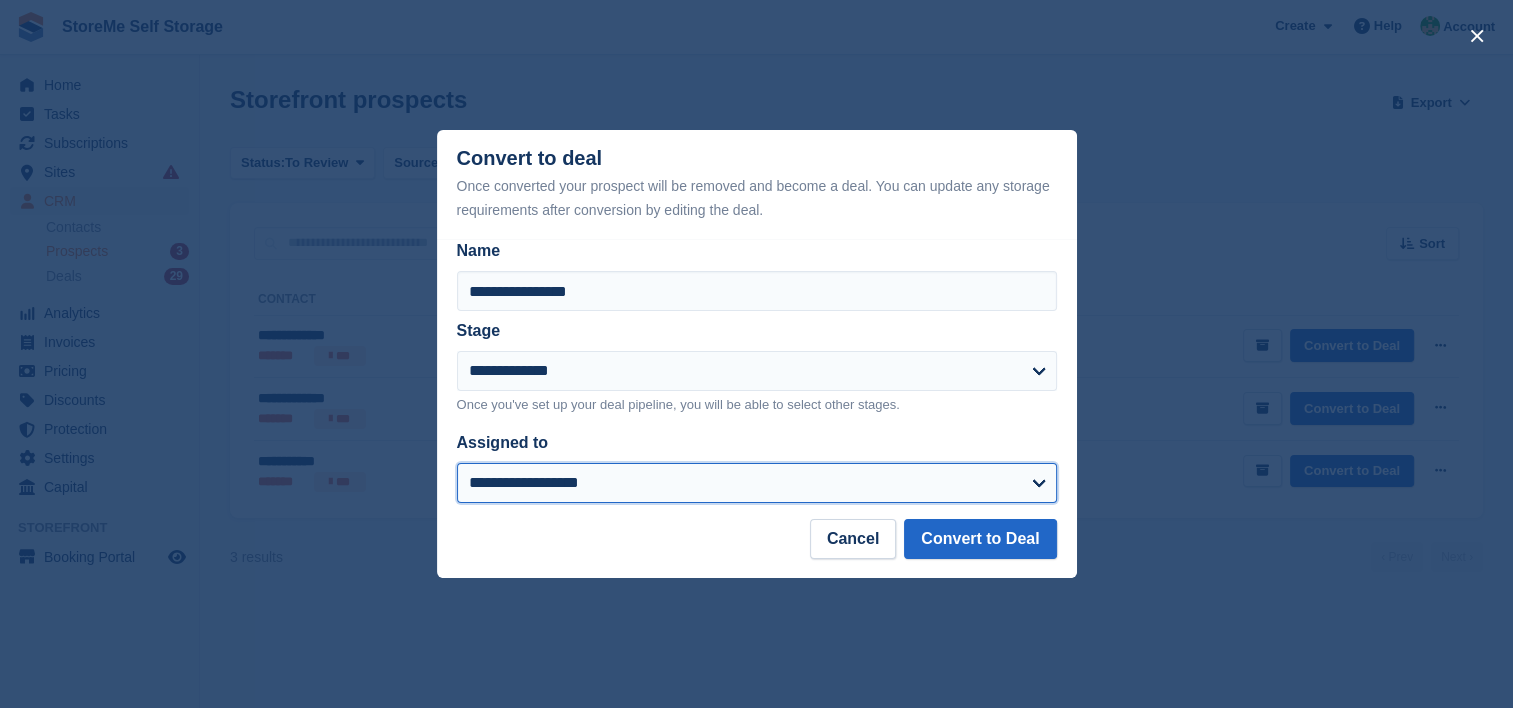 drag, startPoint x: 855, startPoint y: 475, endPoint x: 820, endPoint y: 495, distance: 40.311287 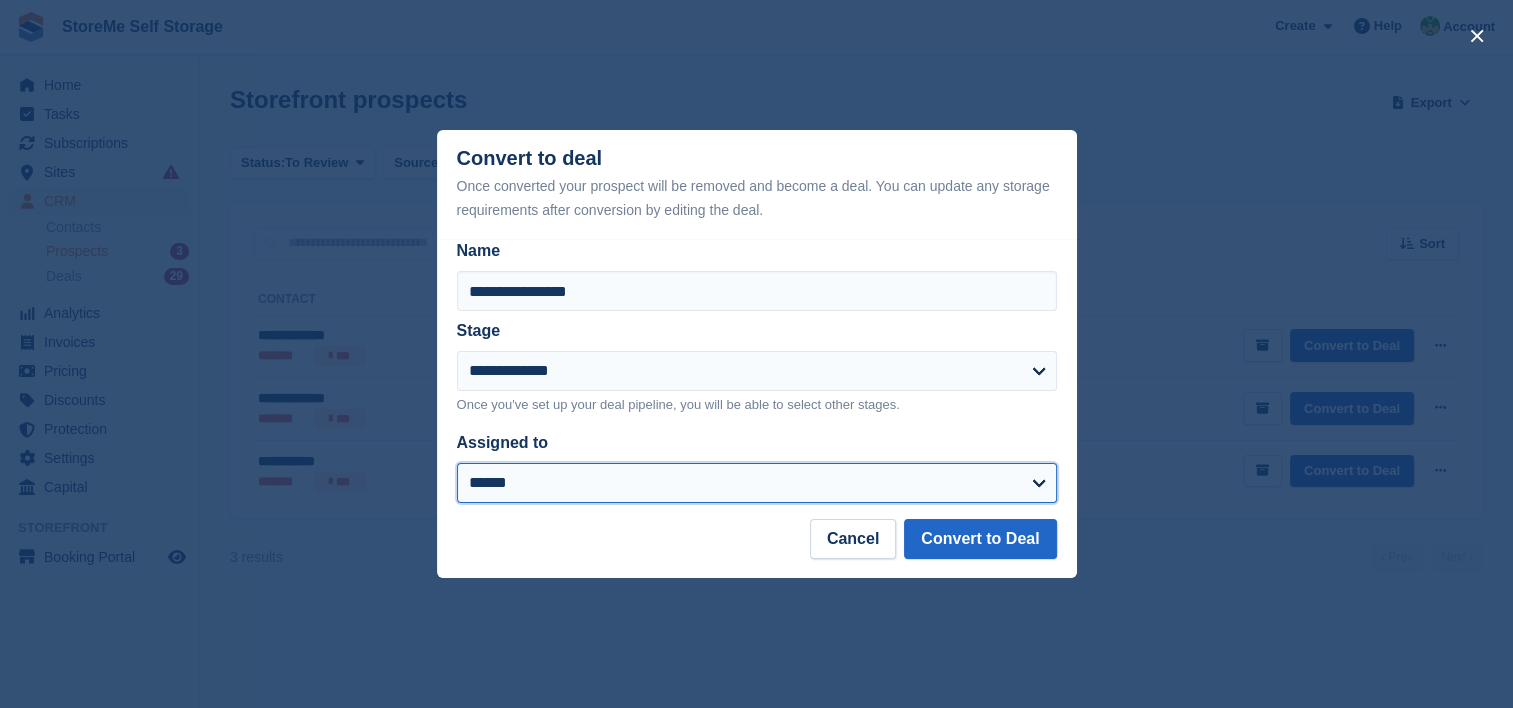 click on "**********" at bounding box center [757, 483] 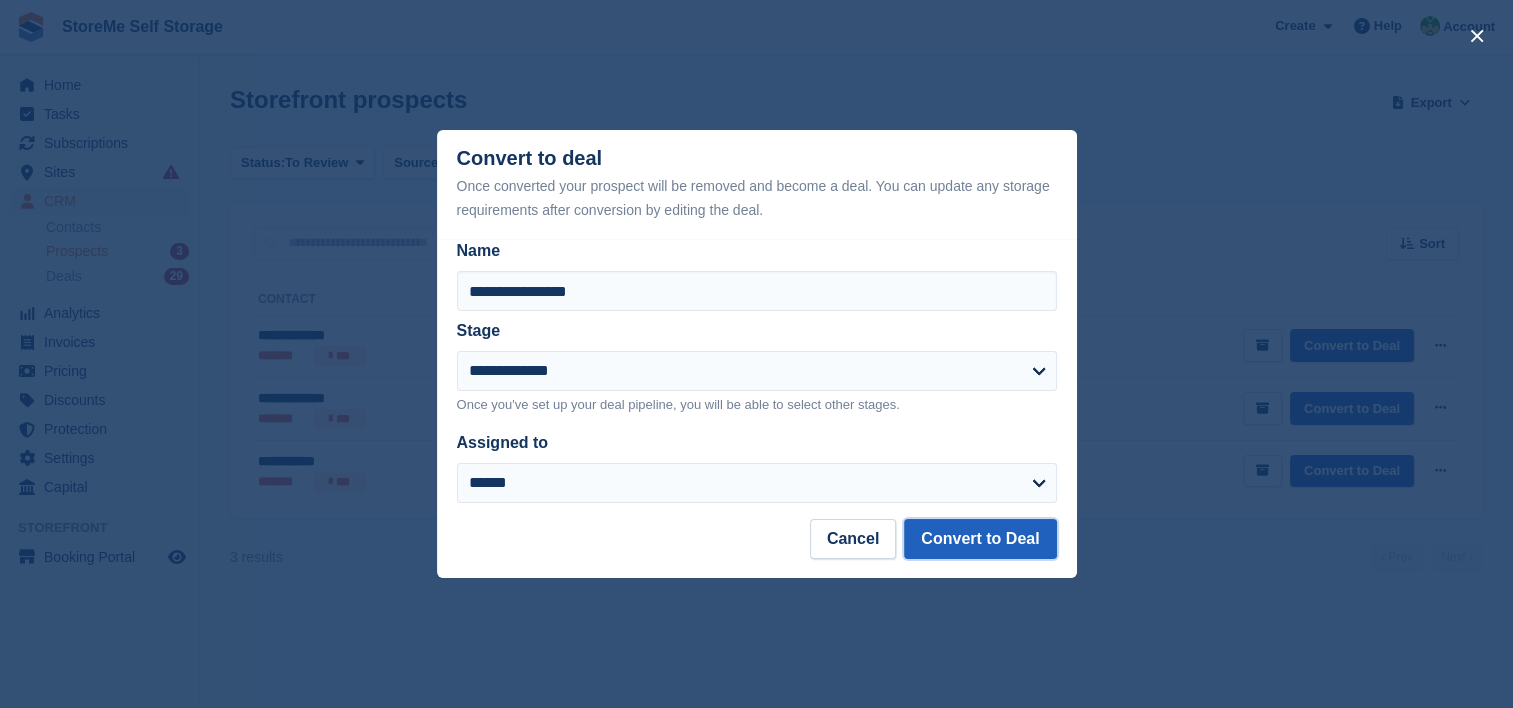 click on "Convert to Deal" at bounding box center (980, 539) 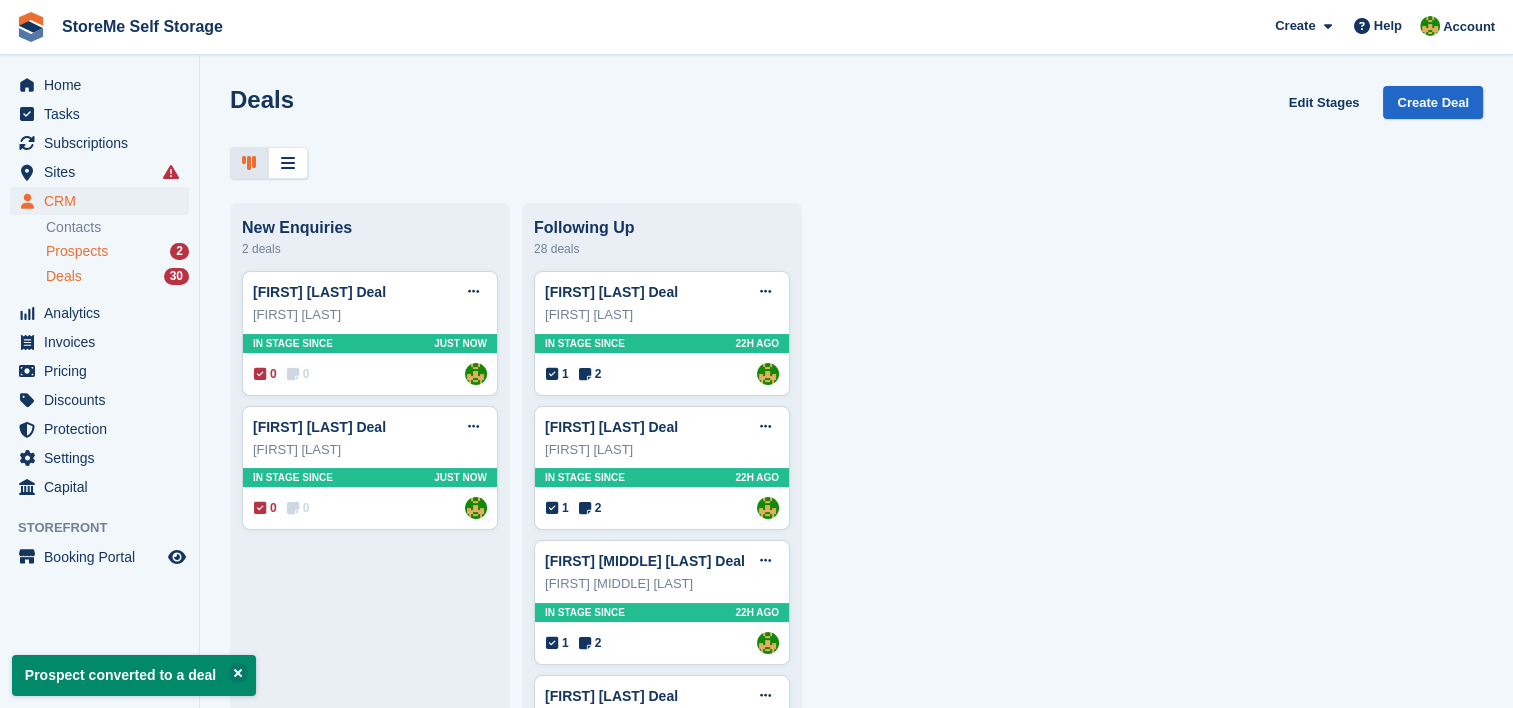 click on "Prospects" at bounding box center (77, 251) 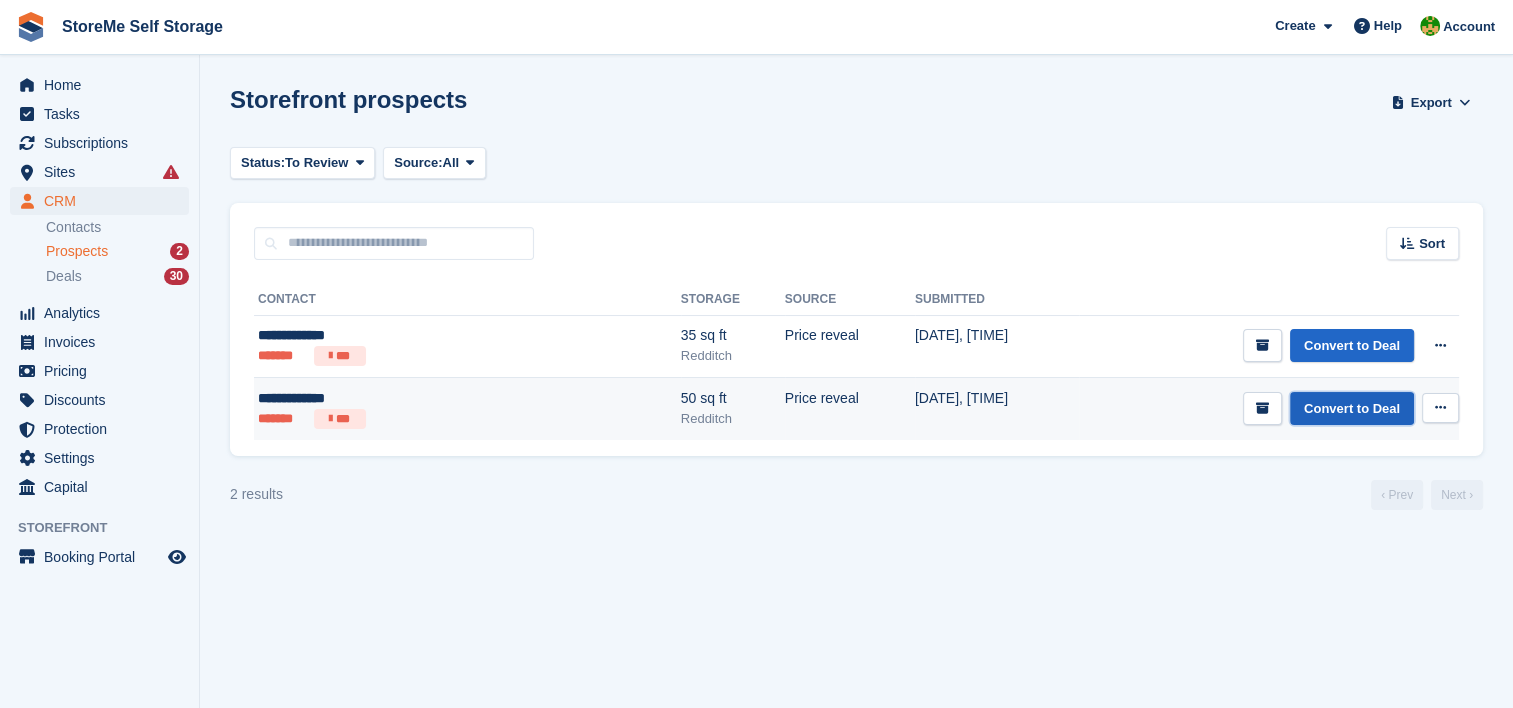 click on "Convert to Deal" at bounding box center (1352, 408) 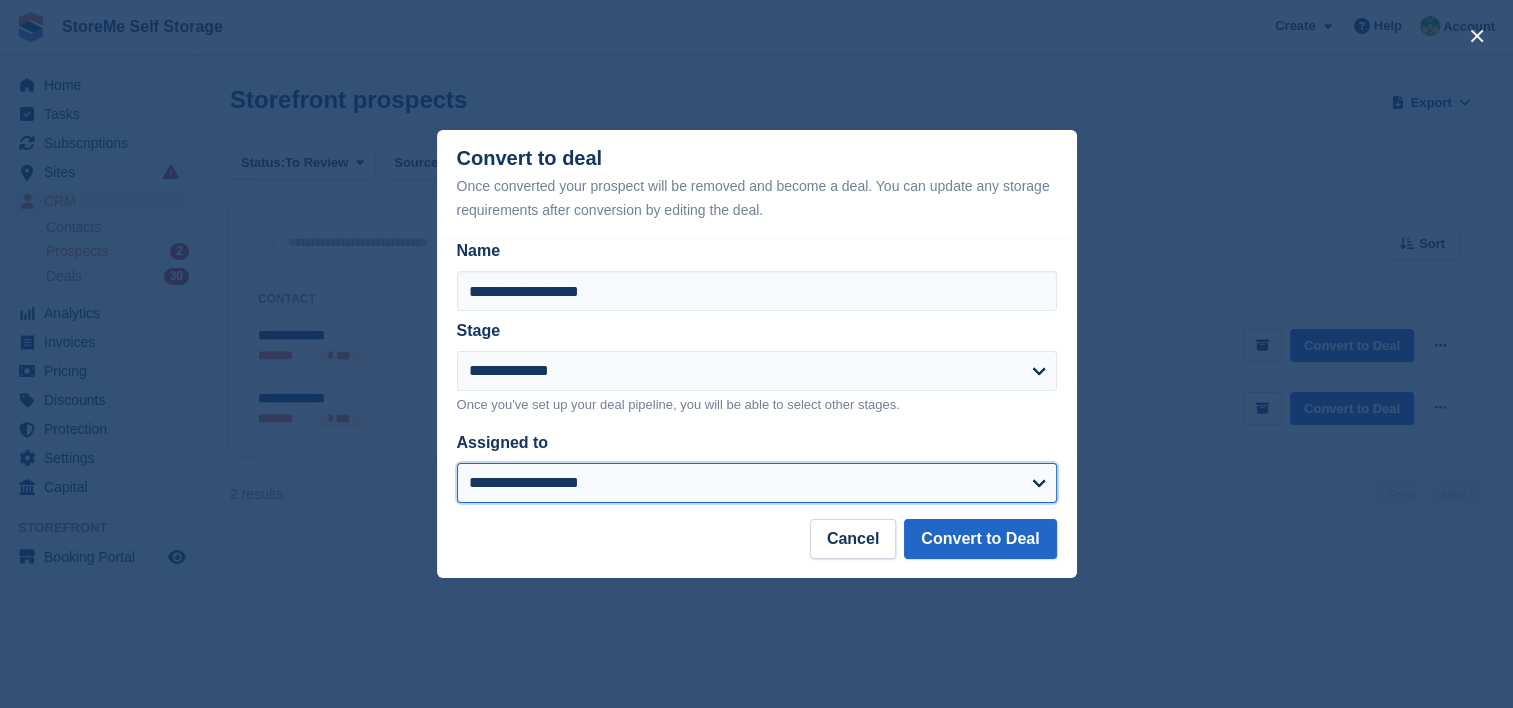 click on "**********" at bounding box center [757, 483] 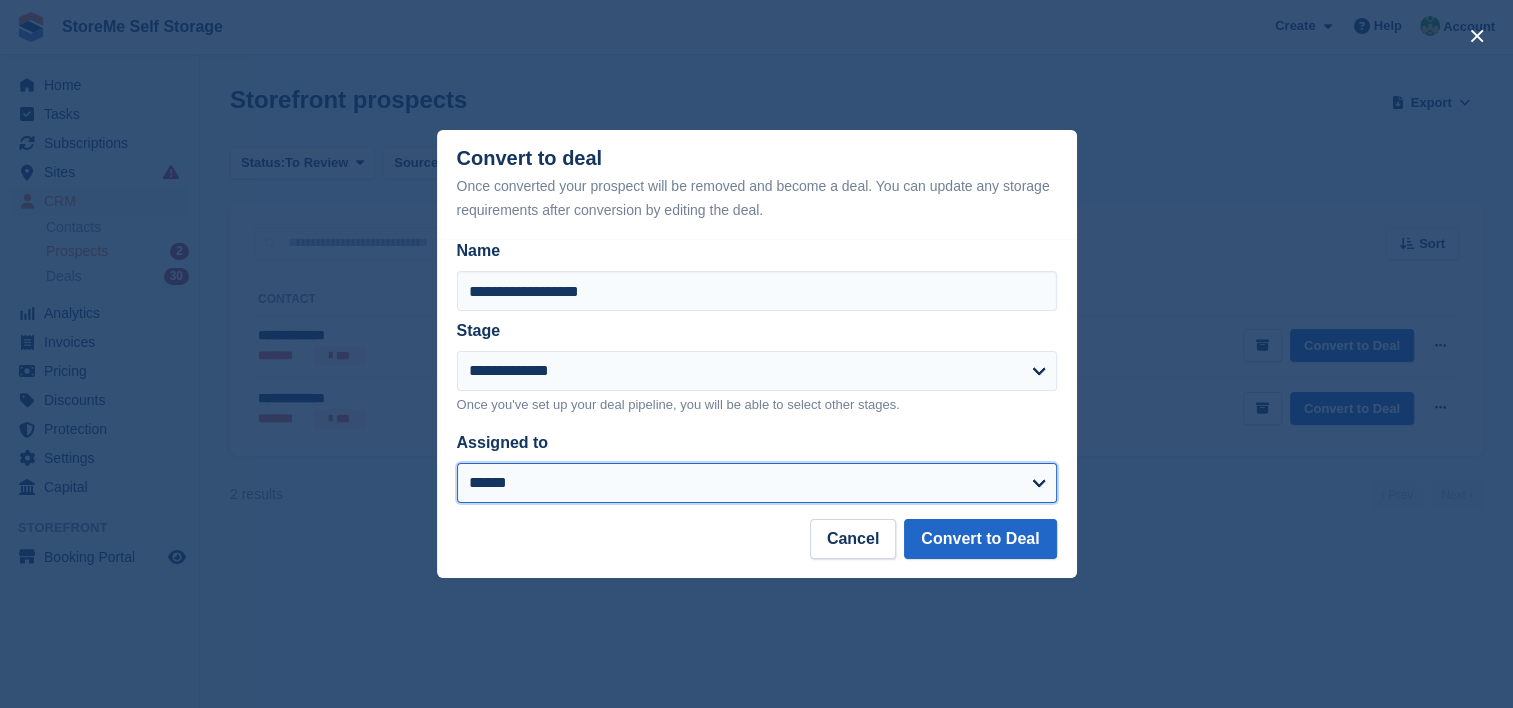 click on "**********" at bounding box center [757, 483] 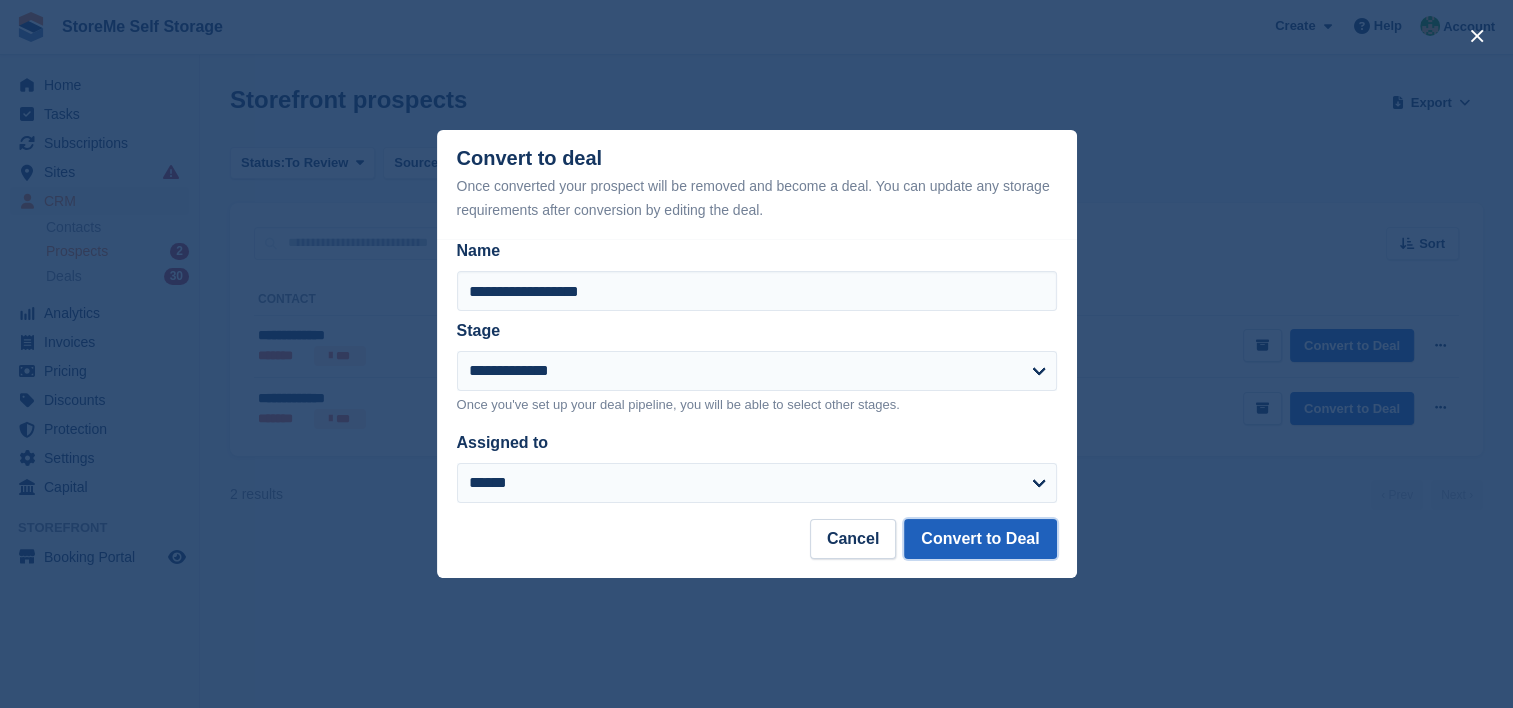 click on "Convert to Deal" at bounding box center [980, 539] 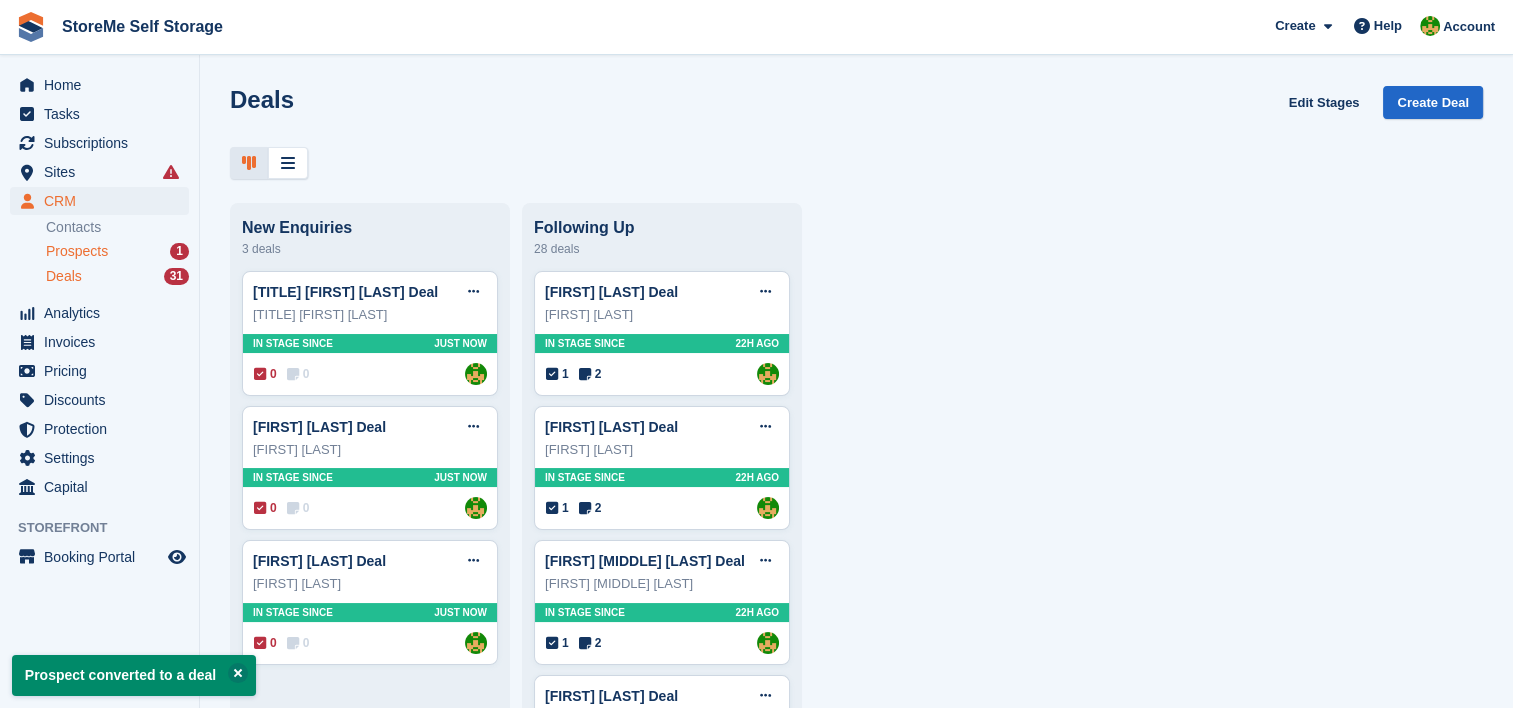 drag, startPoint x: 91, startPoint y: 301, endPoint x: 80, endPoint y: 253, distance: 49.24429 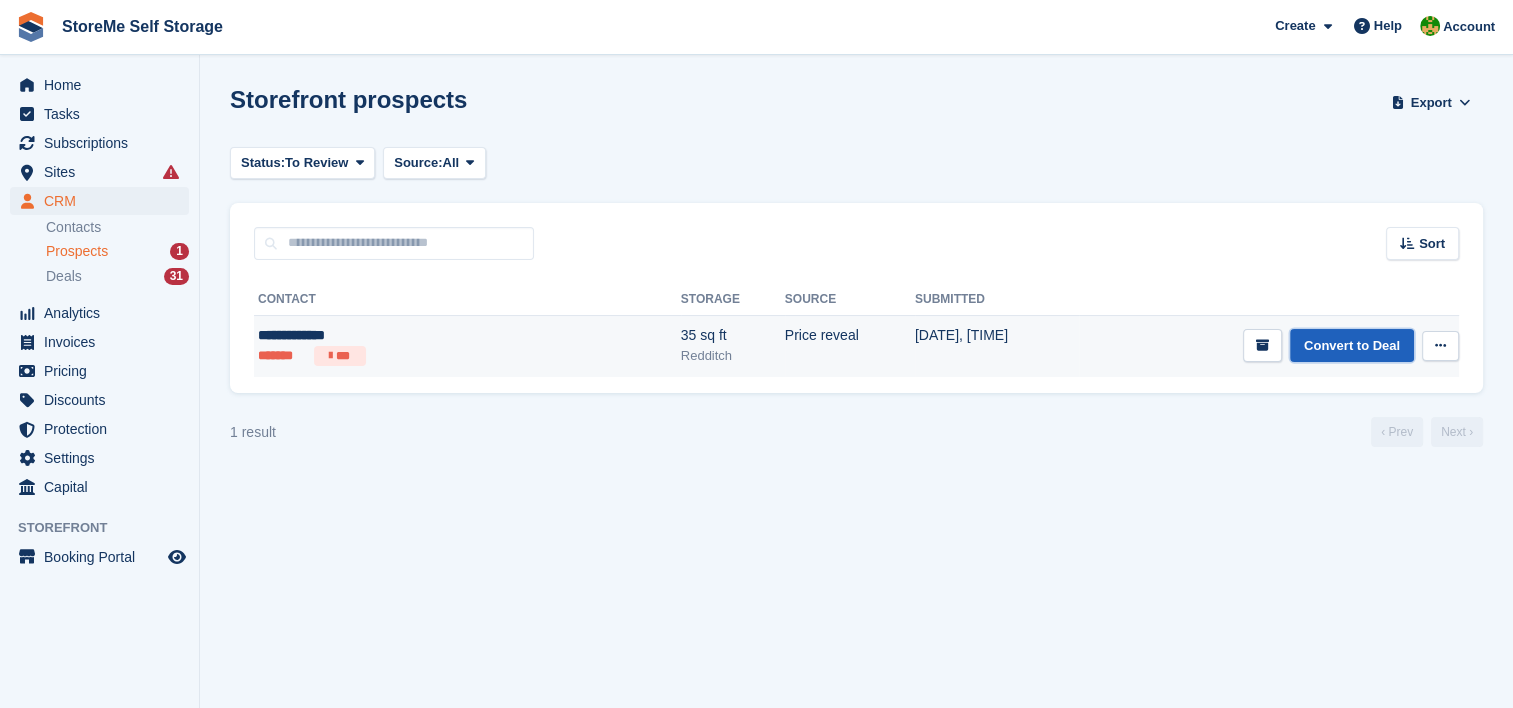 click on "Convert to Deal" at bounding box center [1352, 345] 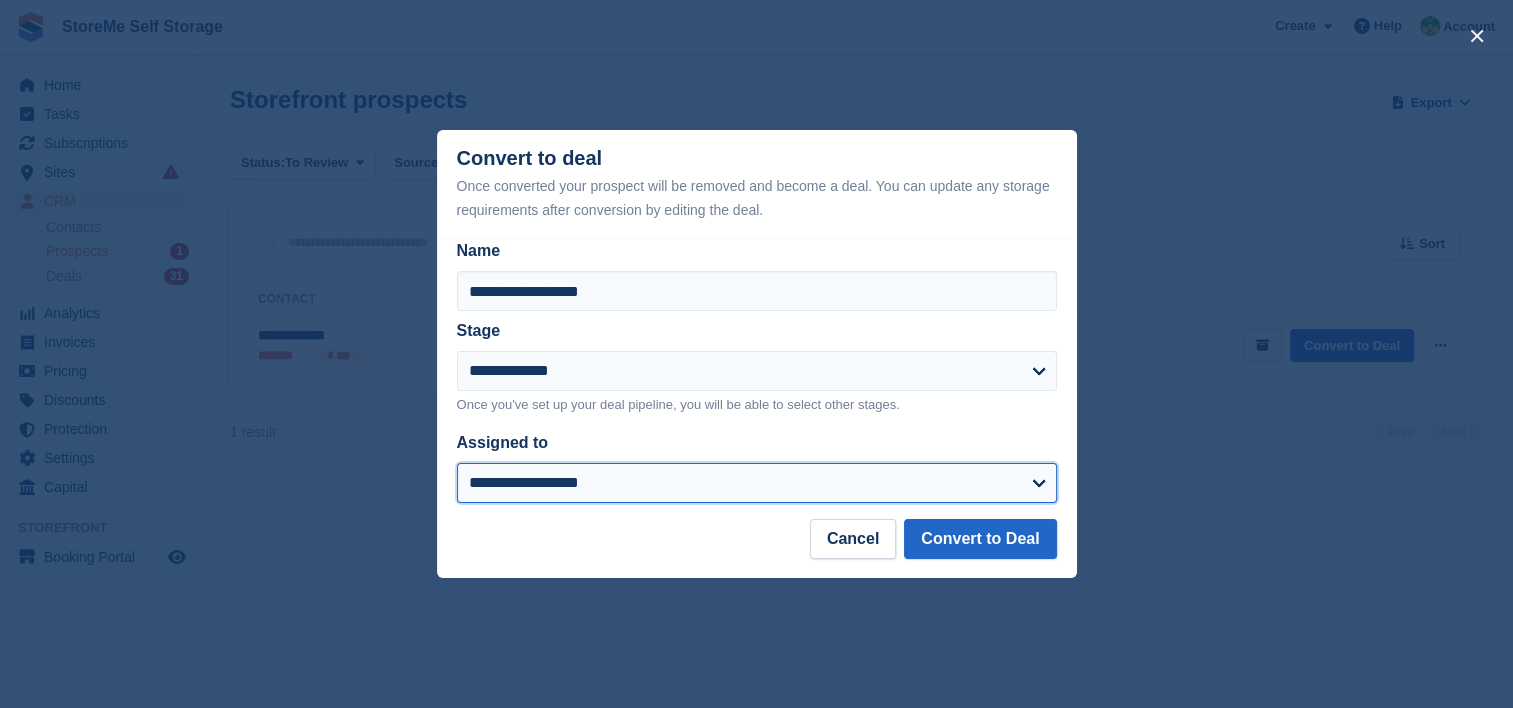 click on "**********" at bounding box center [757, 483] 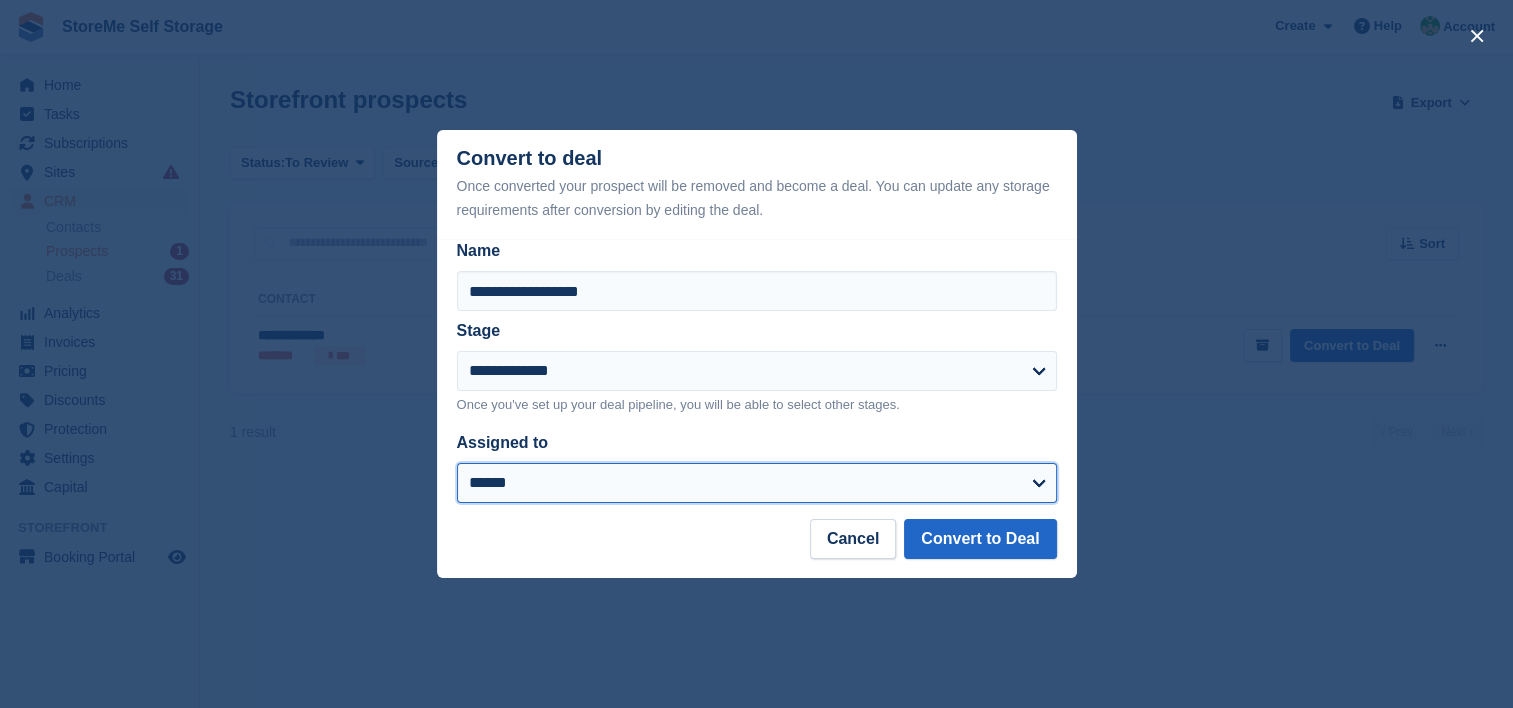 click on "**********" at bounding box center [757, 483] 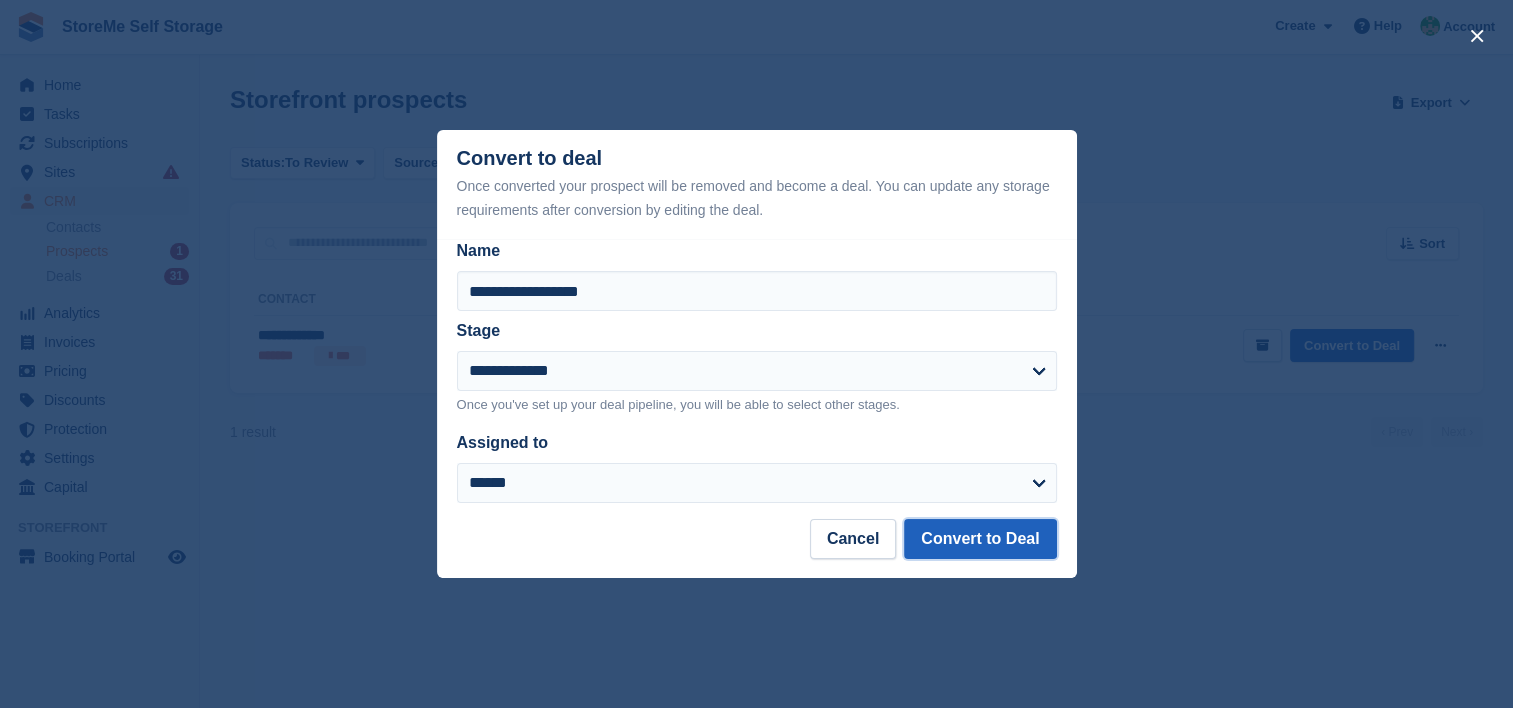 click on "Convert to Deal" at bounding box center [980, 539] 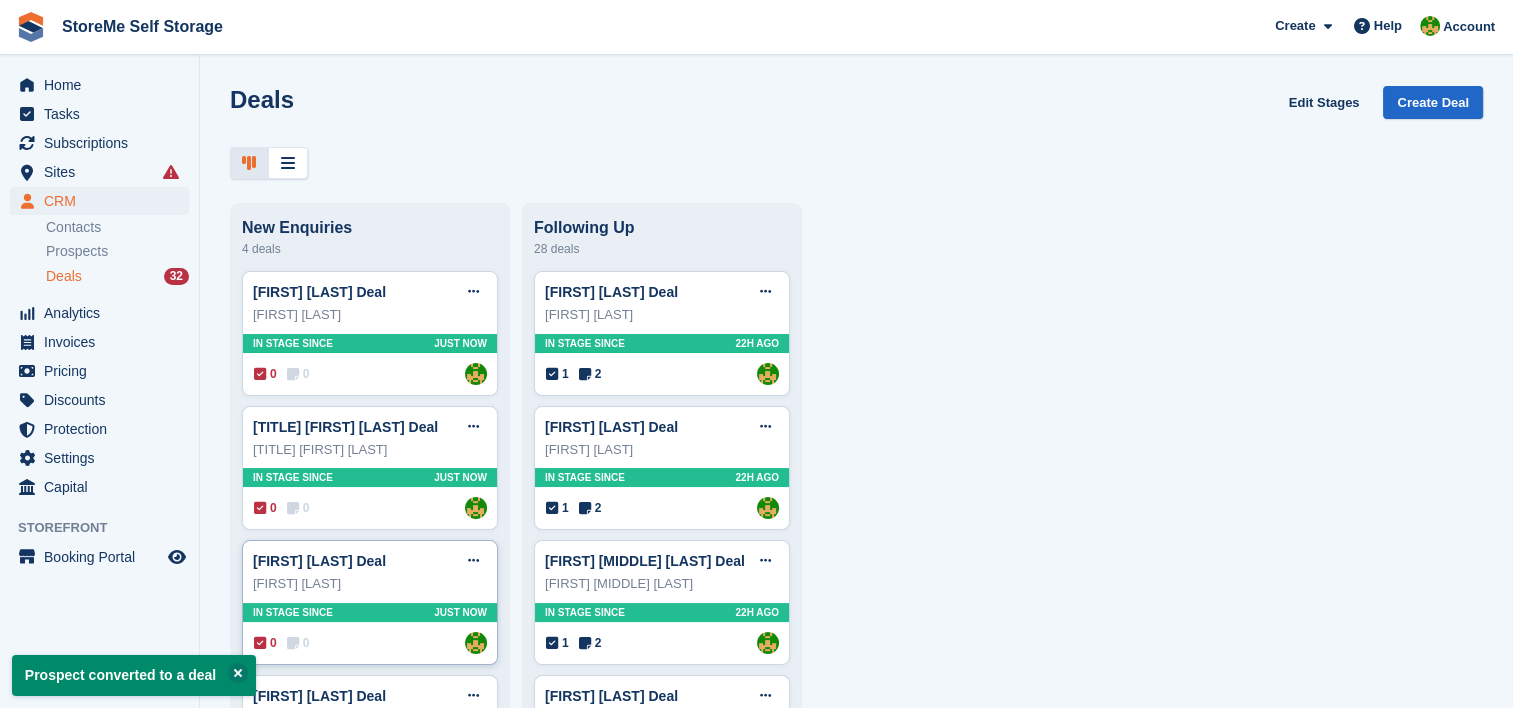 scroll, scrollTop: 300, scrollLeft: 0, axis: vertical 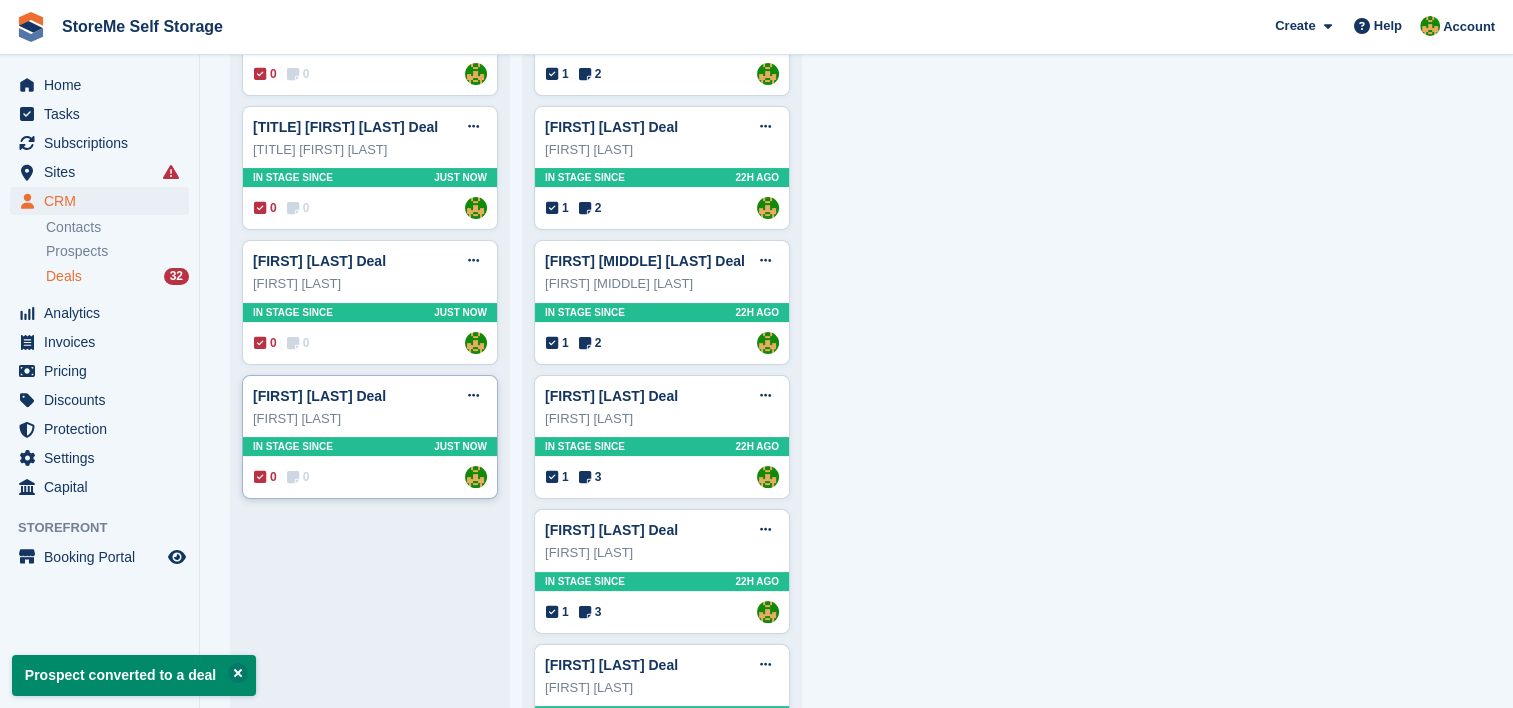 click on "In stage since Just now" at bounding box center [370, 446] 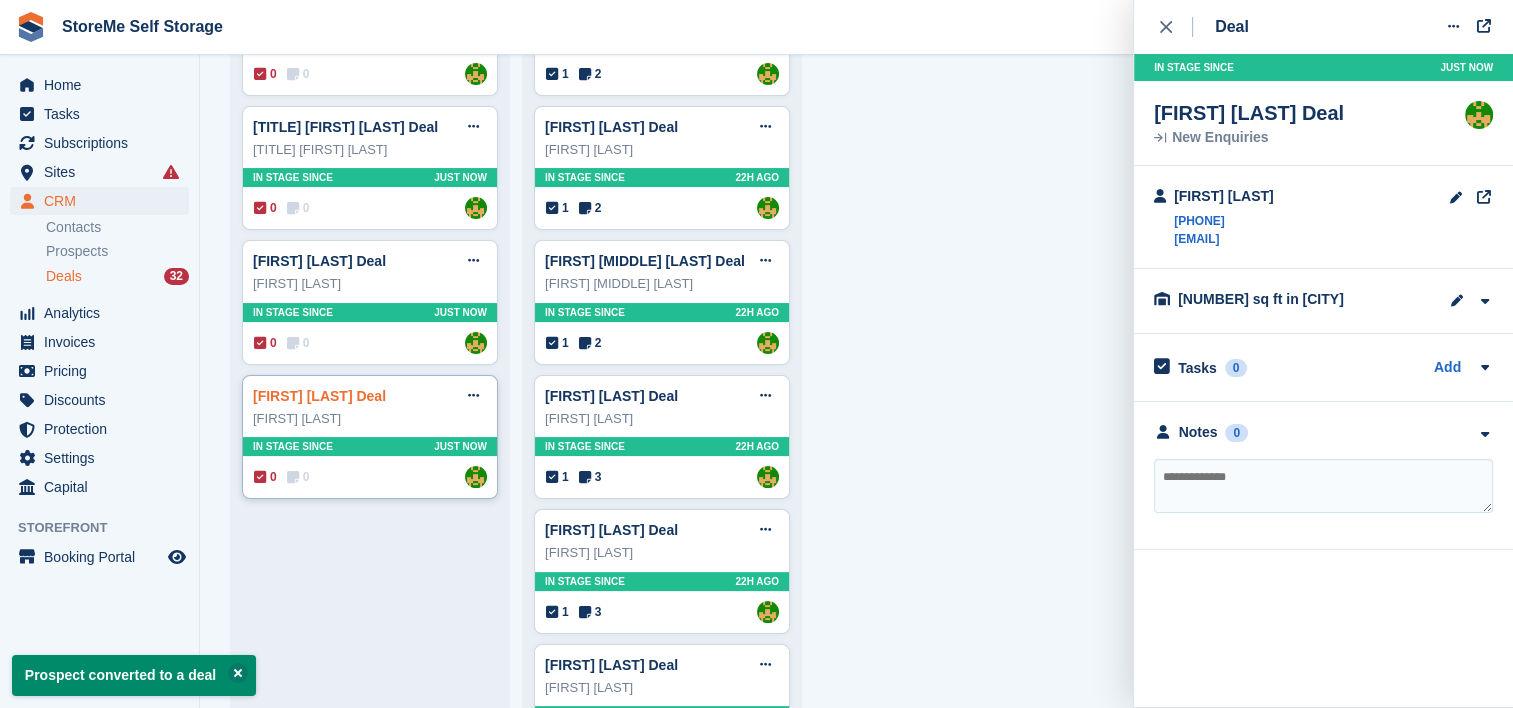 click on "Devante Thompson Deal" at bounding box center (319, 396) 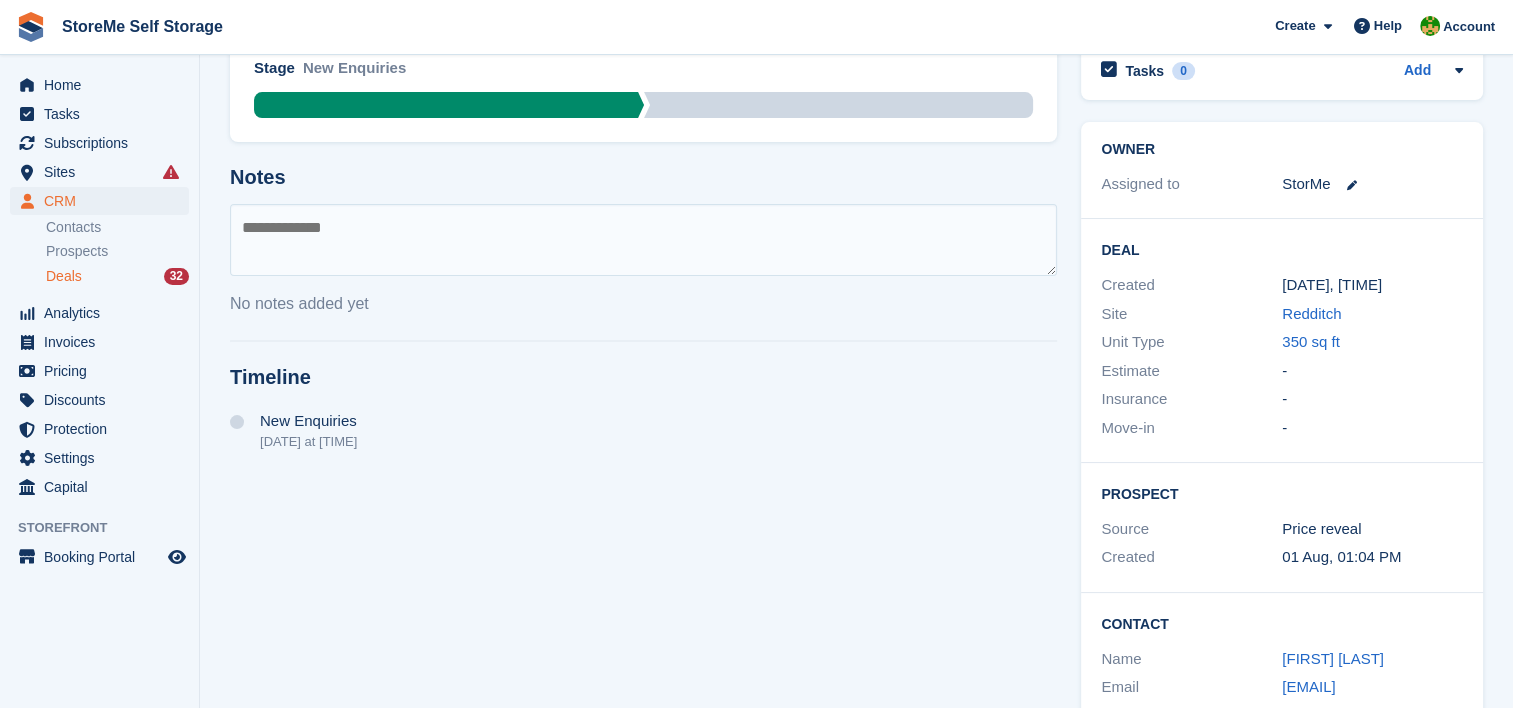 scroll, scrollTop: 252, scrollLeft: 0, axis: vertical 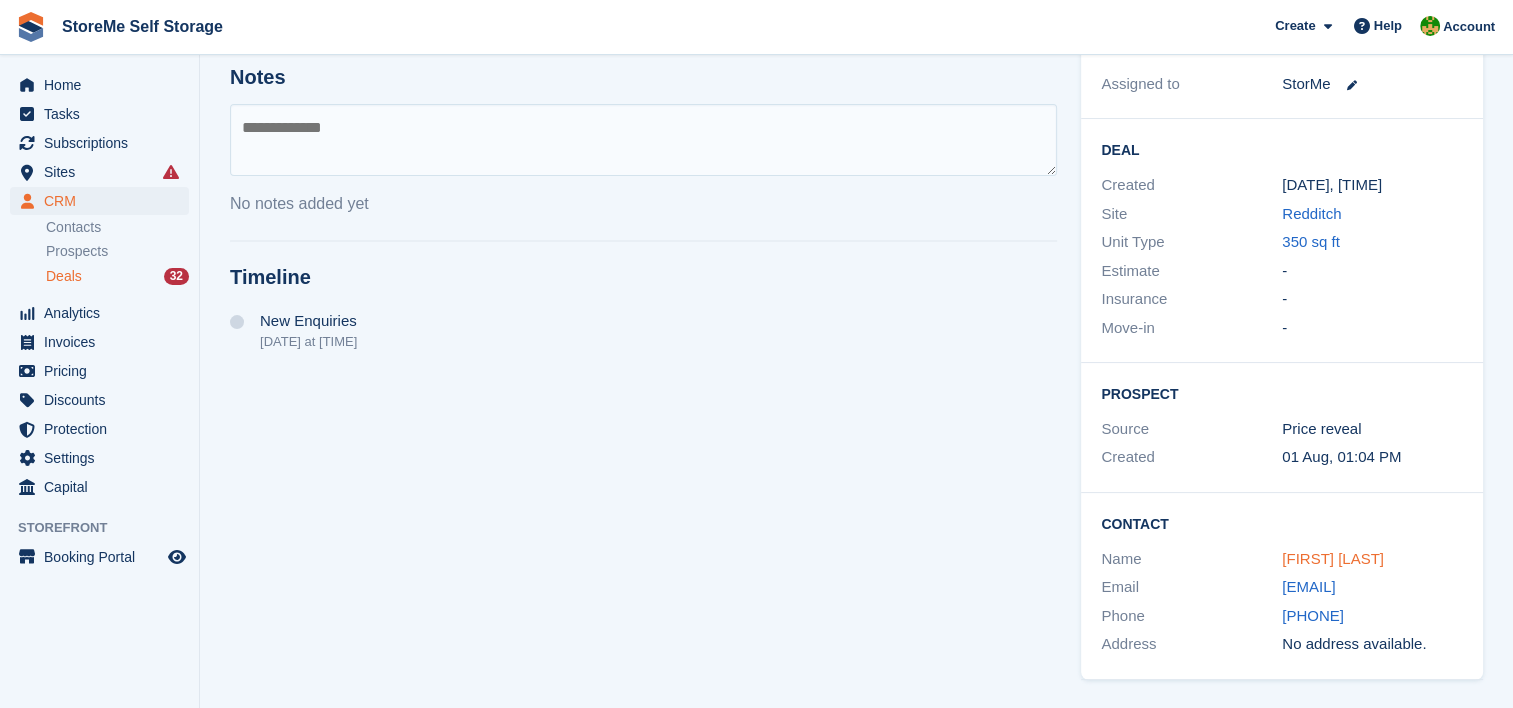 click on "Devante Thompson" at bounding box center (1333, 558) 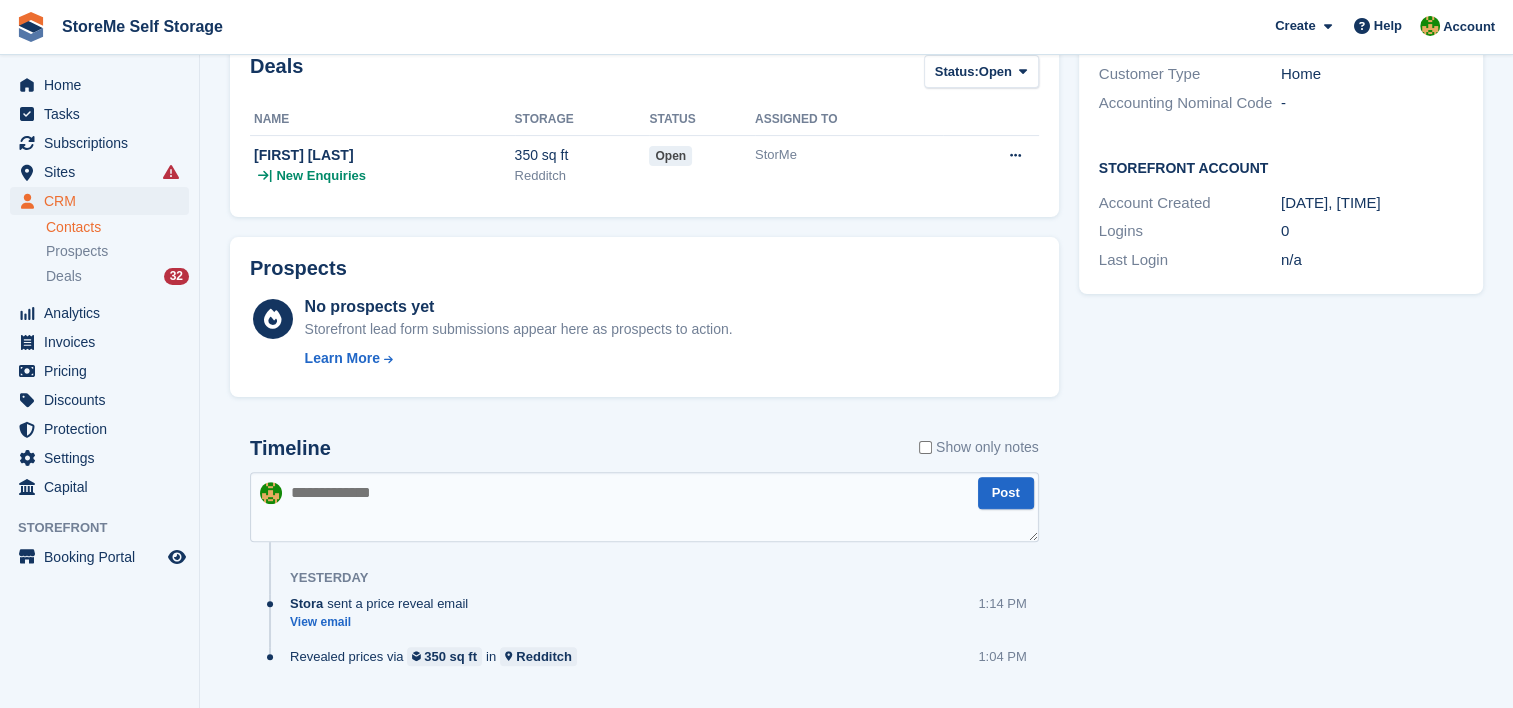 scroll, scrollTop: 500, scrollLeft: 0, axis: vertical 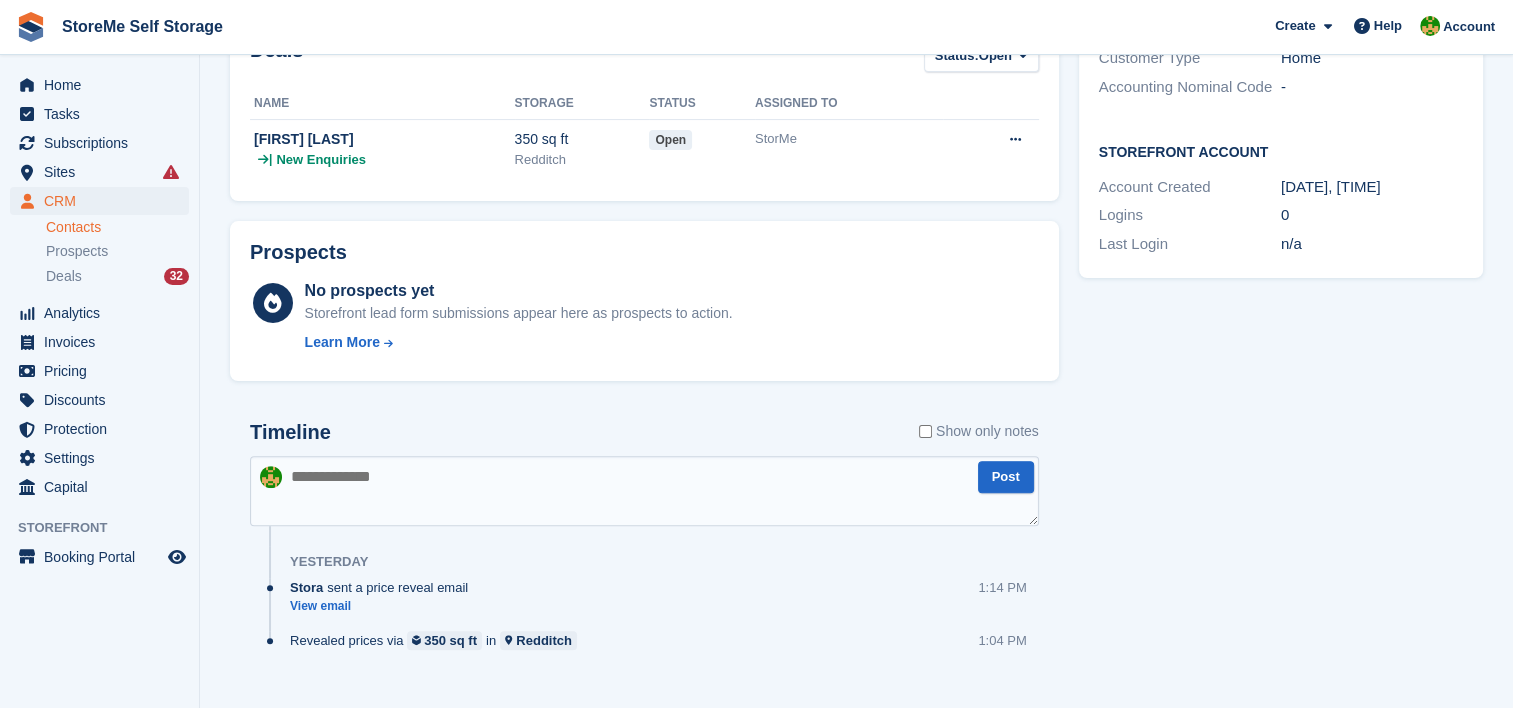 click at bounding box center [644, 491] 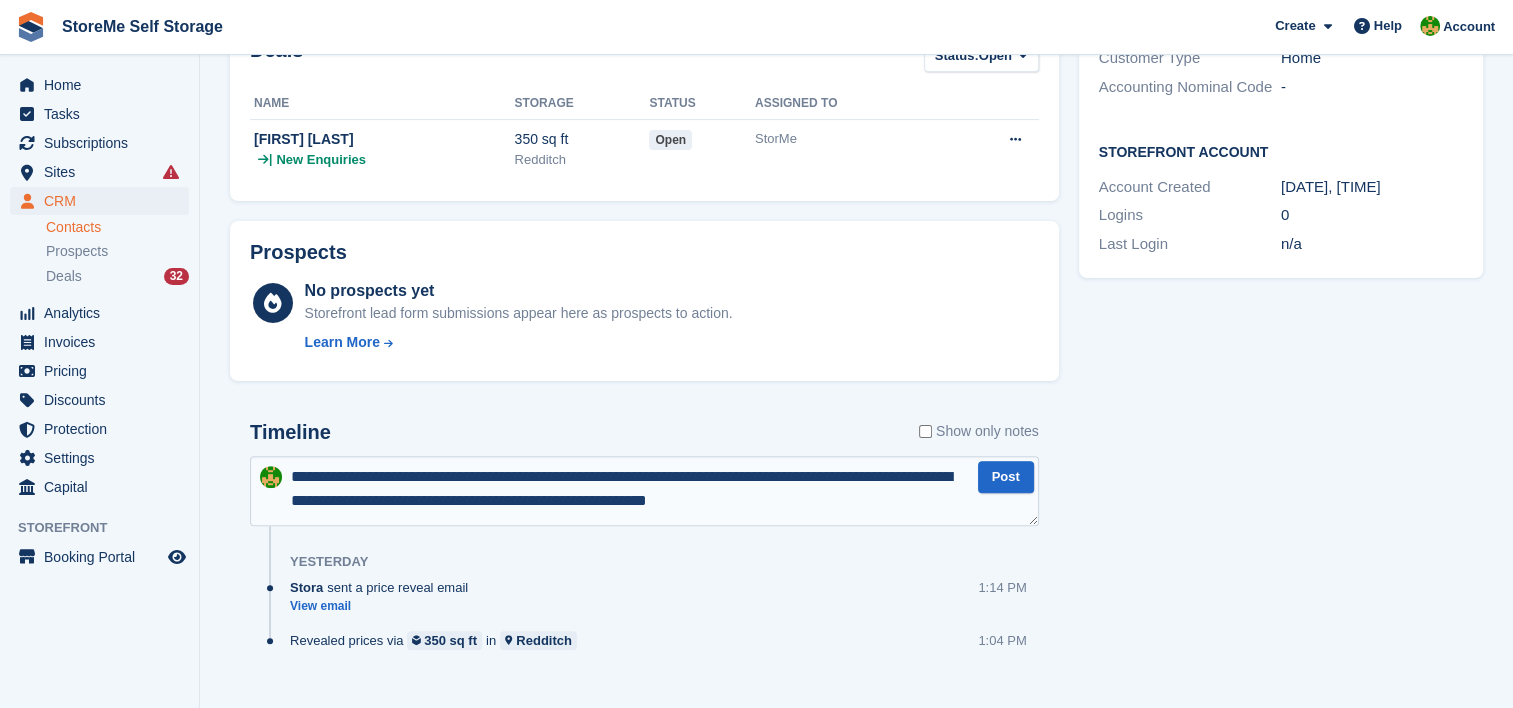 type on "**********" 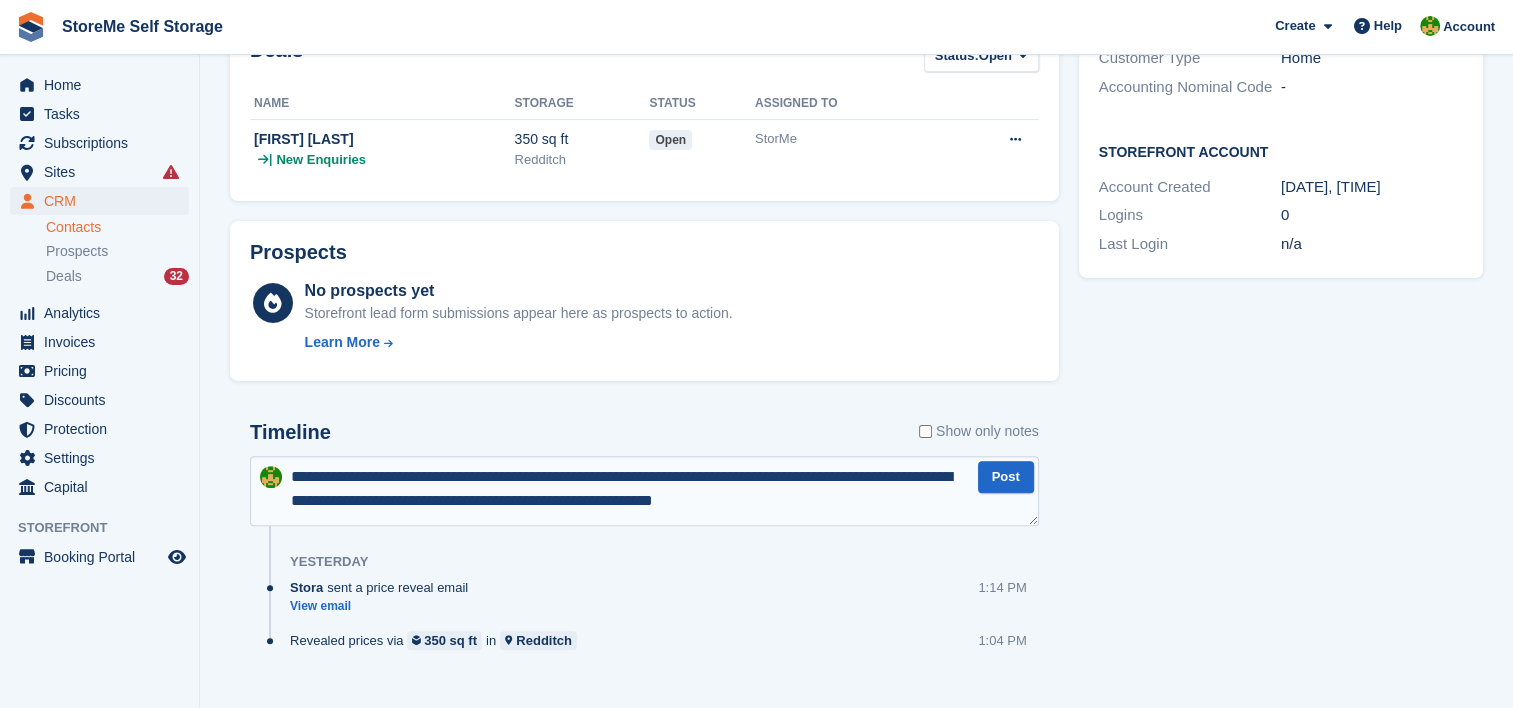 drag, startPoint x: 868, startPoint y: 498, endPoint x: 266, endPoint y: 467, distance: 602.79767 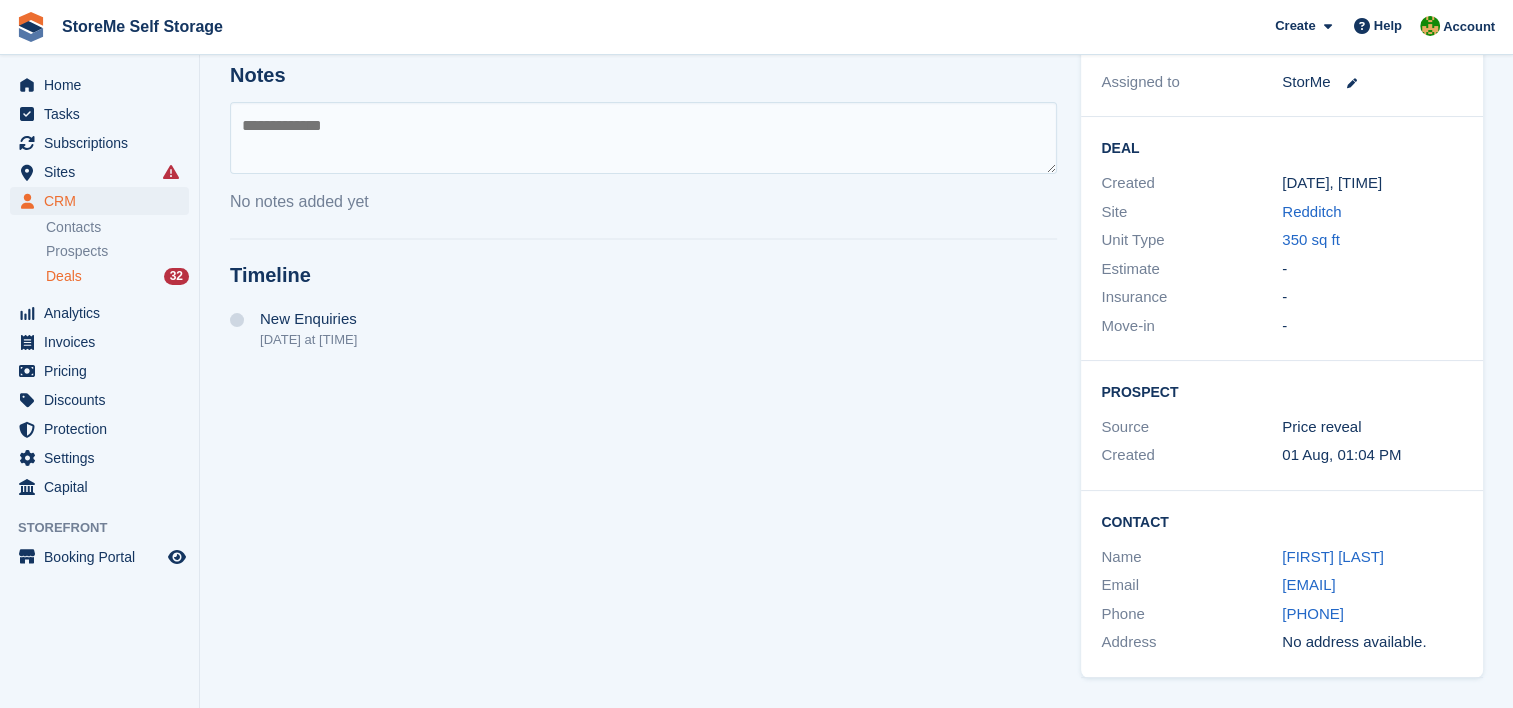 scroll, scrollTop: 252, scrollLeft: 0, axis: vertical 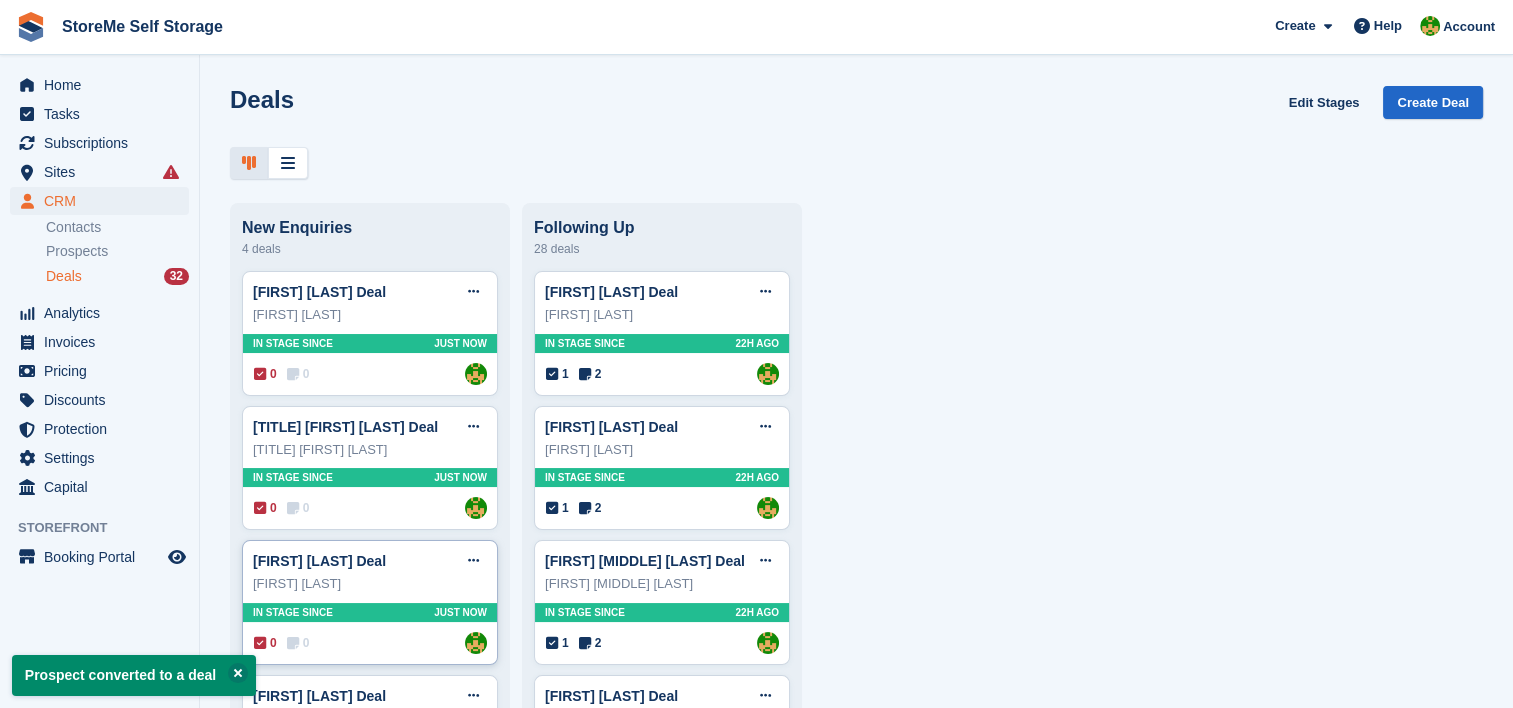 click on "In stage since Just now" at bounding box center [370, 612] 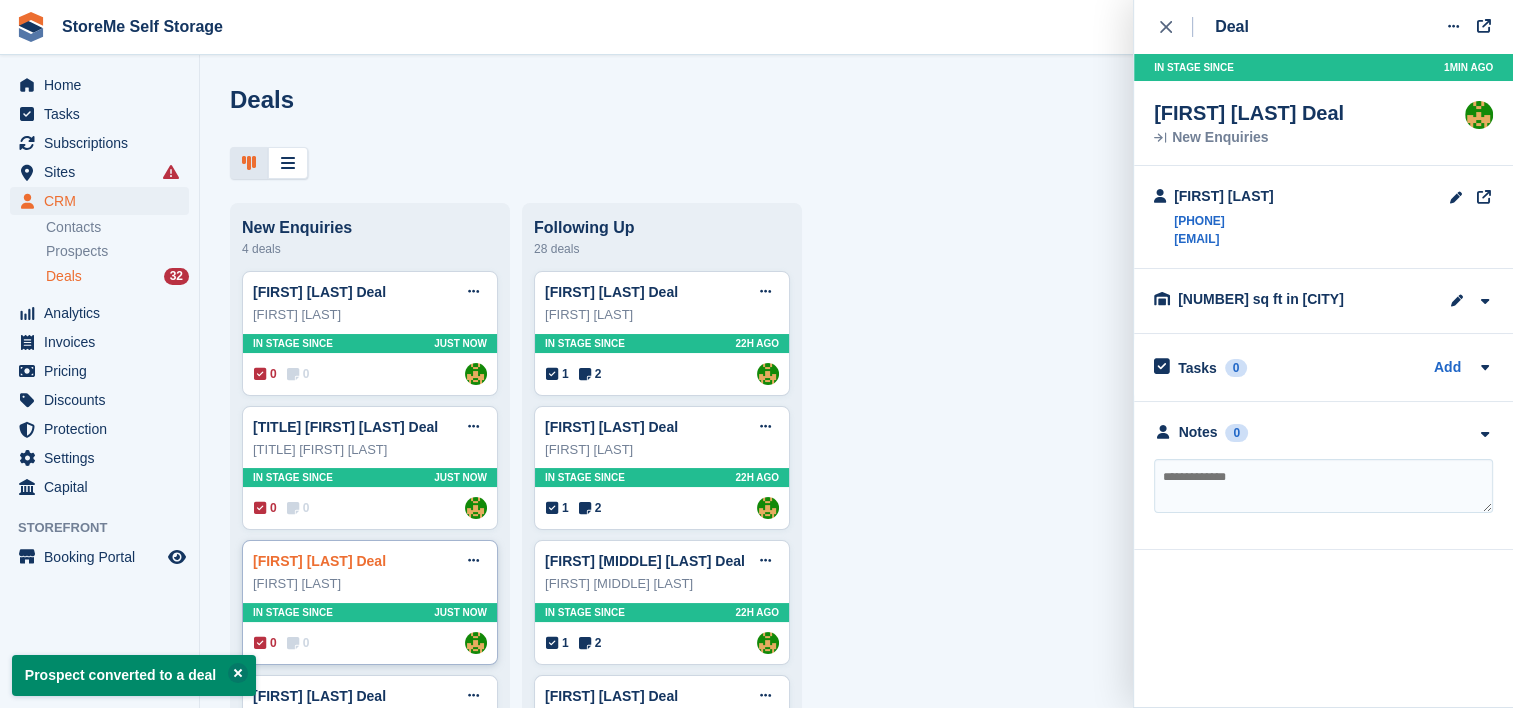click on "Lucy Foster Deal" at bounding box center (319, 561) 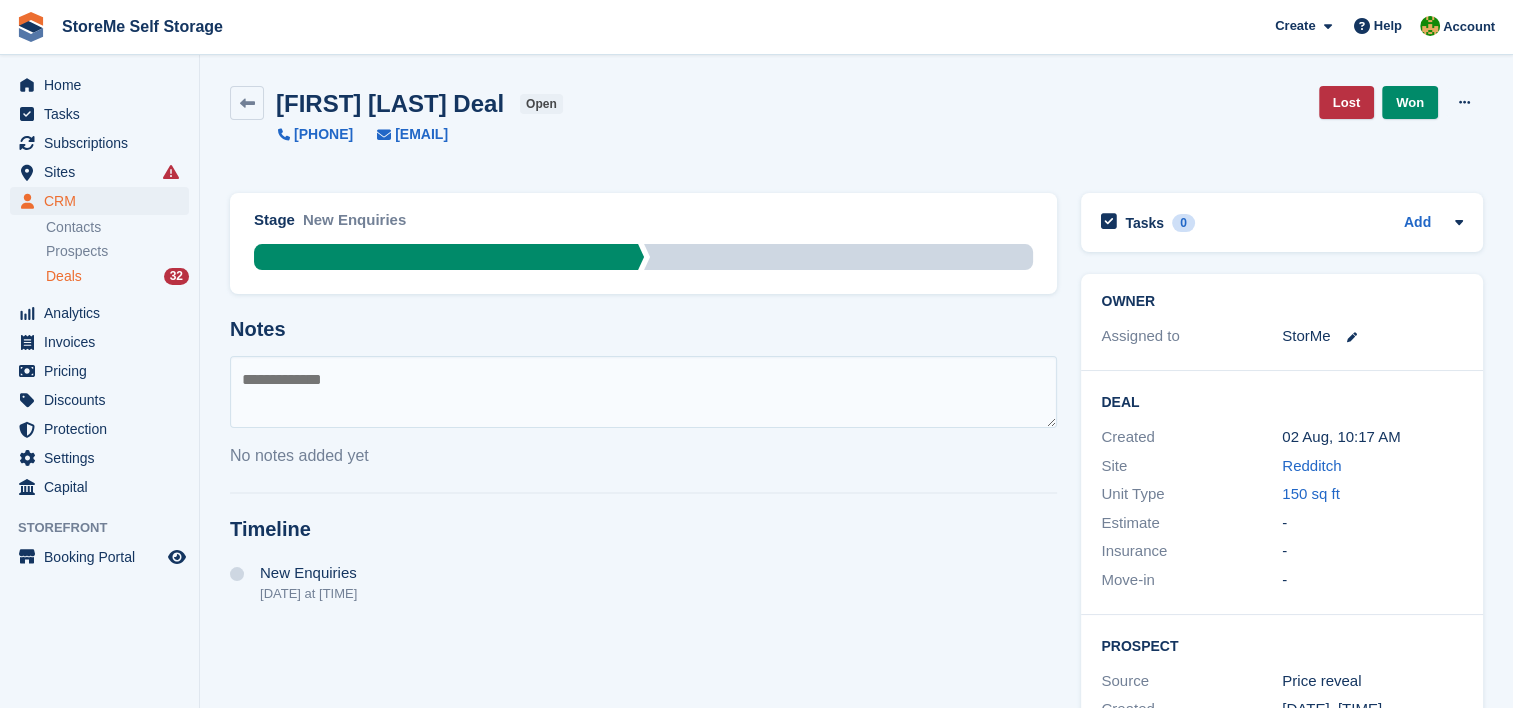 scroll, scrollTop: 275, scrollLeft: 0, axis: vertical 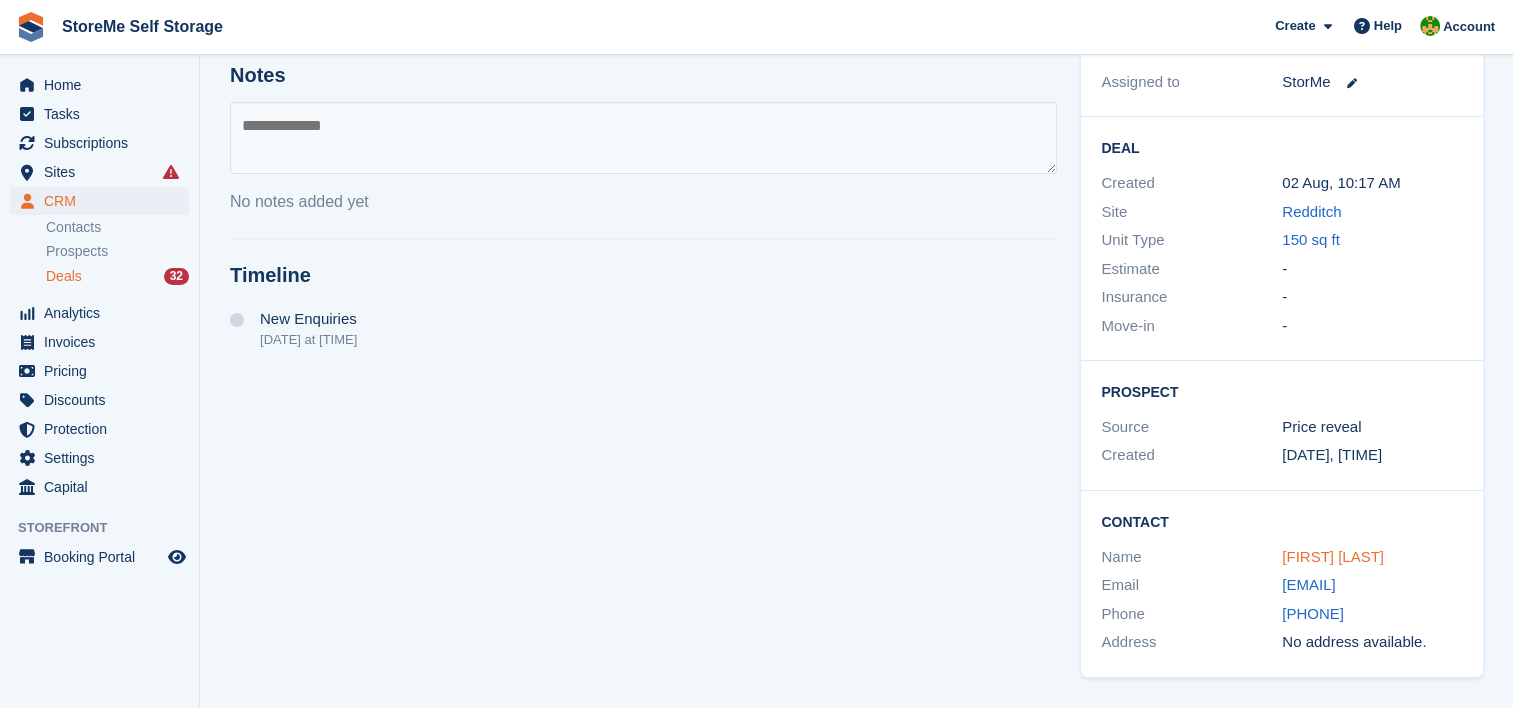 click on "Lucy Foster" at bounding box center [1333, 556] 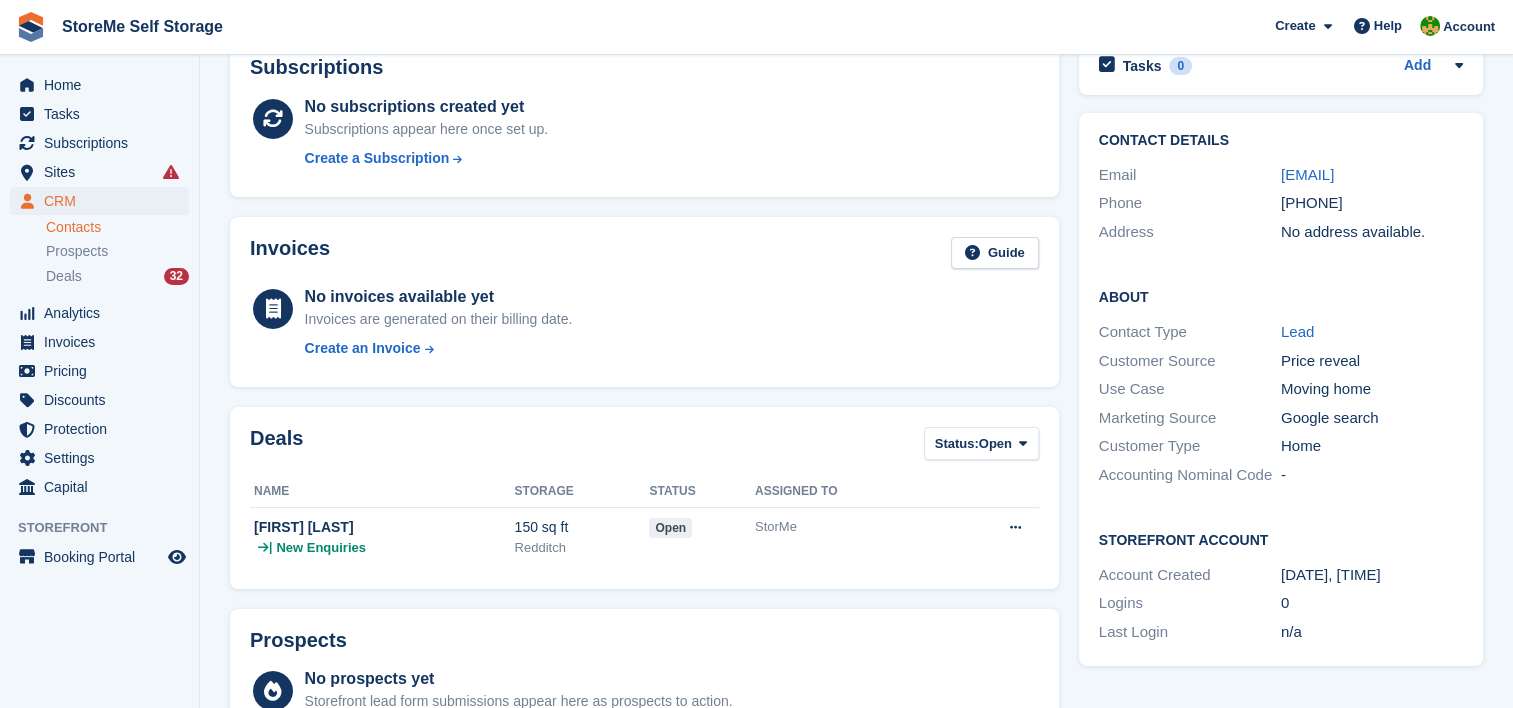 scroll, scrollTop: 500, scrollLeft: 0, axis: vertical 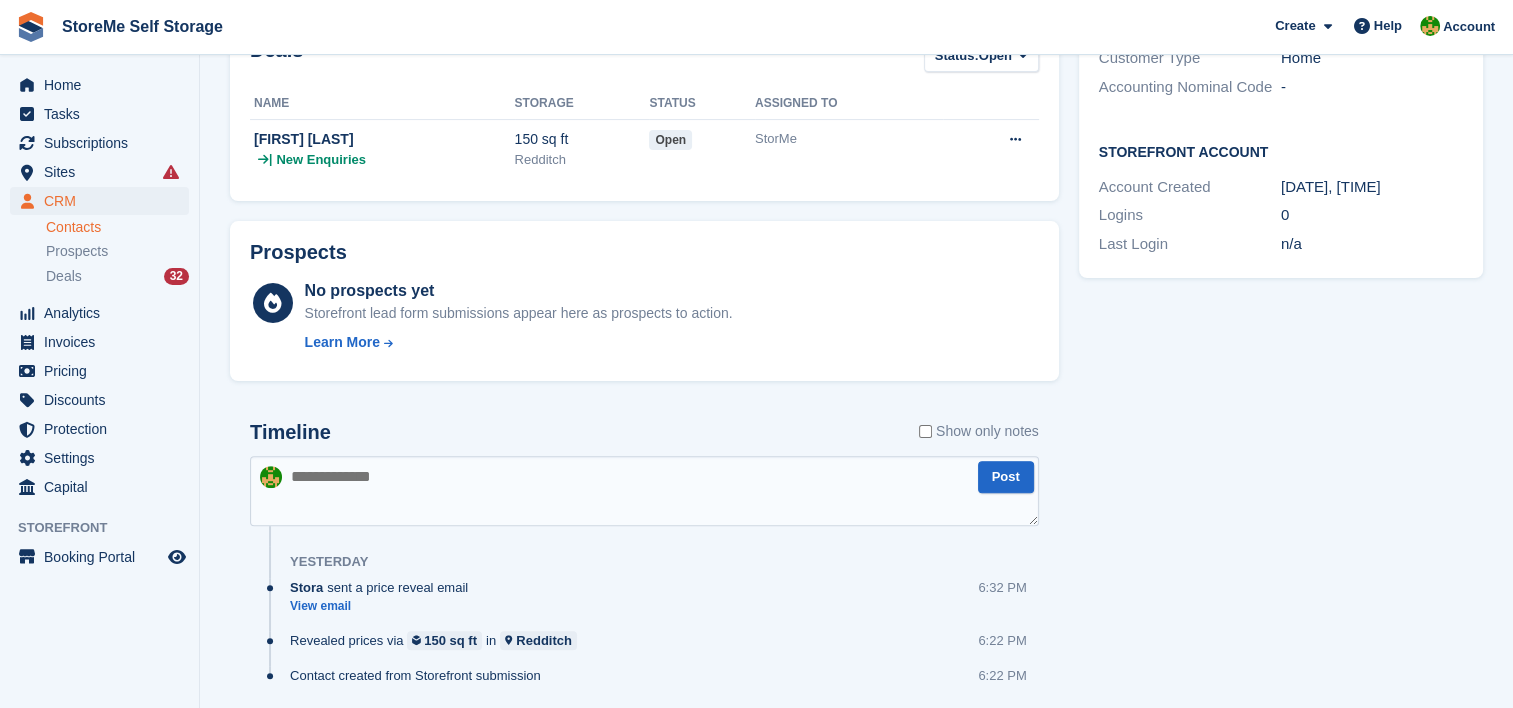 click at bounding box center (644, 491) 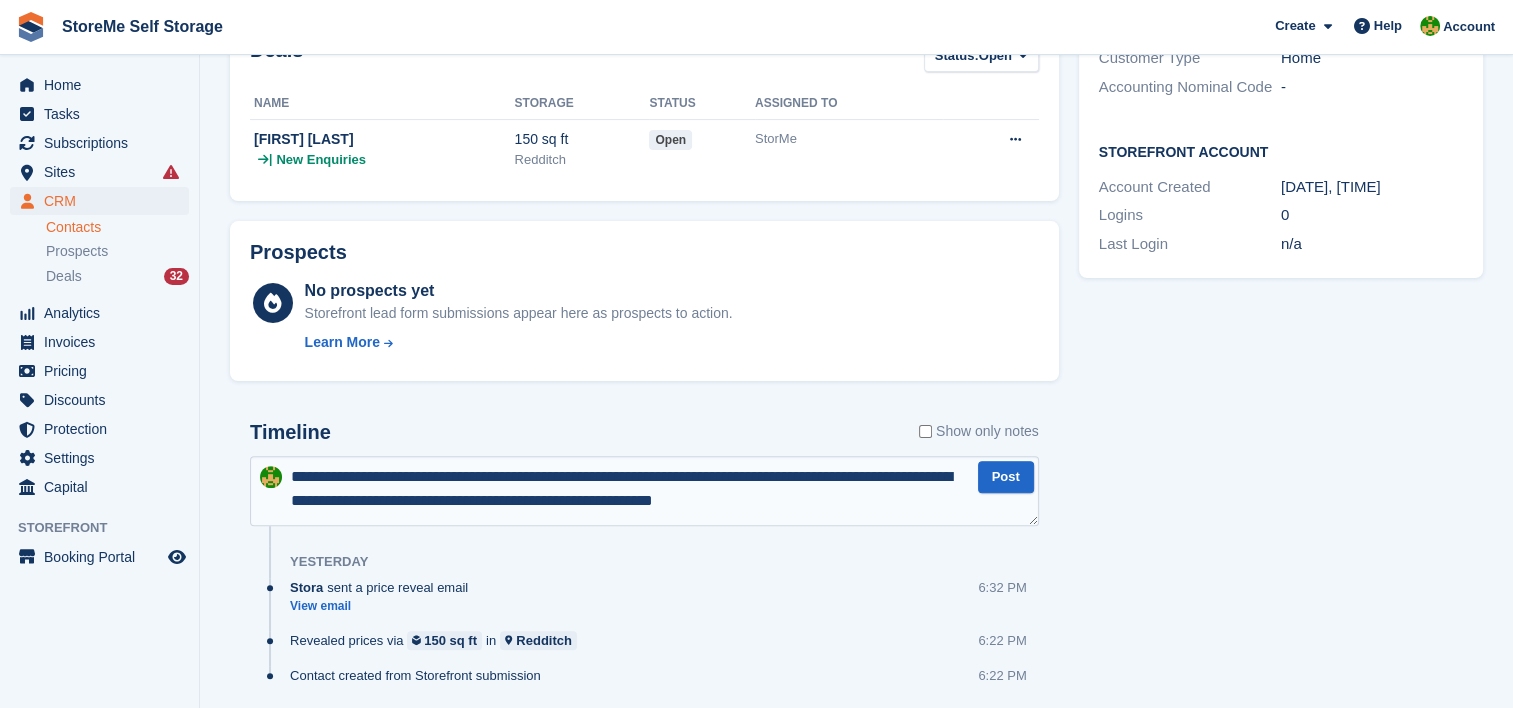 type 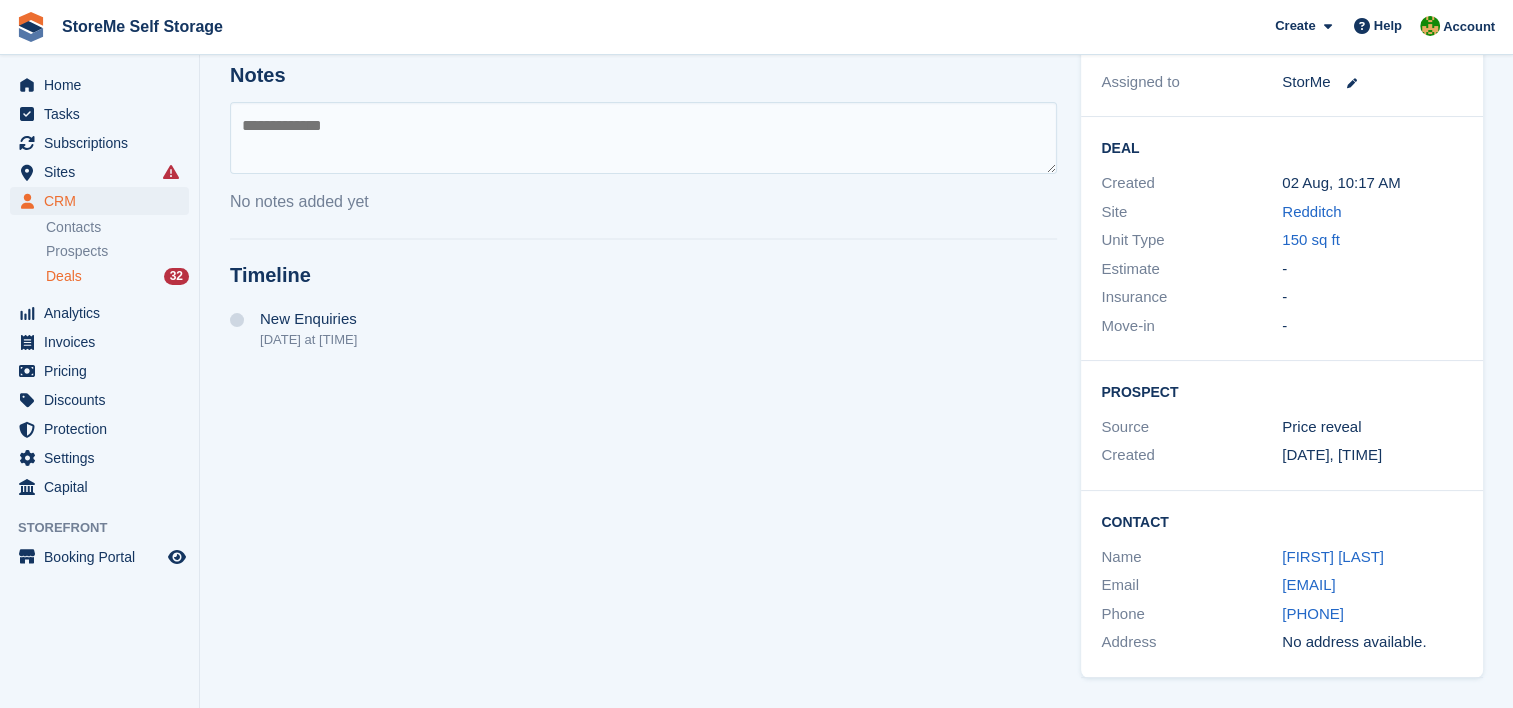 scroll, scrollTop: 275, scrollLeft: 0, axis: vertical 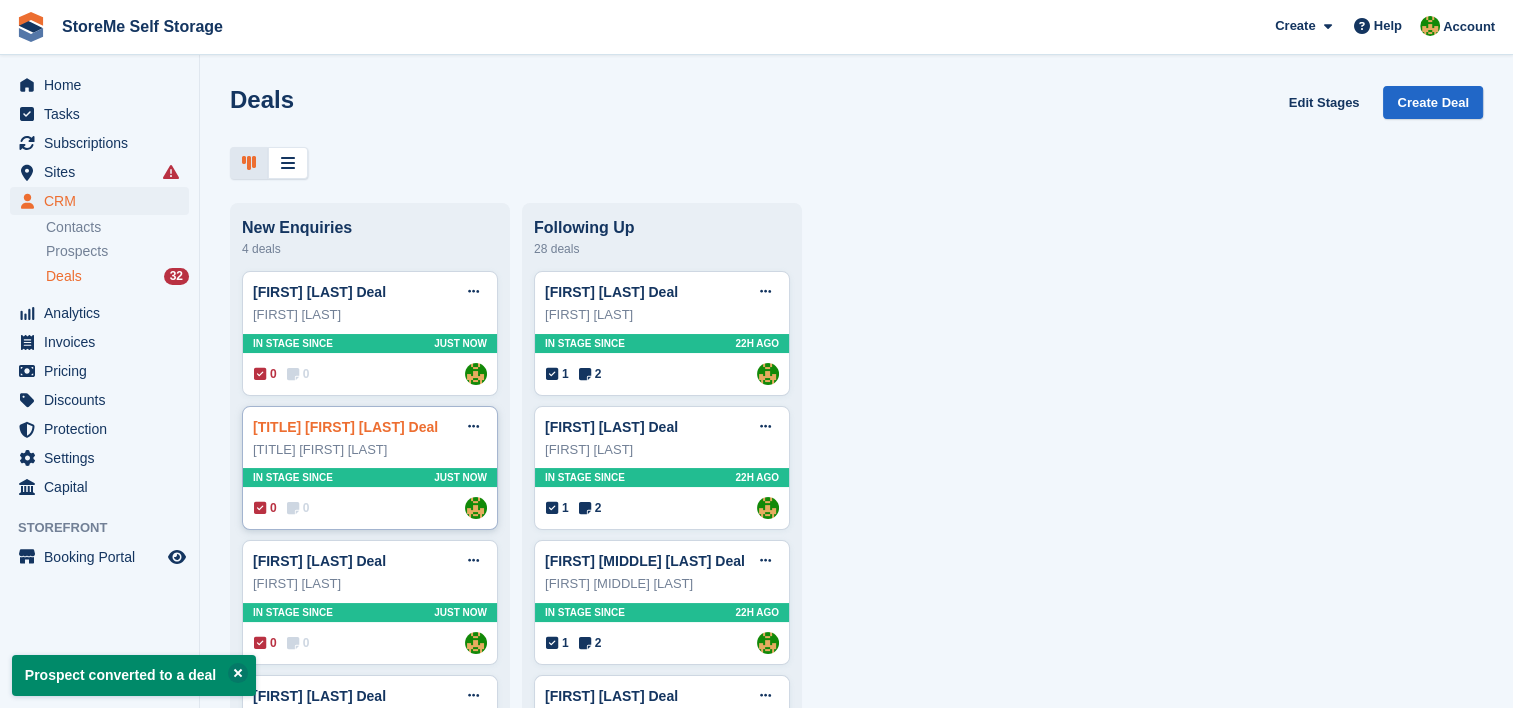 click on "Mr Scott wood Deal" at bounding box center (345, 427) 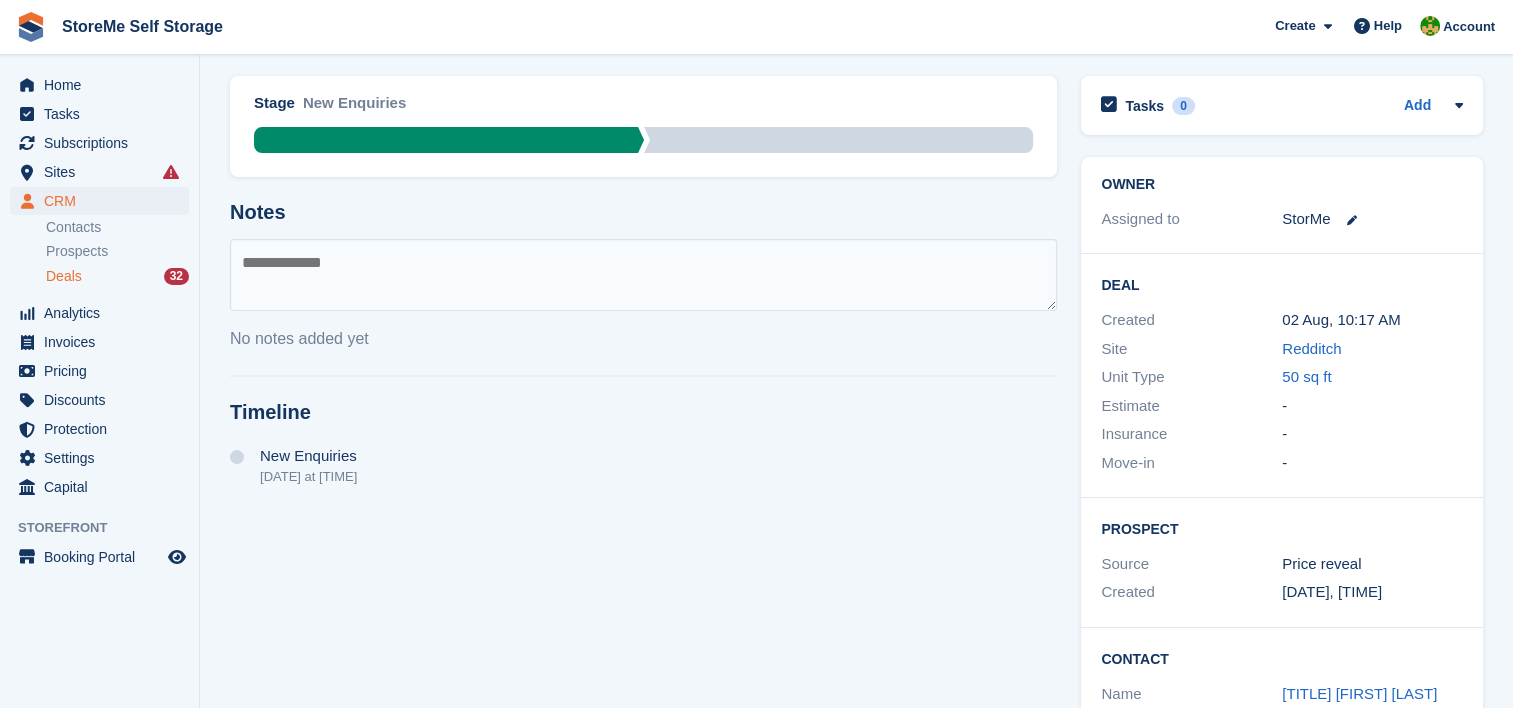 scroll, scrollTop: 275, scrollLeft: 0, axis: vertical 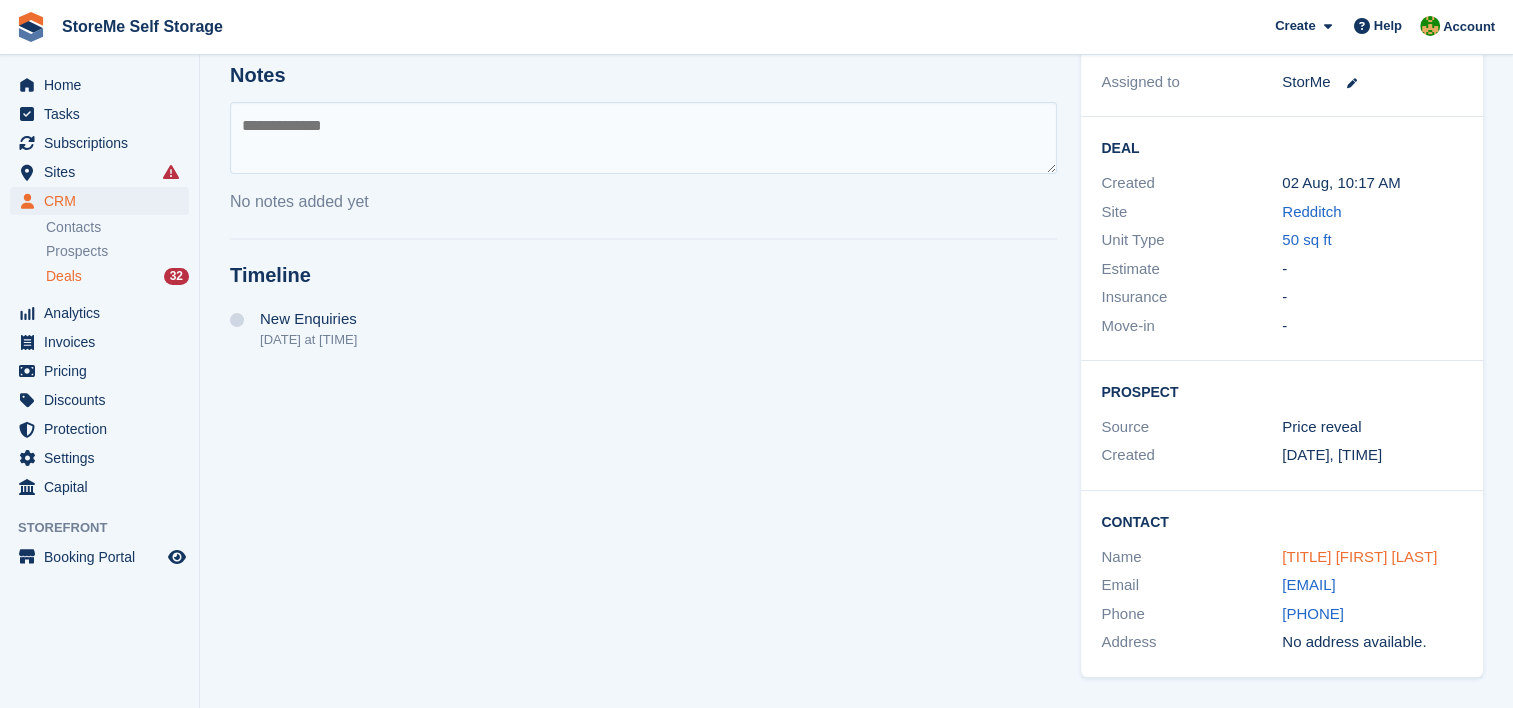click on "Mr Scott wood" at bounding box center [1359, 556] 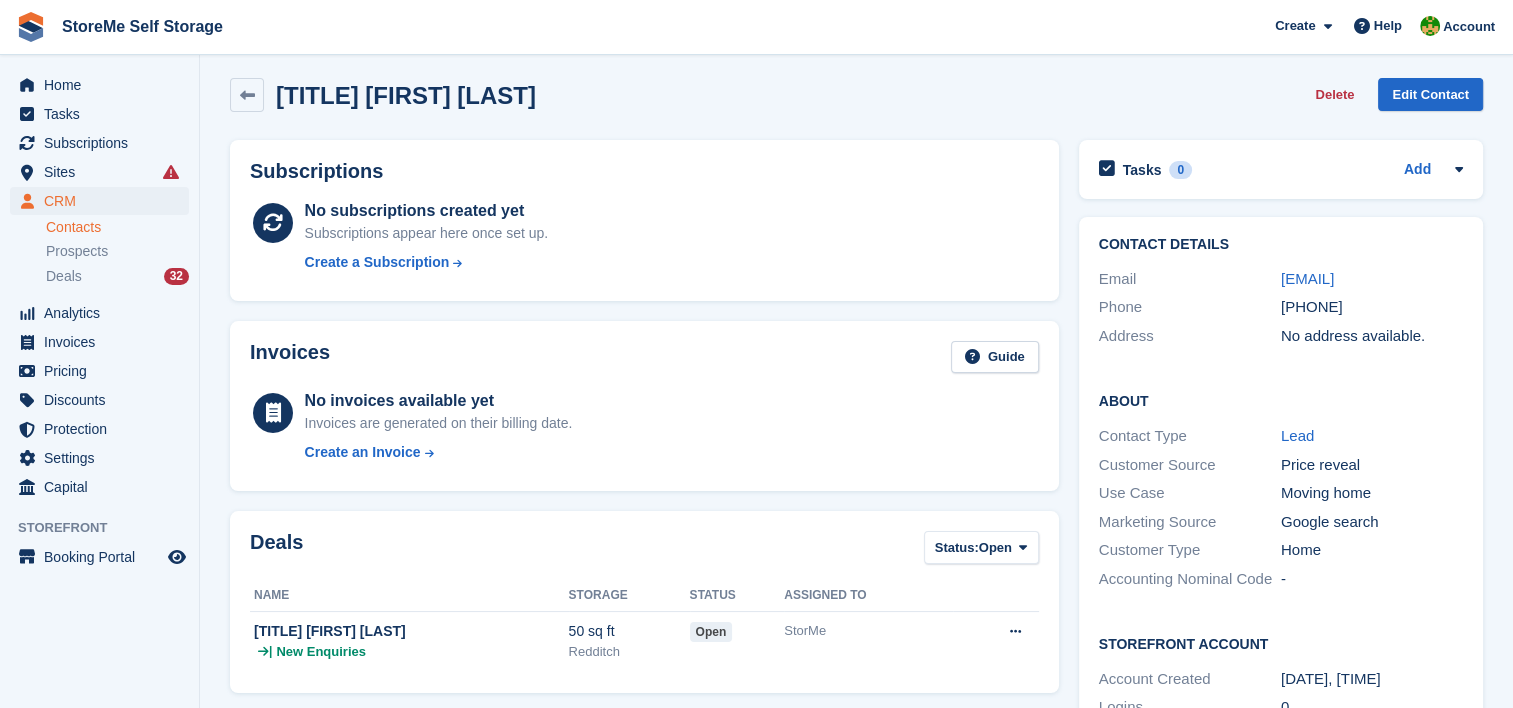 scroll, scrollTop: 564, scrollLeft: 0, axis: vertical 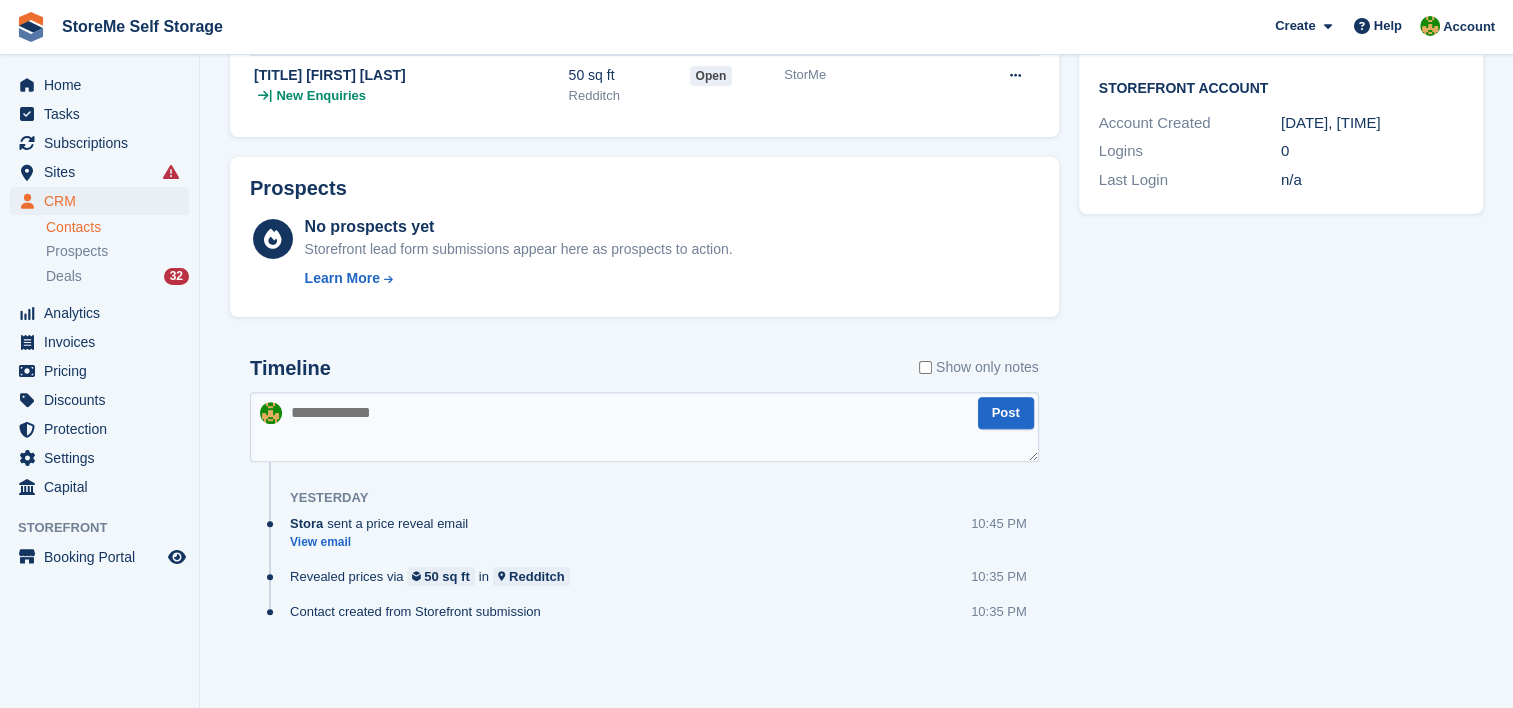 click at bounding box center [644, 427] 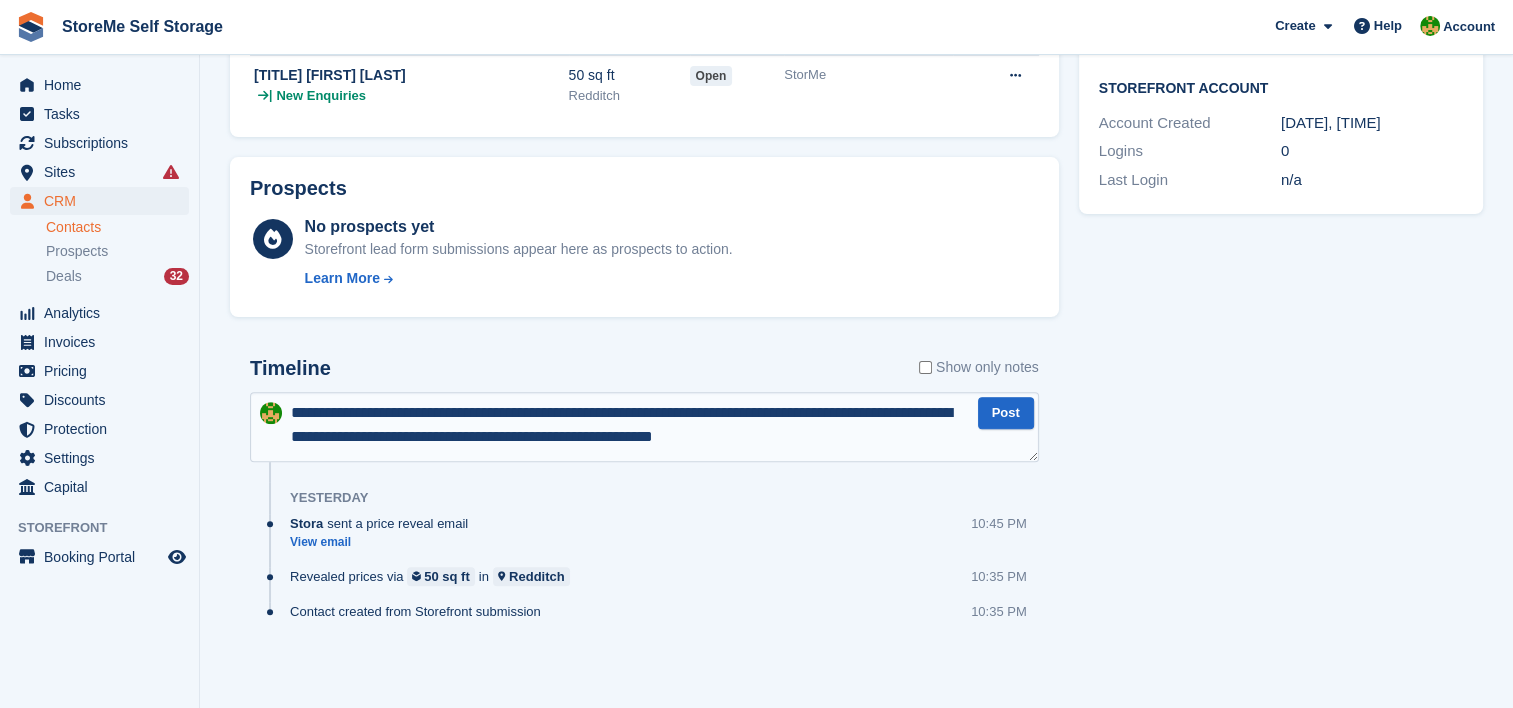 click on "**********" at bounding box center (644, 427) 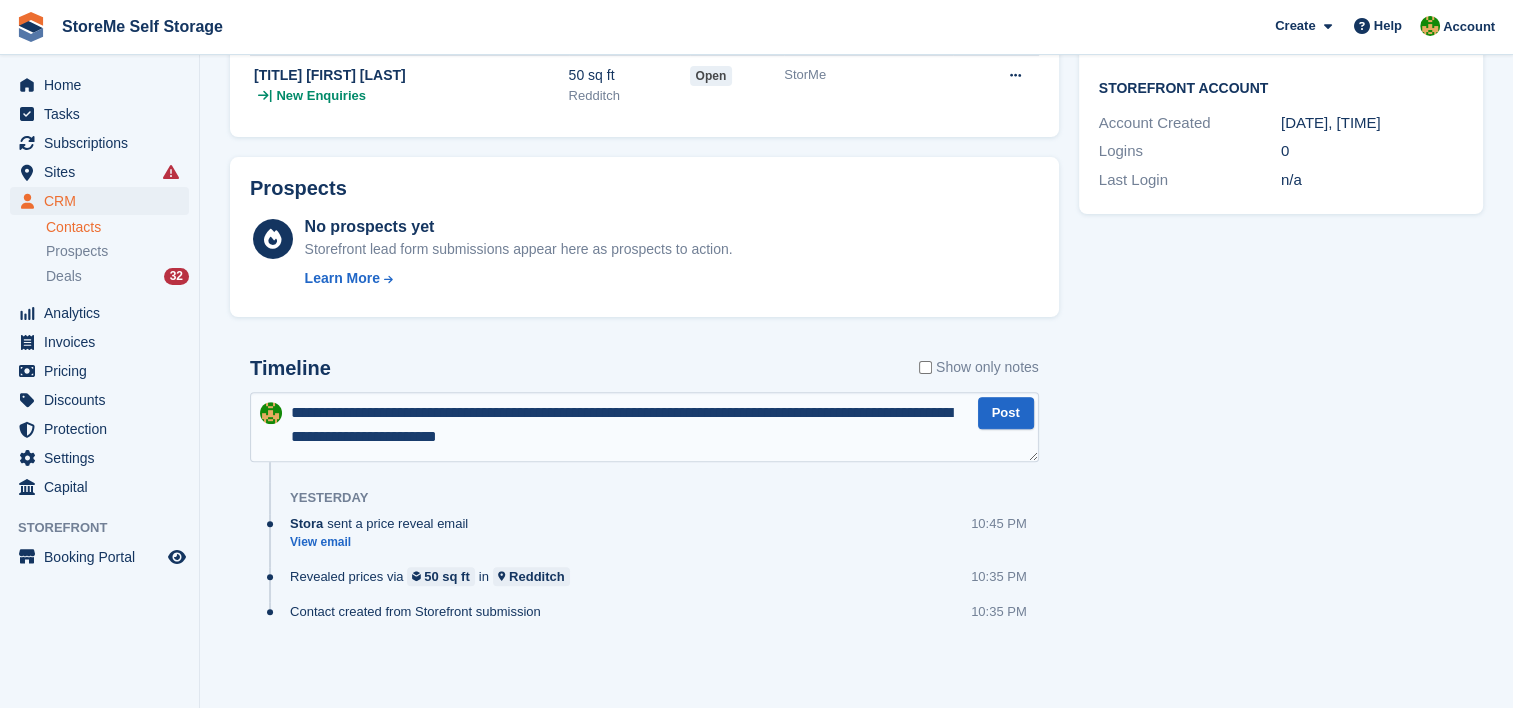click on "**********" at bounding box center [644, 427] 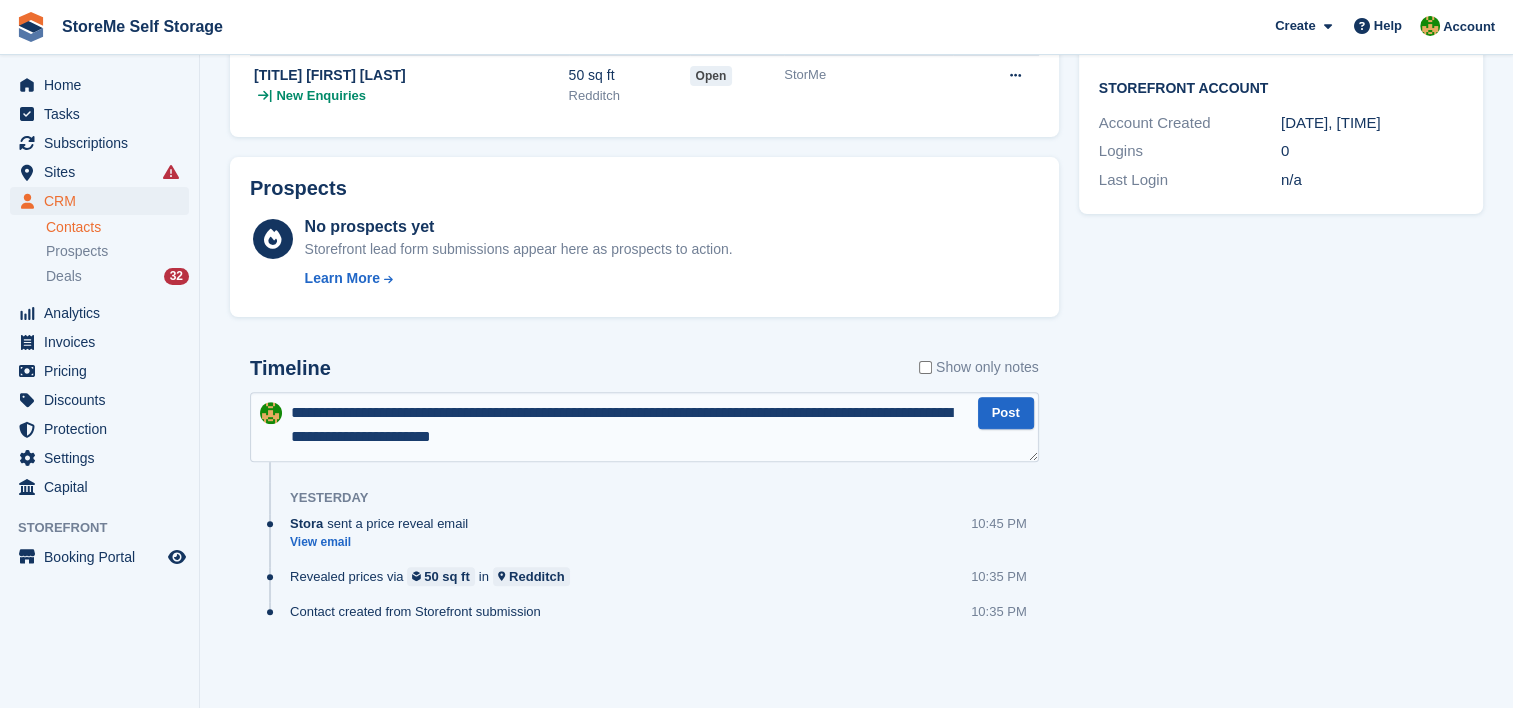 type on "**********" 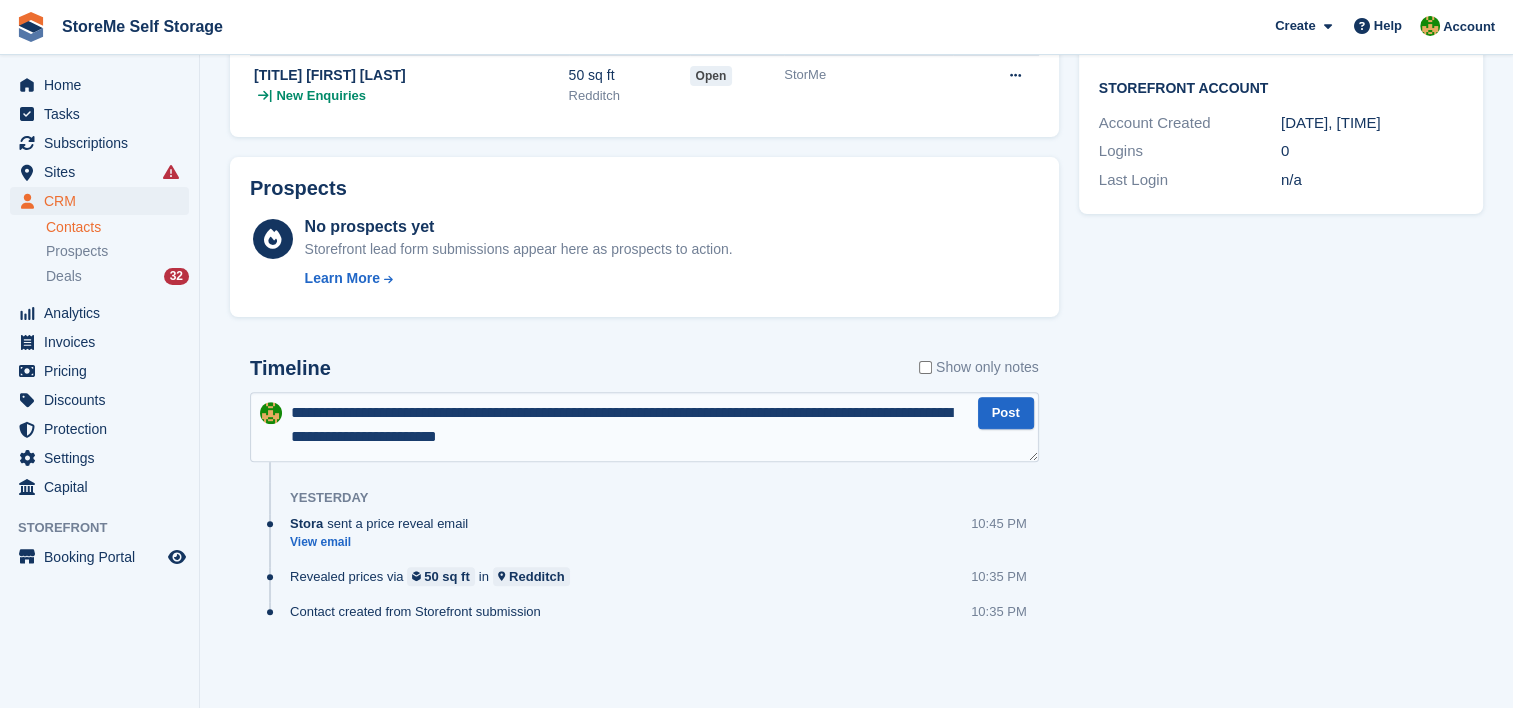 type 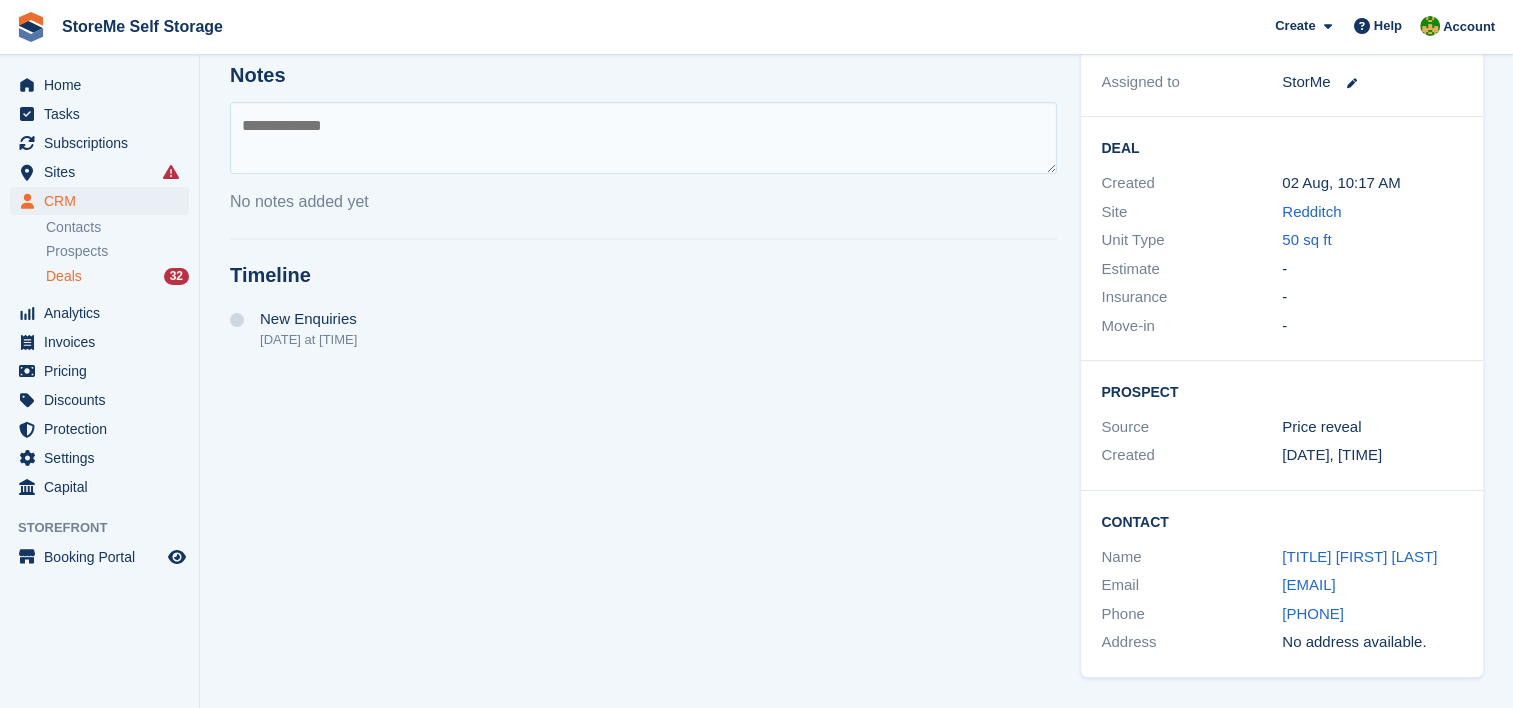 scroll, scrollTop: 275, scrollLeft: 0, axis: vertical 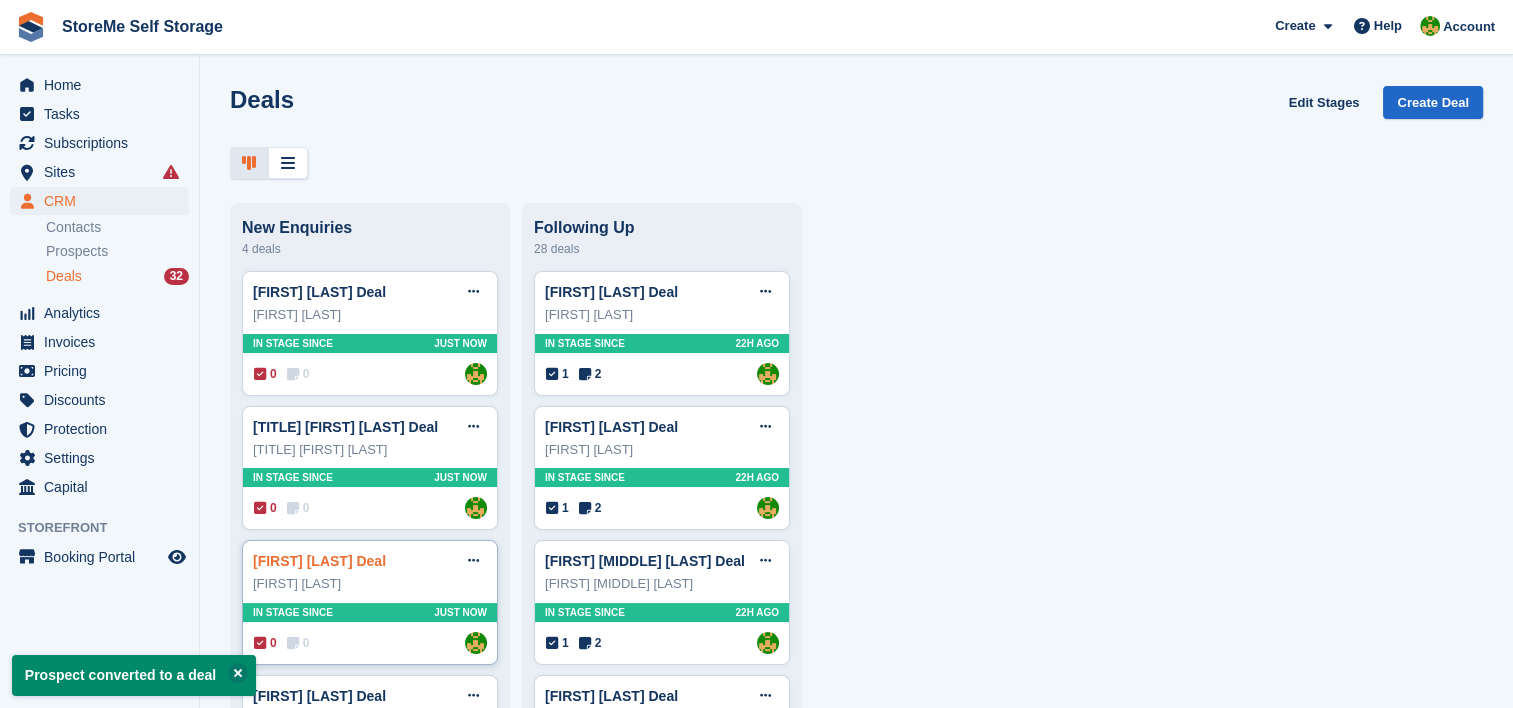 click on "Lucy Foster Deal" at bounding box center [319, 561] 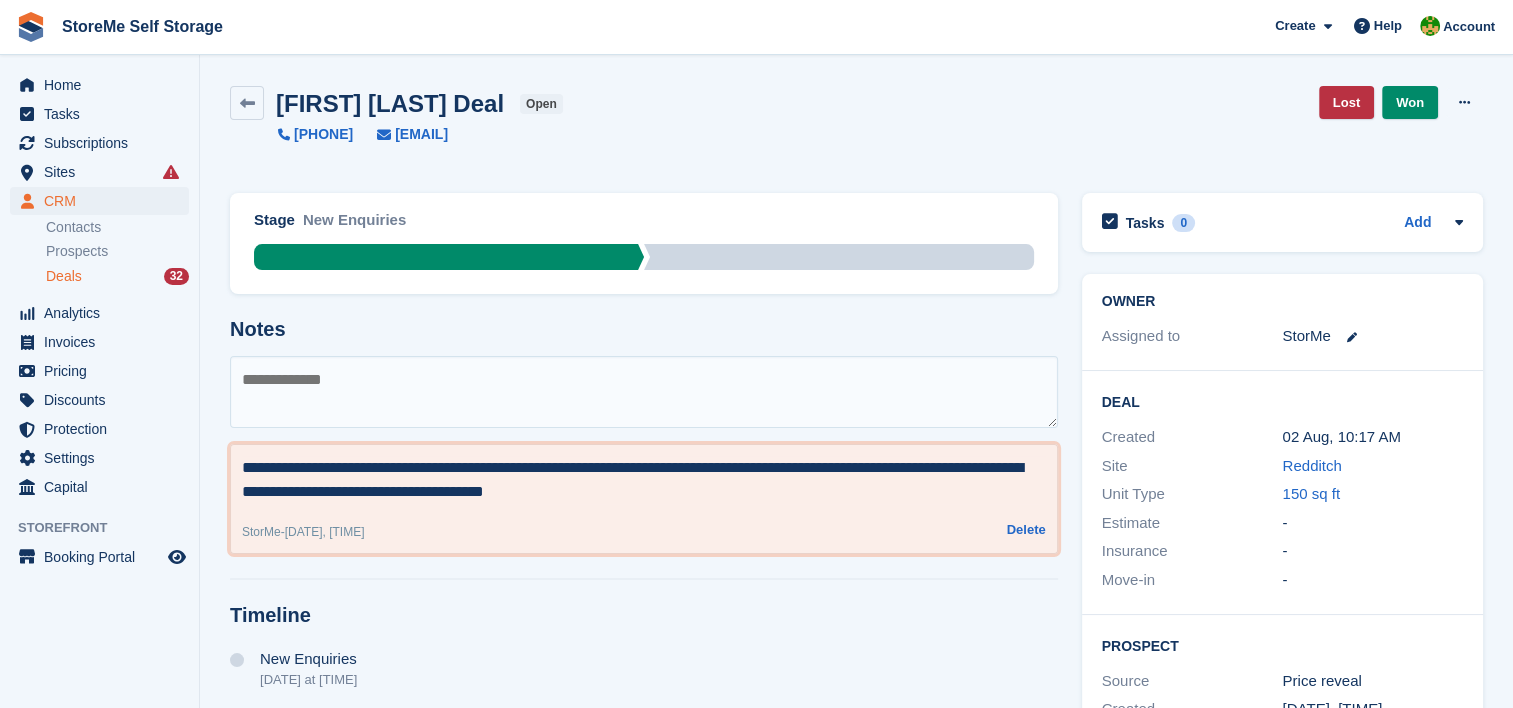 drag, startPoint x: 807, startPoint y: 469, endPoint x: 563, endPoint y: 471, distance: 244.0082 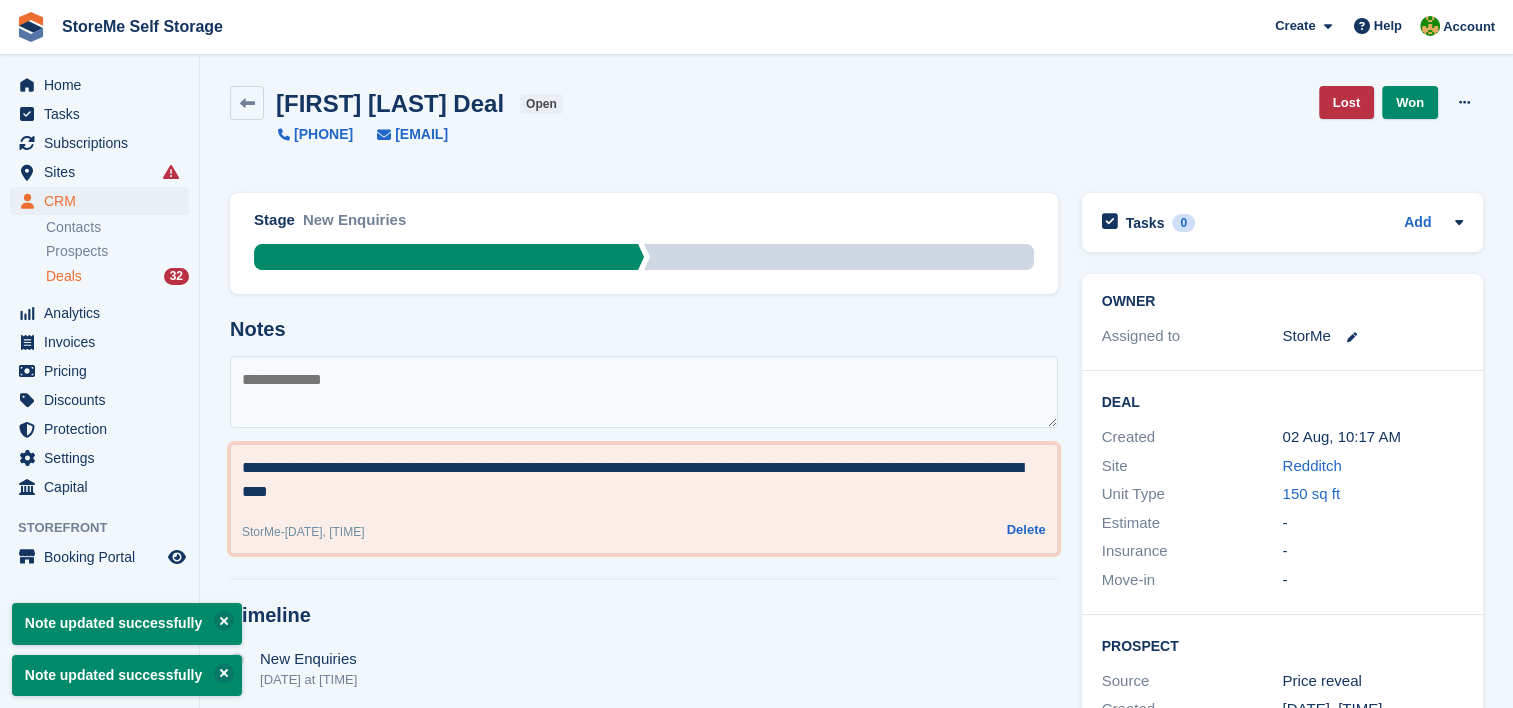 click on "**********" at bounding box center [644, 480] 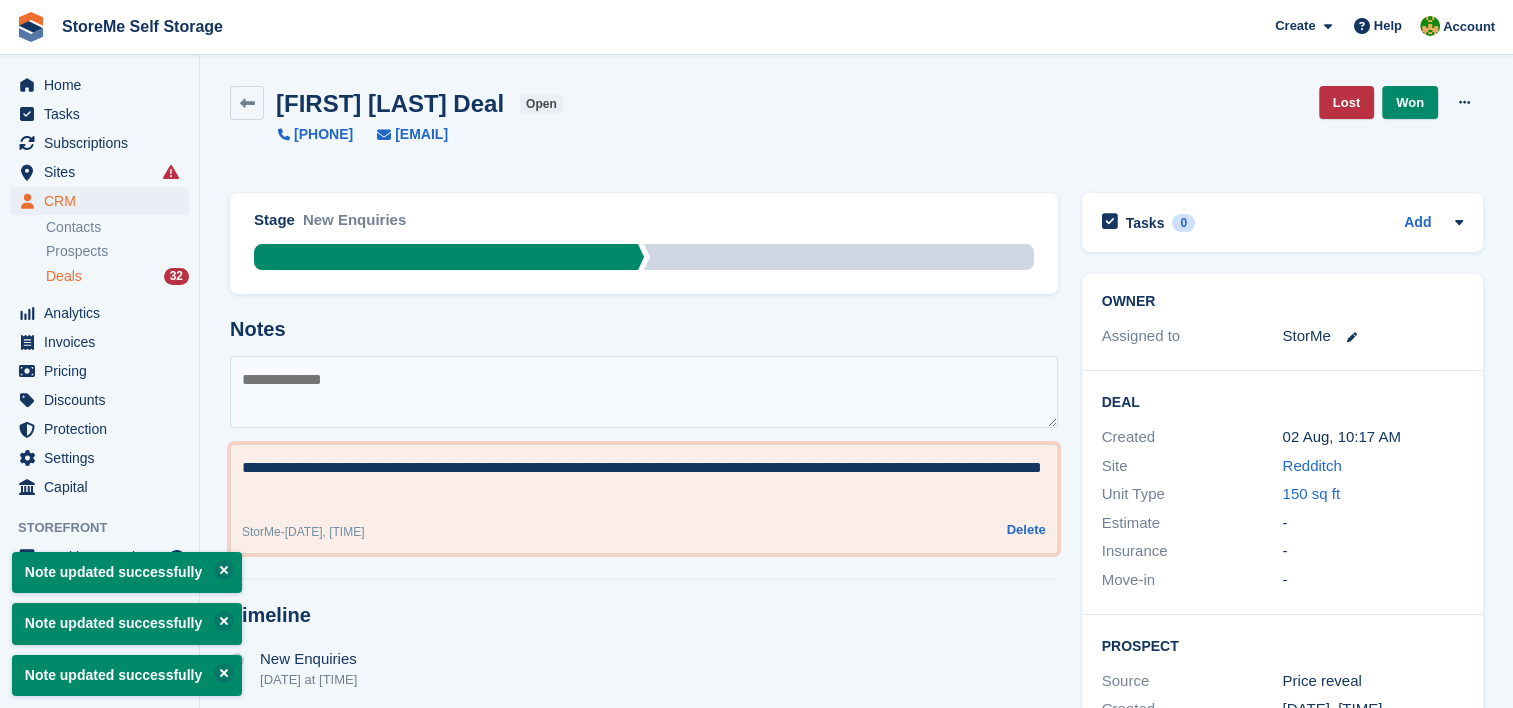 type on "**********" 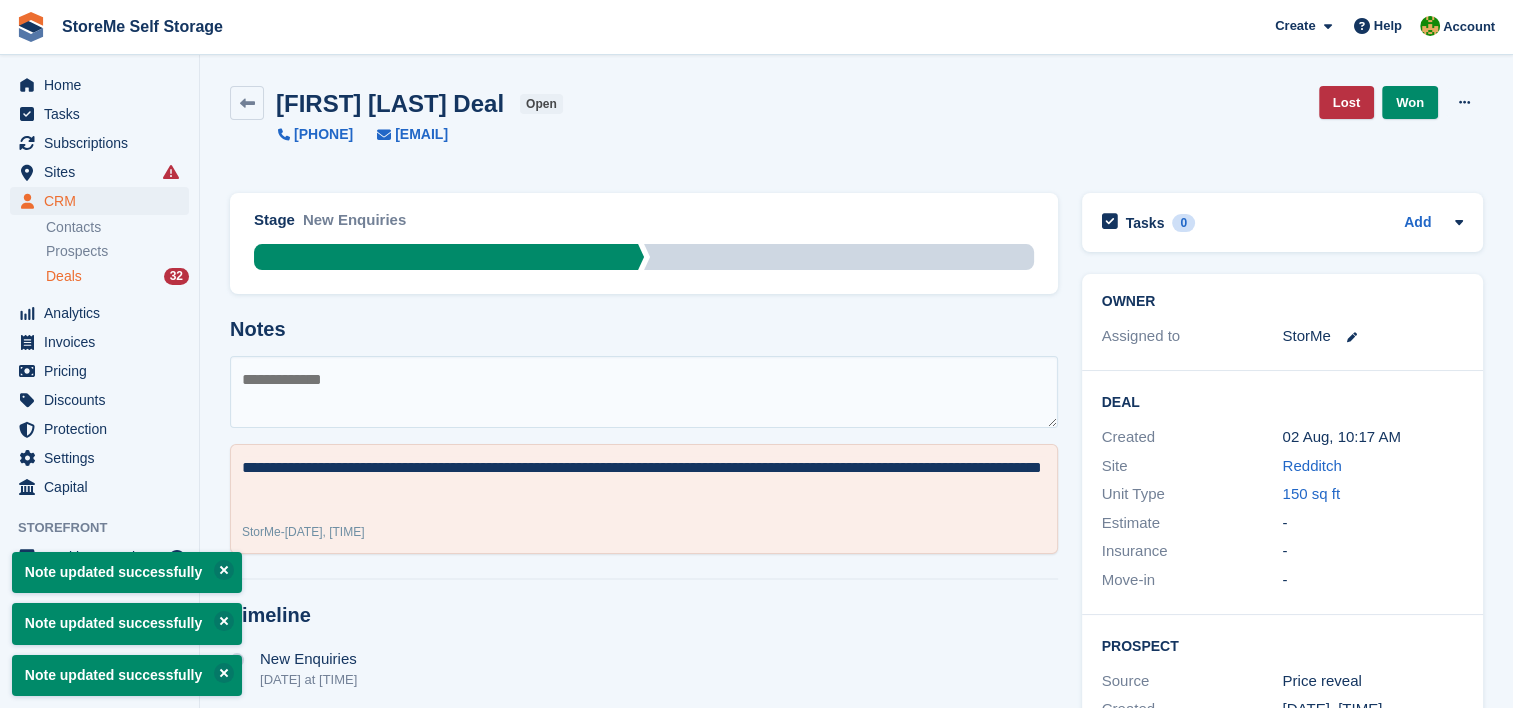 click on "**********" at bounding box center (644, 562) 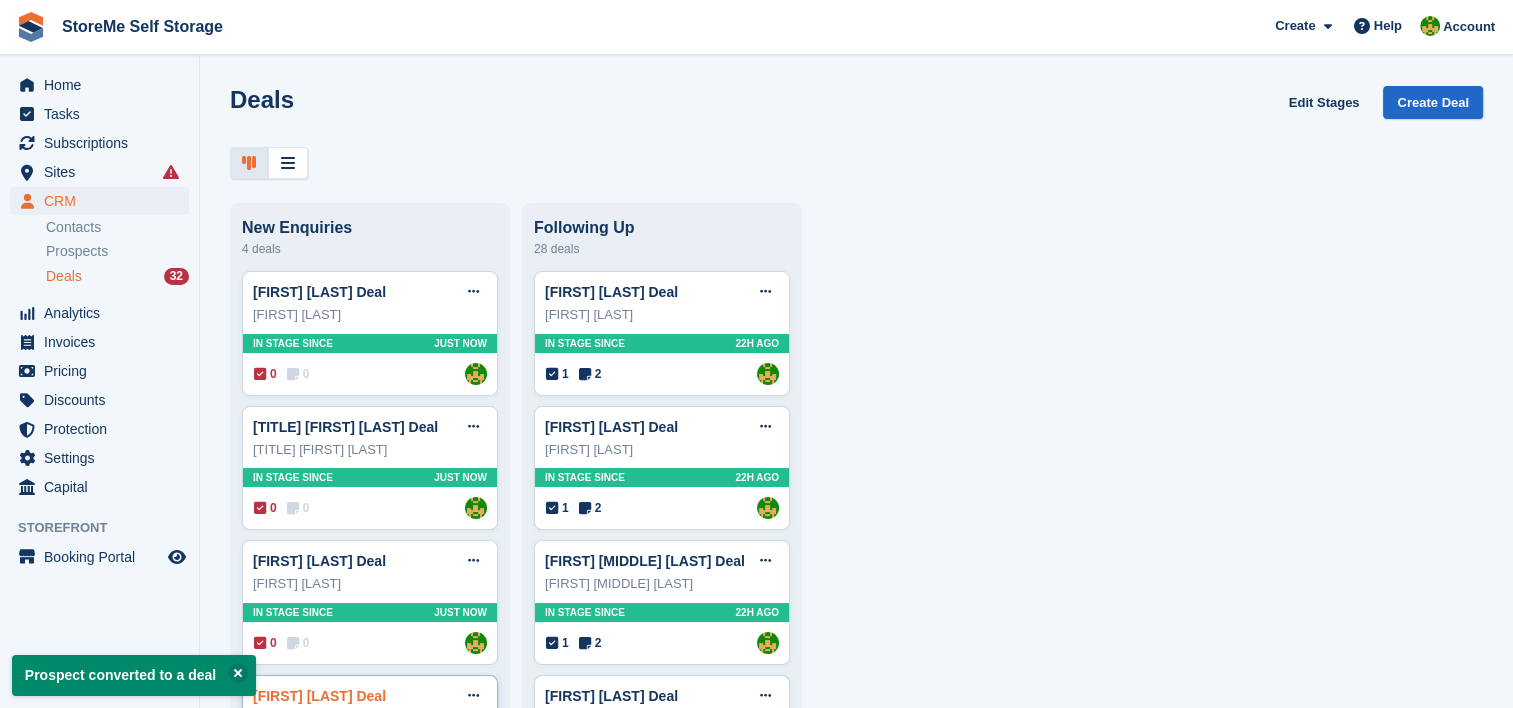 click on "Devante Thompson Deal" at bounding box center (319, 696) 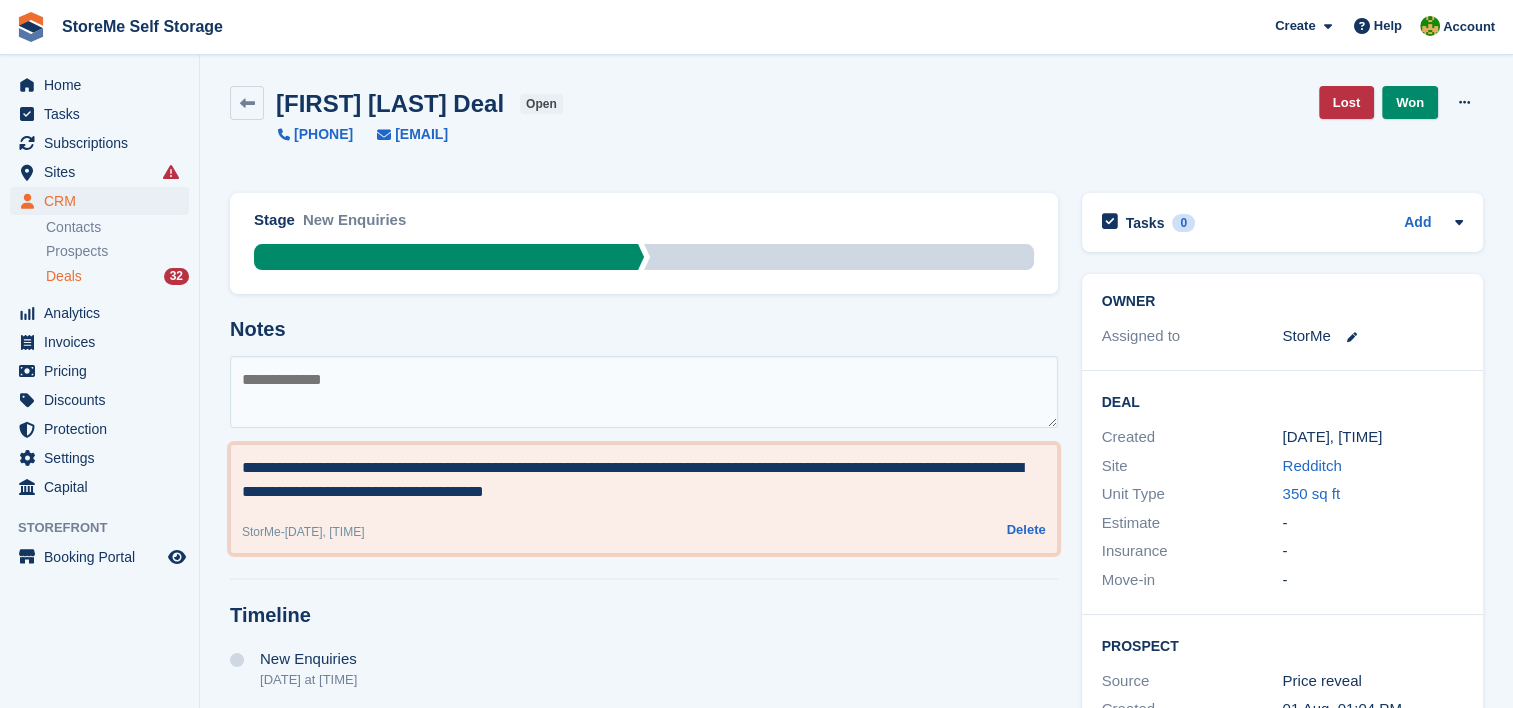 click on "**********" at bounding box center [644, 480] 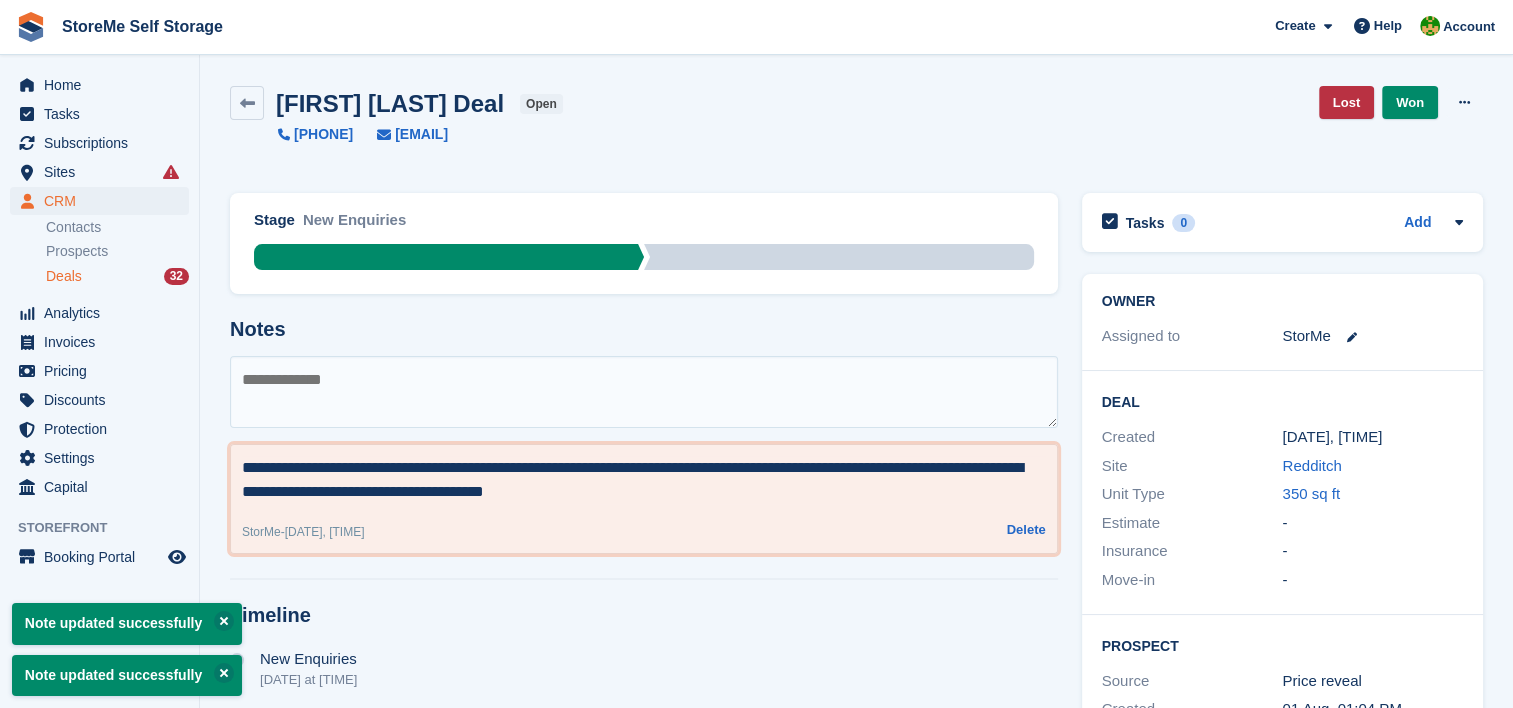 type on "**********" 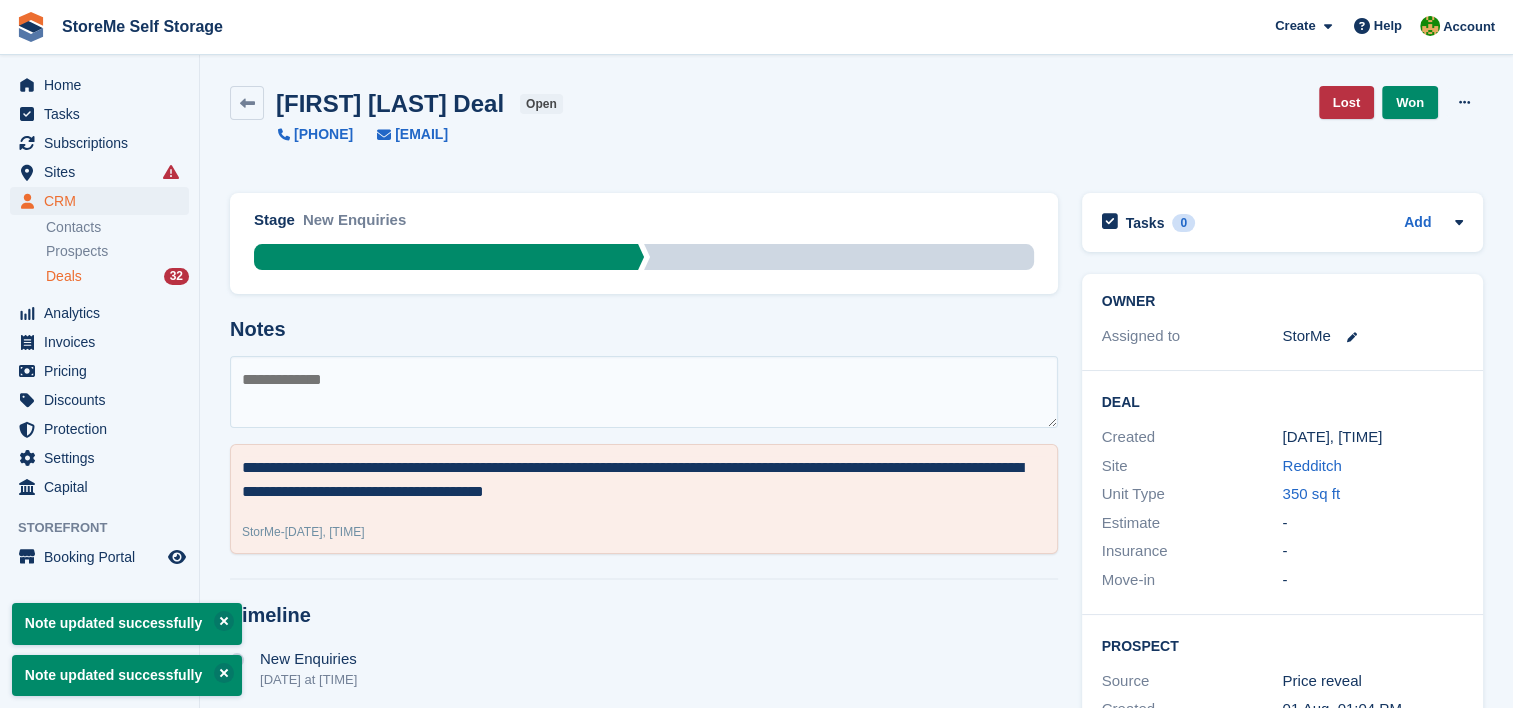 click on "Notes" at bounding box center [644, 329] 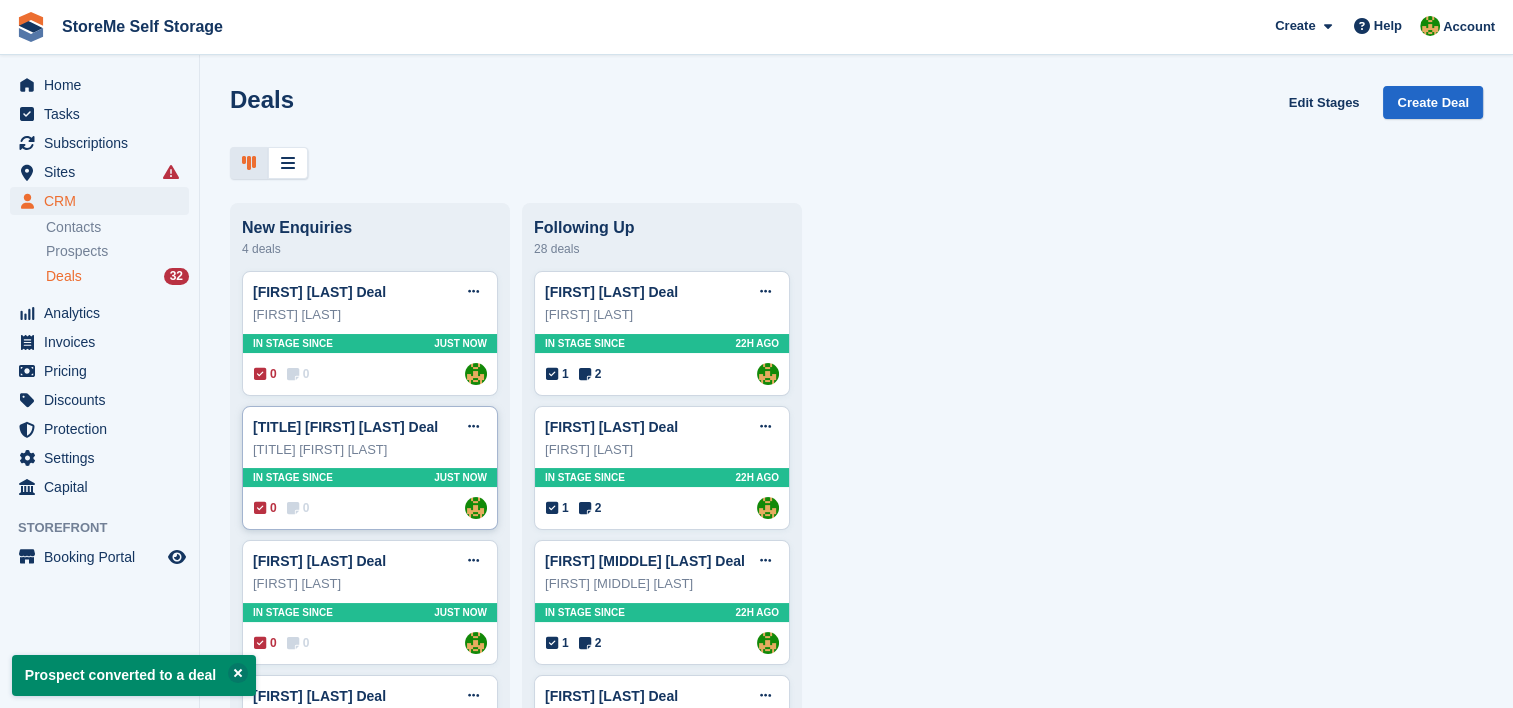 click on "Mr Scott wood Deal
Edit deal
Mark as won
Mark as lost
Delete deal
Mr Scott wood
In stage since Just now
0
0
Assigned to StorMe" at bounding box center [370, 468] 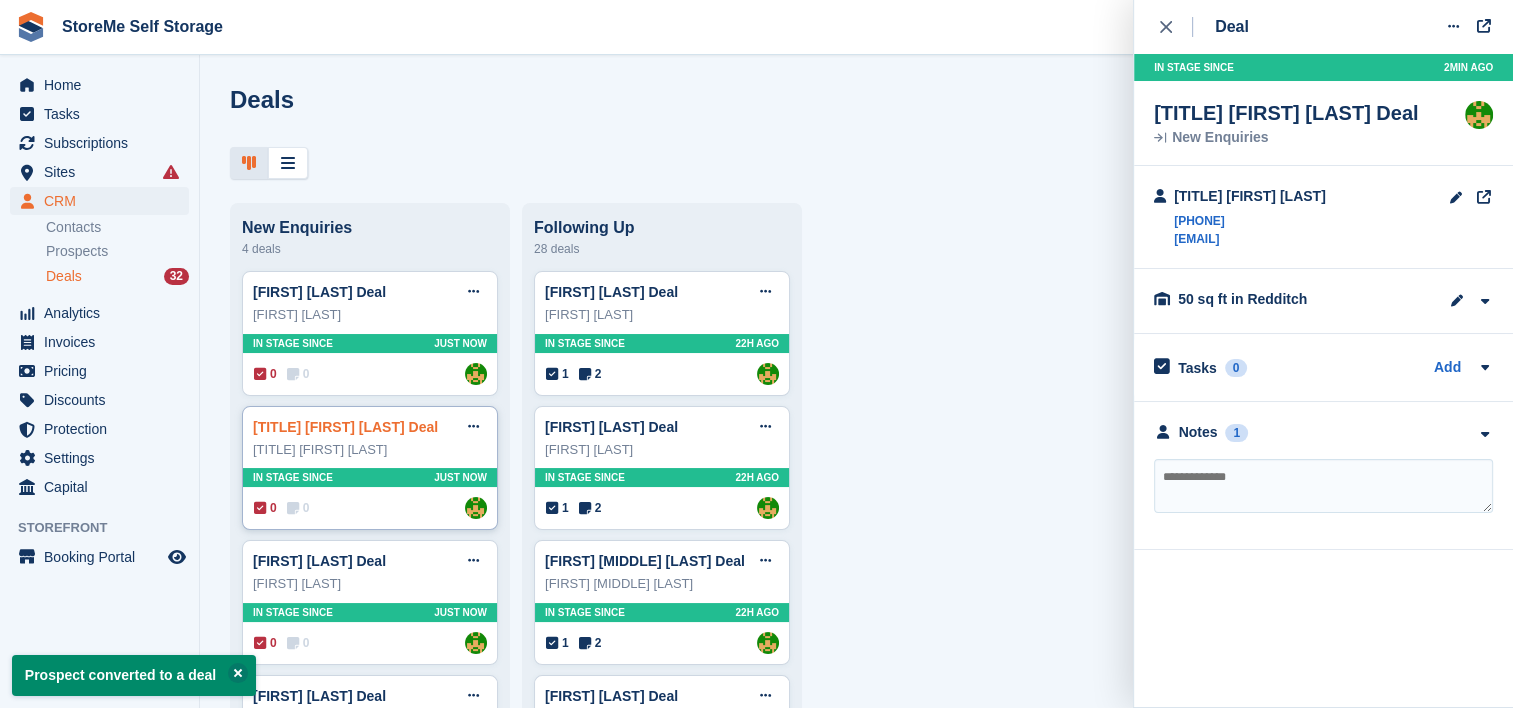 click on "Mr Scott wood Deal" at bounding box center (345, 427) 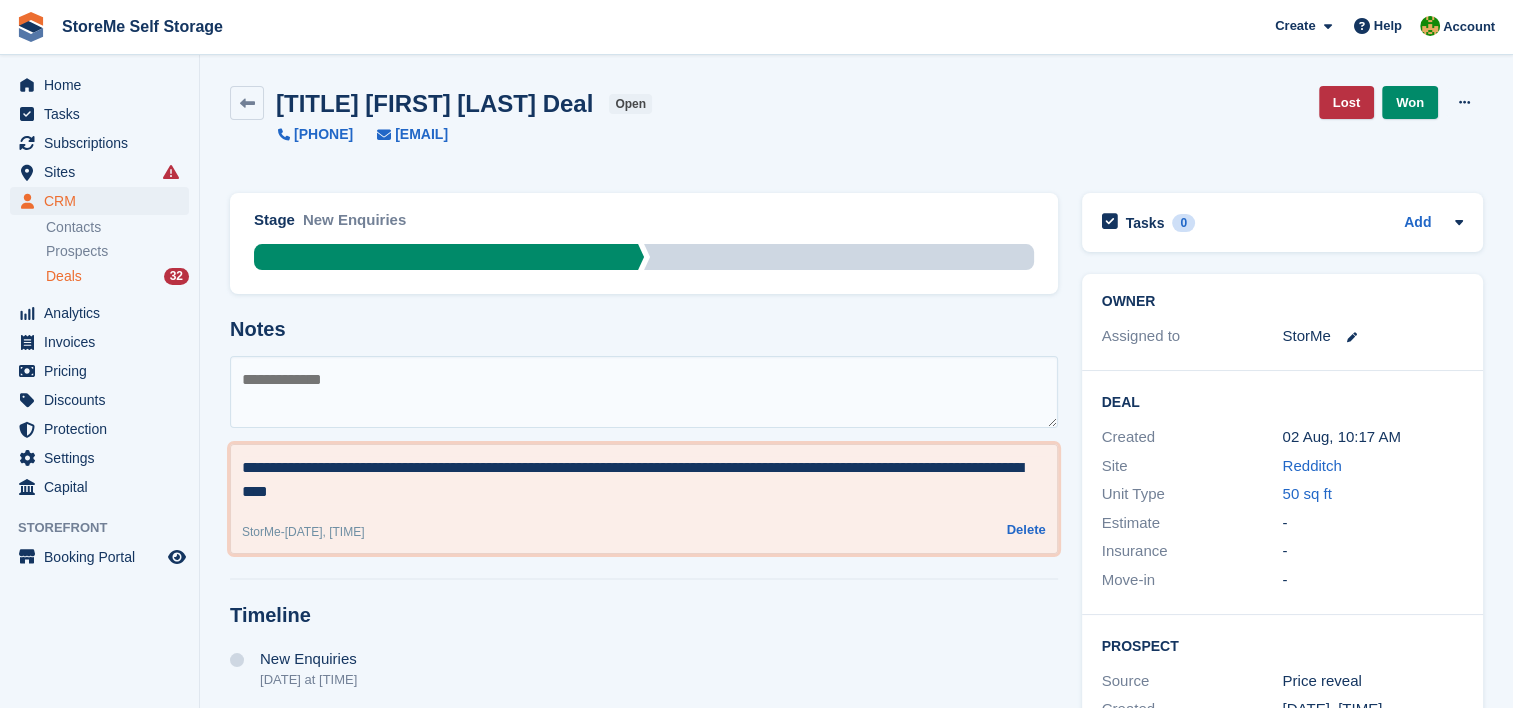 drag, startPoint x: 516, startPoint y: 500, endPoint x: 220, endPoint y: 456, distance: 299.2524 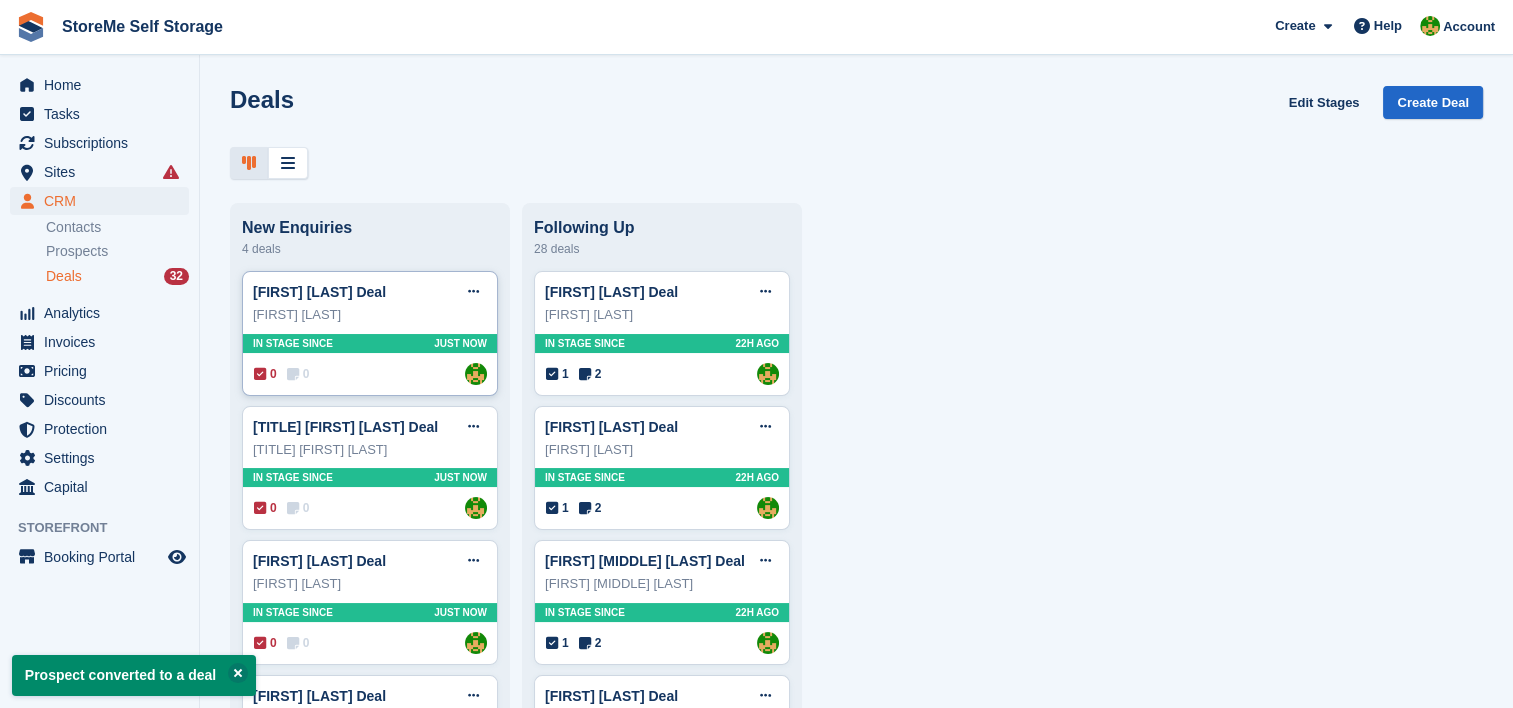 click on "In stage since Just now" at bounding box center (370, 343) 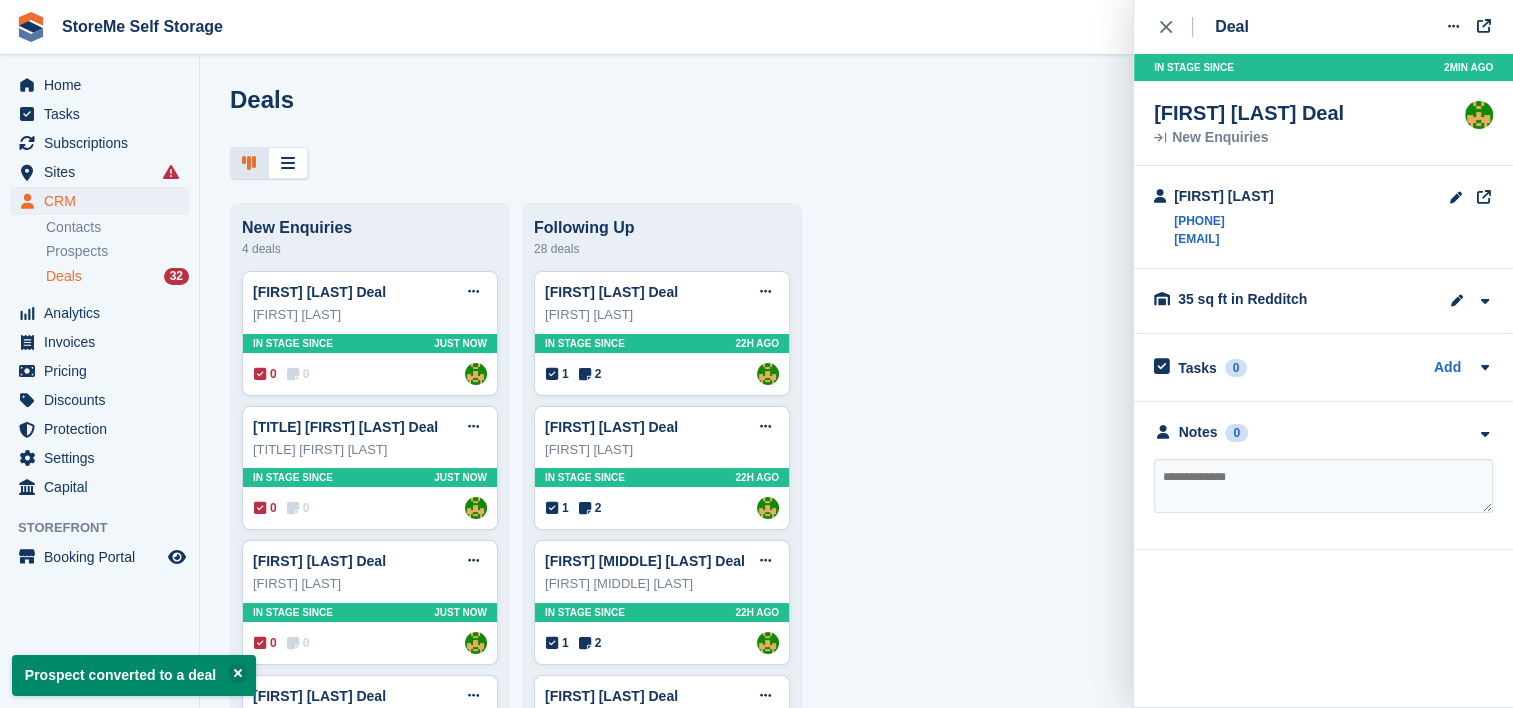 click at bounding box center (1323, 486) 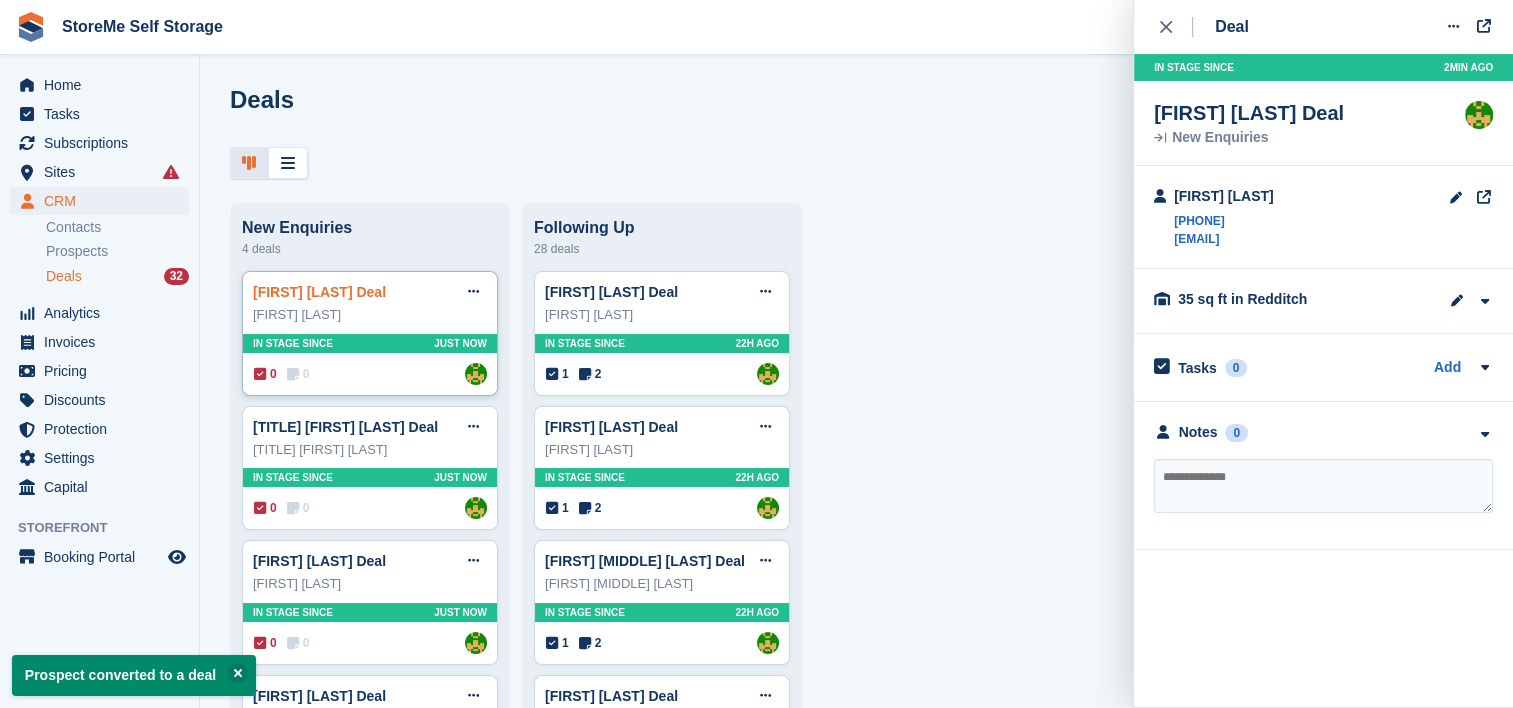click on "Tracey Miller Deal" at bounding box center (319, 292) 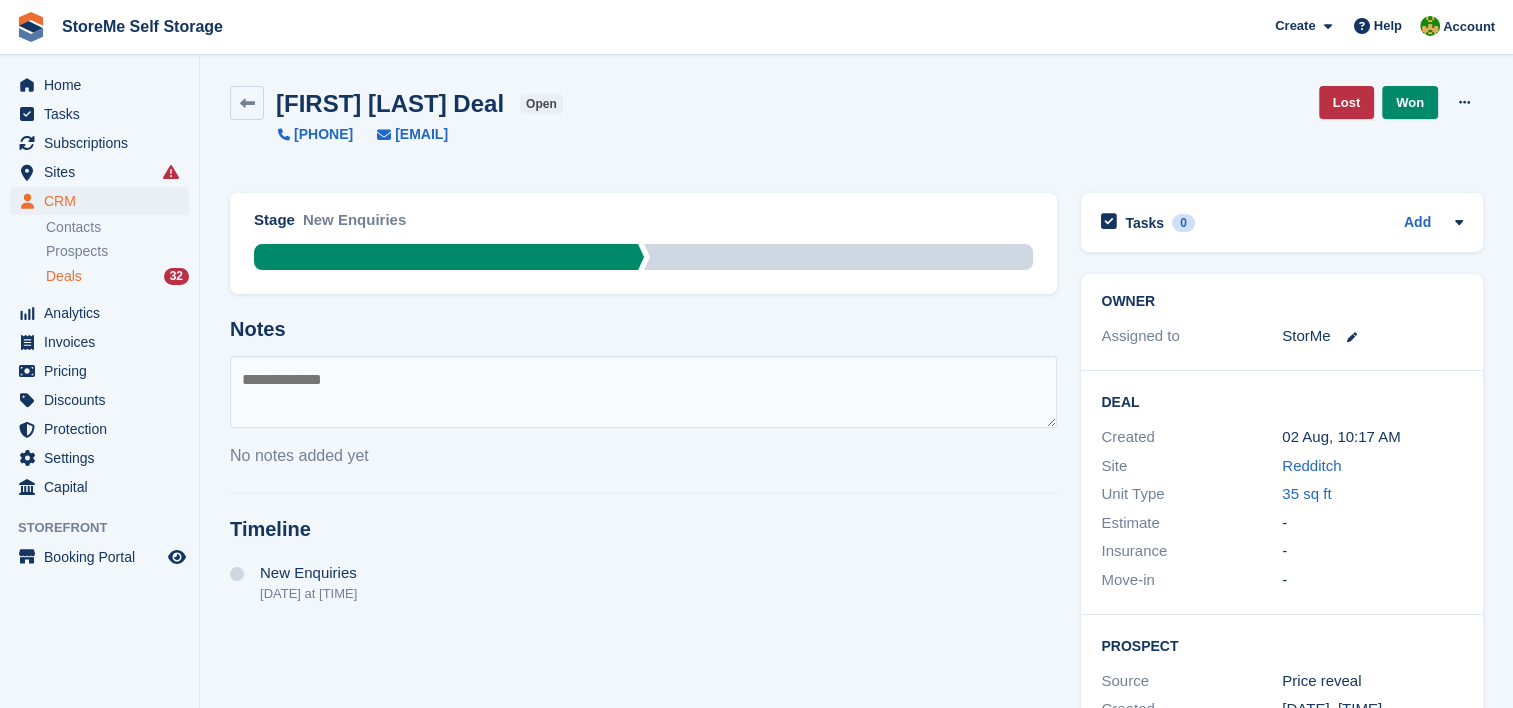 click at bounding box center (643, 392) 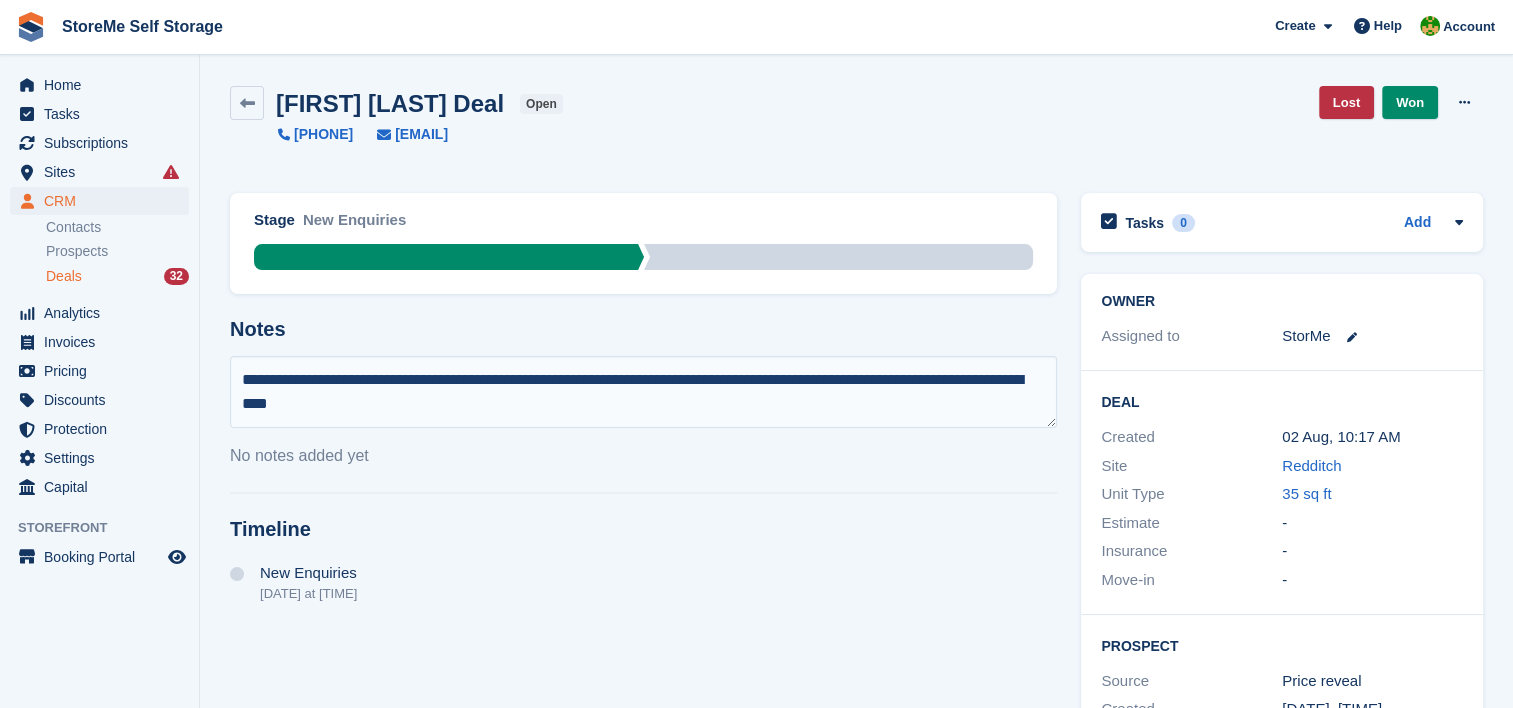 type 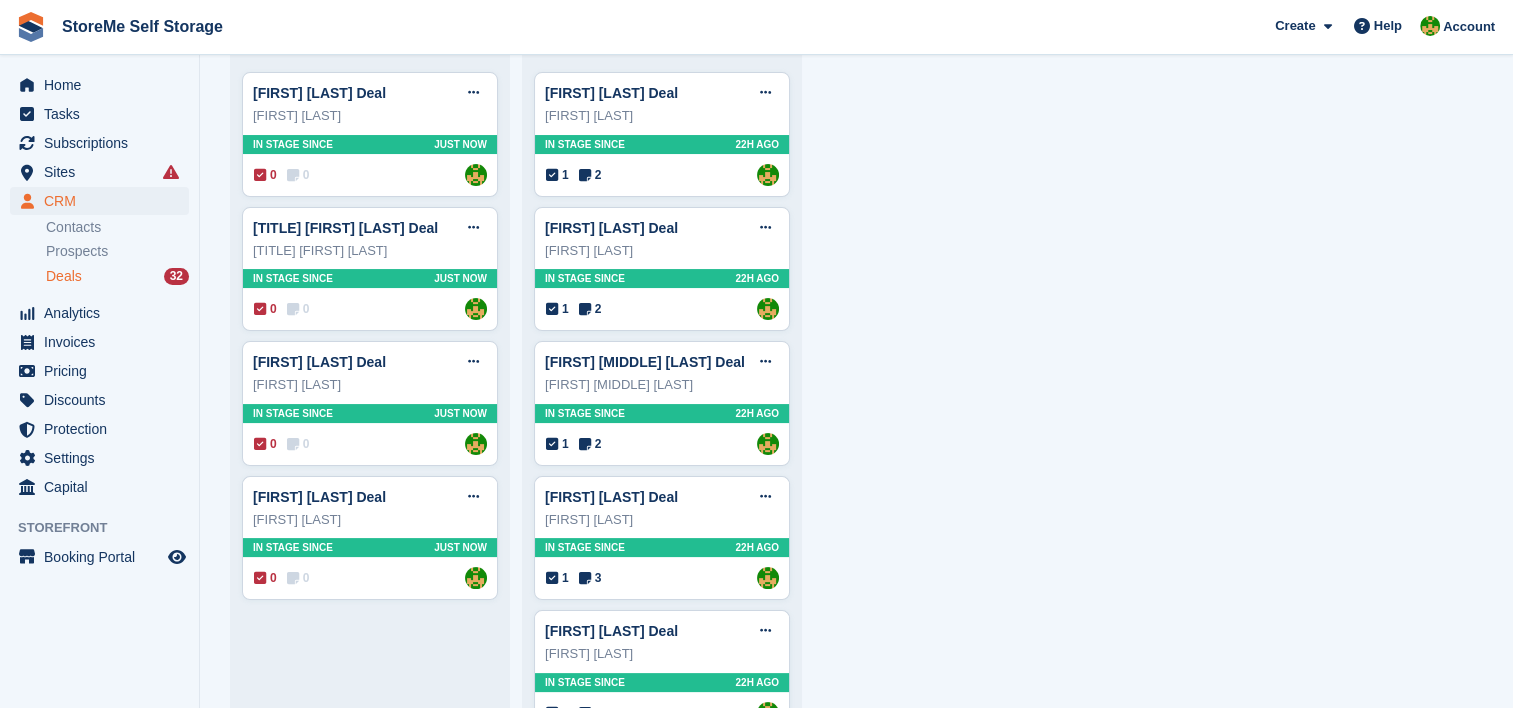 scroll, scrollTop: 200, scrollLeft: 0, axis: vertical 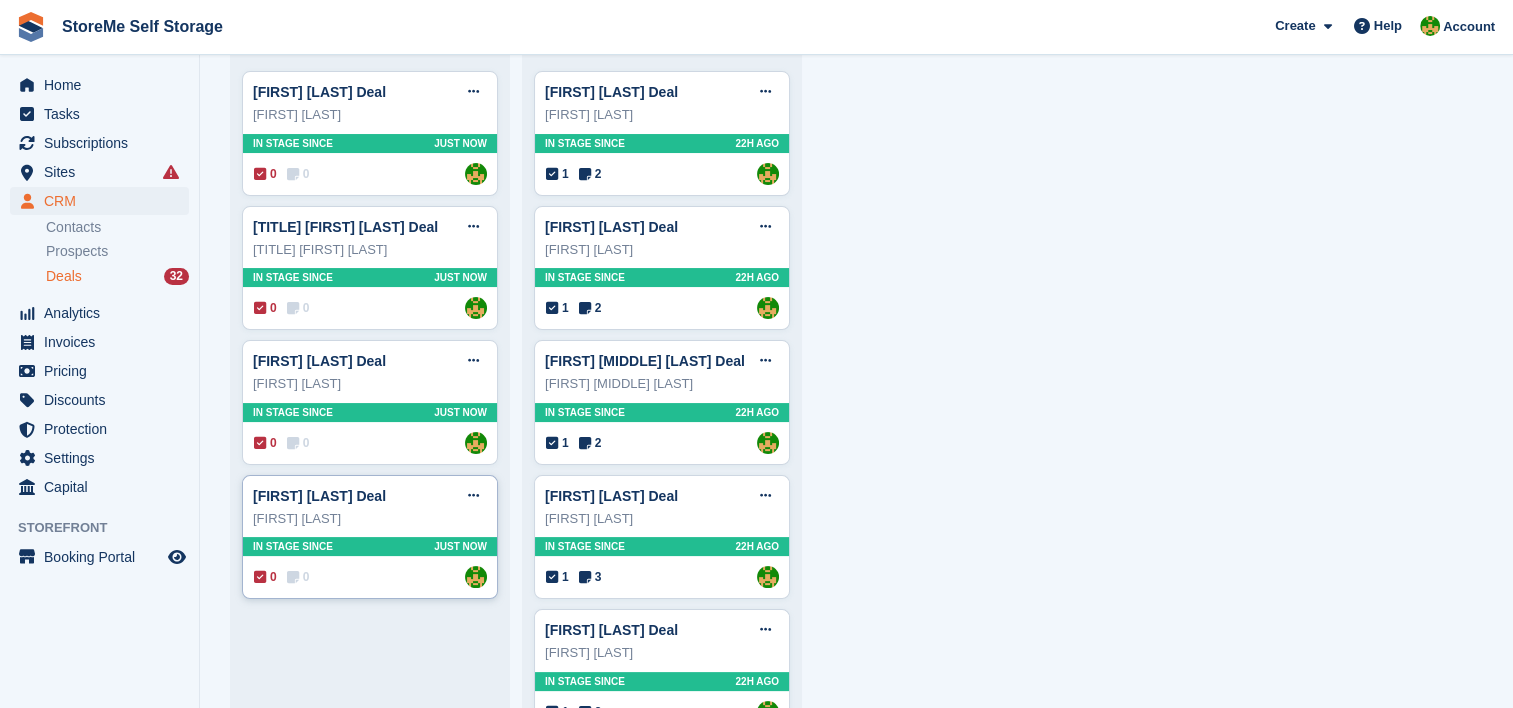 click on "In stage since Just now" at bounding box center (370, 546) 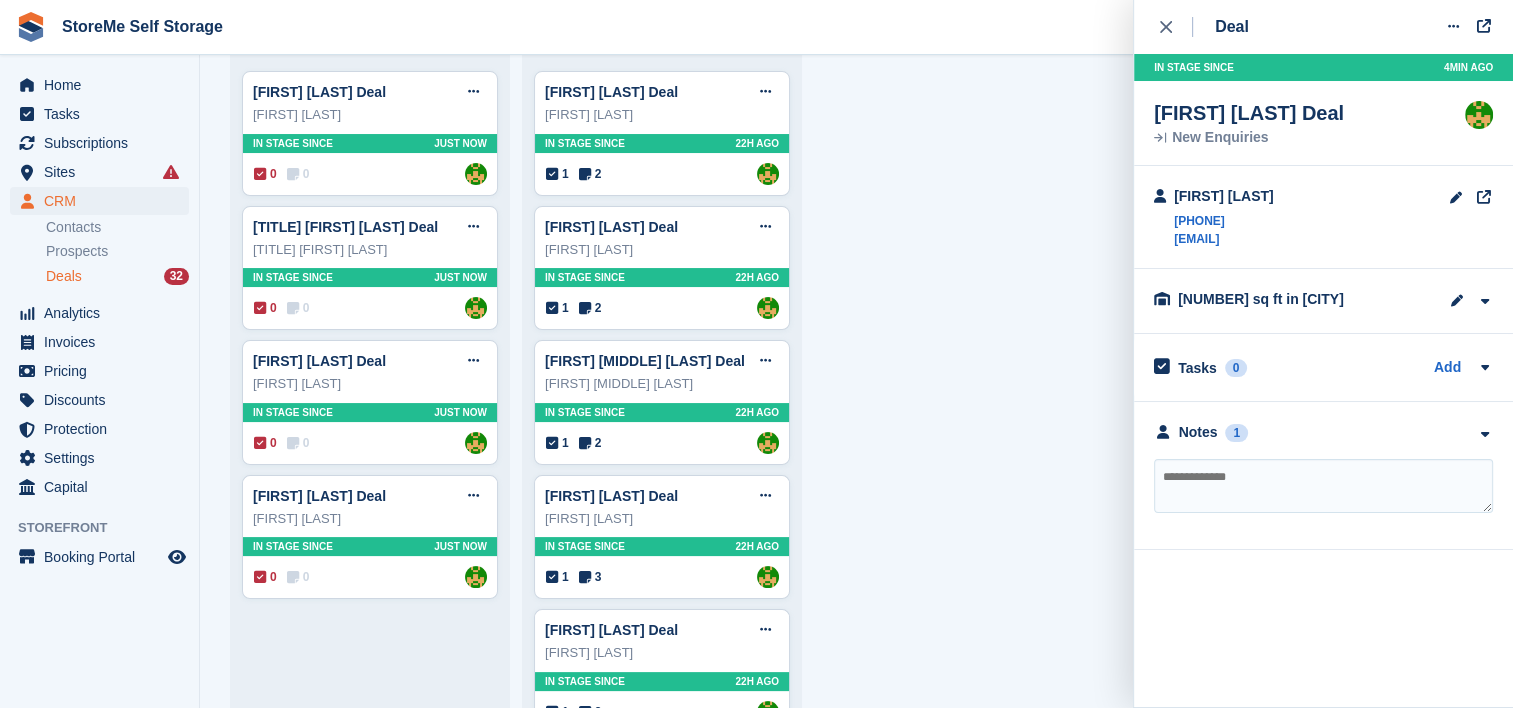 click at bounding box center [1323, 486] 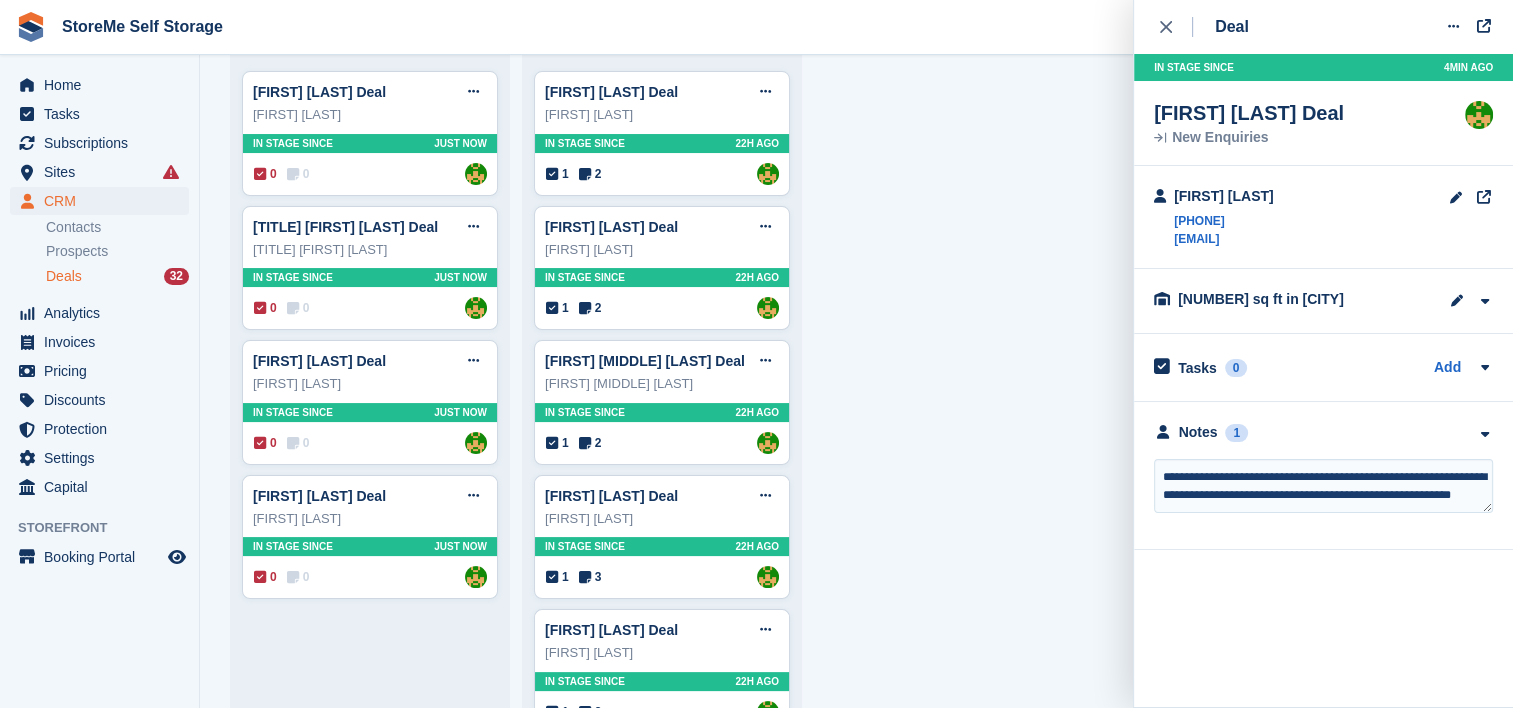 scroll, scrollTop: 8, scrollLeft: 0, axis: vertical 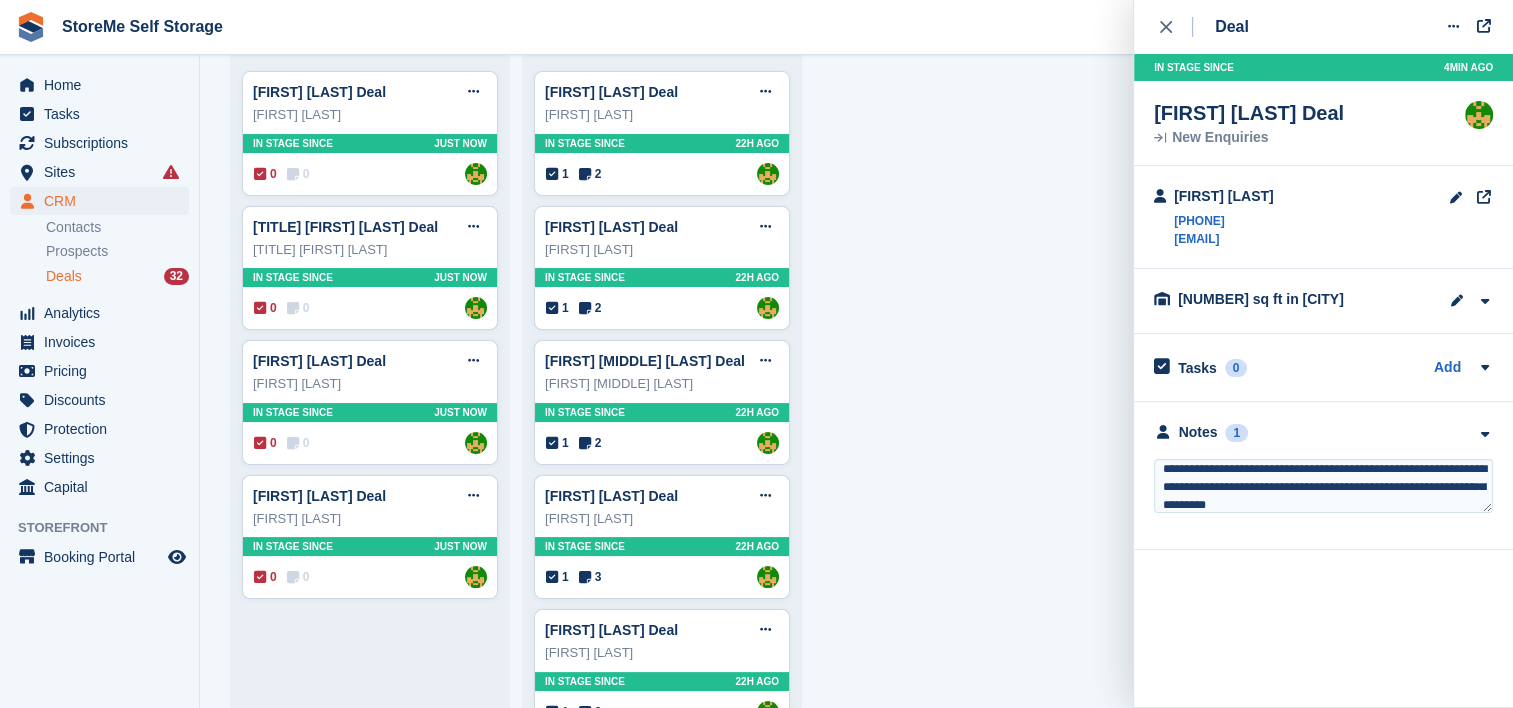 type on "**********" 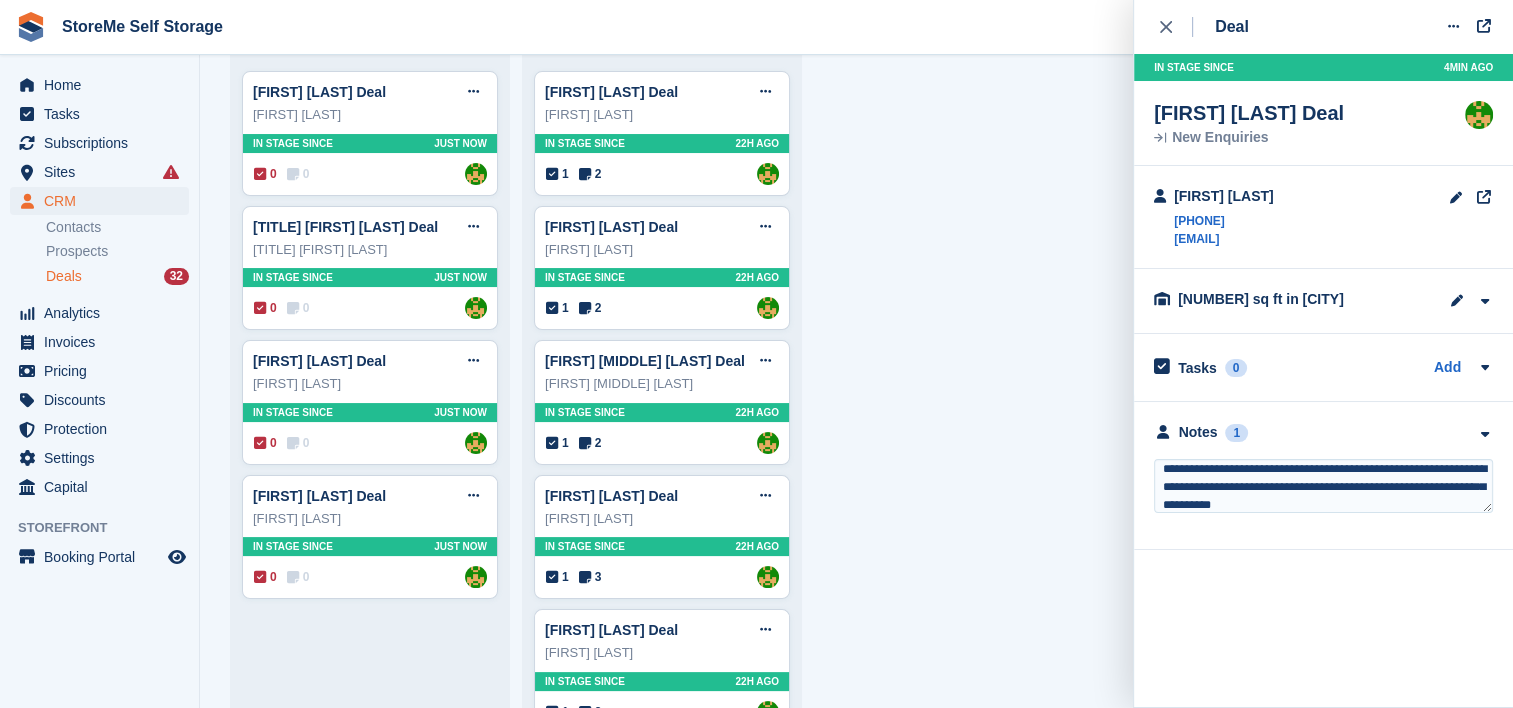 type 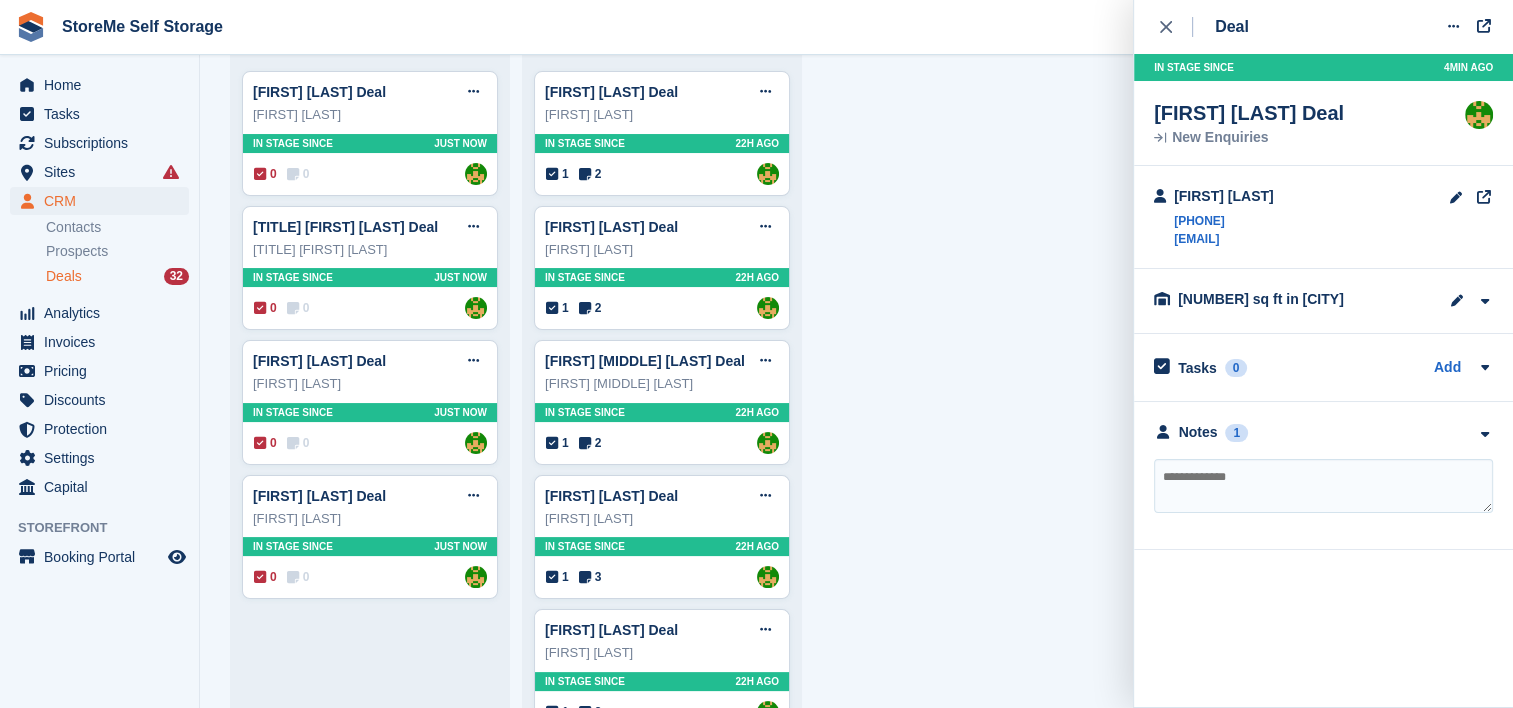scroll, scrollTop: 0, scrollLeft: 0, axis: both 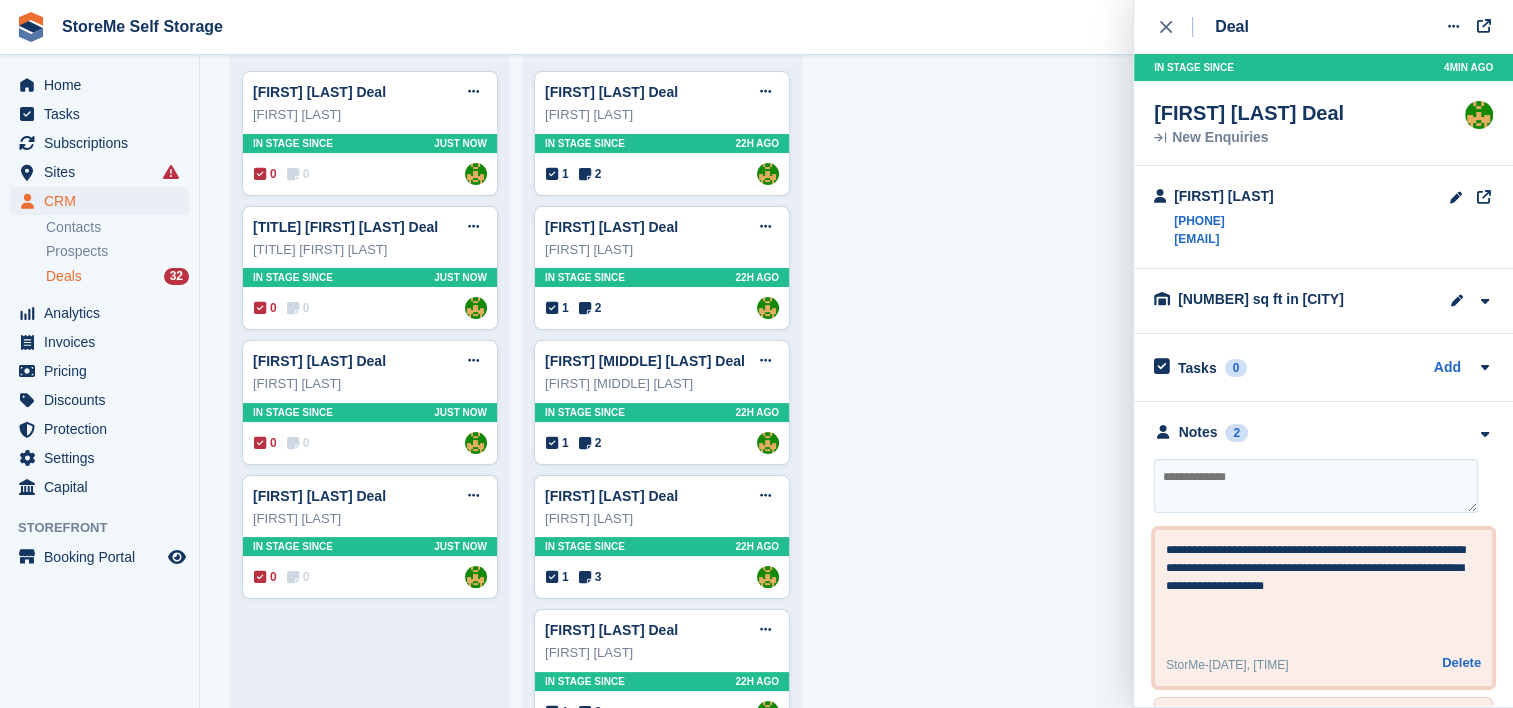 drag, startPoint x: 1324, startPoint y: 586, endPoint x: 1254, endPoint y: 531, distance: 89.02247 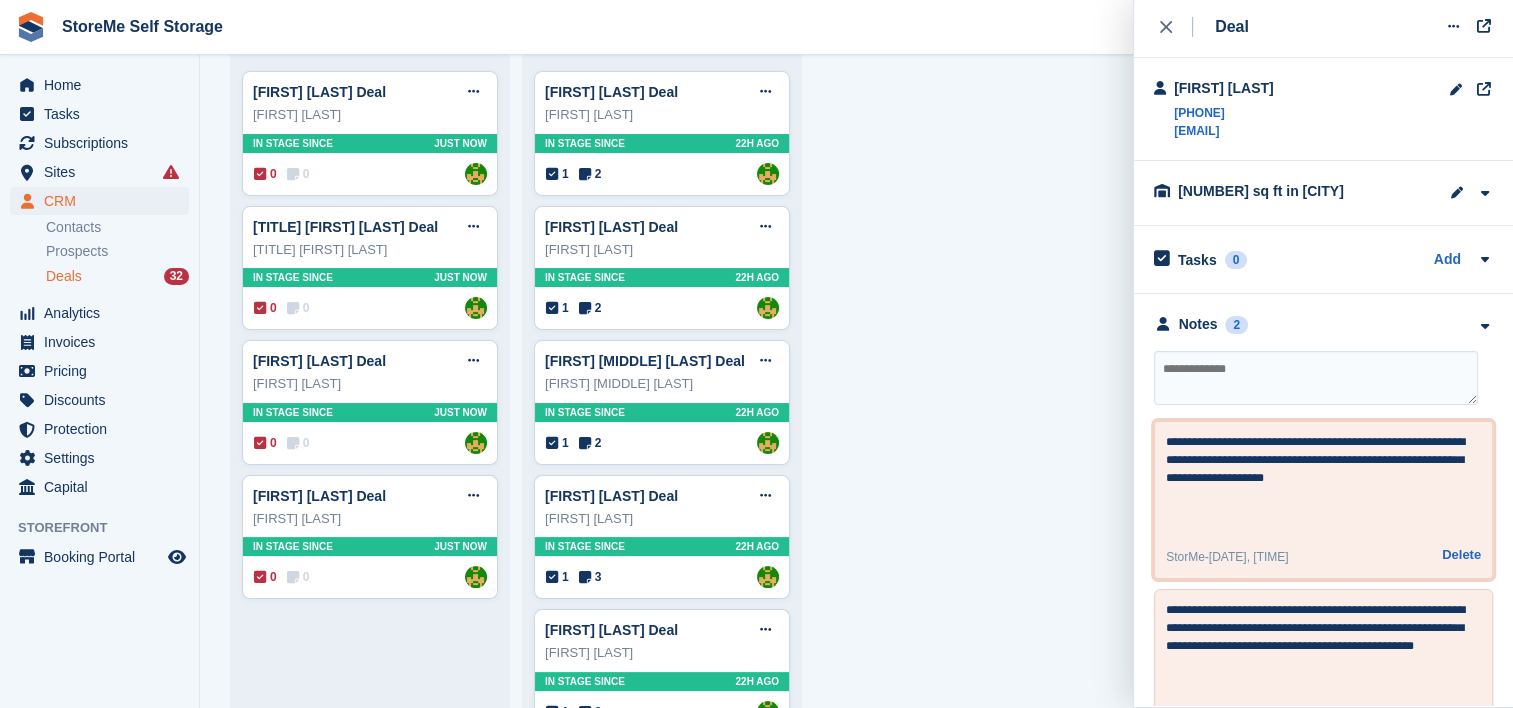 scroll, scrollTop: 0, scrollLeft: 0, axis: both 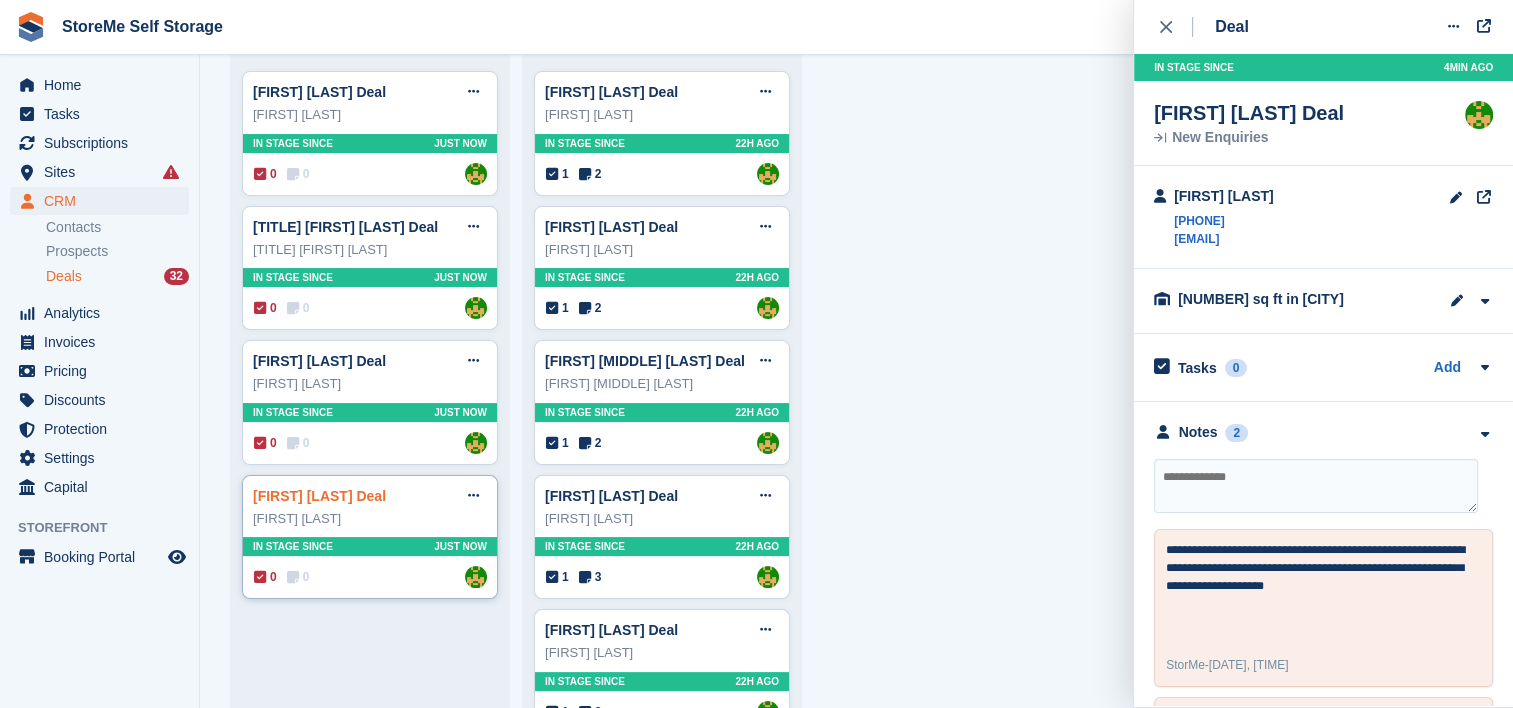 click on "Devante Thompson Deal" at bounding box center [319, 496] 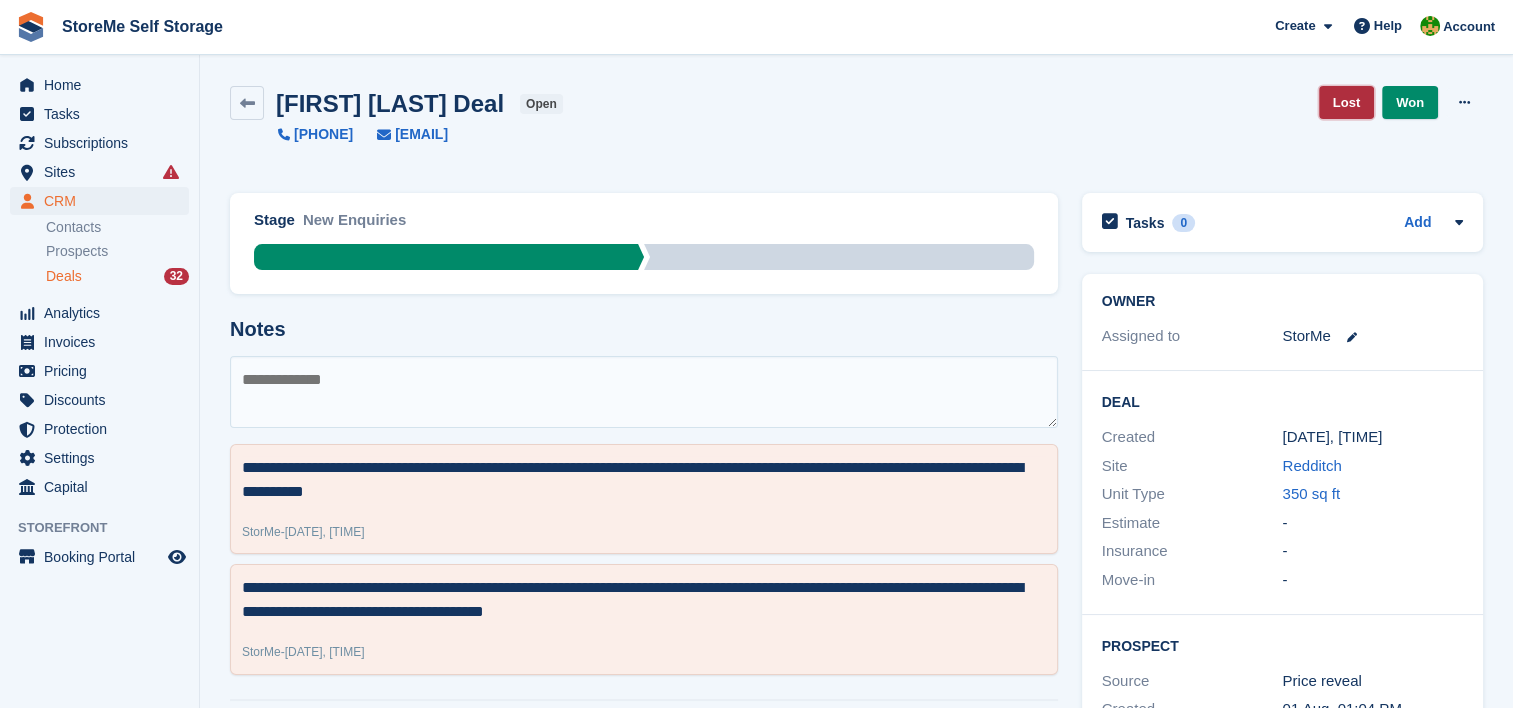 click on "Lost" at bounding box center (1346, 102) 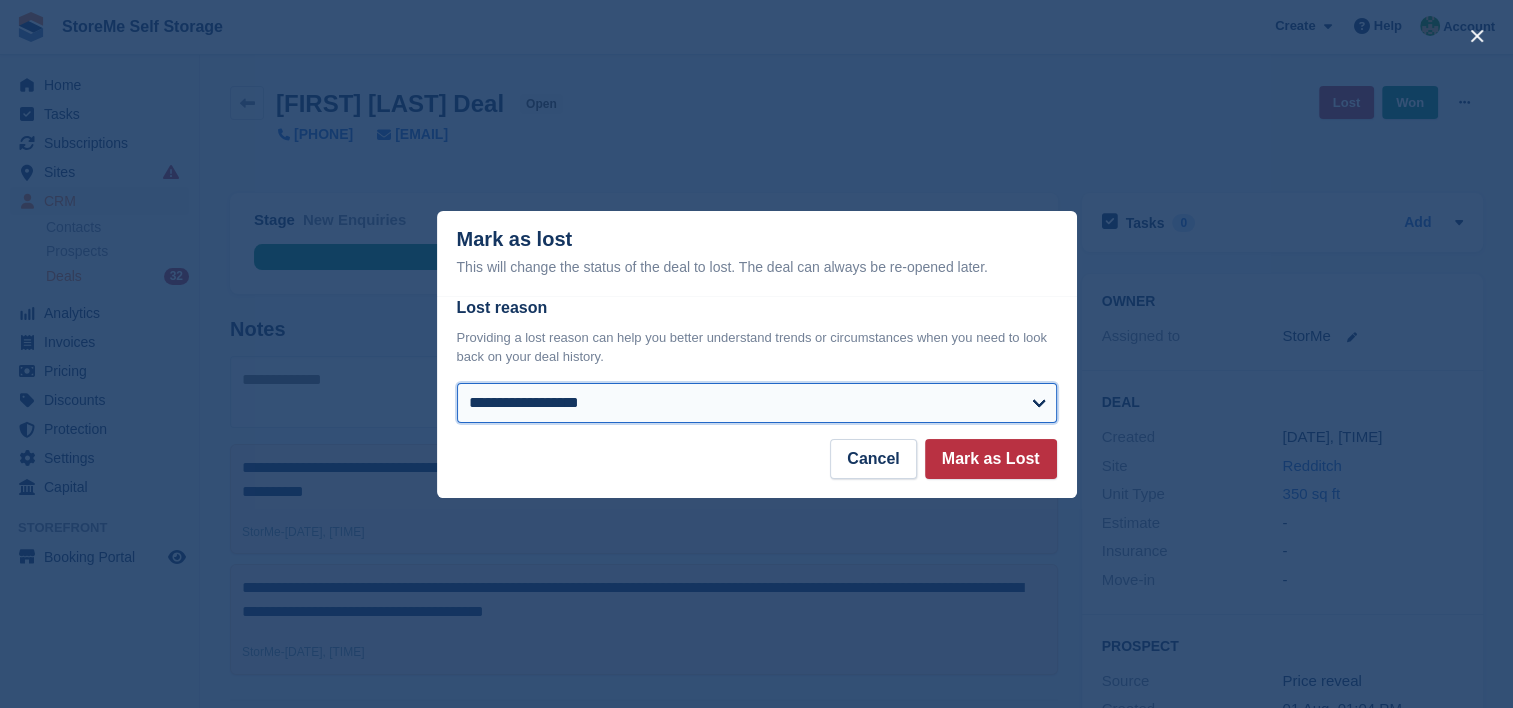 click on "**********" at bounding box center (757, 403) 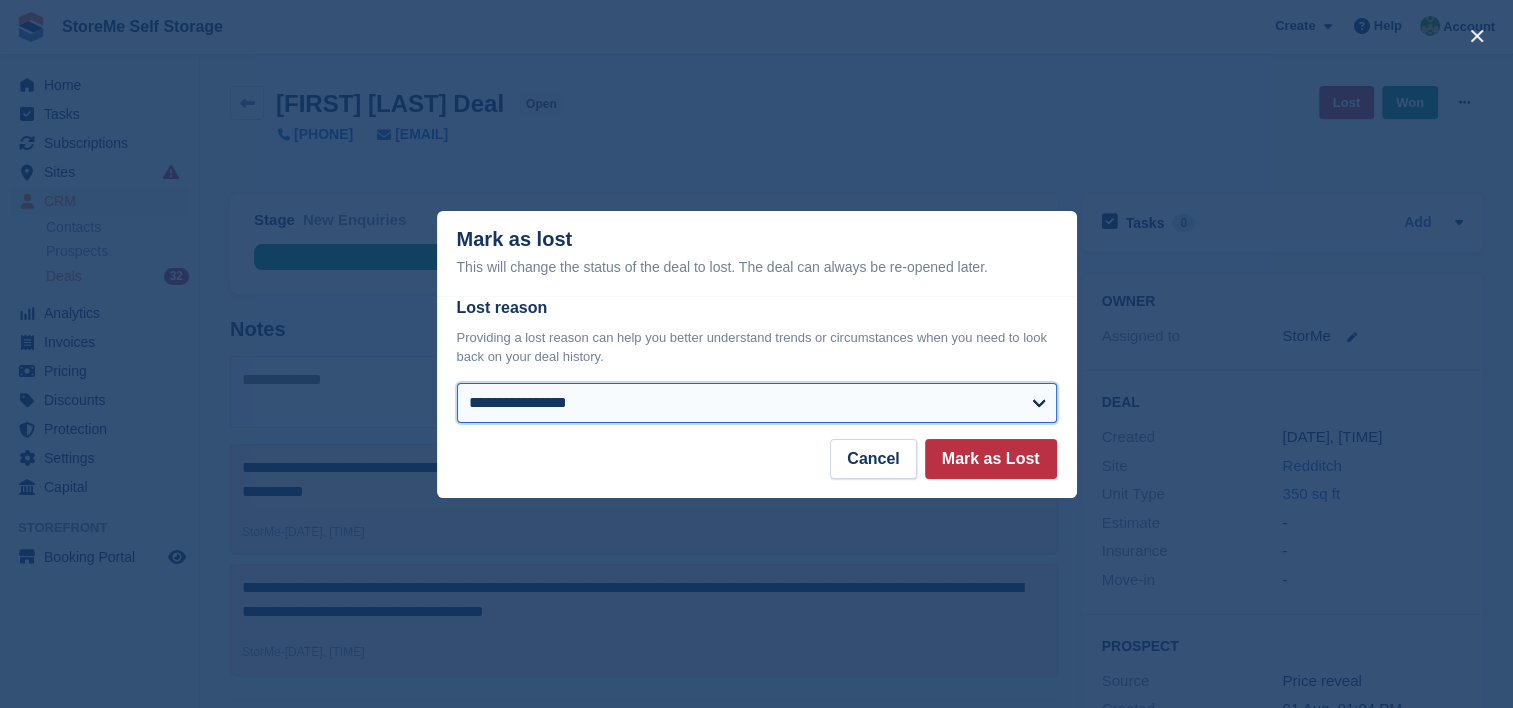 click on "**********" at bounding box center [757, 403] 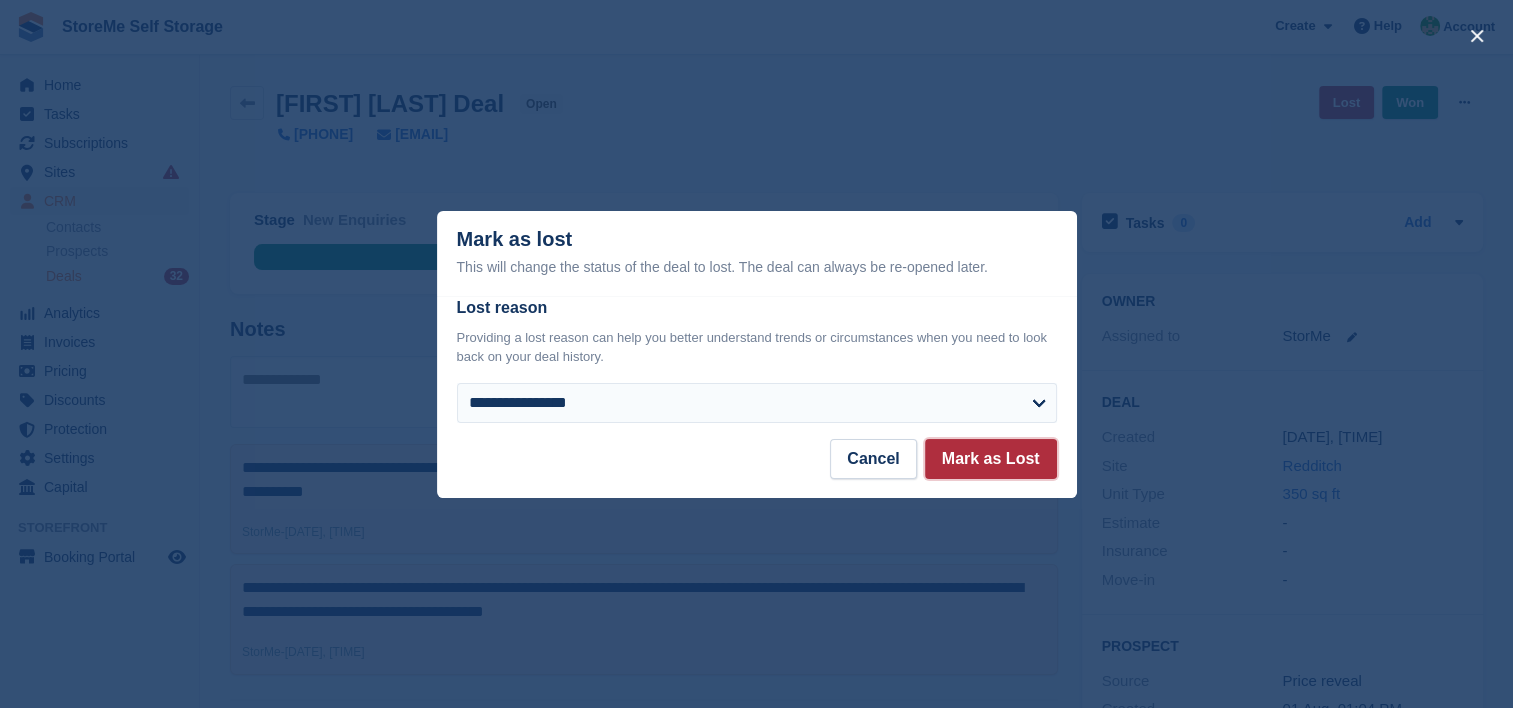 click on "Mark as Lost" at bounding box center (991, 459) 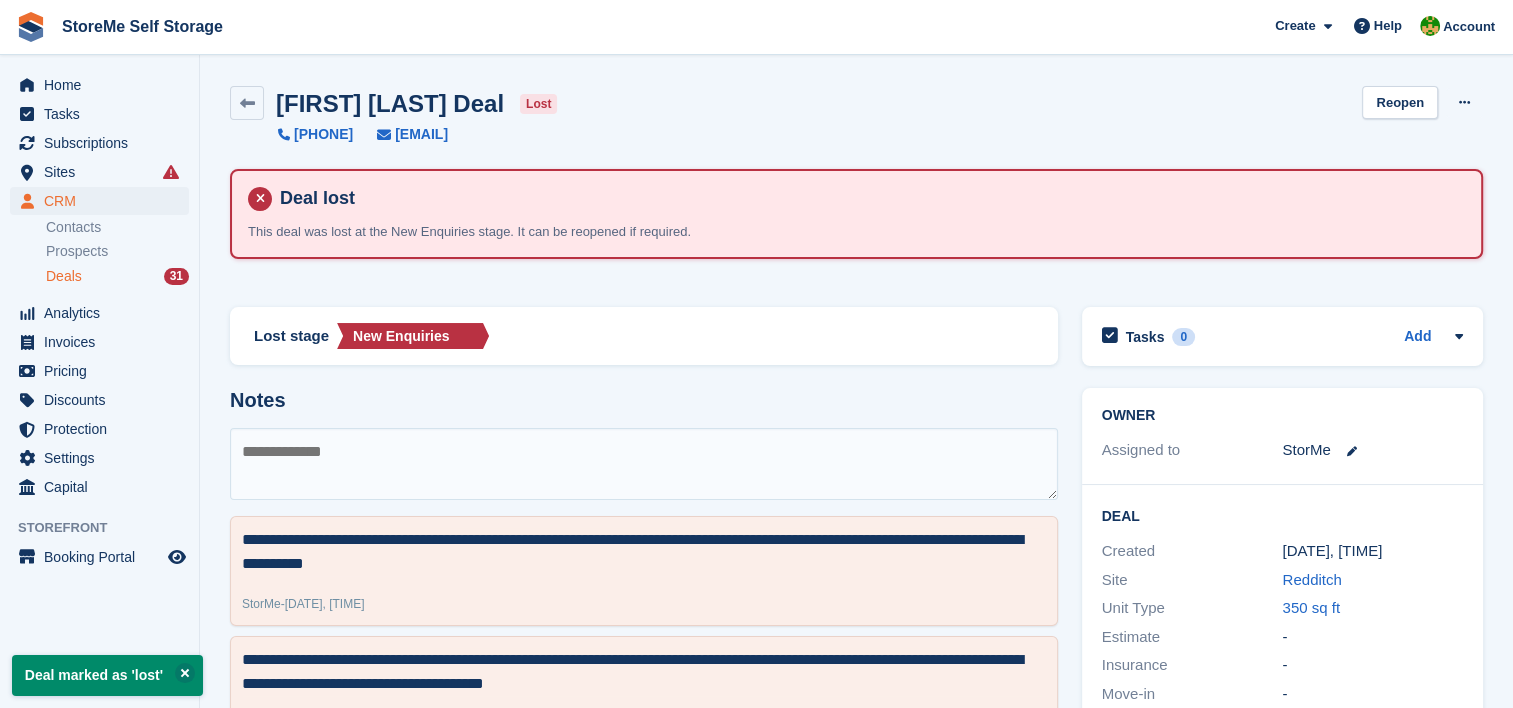 click on "Deals" at bounding box center (64, 276) 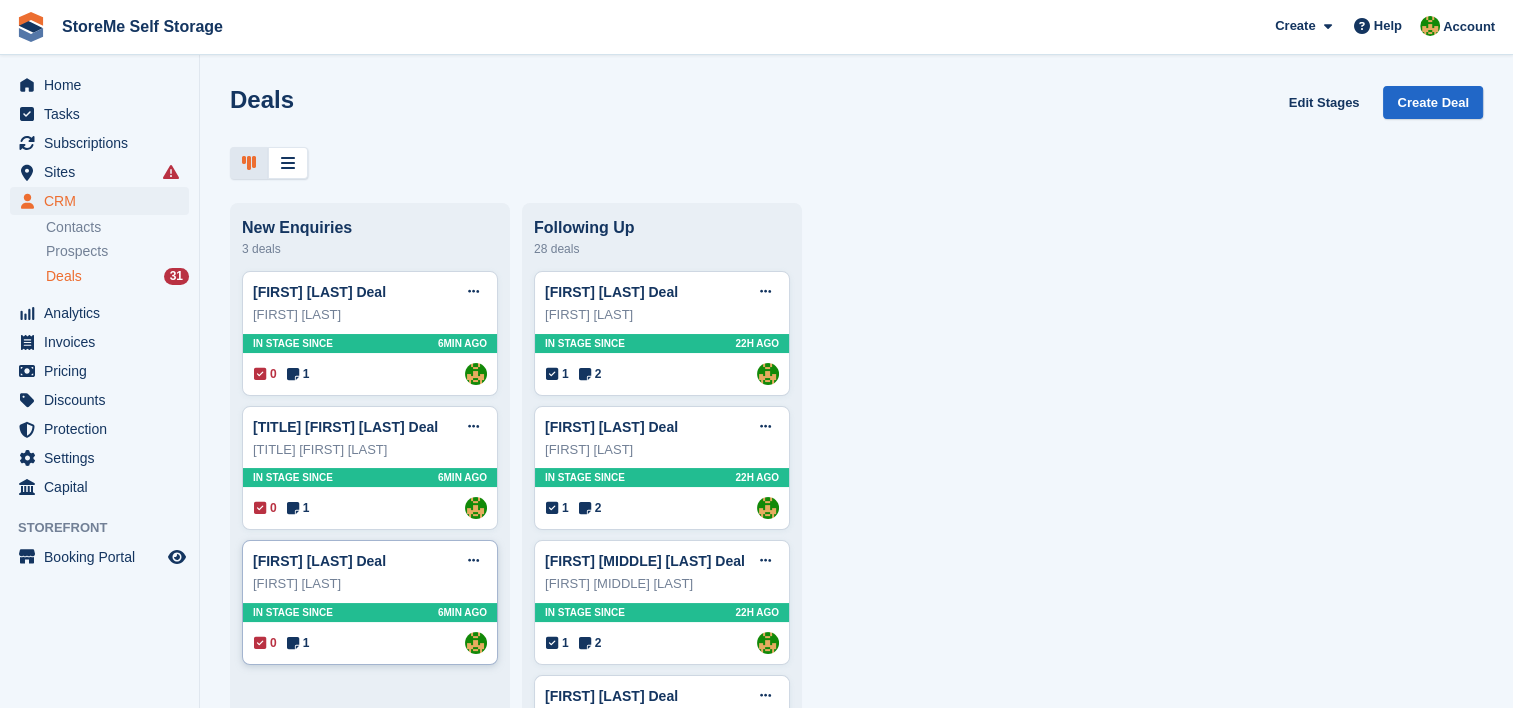 click on "Lucy Foster Deal
Edit deal
Mark as won
Mark as lost
Delete deal" at bounding box center [370, 561] 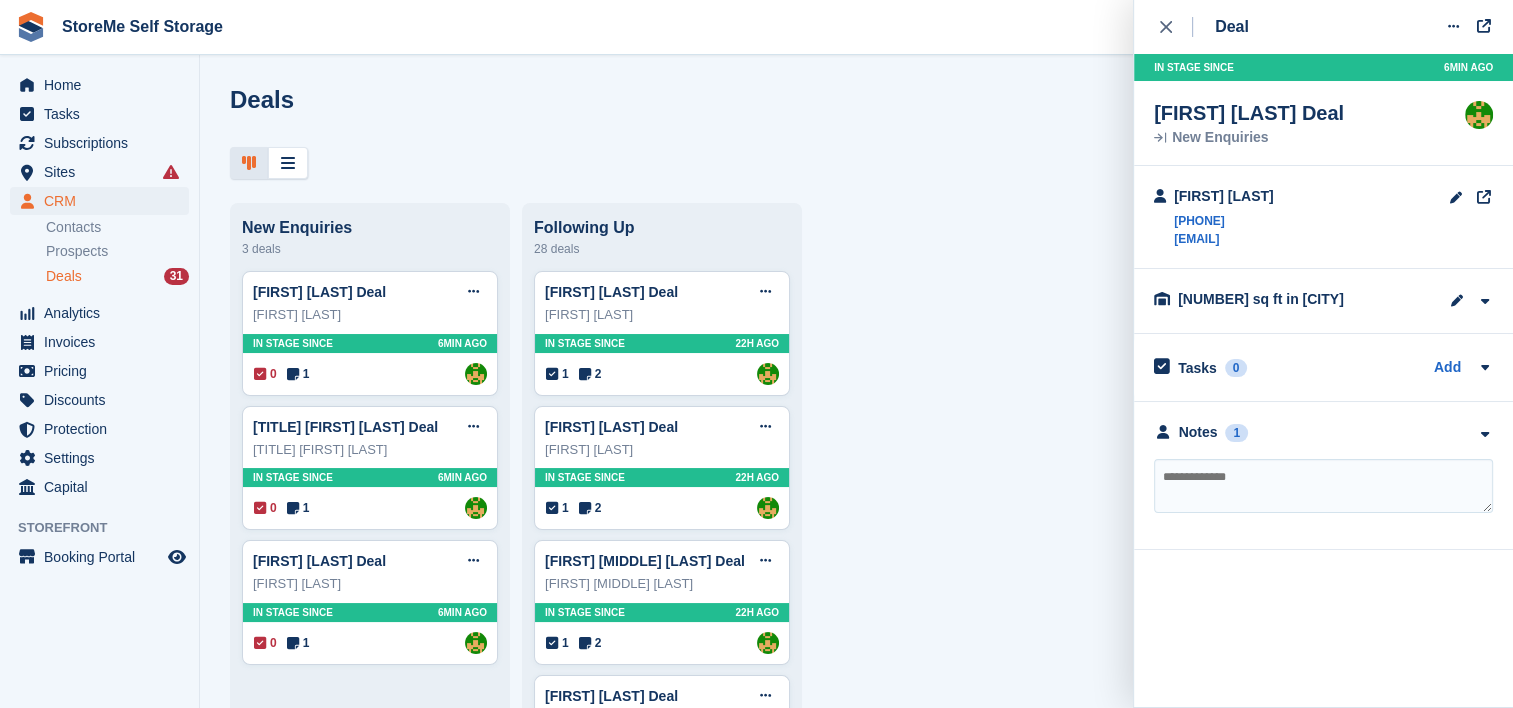 click at bounding box center (1323, 486) 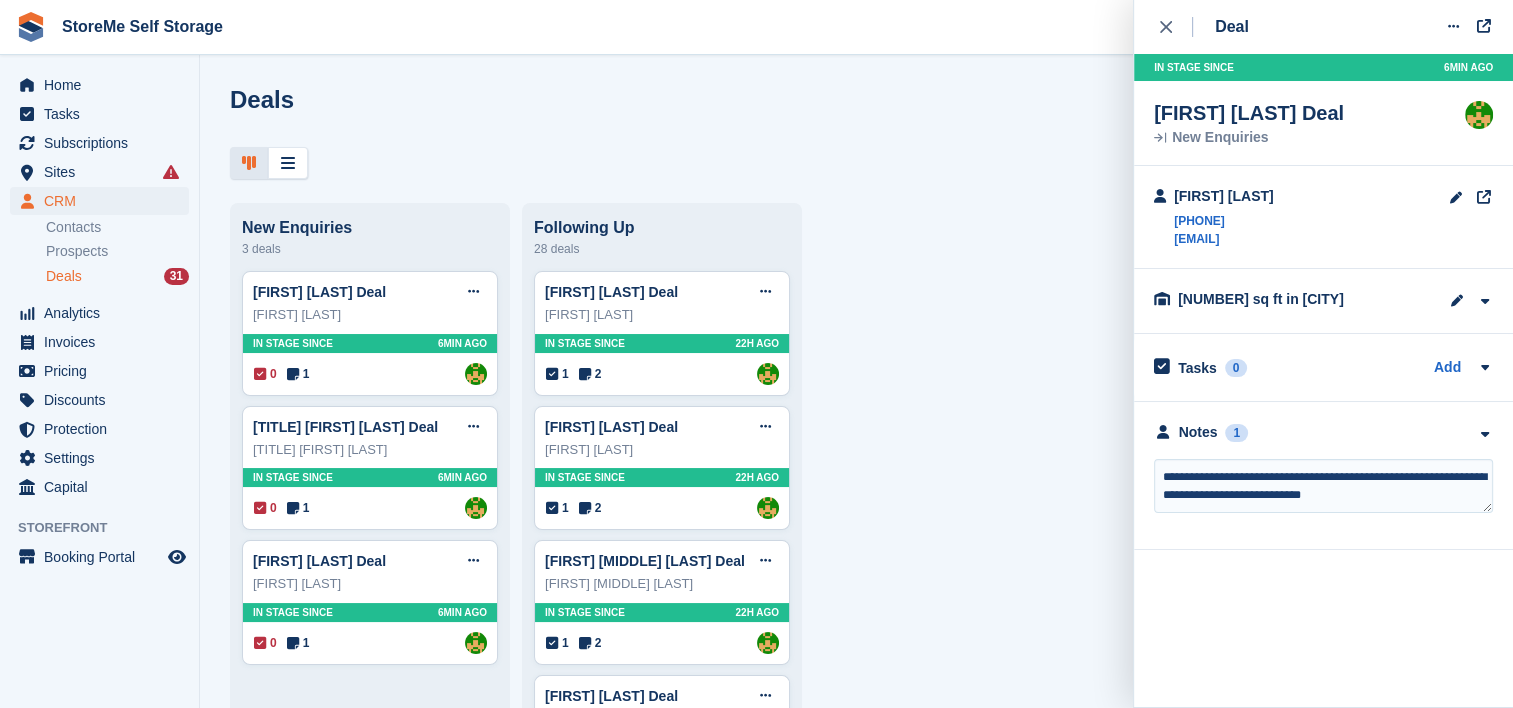 type on "**********" 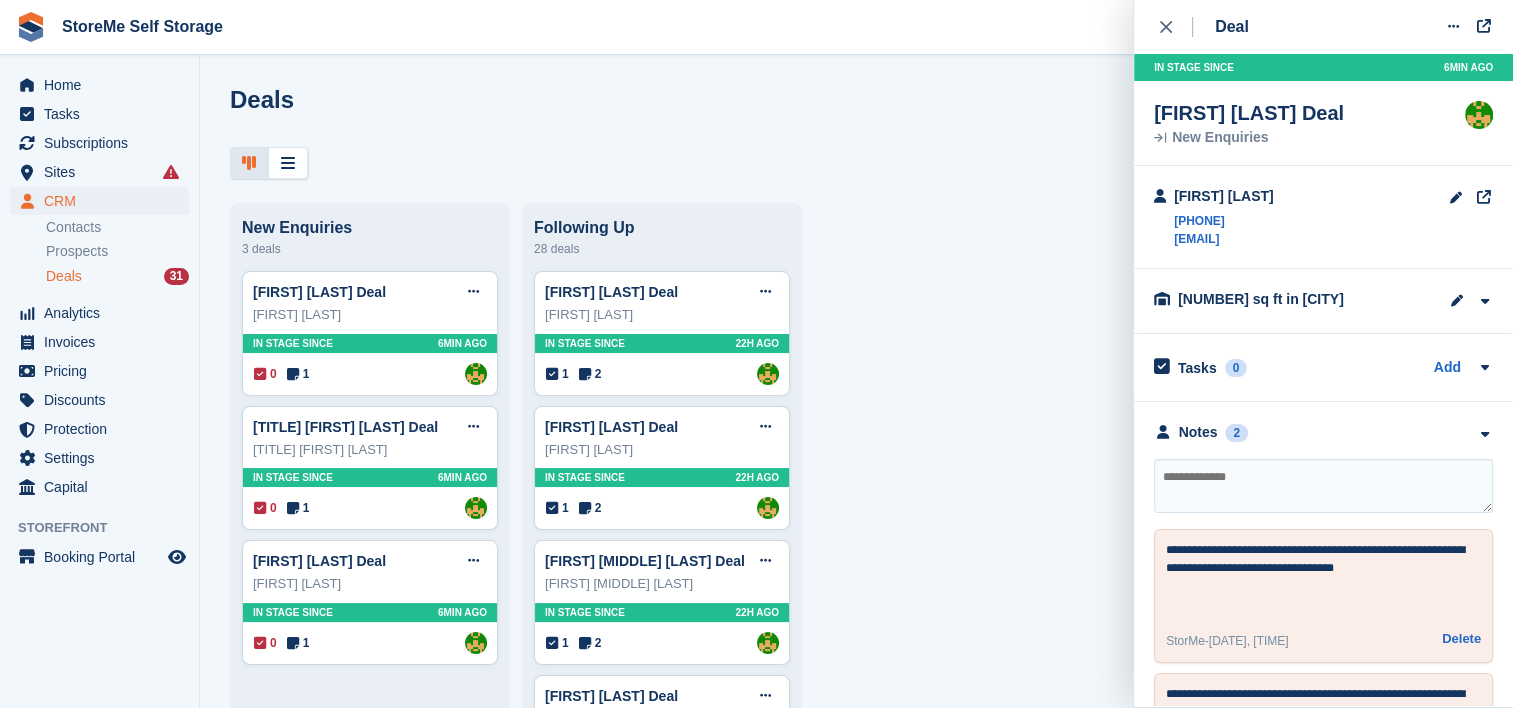 type 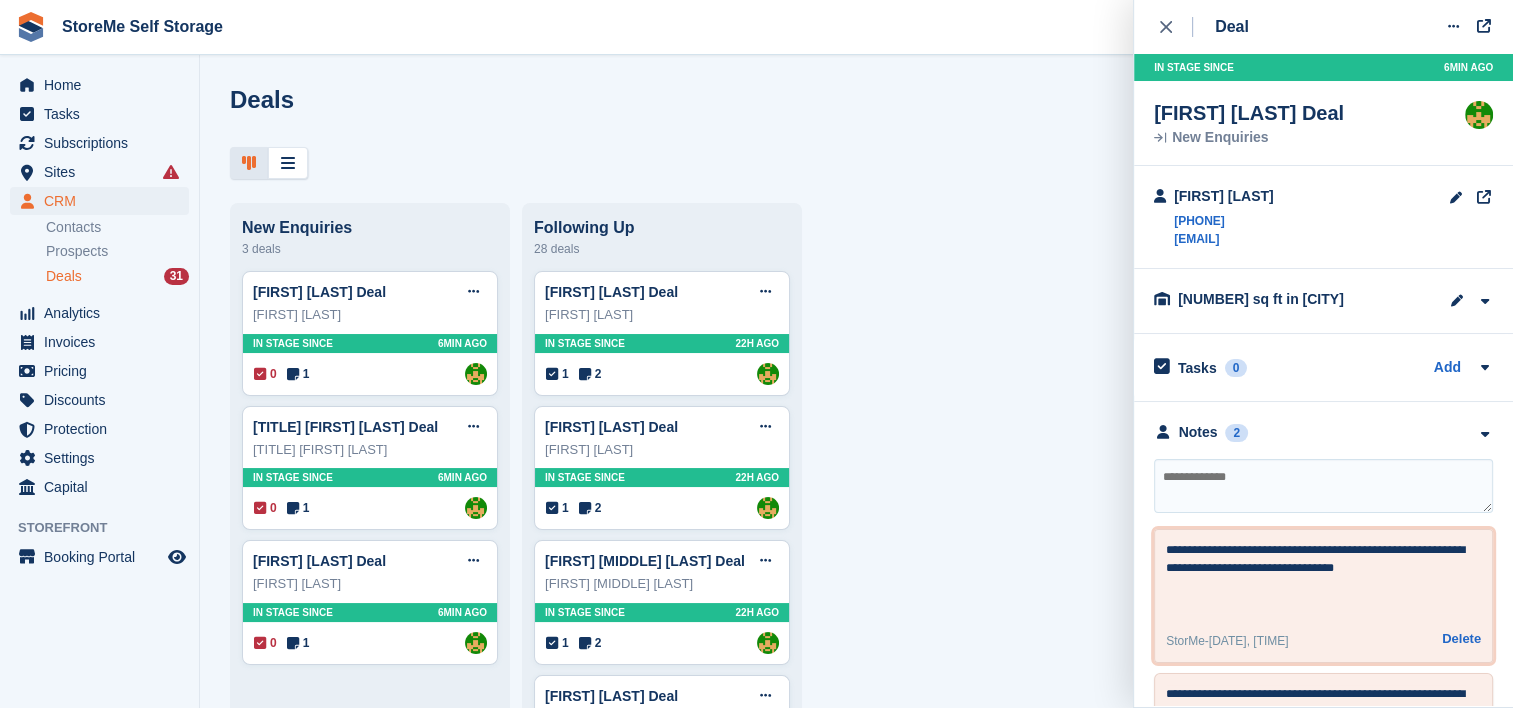 drag, startPoint x: 1379, startPoint y: 569, endPoint x: 1146, endPoint y: 545, distance: 234.23279 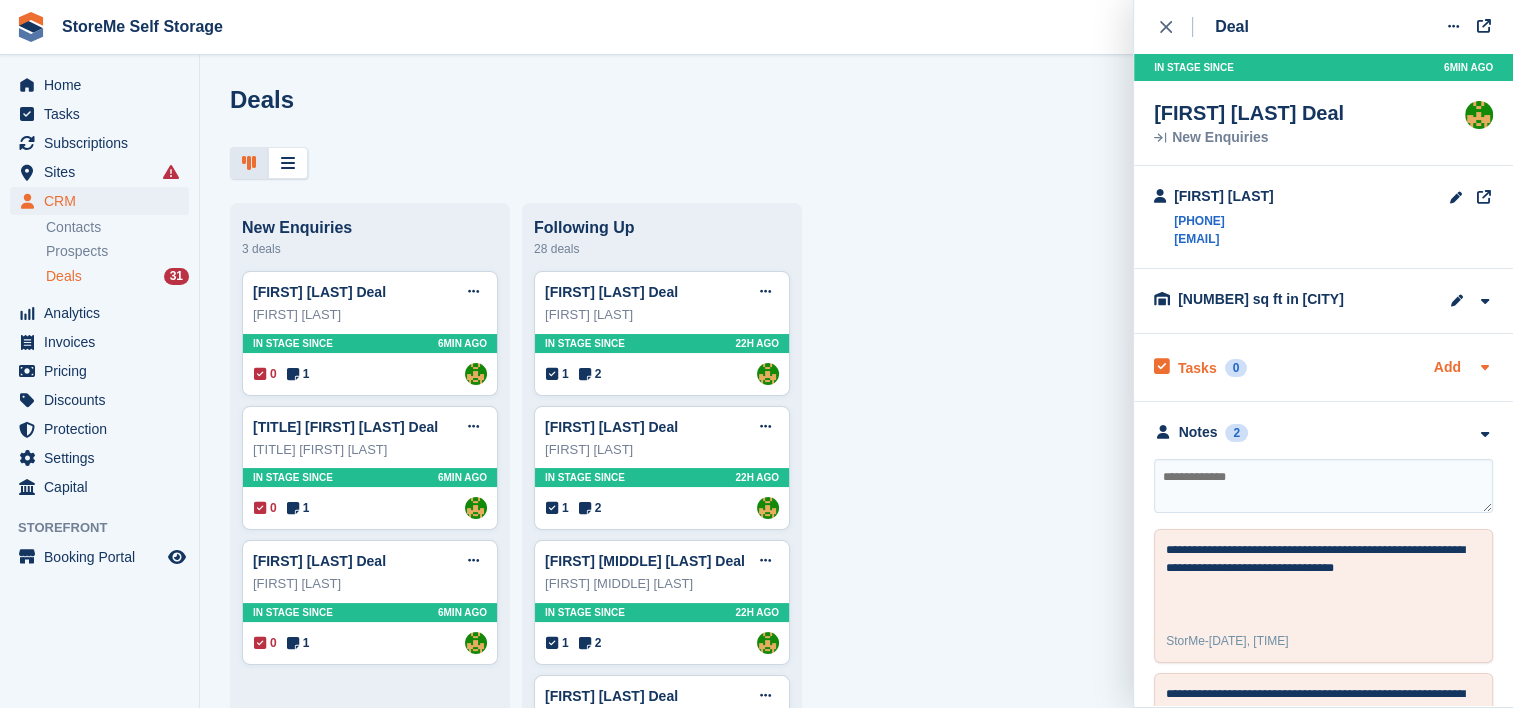 click on "Add" at bounding box center [1447, 368] 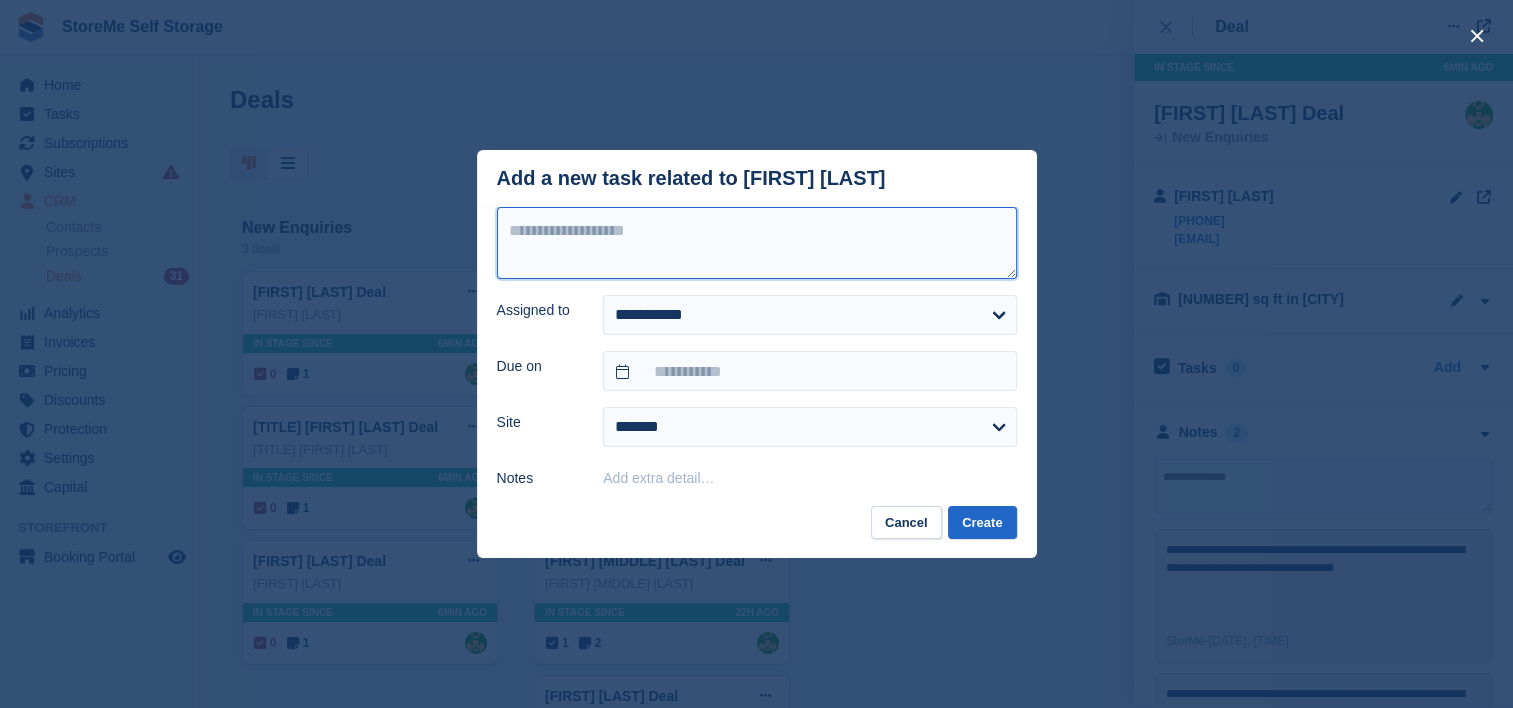 click at bounding box center [757, 243] 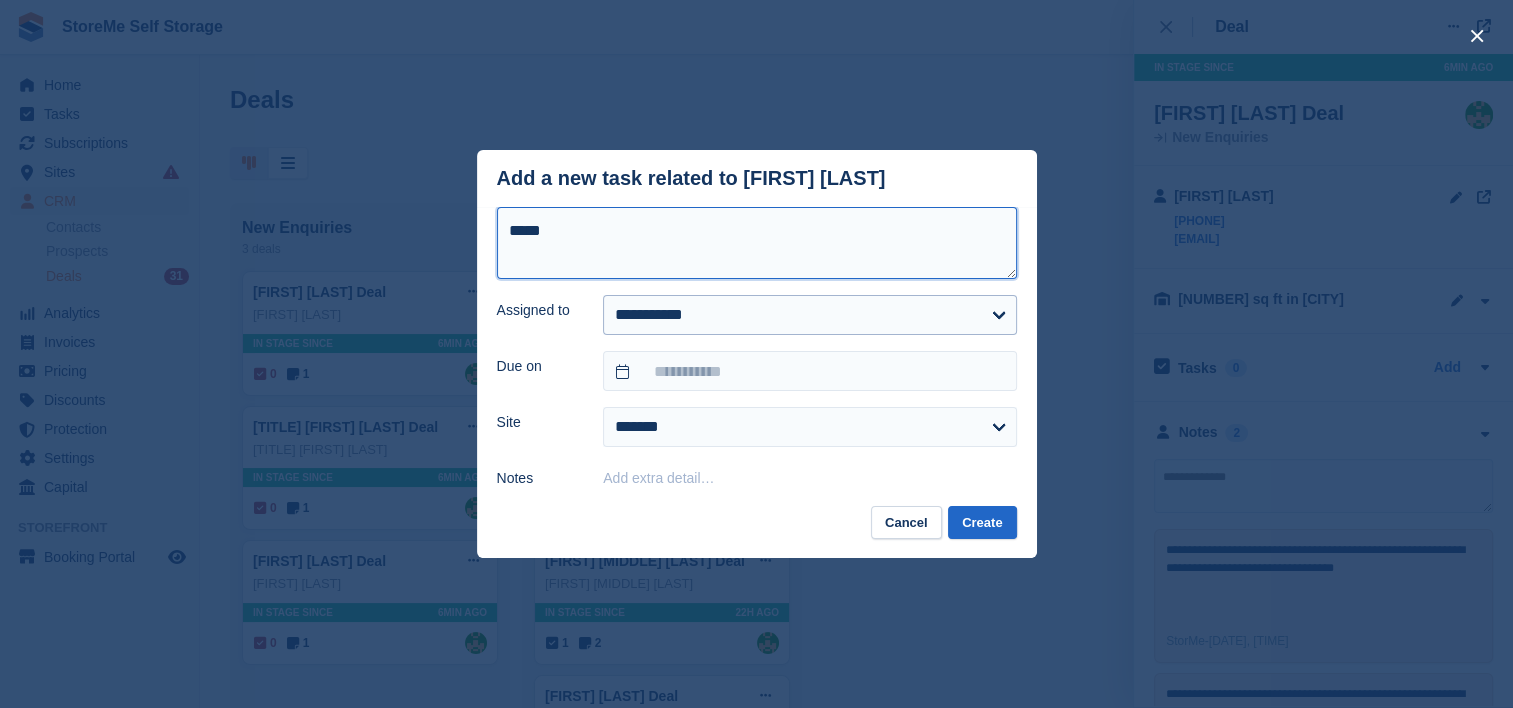 type on "*****" 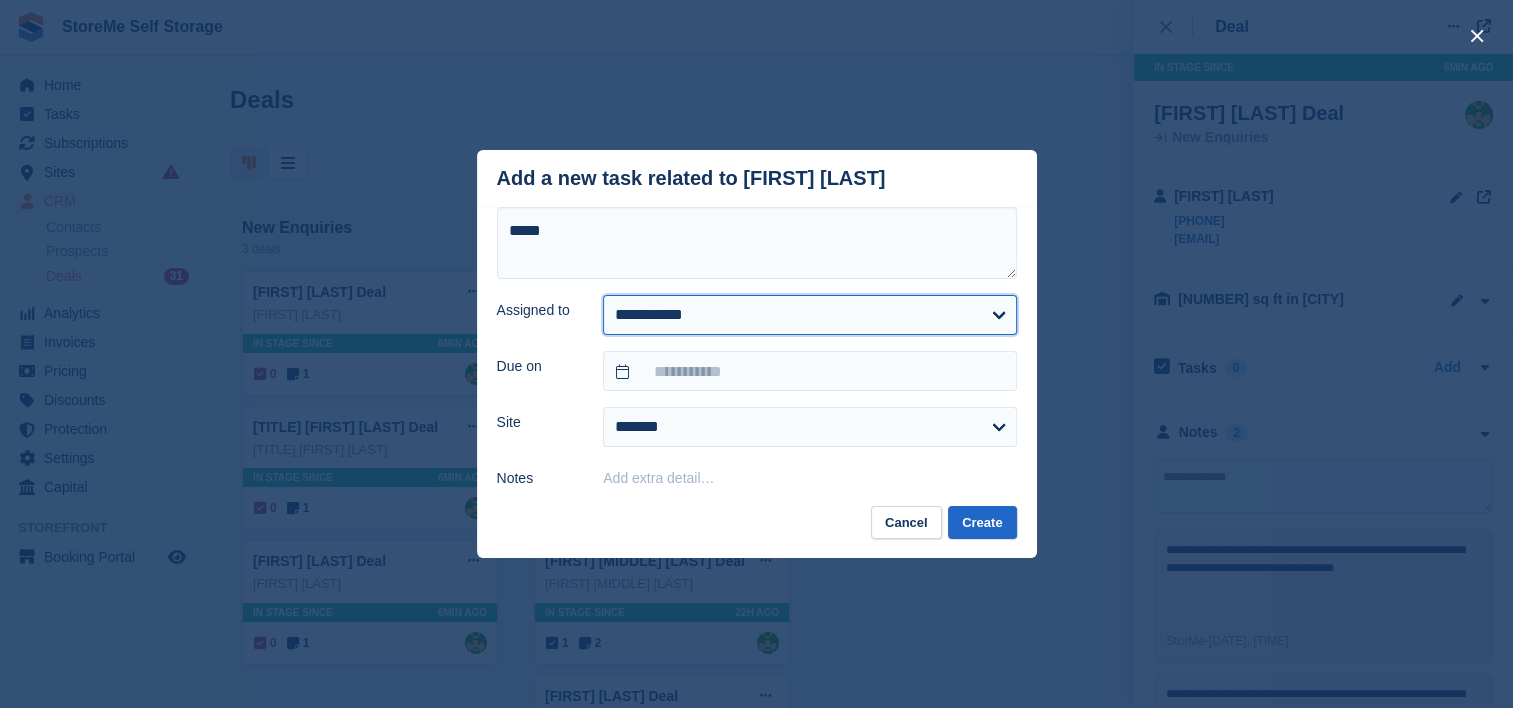 click on "**********" at bounding box center [809, 315] 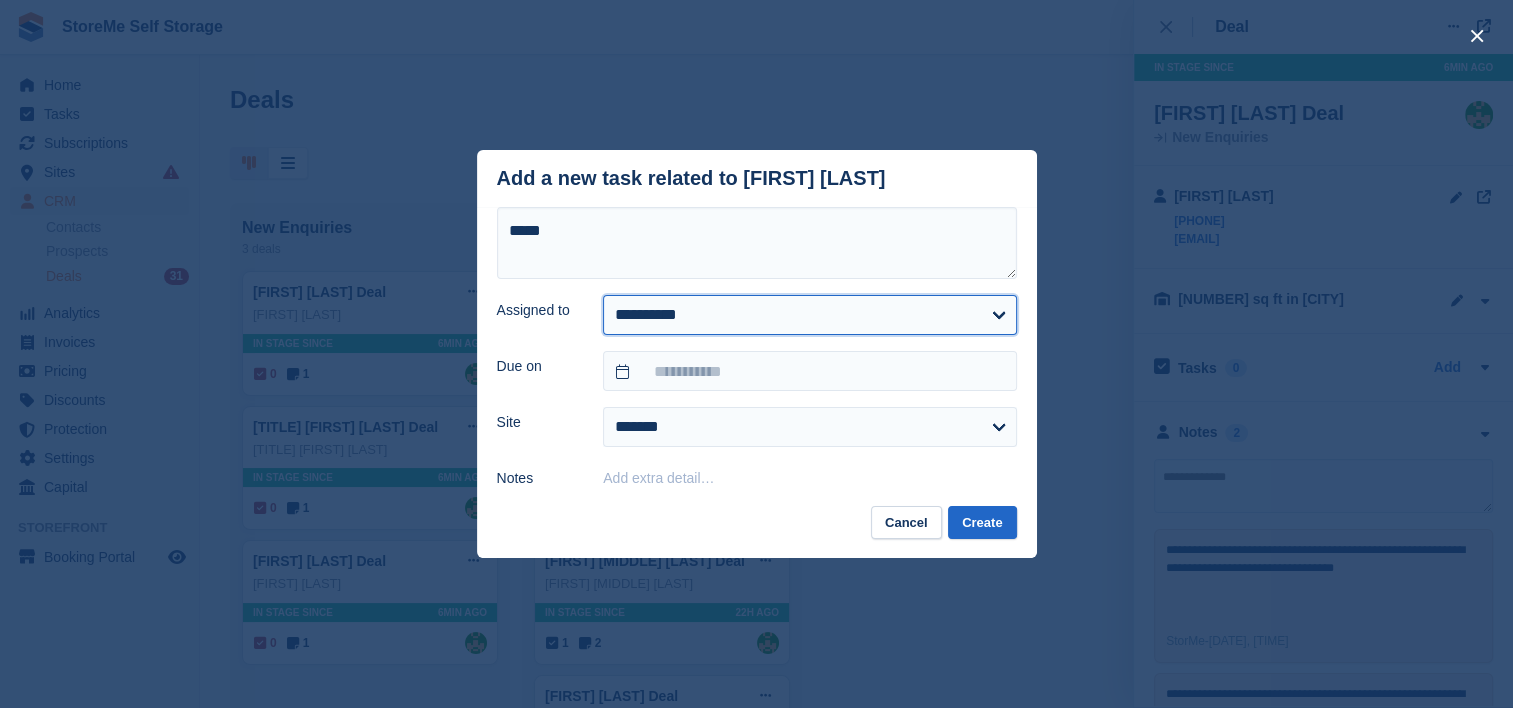 click on "**********" at bounding box center [809, 315] 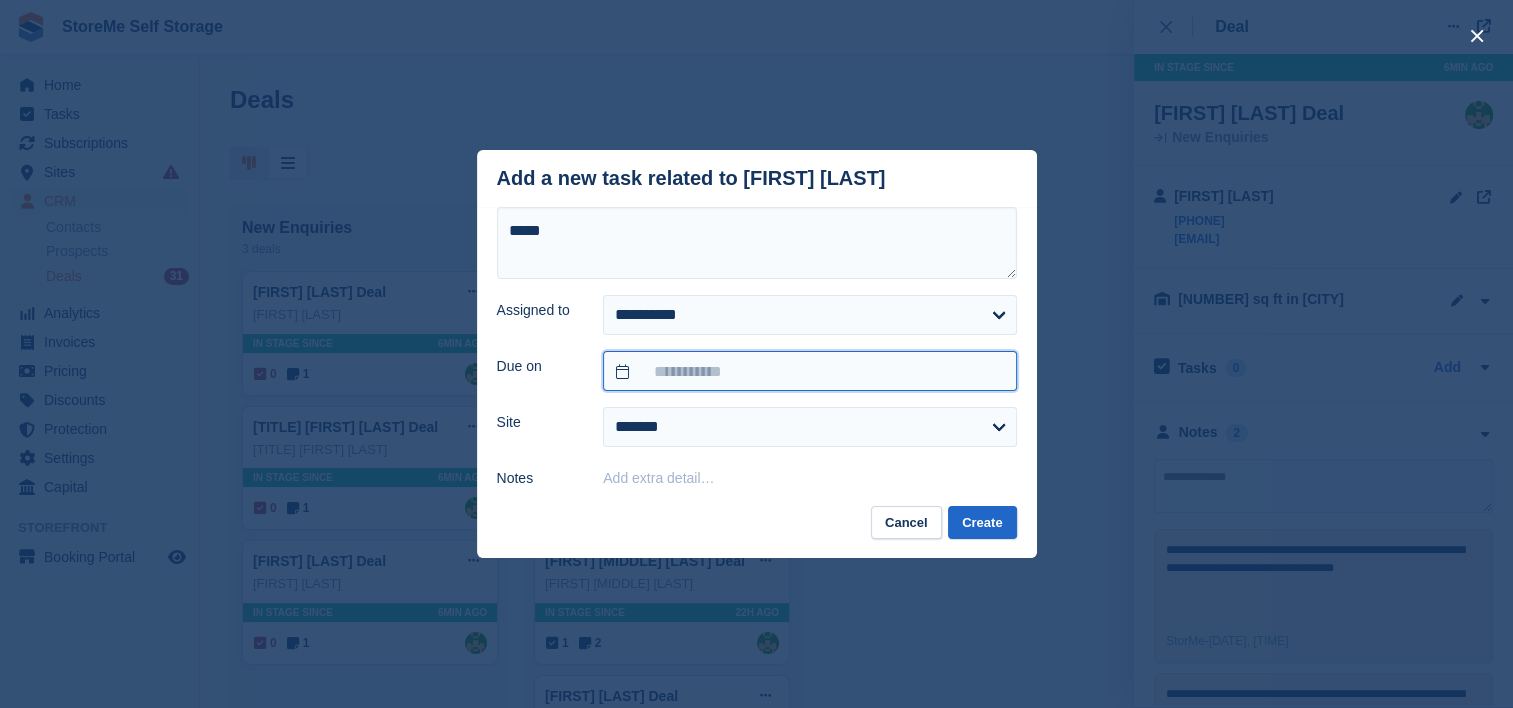 click at bounding box center (809, 371) 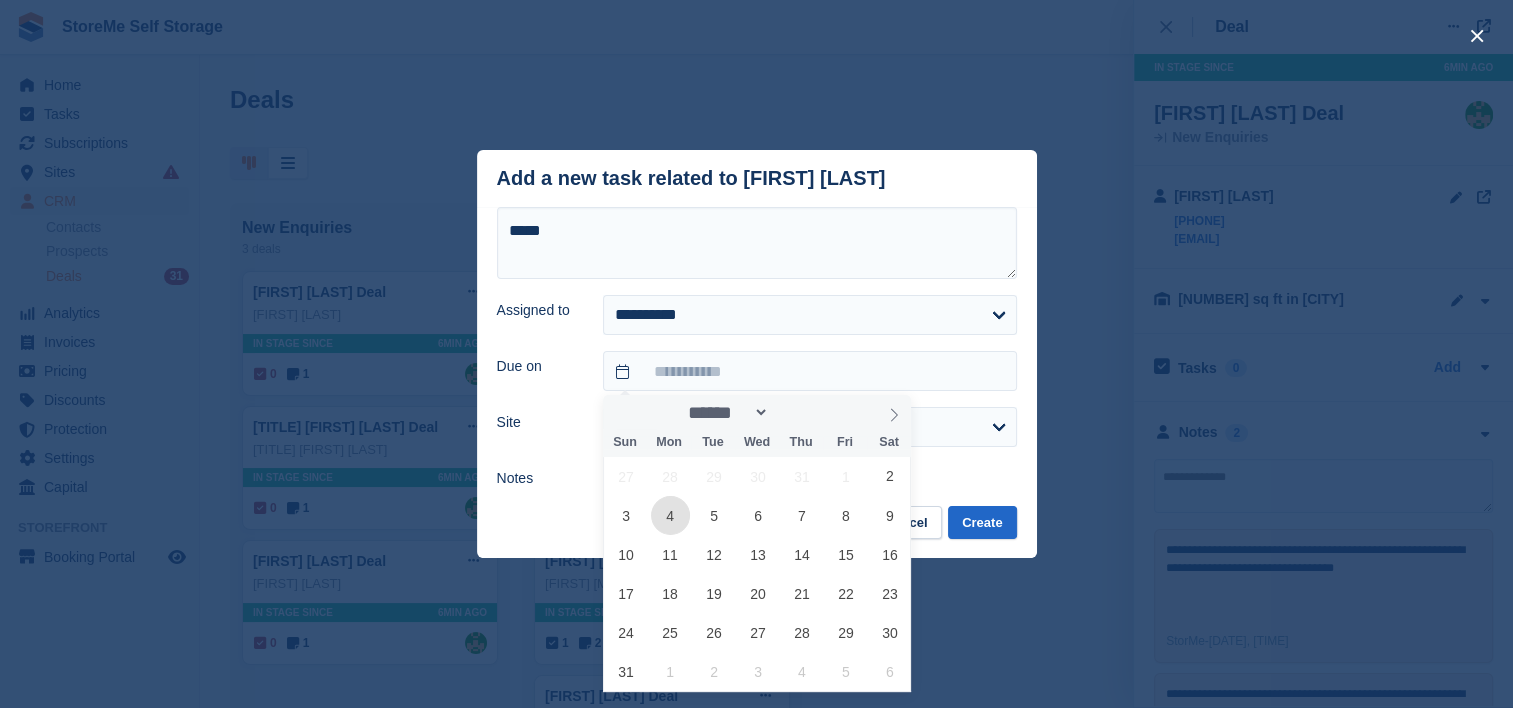 click on "4" at bounding box center (670, 515) 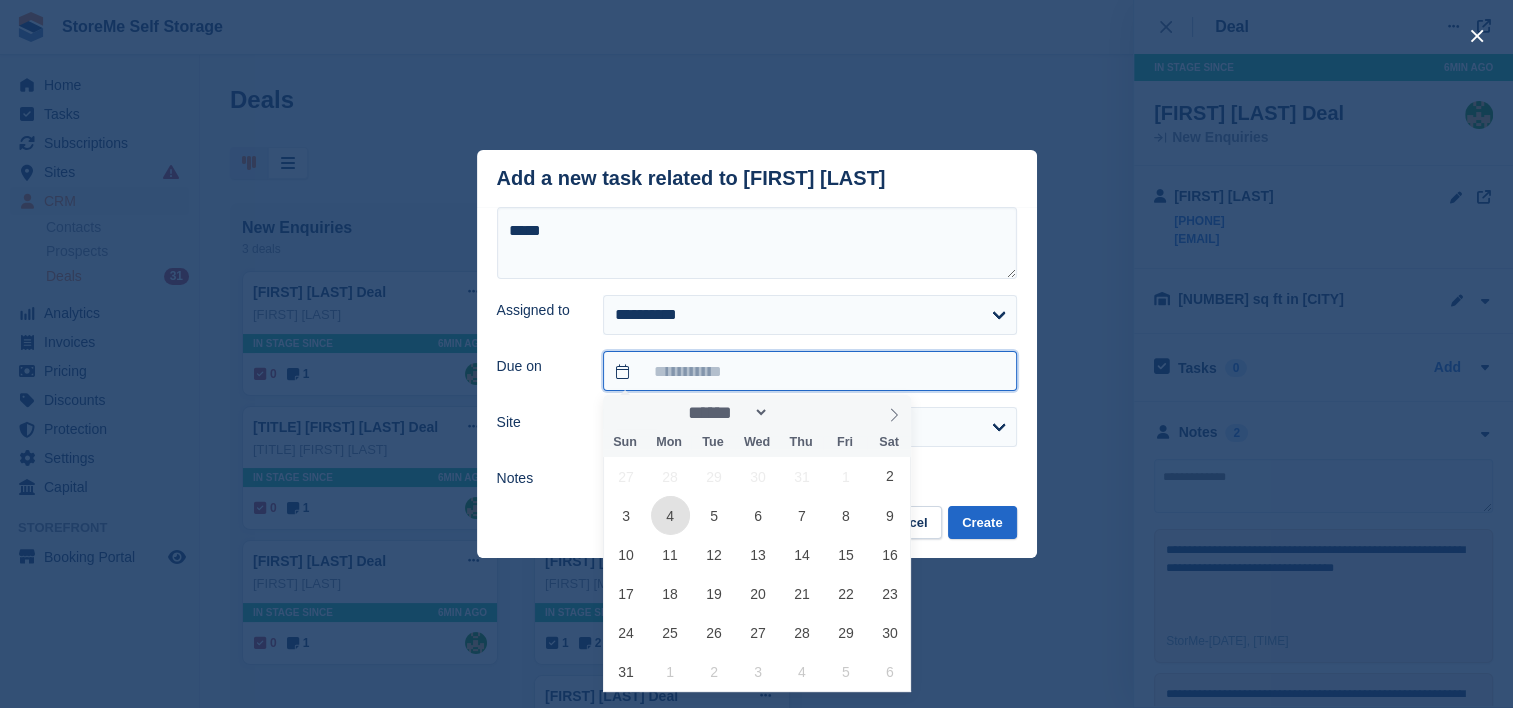 type on "**********" 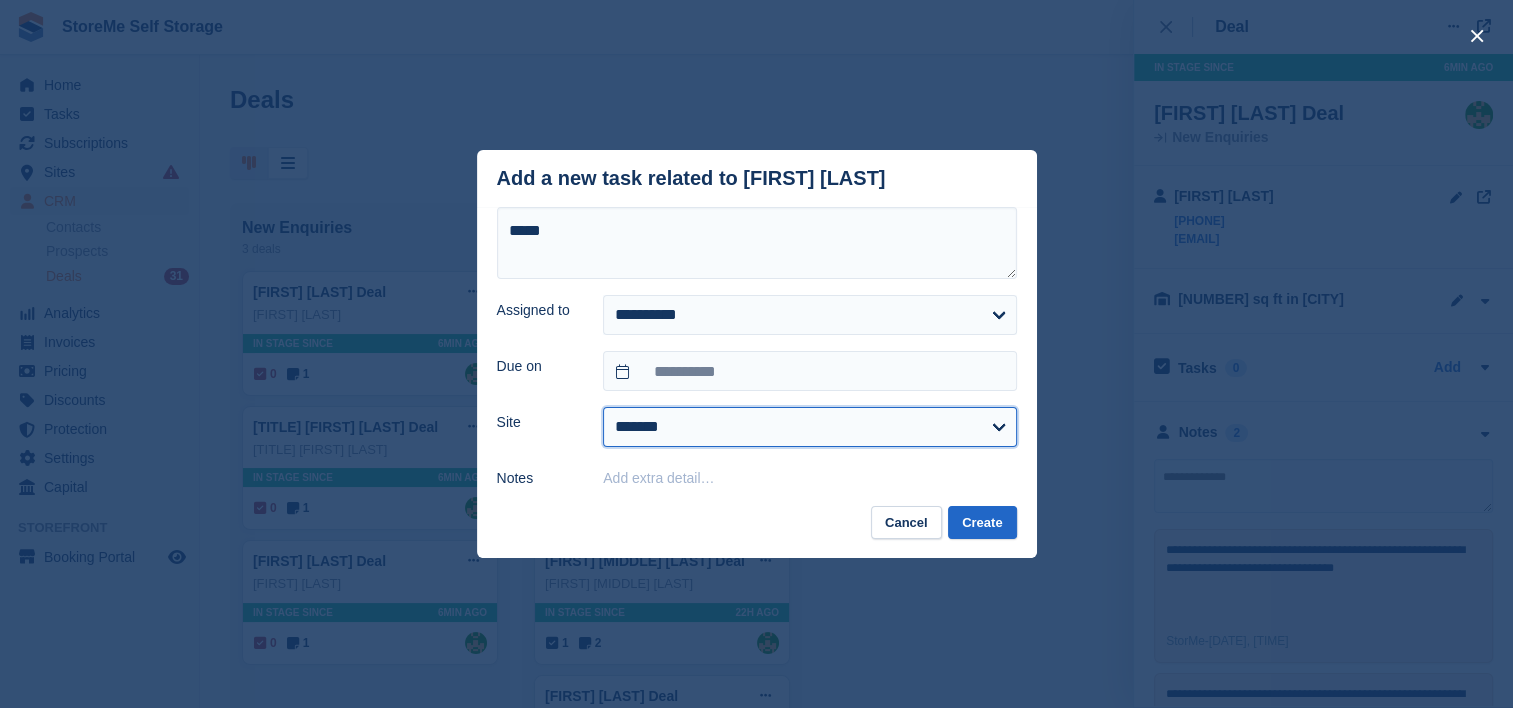 click on "*******
********" at bounding box center (809, 427) 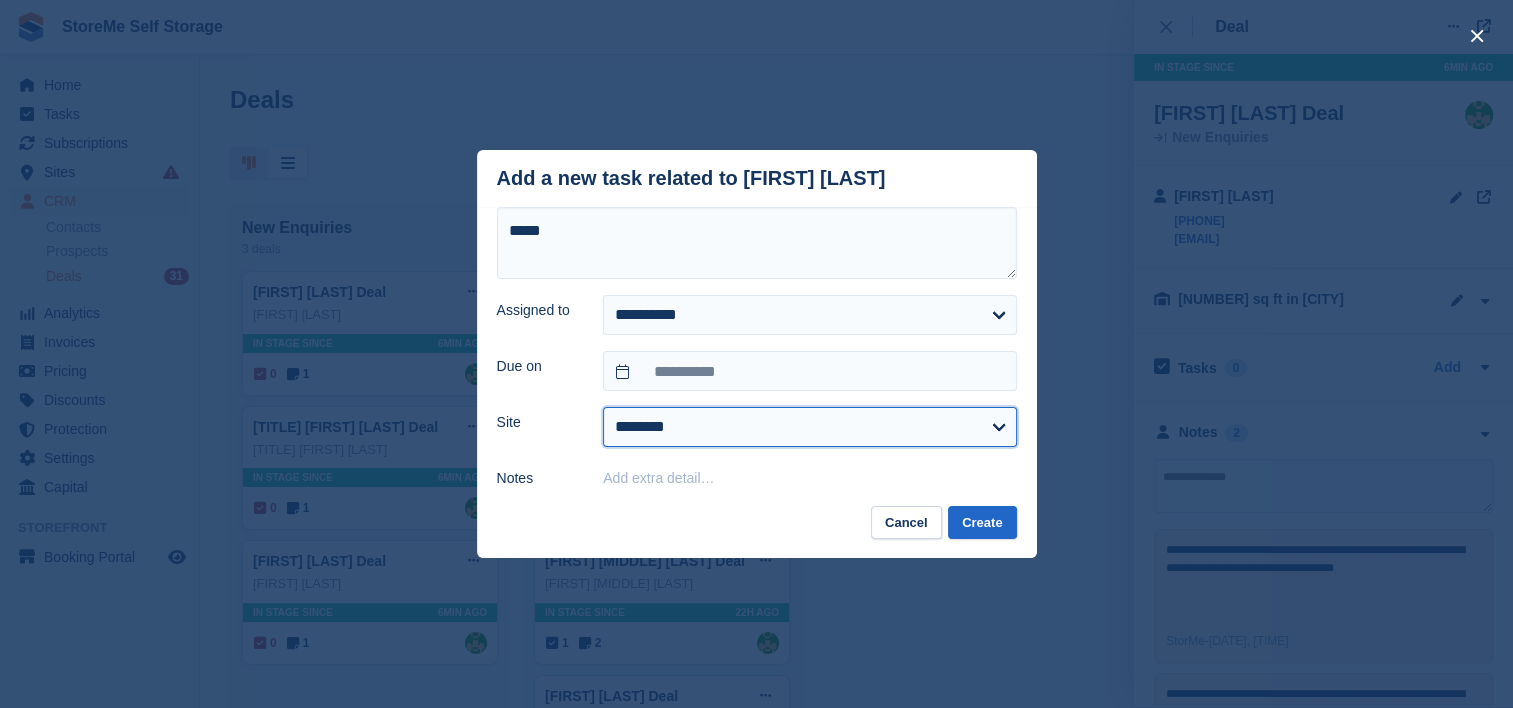 click on "*******
********" at bounding box center (809, 427) 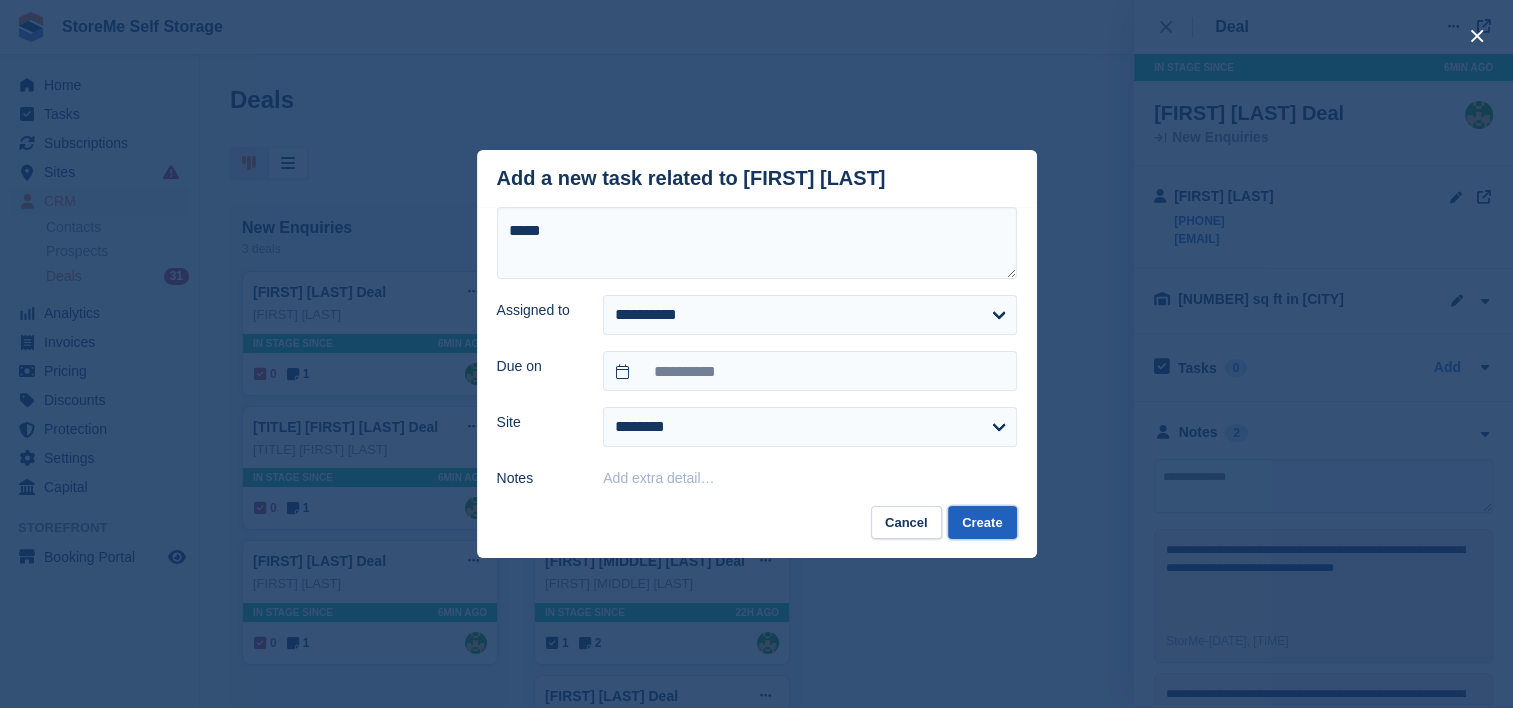 click on "Create" at bounding box center (982, 522) 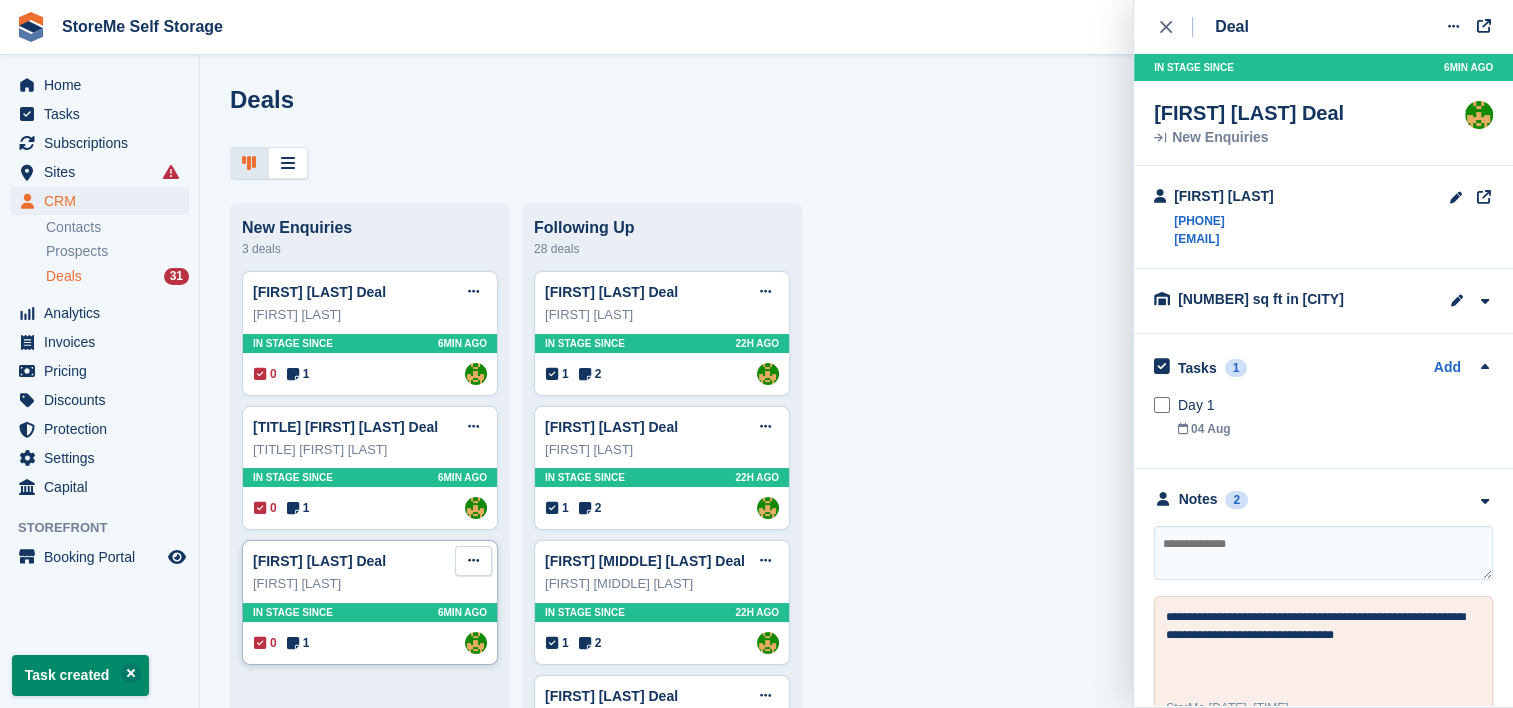click at bounding box center [473, 561] 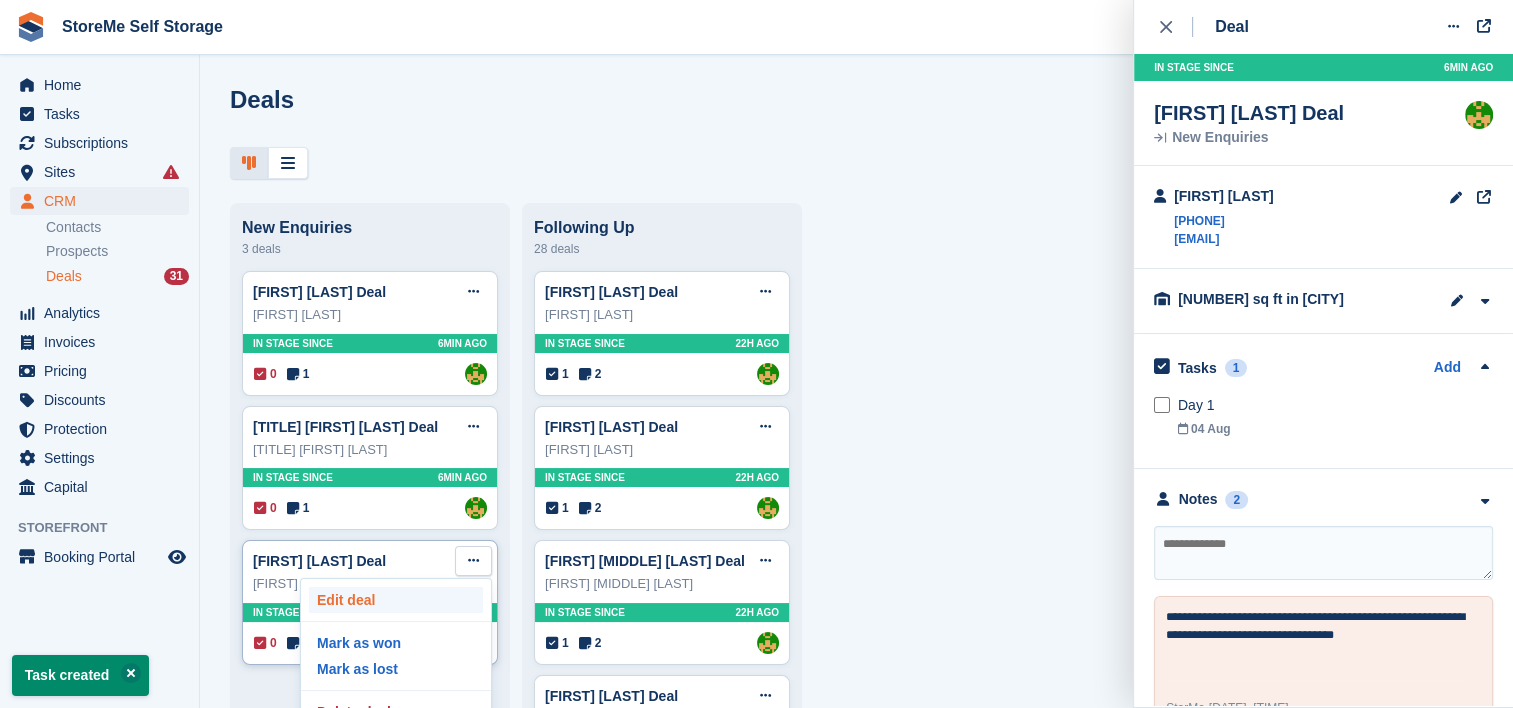 click on "Edit deal" at bounding box center (396, 600) 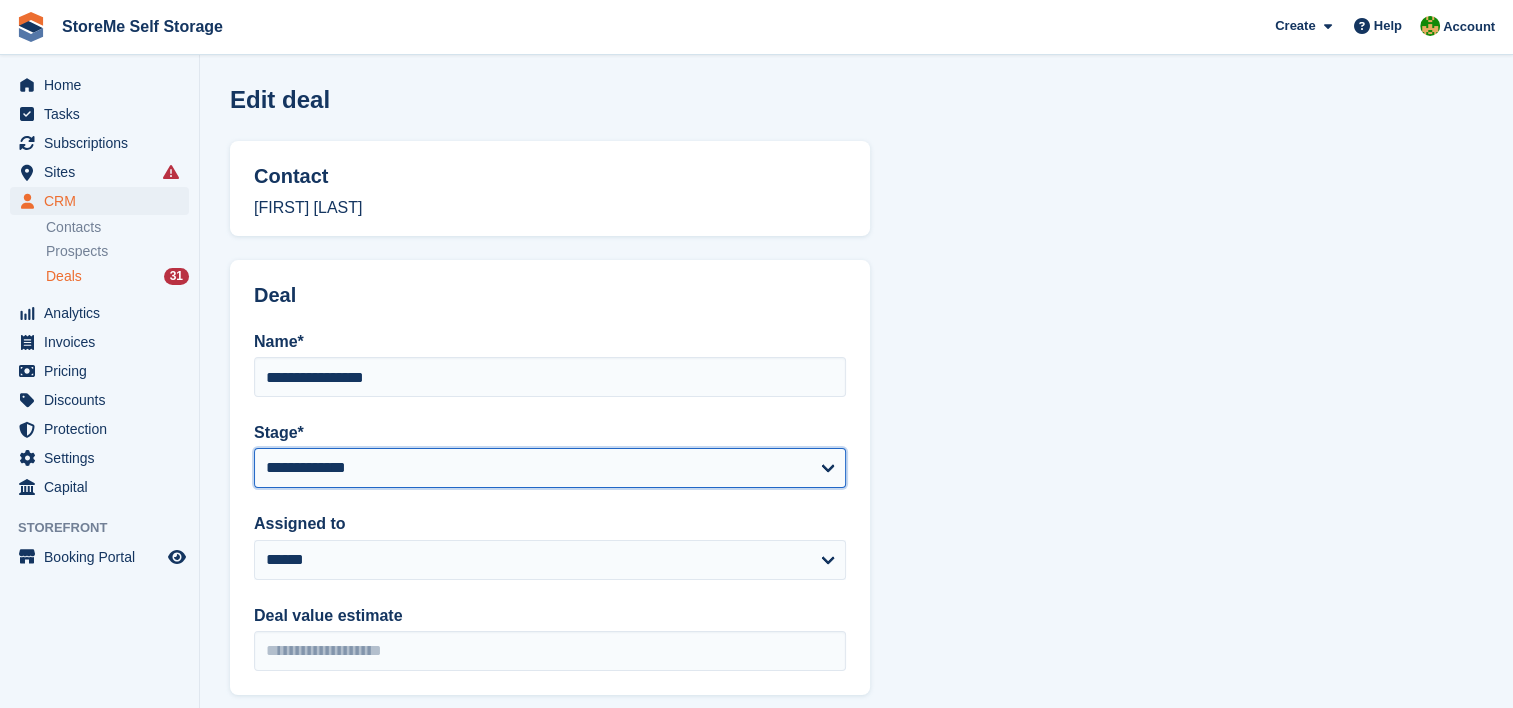 click on "**********" at bounding box center [550, 468] 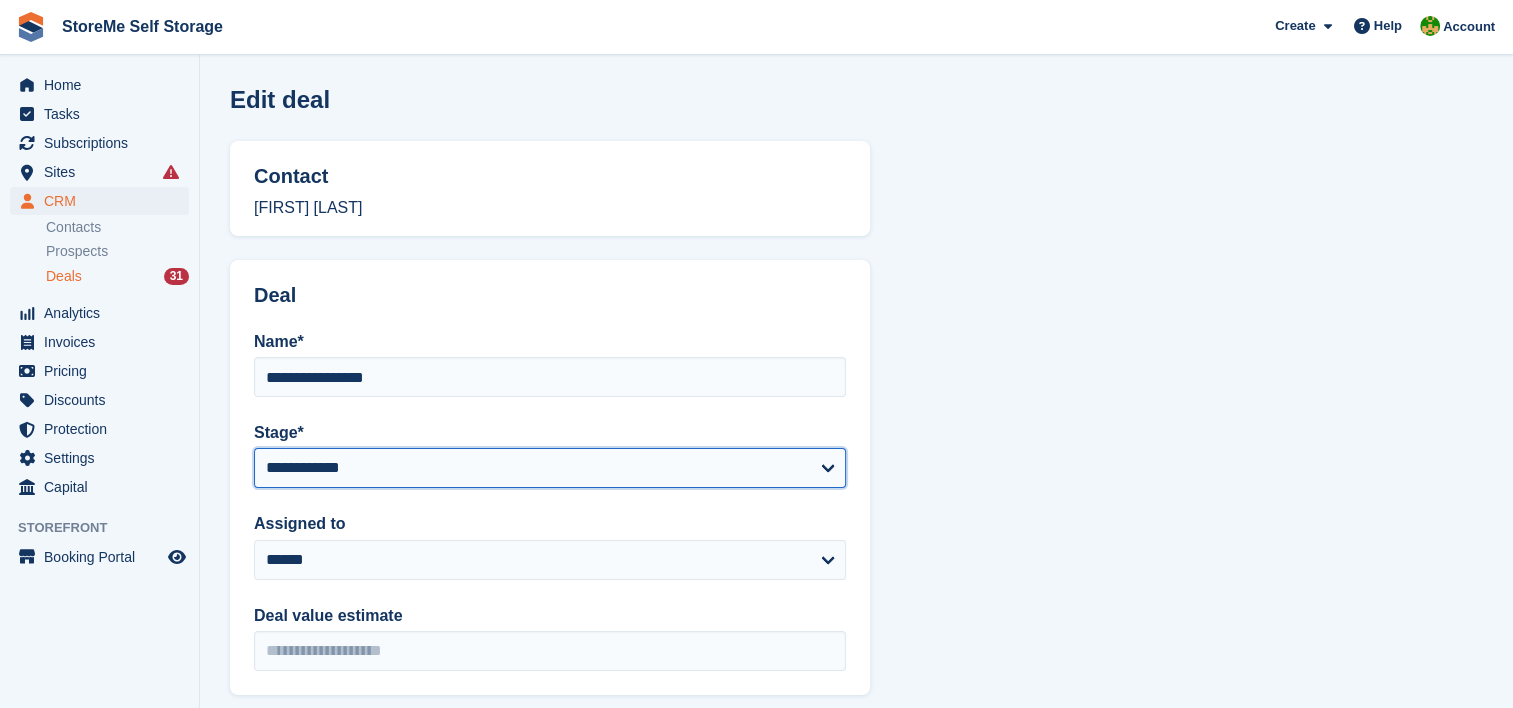 click on "**********" at bounding box center (550, 468) 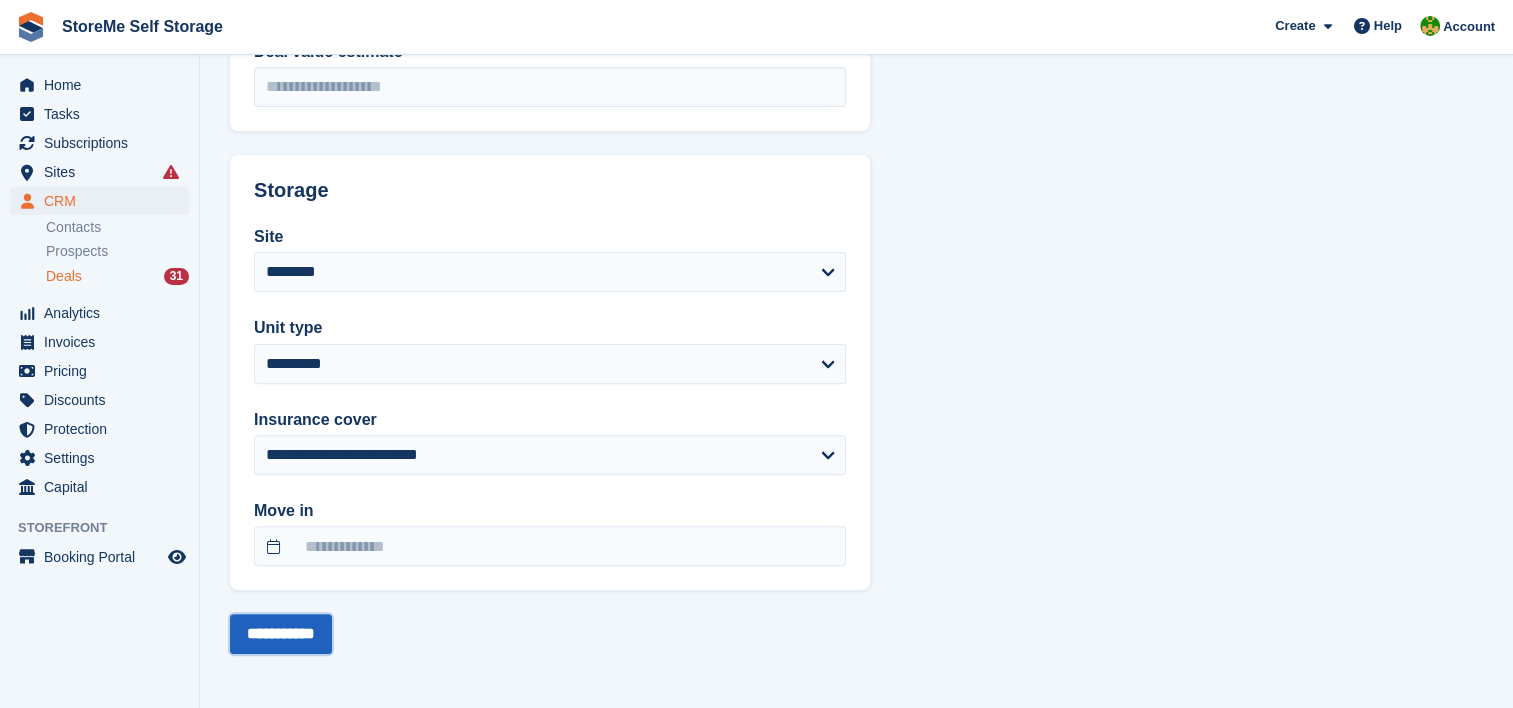 click on "**********" at bounding box center [281, 634] 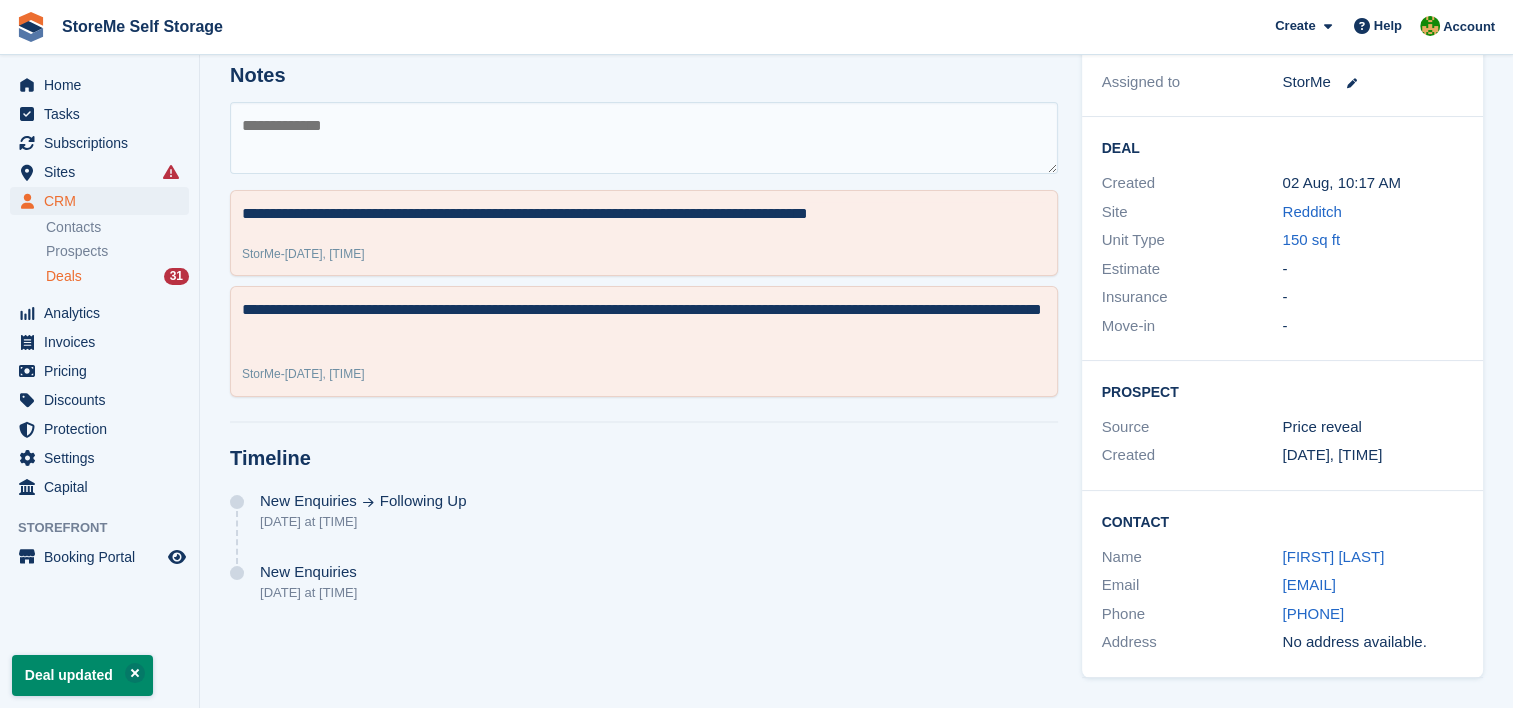 scroll, scrollTop: 0, scrollLeft: 0, axis: both 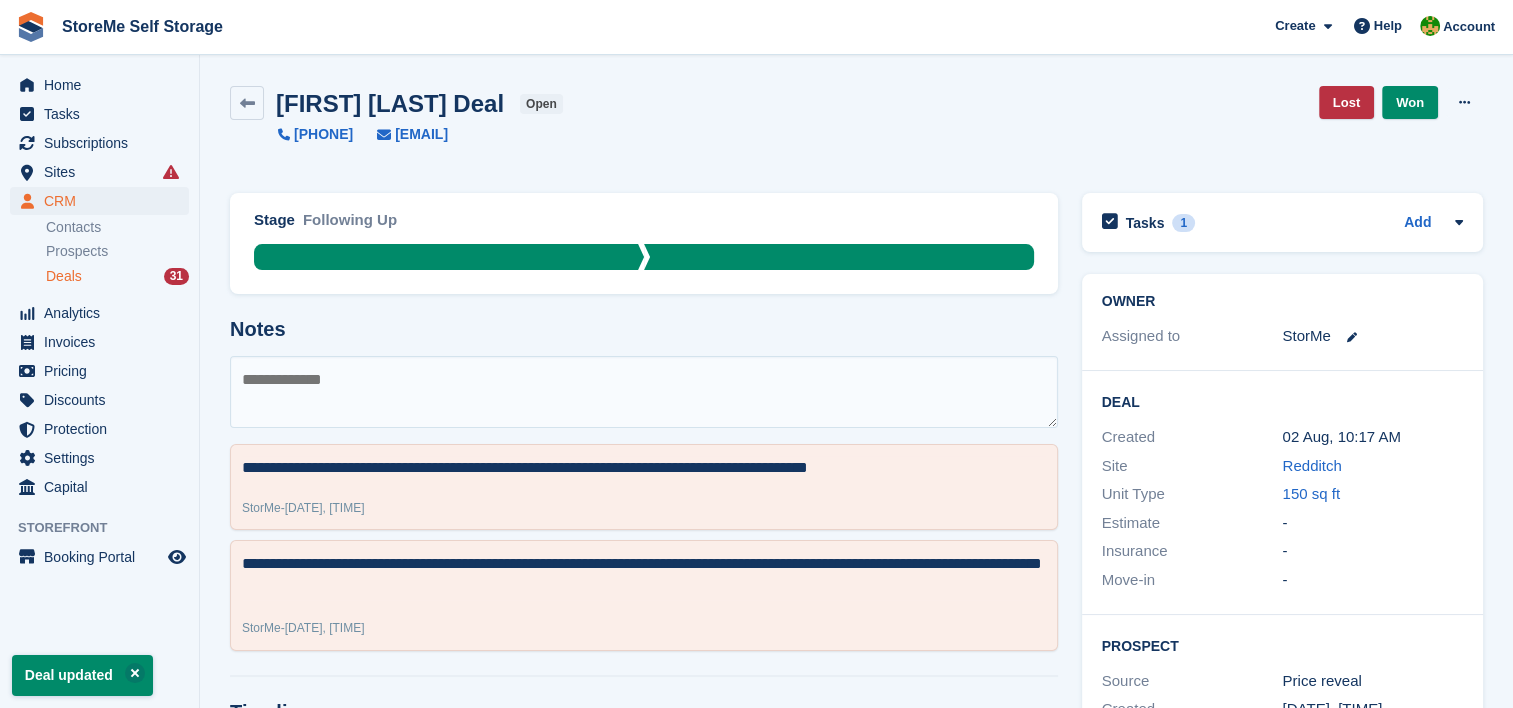 click on "Deals" at bounding box center [64, 276] 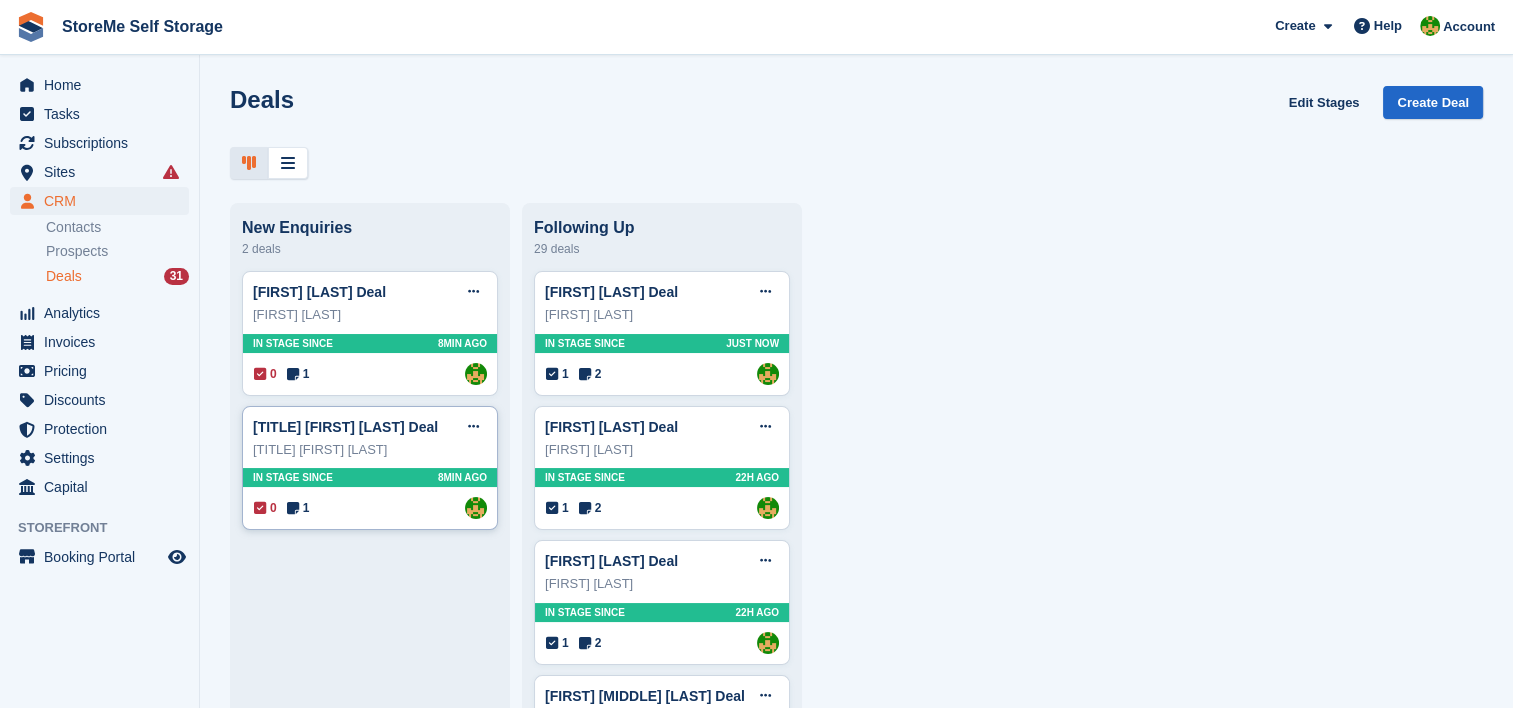 click on "Mr Scott wood Deal
Edit deal
Mark as won
Mark as lost
Delete deal
Mr Scott wood
In stage since 8MIN AGO
0
1
Assigned to StorMe" at bounding box center [370, 468] 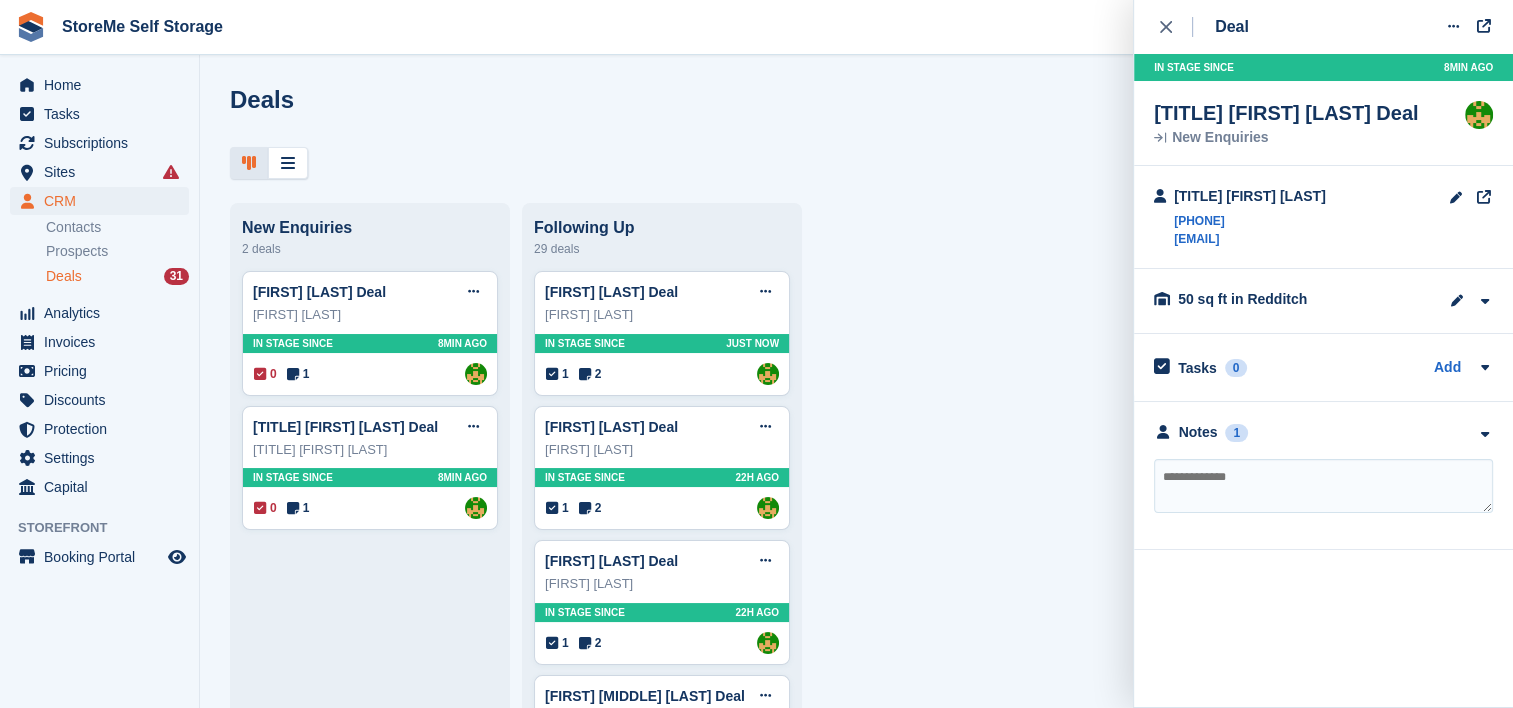 click at bounding box center (1323, 486) 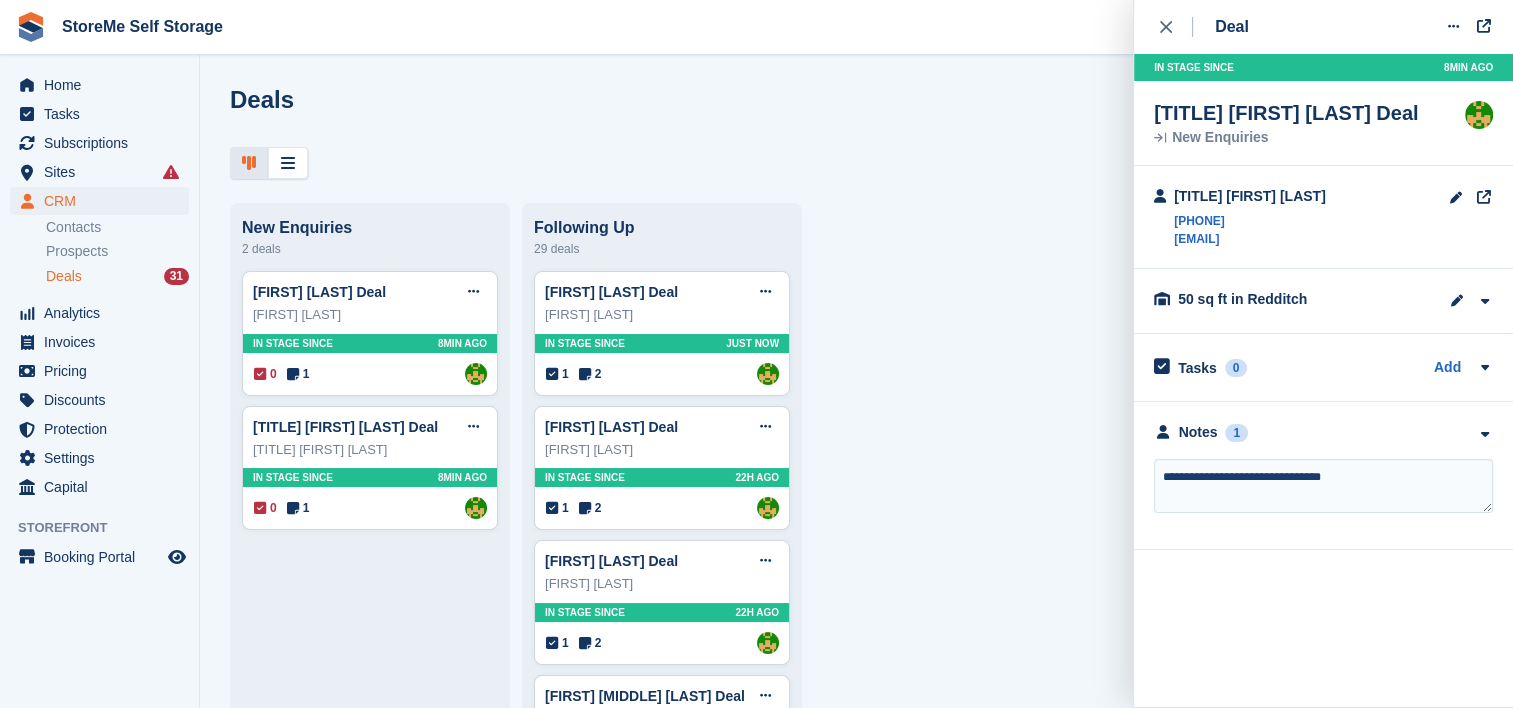 type on "**********" 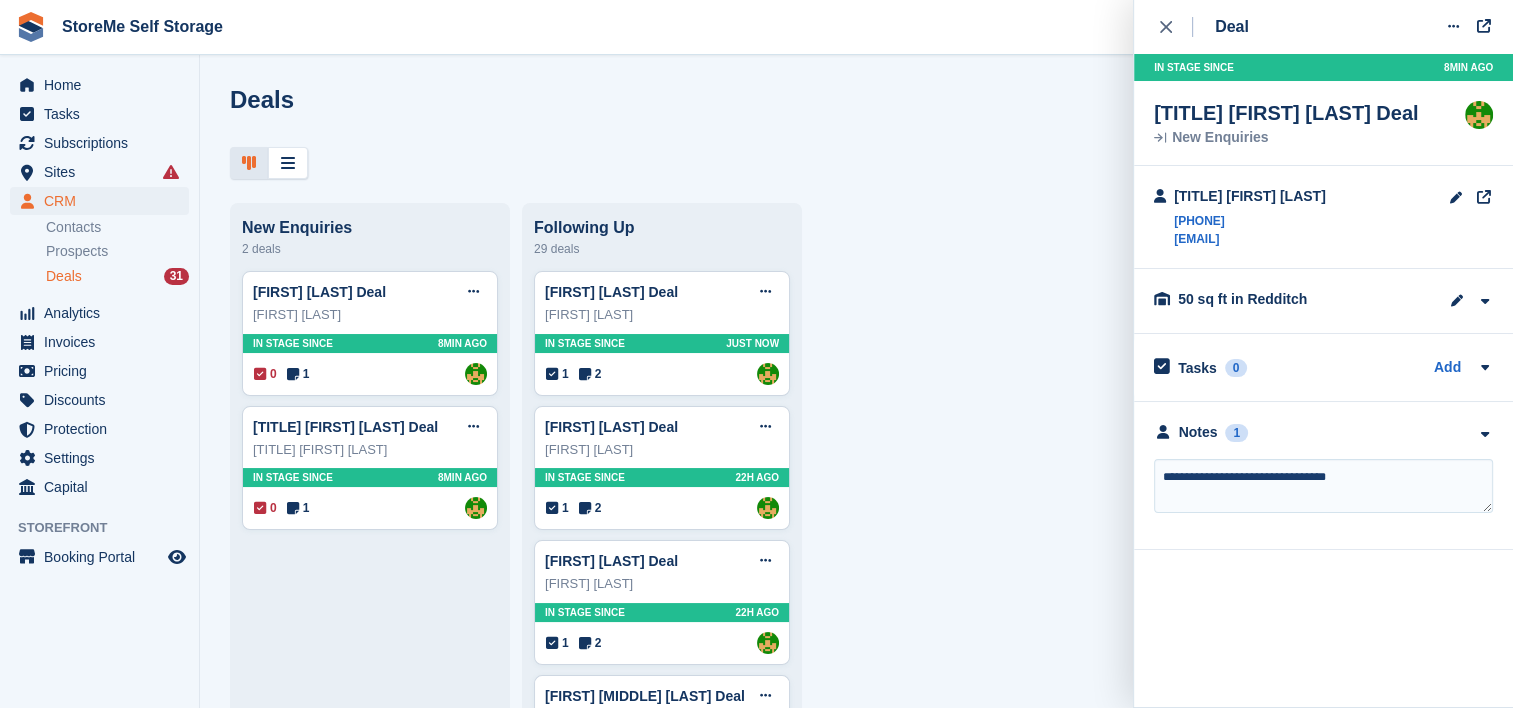 type 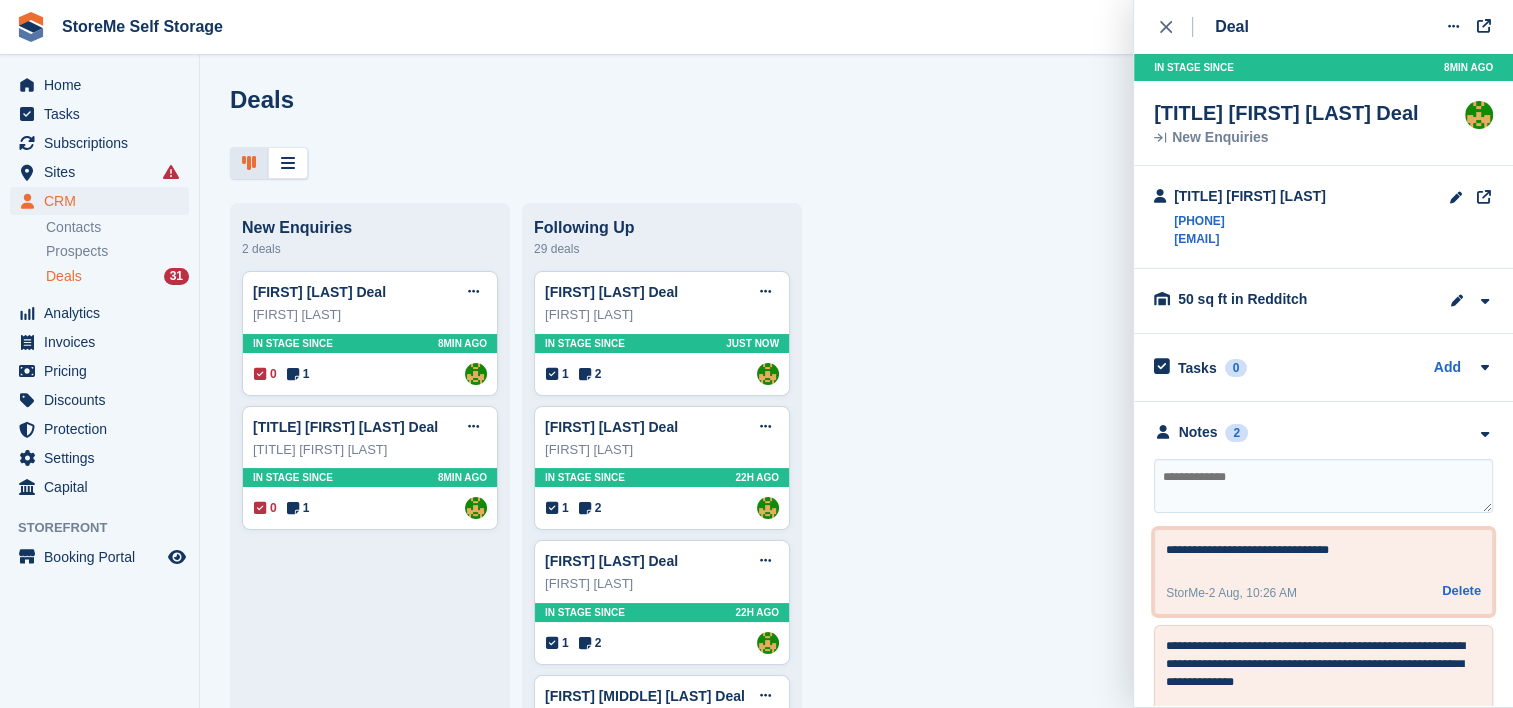 drag, startPoint x: 1351, startPoint y: 547, endPoint x: 1127, endPoint y: 531, distance: 224.5707 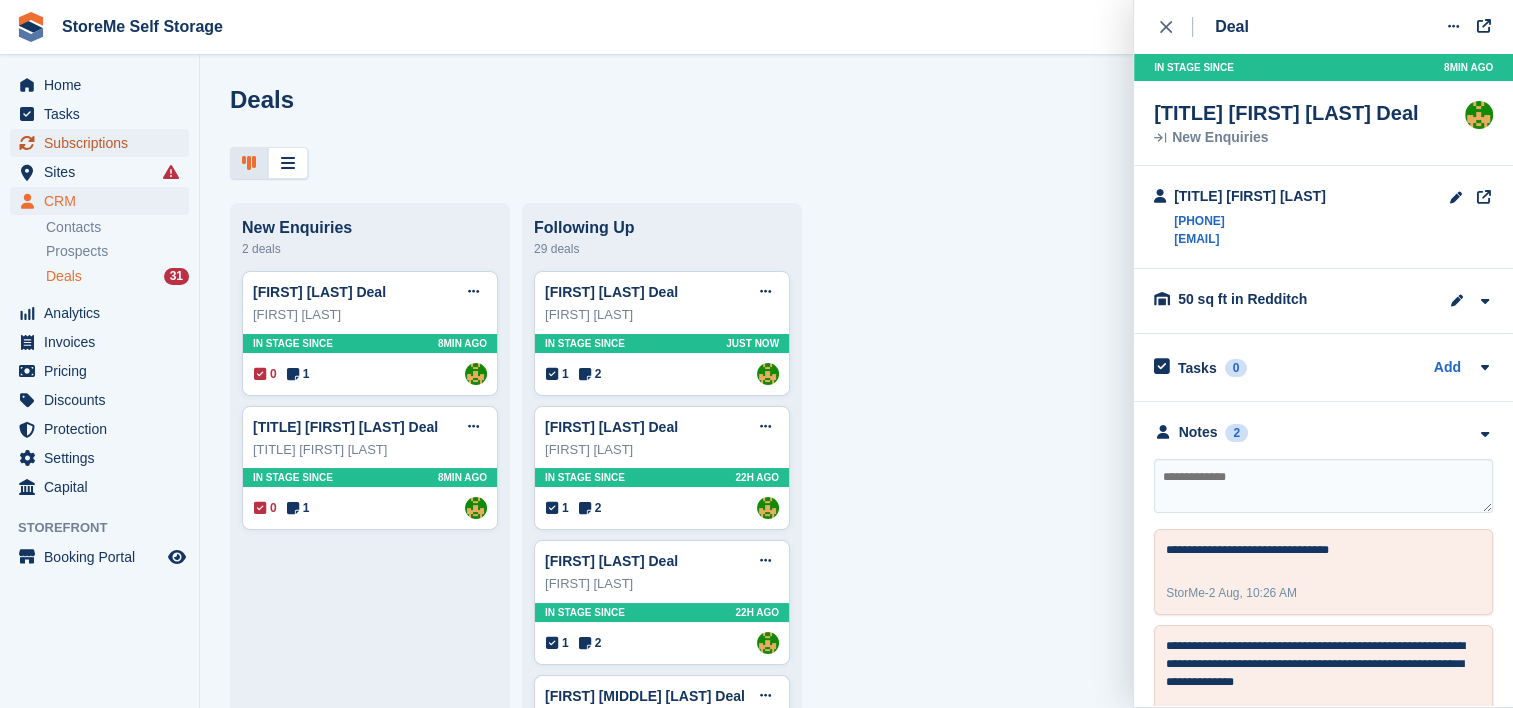 click on "Subscriptions" at bounding box center (104, 143) 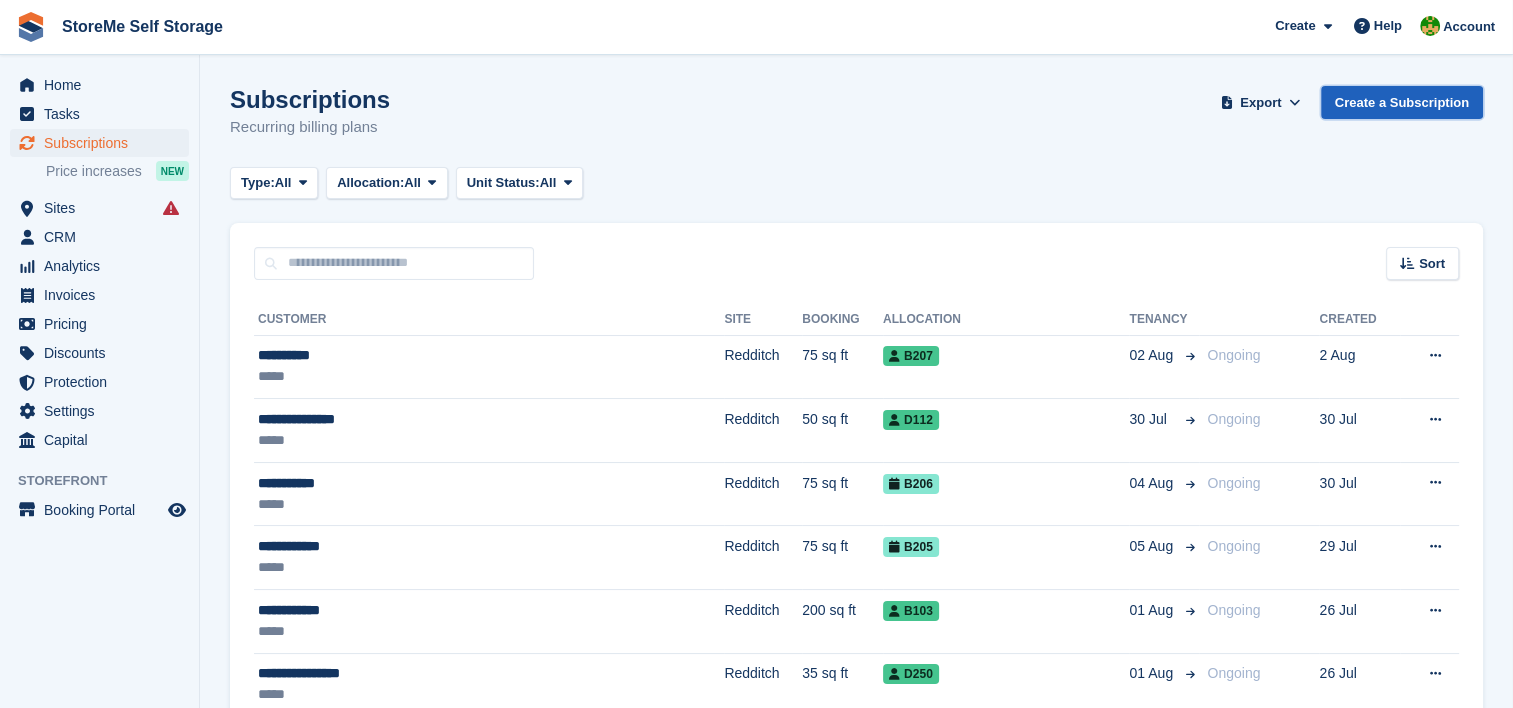 click on "Create a Subscription" at bounding box center (1402, 102) 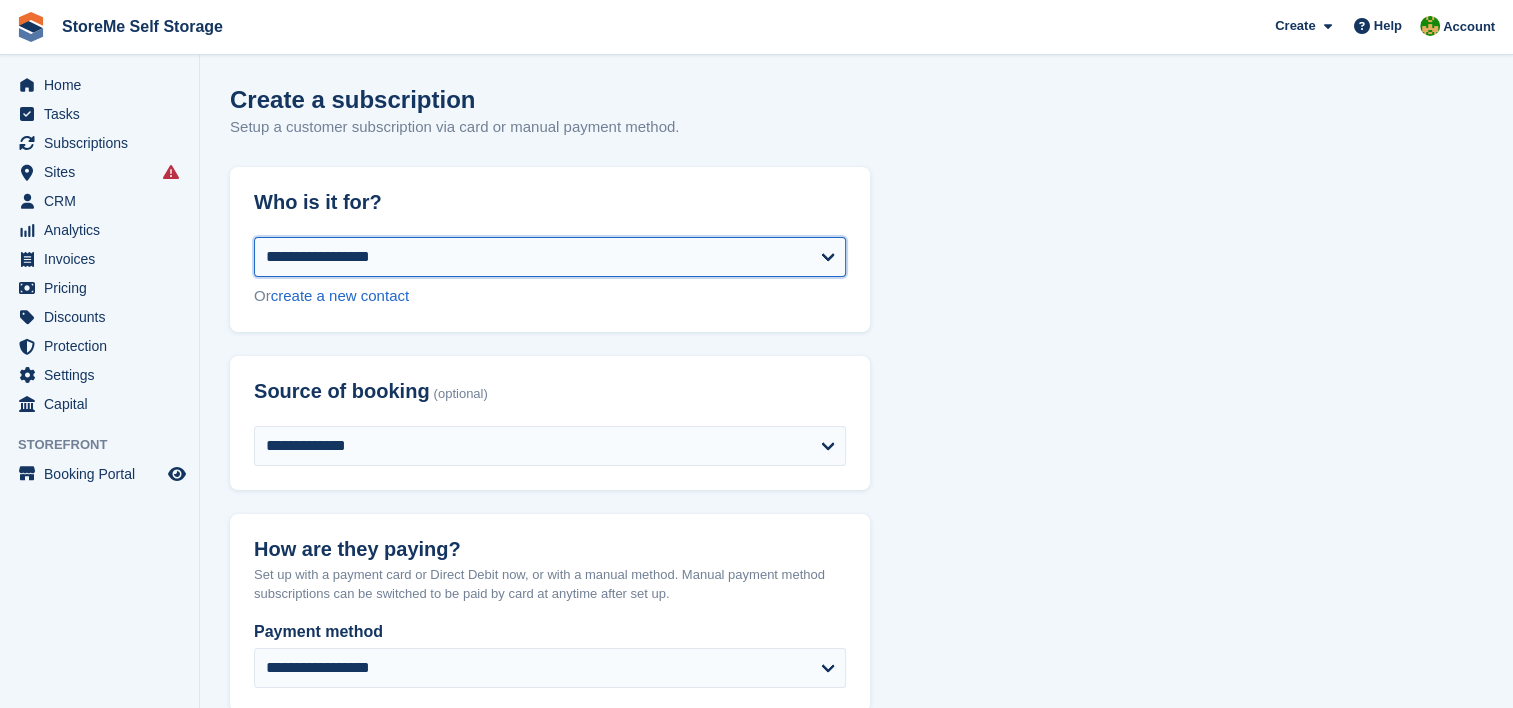 click on "**********" at bounding box center (550, 257) 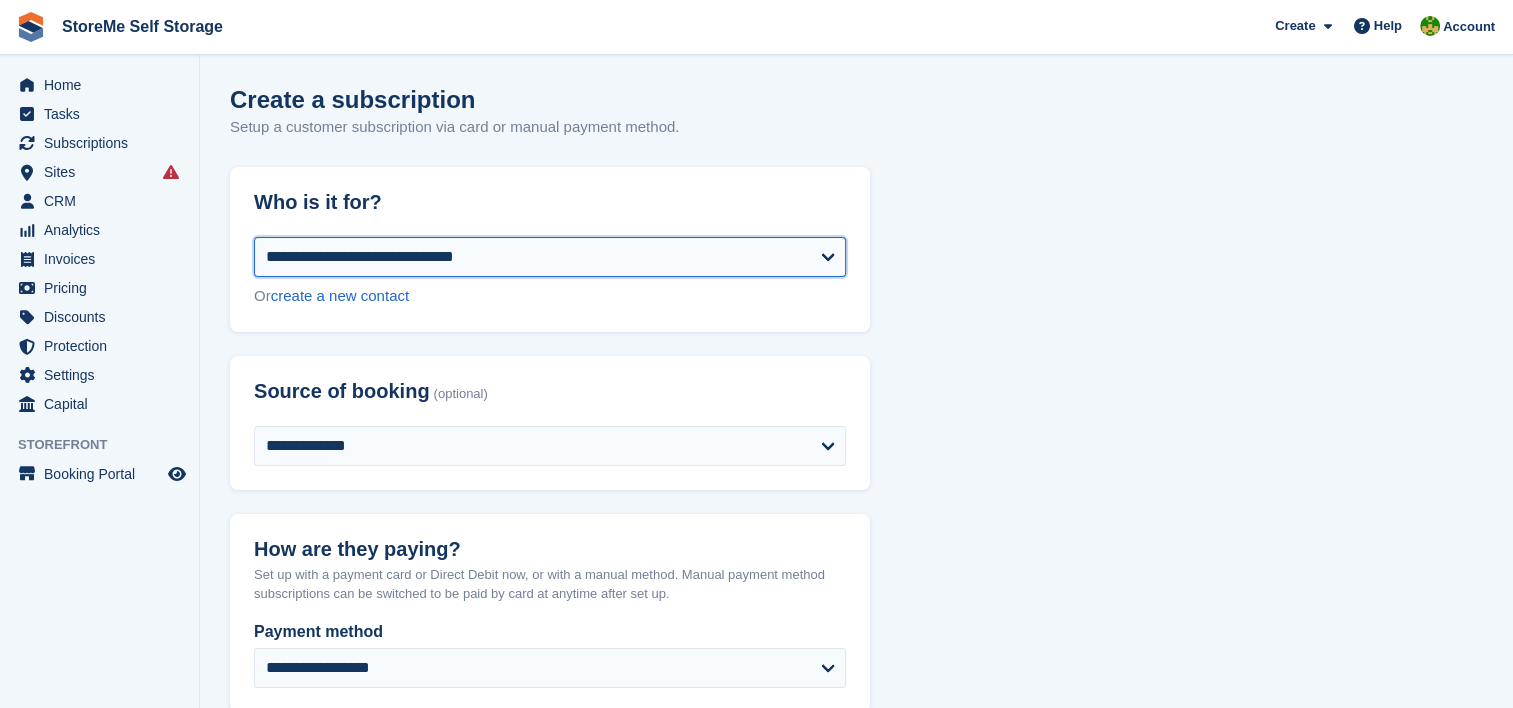 click on "**********" at bounding box center [550, 257] 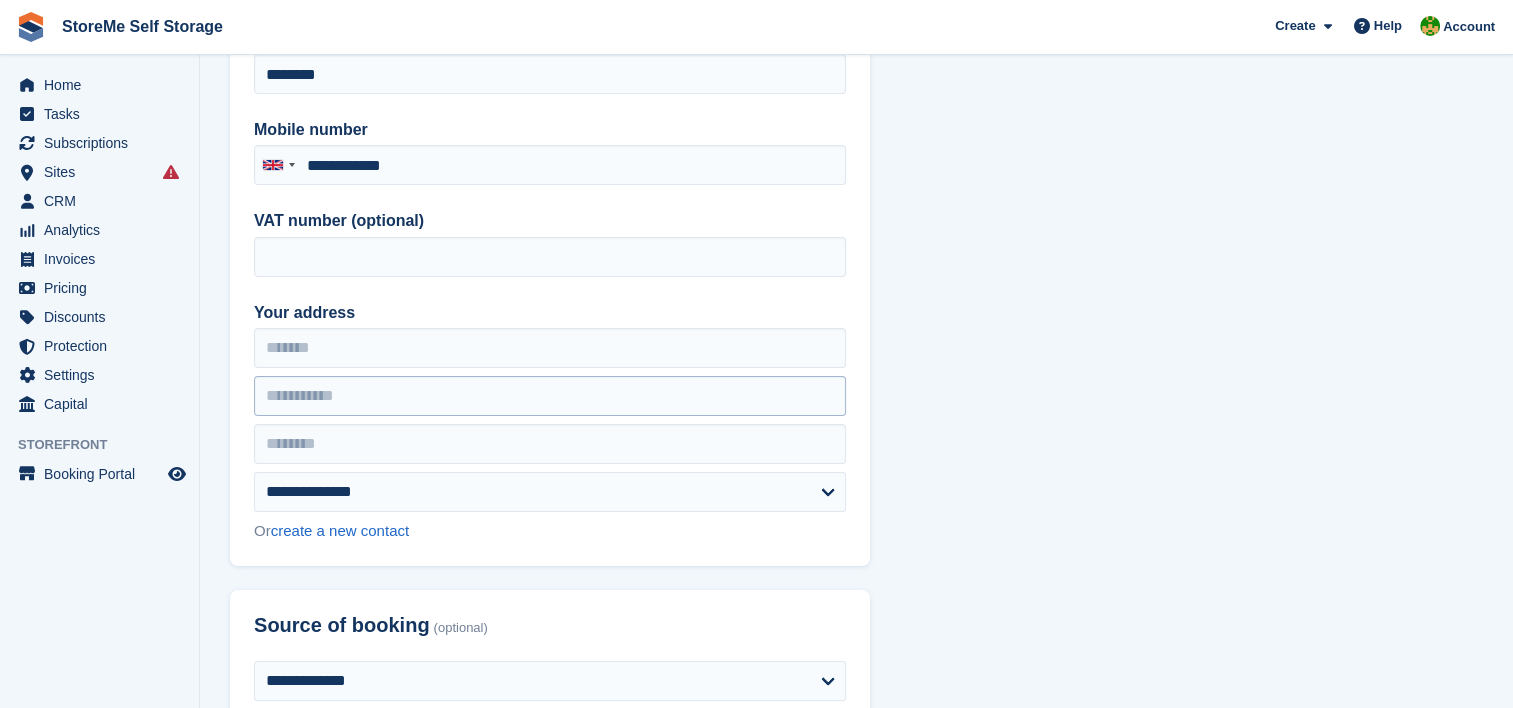 scroll, scrollTop: 300, scrollLeft: 0, axis: vertical 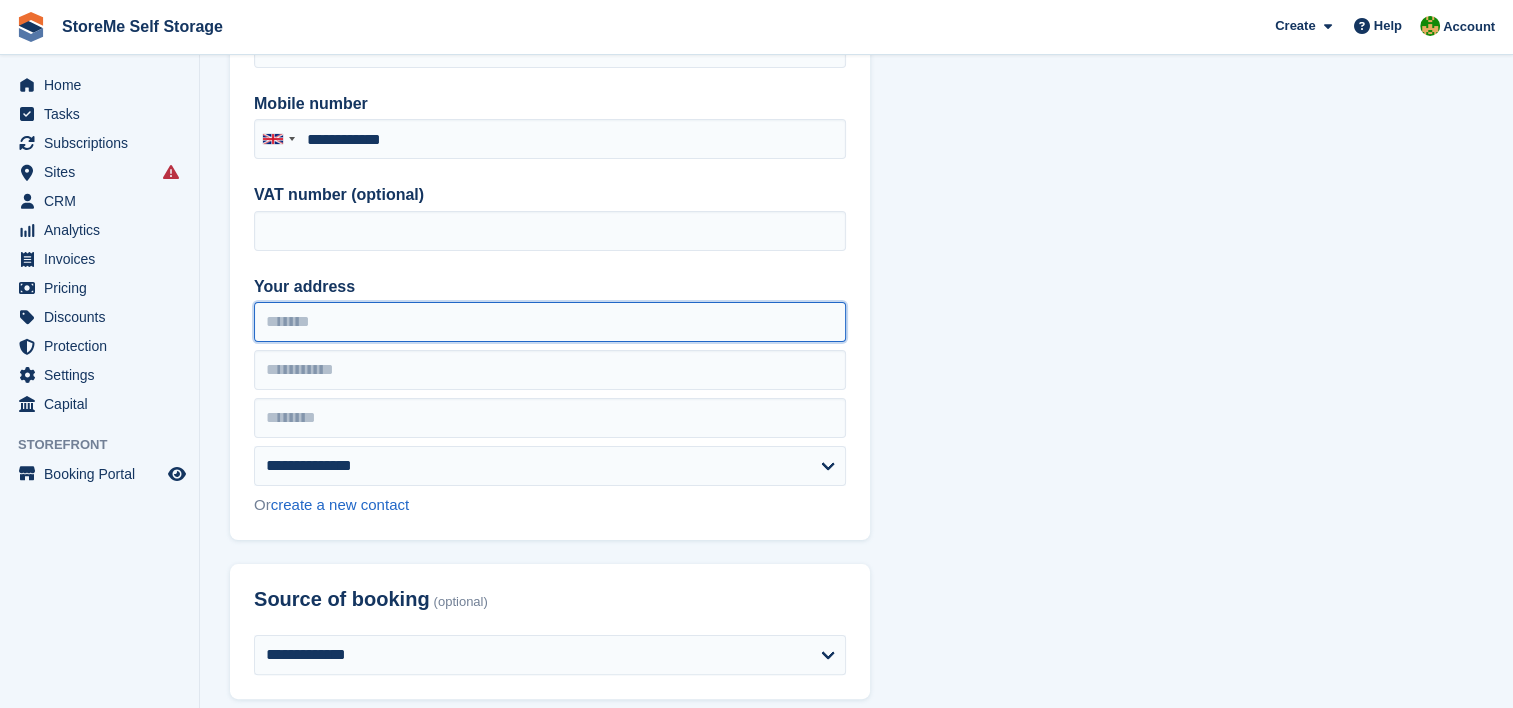 click on "Your address" at bounding box center (550, 322) 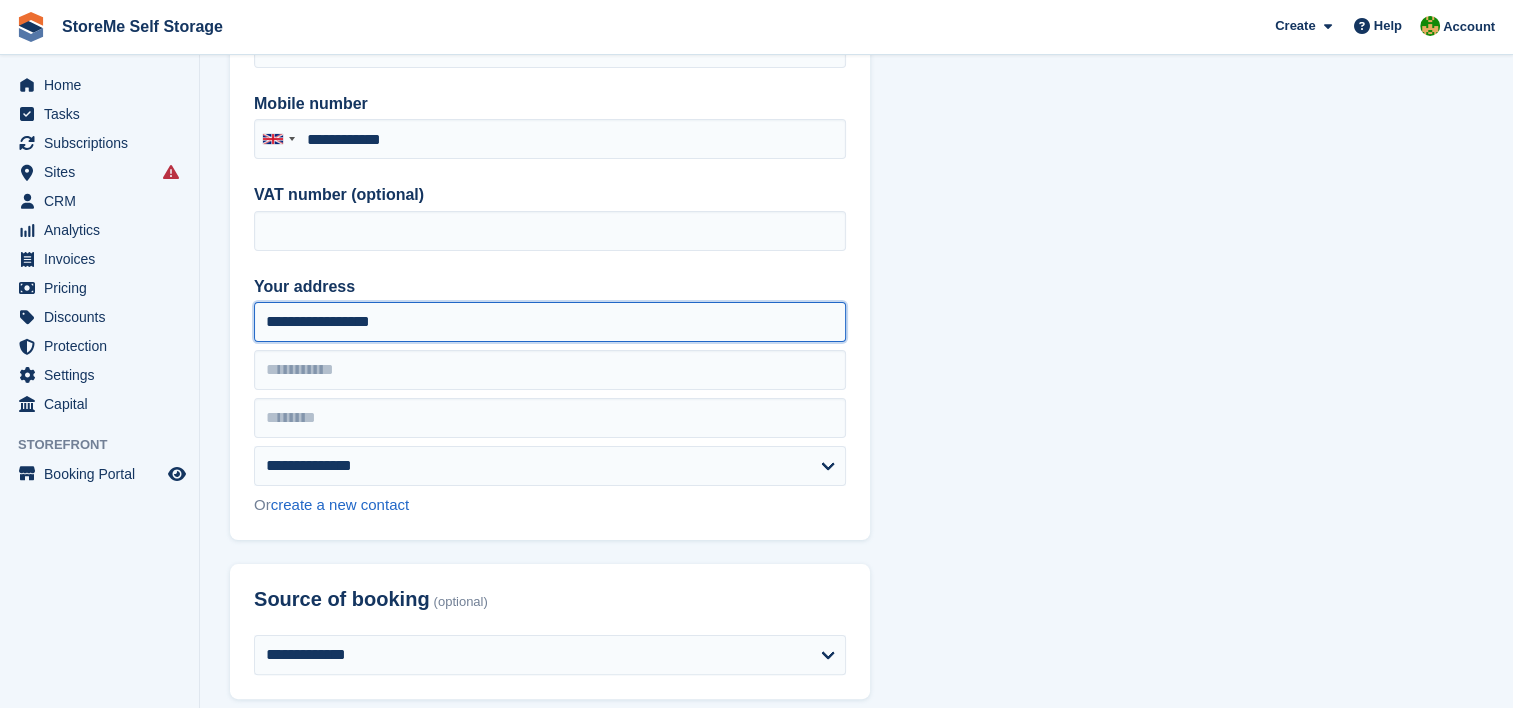 type on "**********" 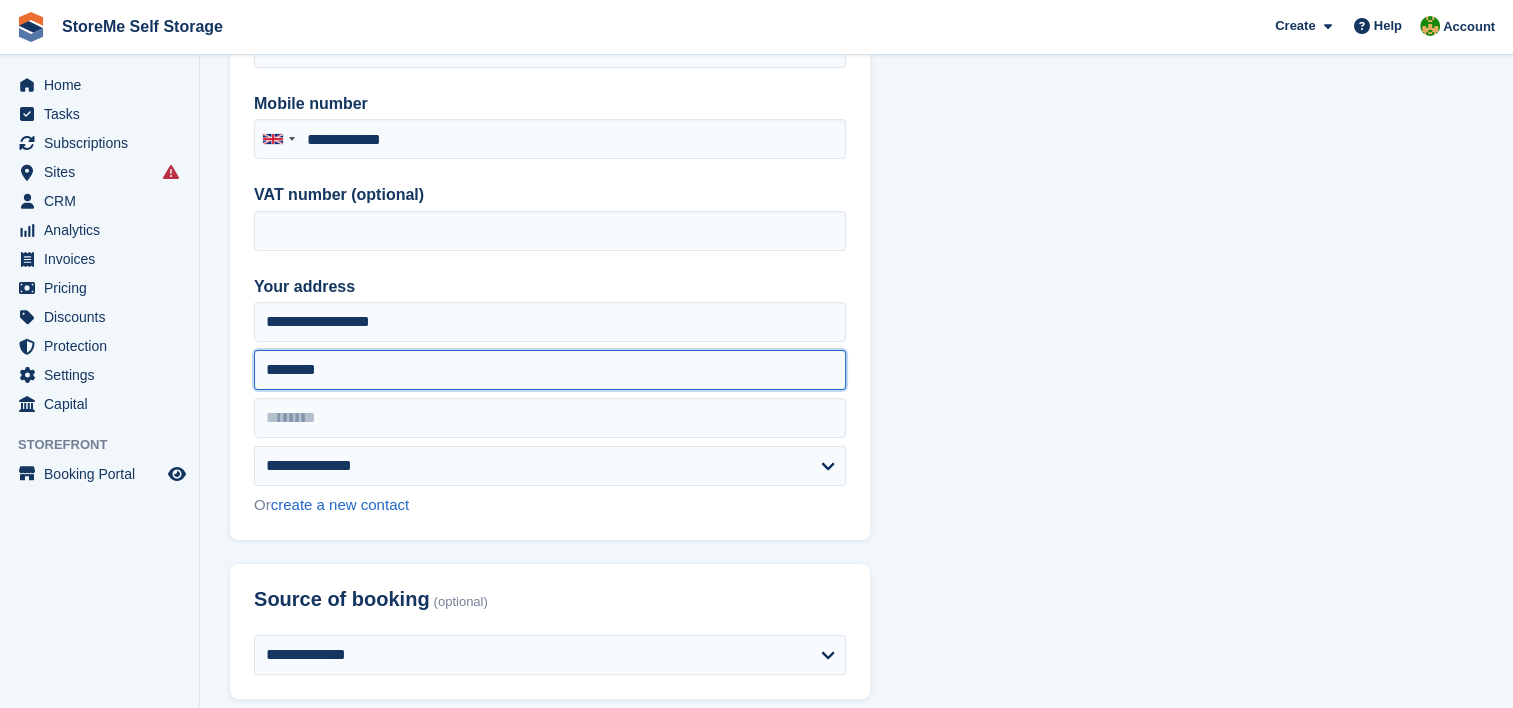 type on "********" 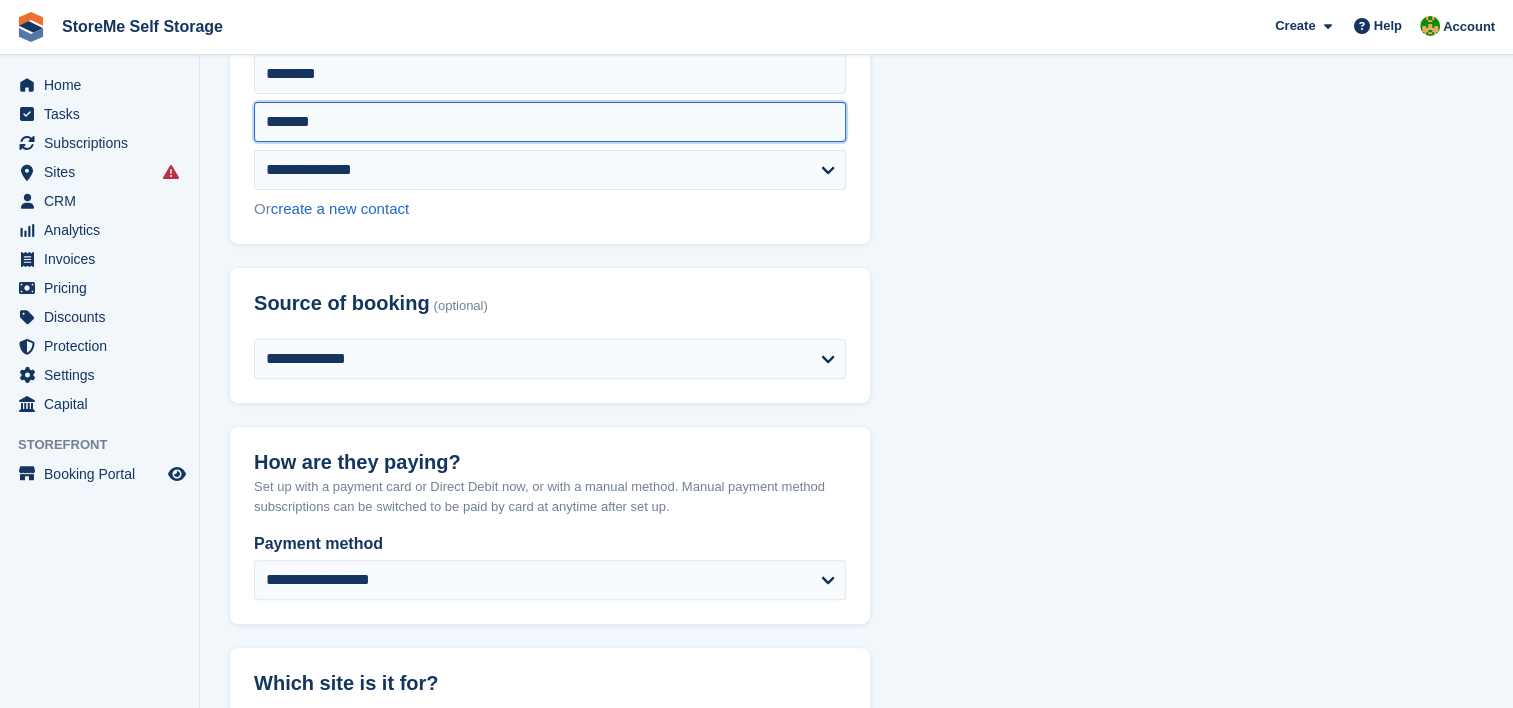 scroll, scrollTop: 600, scrollLeft: 0, axis: vertical 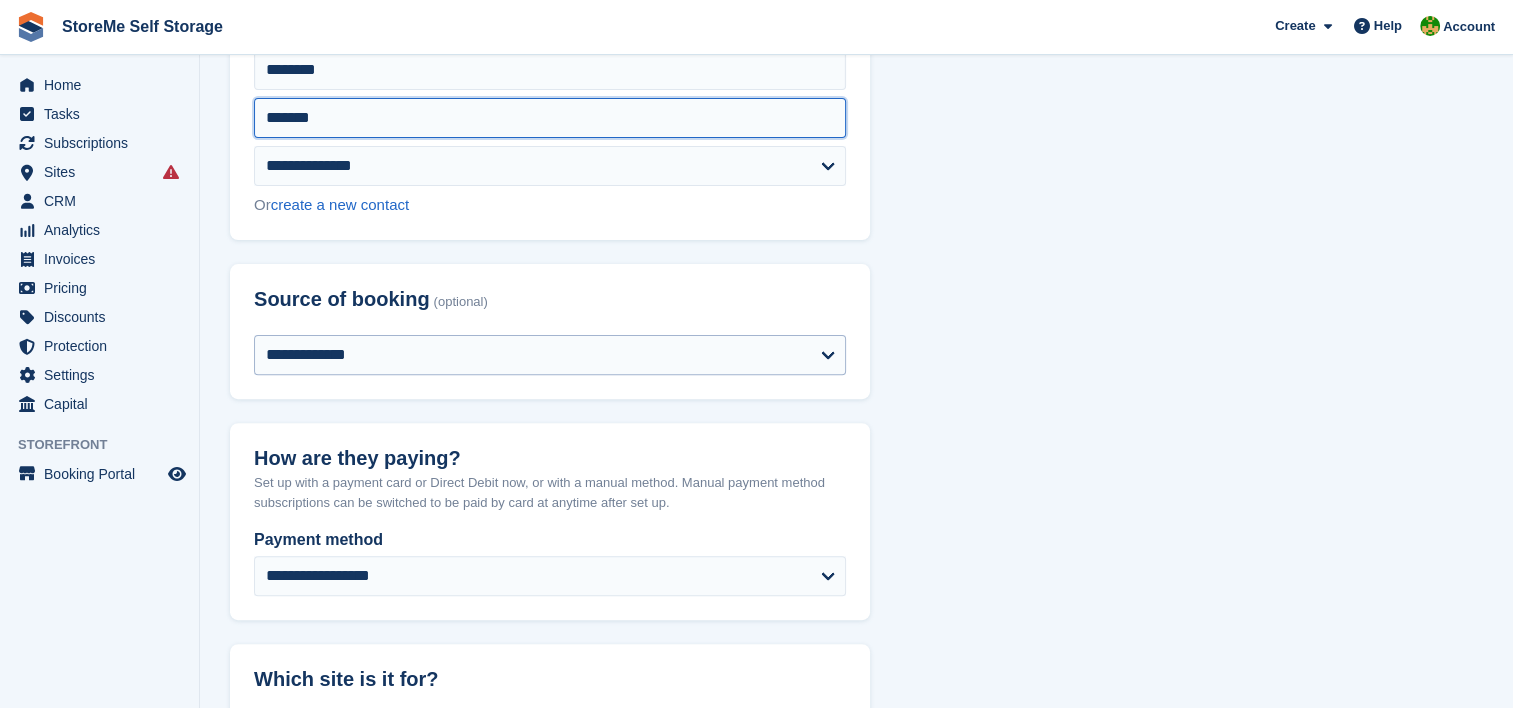 type on "*******" 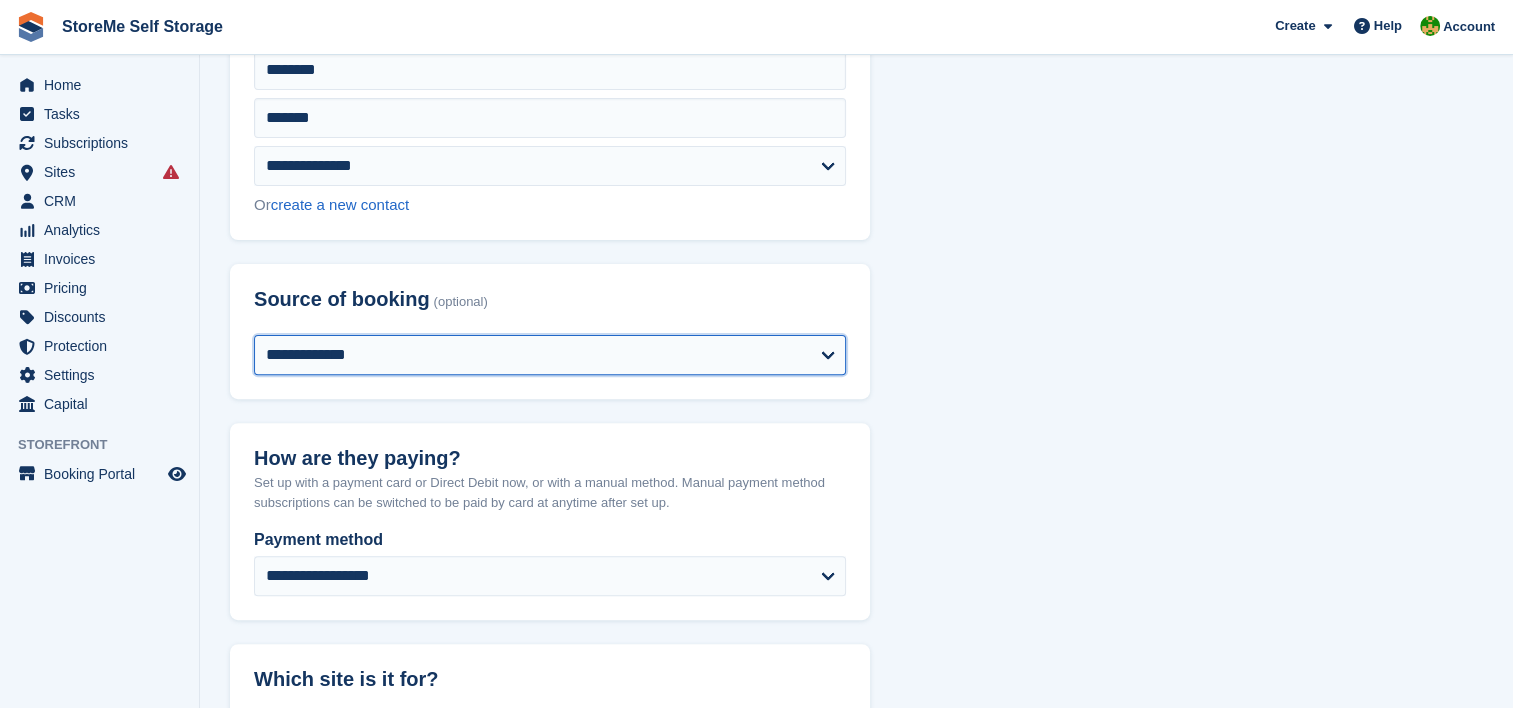 click on "**********" at bounding box center (550, 355) 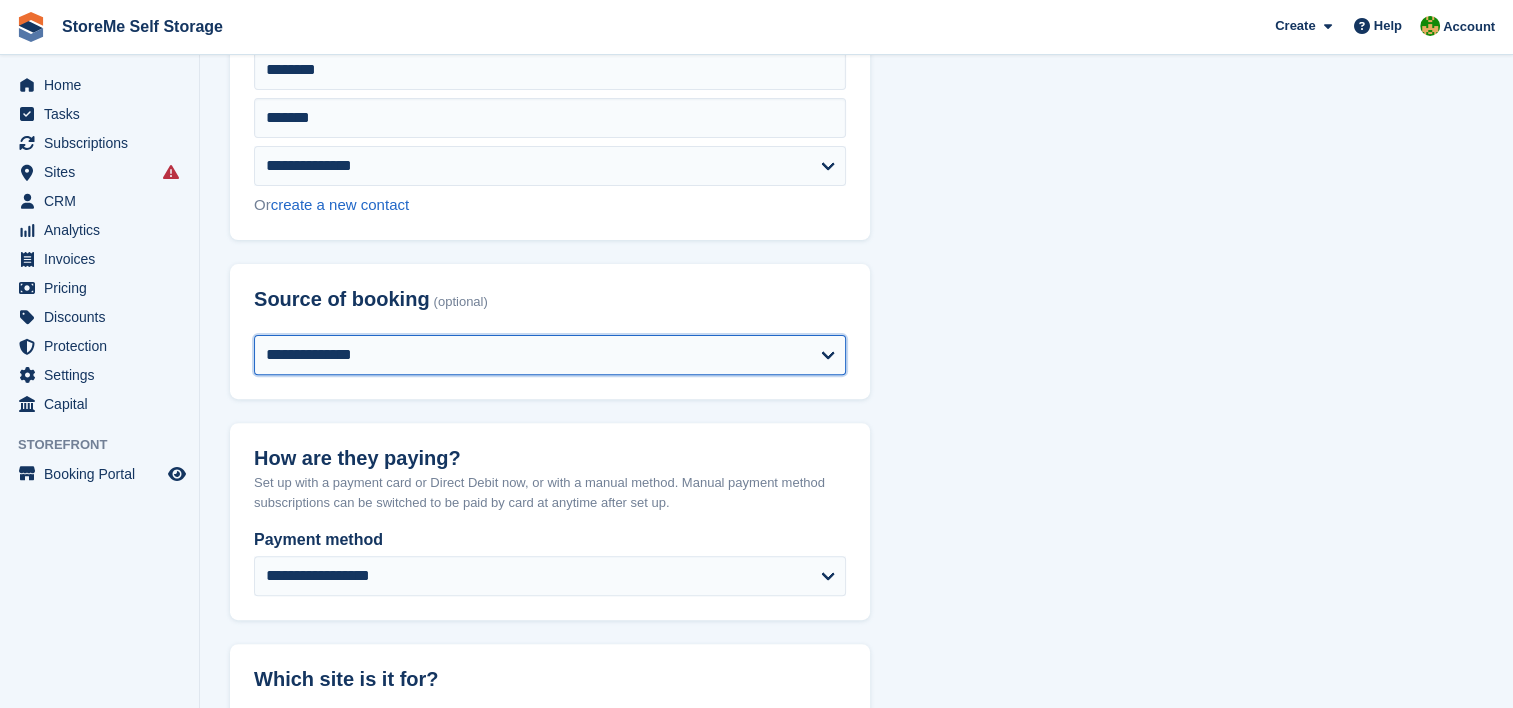 click on "**********" at bounding box center (550, 355) 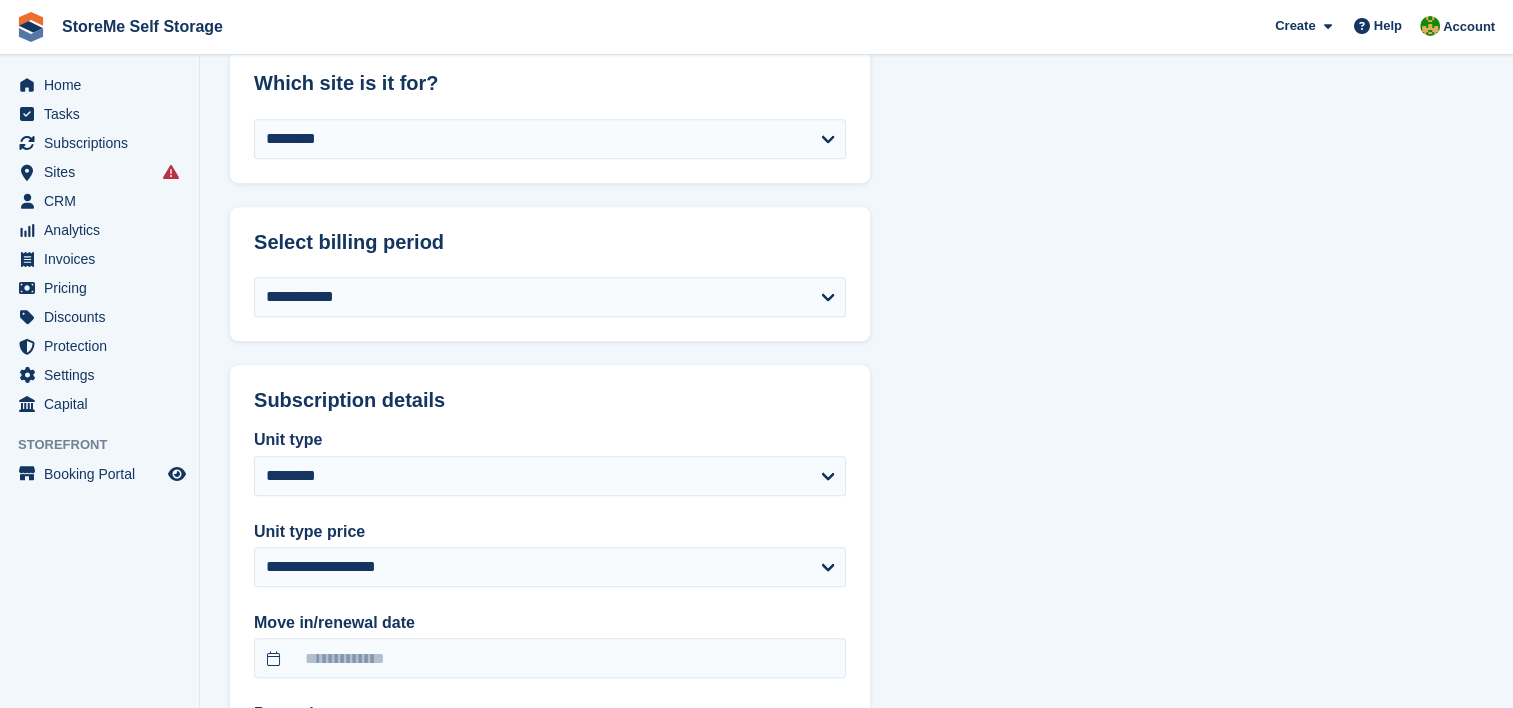 scroll, scrollTop: 1200, scrollLeft: 0, axis: vertical 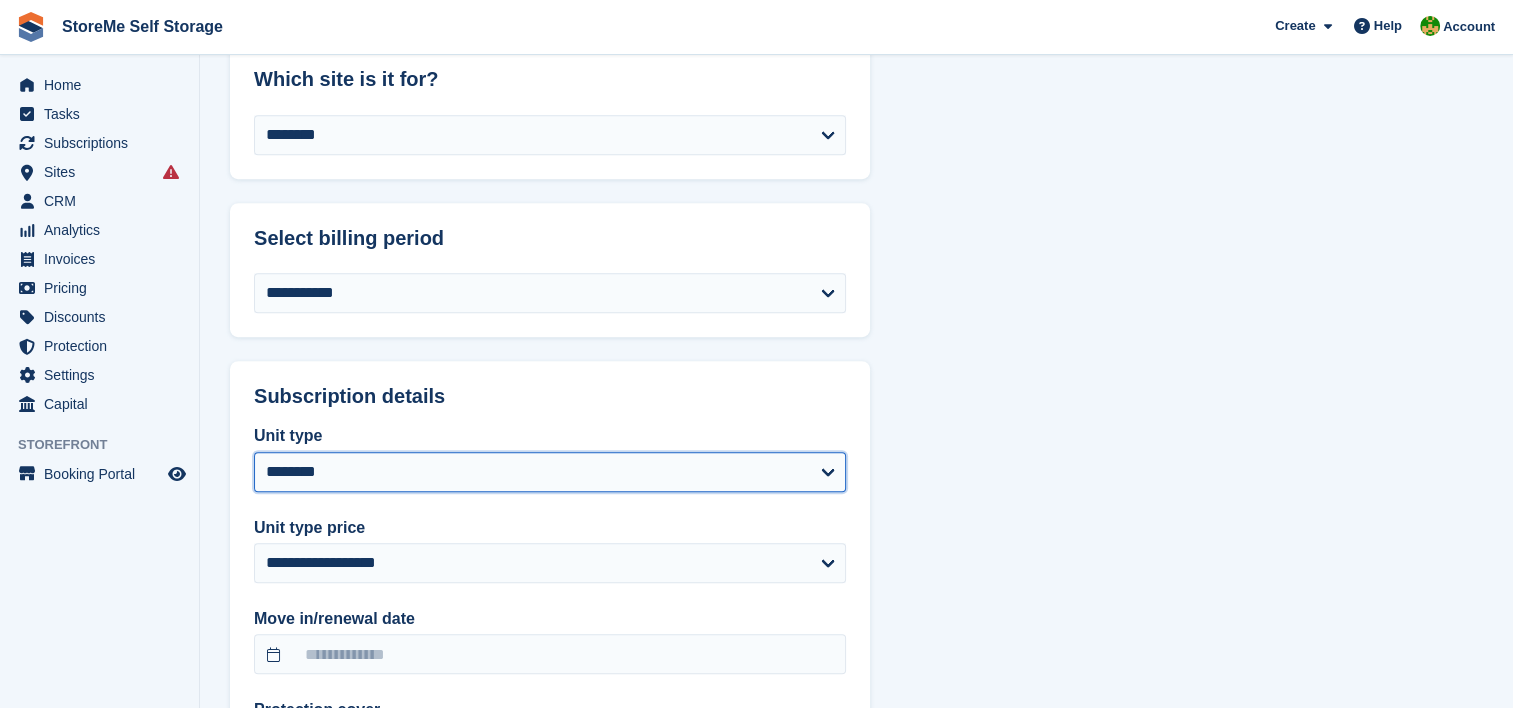 click on "**********" at bounding box center [550, 472] 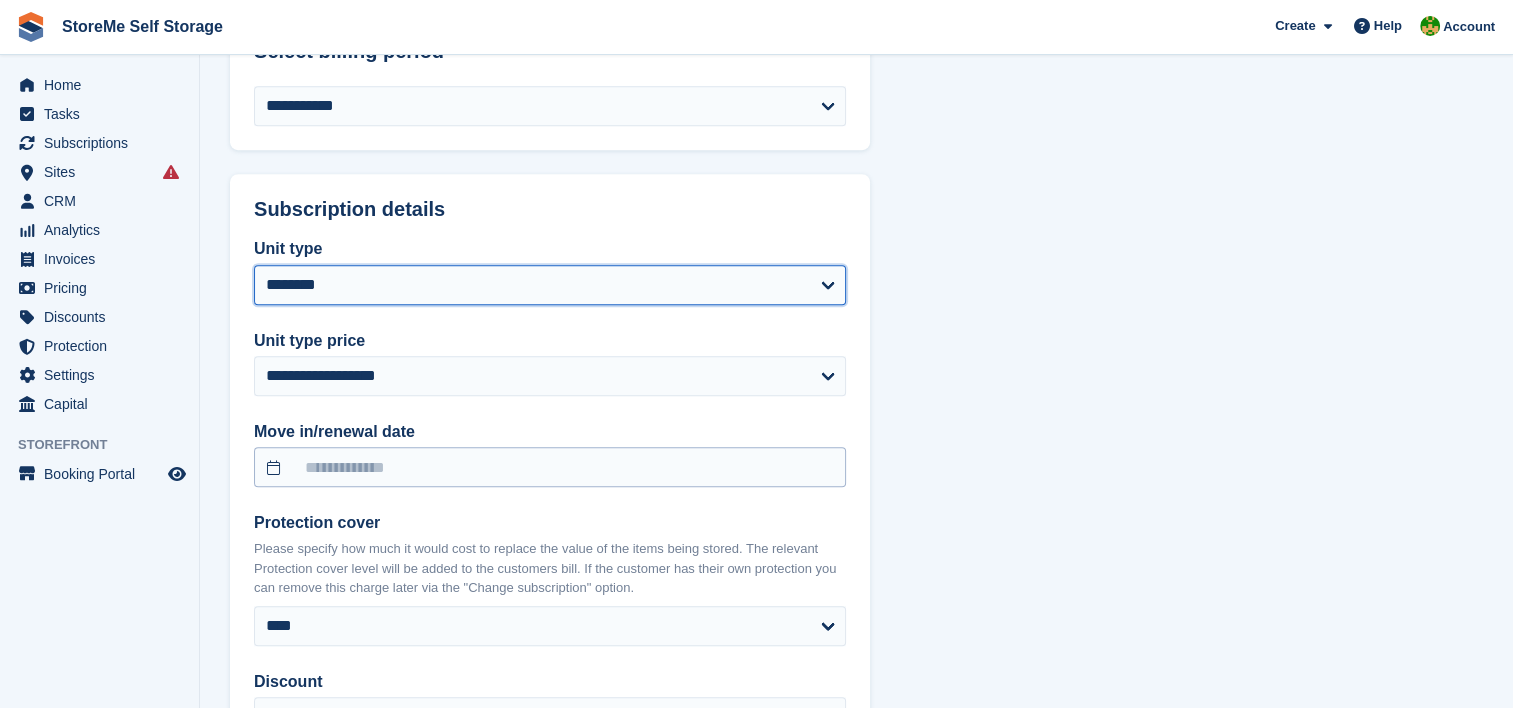 scroll, scrollTop: 1500, scrollLeft: 0, axis: vertical 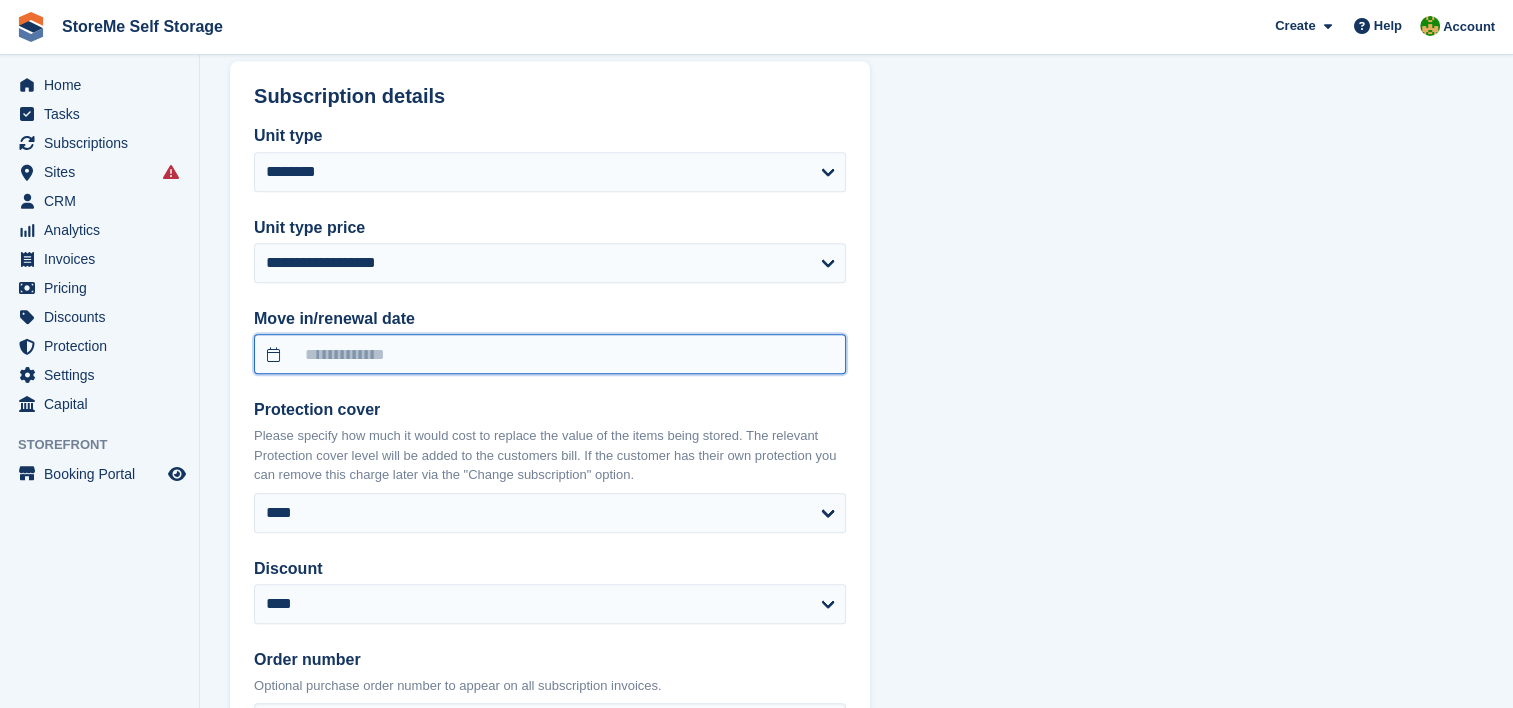click at bounding box center [550, 354] 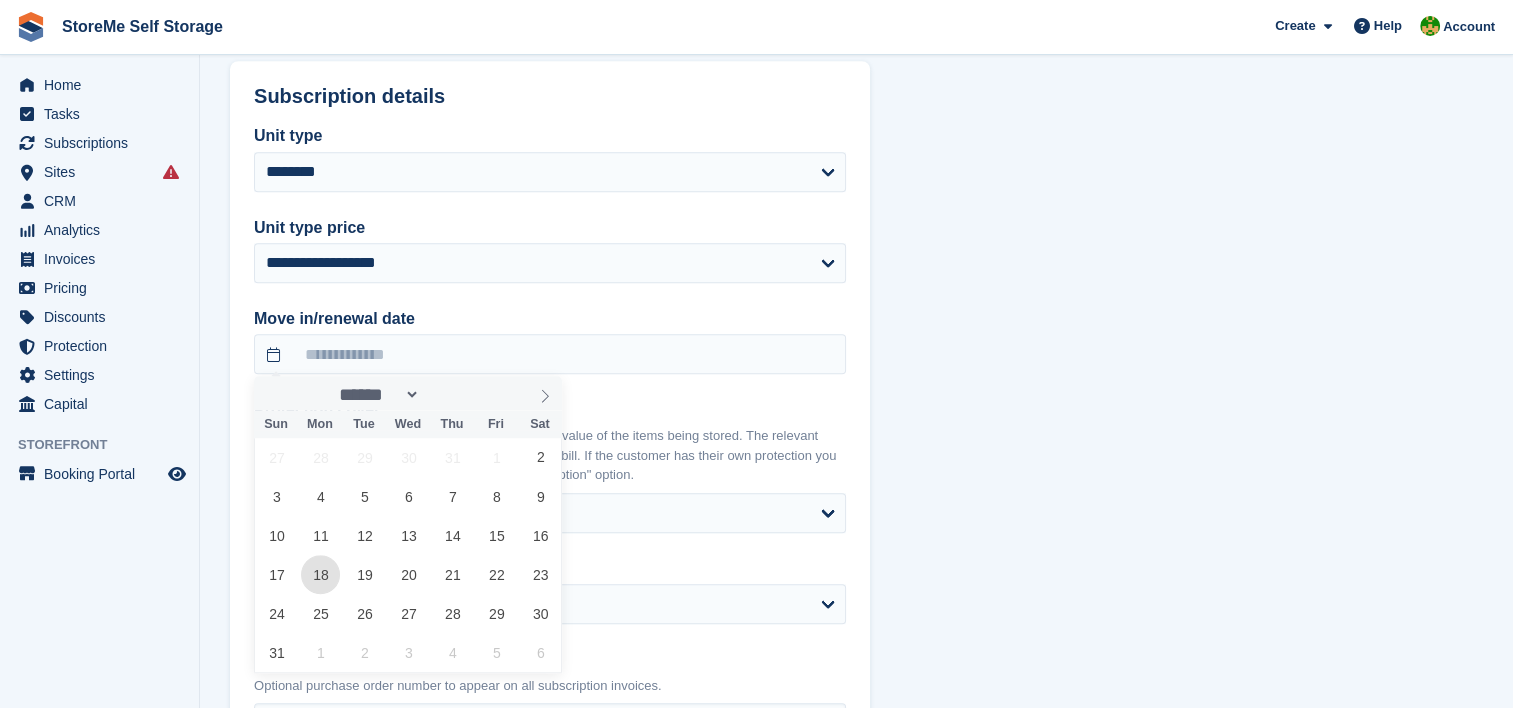 click on "18" at bounding box center [320, 574] 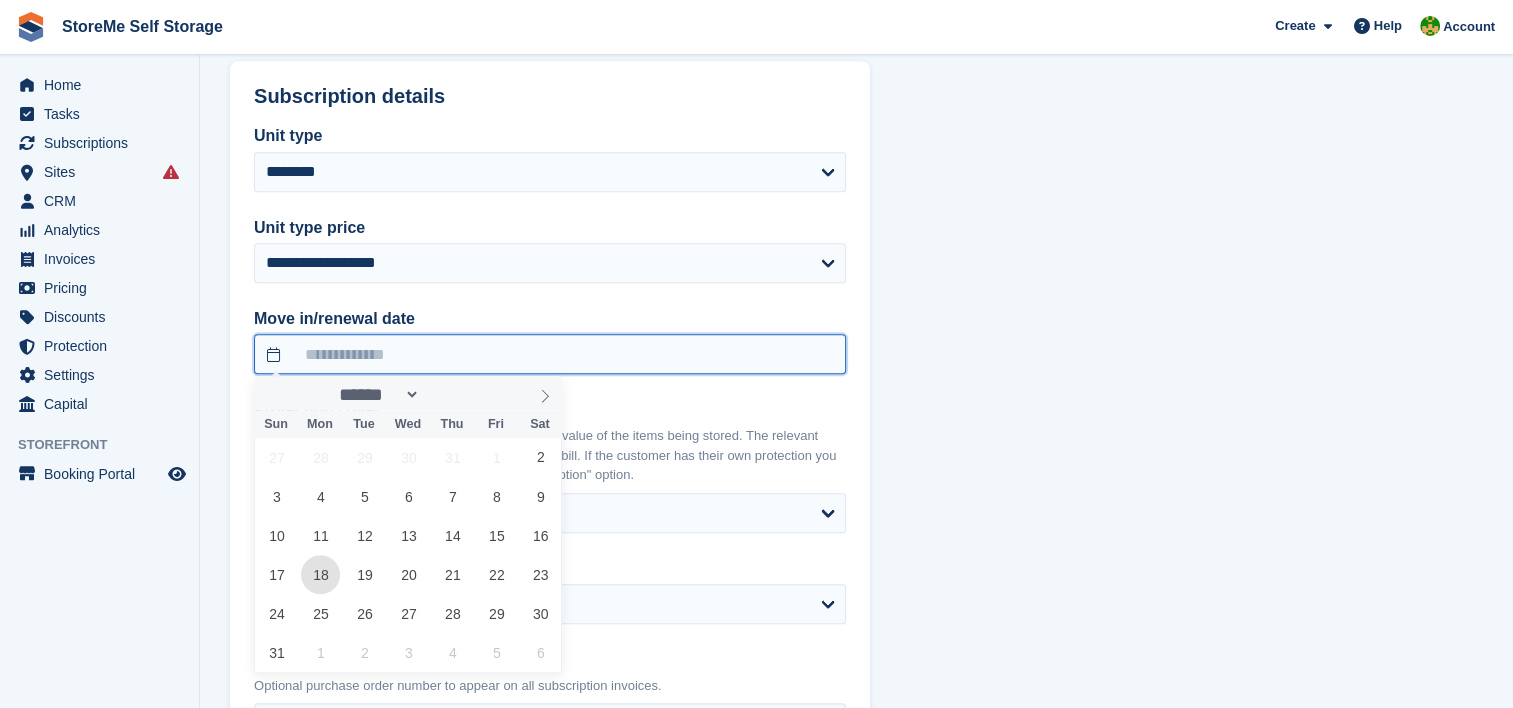 type on "**********" 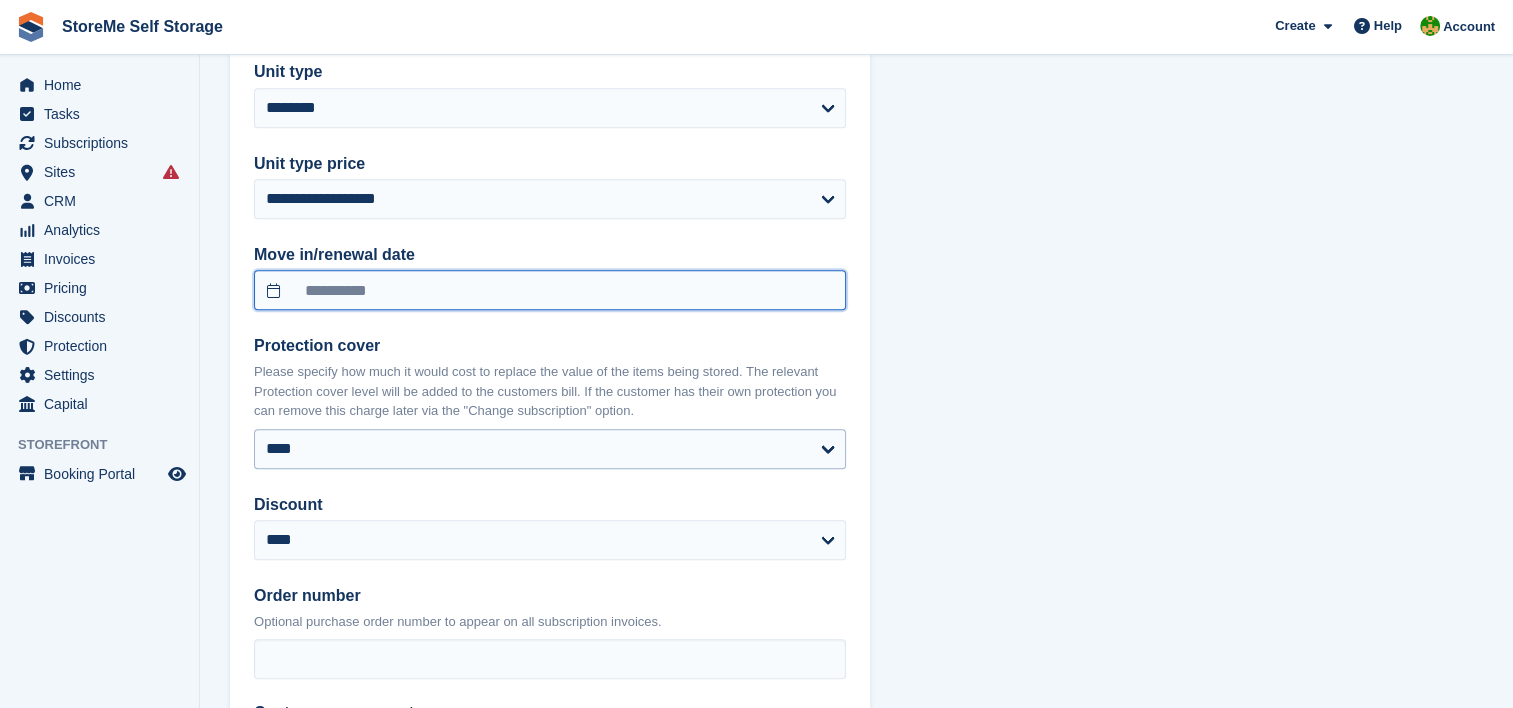 scroll, scrollTop: 1600, scrollLeft: 0, axis: vertical 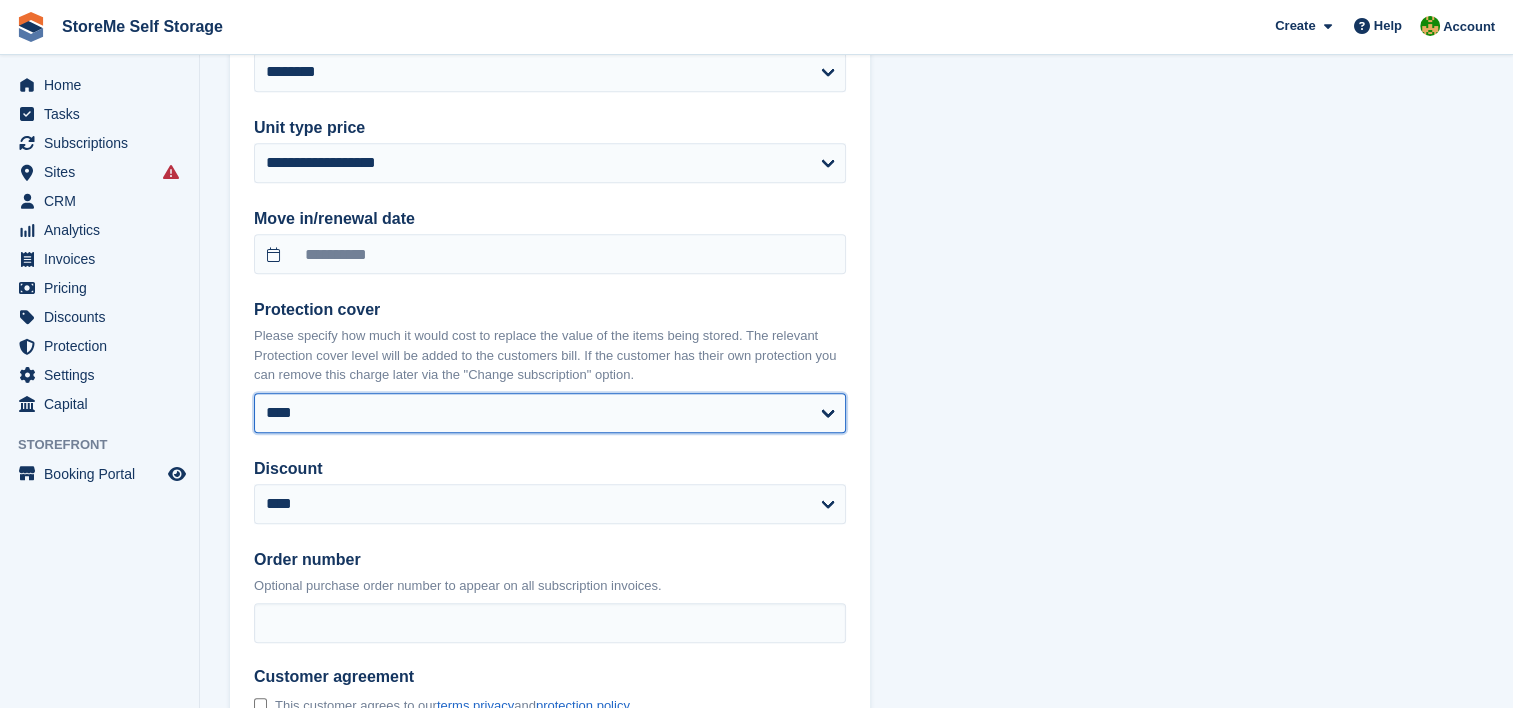 click on "****
******
******
******
******
******
******
******
******
******
******
******
*******
*******
*******
*******
*******
*******
*******
*******
*******
*******
*******
*******
*******" at bounding box center [550, 413] 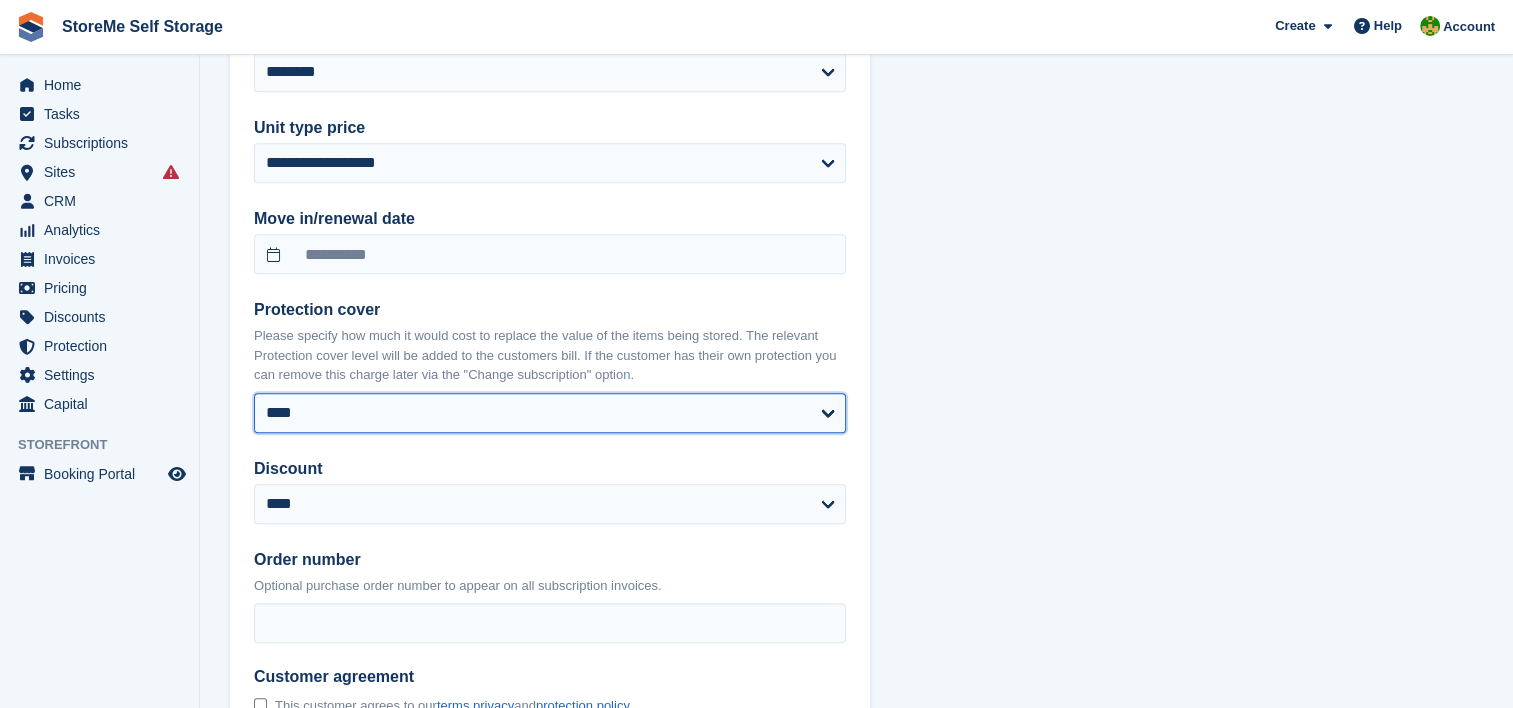 select on "*****" 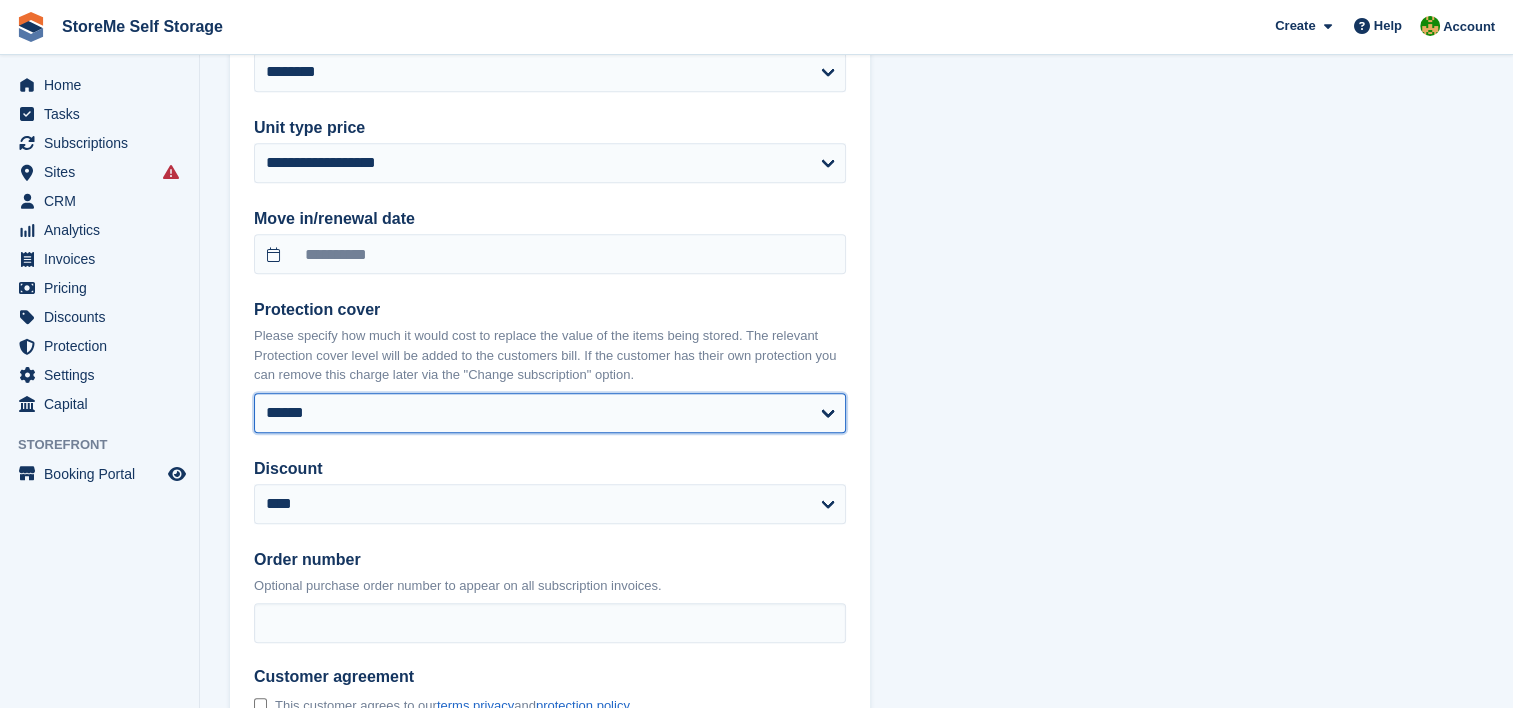 click on "****
******
******
******
******
******
******
******
******
******
******
******
*******
*******
*******
*******
*******
*******
*******
*******
*******
*******
*******
*******
*******" at bounding box center (550, 413) 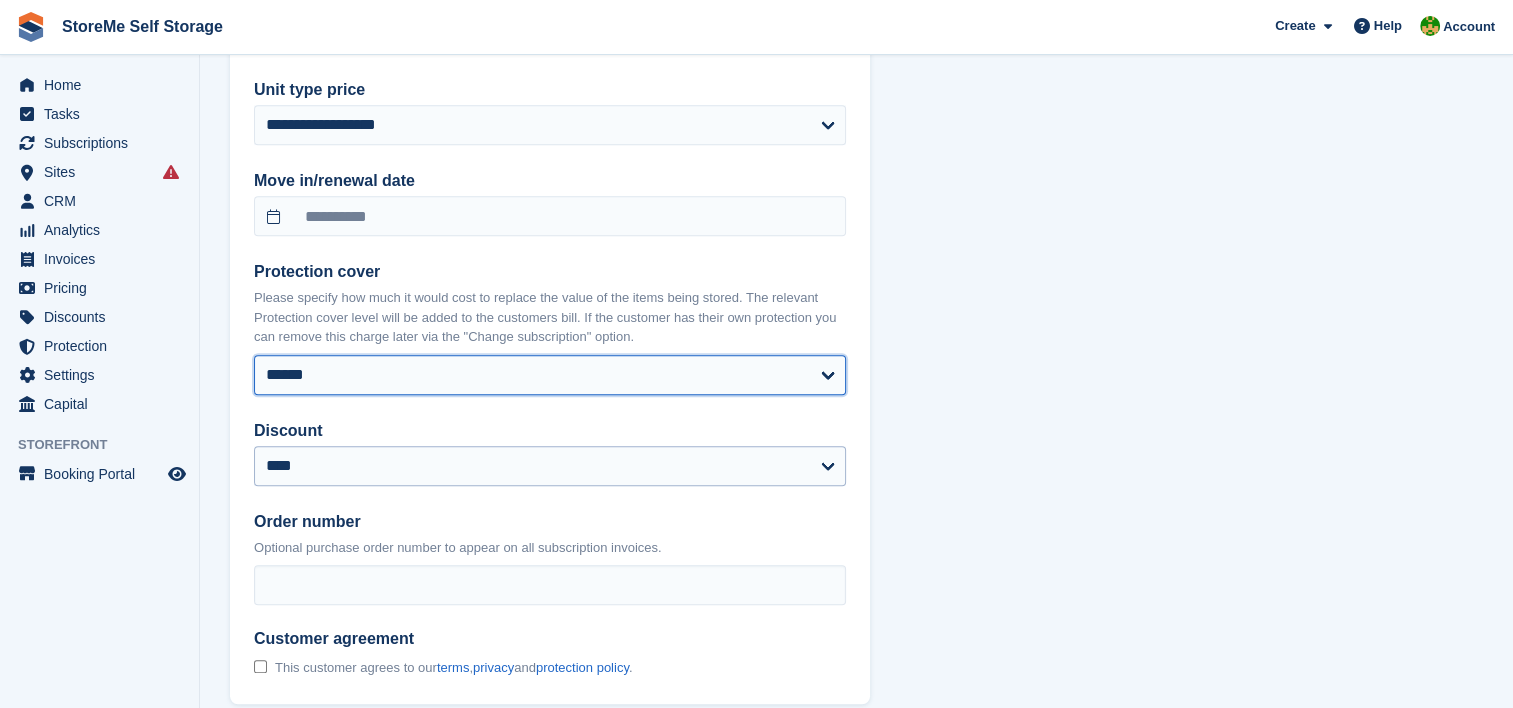 select on "******" 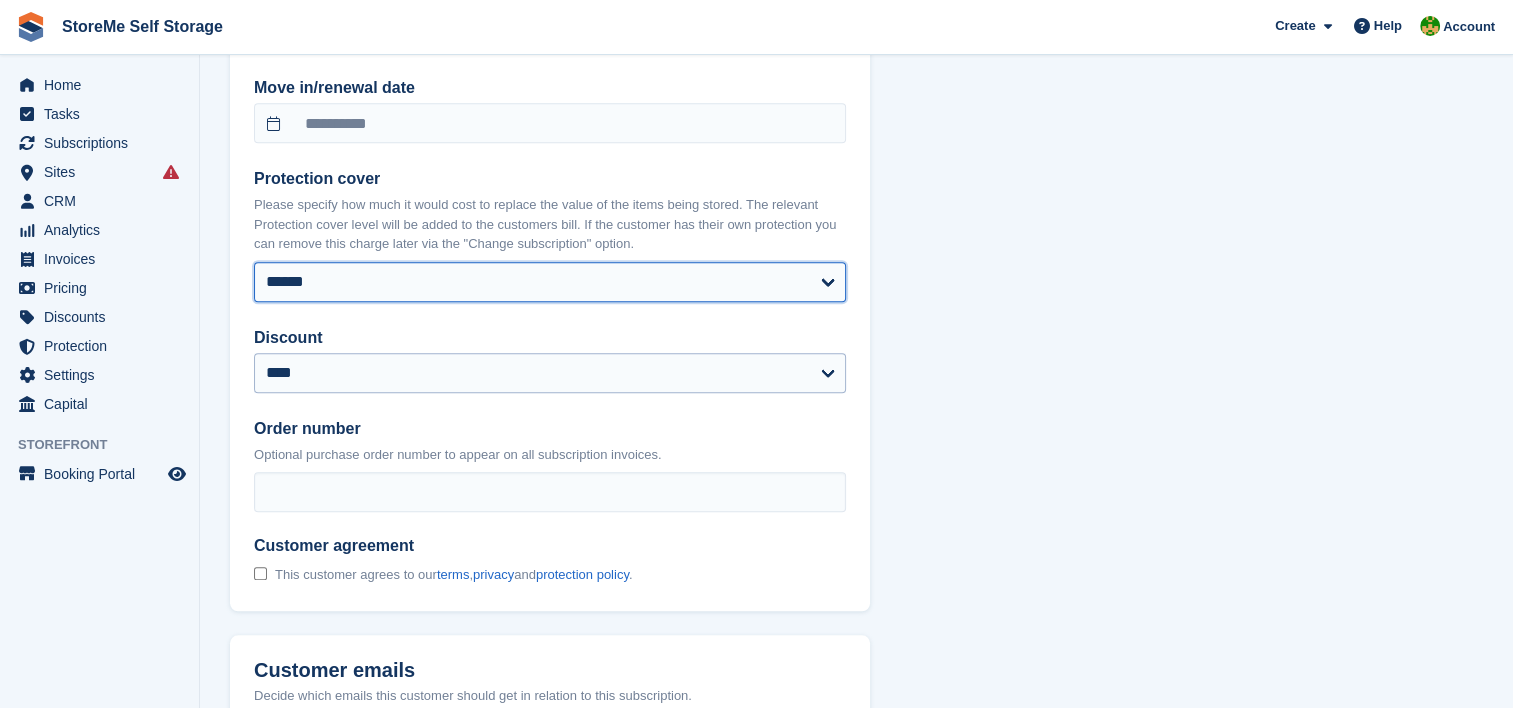 scroll, scrollTop: 1700, scrollLeft: 0, axis: vertical 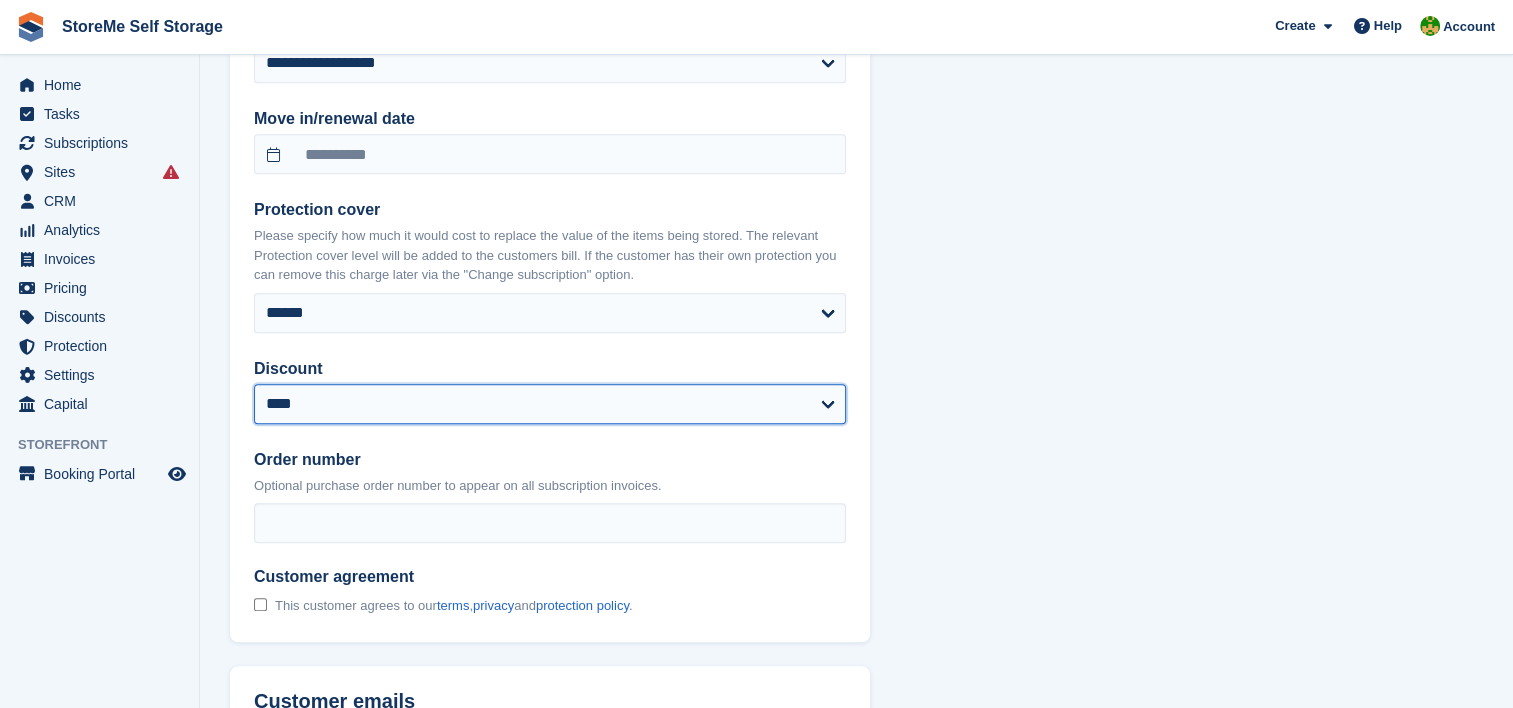 click on "**********" at bounding box center (550, 404) 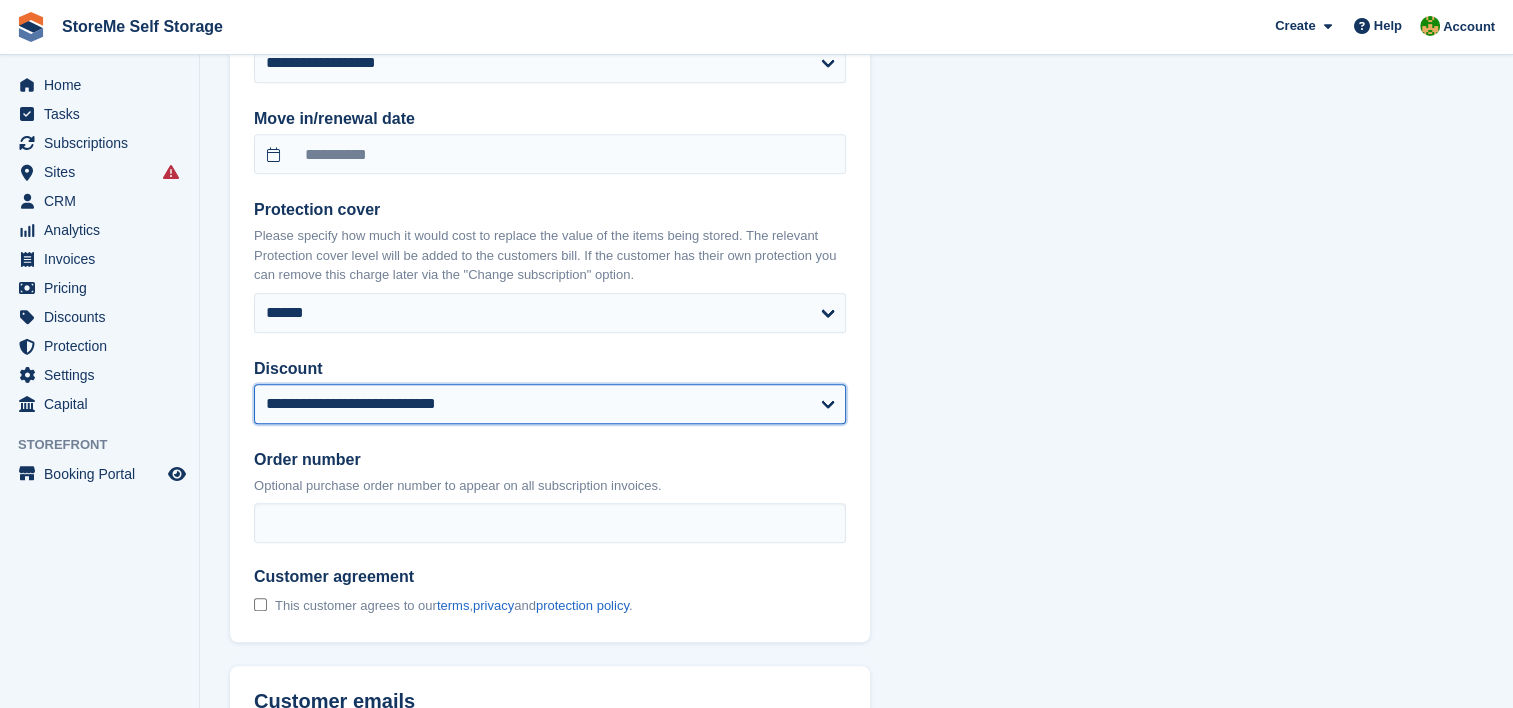 click on "**********" at bounding box center (550, 404) 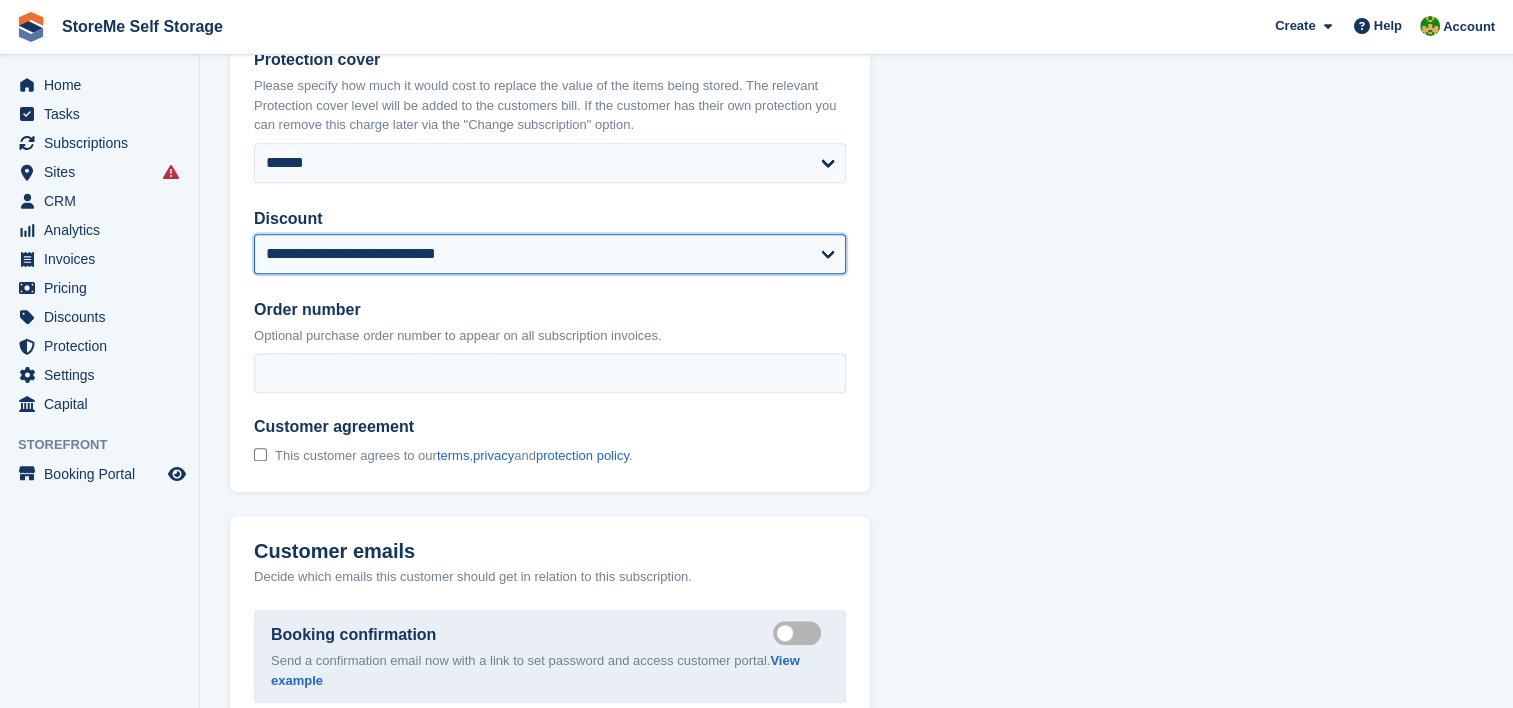 select on "******" 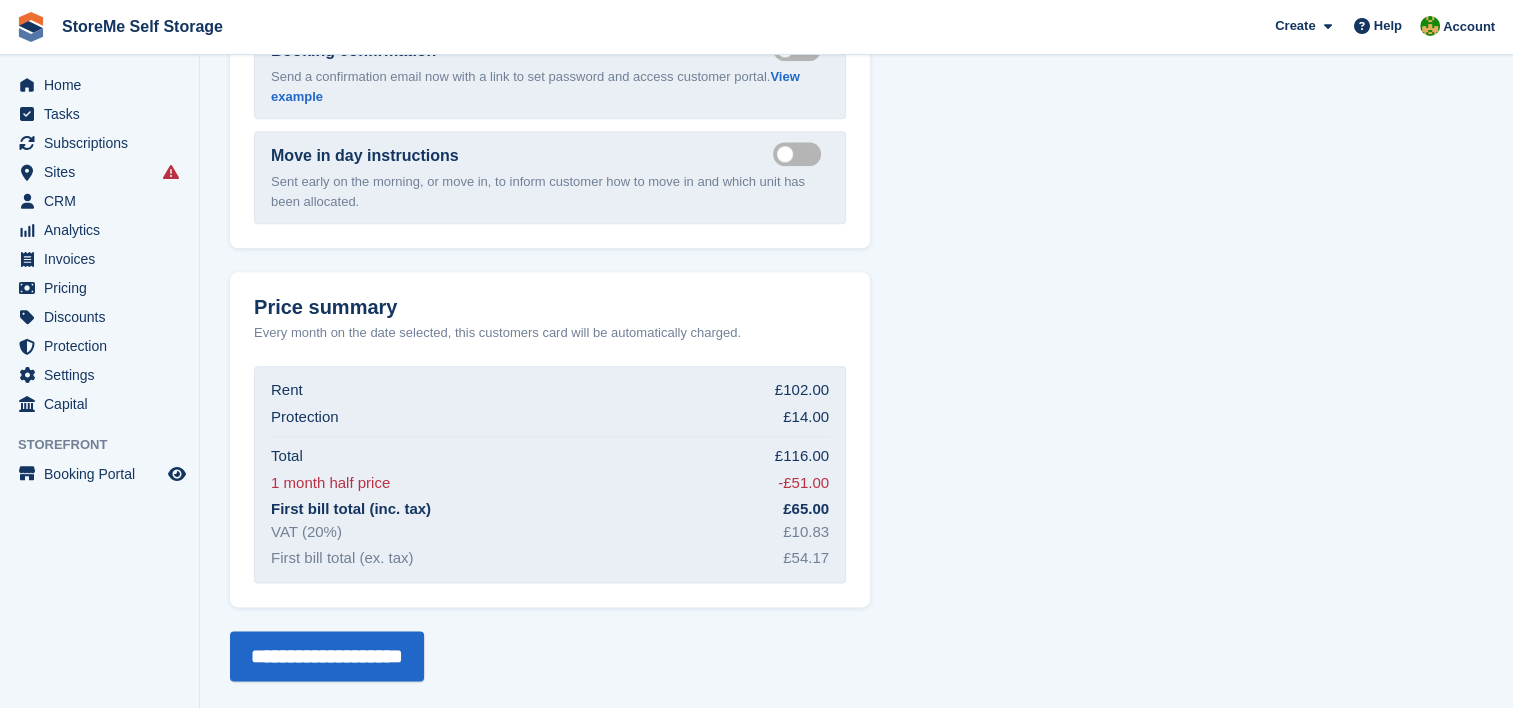 scroll, scrollTop: 2436, scrollLeft: 0, axis: vertical 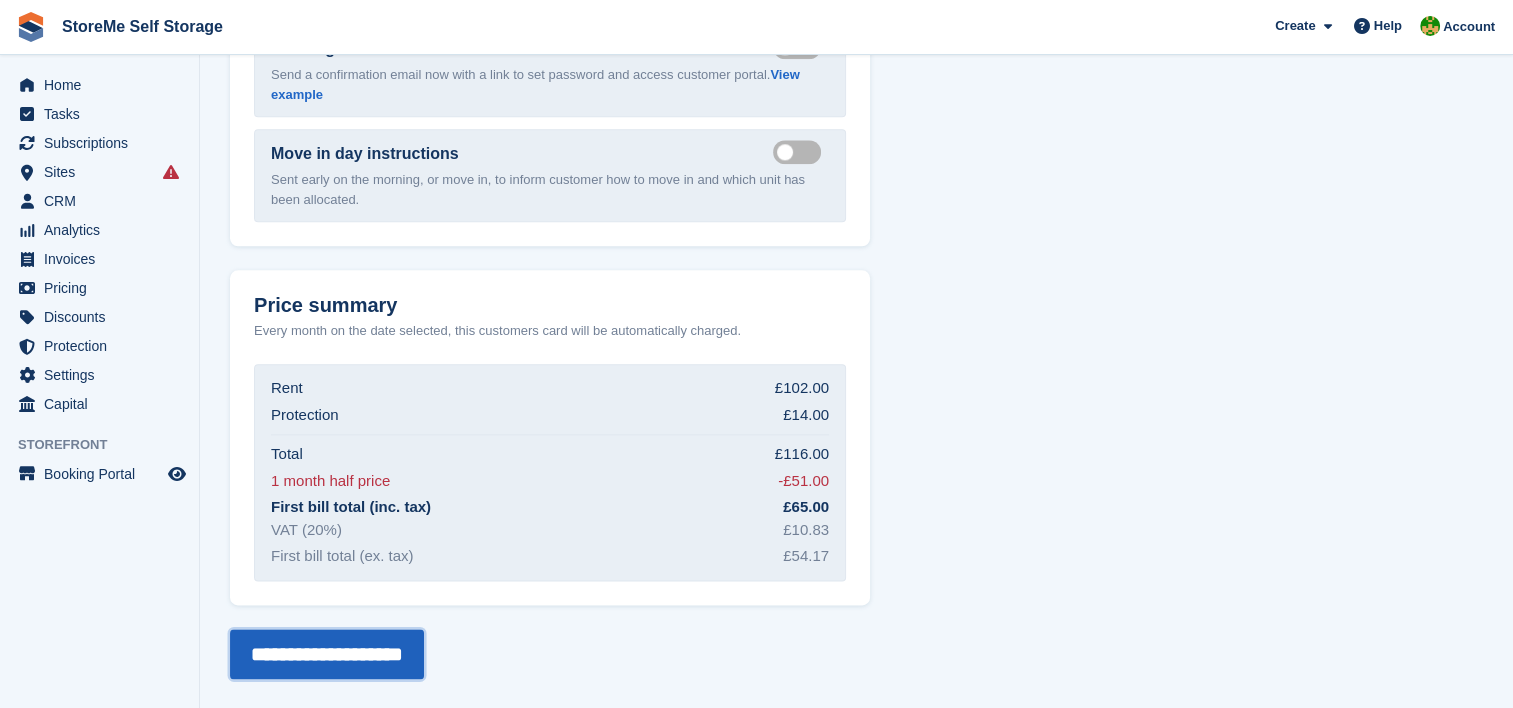click on "**********" at bounding box center (327, 654) 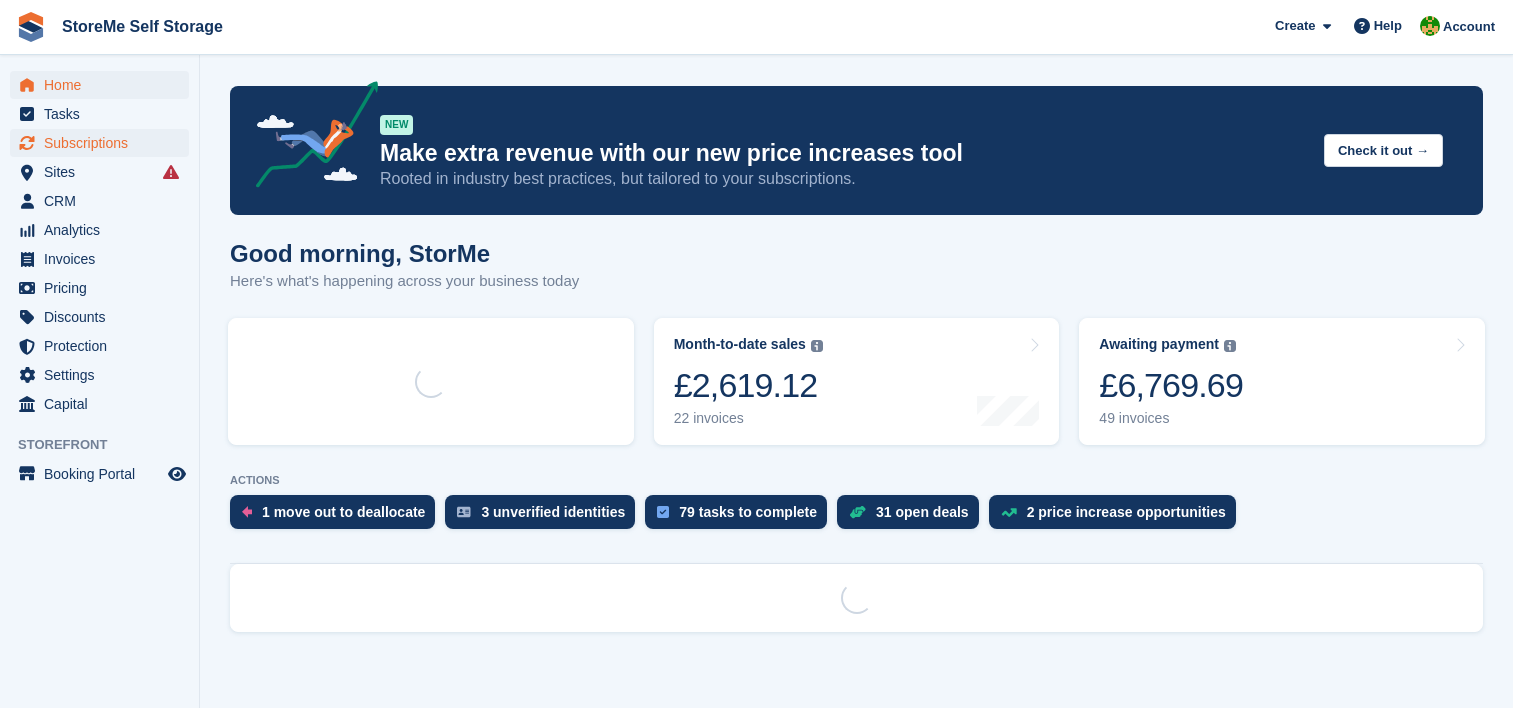 scroll, scrollTop: 0, scrollLeft: 0, axis: both 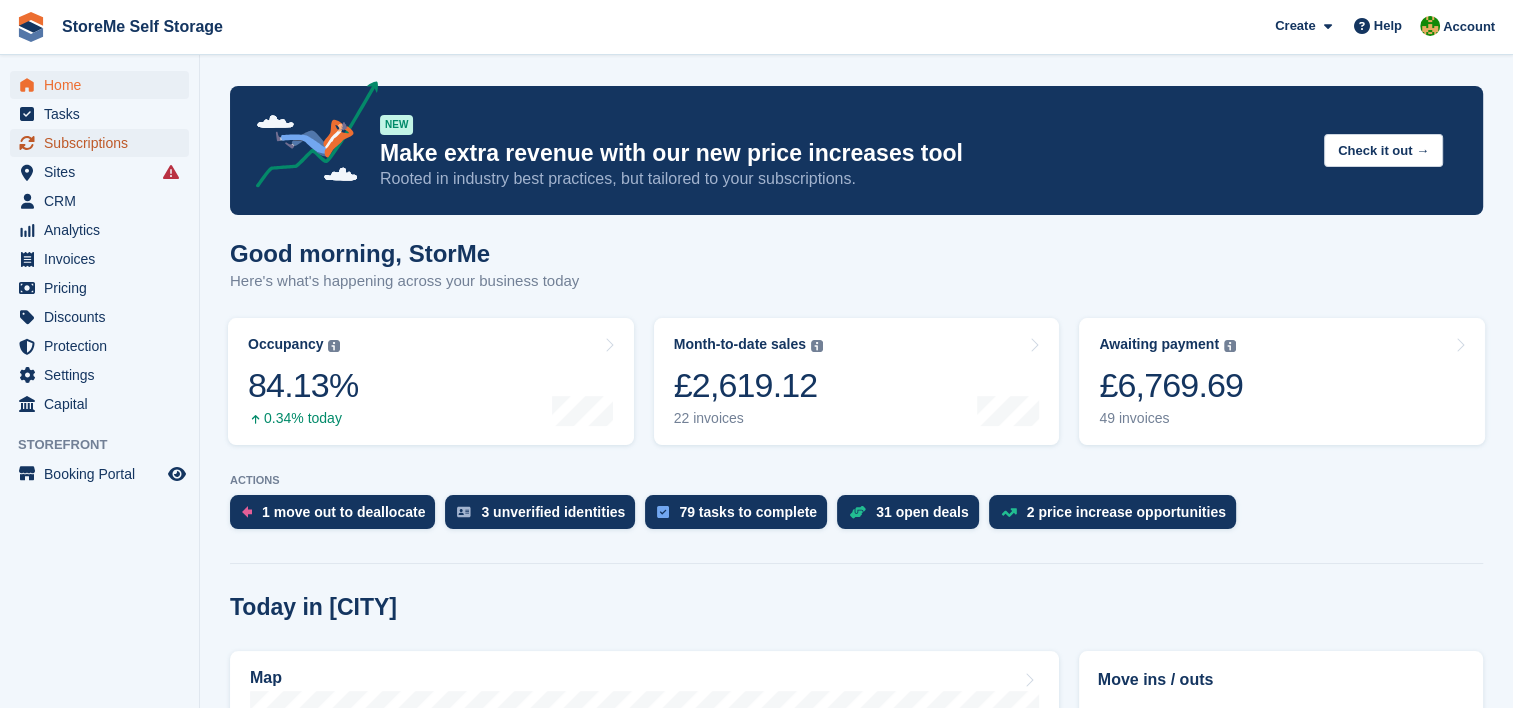 click on "Subscriptions" at bounding box center [104, 143] 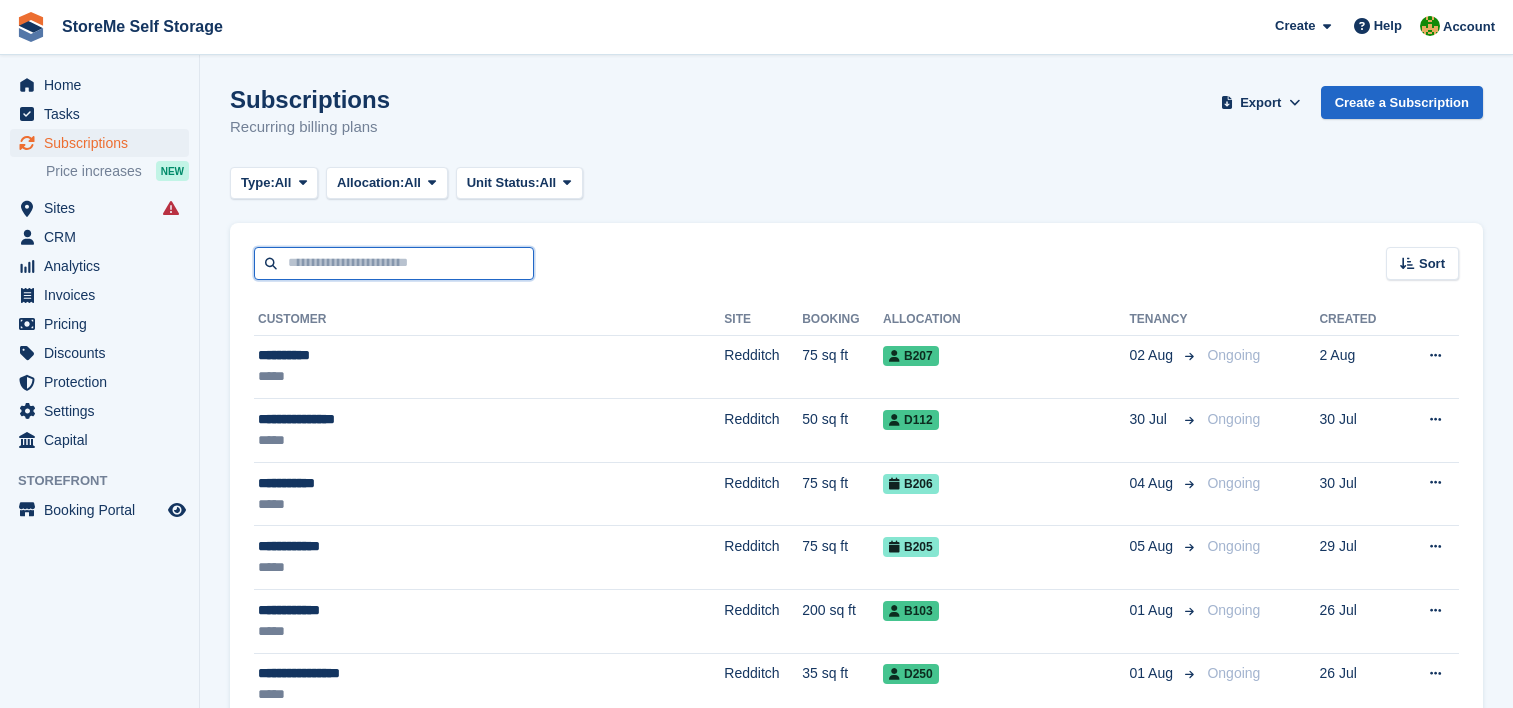 scroll, scrollTop: 0, scrollLeft: 0, axis: both 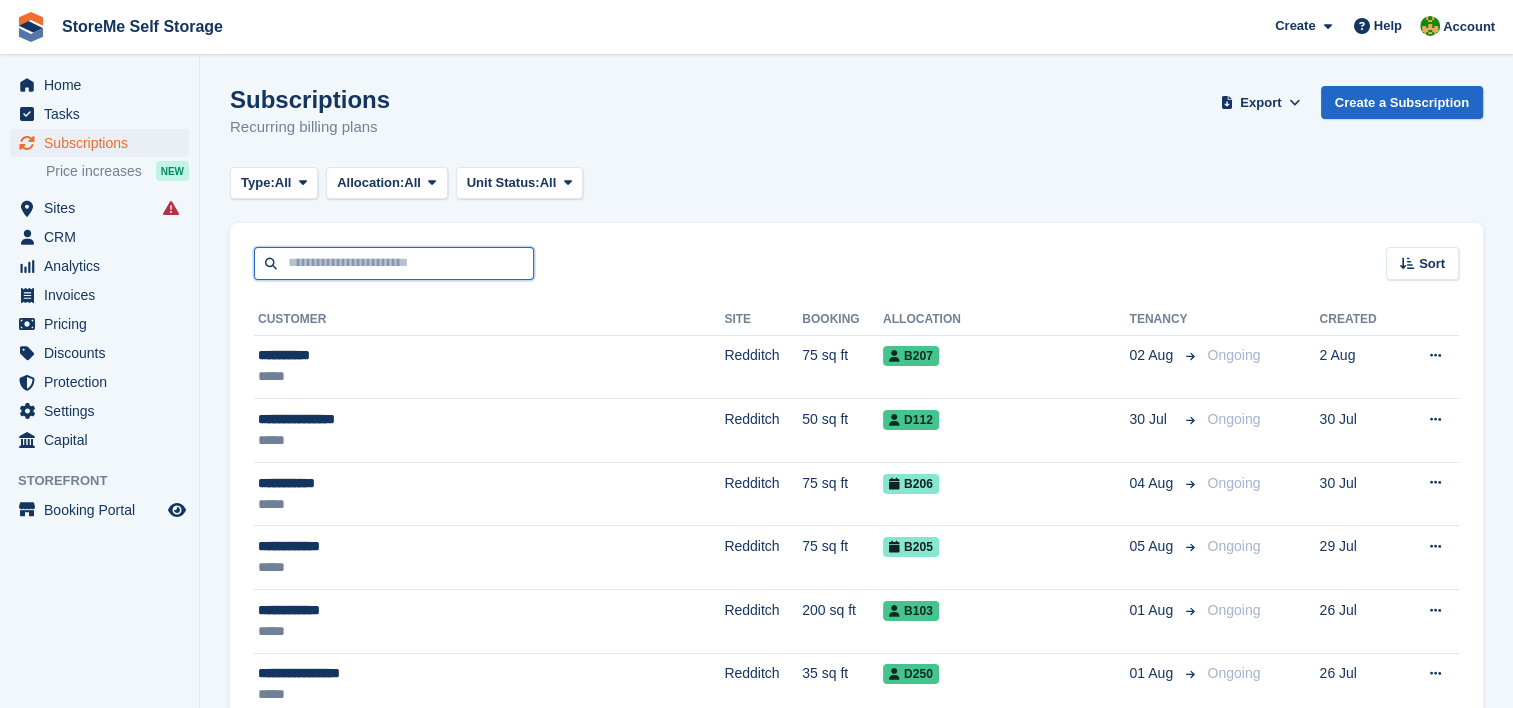 drag, startPoint x: 0, startPoint y: 0, endPoint x: 327, endPoint y: 261, distance: 418.38977 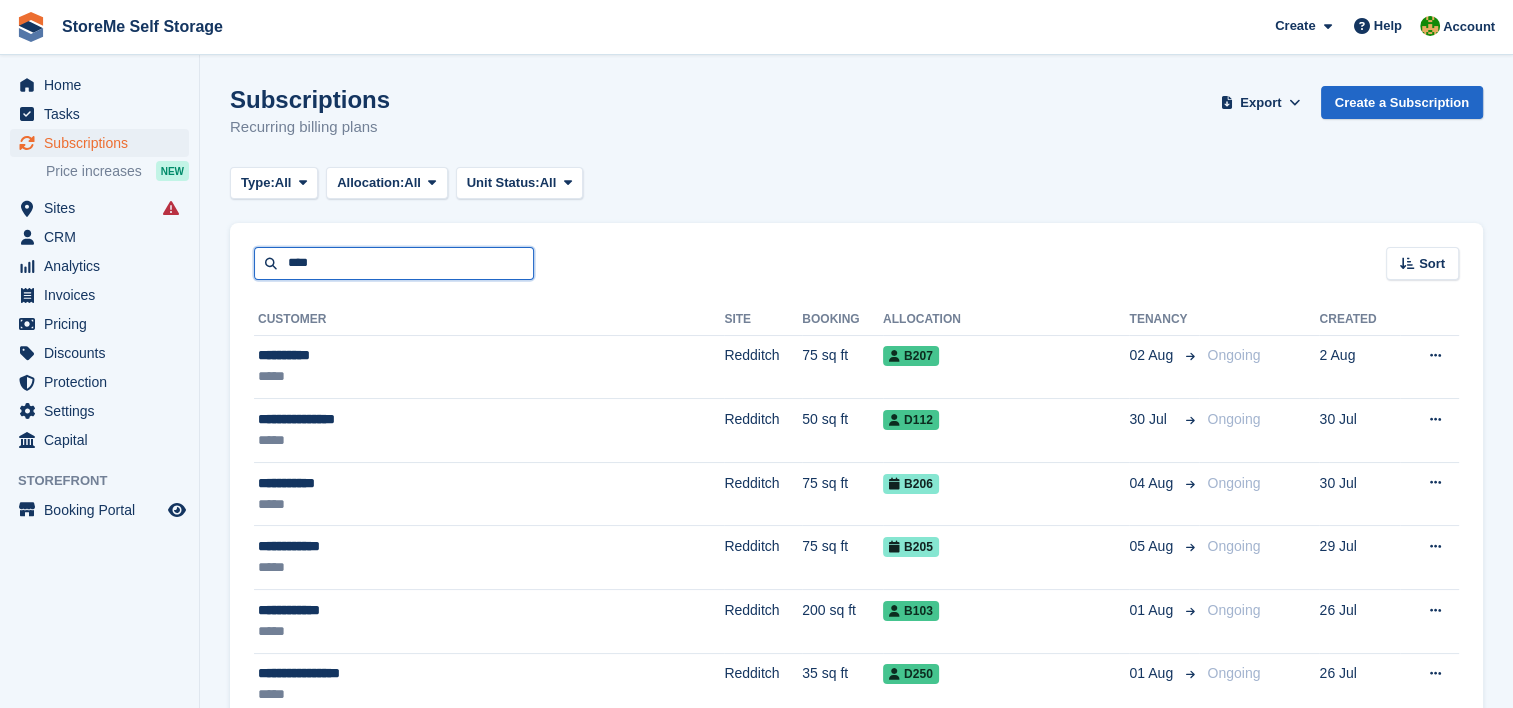 type on "****" 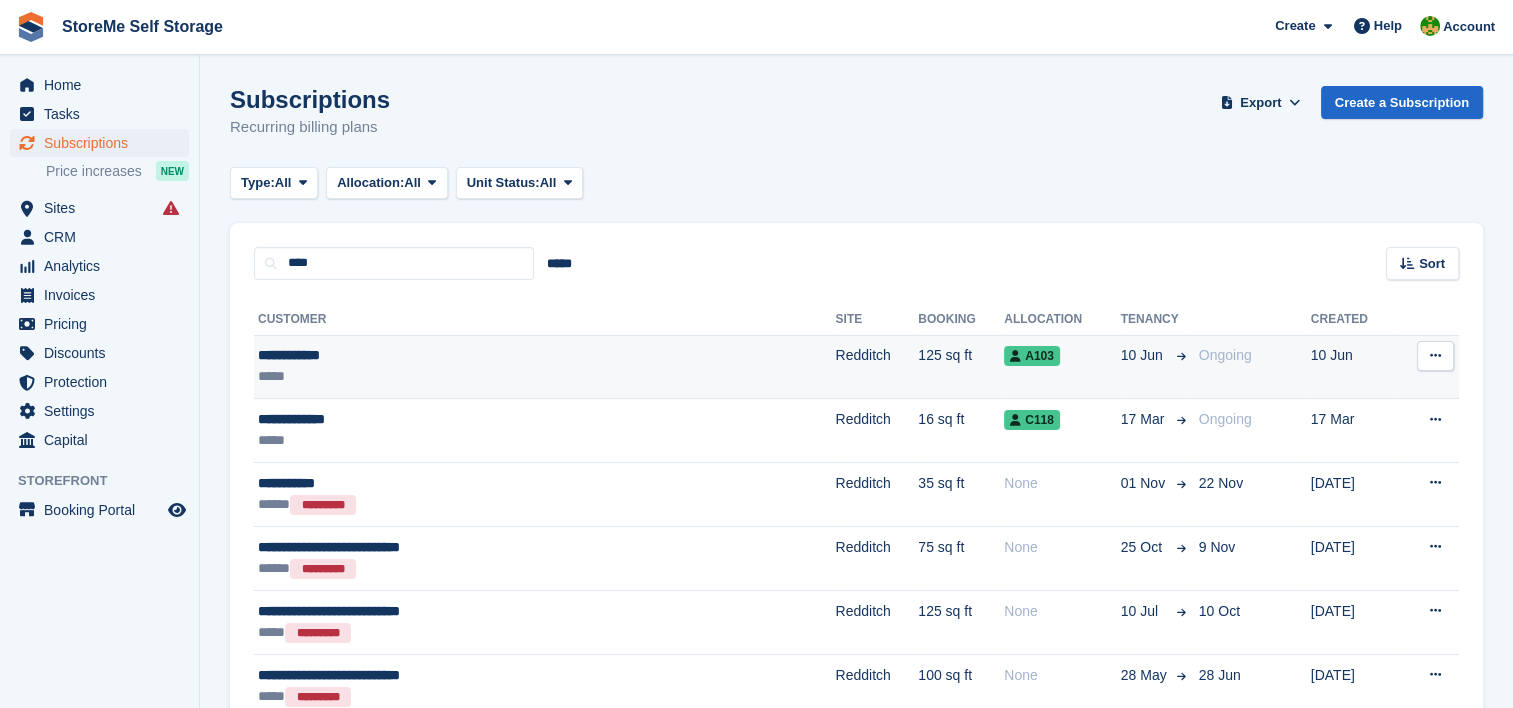 drag, startPoint x: 500, startPoint y: 337, endPoint x: 506, endPoint y: 354, distance: 18.027756 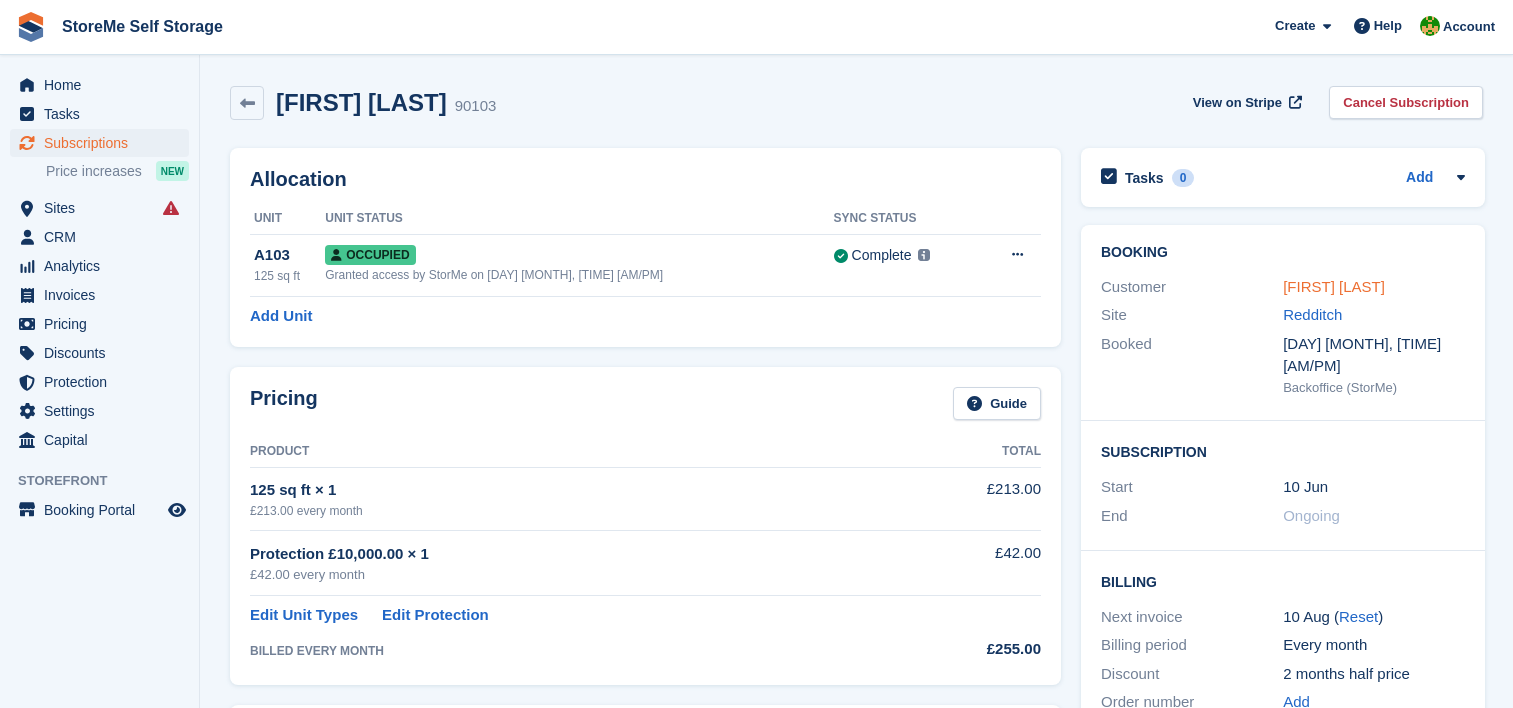 scroll, scrollTop: 0, scrollLeft: 0, axis: both 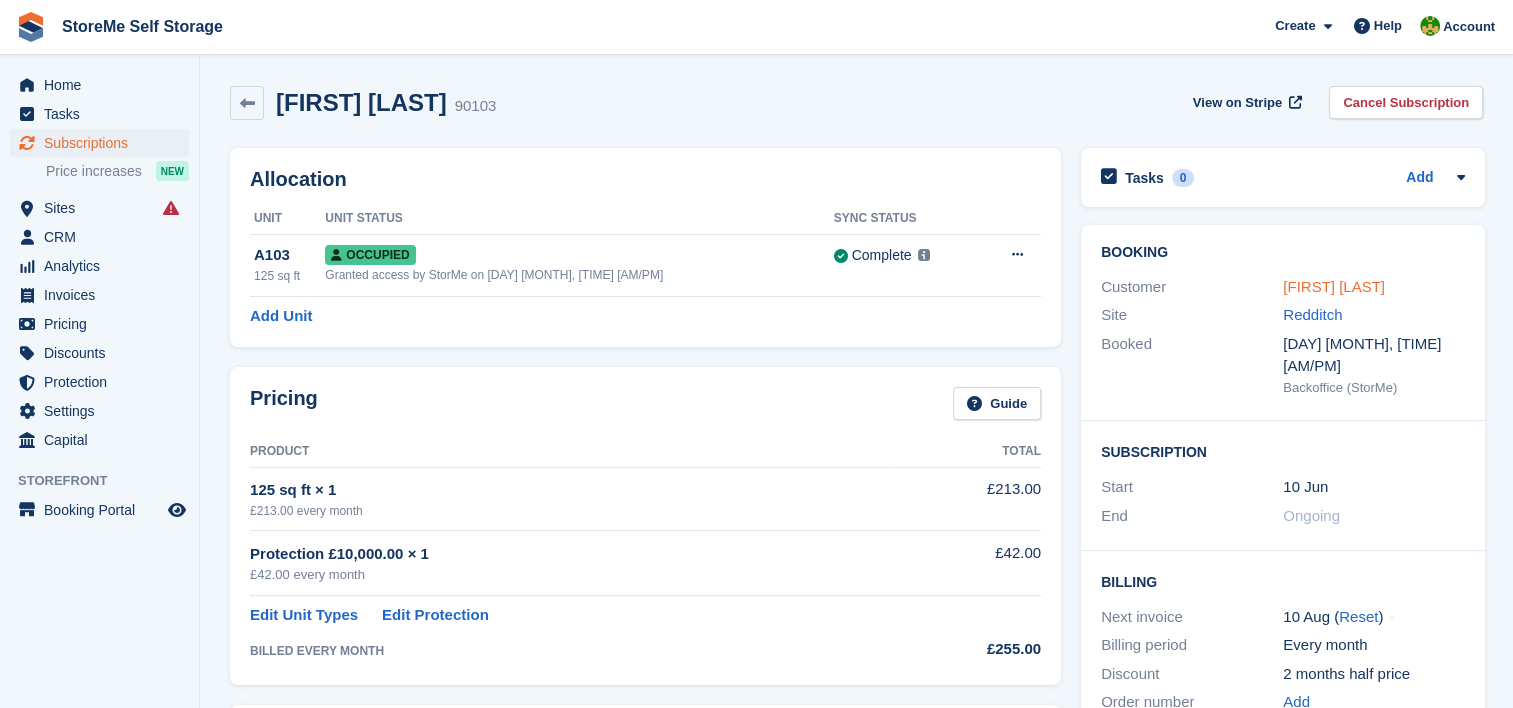 click on "Josh shewell" at bounding box center [1334, 286] 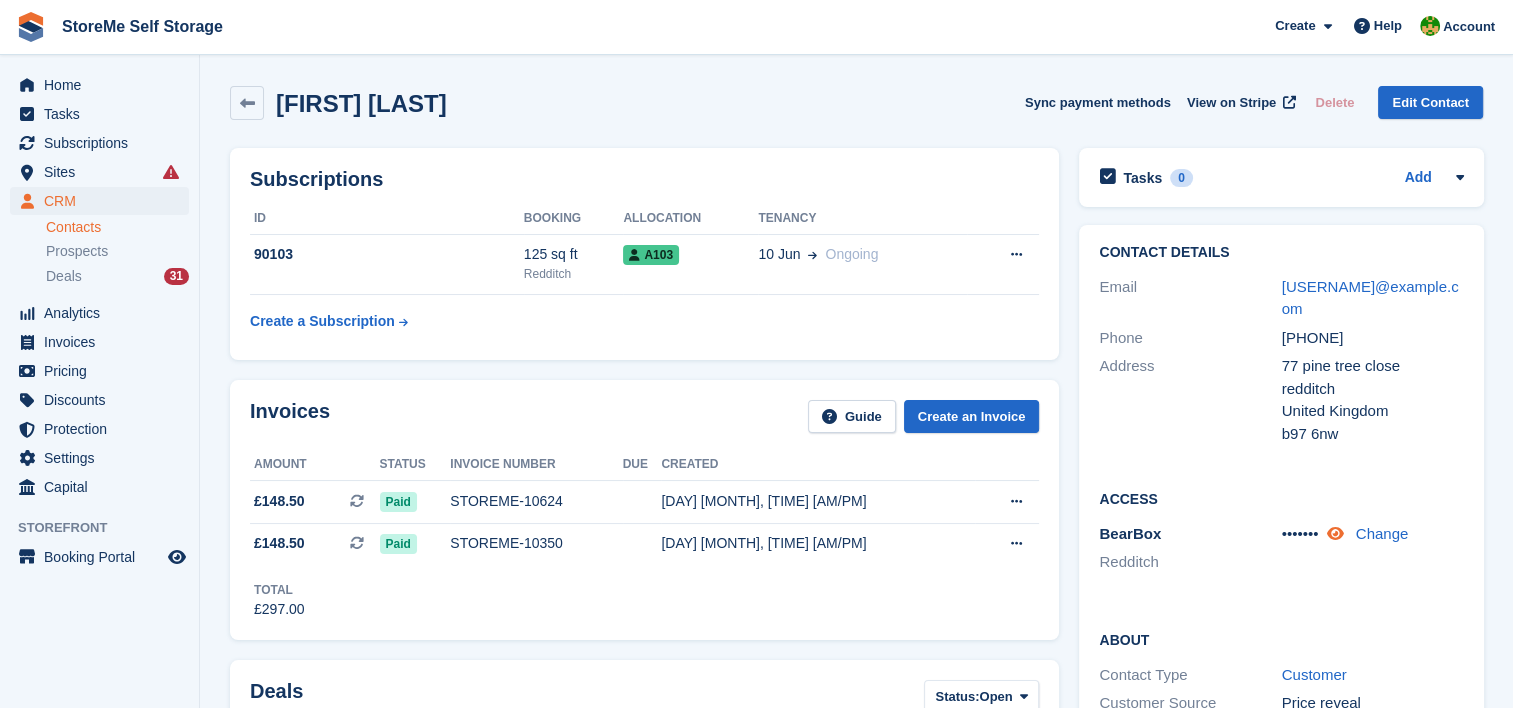 click at bounding box center (1334, 533) 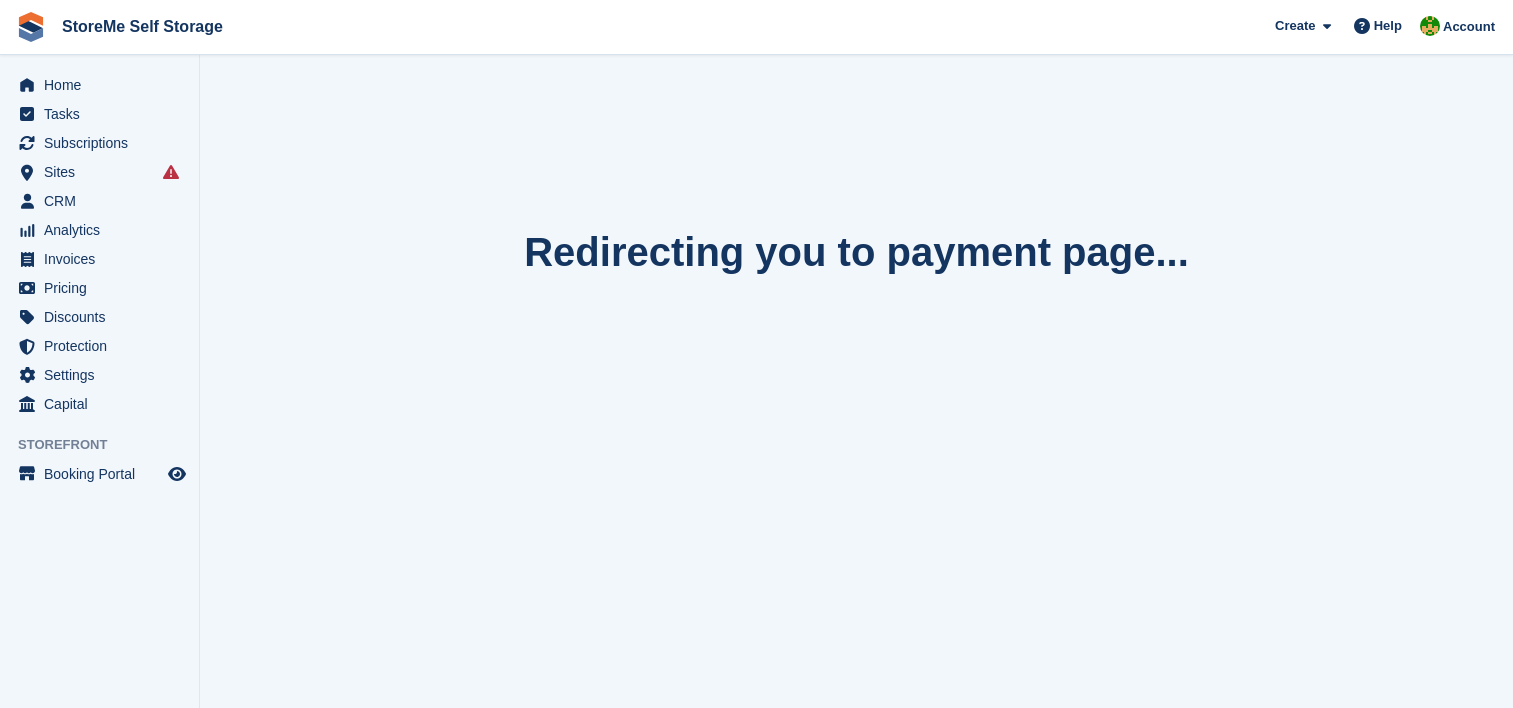 scroll, scrollTop: 0, scrollLeft: 0, axis: both 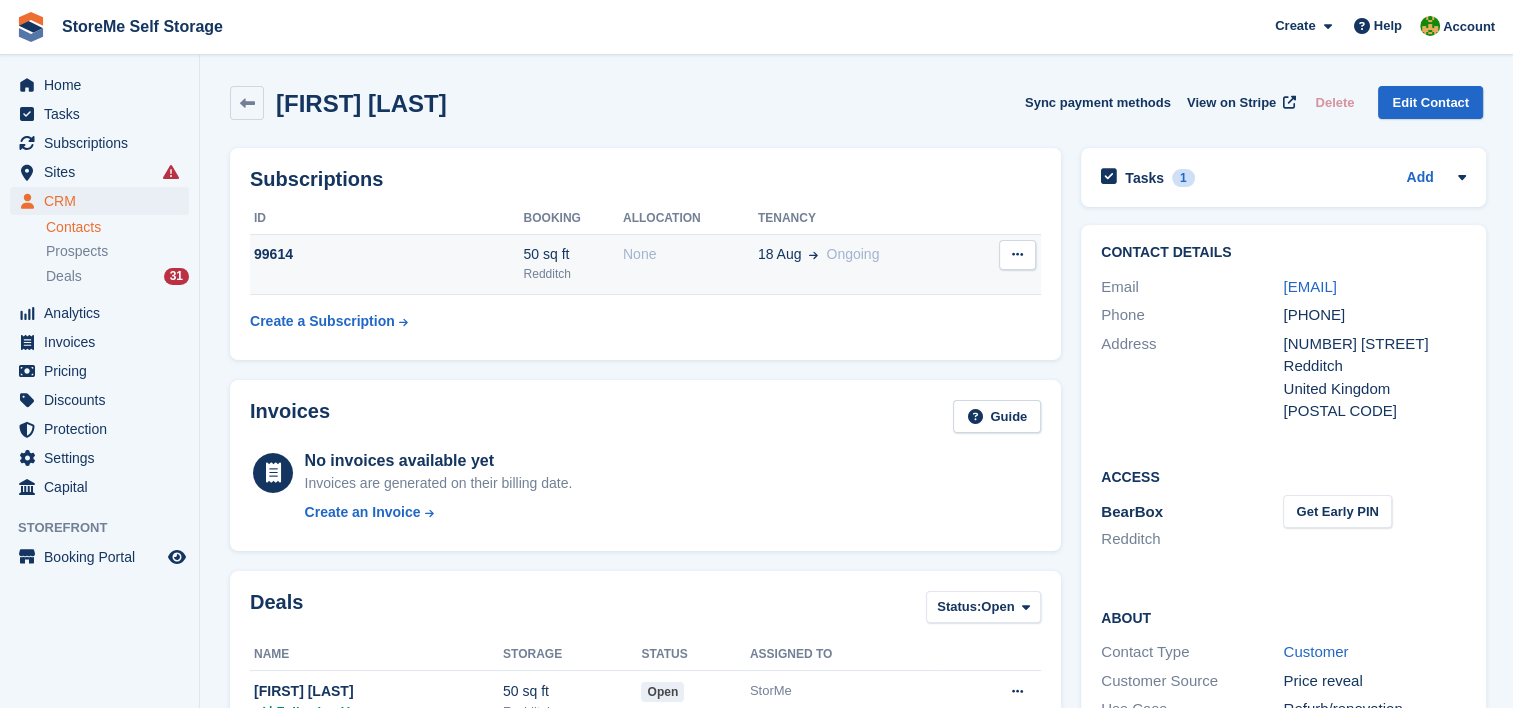 click on "None" at bounding box center [690, 254] 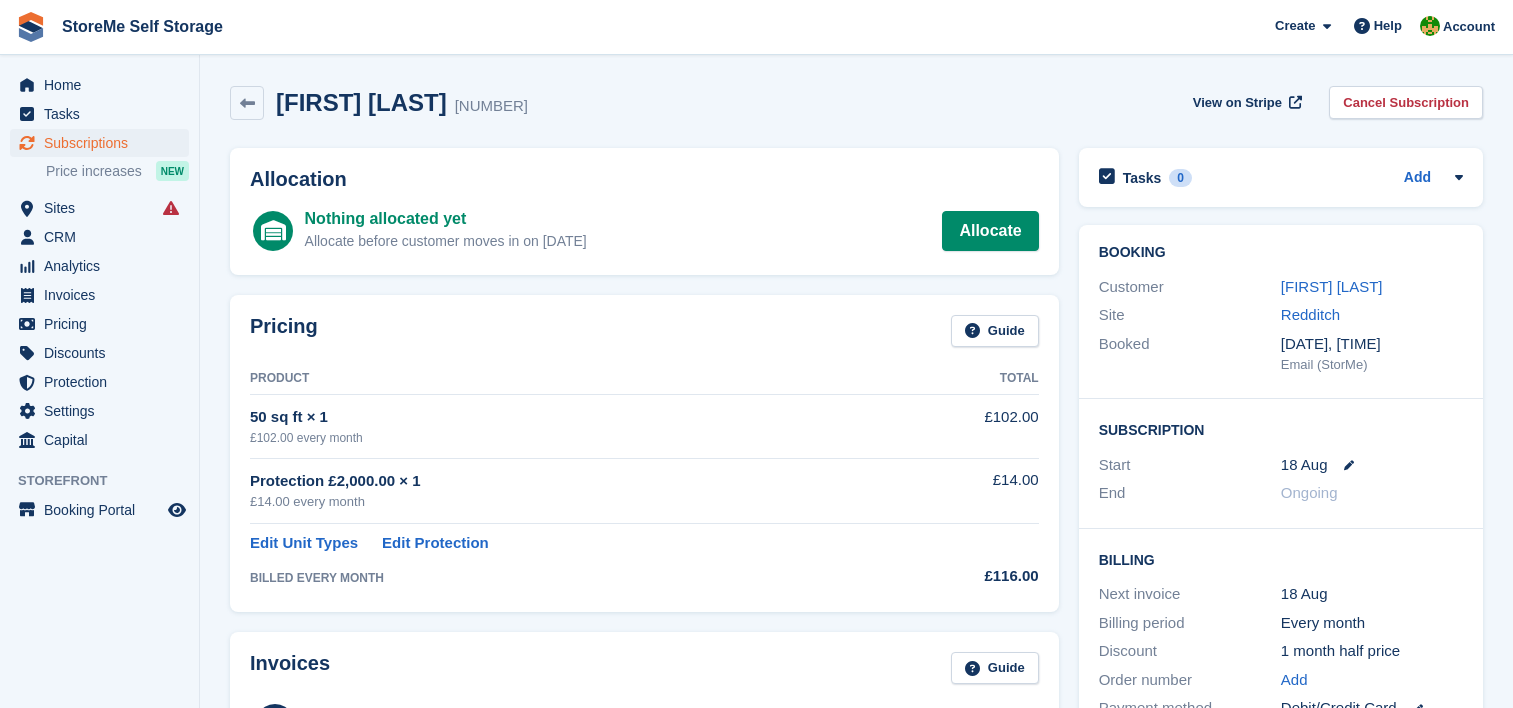 scroll, scrollTop: 0, scrollLeft: 0, axis: both 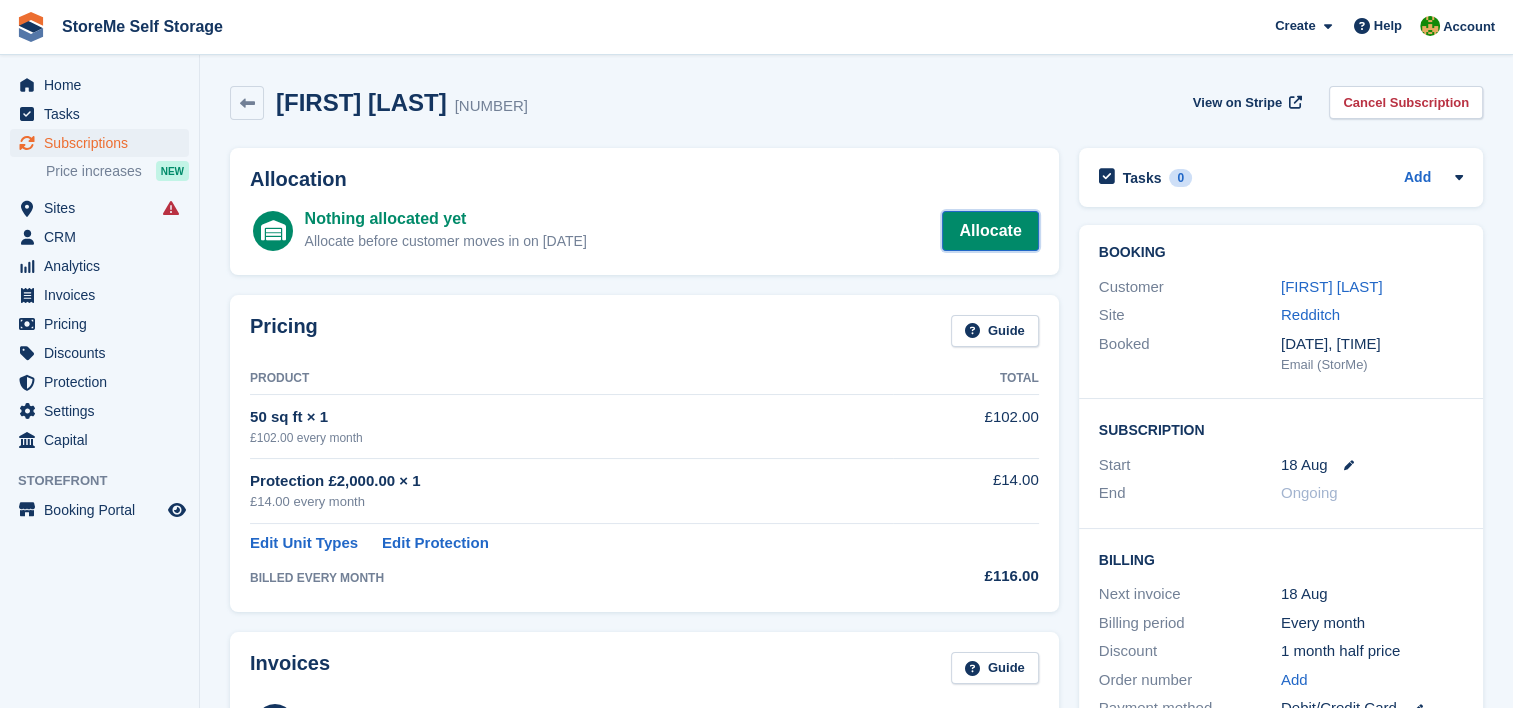 click on "Allocate" at bounding box center [990, 231] 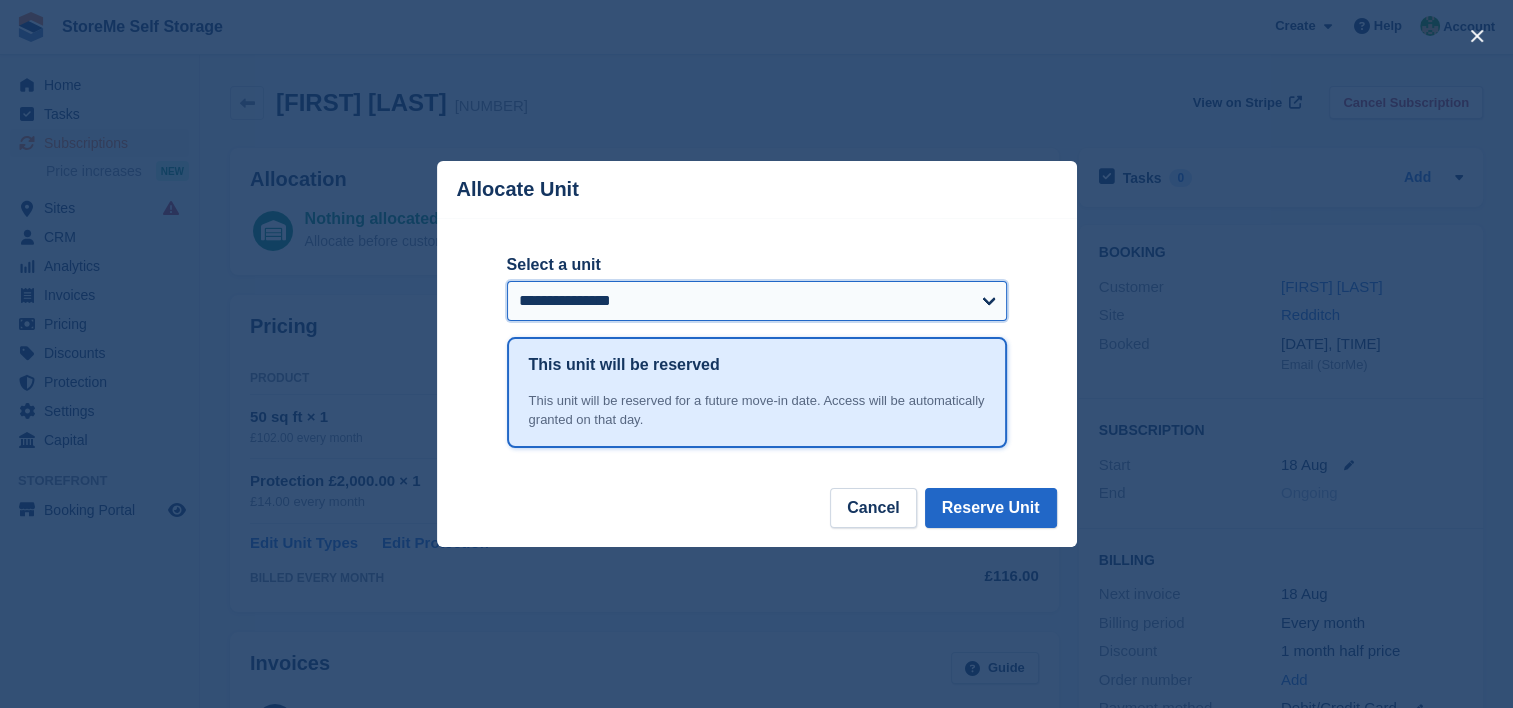 click on "**********" at bounding box center [757, 301] 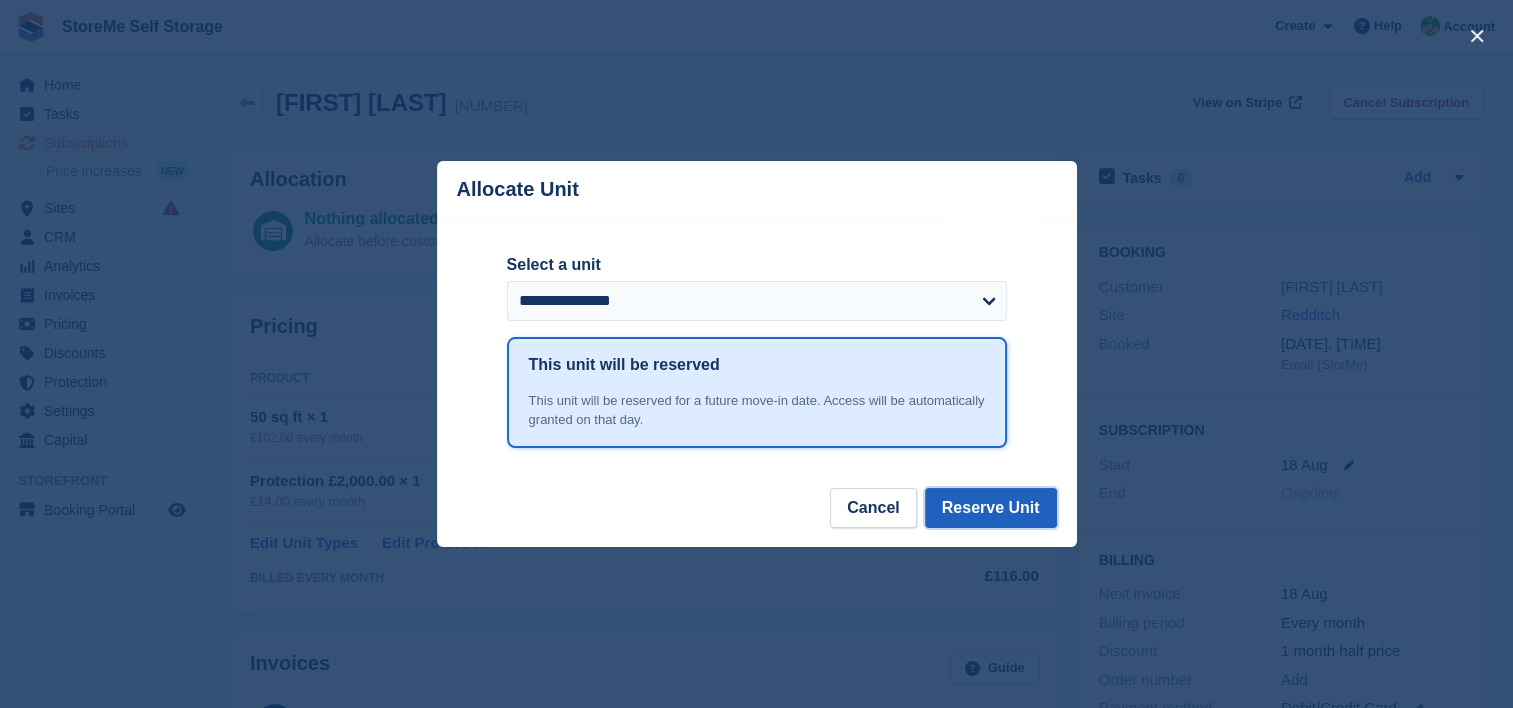click on "Reserve Unit" at bounding box center (991, 508) 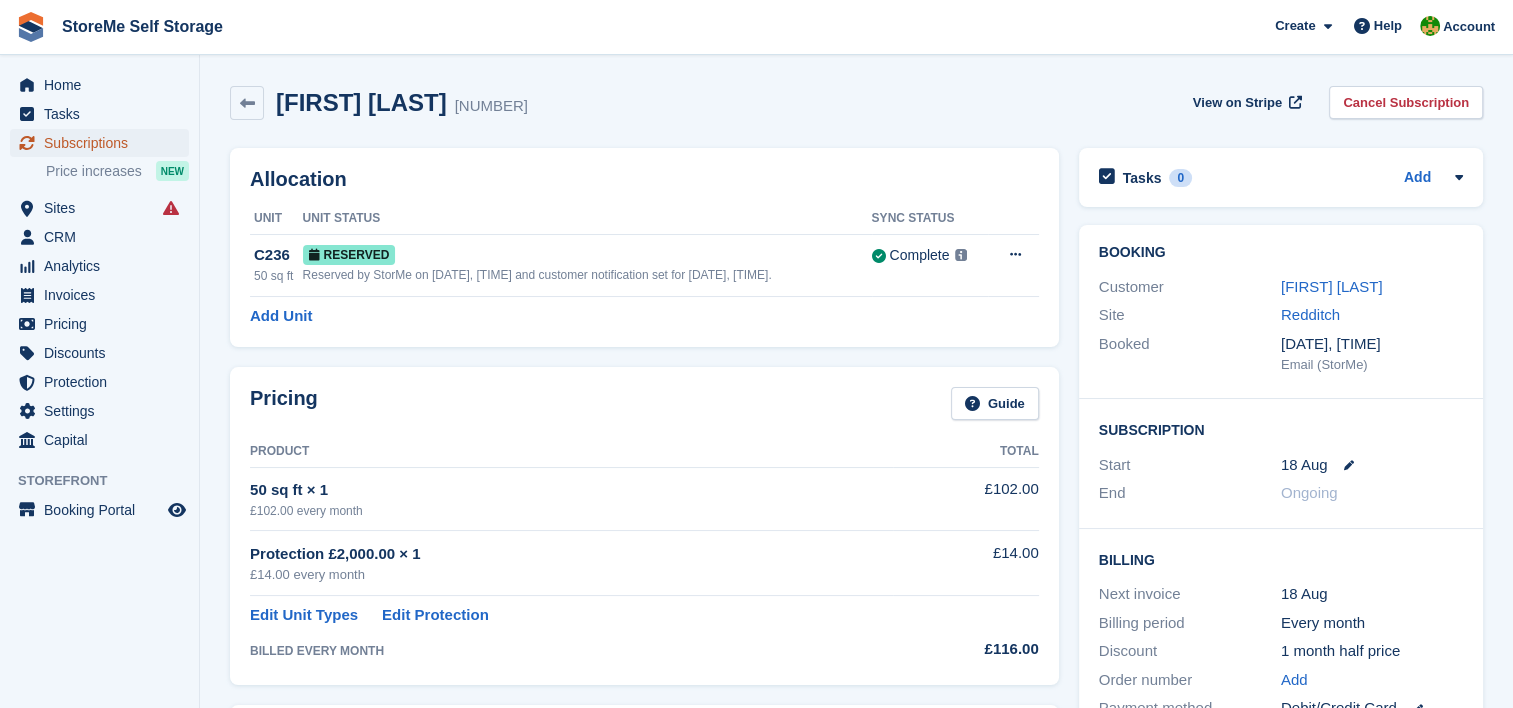 click on "Subscriptions" at bounding box center (104, 143) 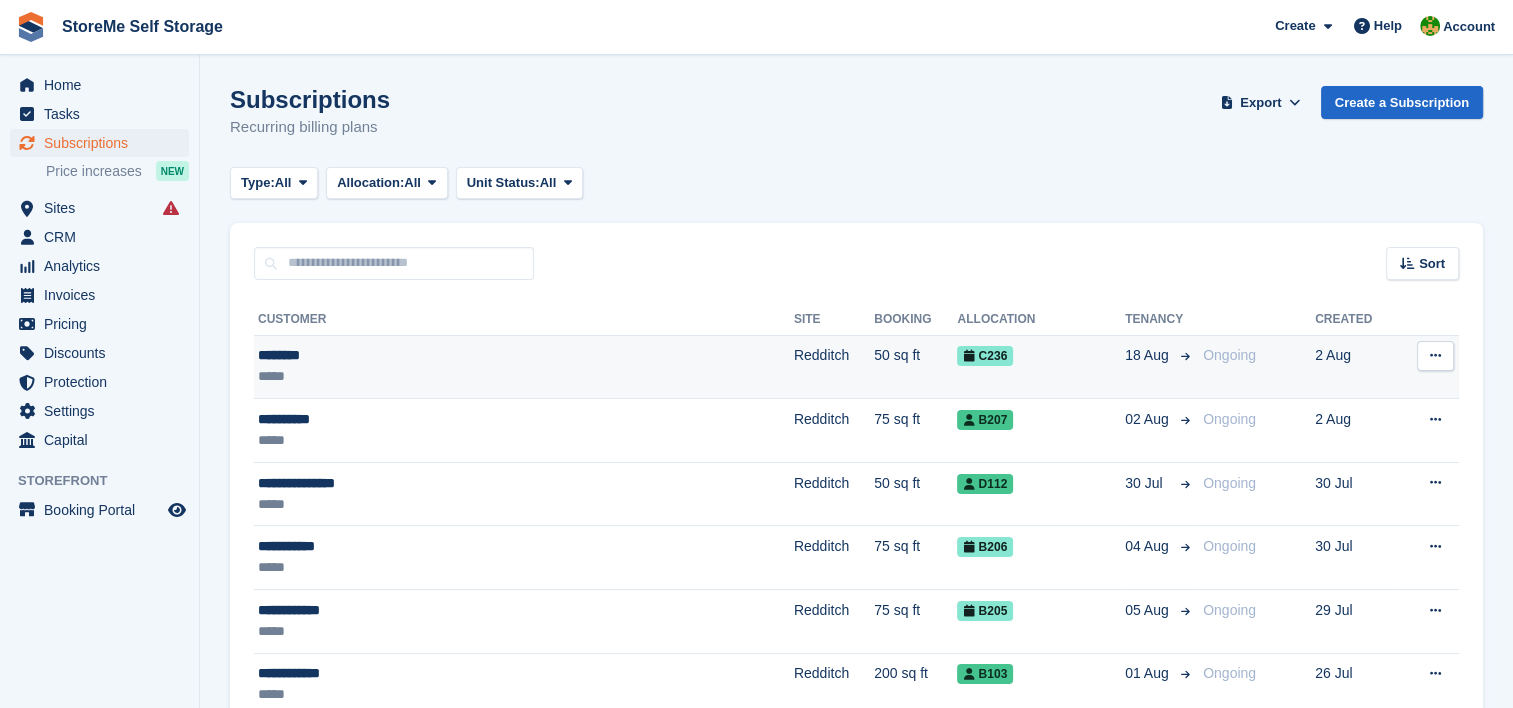 click on "********" at bounding box center (441, 355) 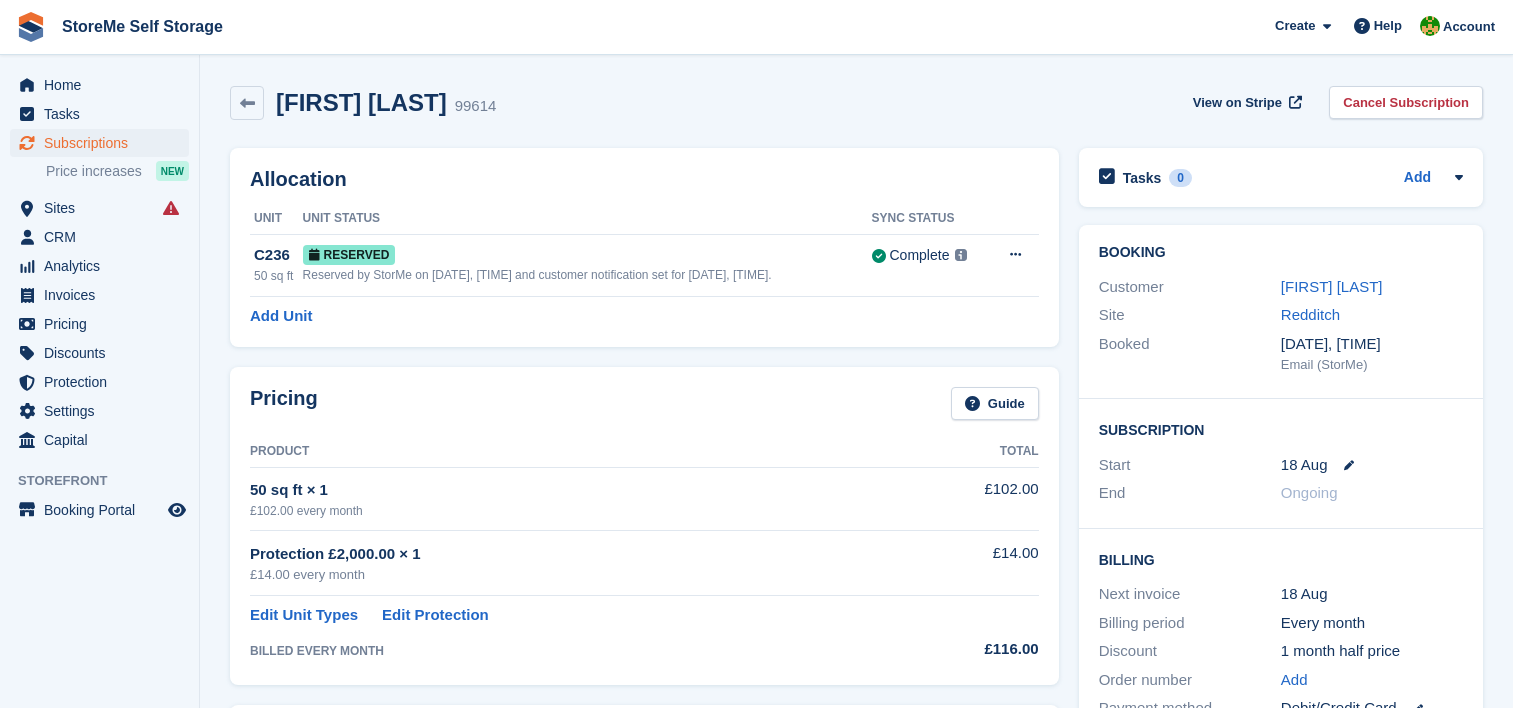 scroll, scrollTop: 0, scrollLeft: 0, axis: both 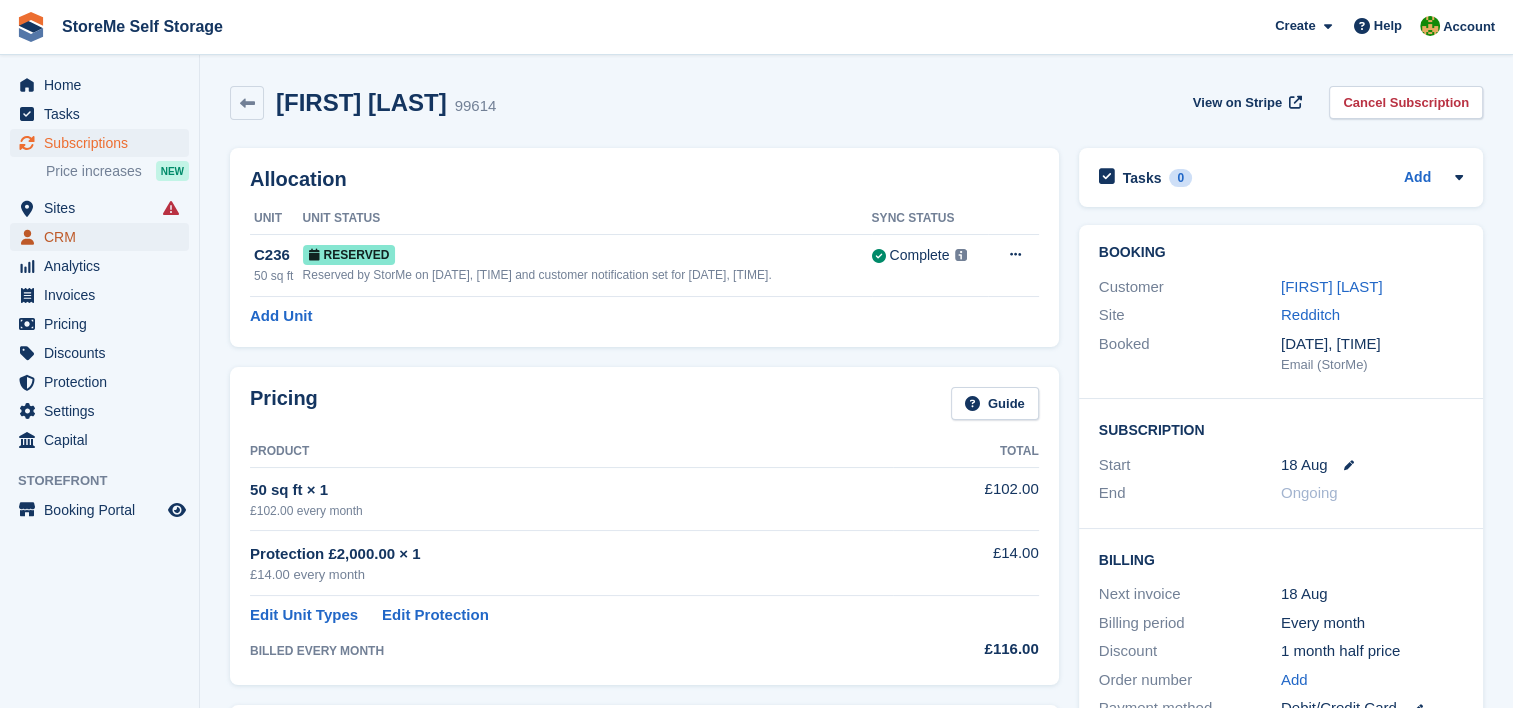 click on "CRM" at bounding box center [104, 237] 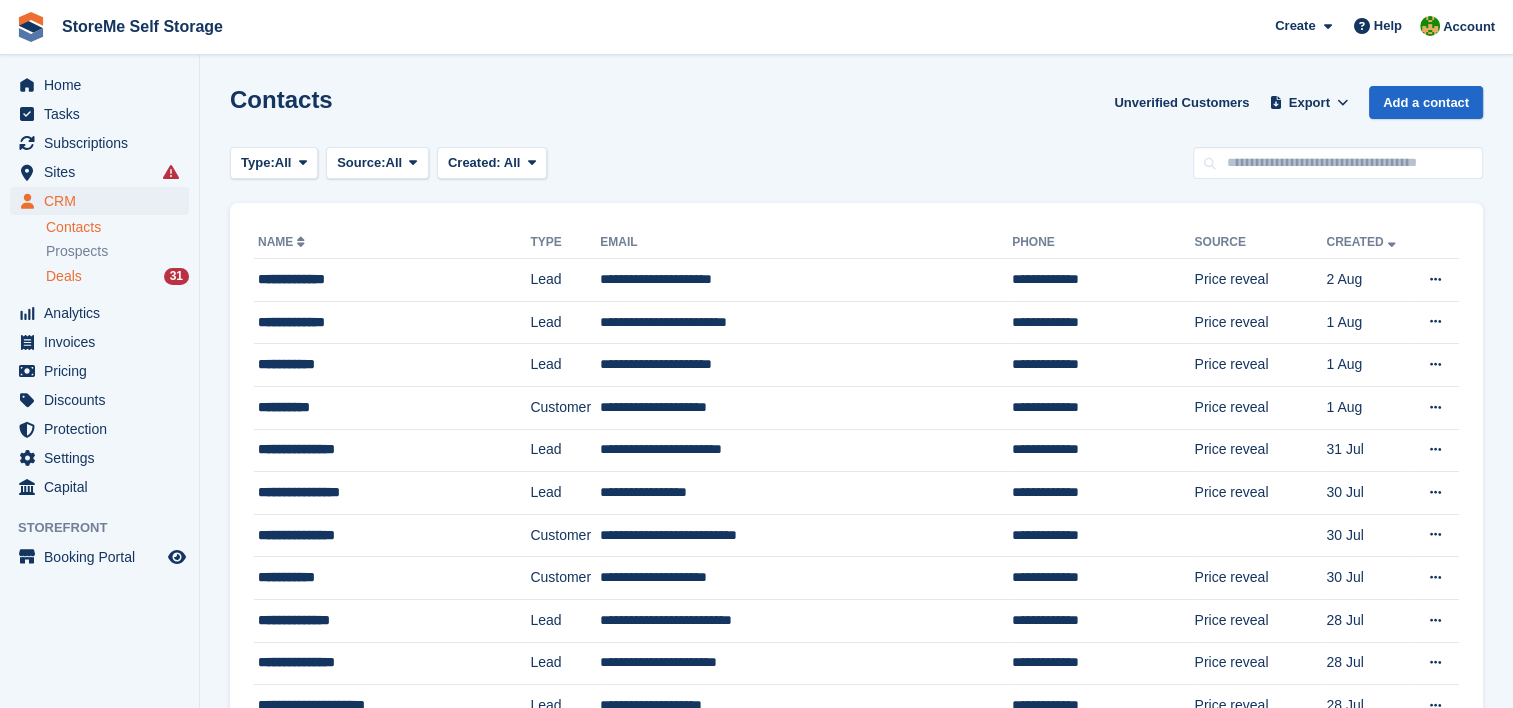 click on "Deals" at bounding box center [64, 276] 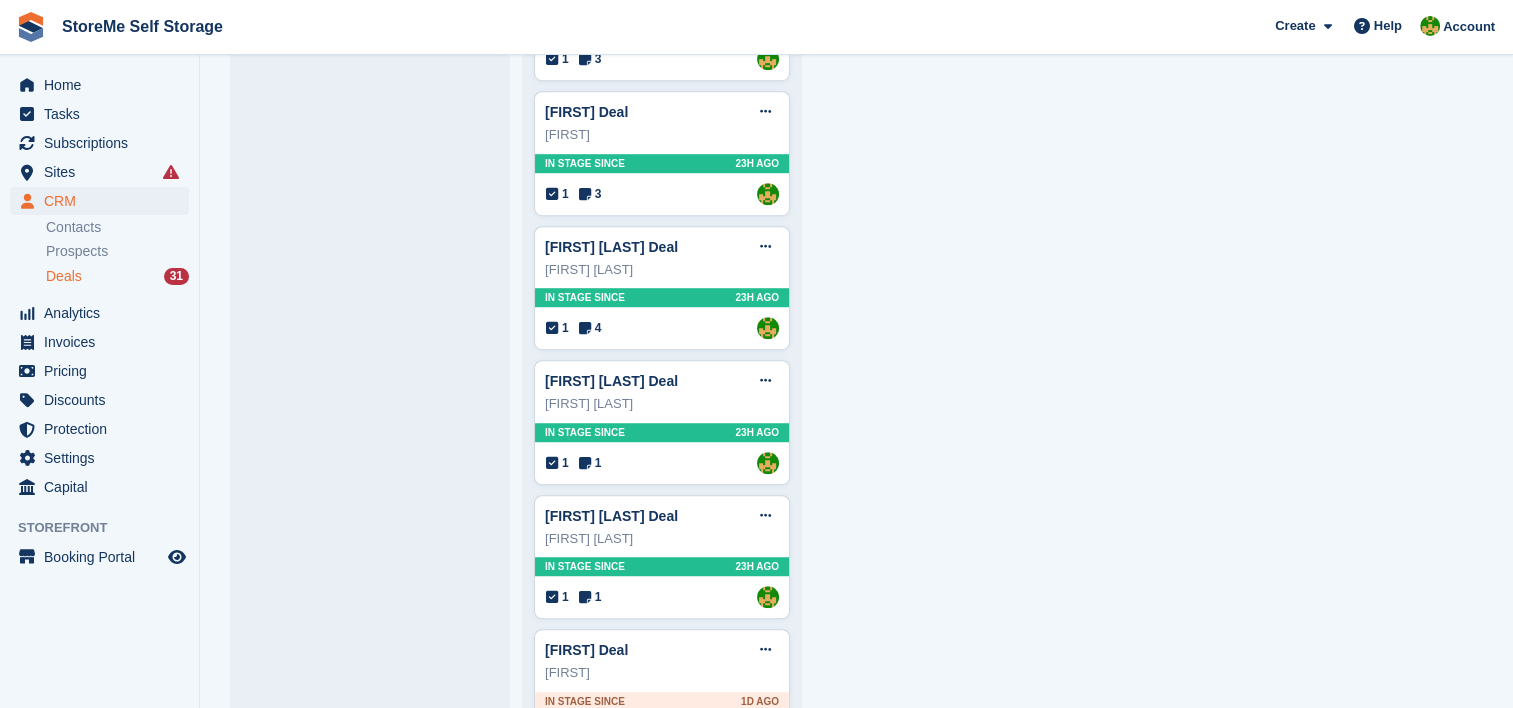 scroll, scrollTop: 1300, scrollLeft: 0, axis: vertical 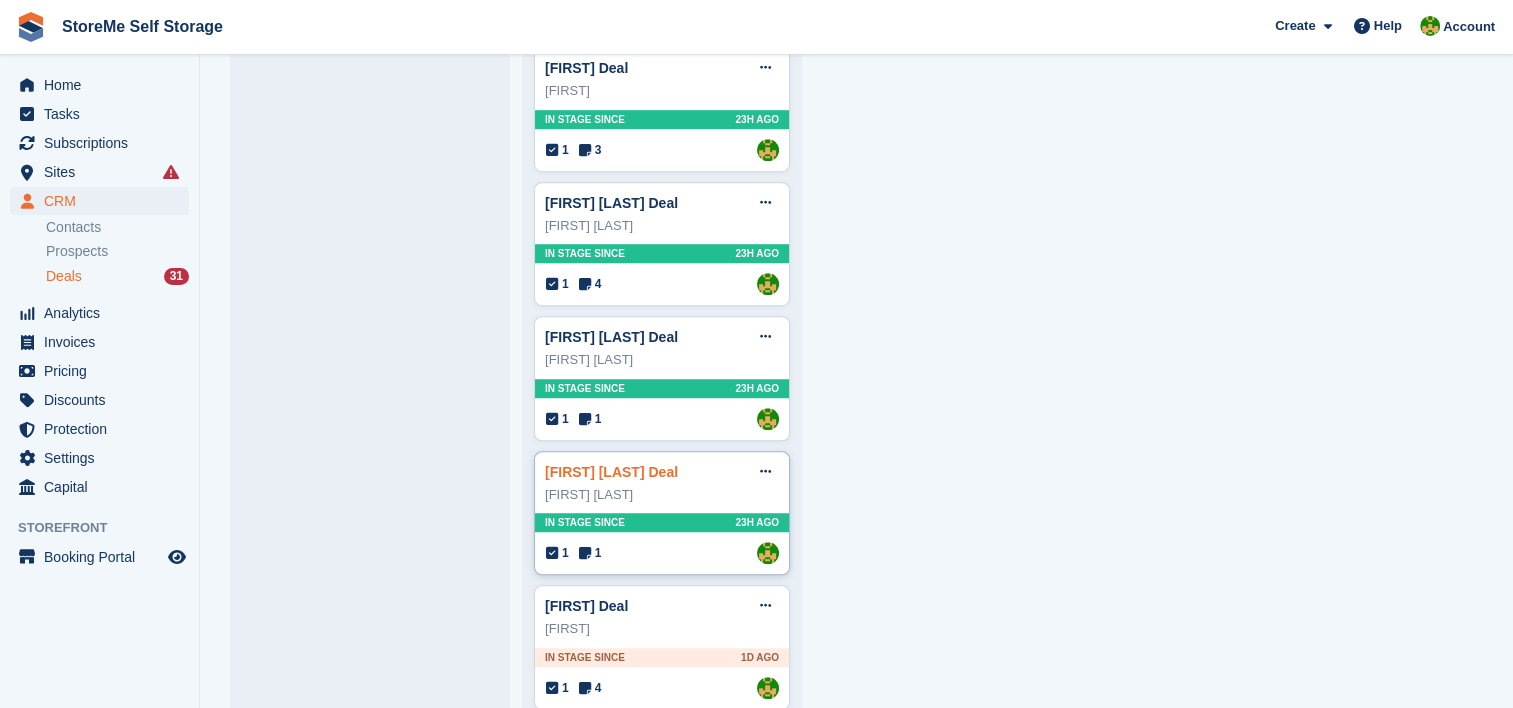 click on "Adrian May  Deal" at bounding box center (611, 472) 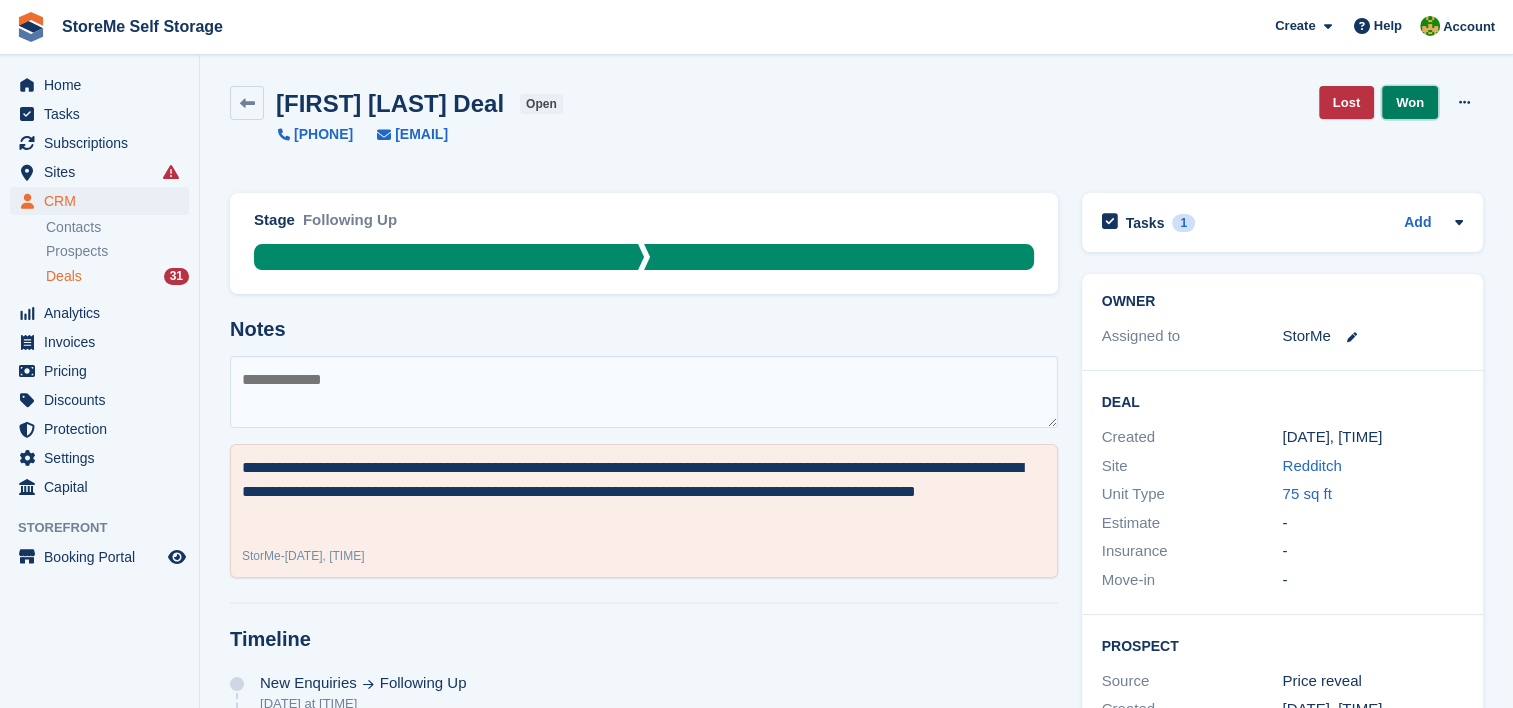 click on "Won" at bounding box center (1410, 102) 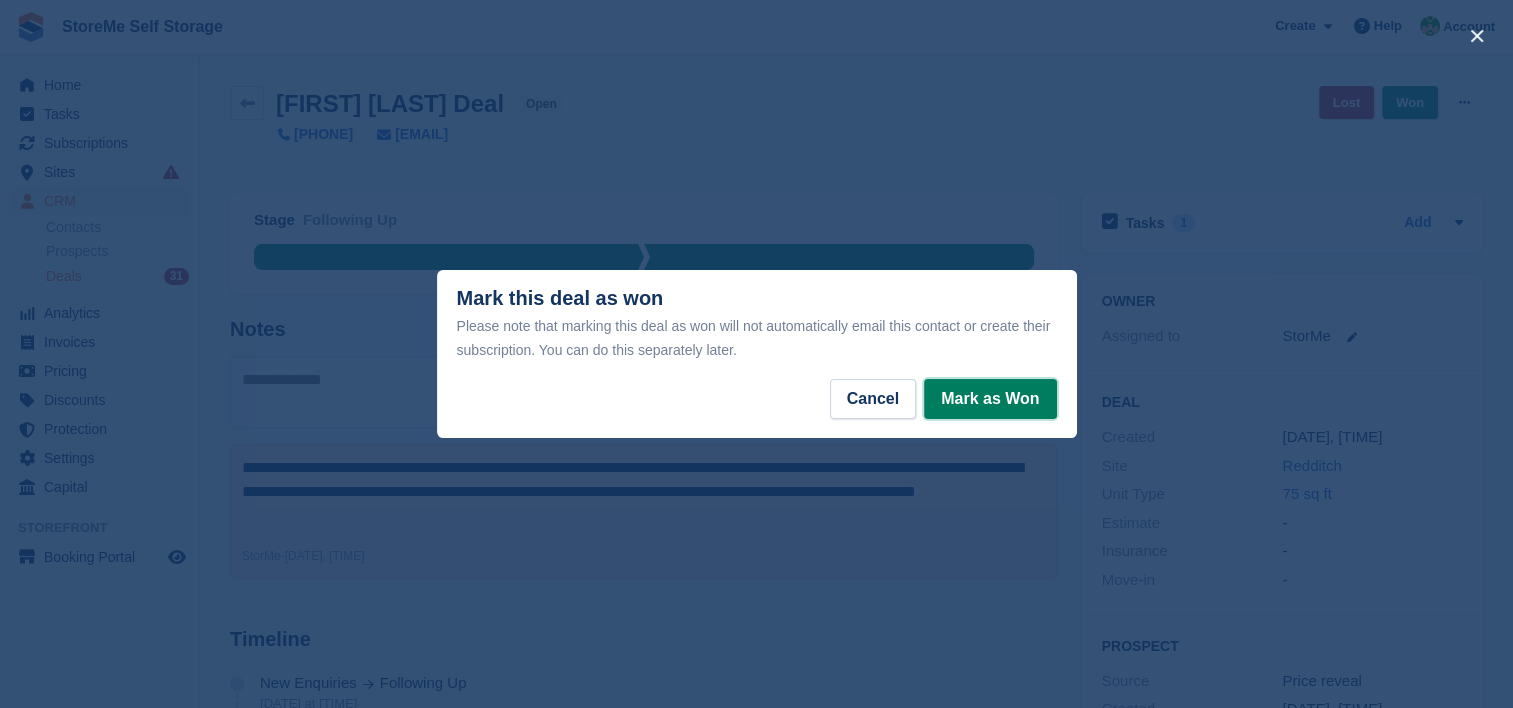 click on "Mark as Won" at bounding box center (990, 399) 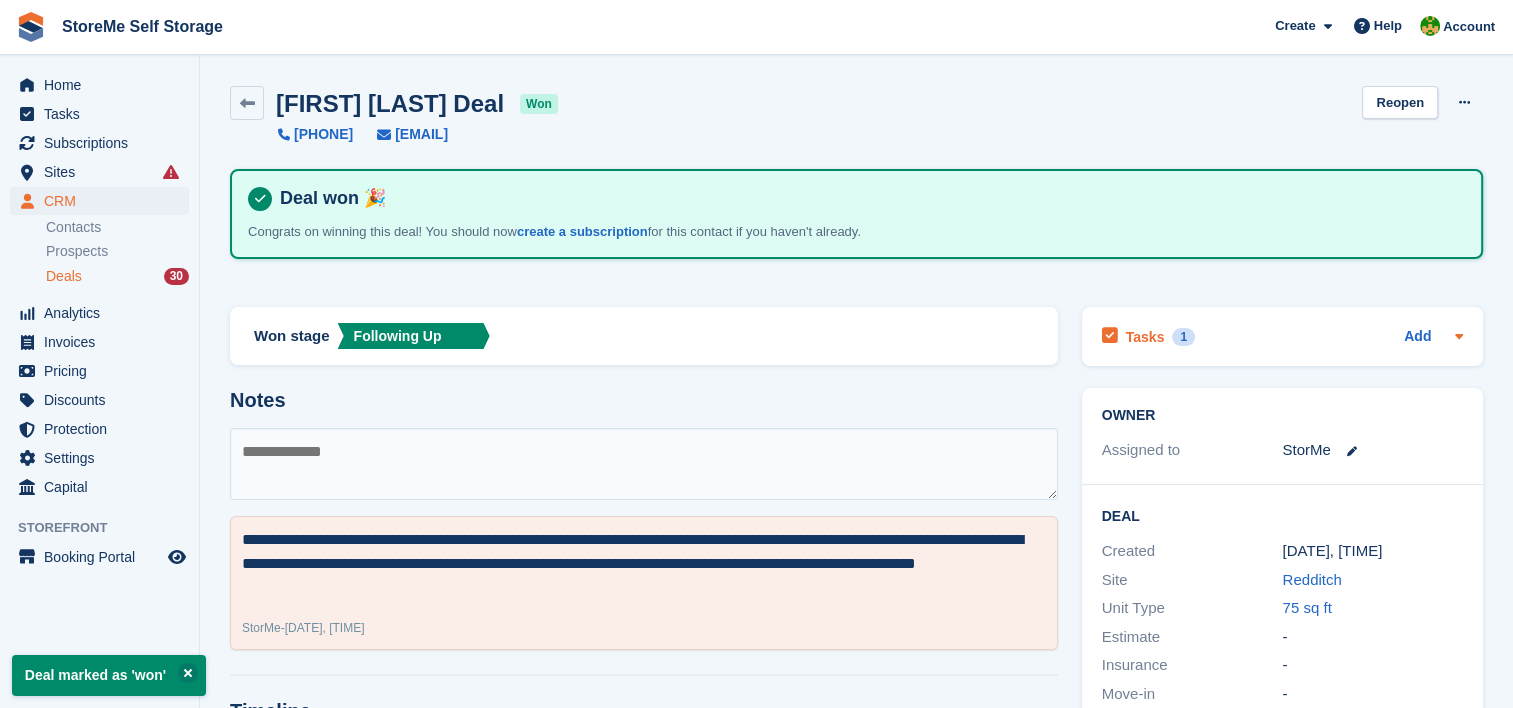 click on "Tasks" at bounding box center [1145, 337] 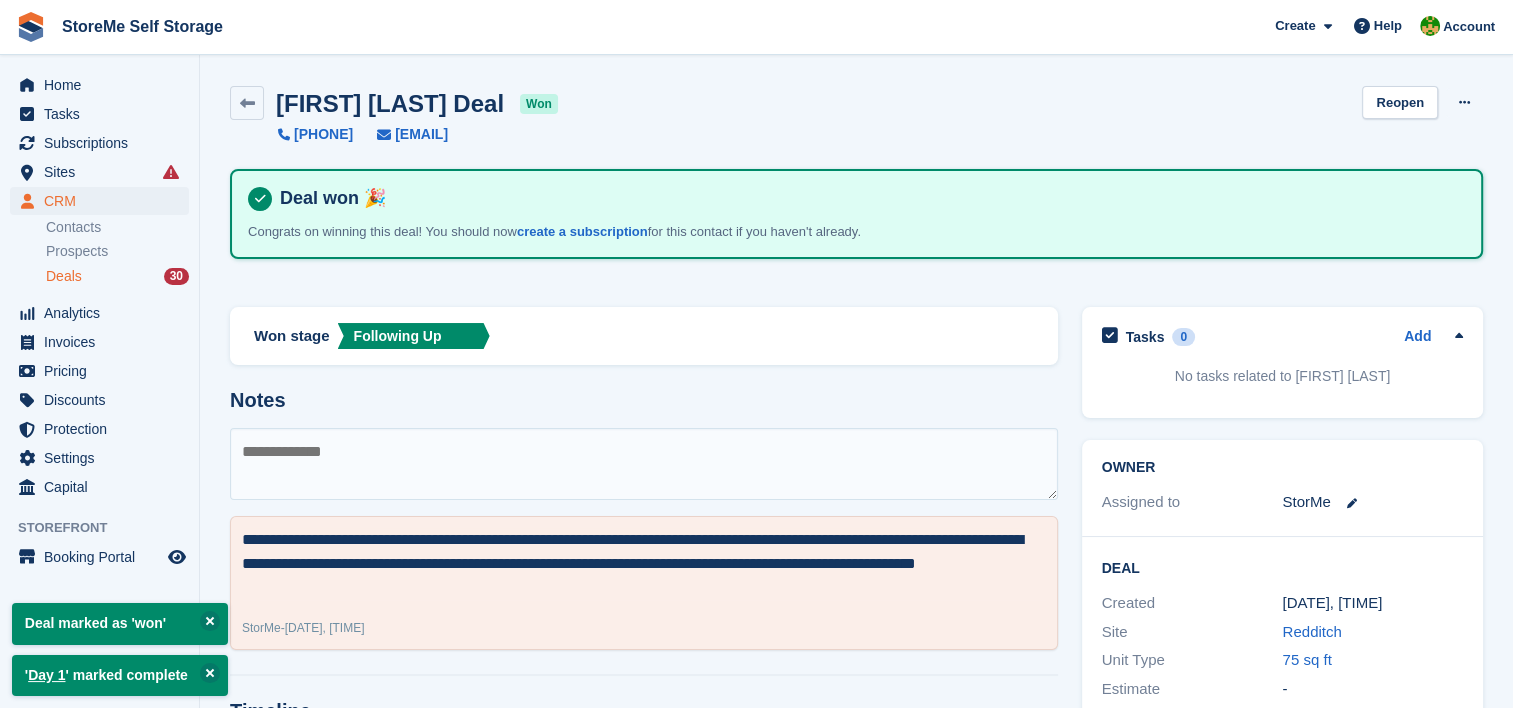 click on "Deals" at bounding box center (64, 276) 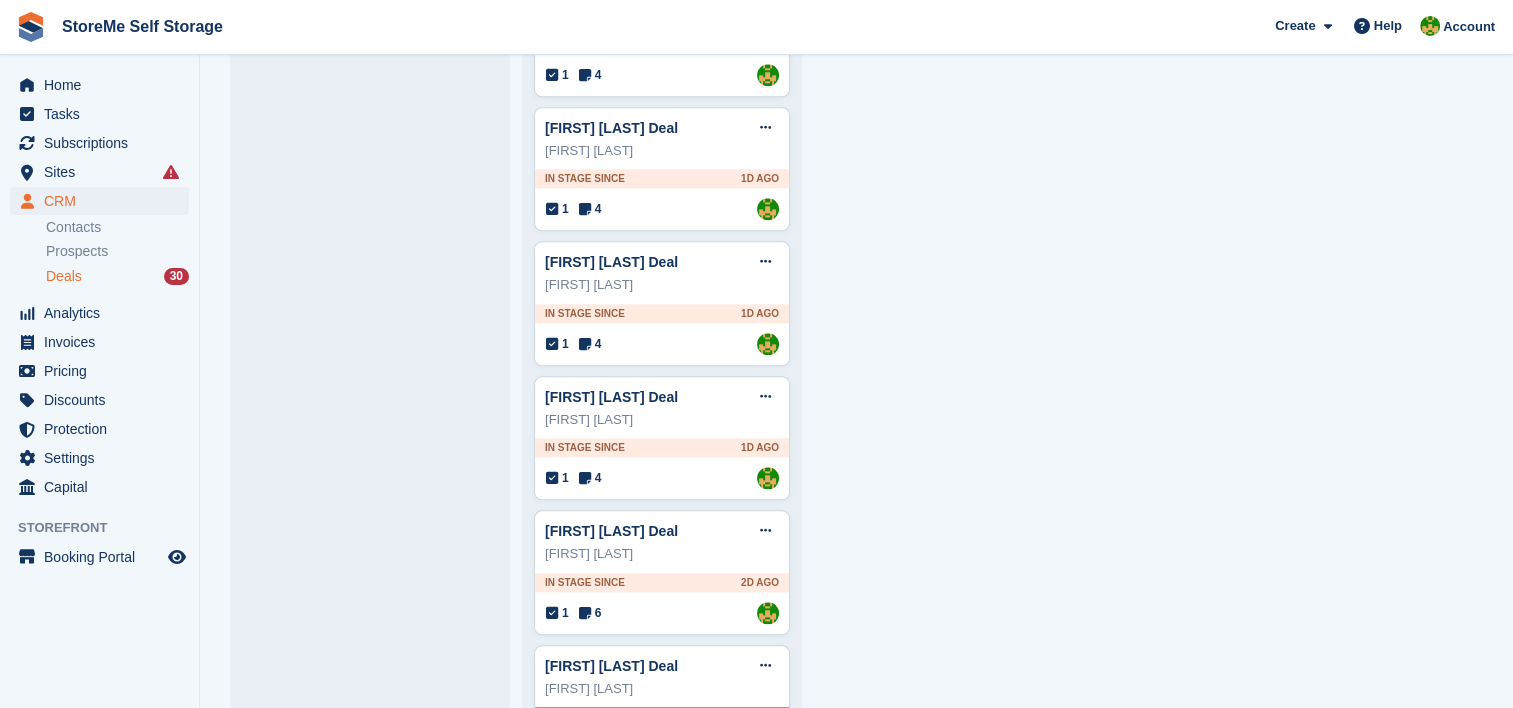 scroll, scrollTop: 2200, scrollLeft: 0, axis: vertical 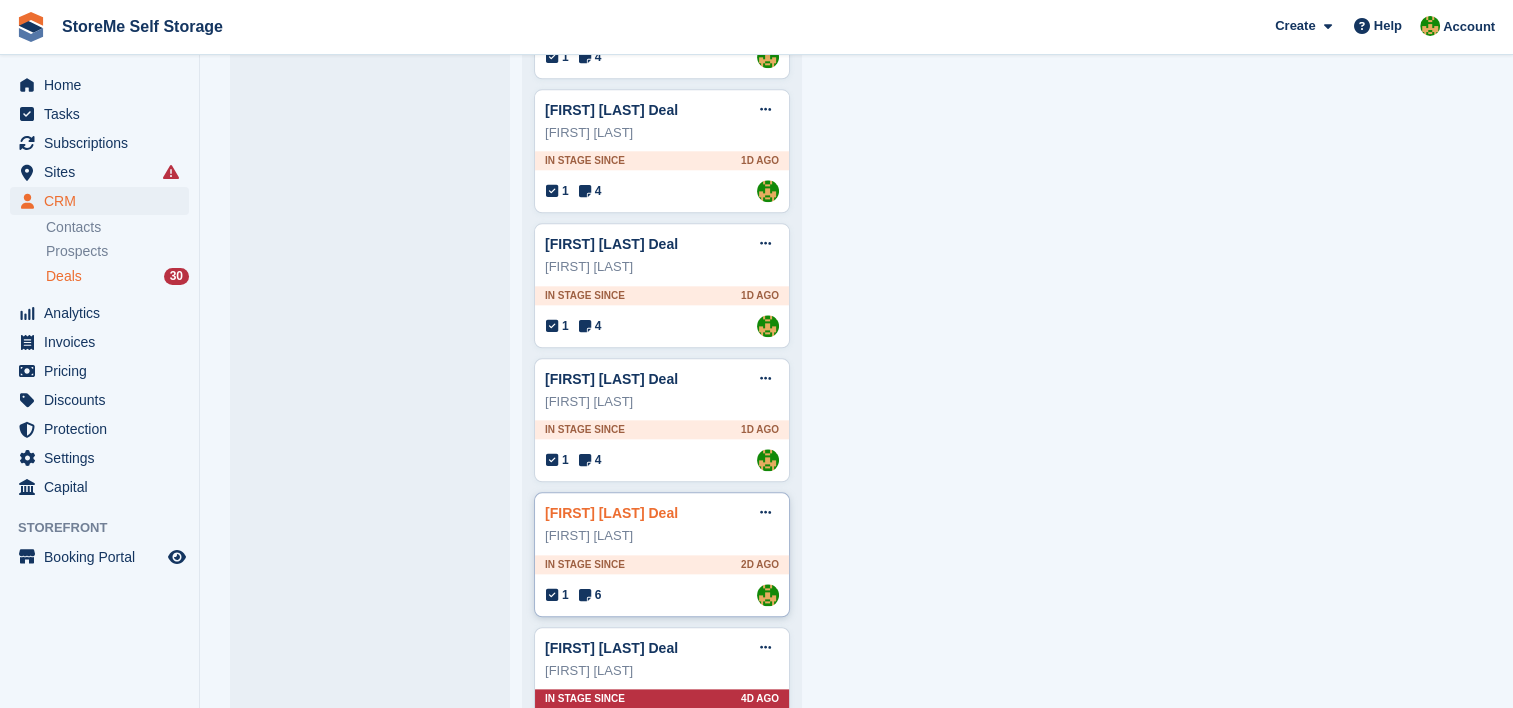 click on "Jon Noel Deal" at bounding box center [611, 513] 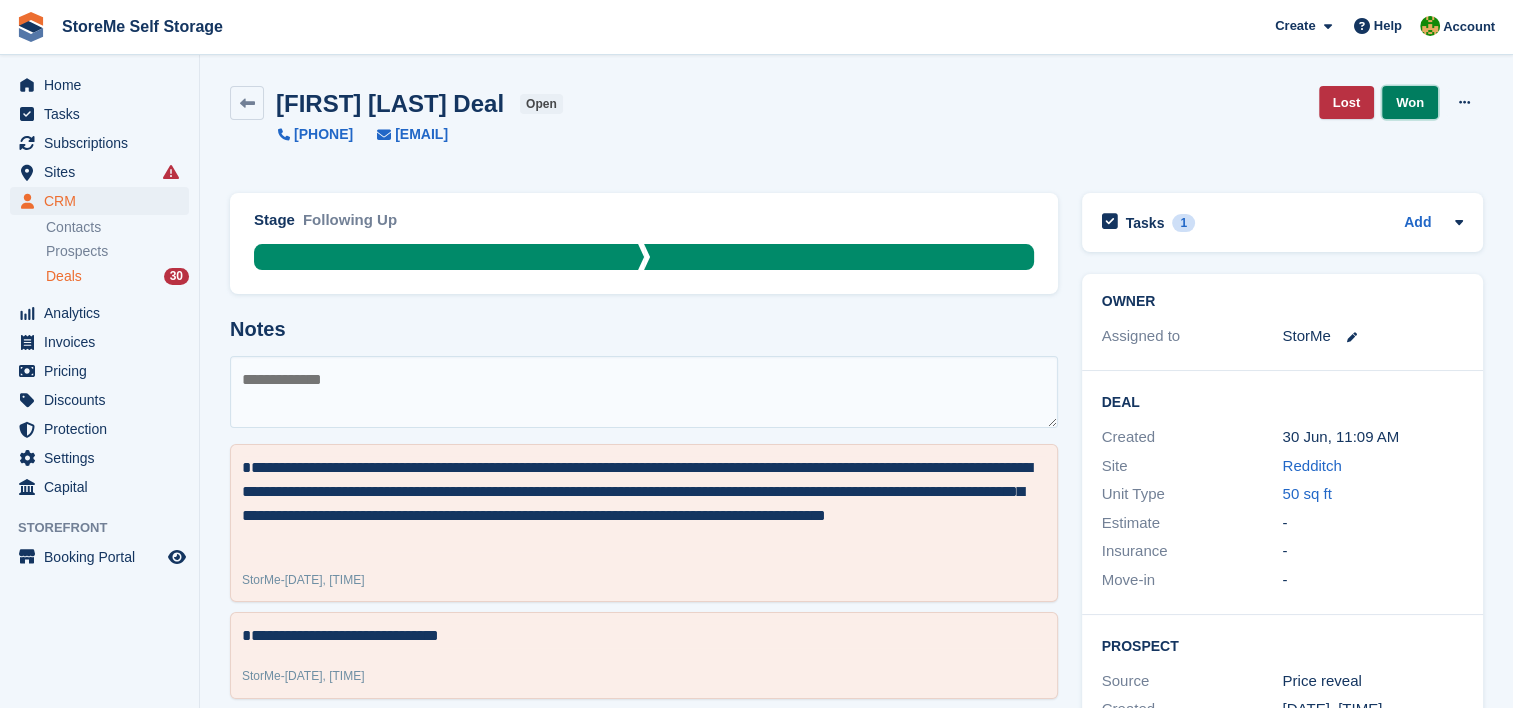click on "Won" at bounding box center (1410, 102) 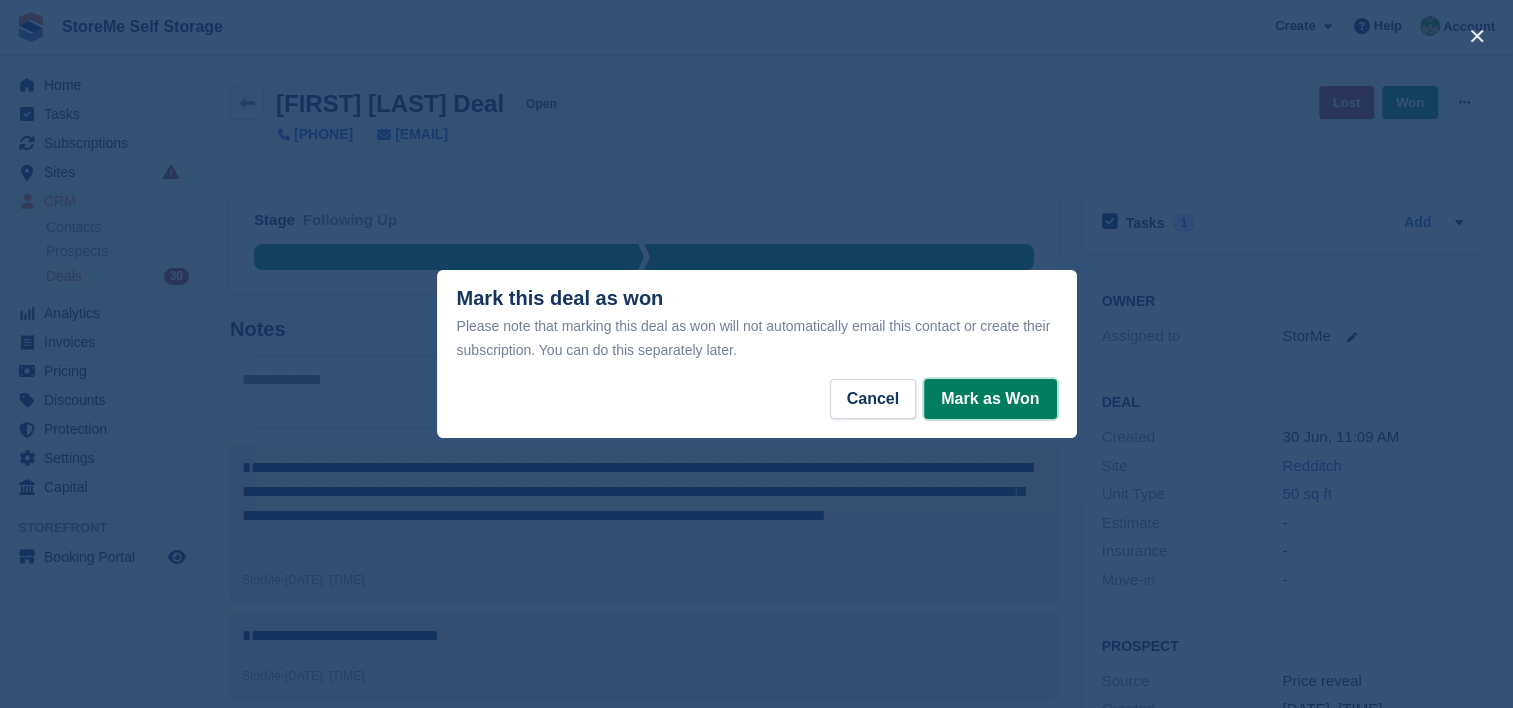 click on "Mark as Won" at bounding box center (990, 399) 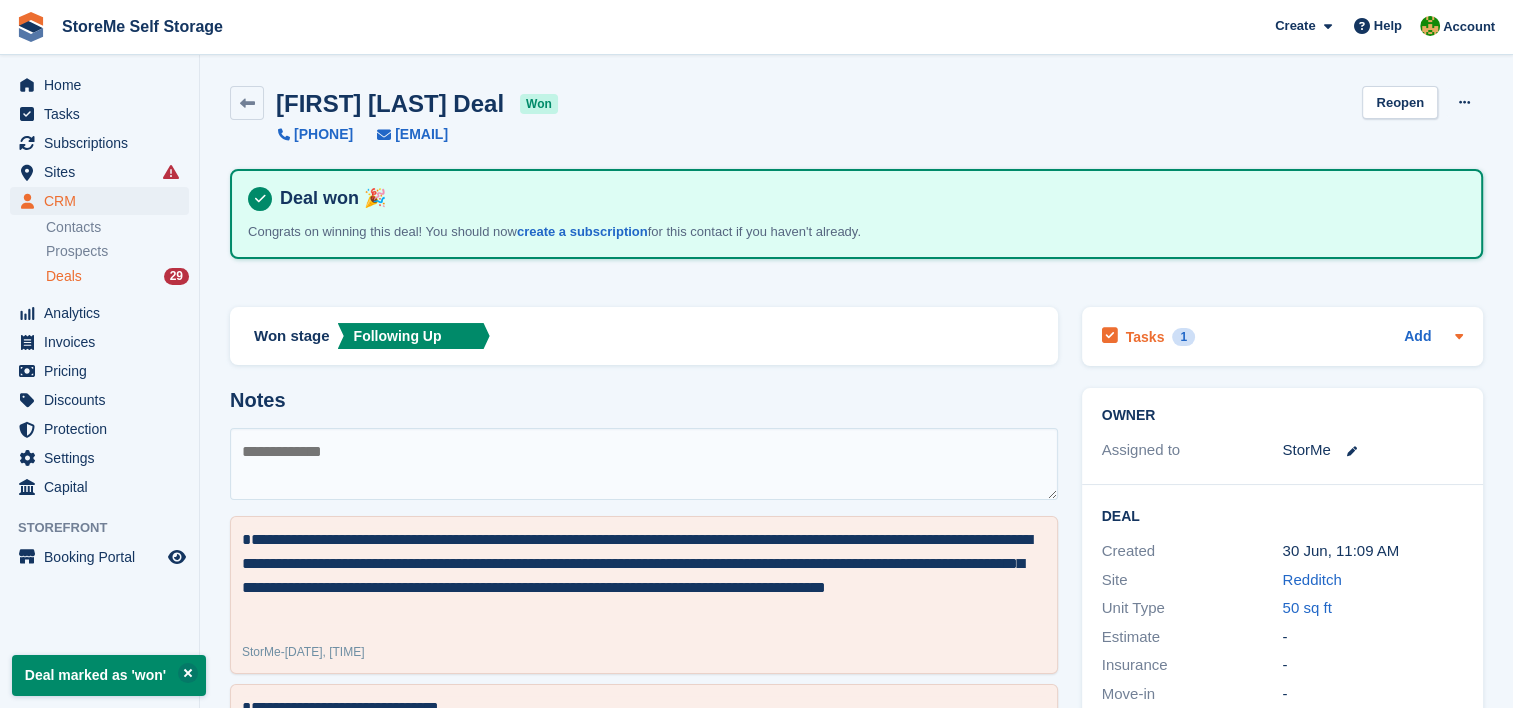 click on "Tasks" at bounding box center (1145, 337) 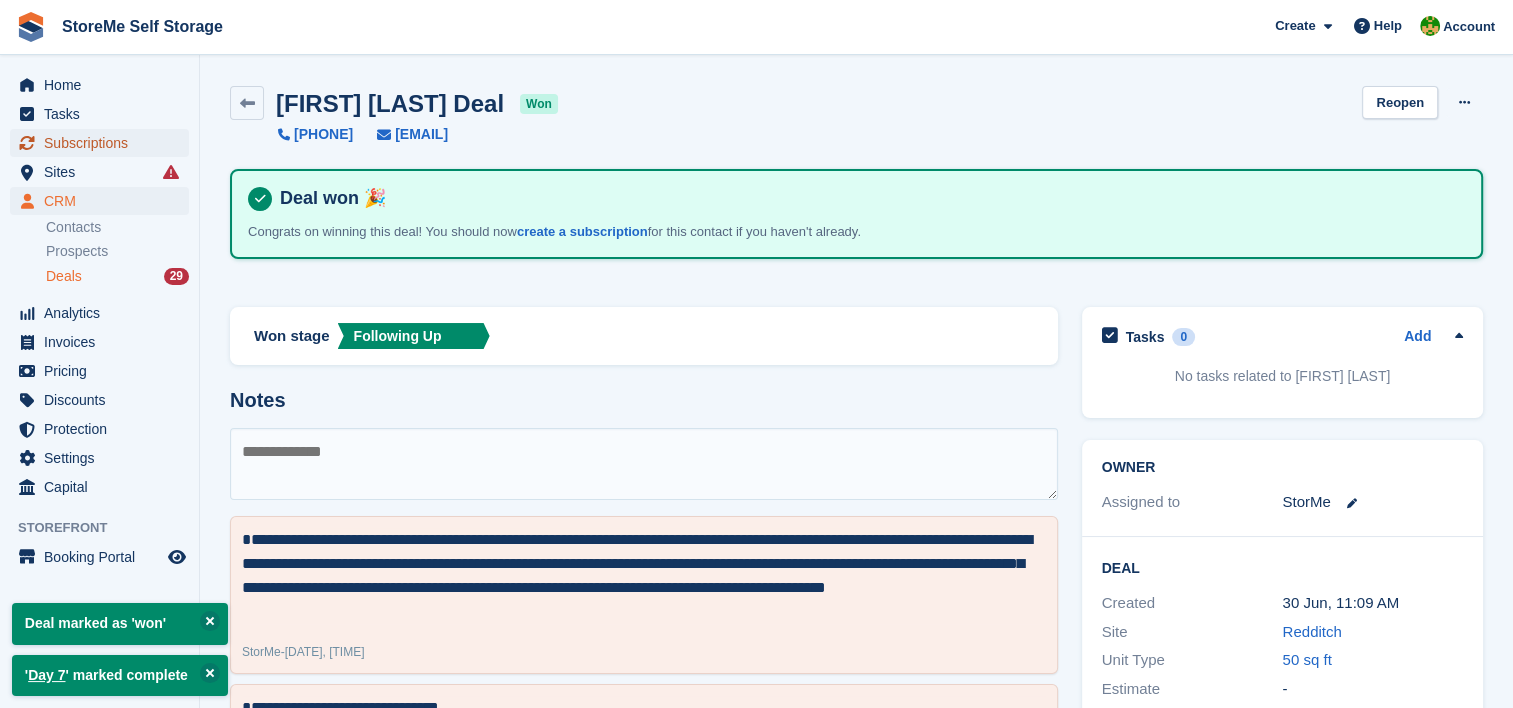 click on "Subscriptions" at bounding box center [104, 143] 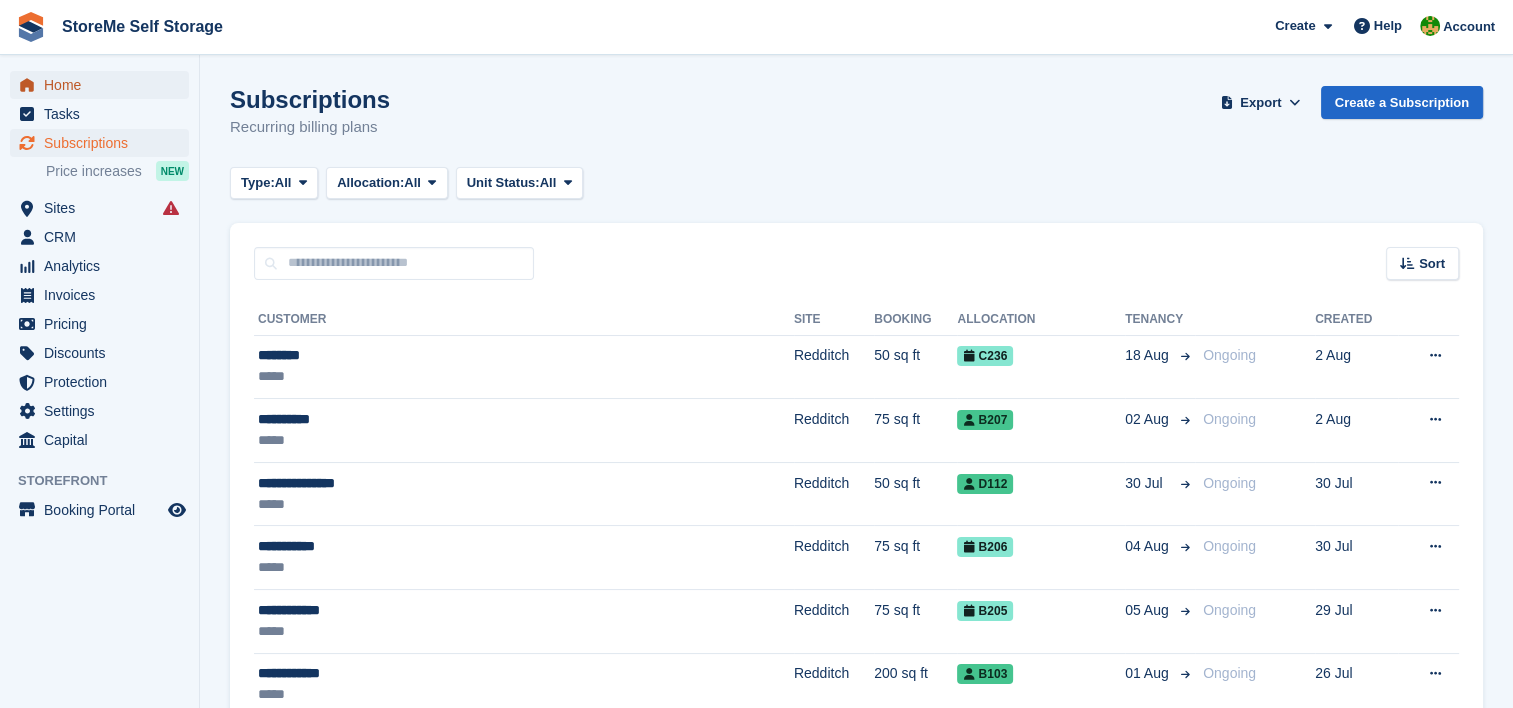 click on "Home" at bounding box center [104, 85] 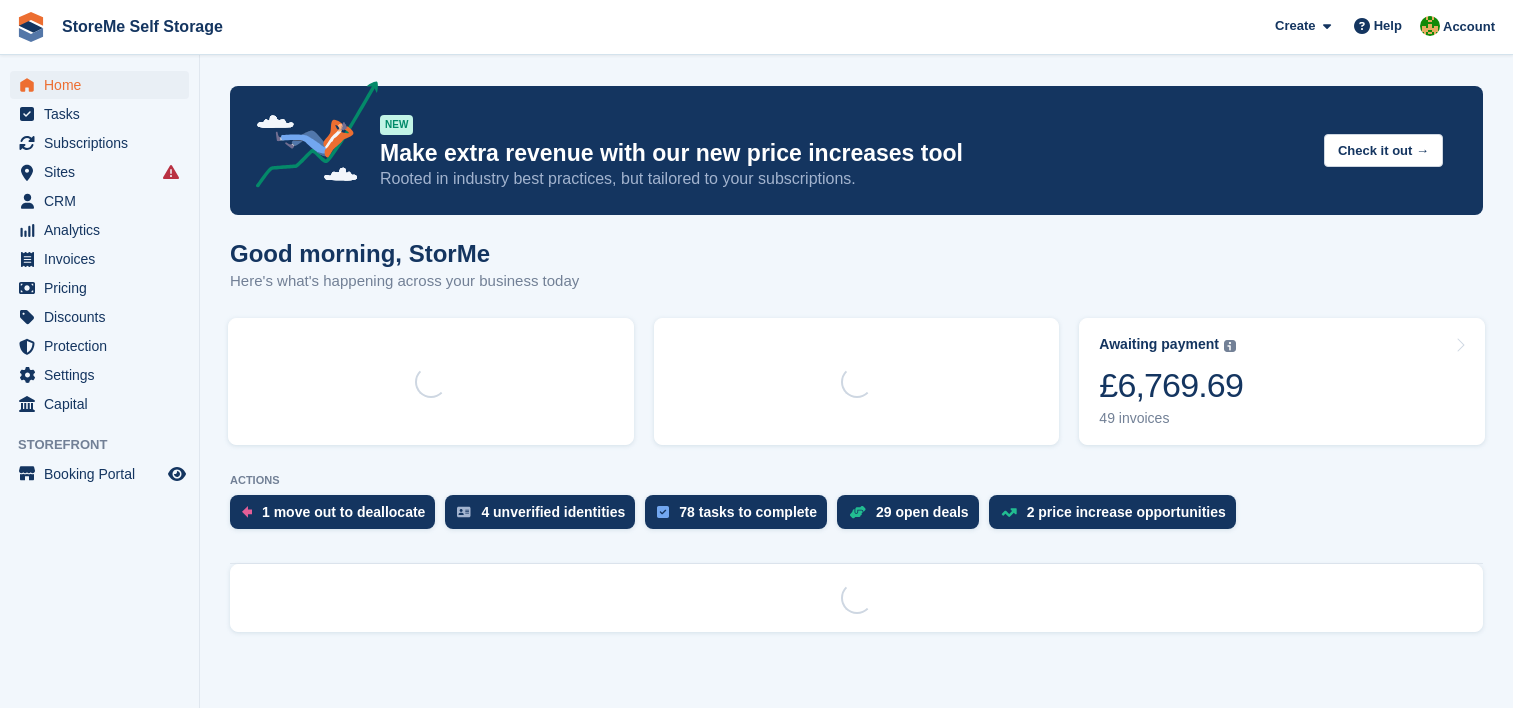 scroll, scrollTop: 0, scrollLeft: 0, axis: both 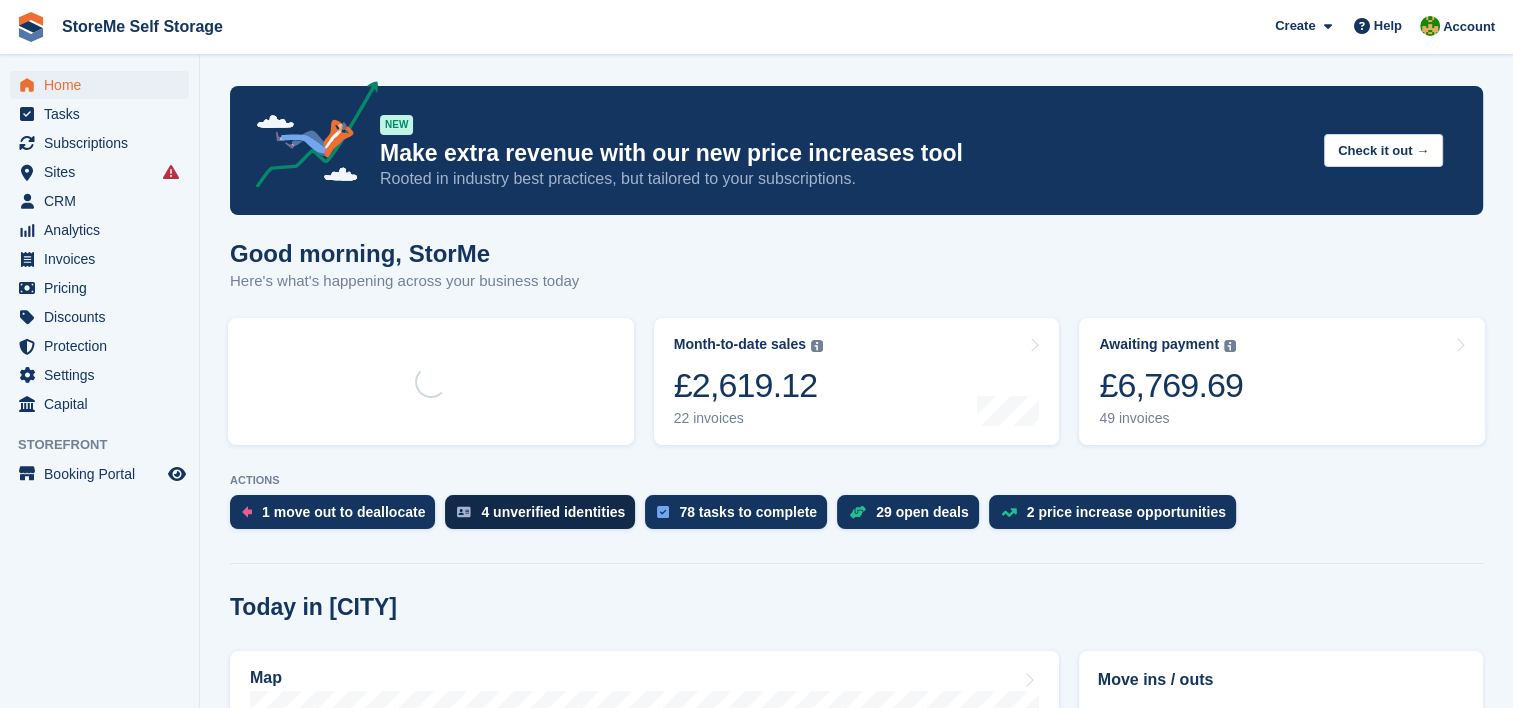 click on "4
unverified identities" at bounding box center [553, 512] 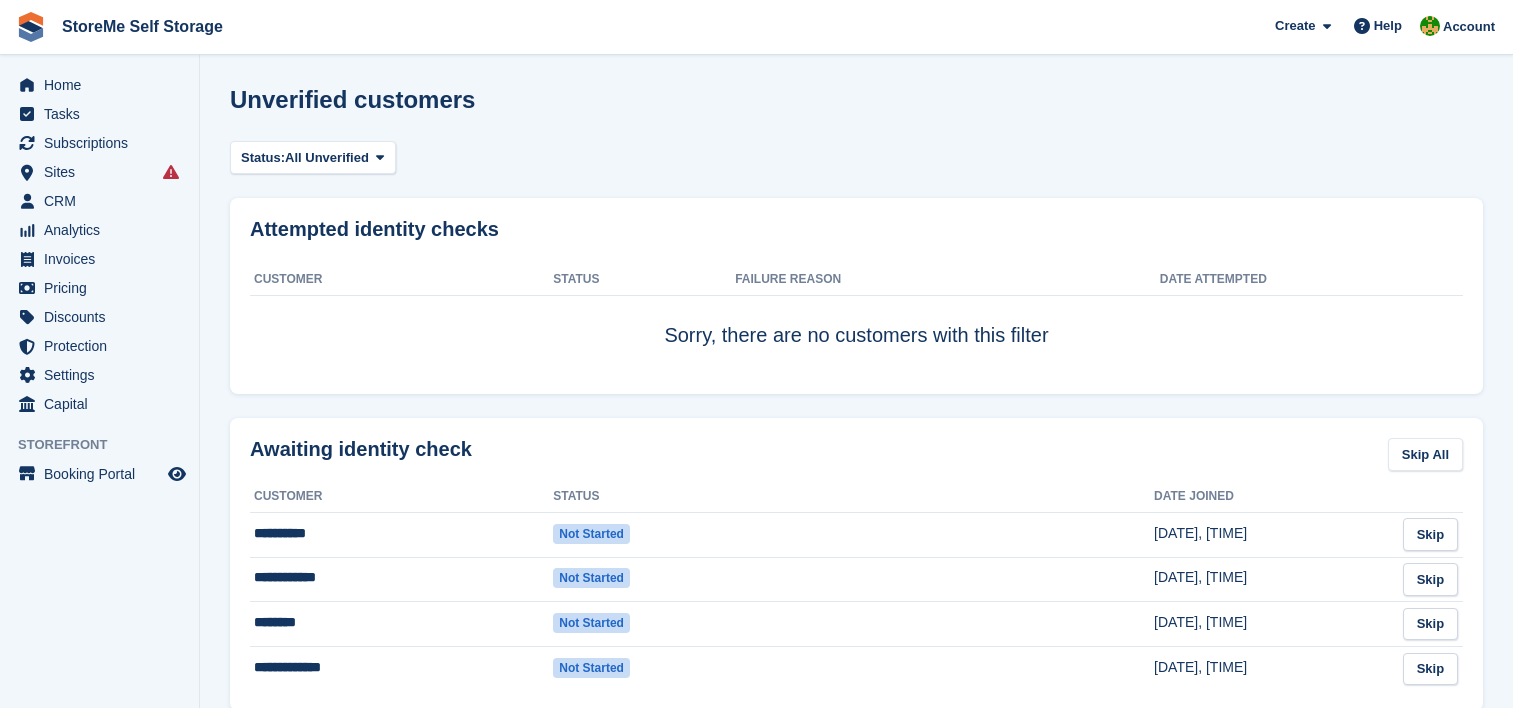 scroll, scrollTop: 0, scrollLeft: 0, axis: both 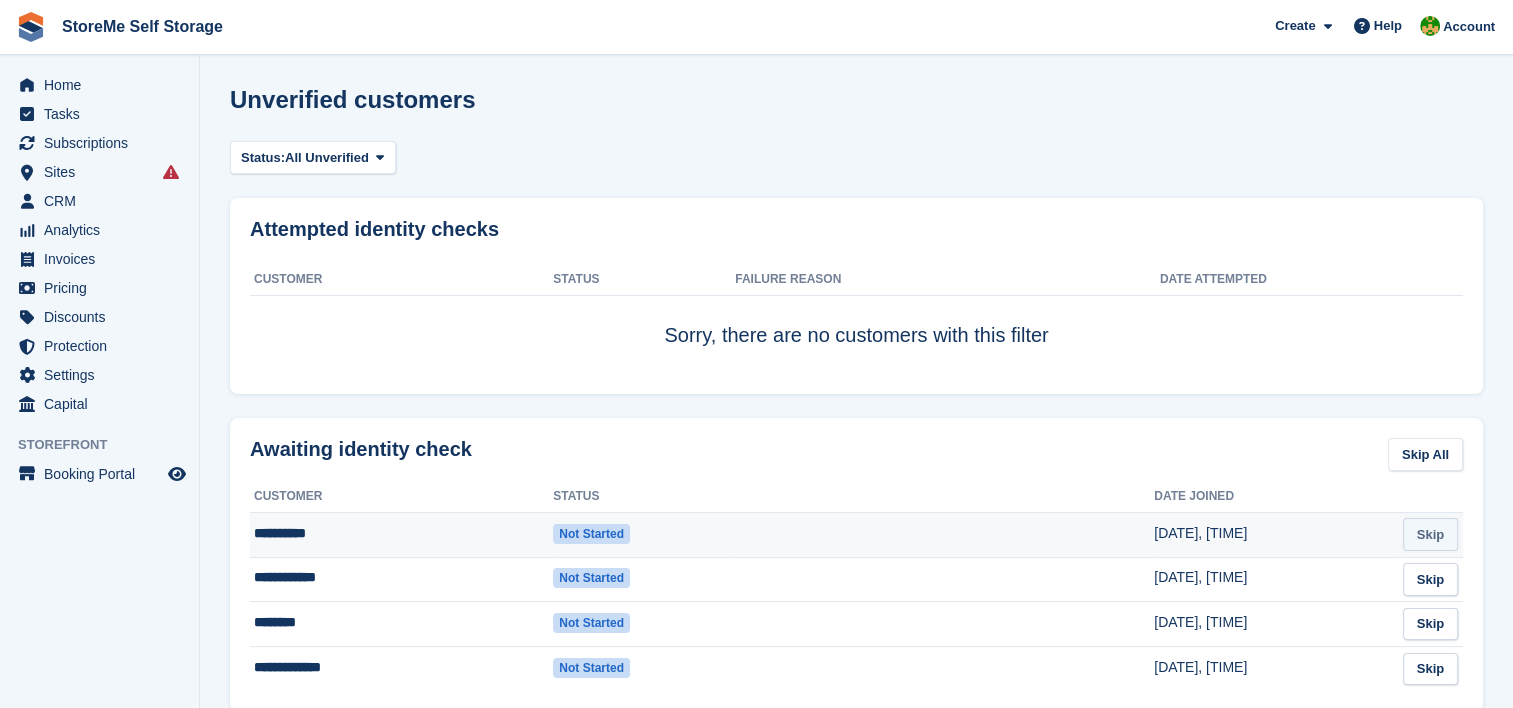 click on "Skip" at bounding box center [1430, 534] 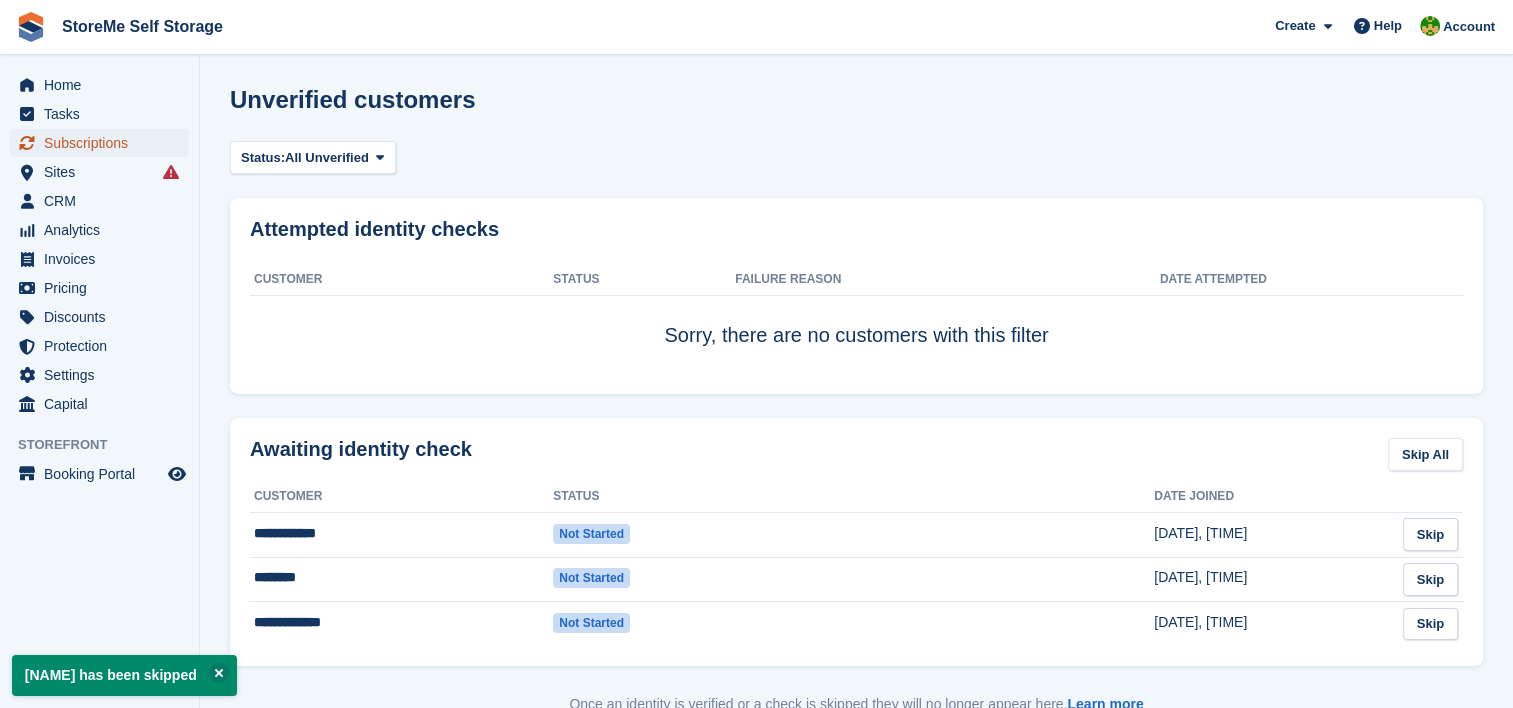 click on "Subscriptions" at bounding box center [104, 143] 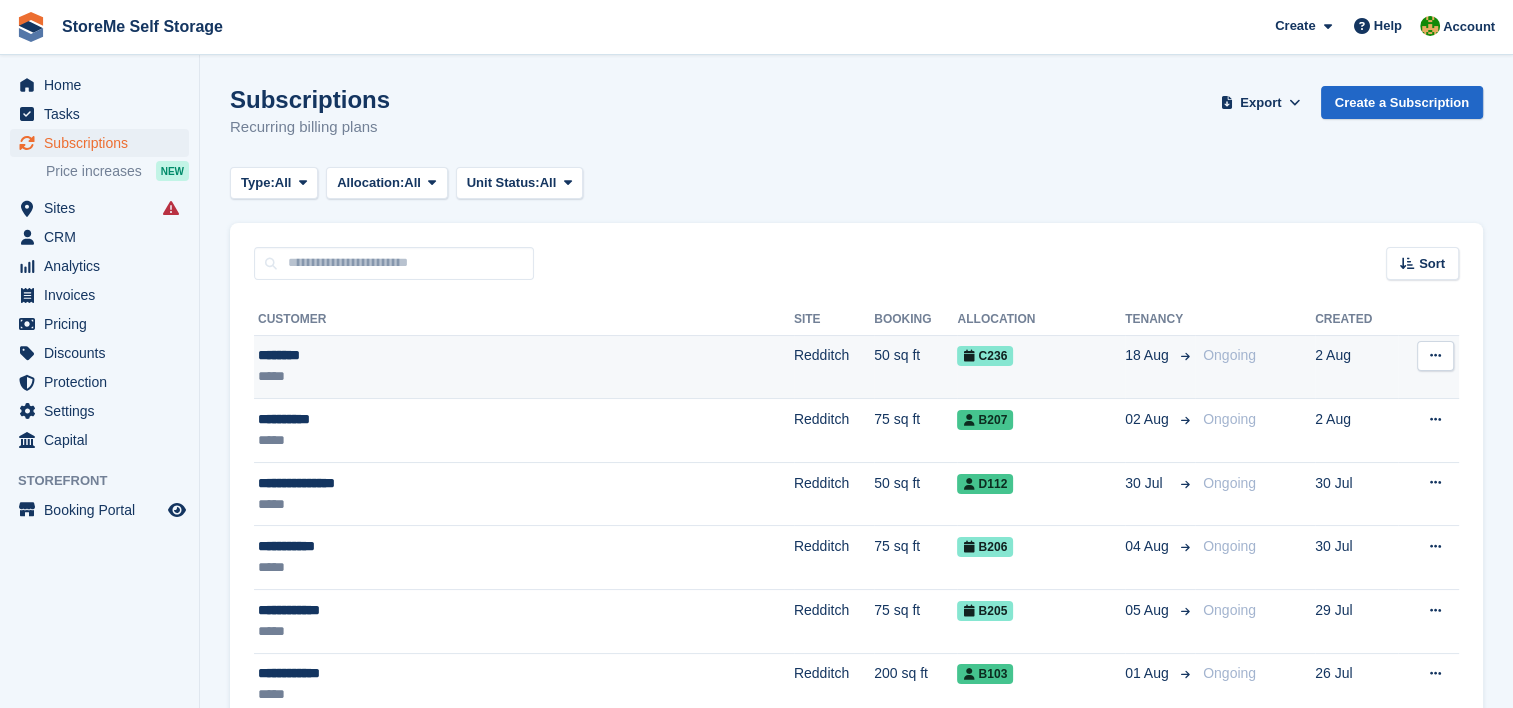 click on "Redditch" at bounding box center [834, 367] 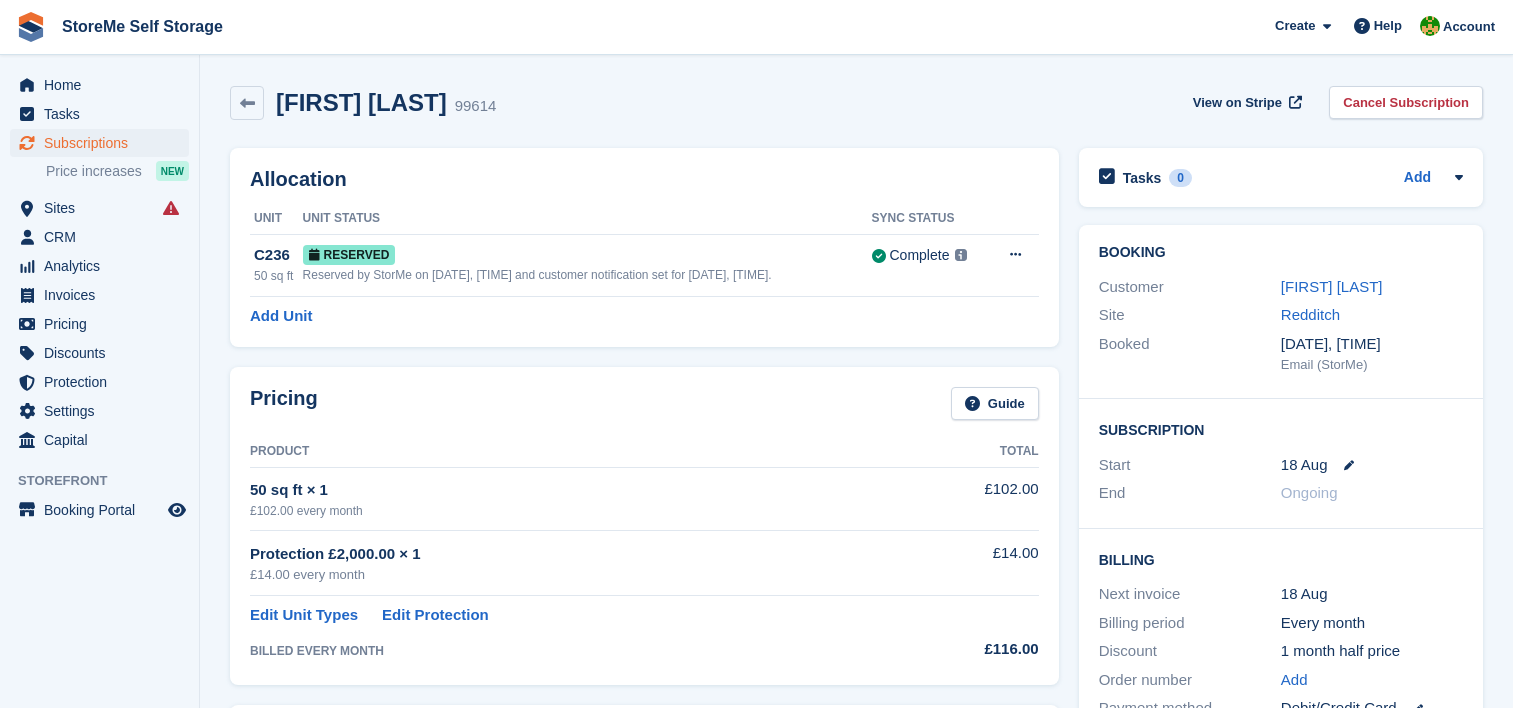 scroll, scrollTop: 0, scrollLeft: 0, axis: both 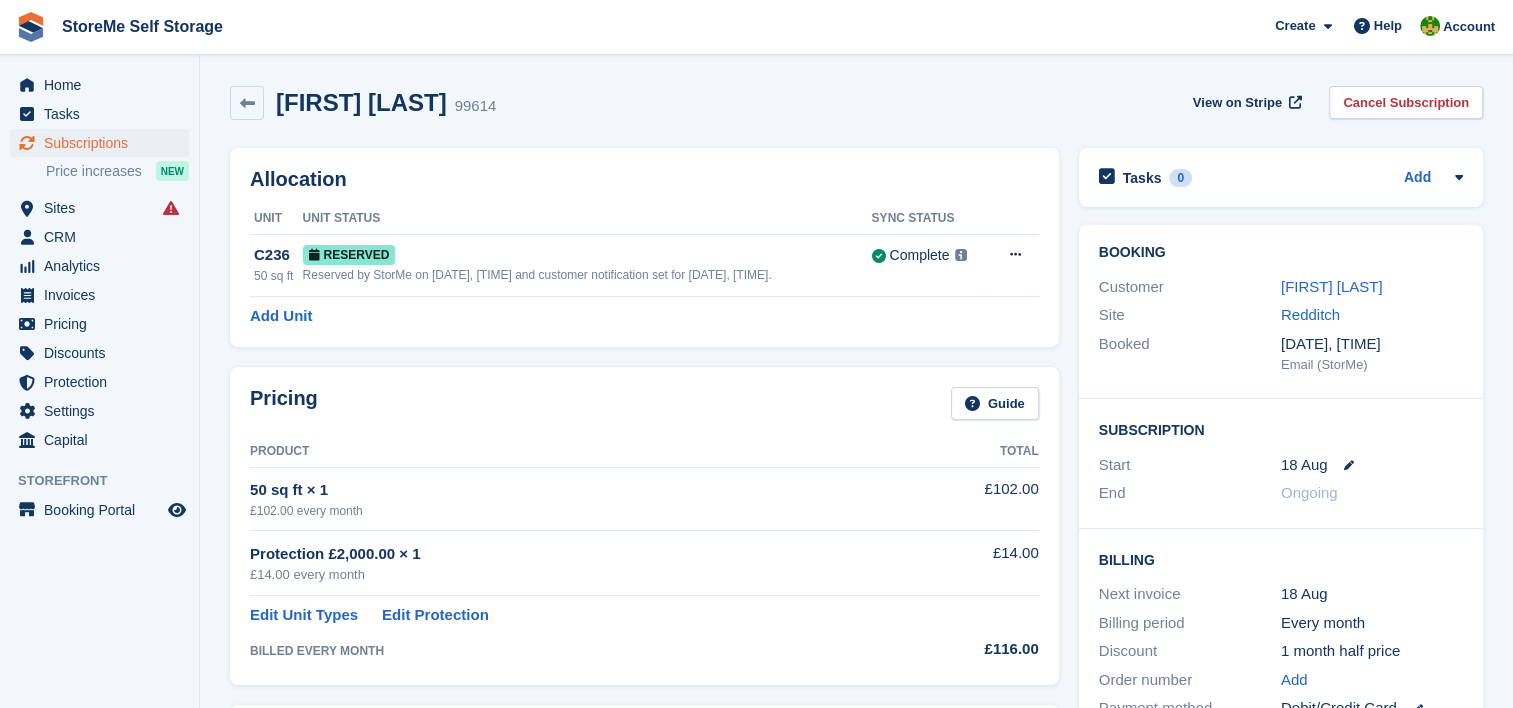 click on "[FIRST] [LAST]" at bounding box center [1332, 286] 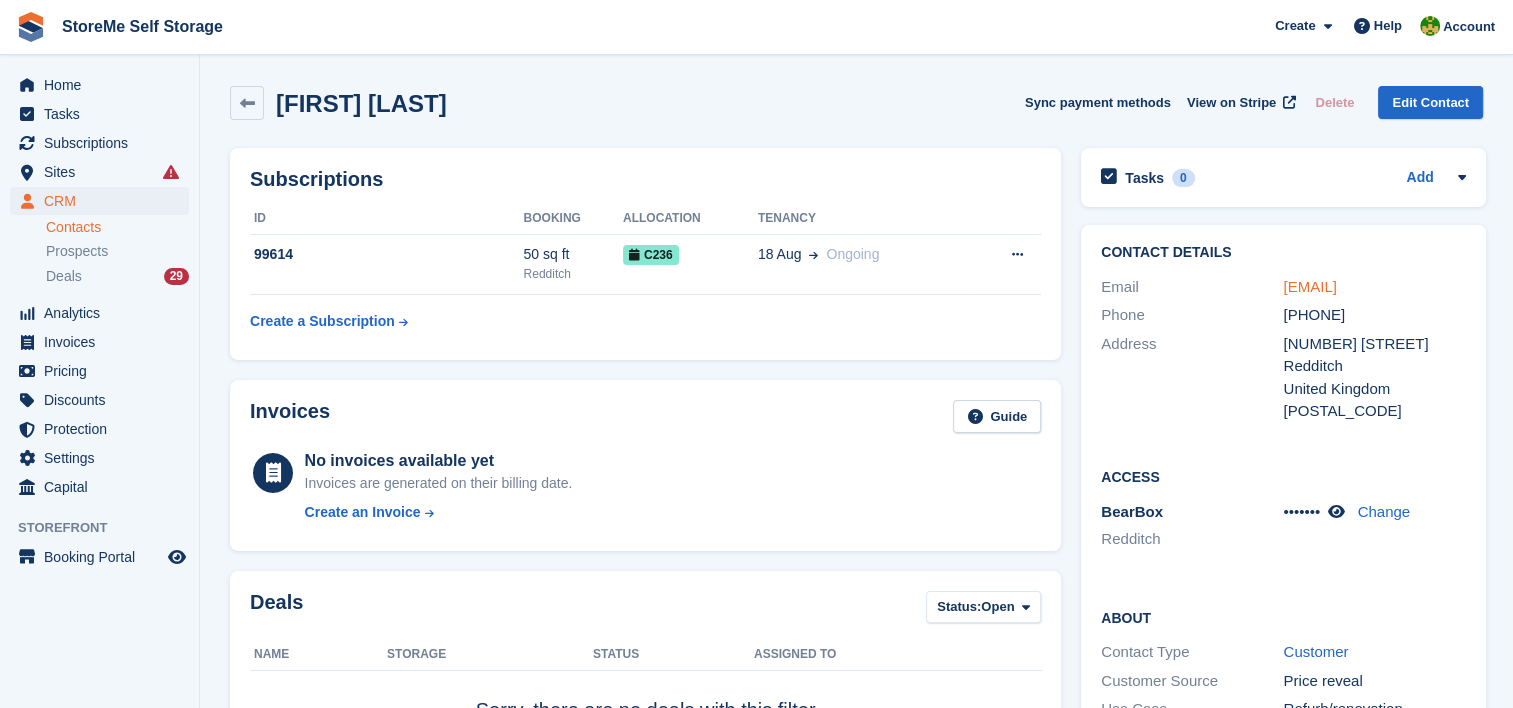 drag, startPoint x: 1442, startPoint y: 285, endPoint x: 1281, endPoint y: 277, distance: 161.19864 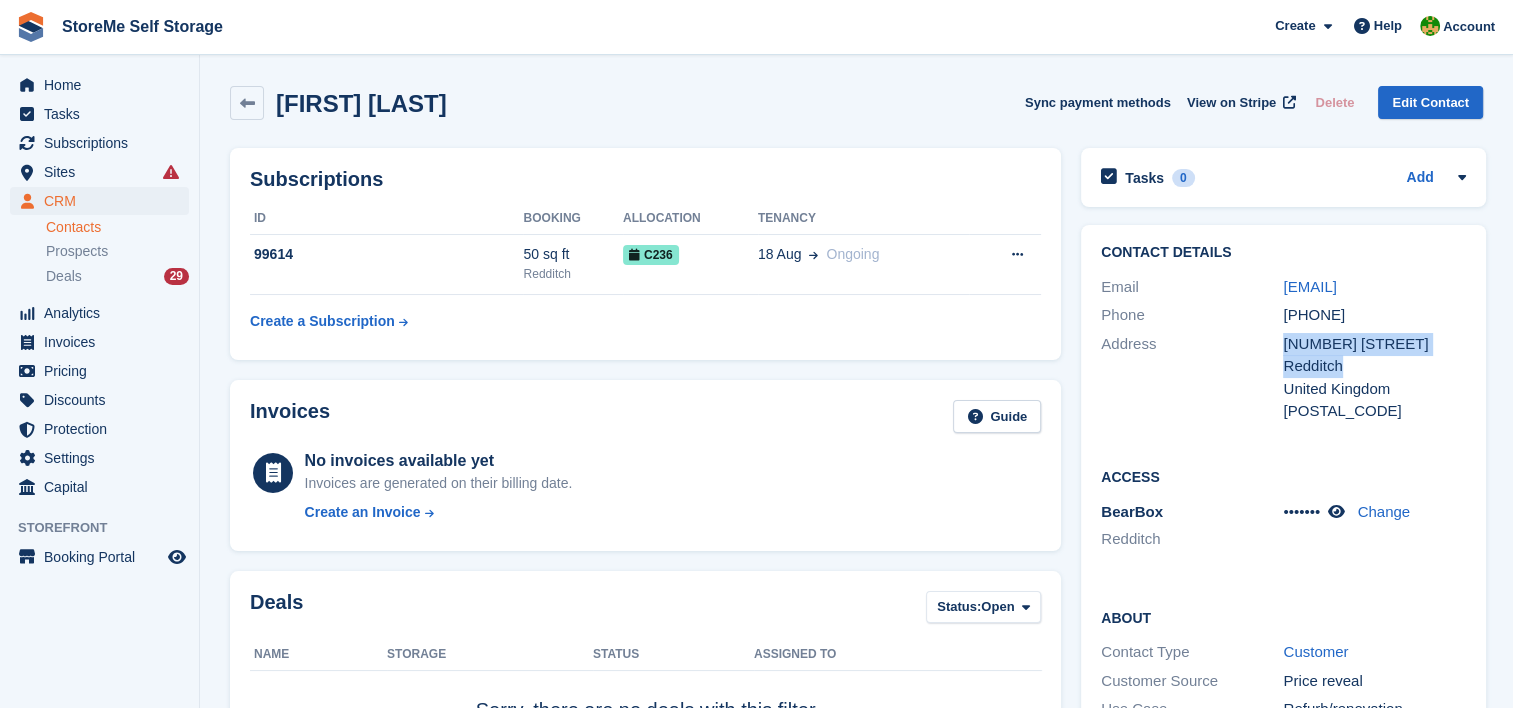 drag, startPoint x: 1352, startPoint y: 361, endPoint x: 1276, endPoint y: 348, distance: 77.10383 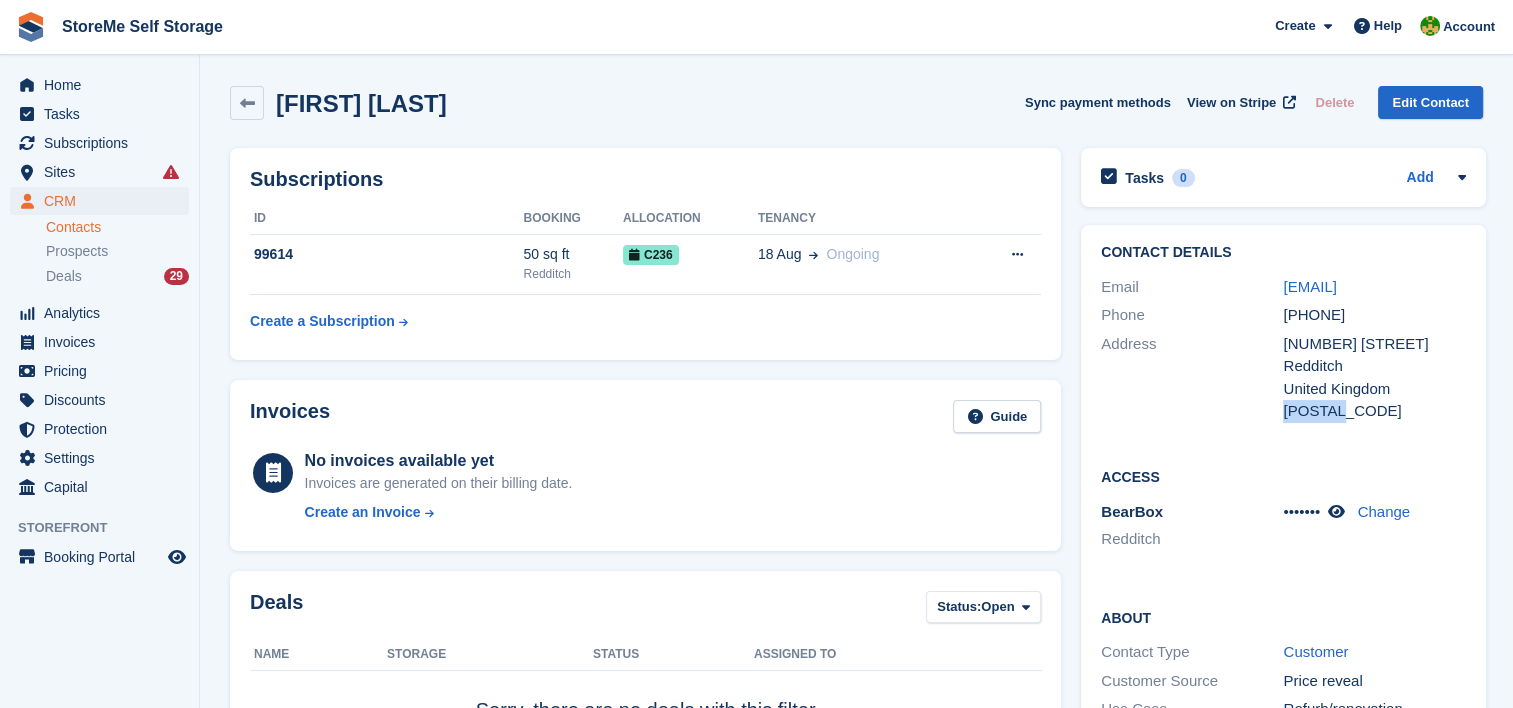 drag, startPoint x: 1346, startPoint y: 413, endPoint x: 1282, endPoint y: 413, distance: 64 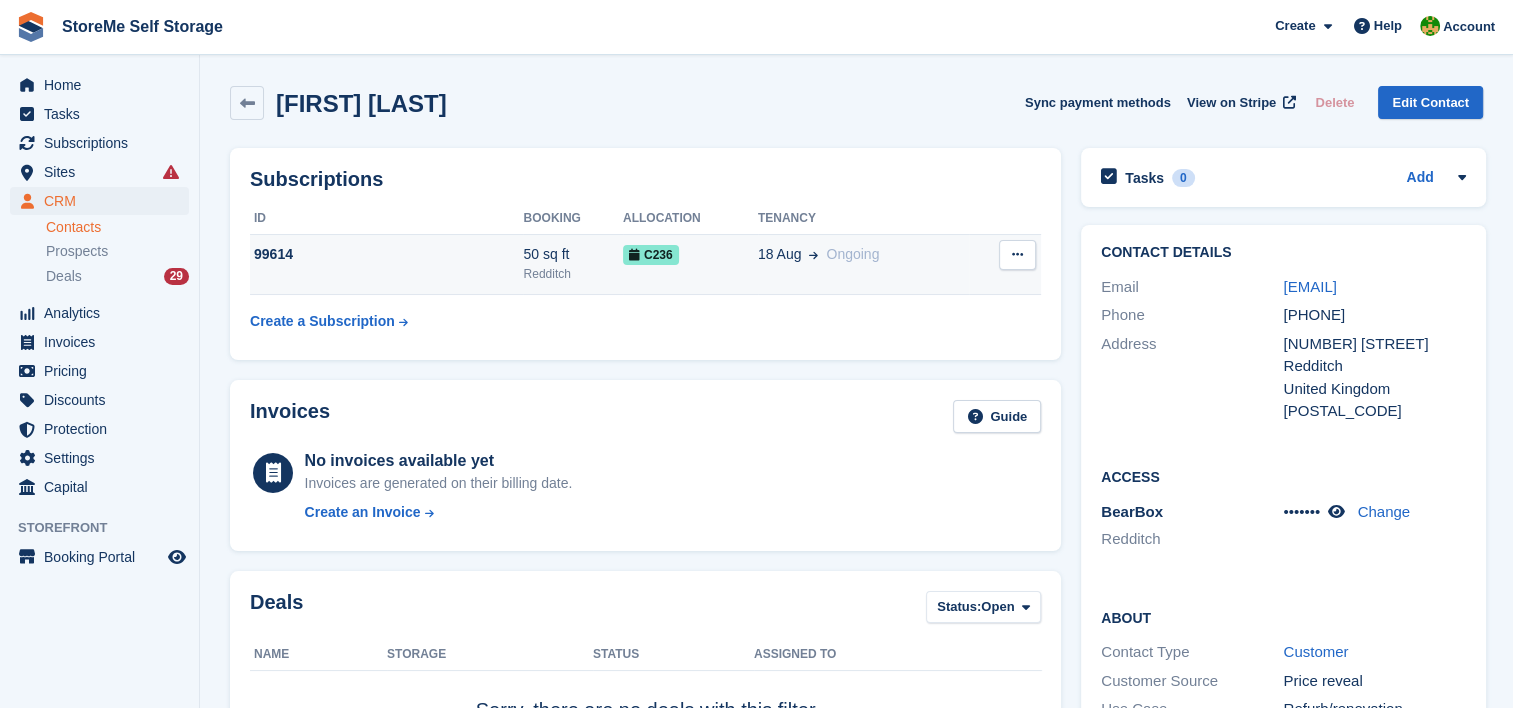 click on "99614" at bounding box center [386, 254] 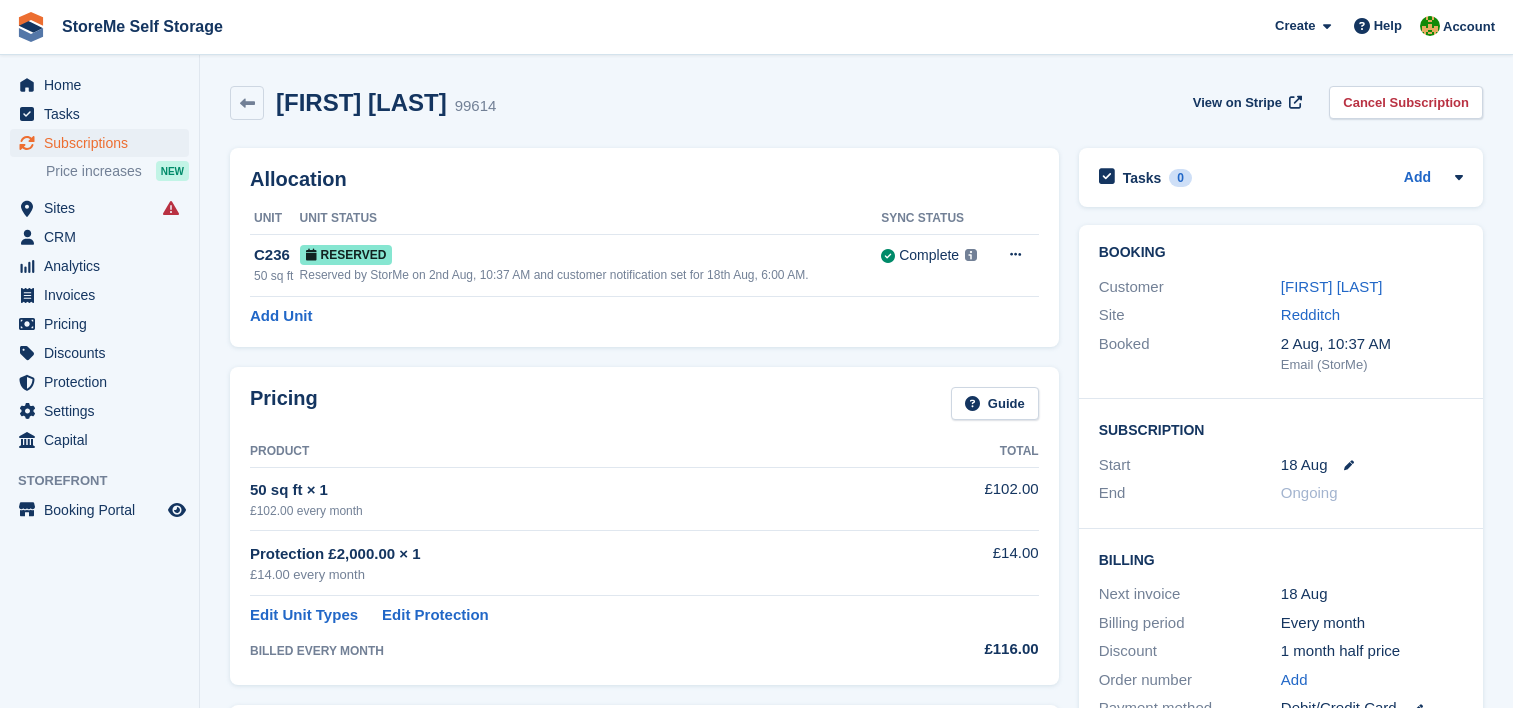 scroll, scrollTop: 0, scrollLeft: 0, axis: both 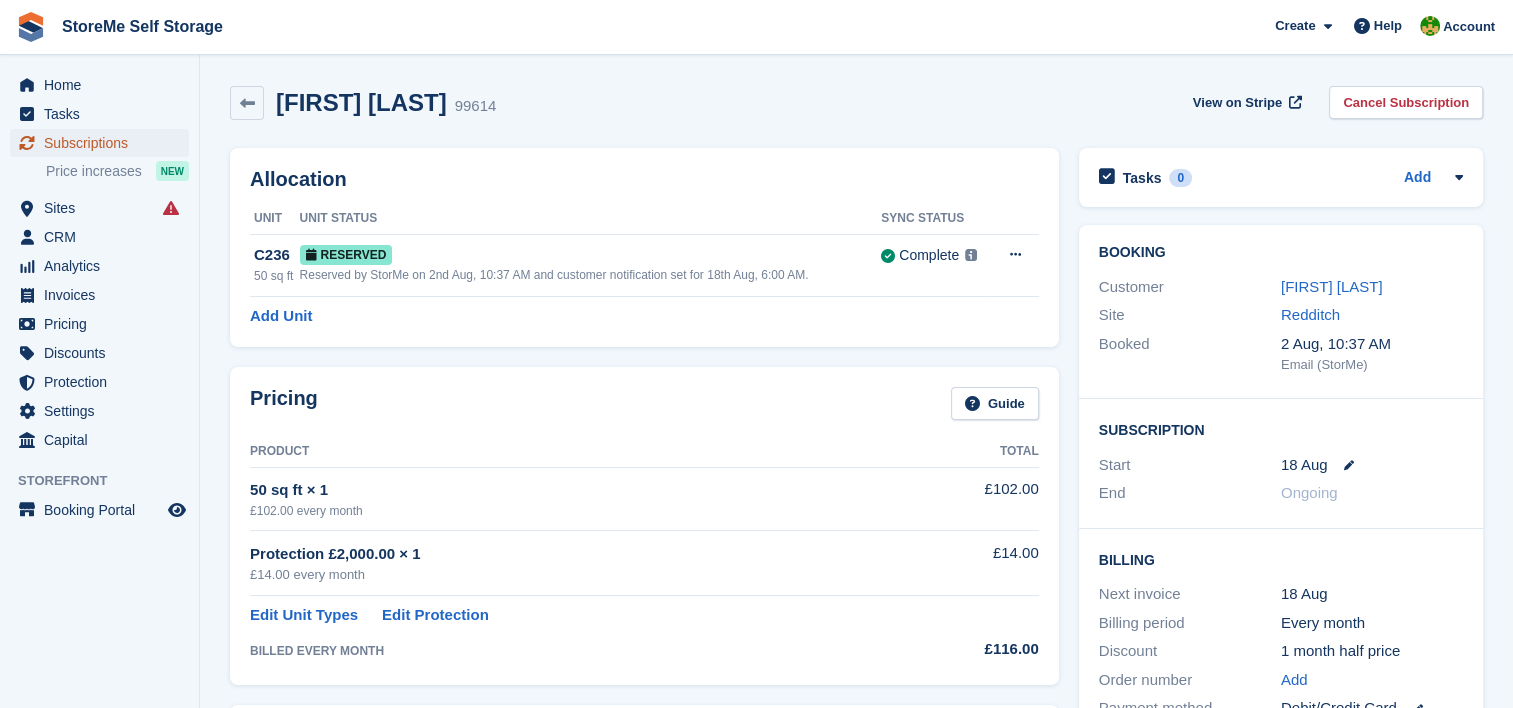 click on "Subscriptions" at bounding box center (104, 143) 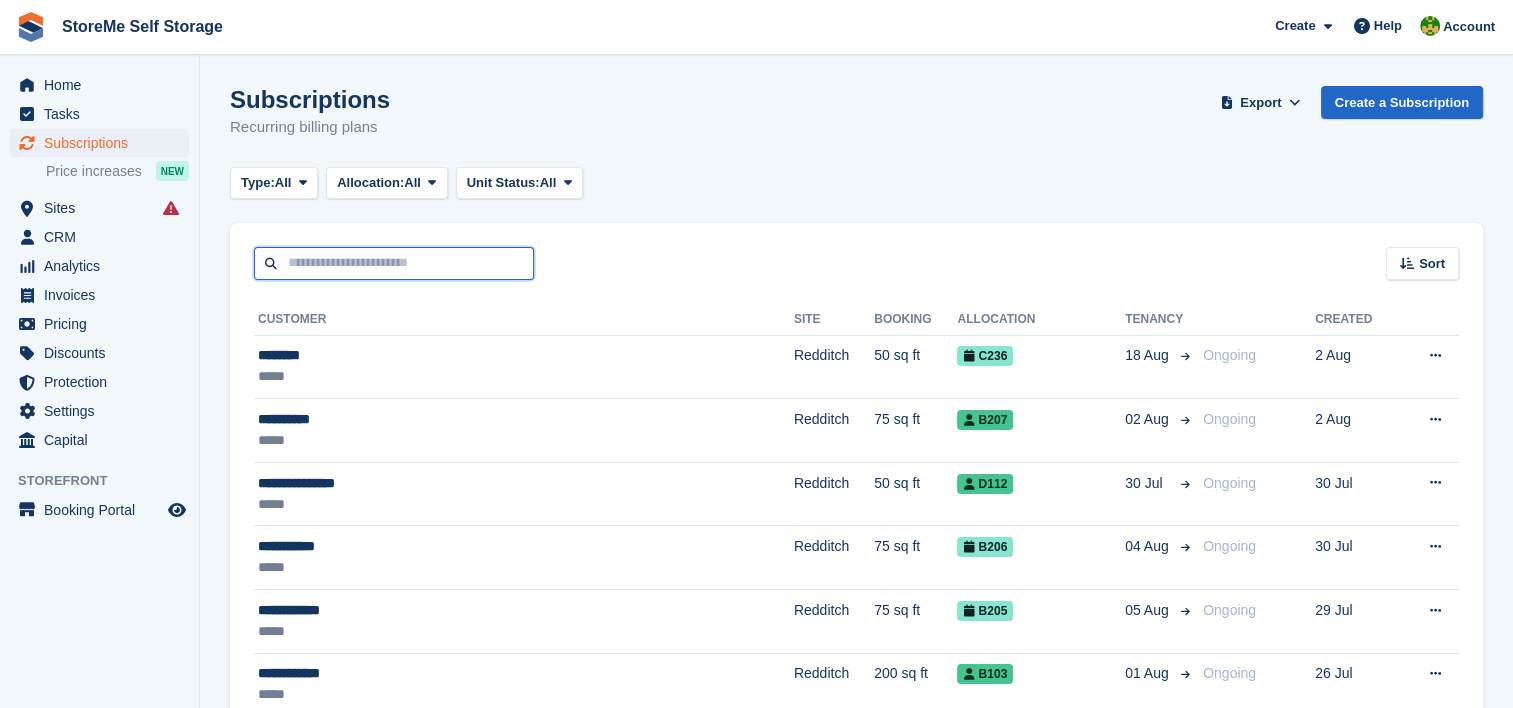 click at bounding box center (394, 263) 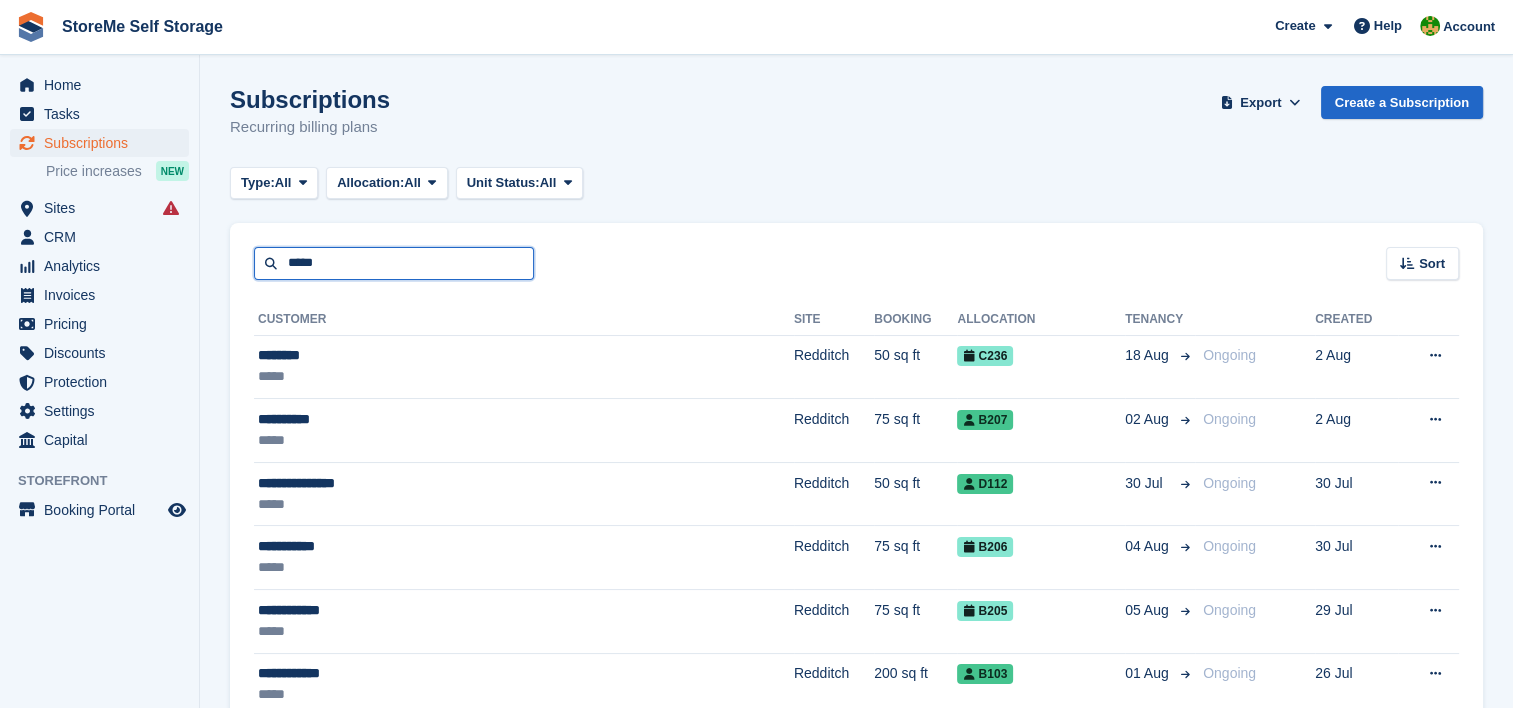 type on "*****" 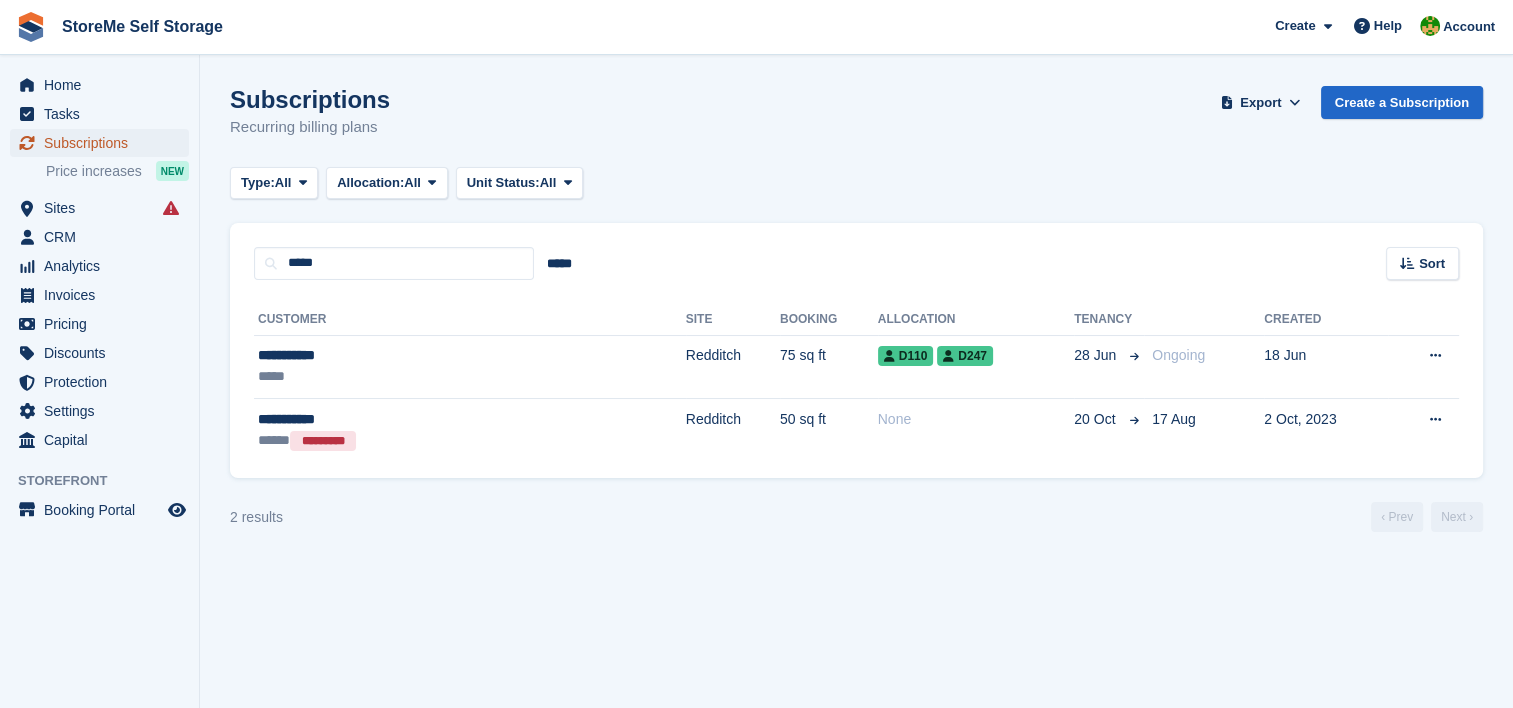 click on "Subscriptions" at bounding box center [104, 143] 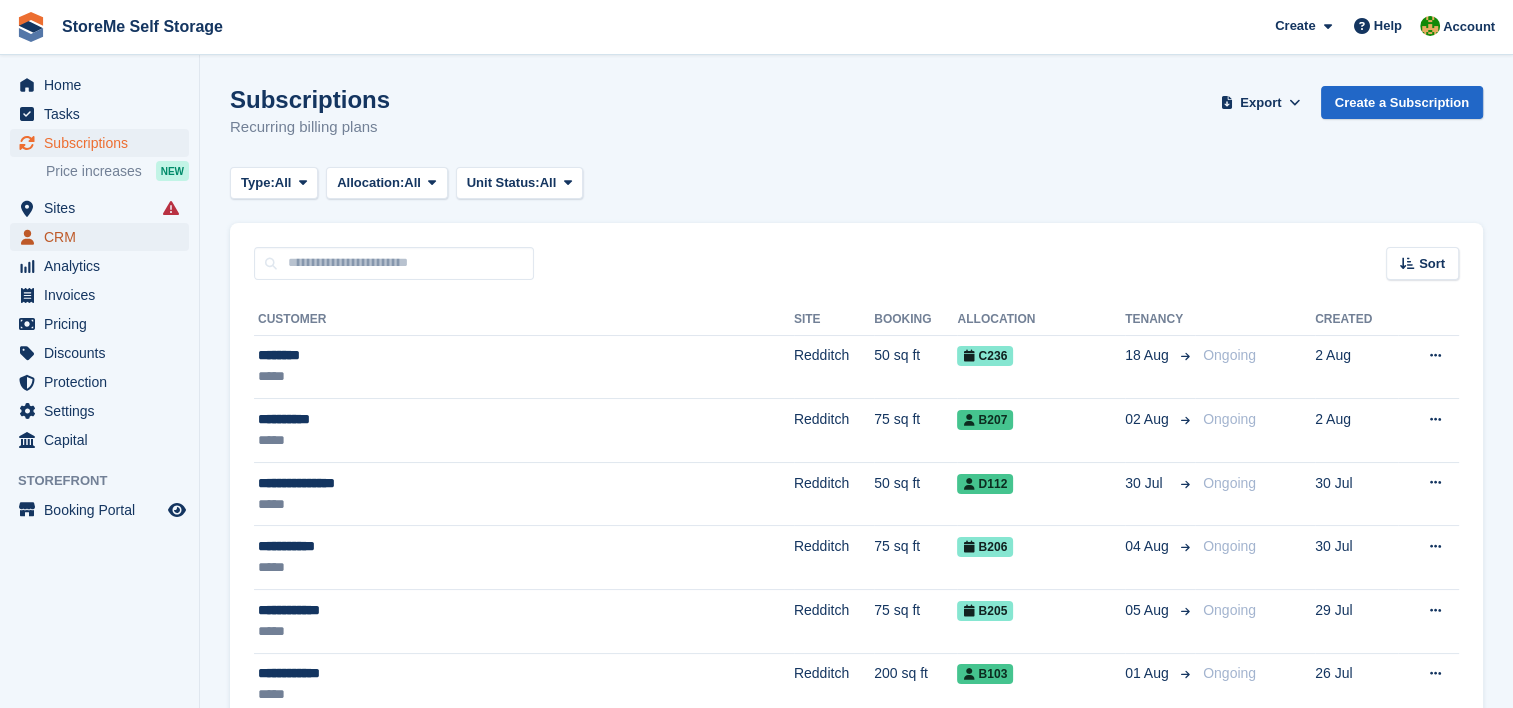 click on "CRM" at bounding box center (104, 237) 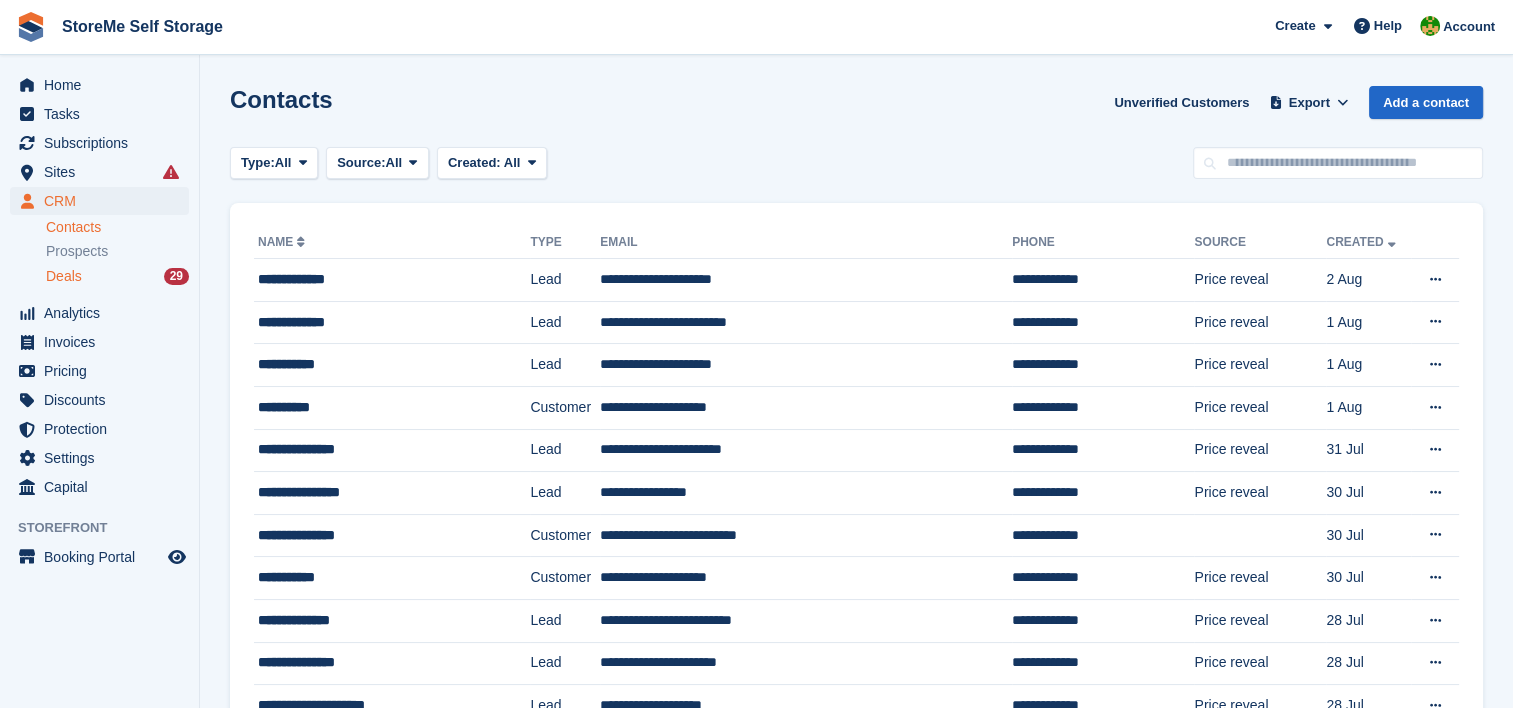 click on "Deals" at bounding box center (64, 276) 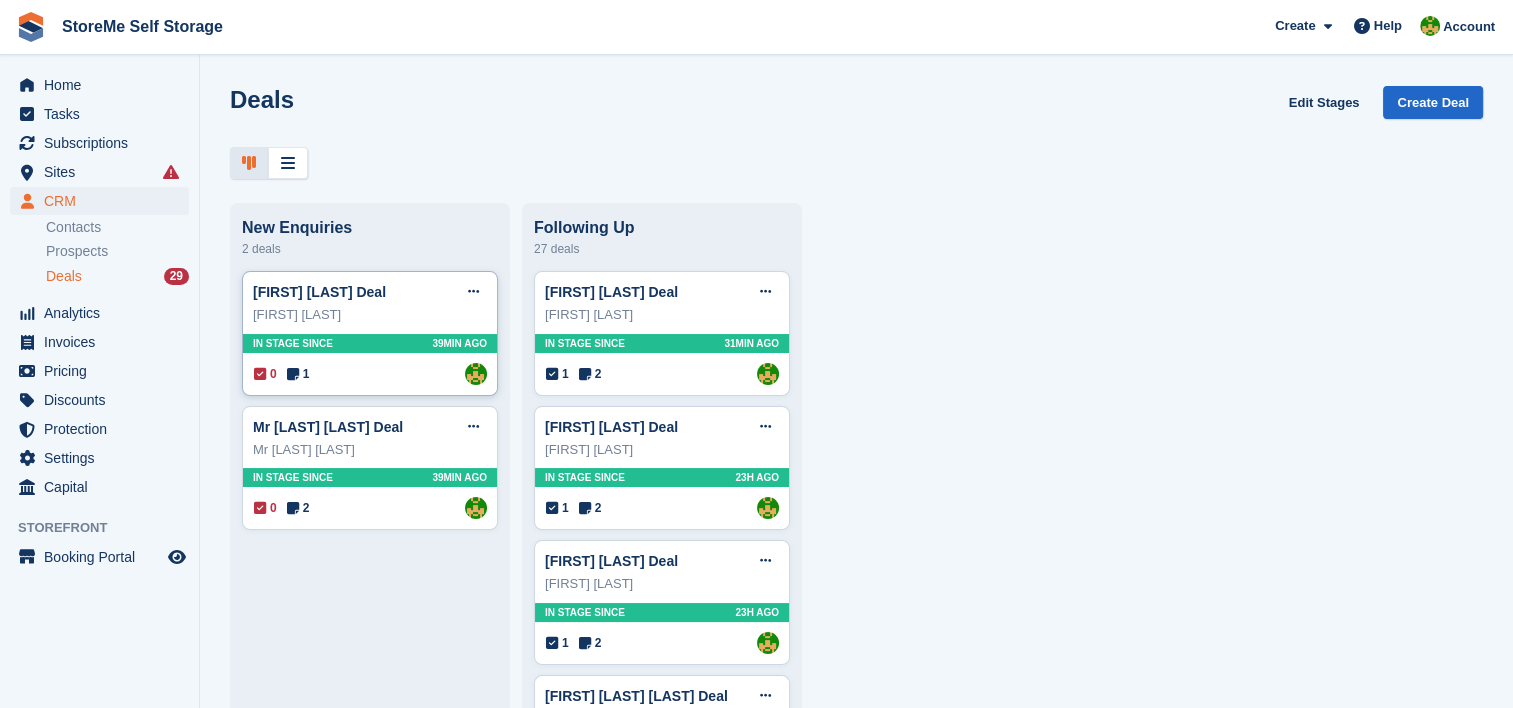 click on "Tracey Miller Deal
Edit deal
Mark as won
Mark as lost
Delete deal
Tracey Miller
In stage since 39MIN AGO
0
1
Assigned to StorMe" at bounding box center [370, 333] 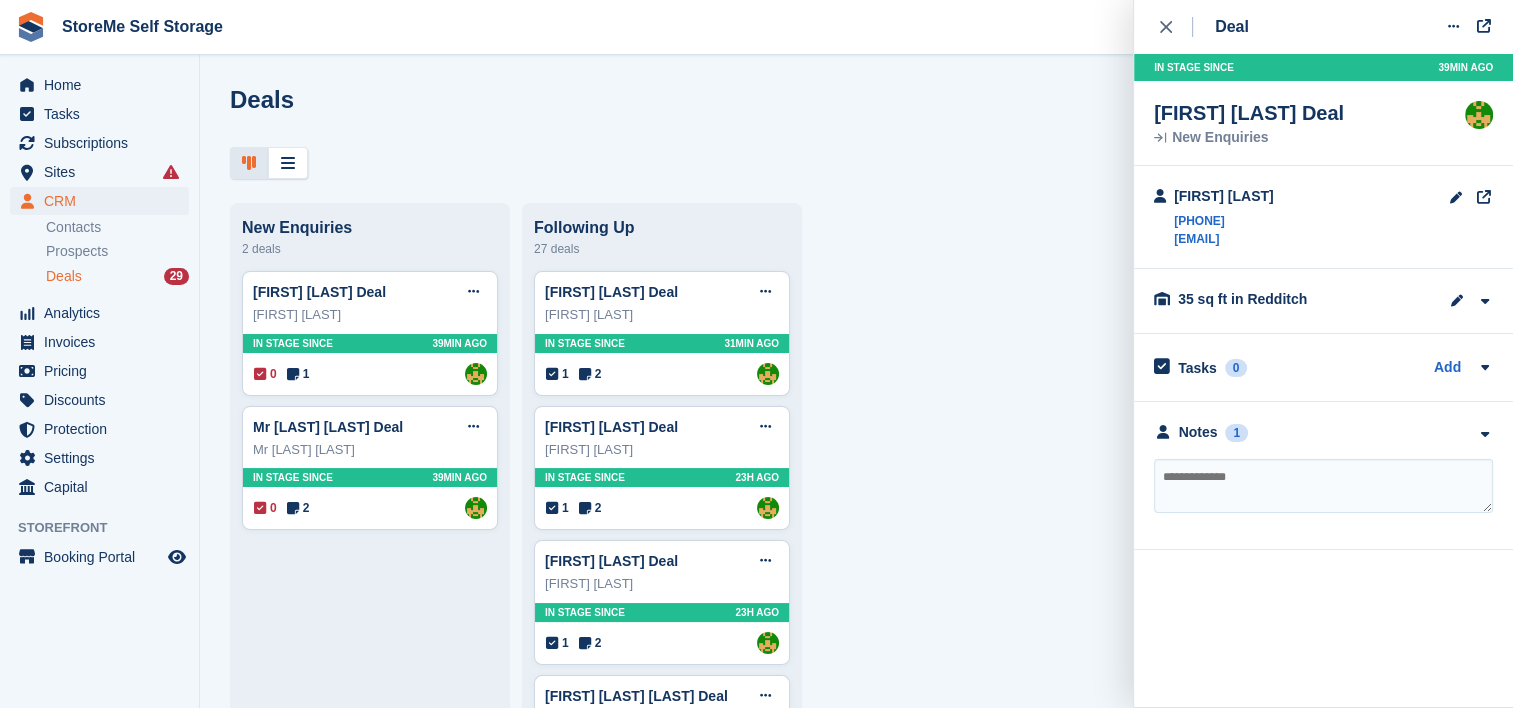 click at bounding box center (1323, 486) 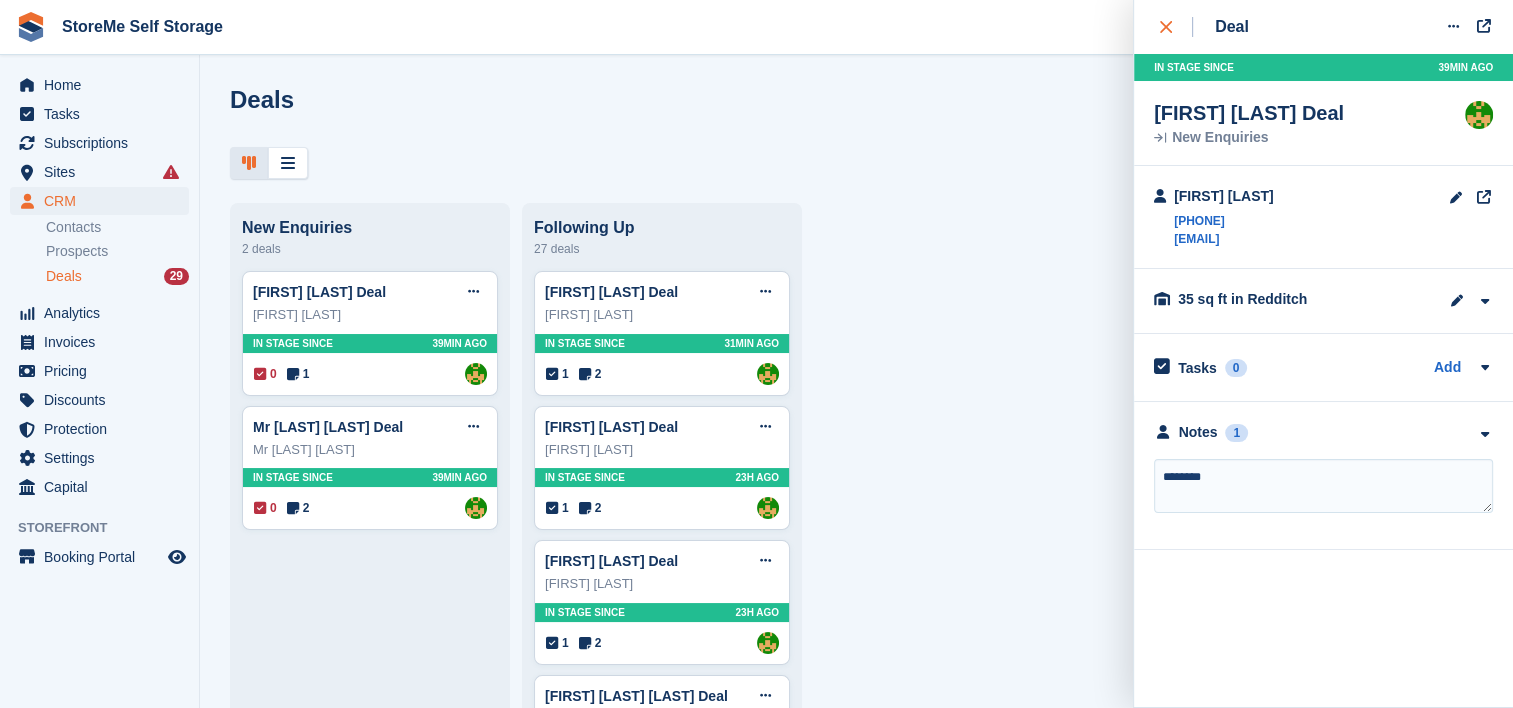 type on "*******" 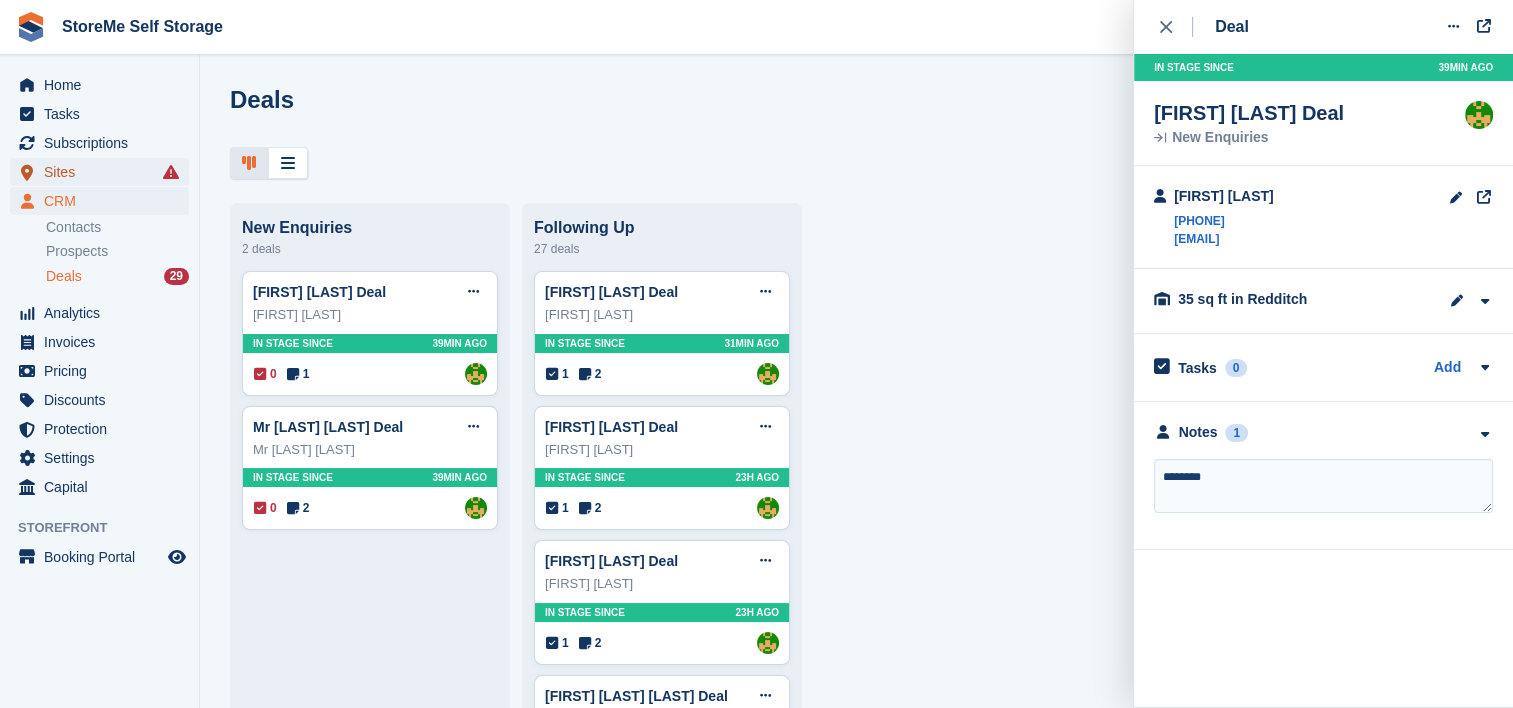 click on "Sites" at bounding box center [104, 172] 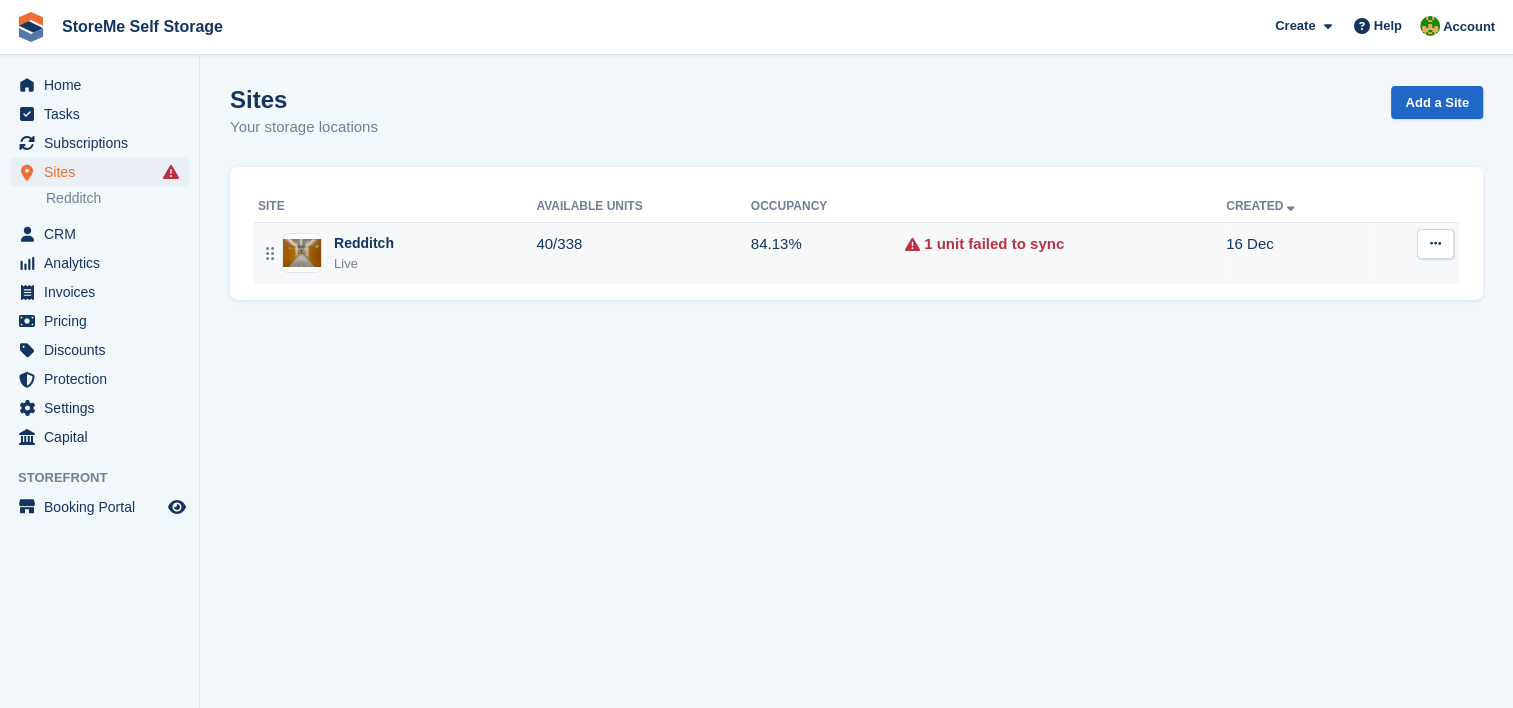 click on "Redditch
Live" at bounding box center (397, 253) 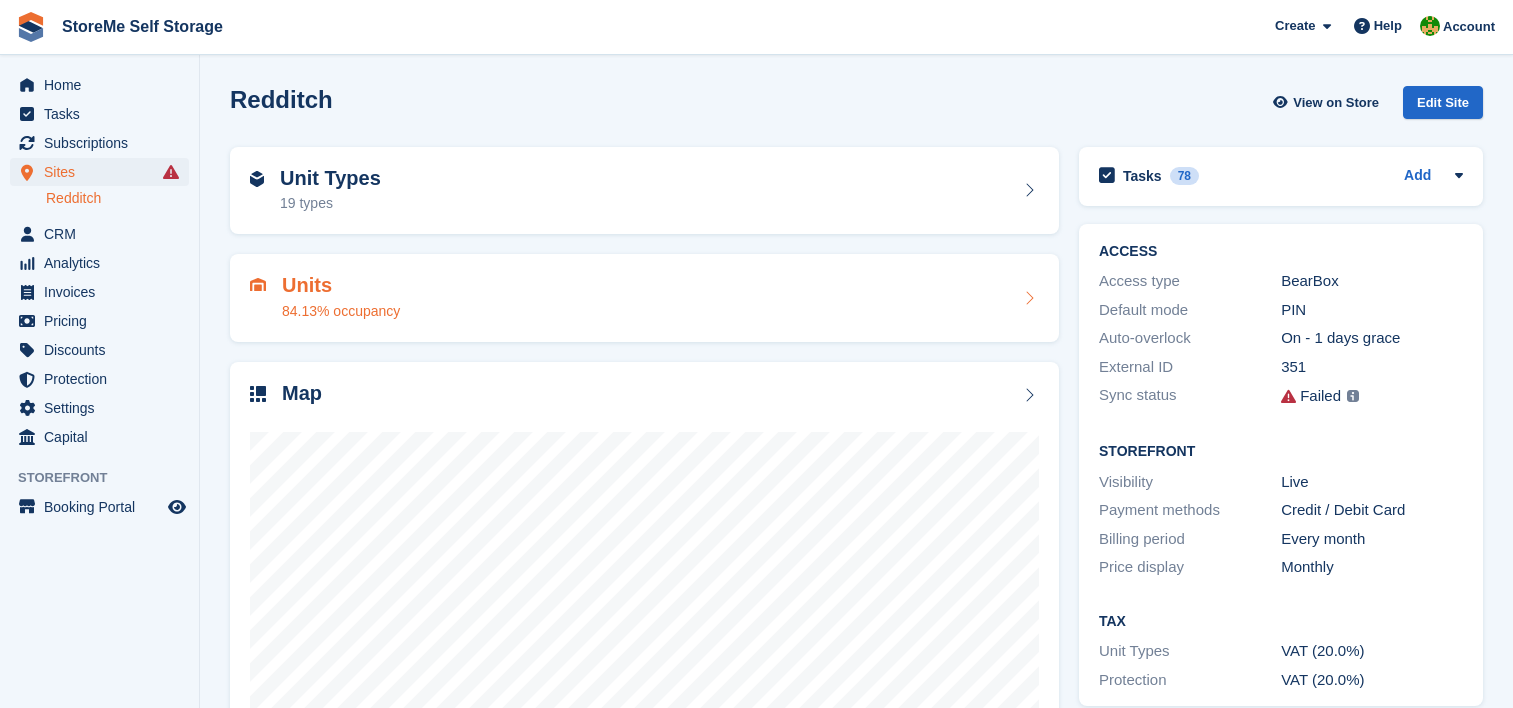 scroll, scrollTop: 0, scrollLeft: 0, axis: both 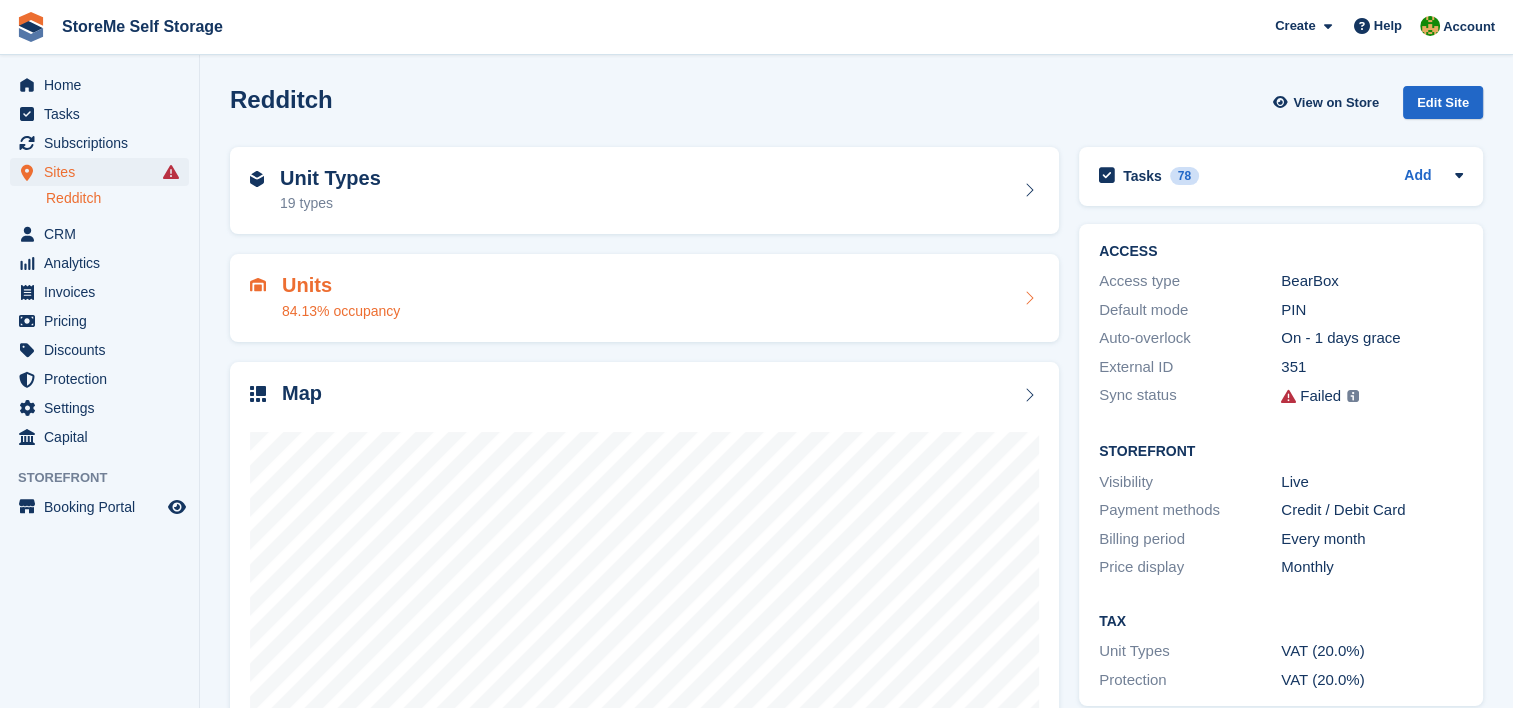 click on "Unit Types
19 types" at bounding box center [644, 191] 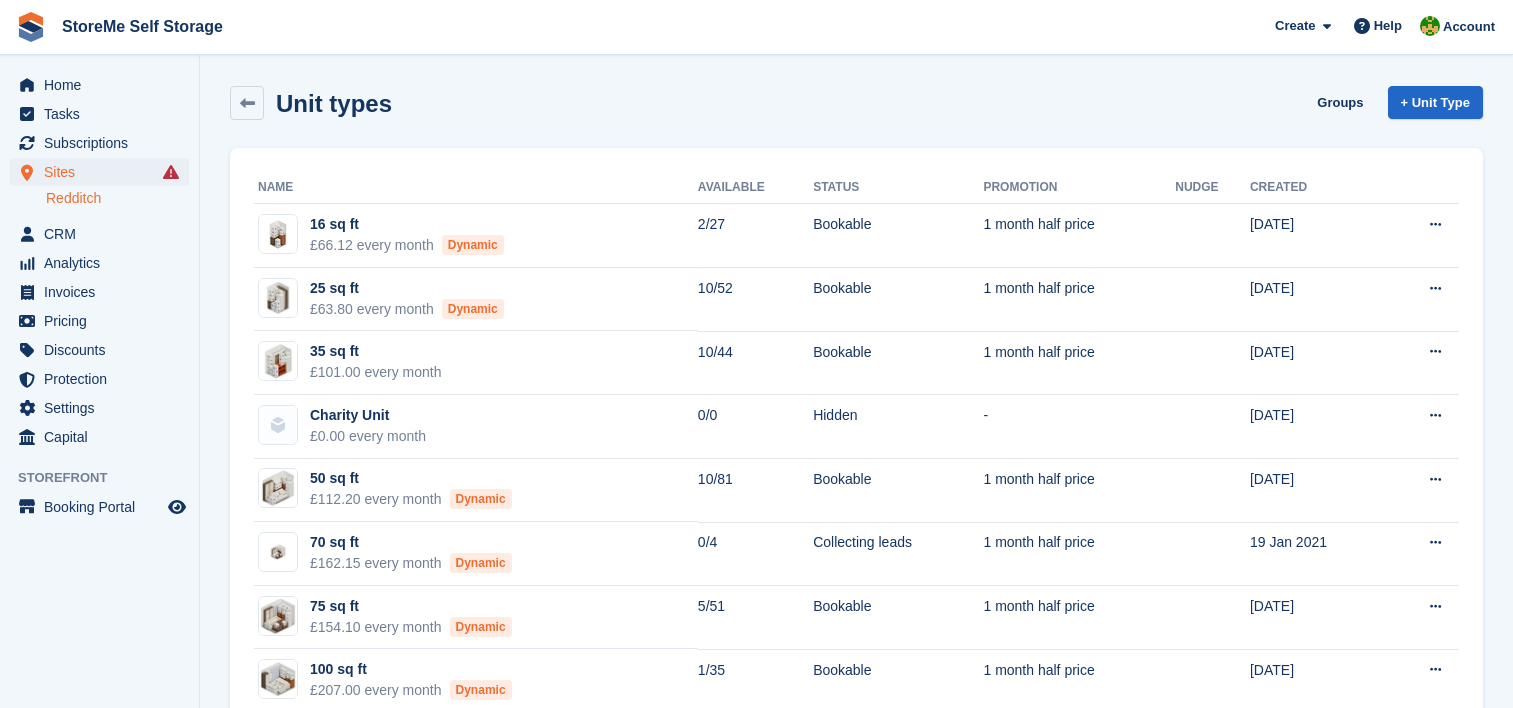 scroll, scrollTop: 0, scrollLeft: 0, axis: both 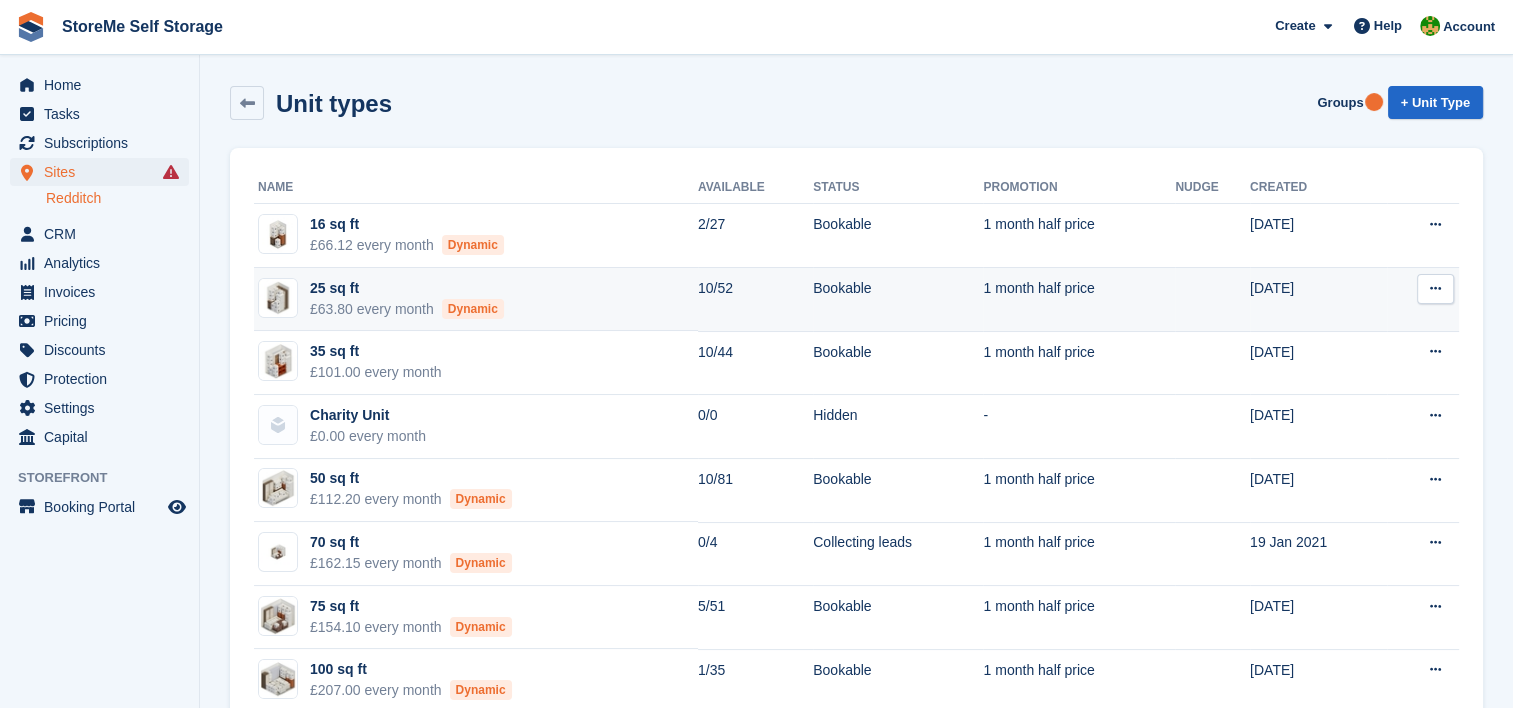 click on "25 sq ft
£63.80 every month
Dynamic" at bounding box center (476, 300) 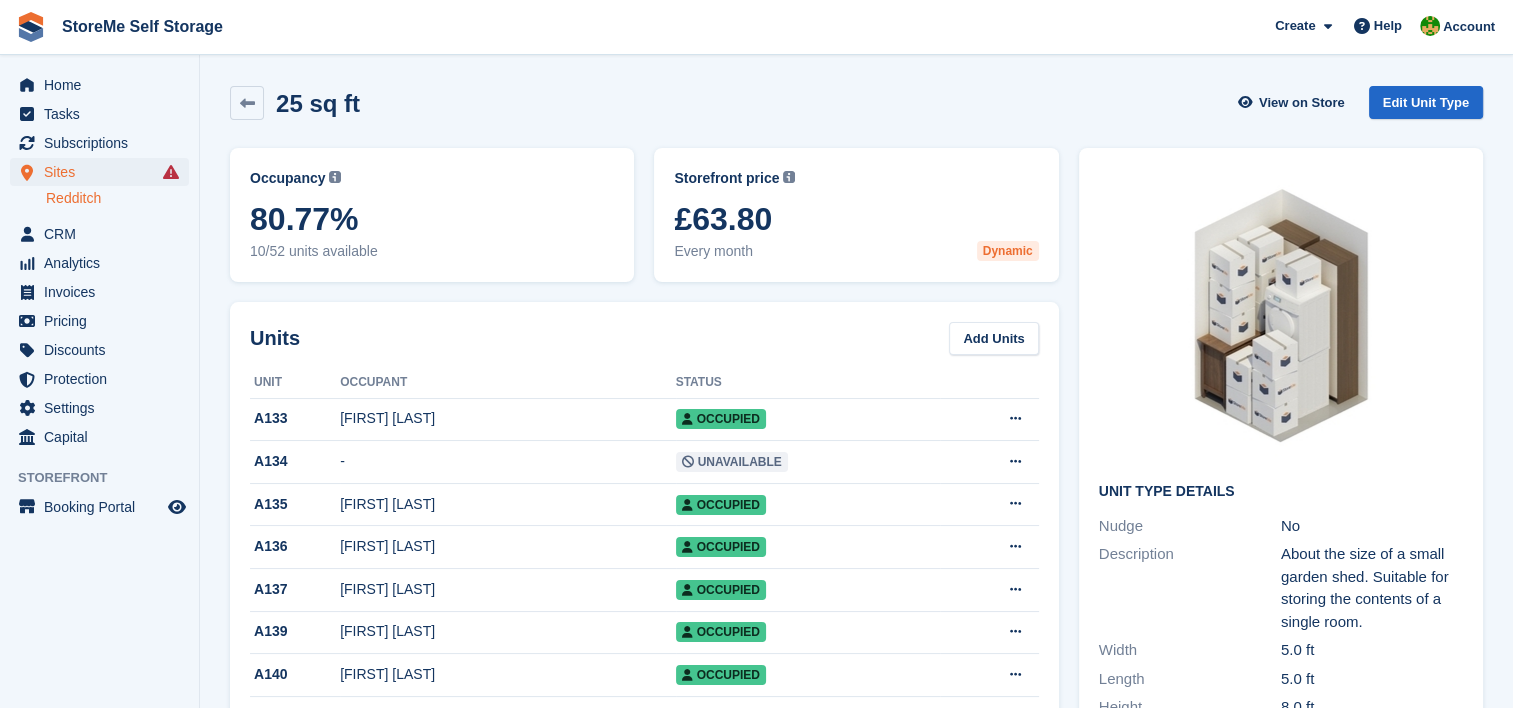 scroll, scrollTop: 100, scrollLeft: 0, axis: vertical 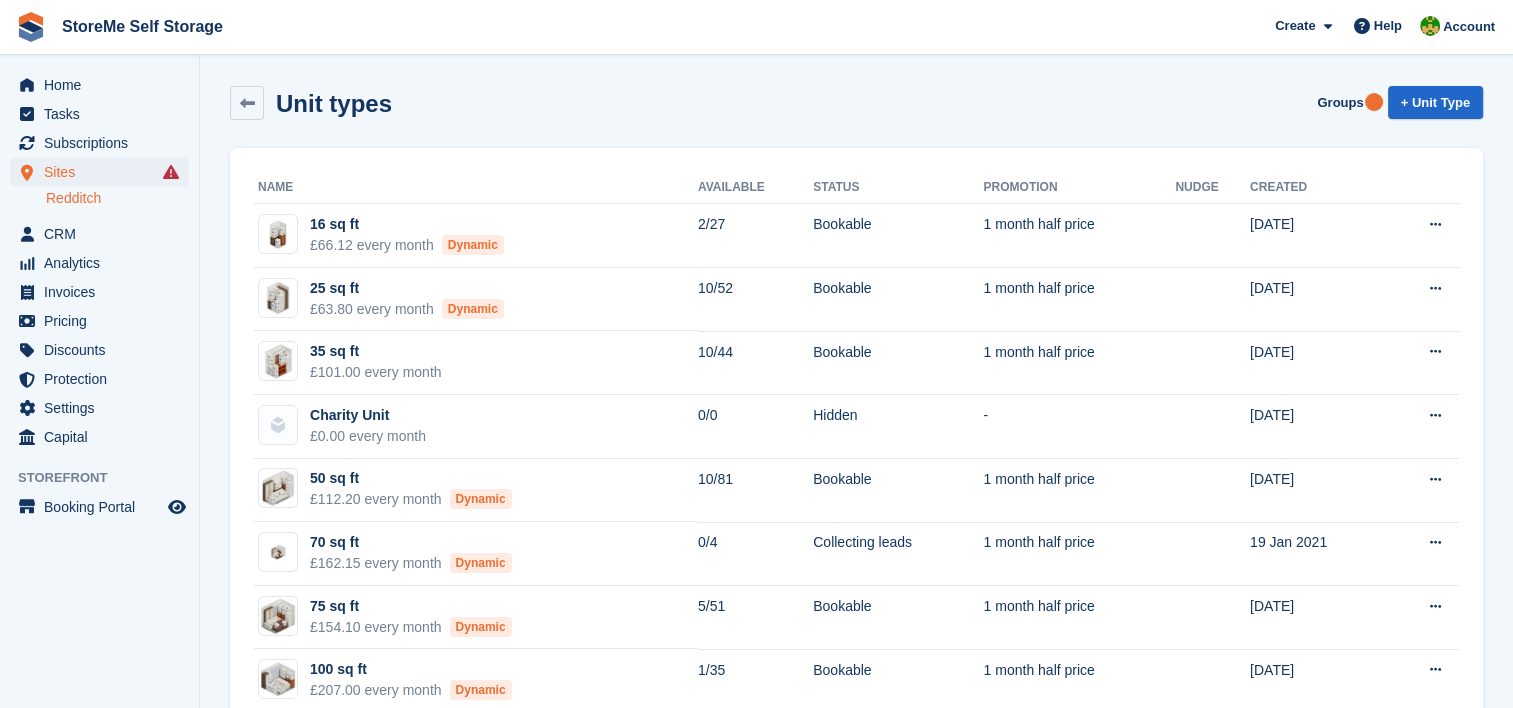 click on "Sites
Sites
Sites
[CITY]
[CITY]" at bounding box center (99, 189) 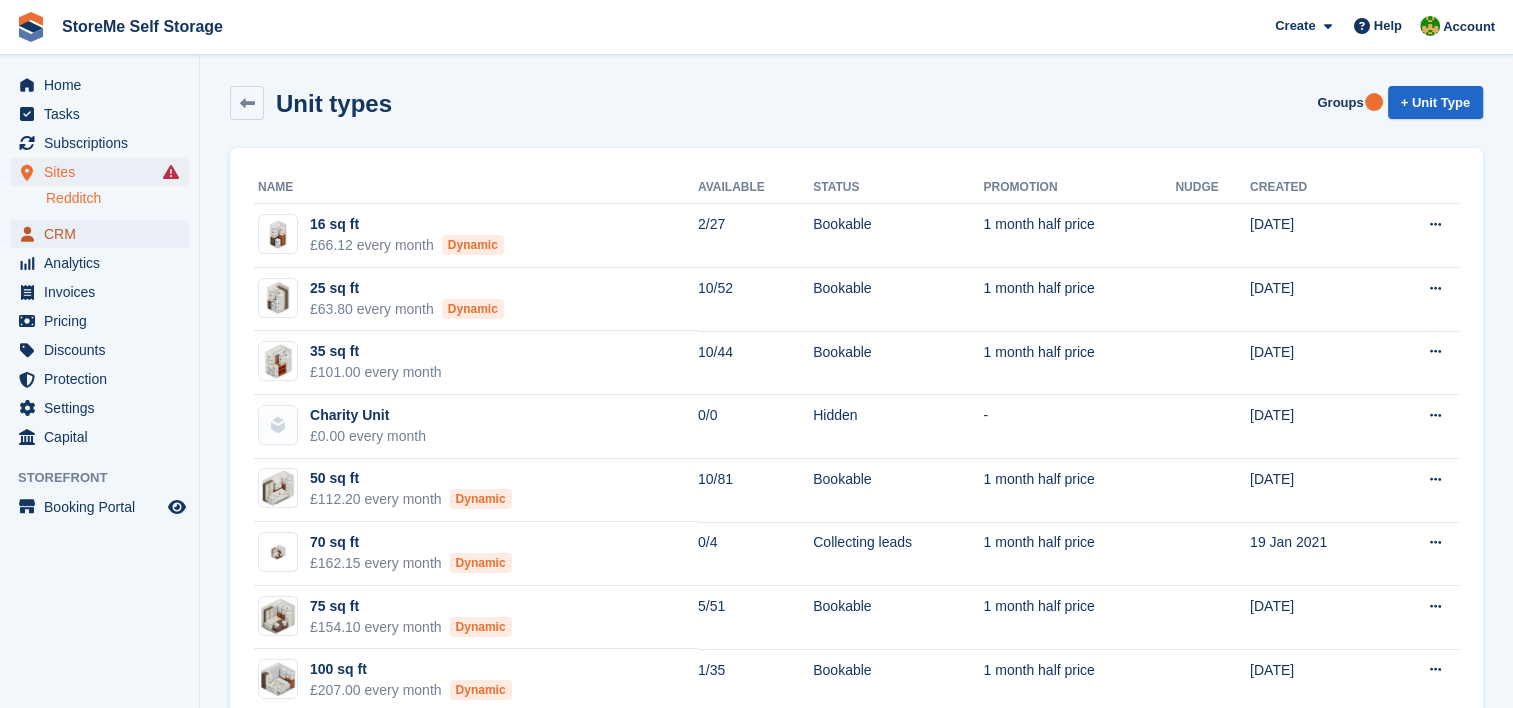 click on "CRM" at bounding box center [104, 234] 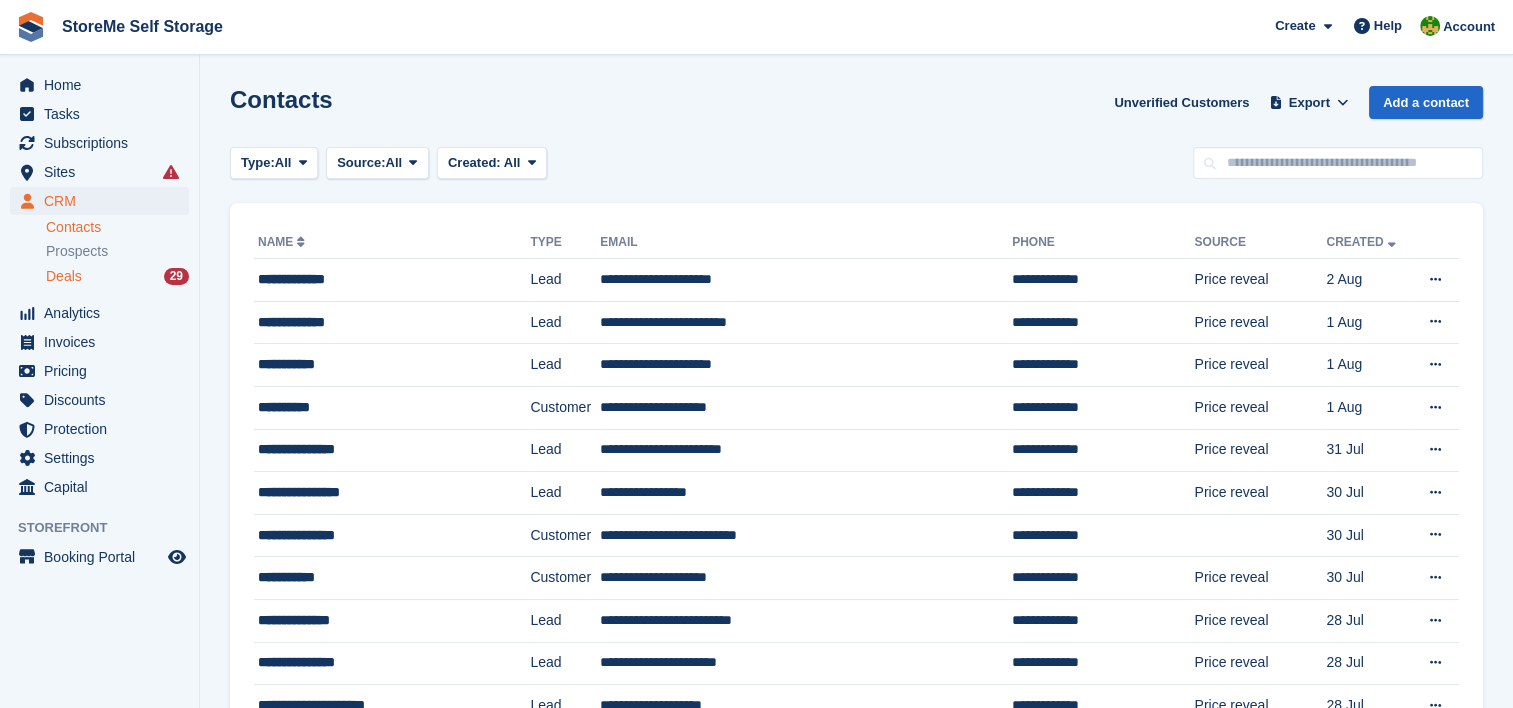 click on "Deals" at bounding box center (64, 276) 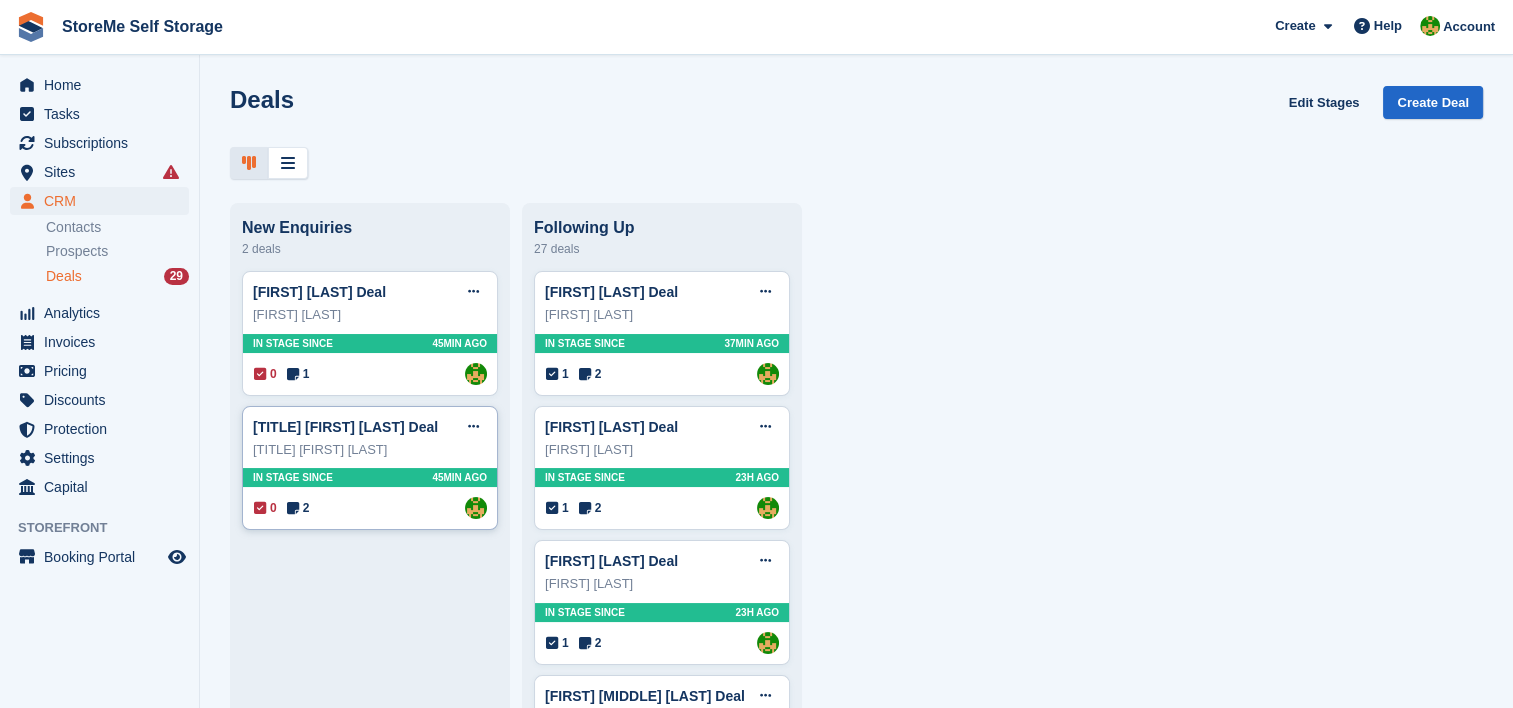 click on "In stage since 45MIN AGO" at bounding box center (370, 477) 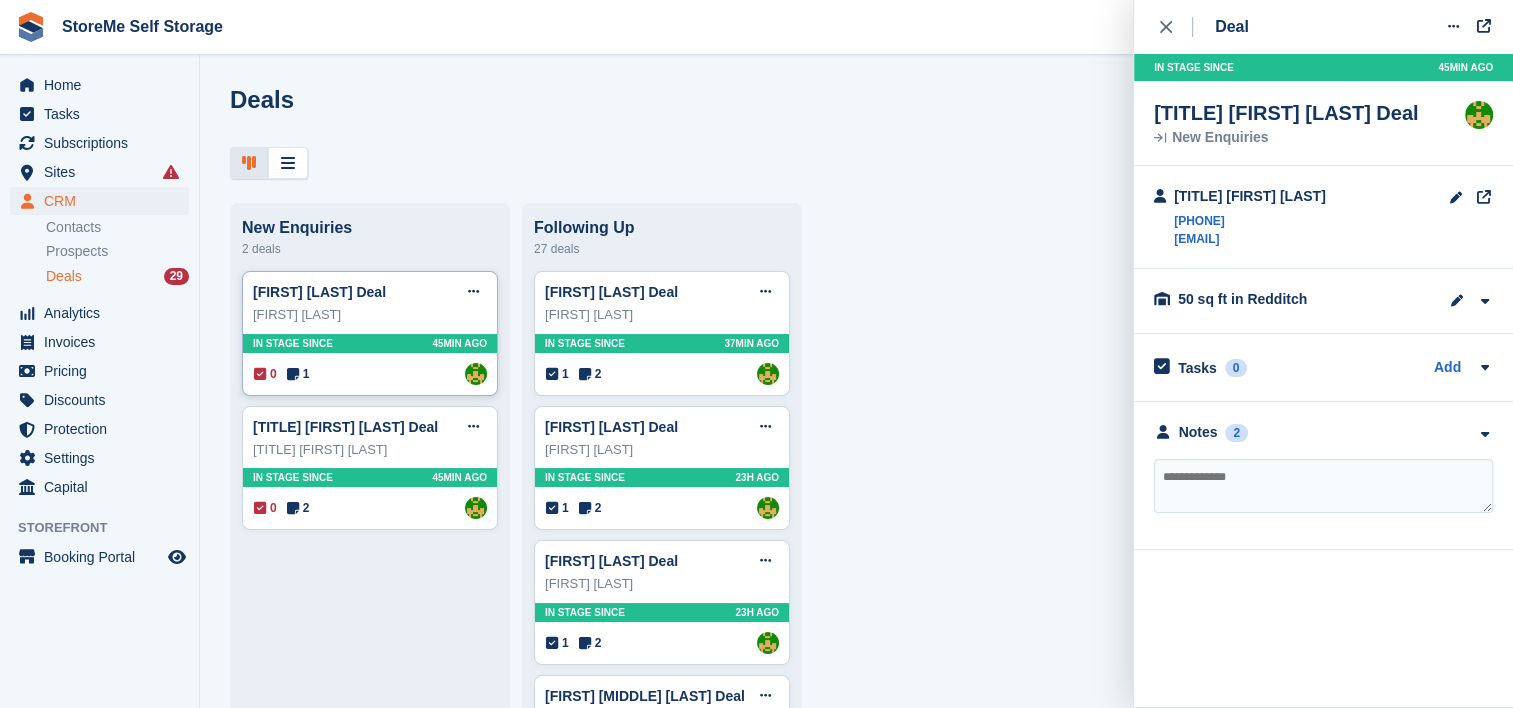 click on "Tracey Miller Deal
Edit deal
Mark as won
Mark as lost
Delete deal
Tracey Miller
In stage since 45MIN AGO
0
1
Assigned to StorMe" at bounding box center (370, 333) 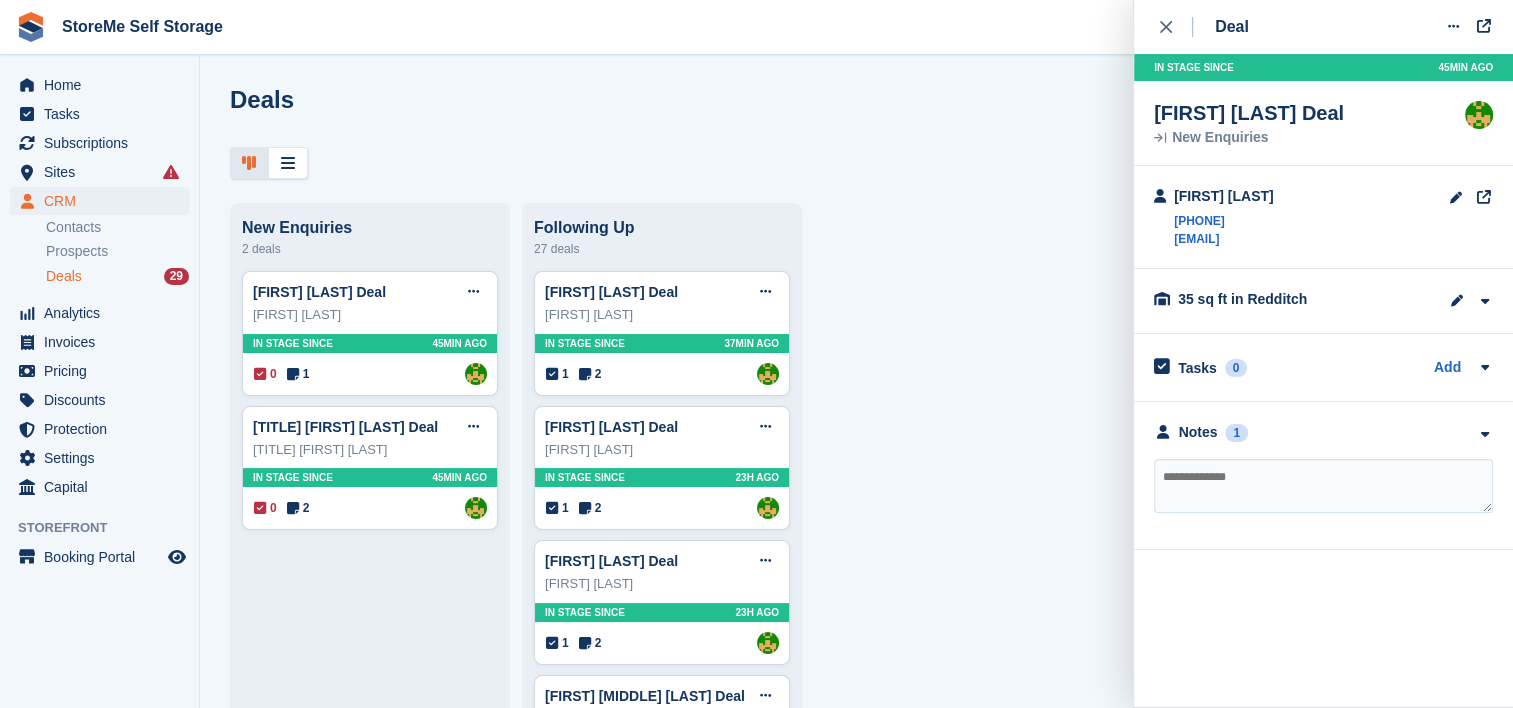 click at bounding box center (1323, 486) 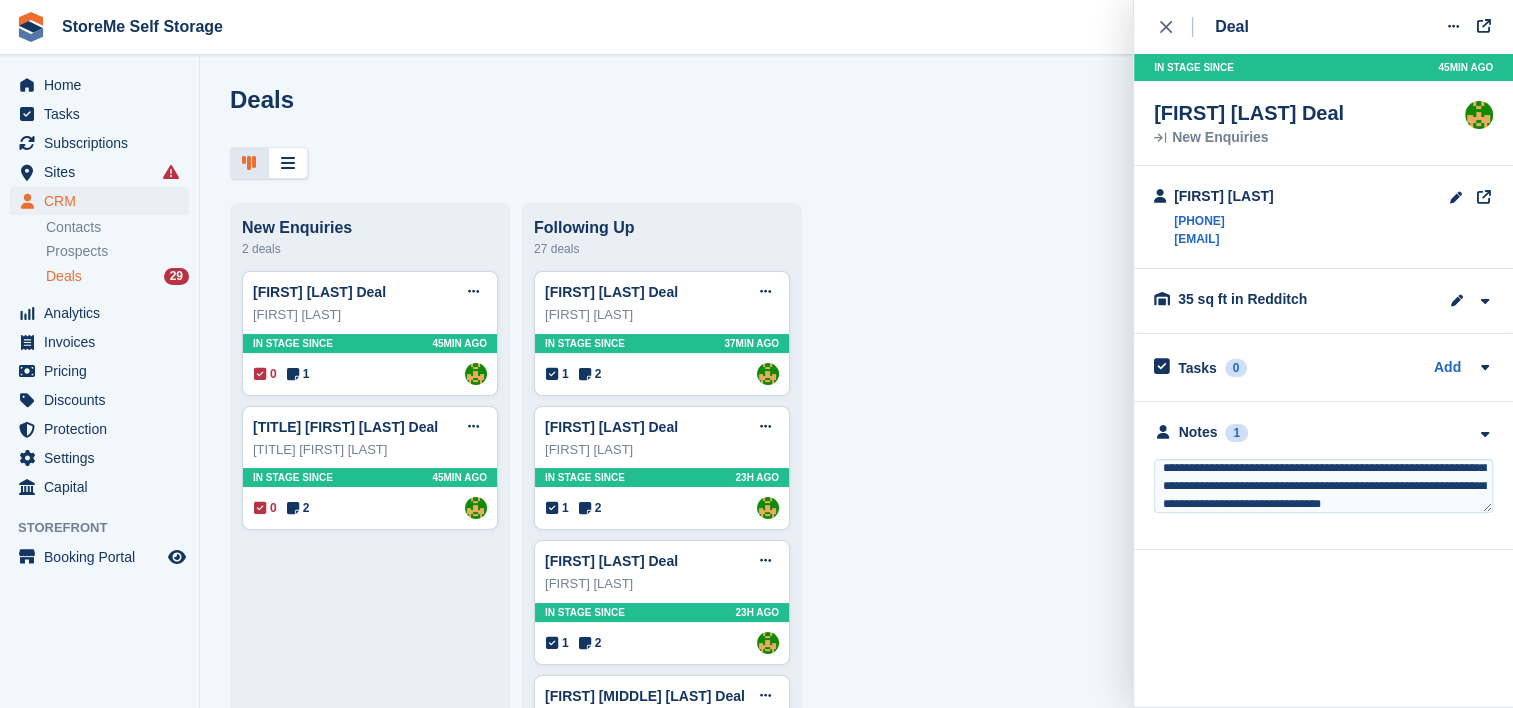 scroll, scrollTop: 80, scrollLeft: 0, axis: vertical 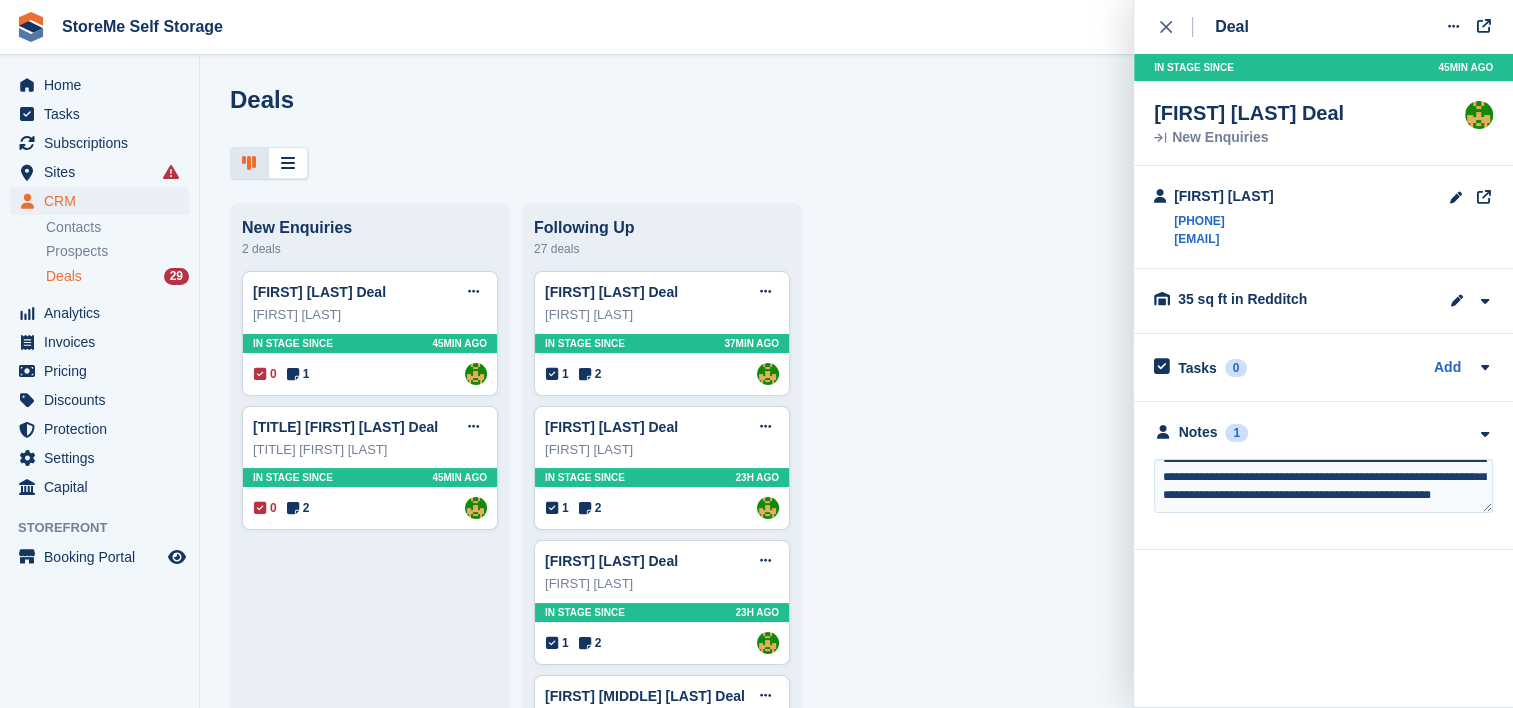 type on "**********" 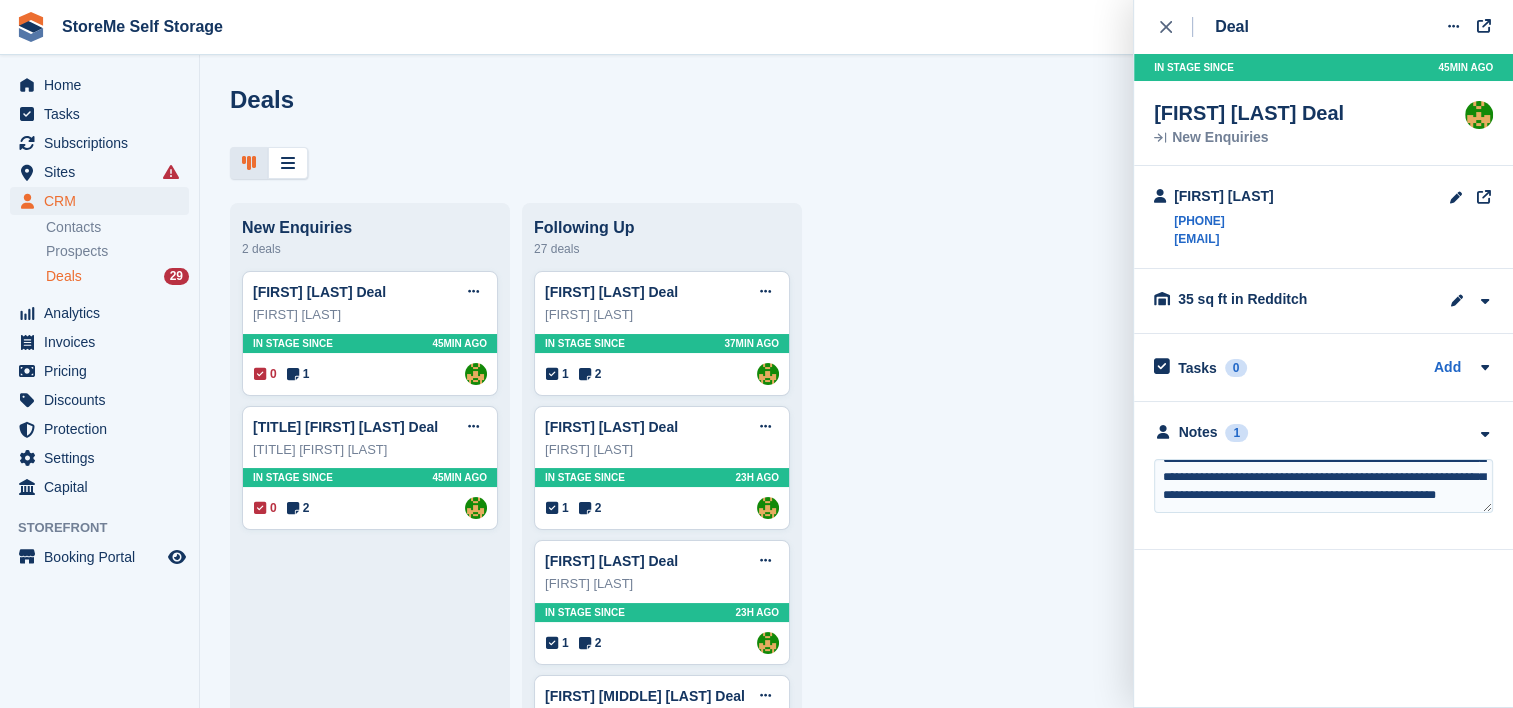 type 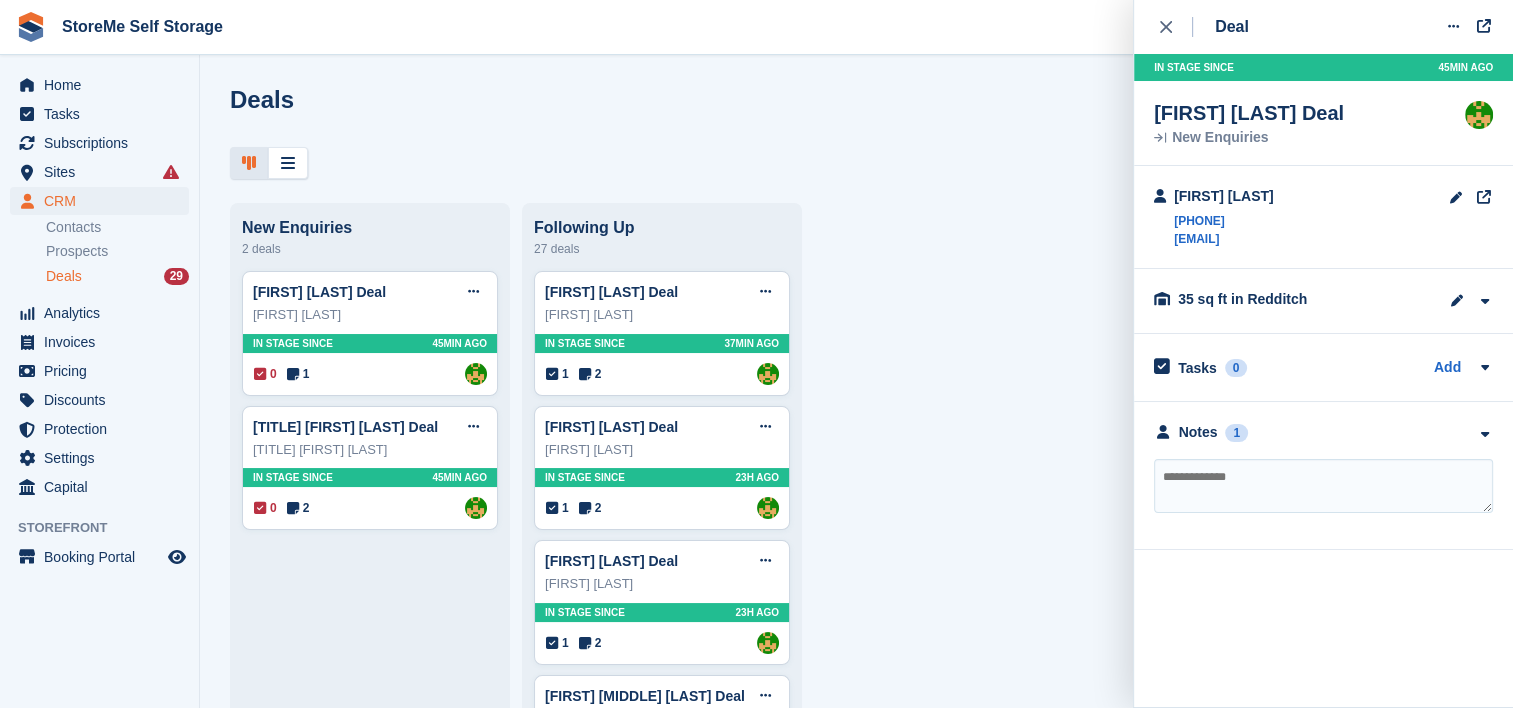 scroll, scrollTop: 0, scrollLeft: 0, axis: both 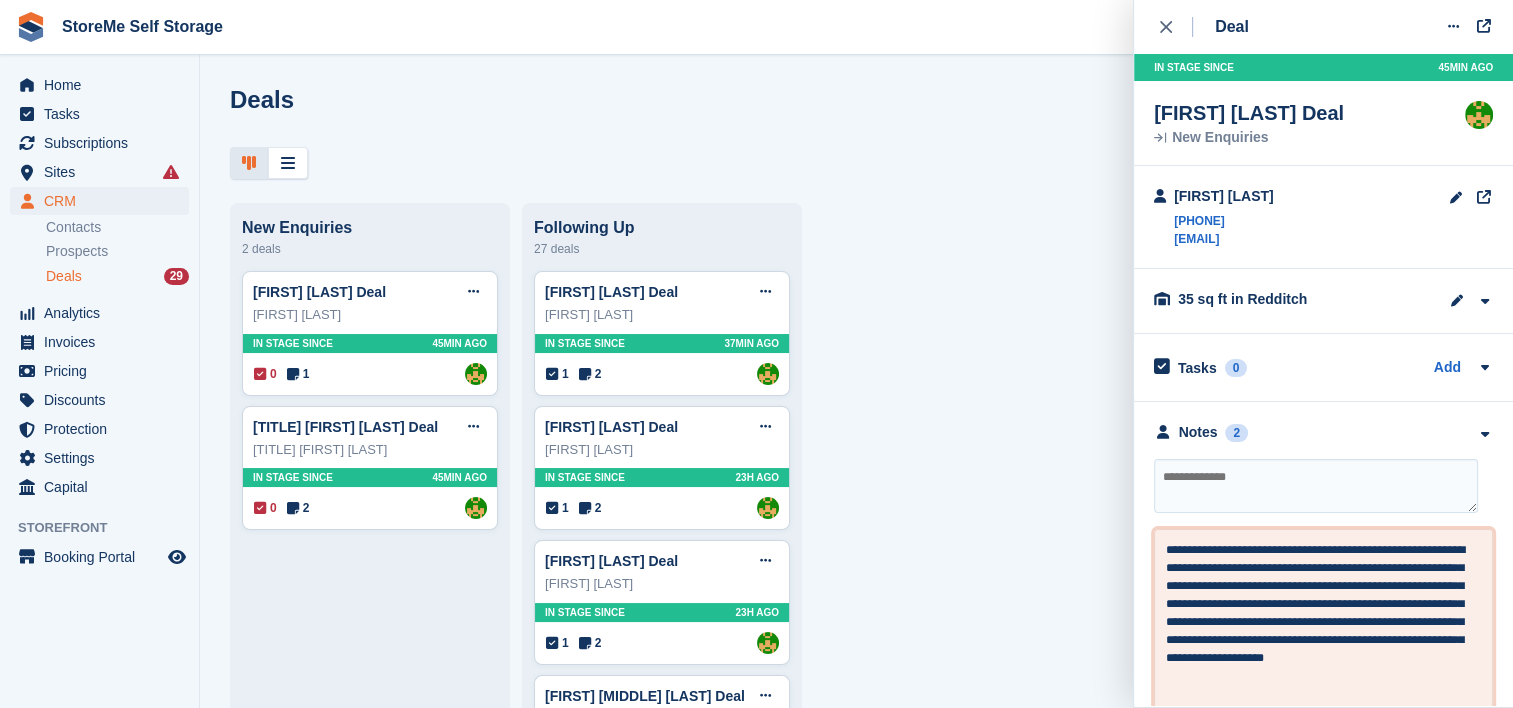 drag, startPoint x: 1206, startPoint y: 676, endPoint x: 1116, endPoint y: 542, distance: 161.41872 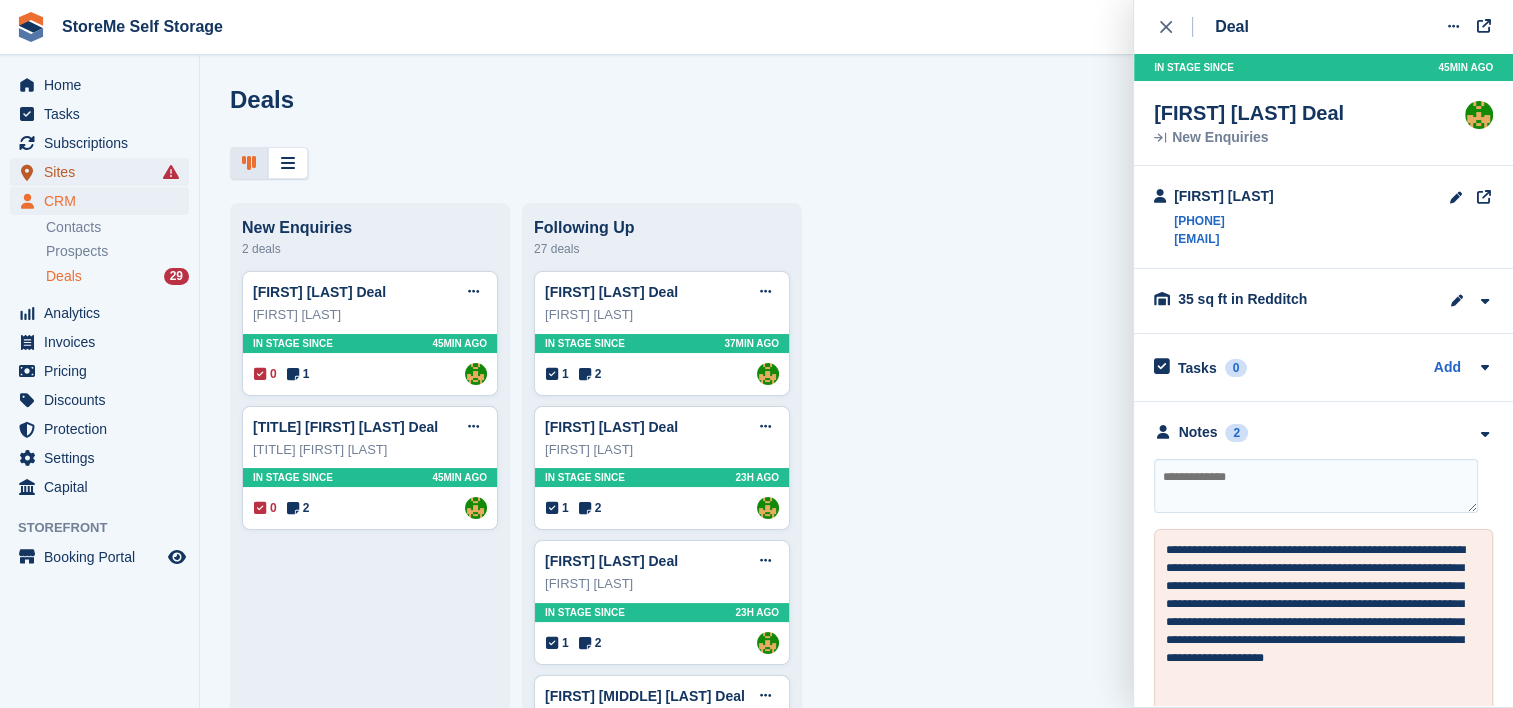 click on "Sites" at bounding box center [104, 172] 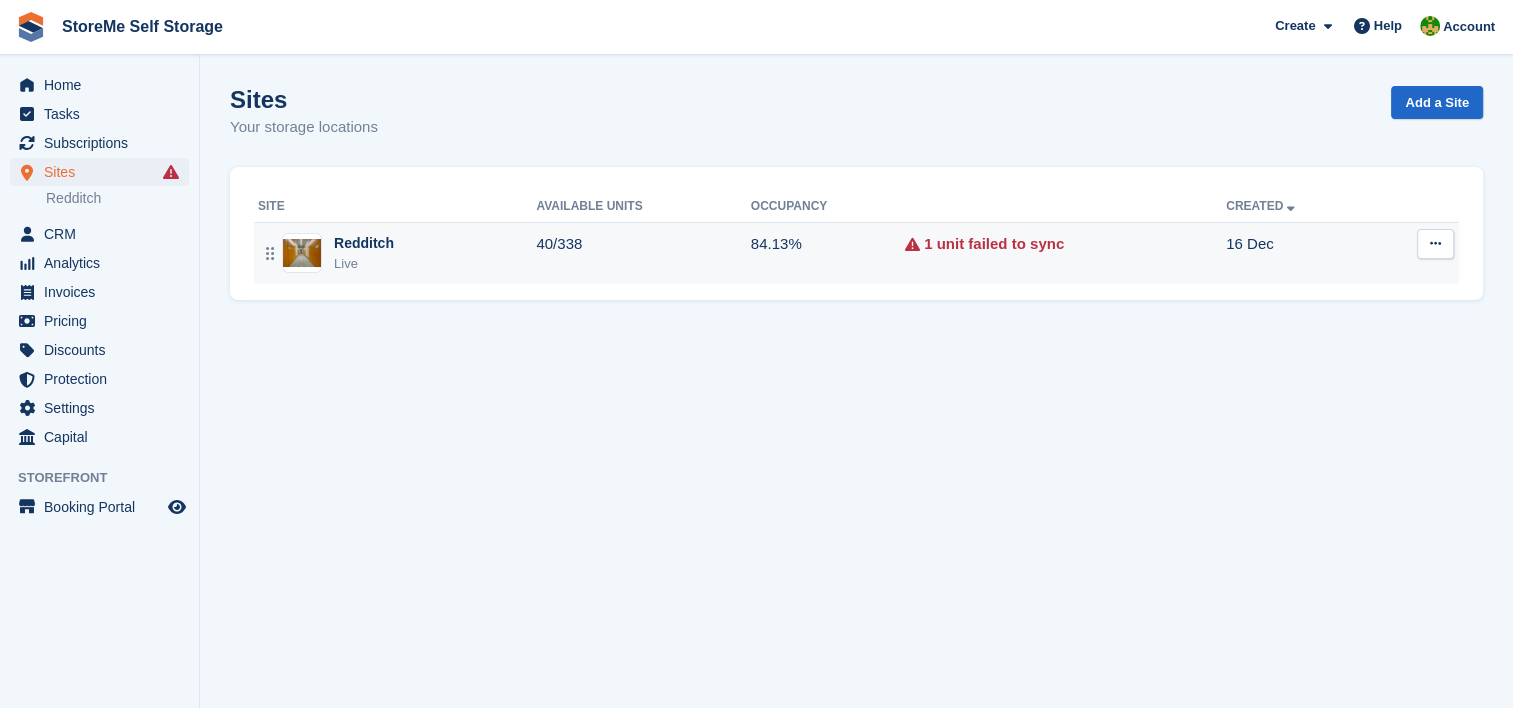 click on "Redditch
Live" at bounding box center [397, 253] 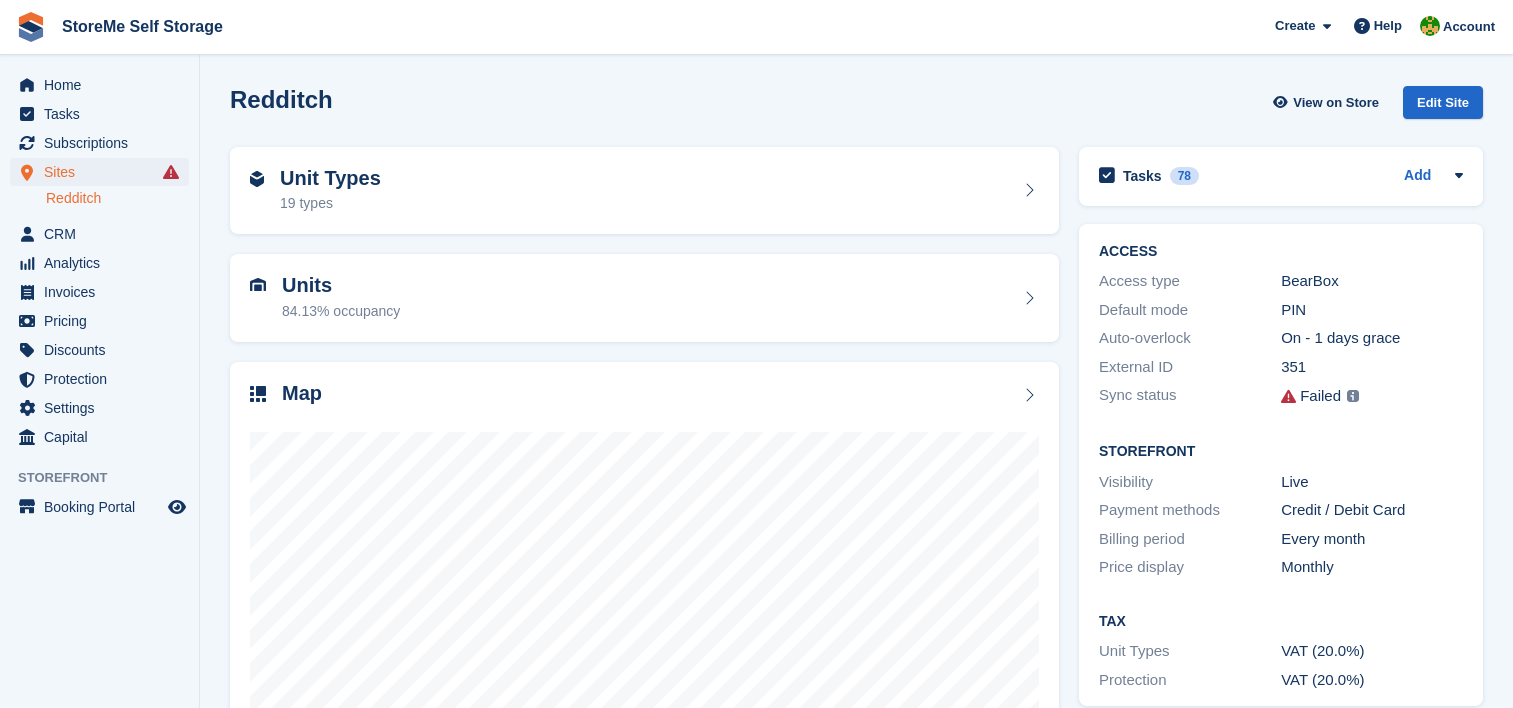 scroll, scrollTop: 0, scrollLeft: 0, axis: both 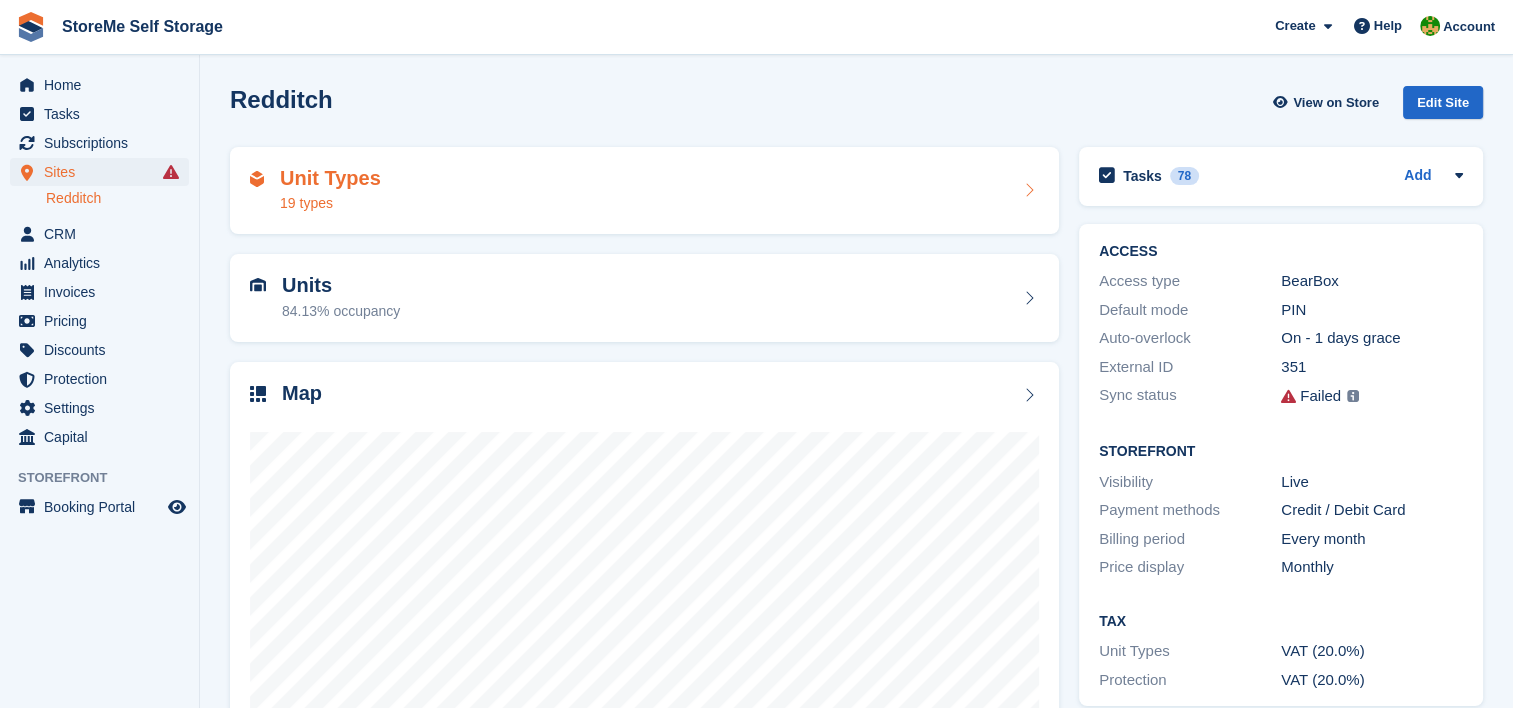 click on "Unit Types
19 types" at bounding box center (644, 191) 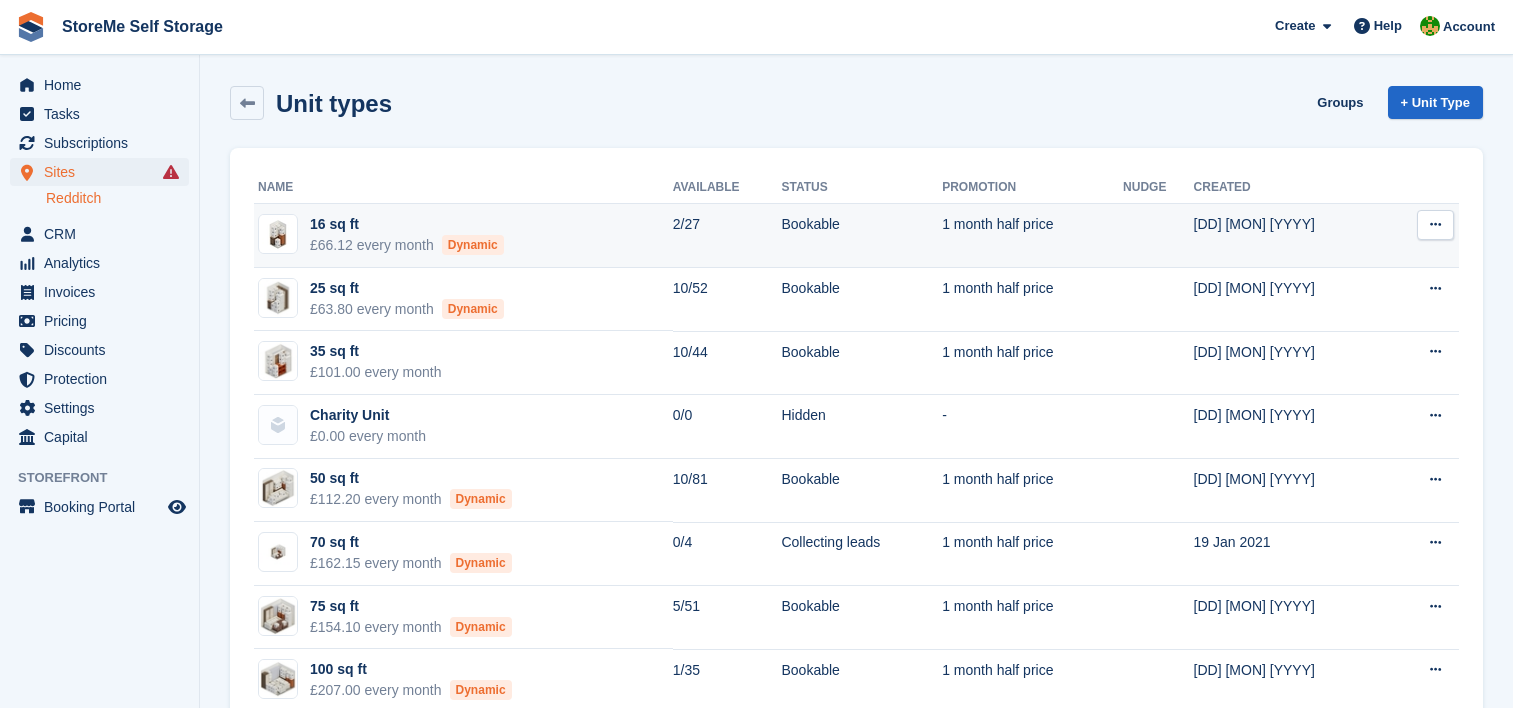scroll, scrollTop: 0, scrollLeft: 0, axis: both 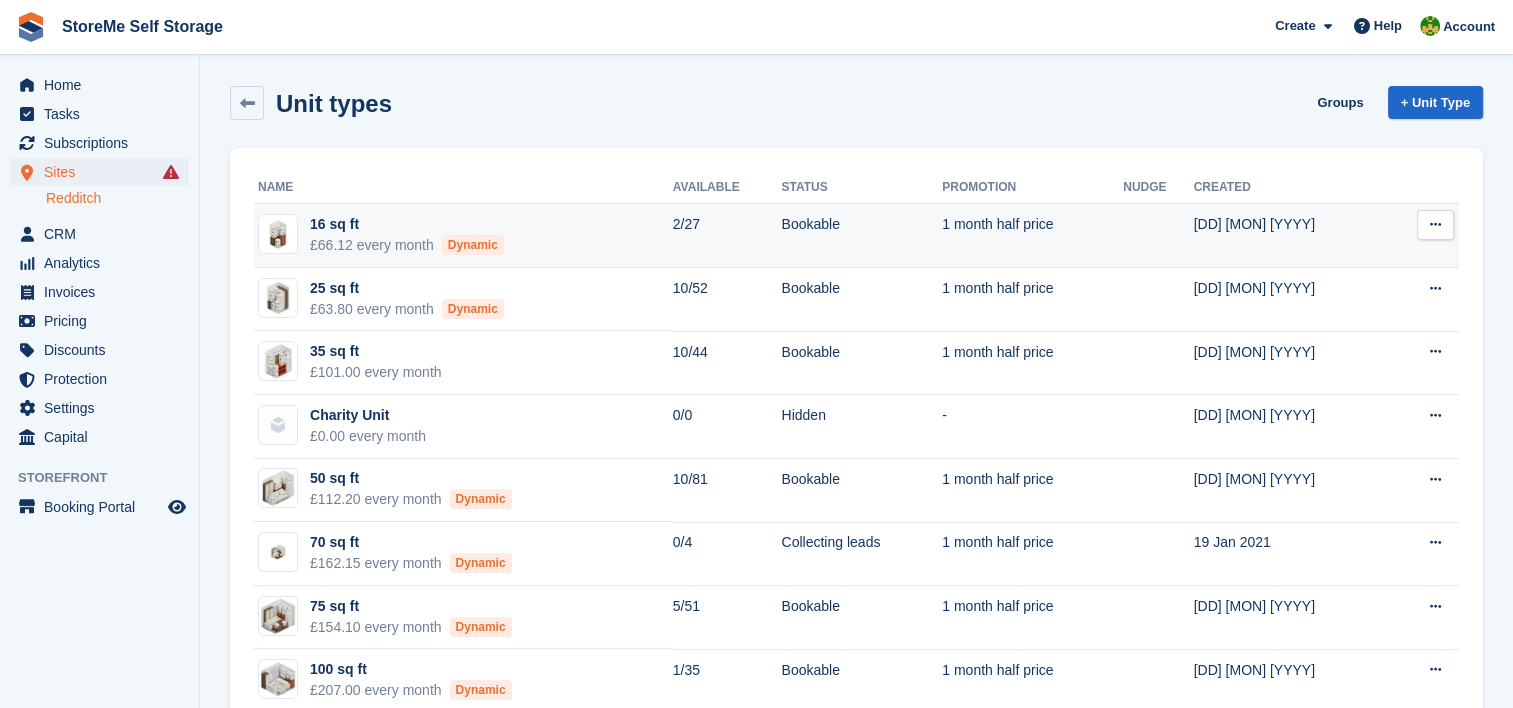 click on "16 sq ft
£66.12 every month
Dynamic" at bounding box center [463, 236] 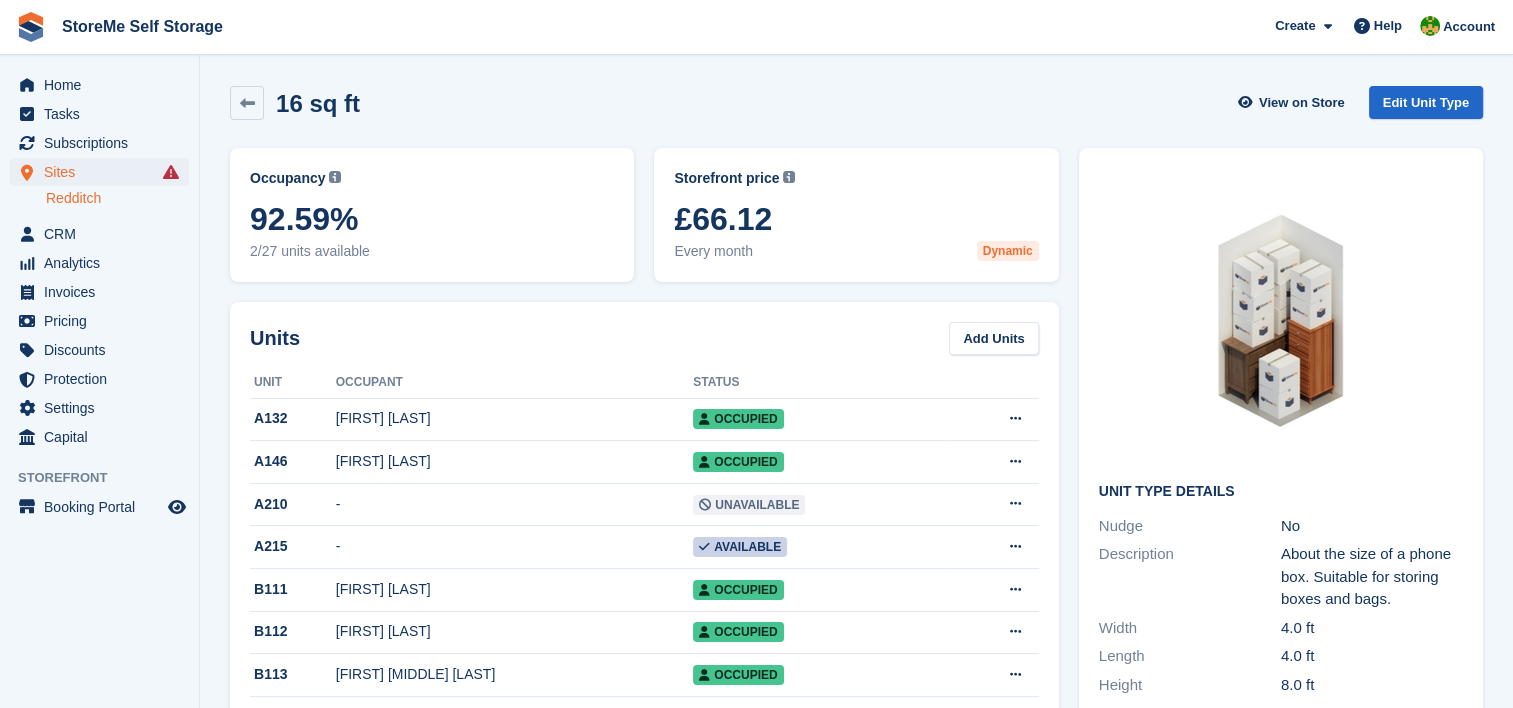 scroll, scrollTop: 100, scrollLeft: 0, axis: vertical 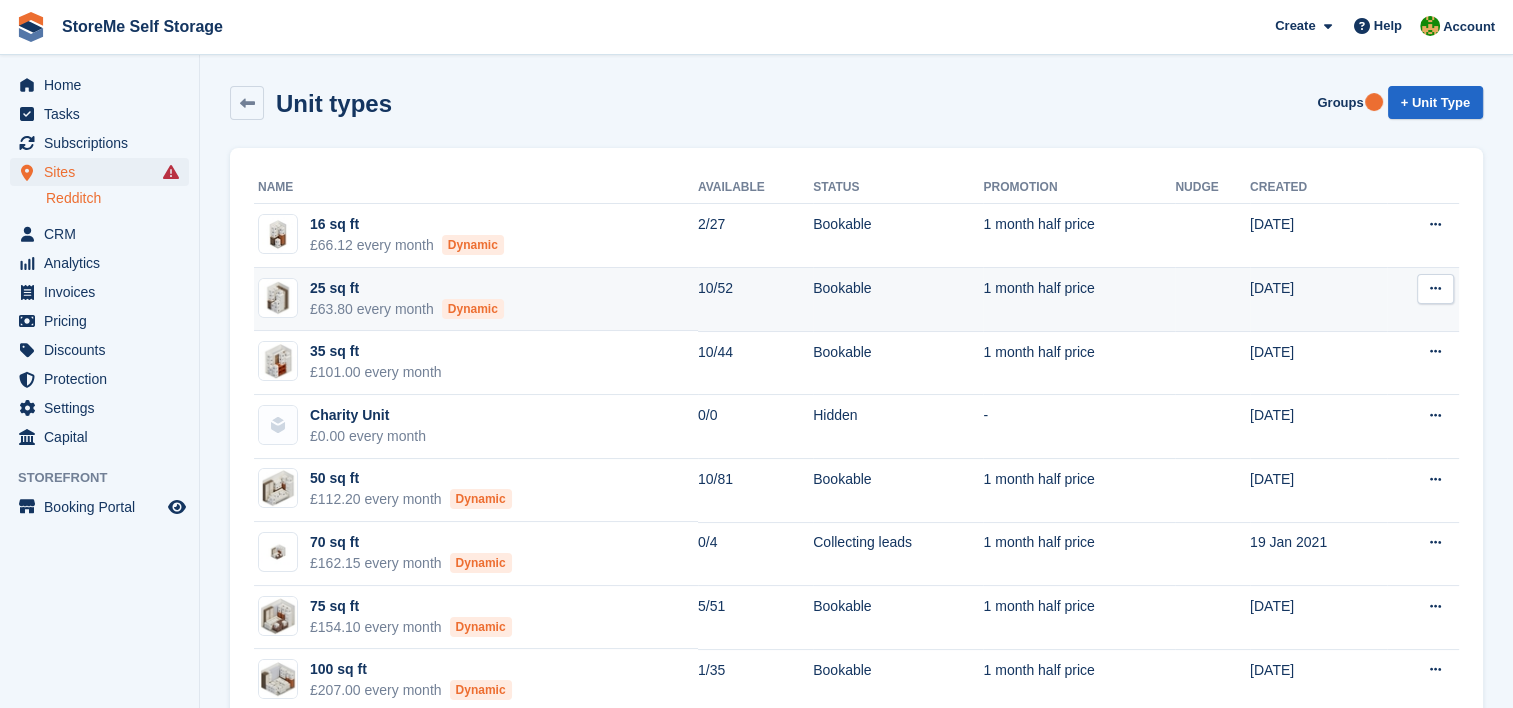 click on "25 sq ft
£63.80 every month
Dynamic" at bounding box center (476, 300) 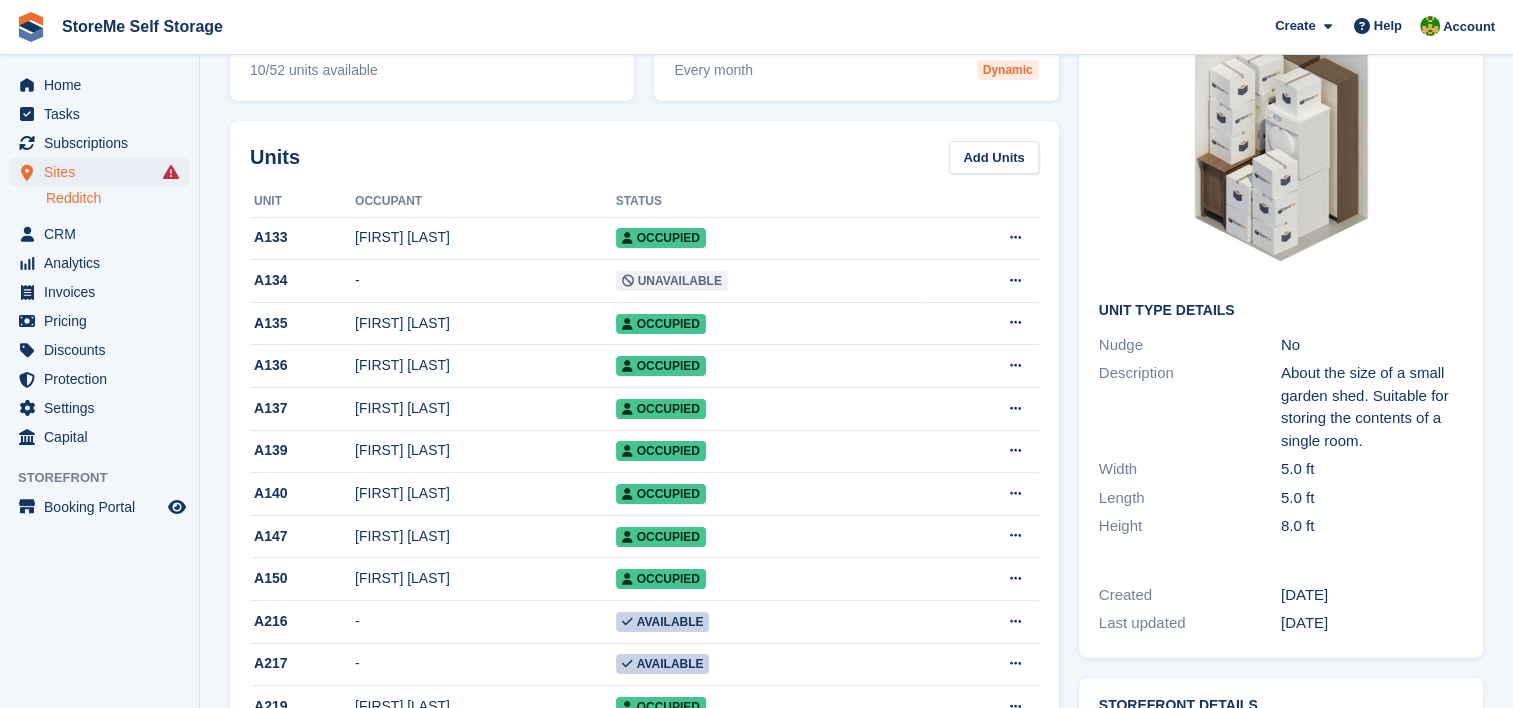 scroll, scrollTop: 200, scrollLeft: 0, axis: vertical 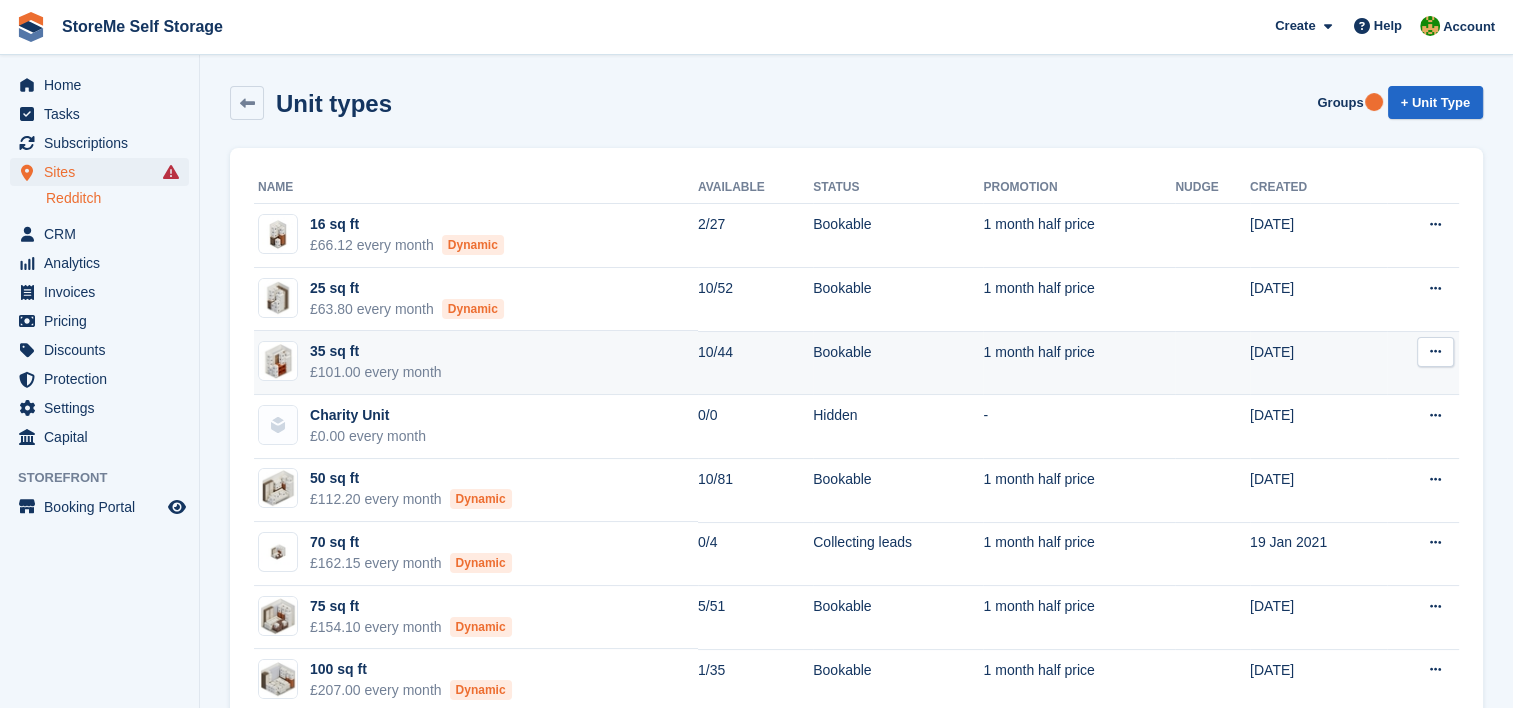 click on "35 sq ft
£101.00 every month" at bounding box center [476, 363] 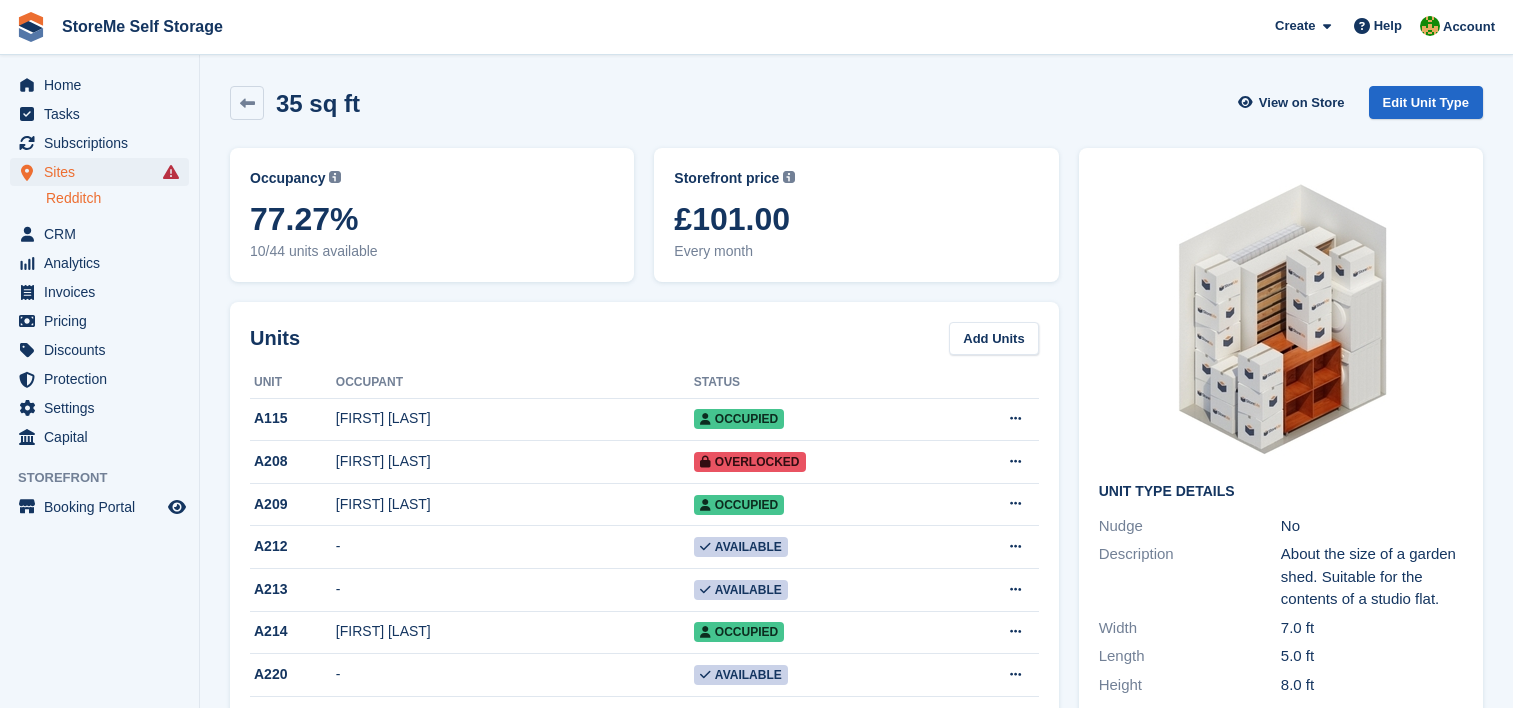 scroll, scrollTop: 0, scrollLeft: 0, axis: both 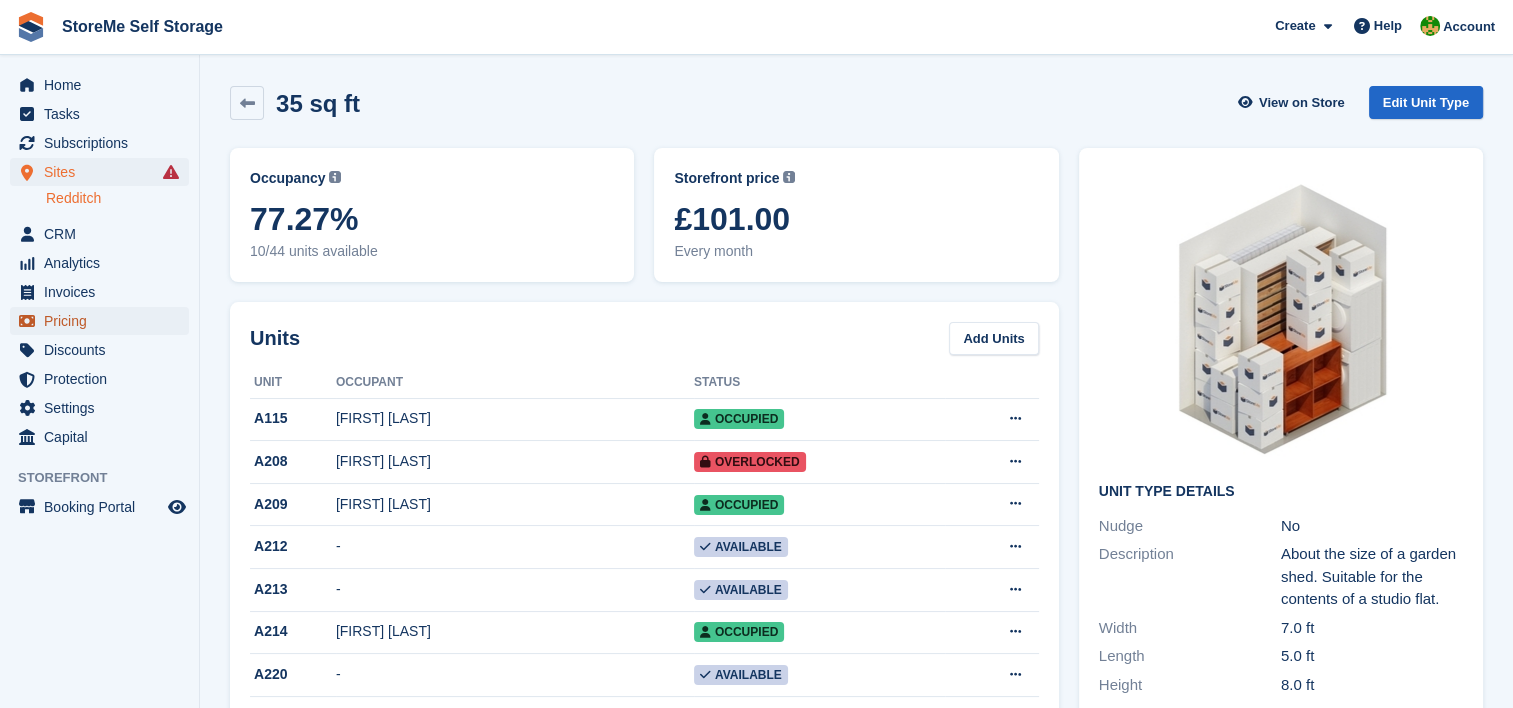 click on "Pricing" at bounding box center (104, 321) 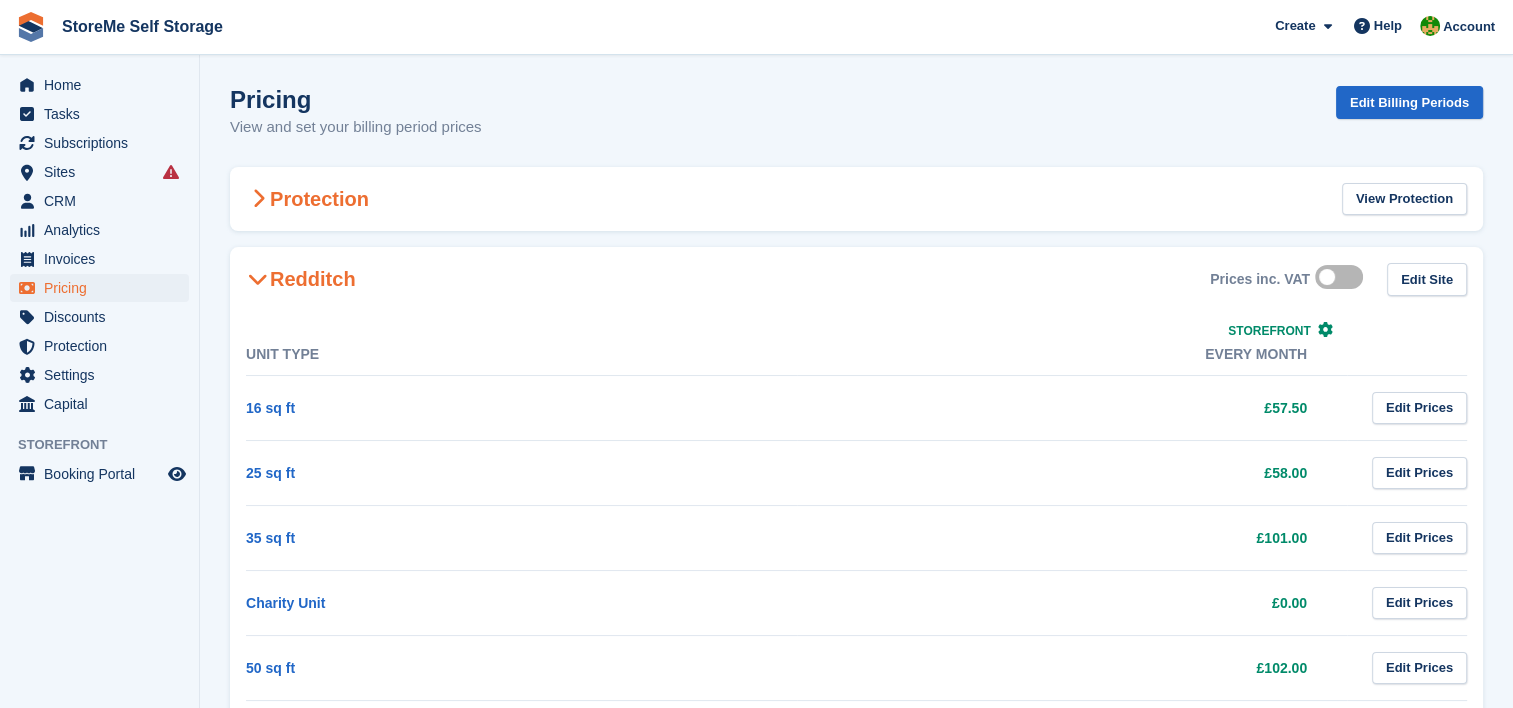 click at bounding box center [258, 199] 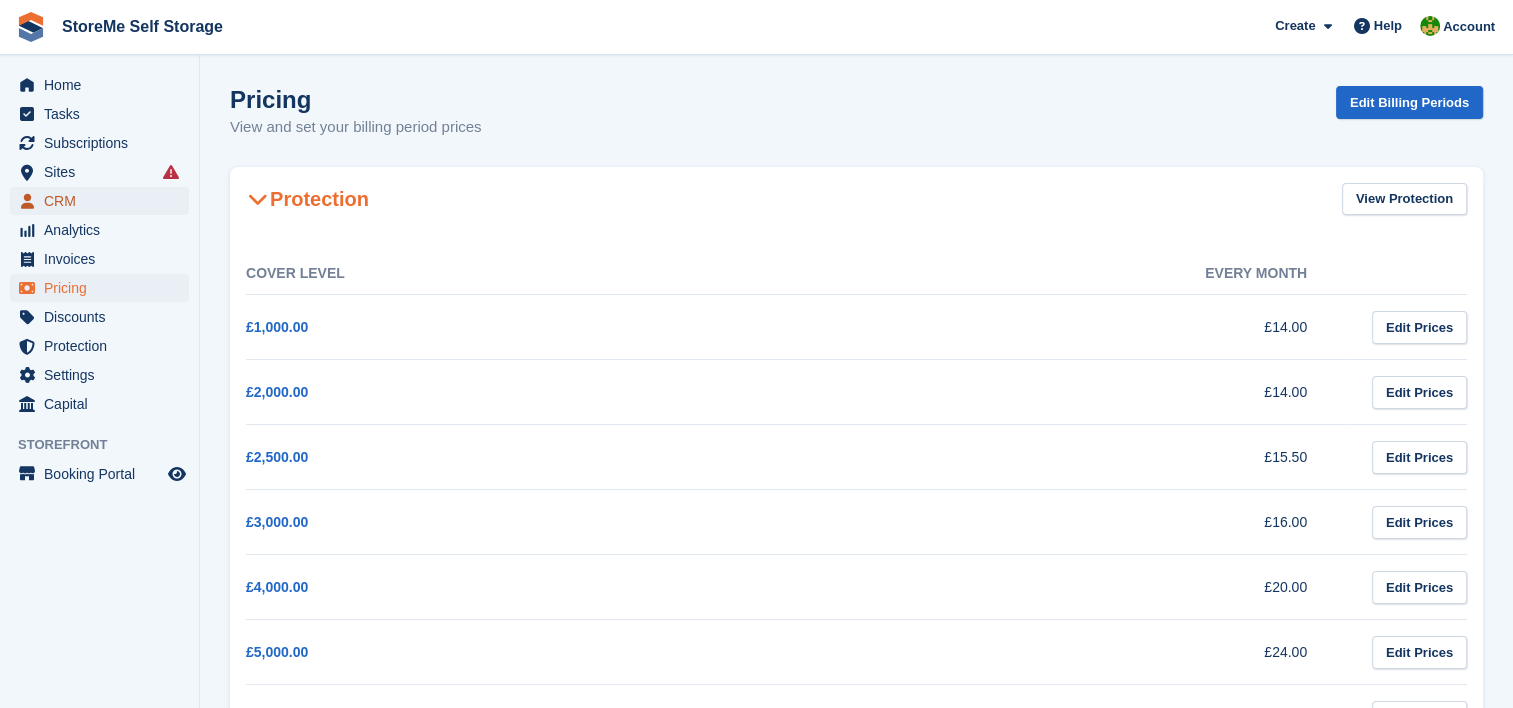 click on "CRM" at bounding box center [104, 201] 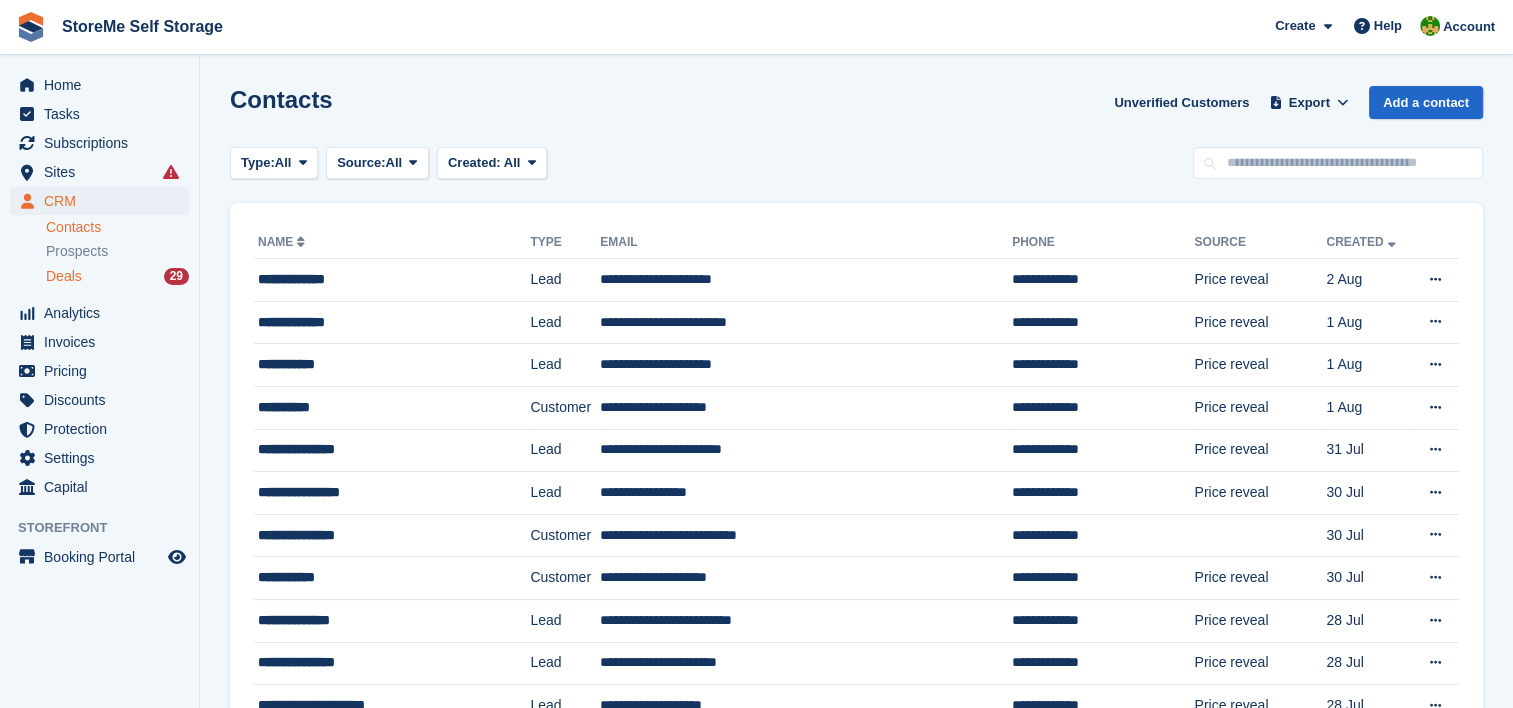 click on "Deals" at bounding box center (64, 276) 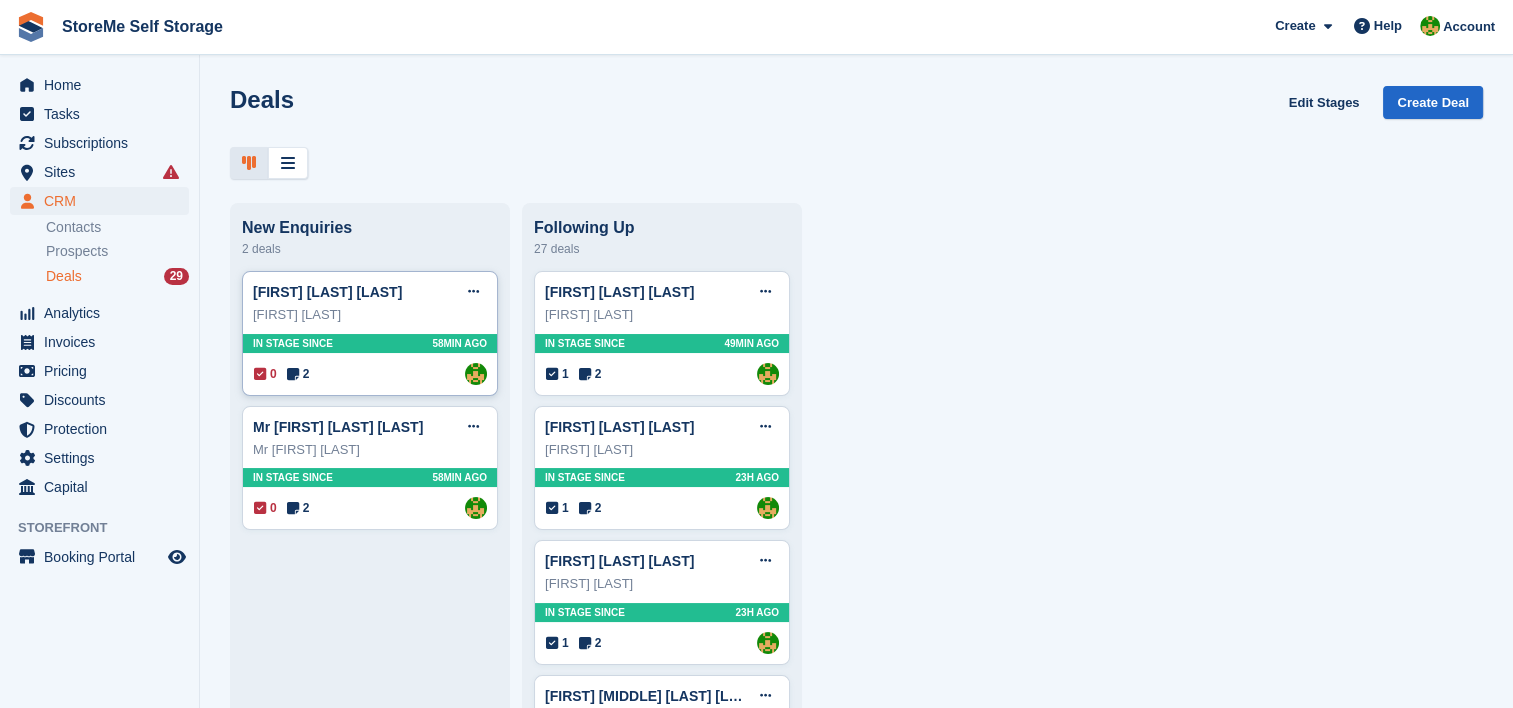 click on "Tracey Miller Deal
Edit deal
Mark as won
Mark as lost
Delete deal
Tracey Miller
In stage since 58MIN AGO
0
2
Assigned to StorMe" at bounding box center [370, 333] 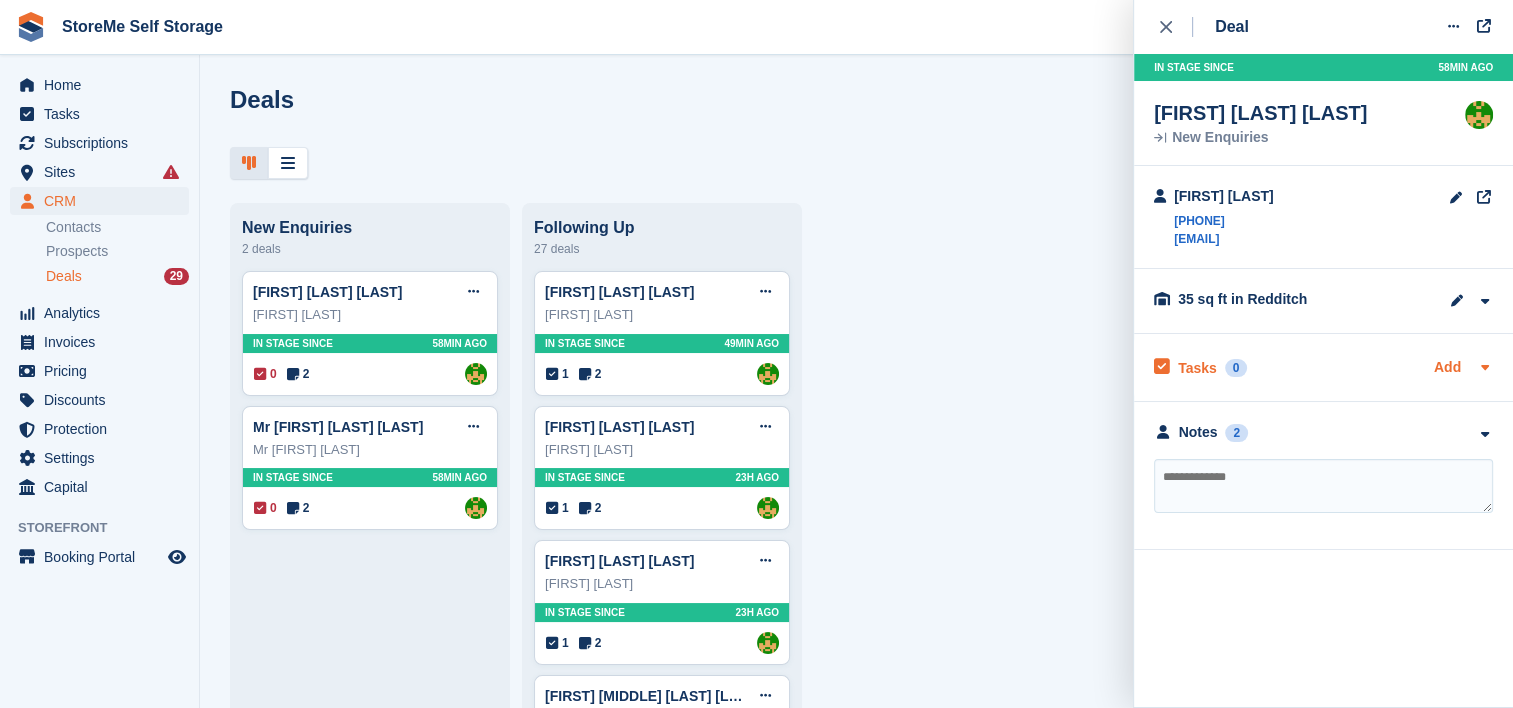 click on "Add" at bounding box center [1447, 368] 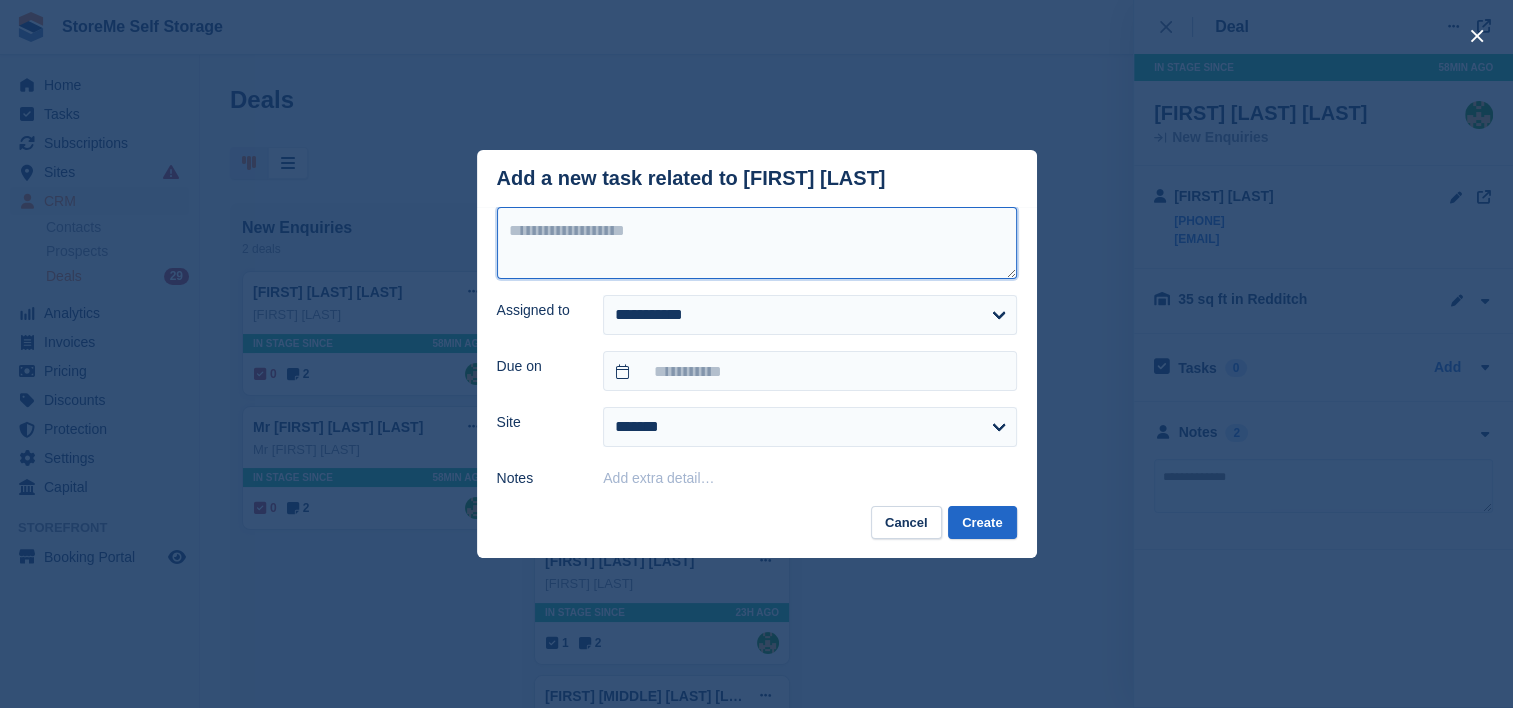 click at bounding box center [757, 243] 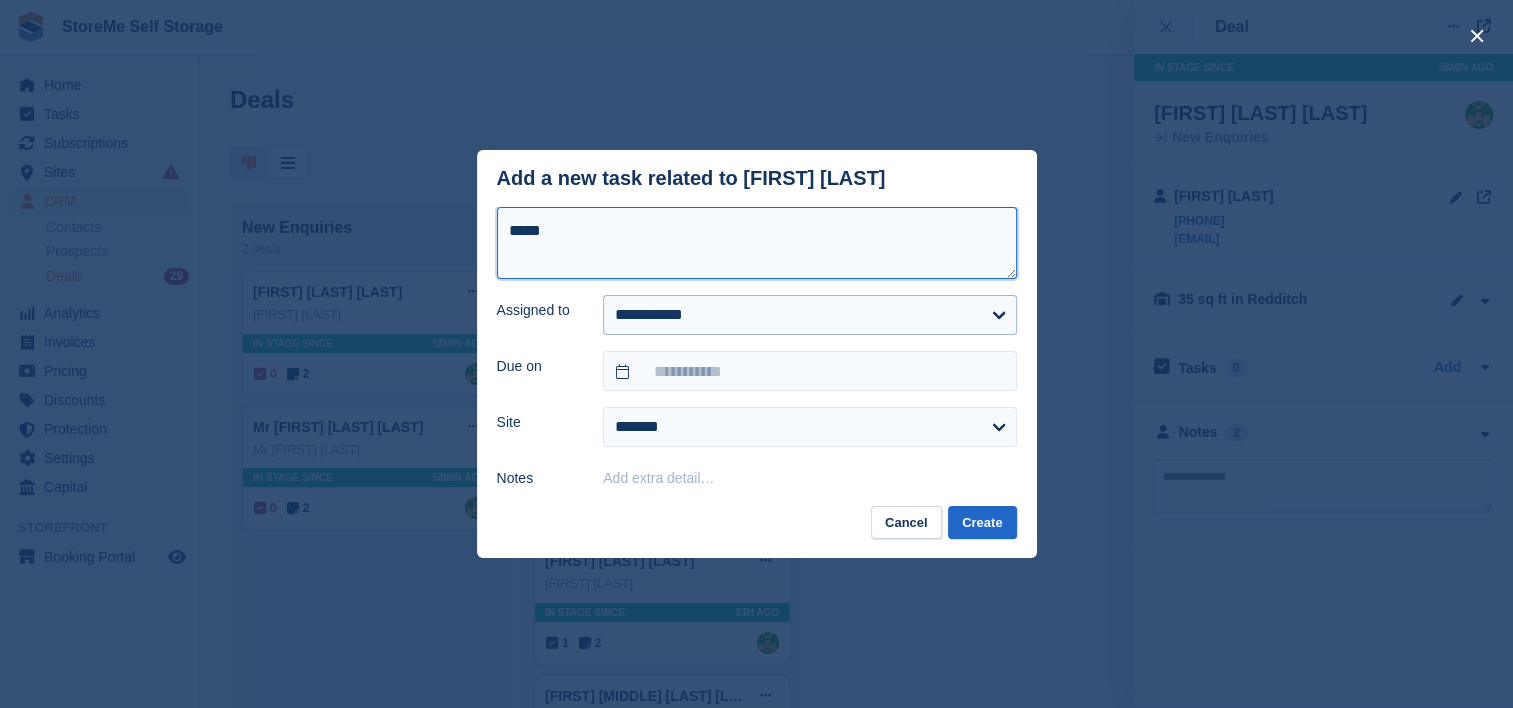 type on "*****" 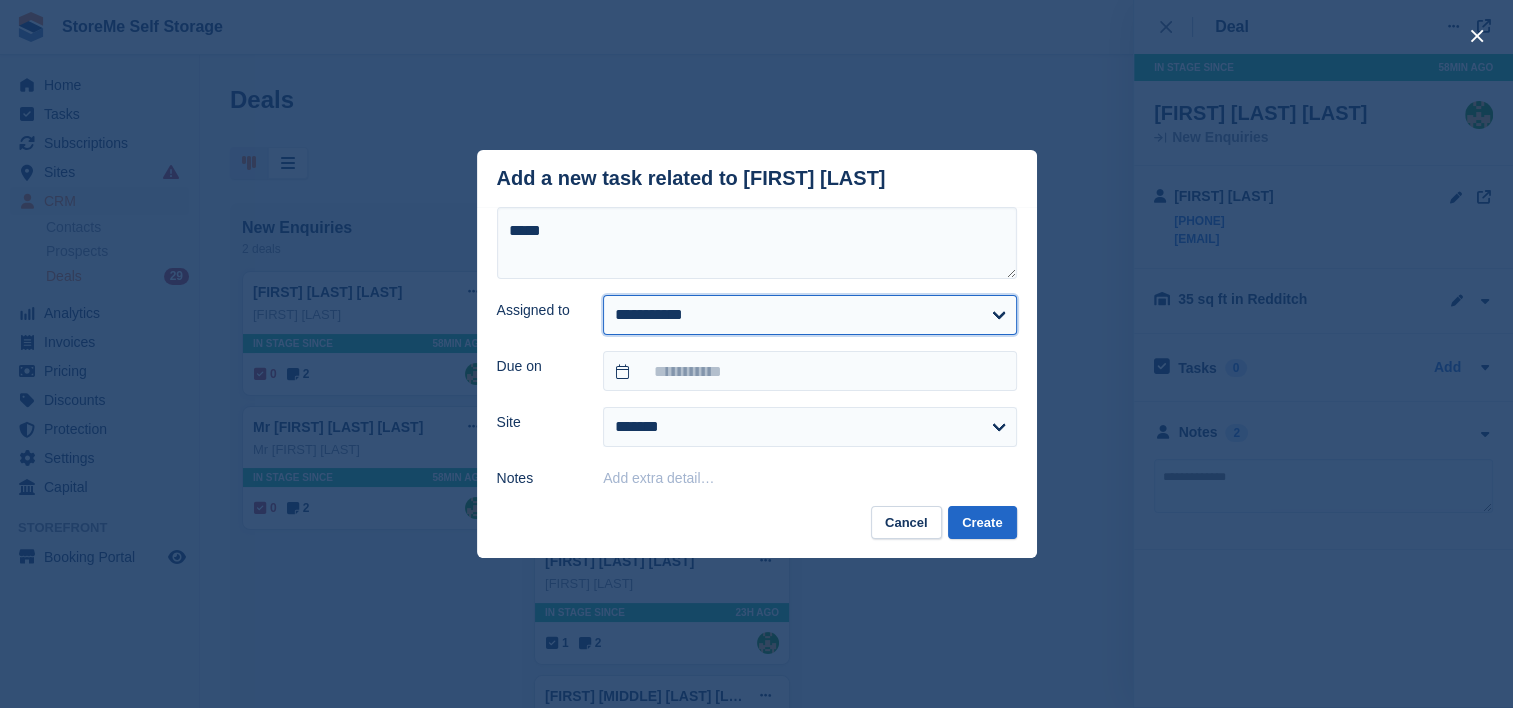 click on "**********" at bounding box center [809, 315] 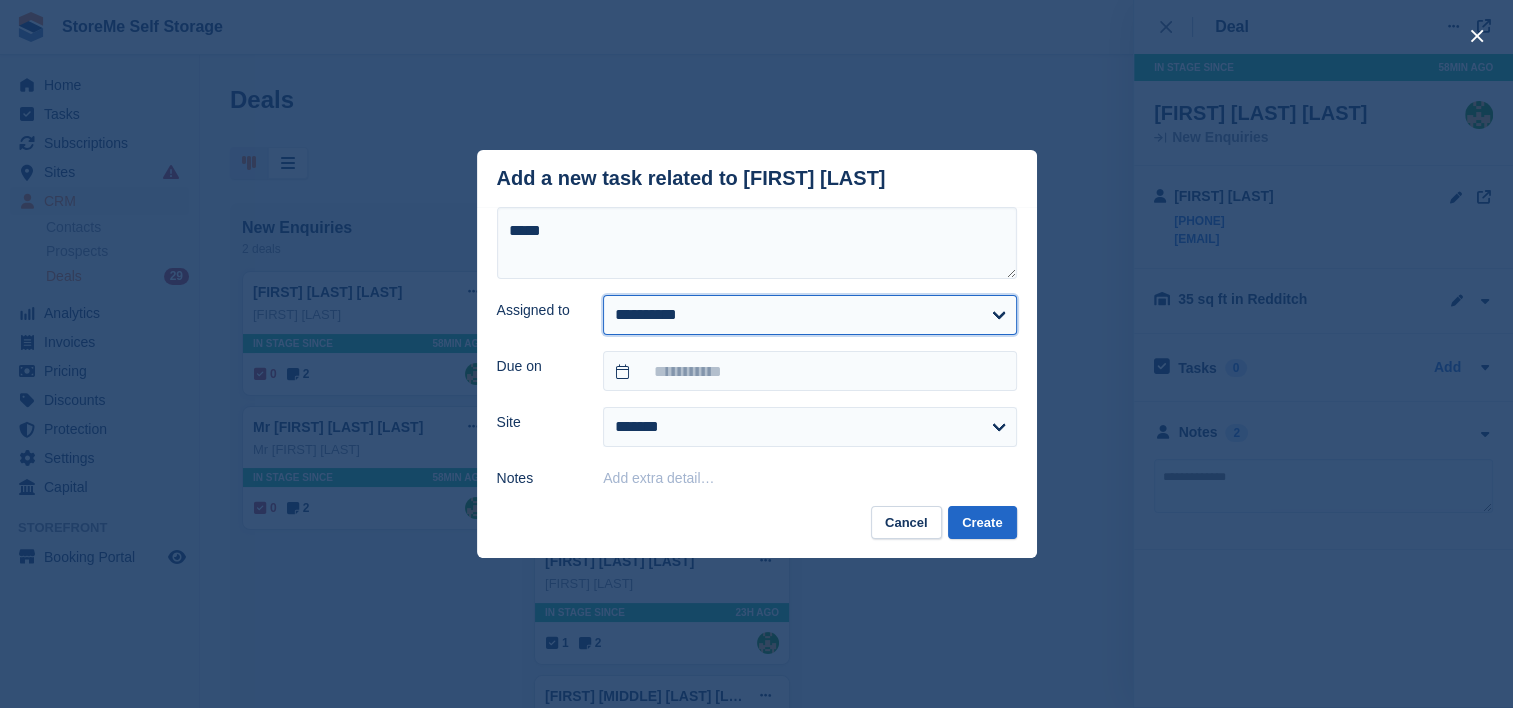 click on "**********" at bounding box center (809, 315) 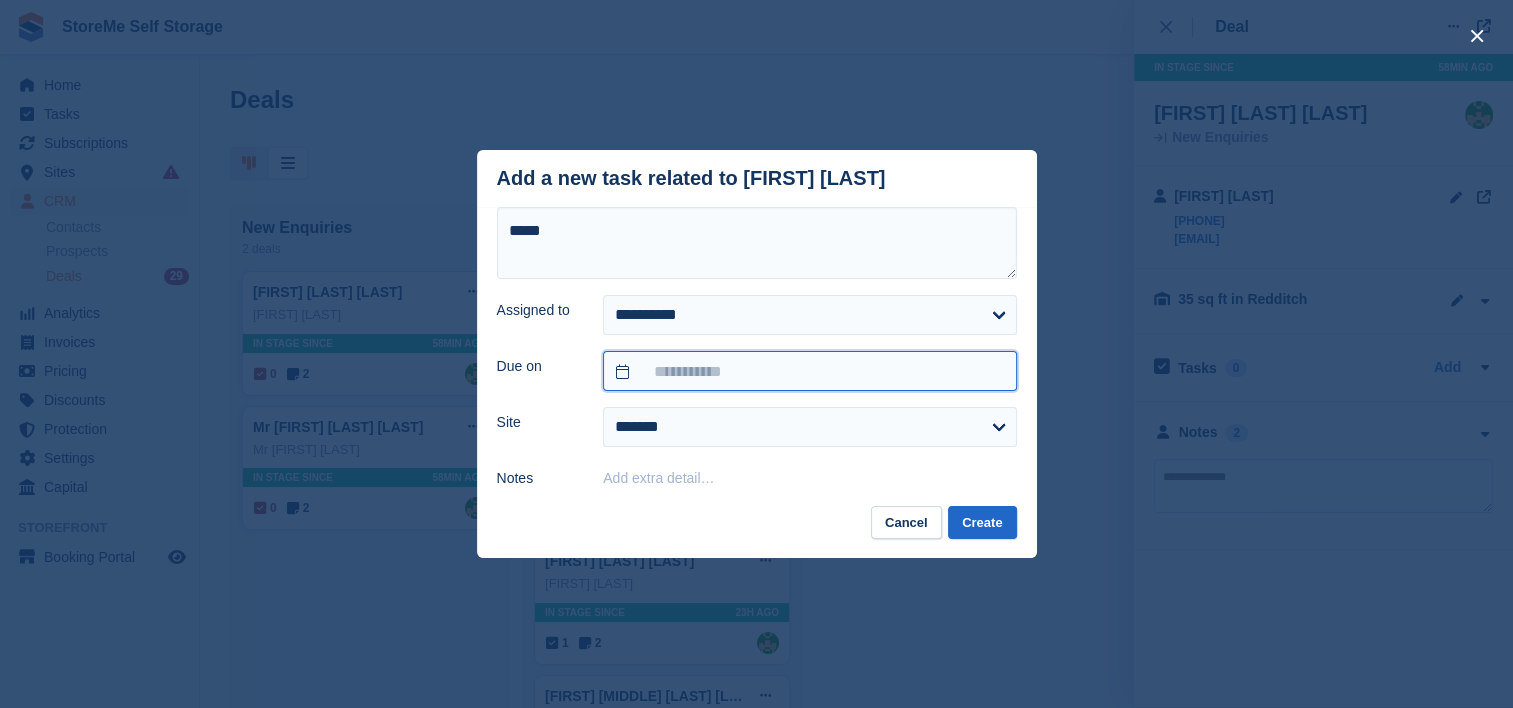 click at bounding box center (809, 371) 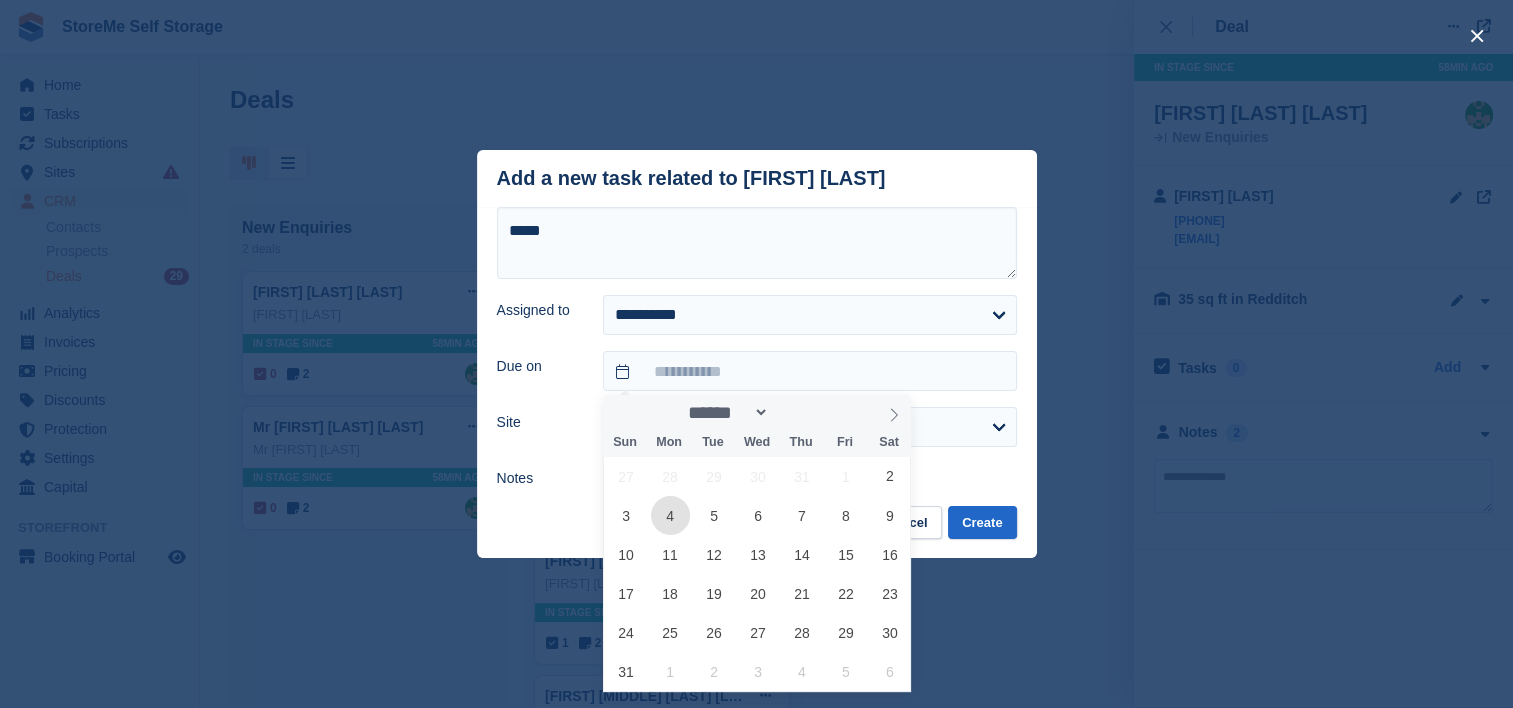 click on "4" at bounding box center (670, 515) 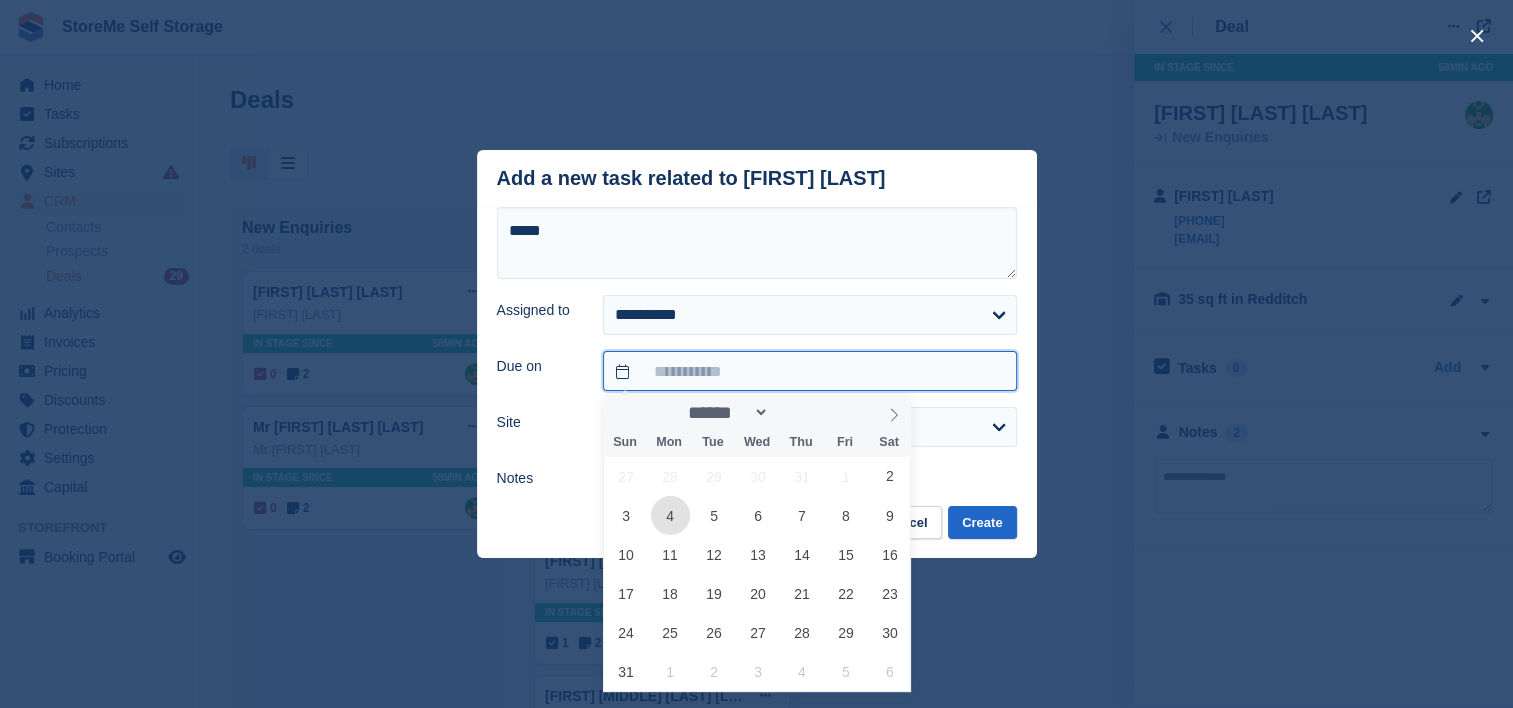 type on "**********" 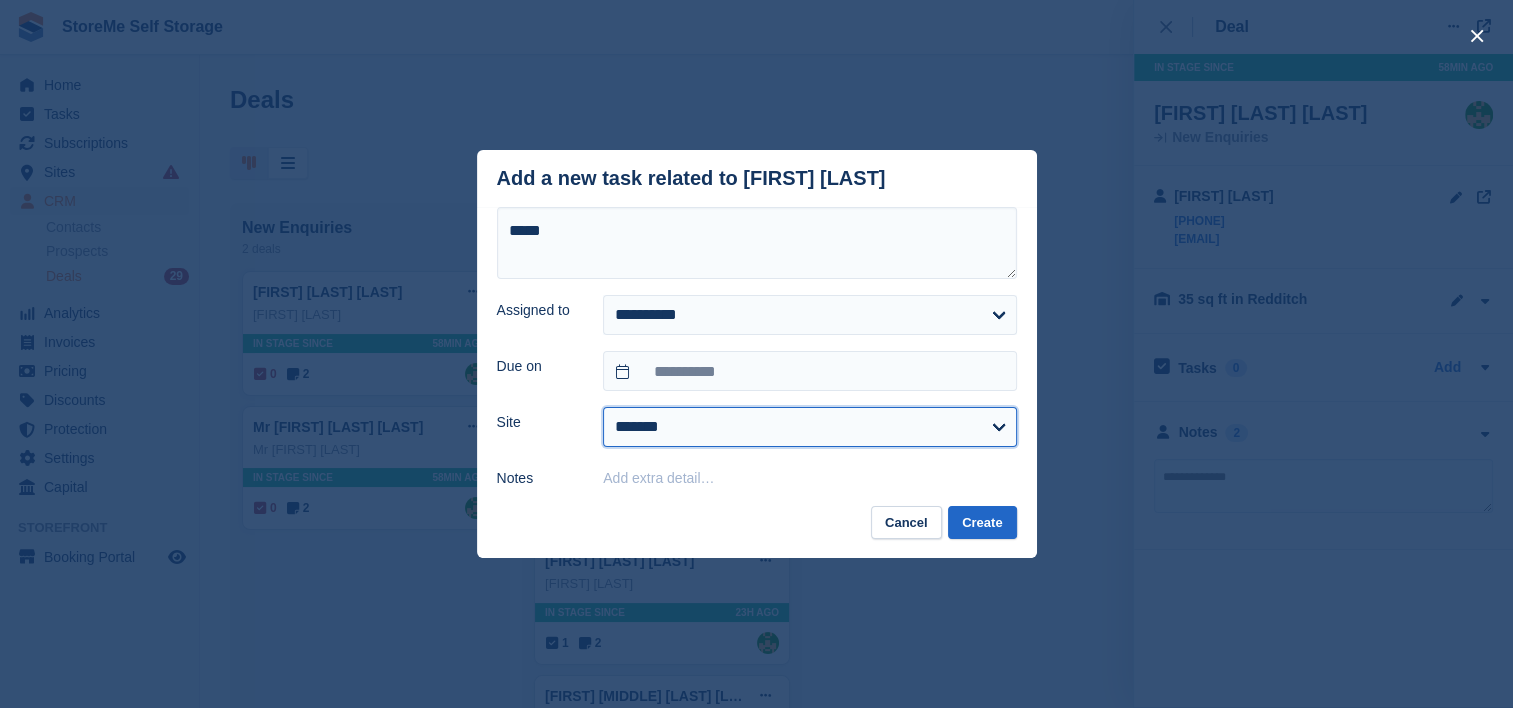 click on "*******
********" at bounding box center (809, 427) 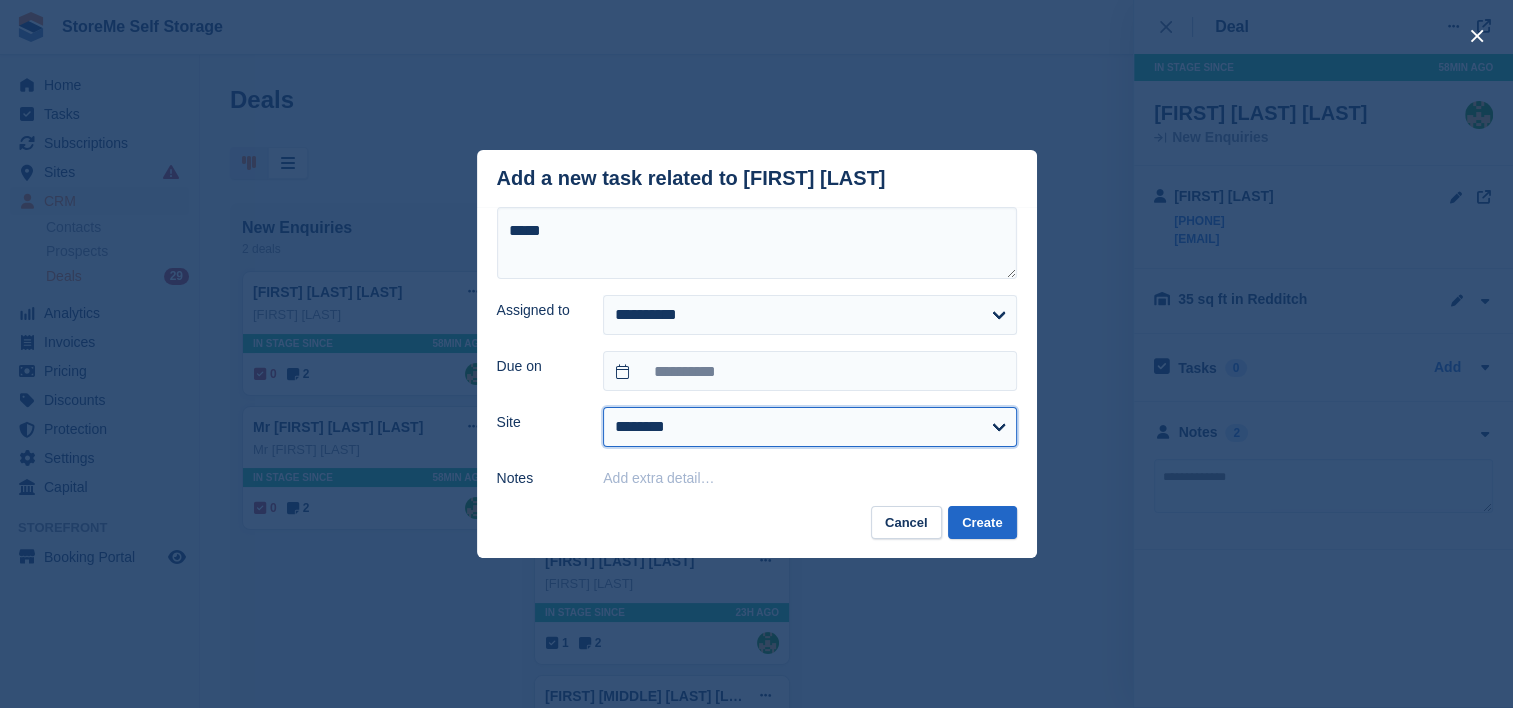 click on "*******
********" at bounding box center (809, 427) 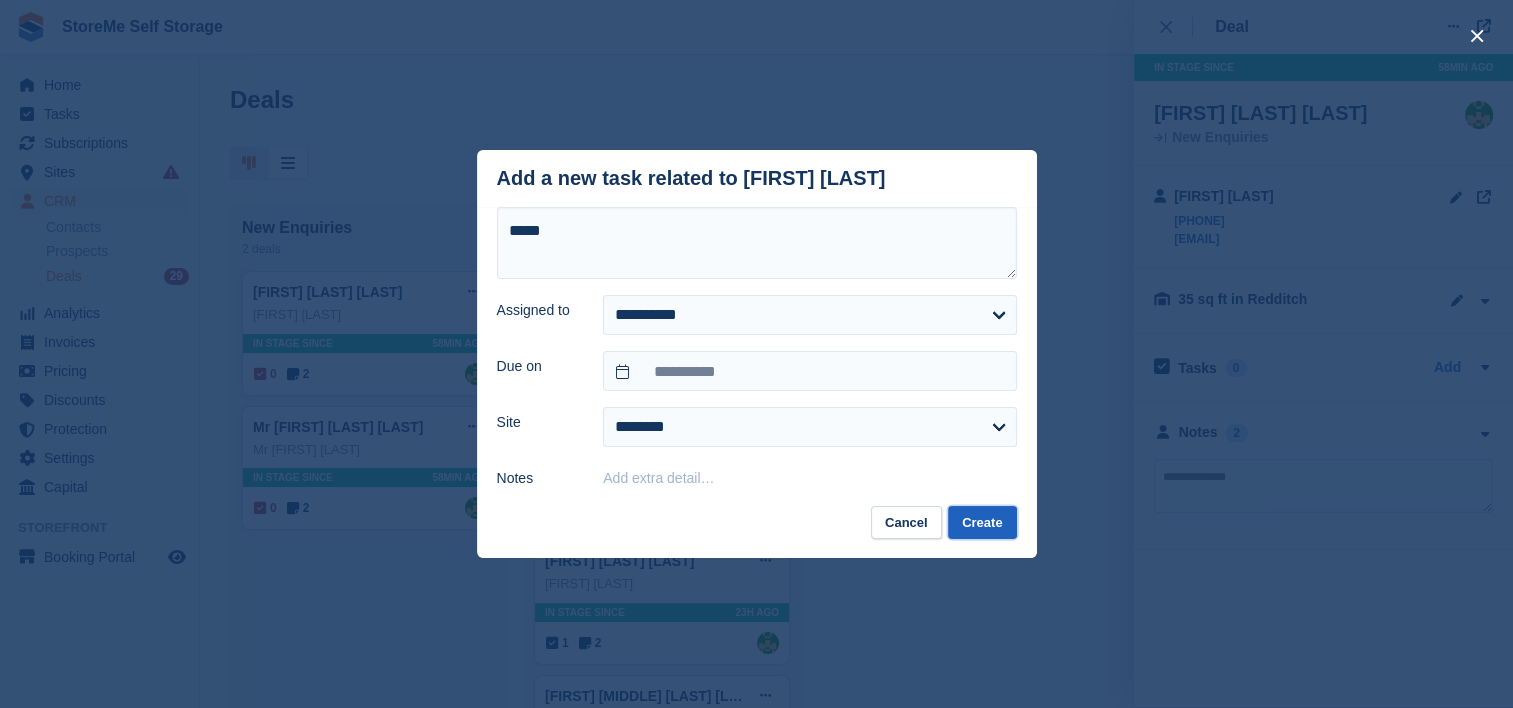 click on "Create" at bounding box center [982, 522] 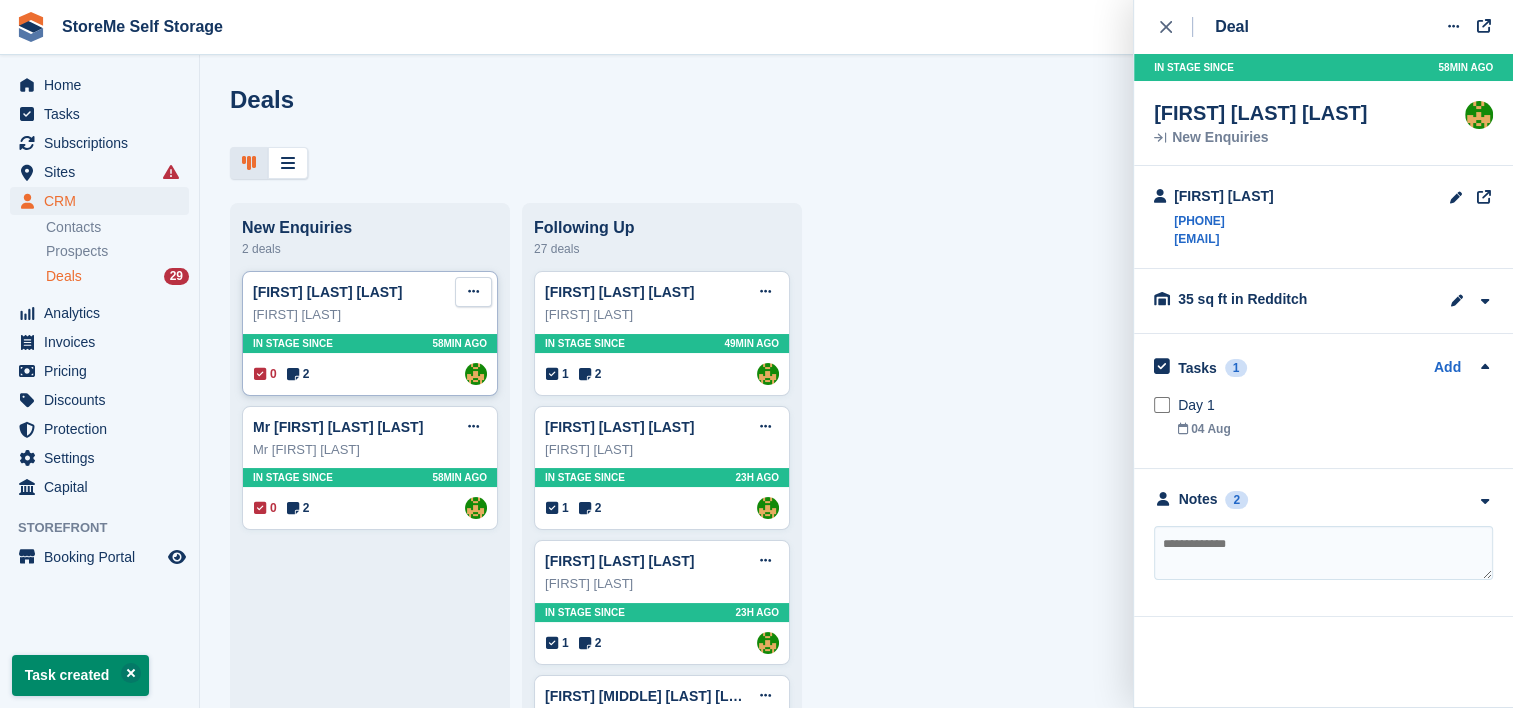 click at bounding box center [473, 292] 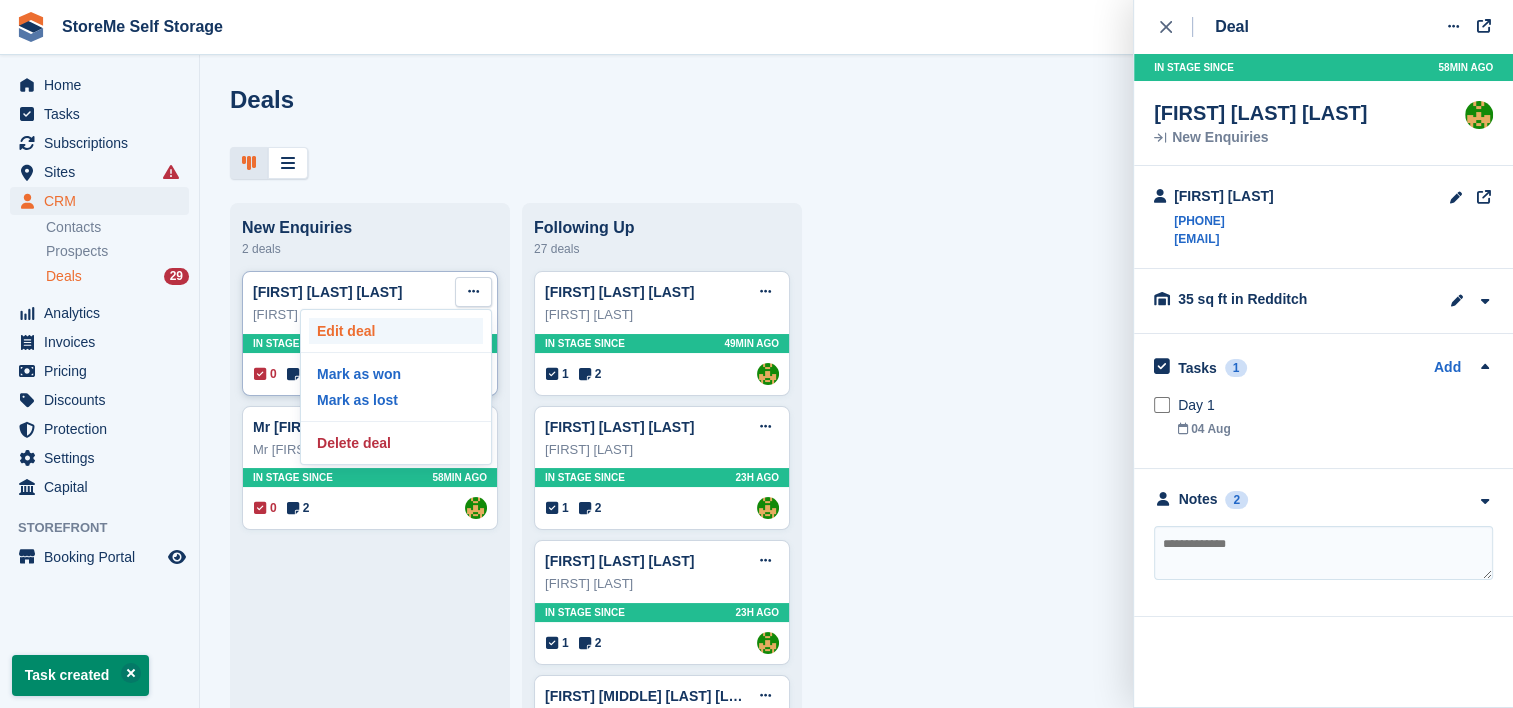 click on "Edit deal" at bounding box center (396, 331) 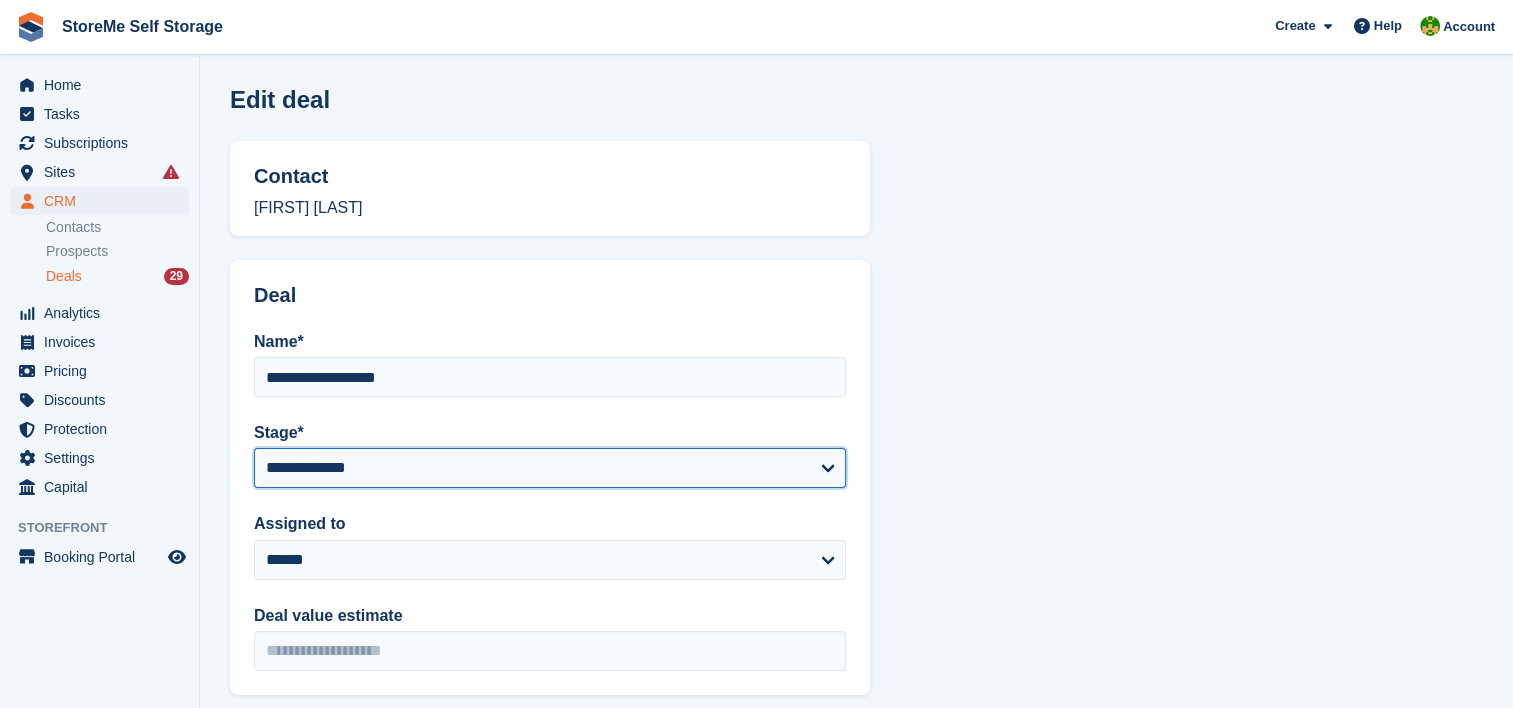 click on "**********" at bounding box center (550, 468) 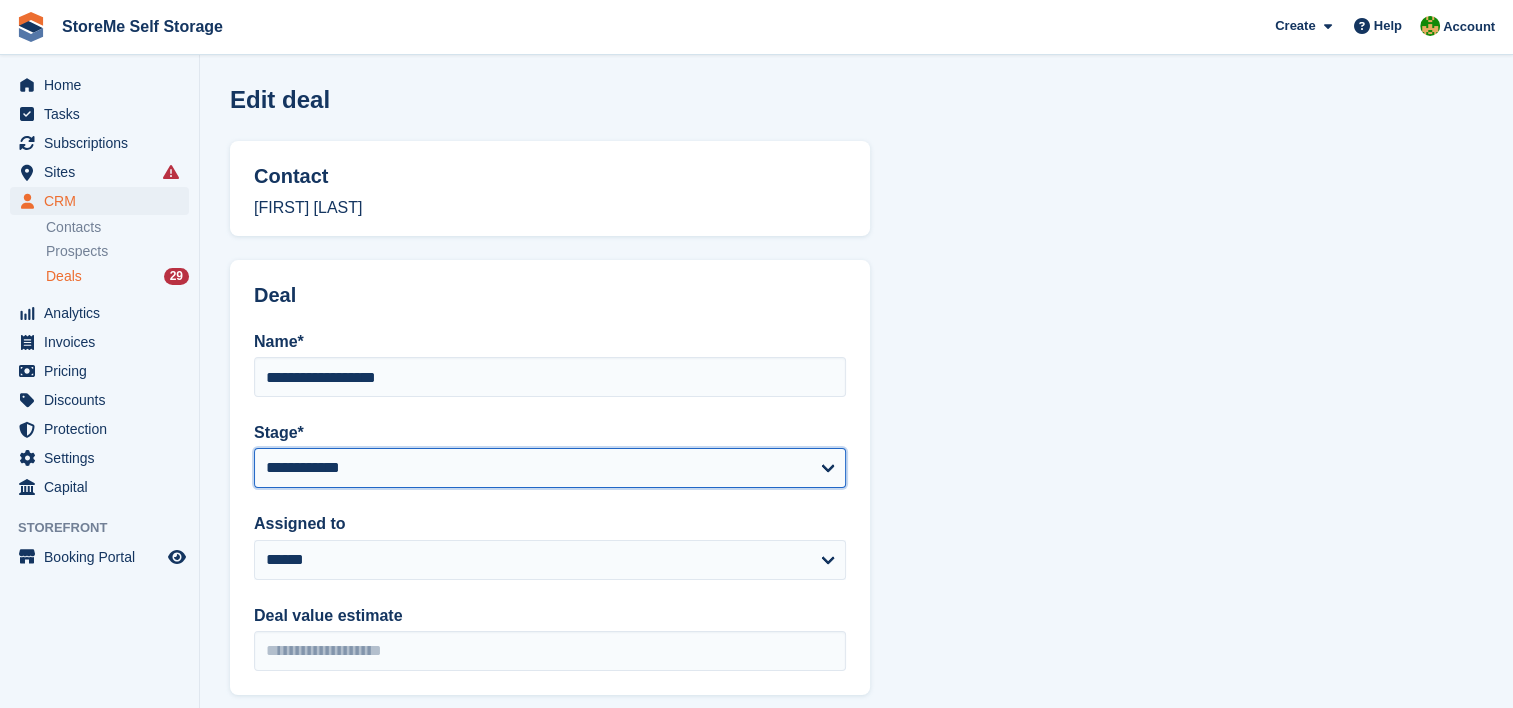 click on "**********" at bounding box center [550, 468] 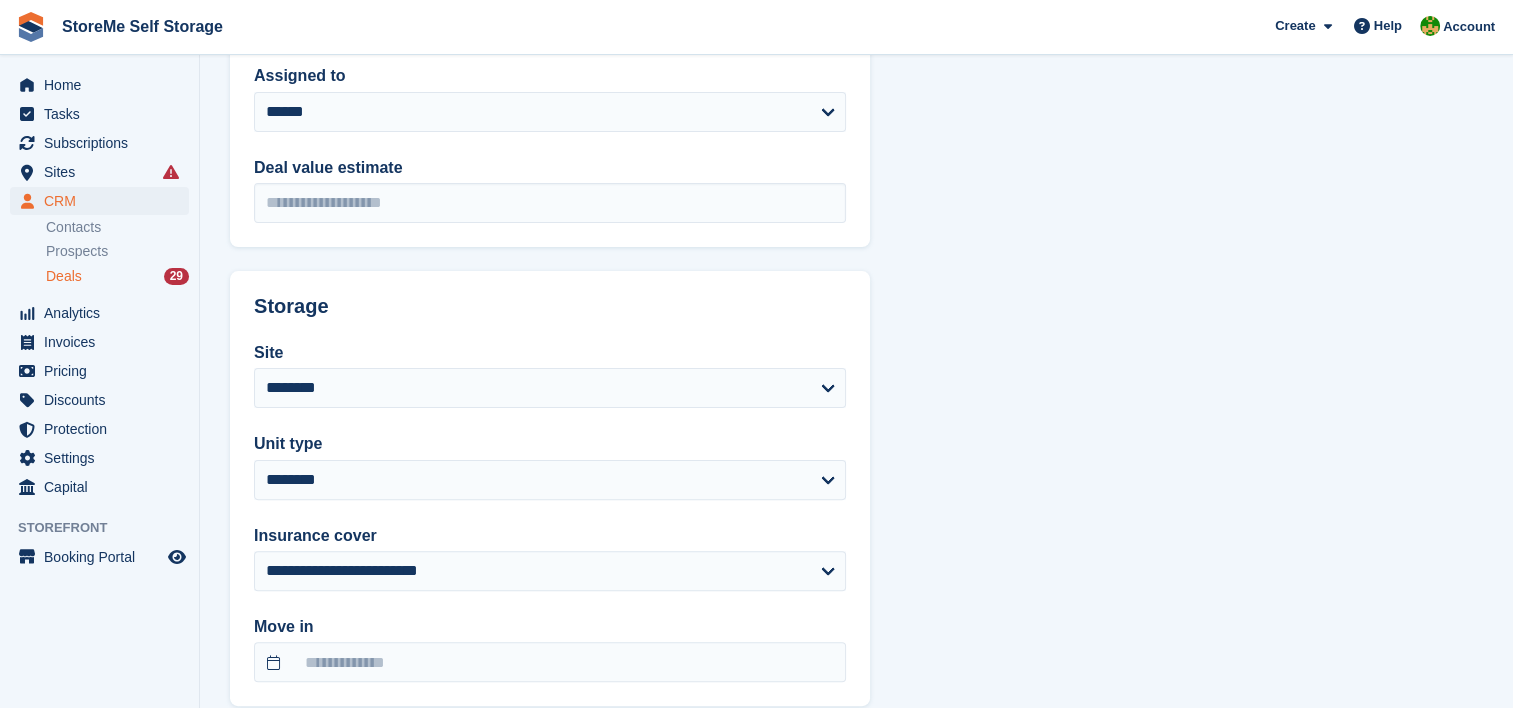 scroll, scrollTop: 564, scrollLeft: 0, axis: vertical 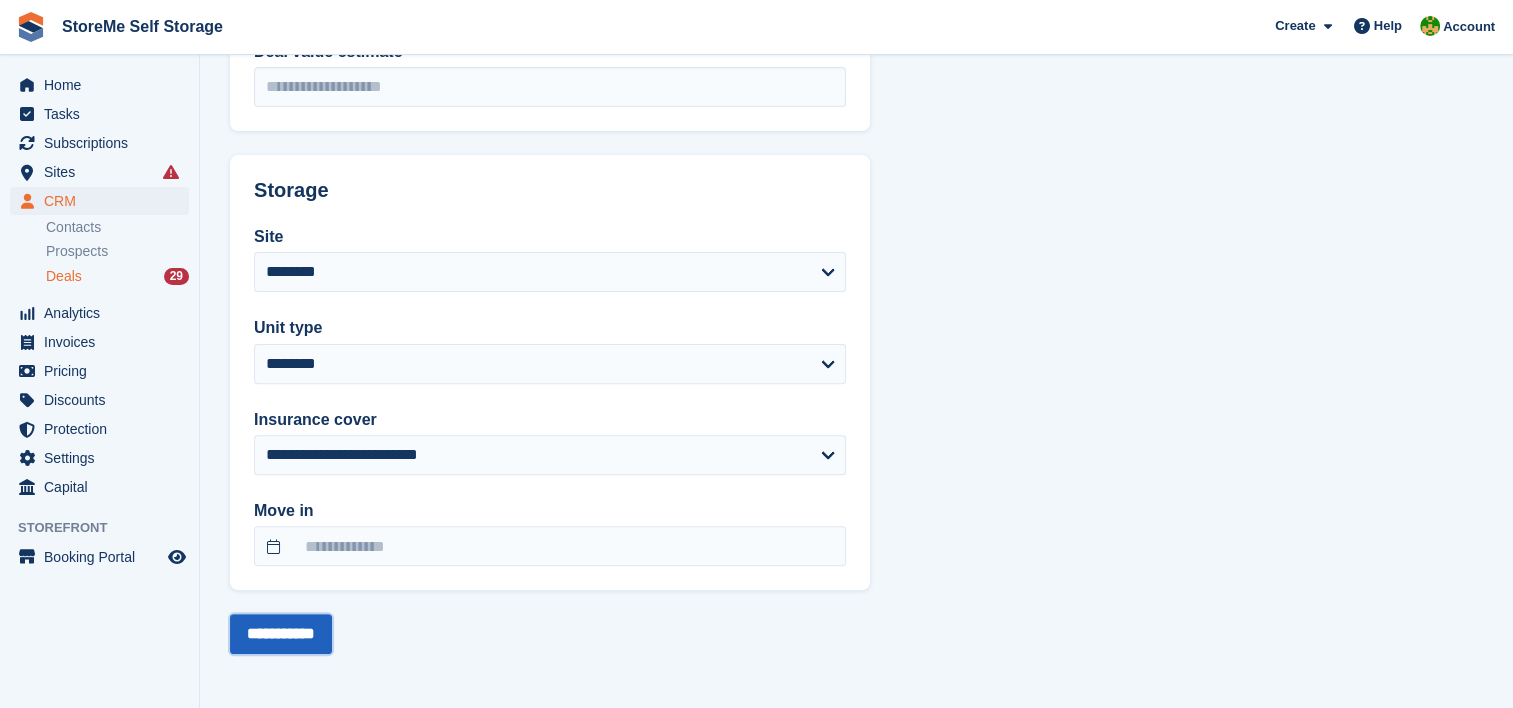 click on "**********" at bounding box center (281, 634) 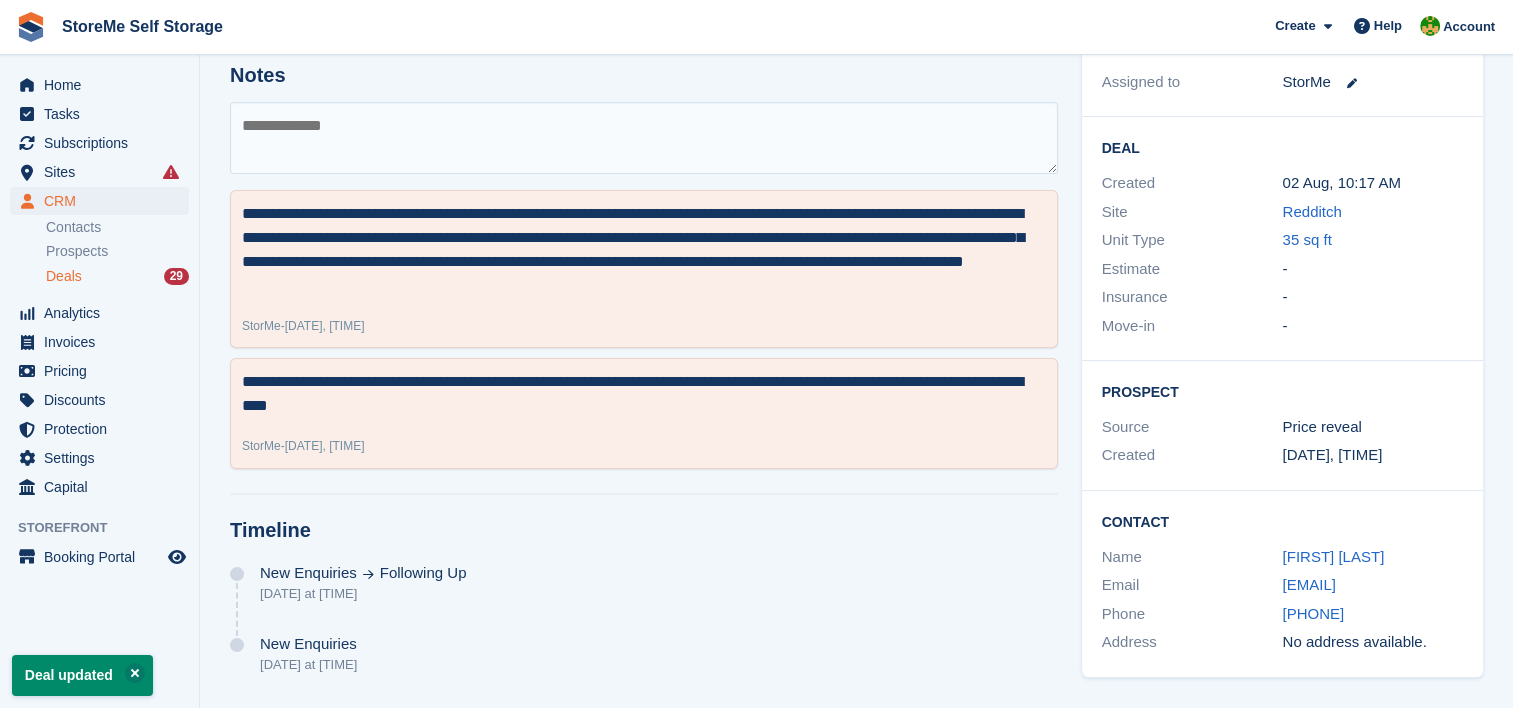 scroll, scrollTop: 0, scrollLeft: 0, axis: both 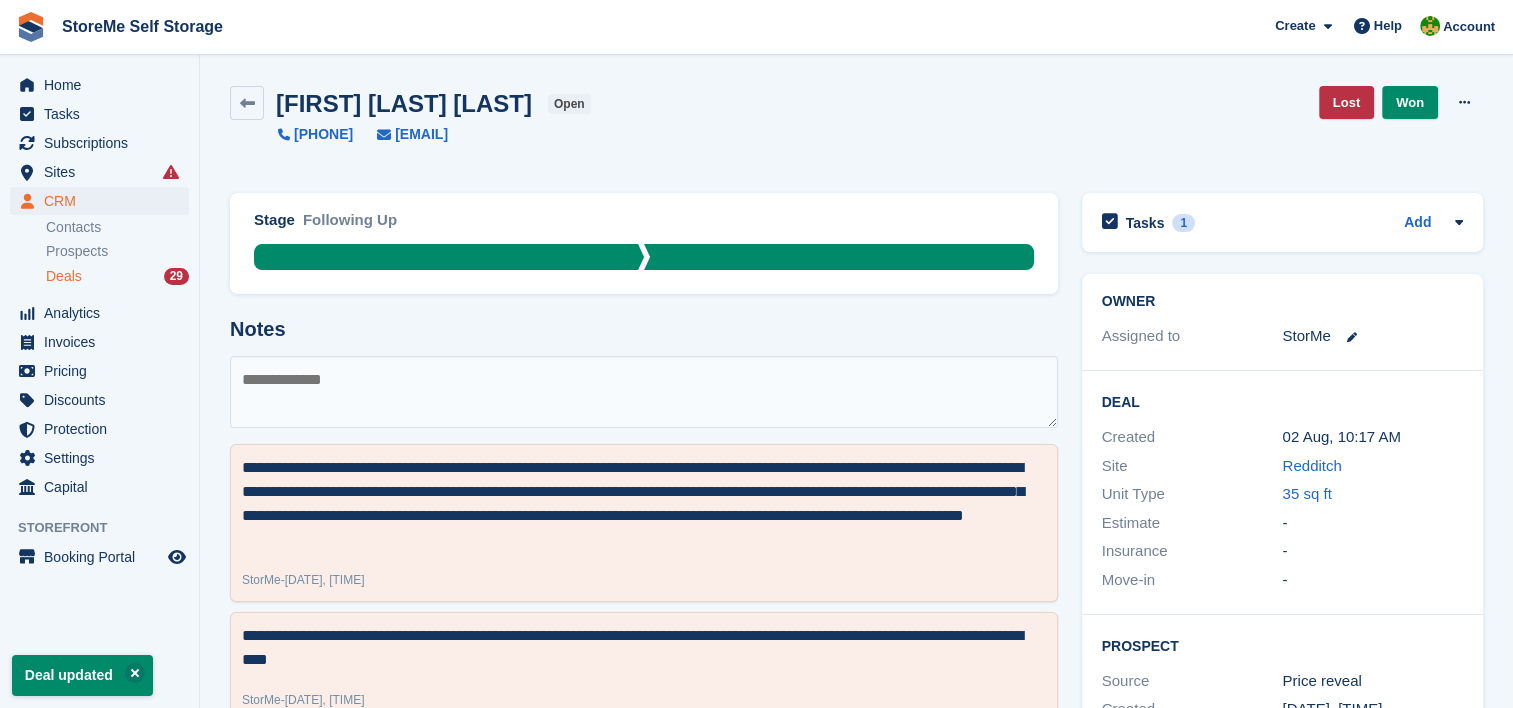 click on "Deals" at bounding box center [64, 276] 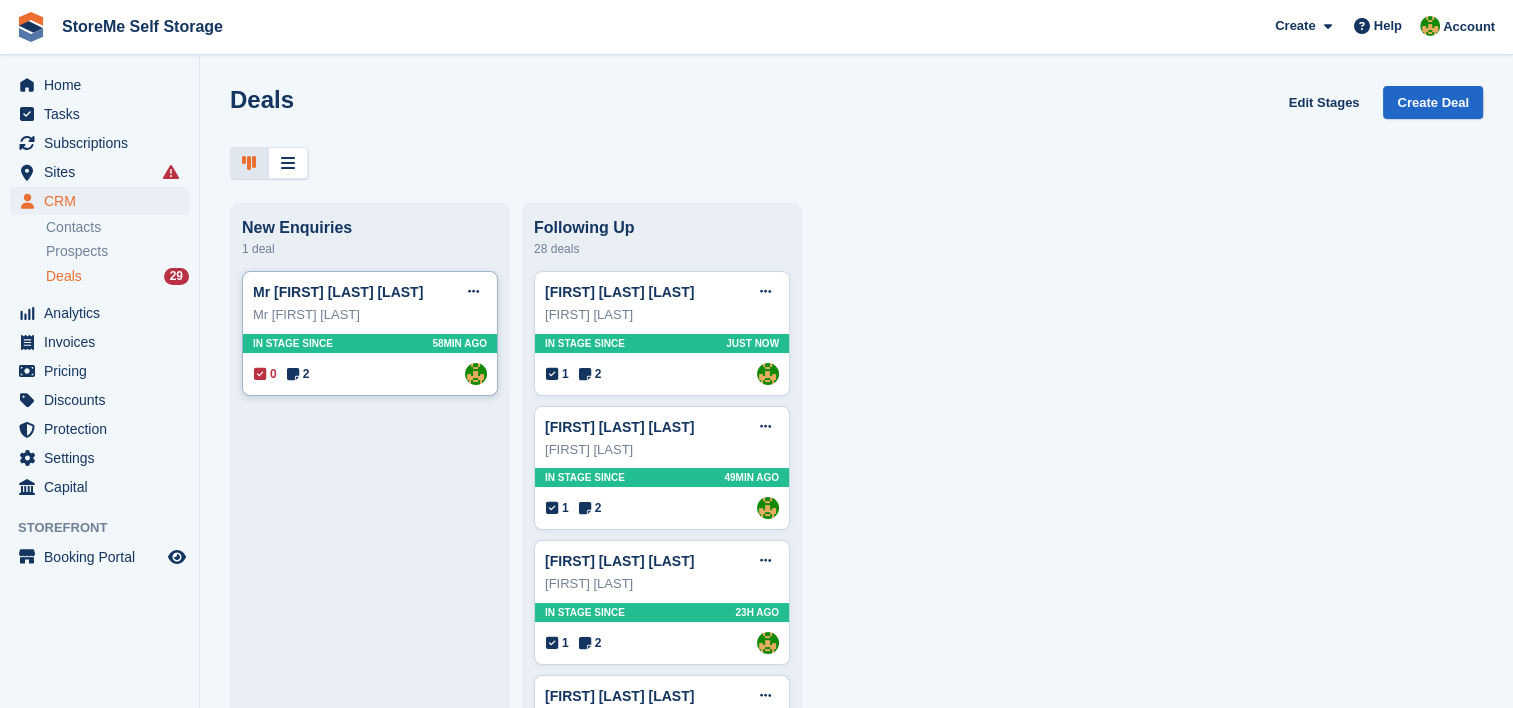 click on "In stage since 58MIN AGO" at bounding box center [370, 343] 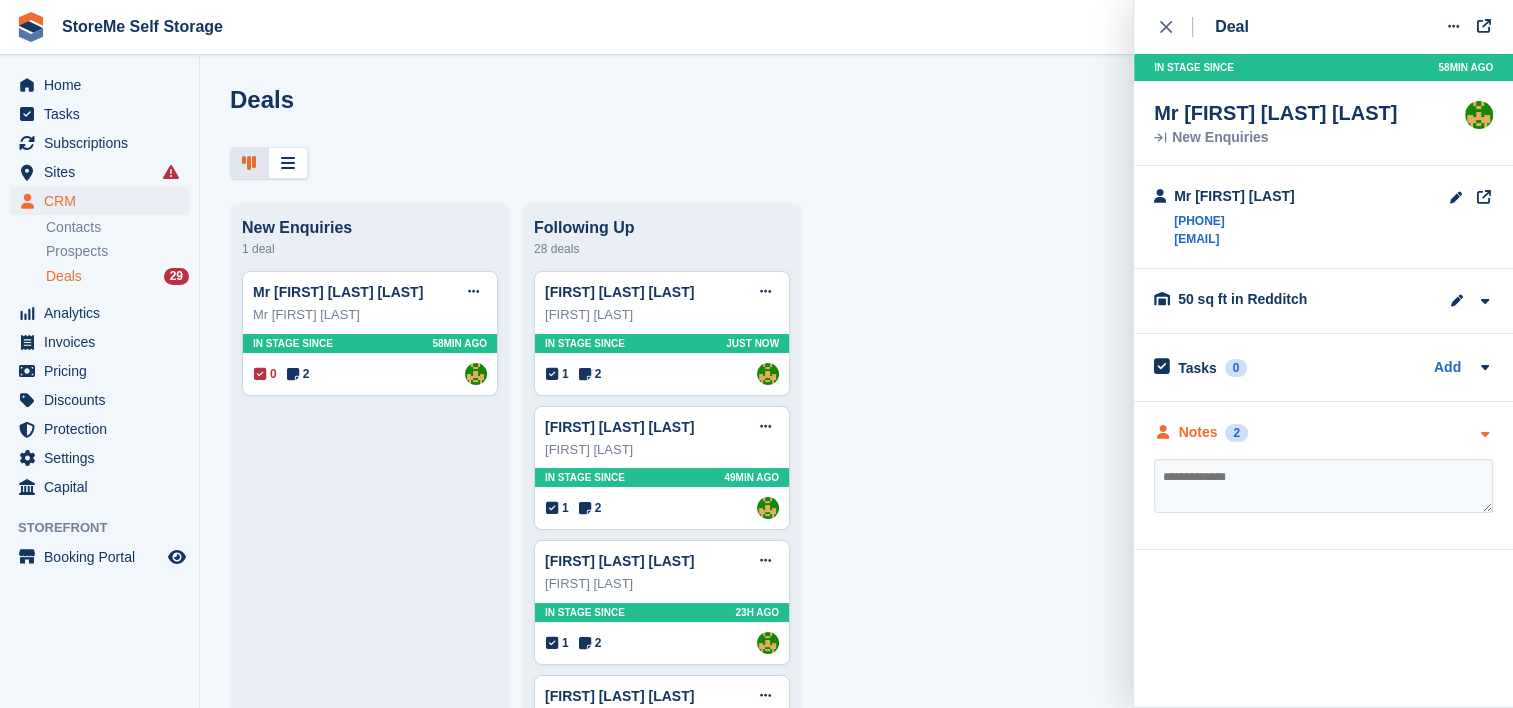 click on "Notes" at bounding box center (1198, 432) 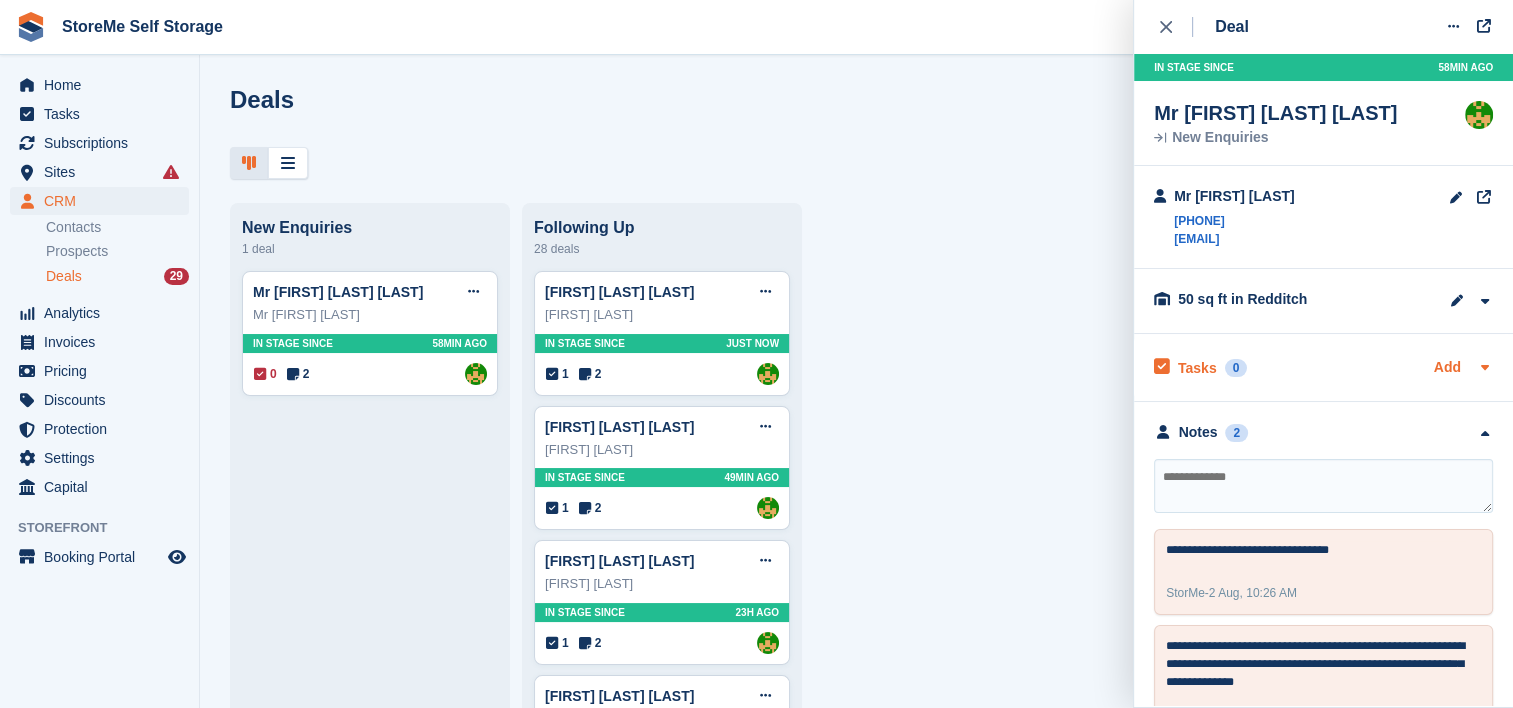 click on "Add" at bounding box center [1447, 368] 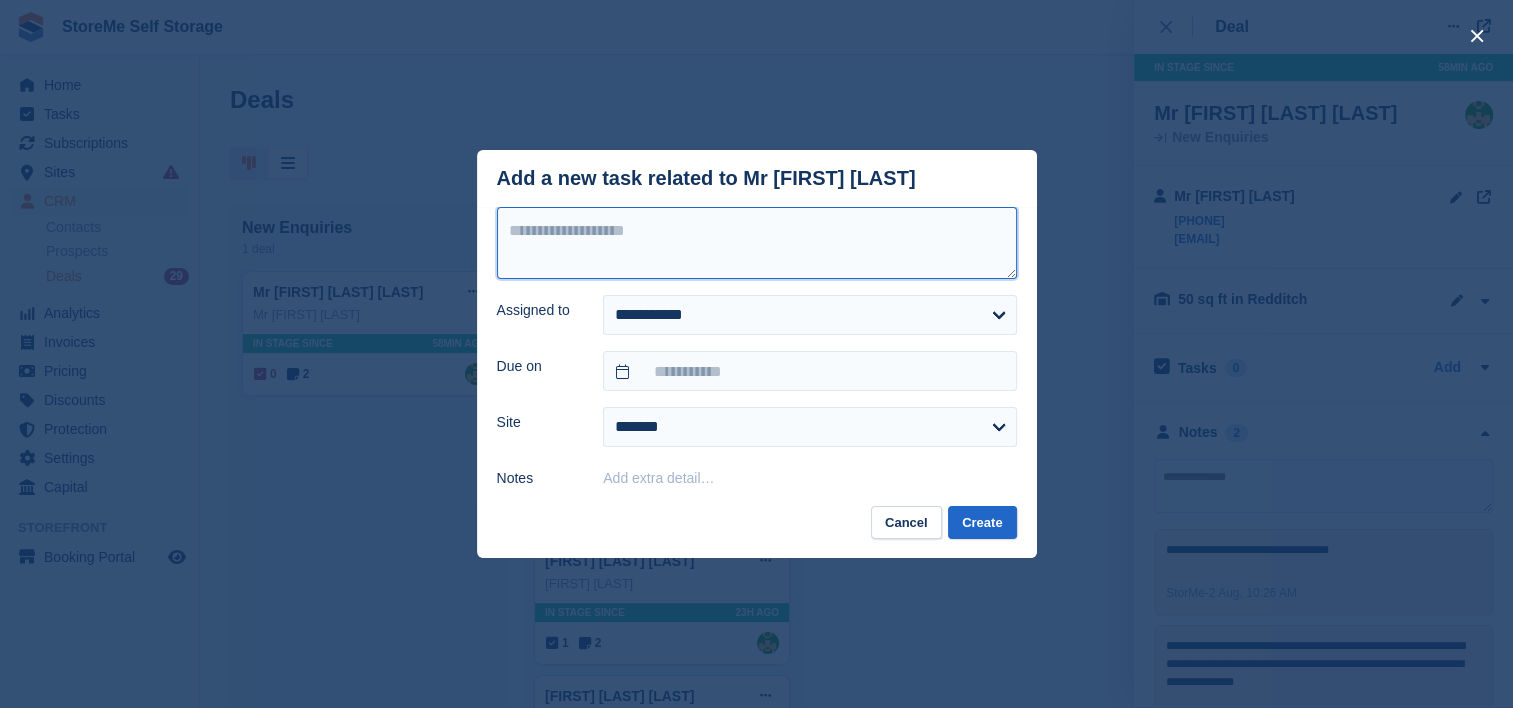 click at bounding box center (757, 243) 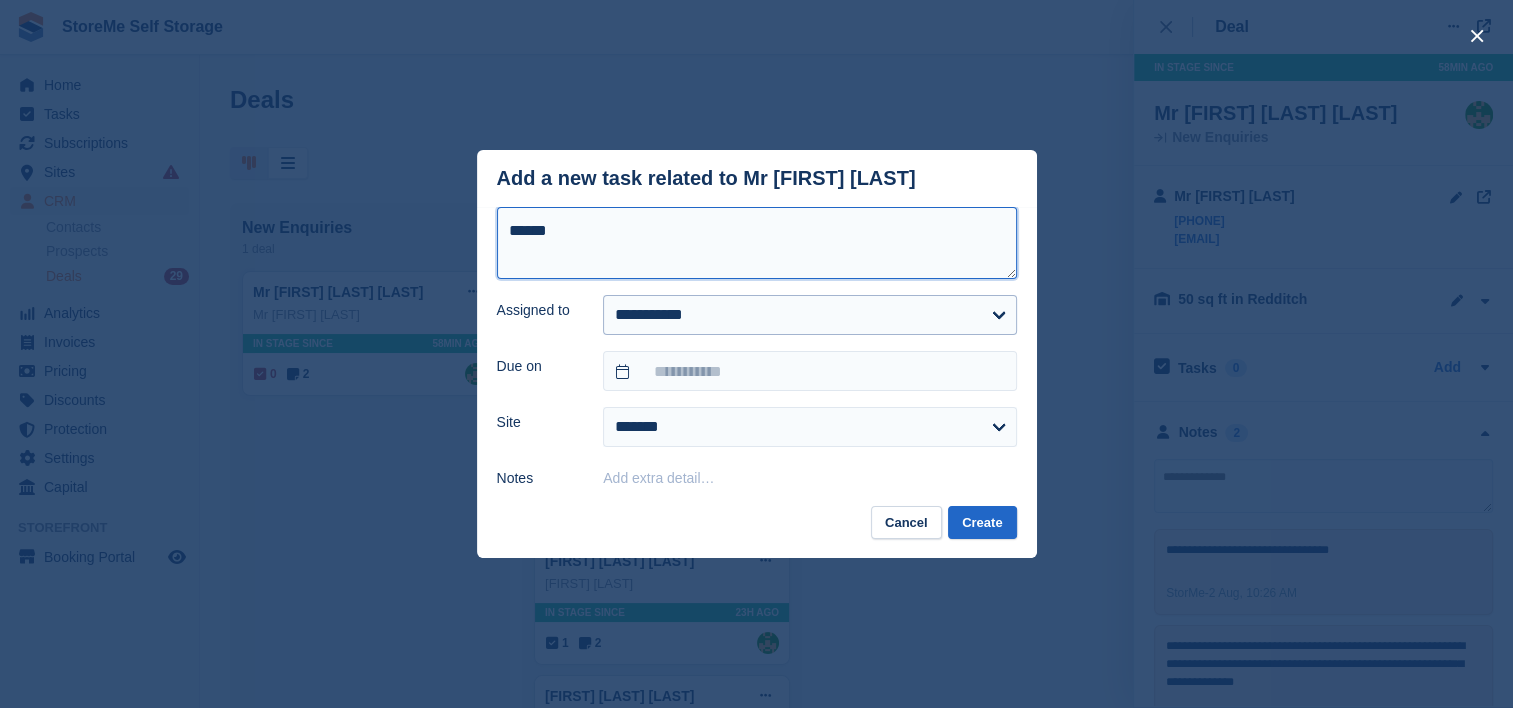 type on "*****" 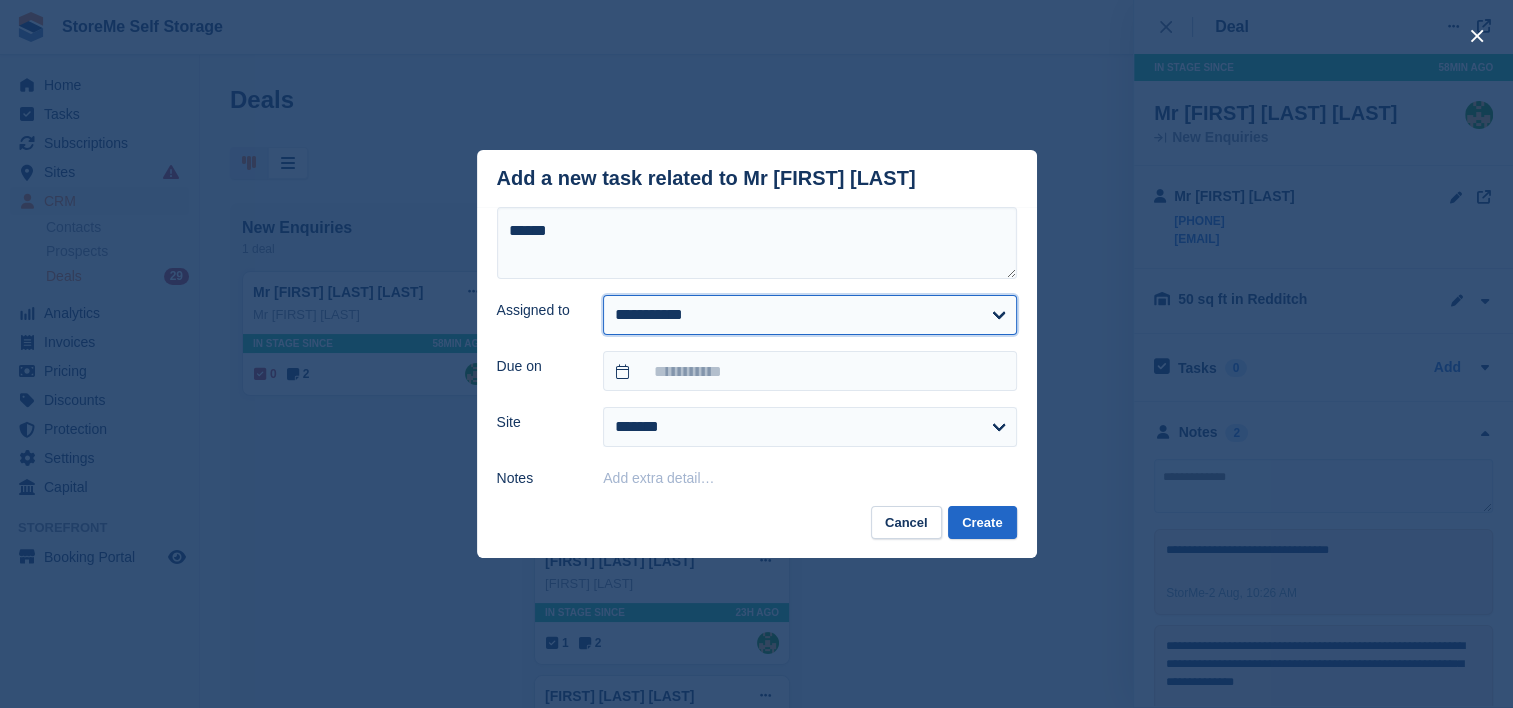 click on "**********" at bounding box center (809, 315) 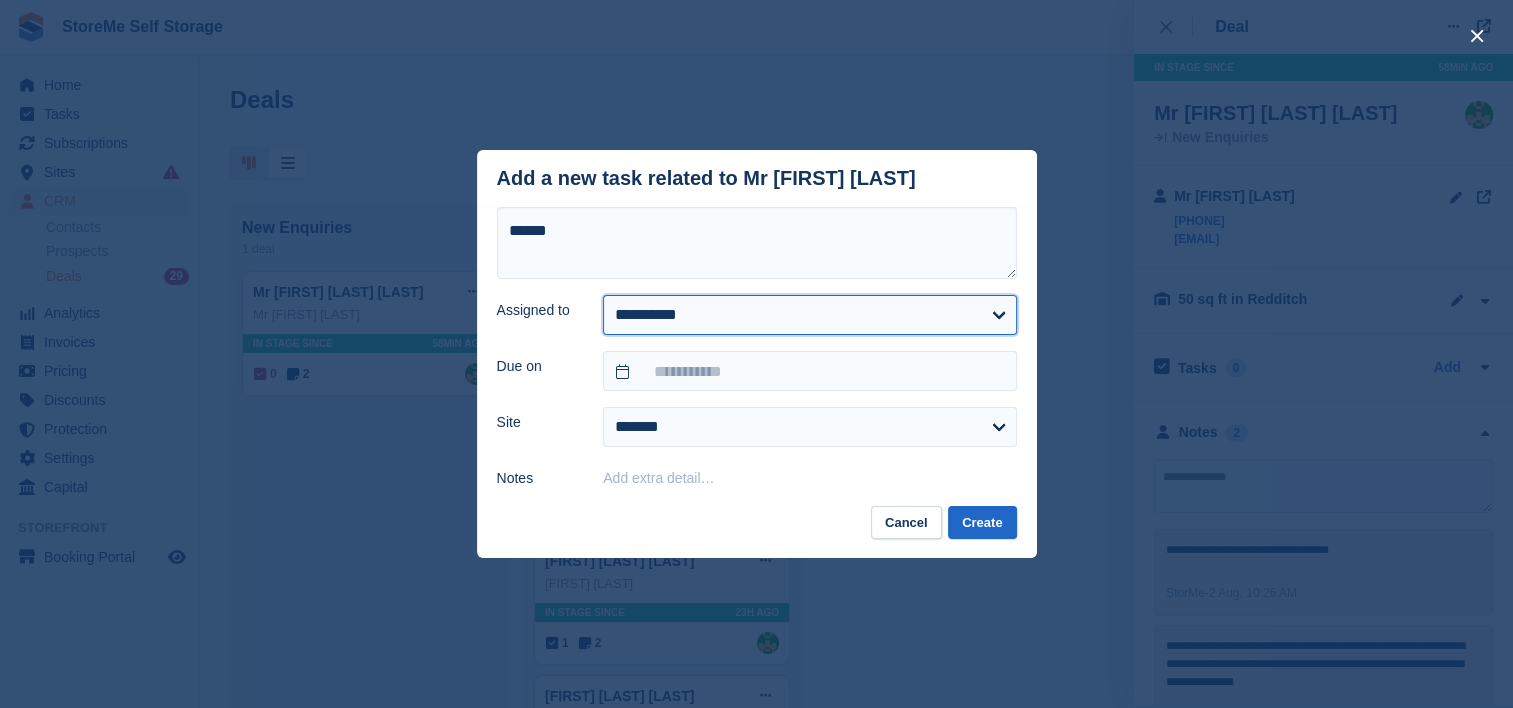click on "**********" at bounding box center (809, 315) 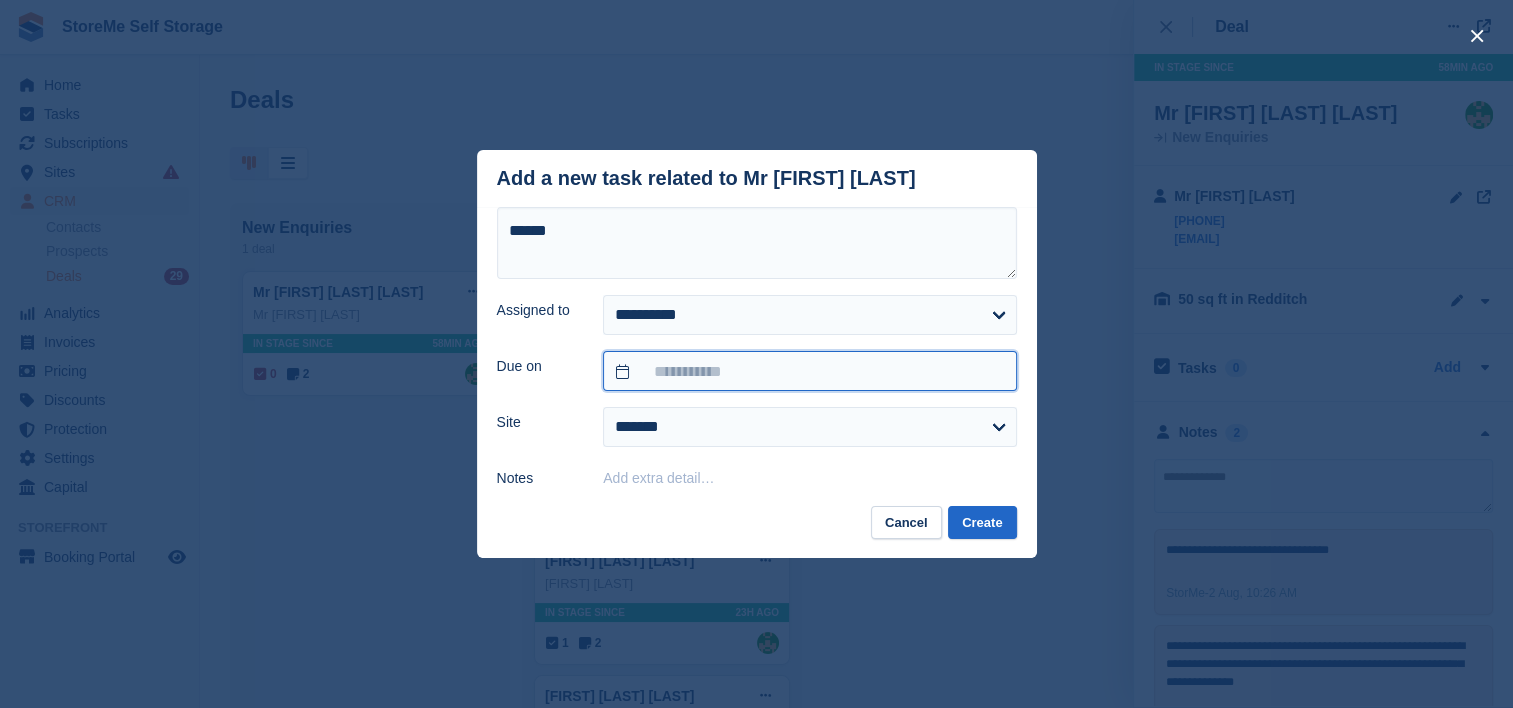 click at bounding box center [809, 371] 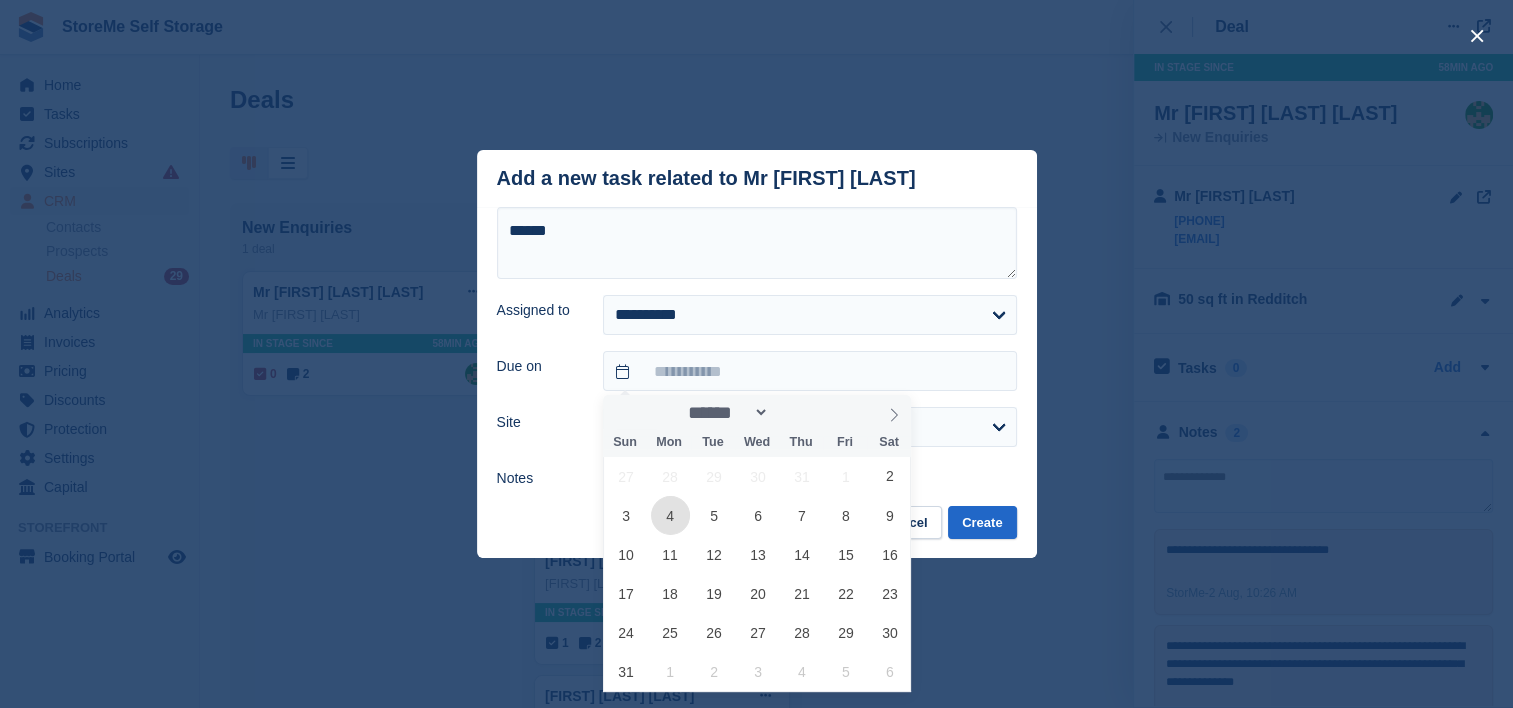 click on "4" at bounding box center (670, 515) 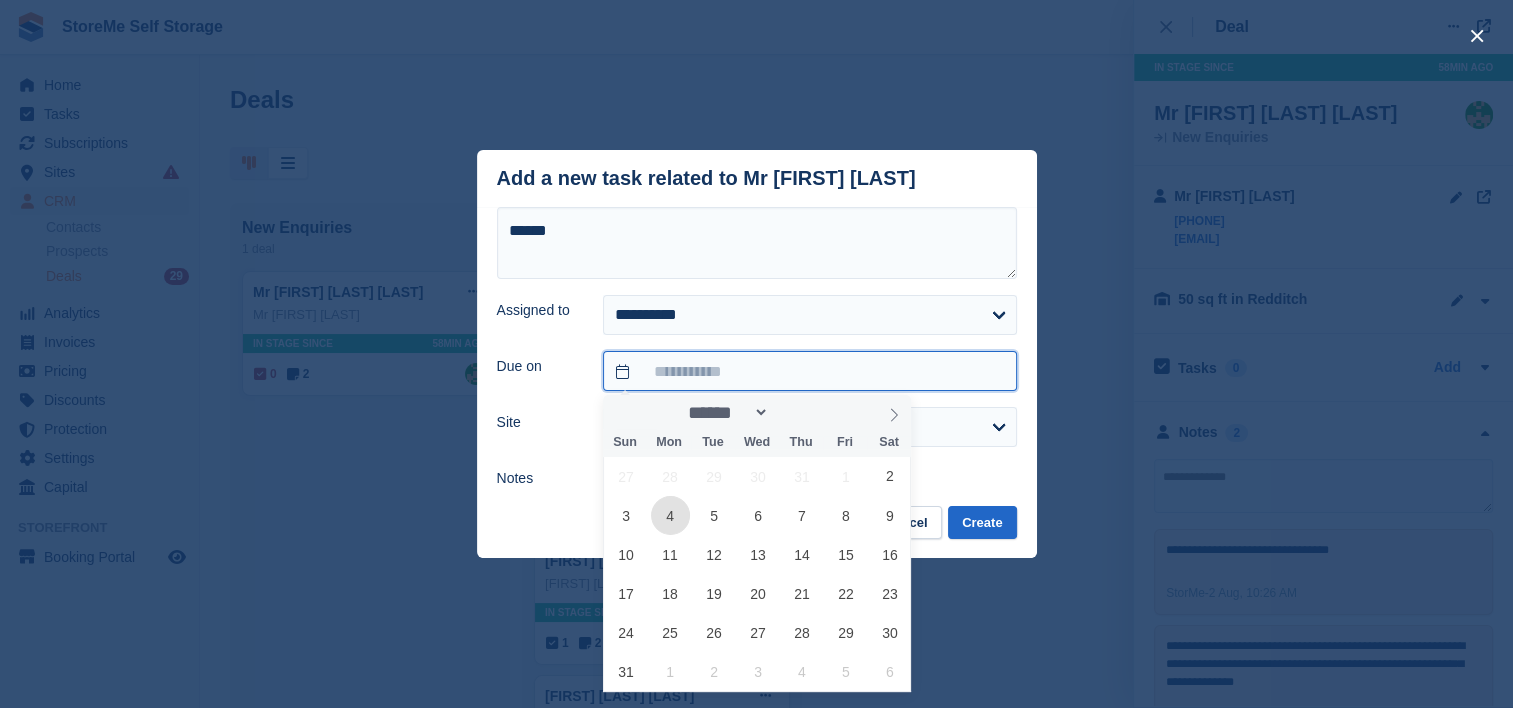 type on "**********" 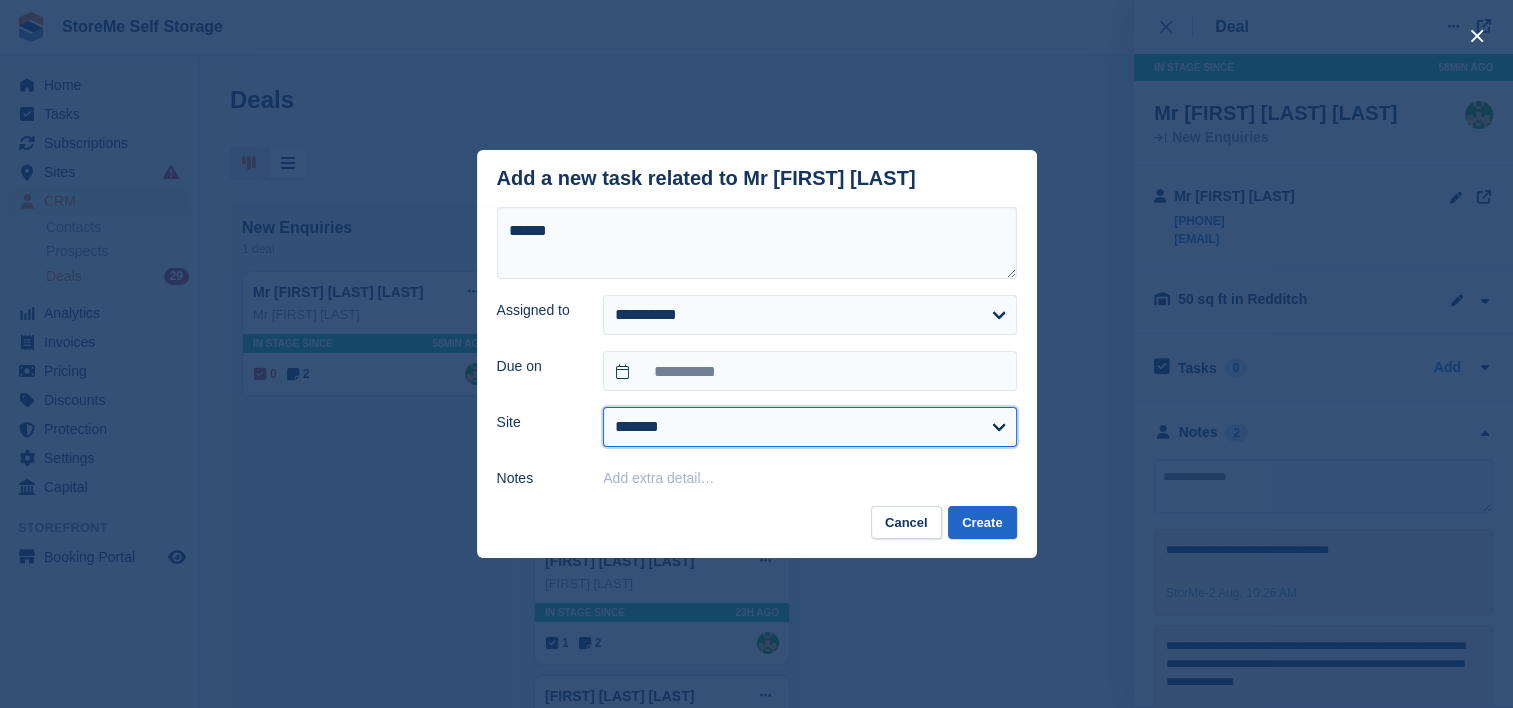 click on "*******
********" at bounding box center (809, 427) 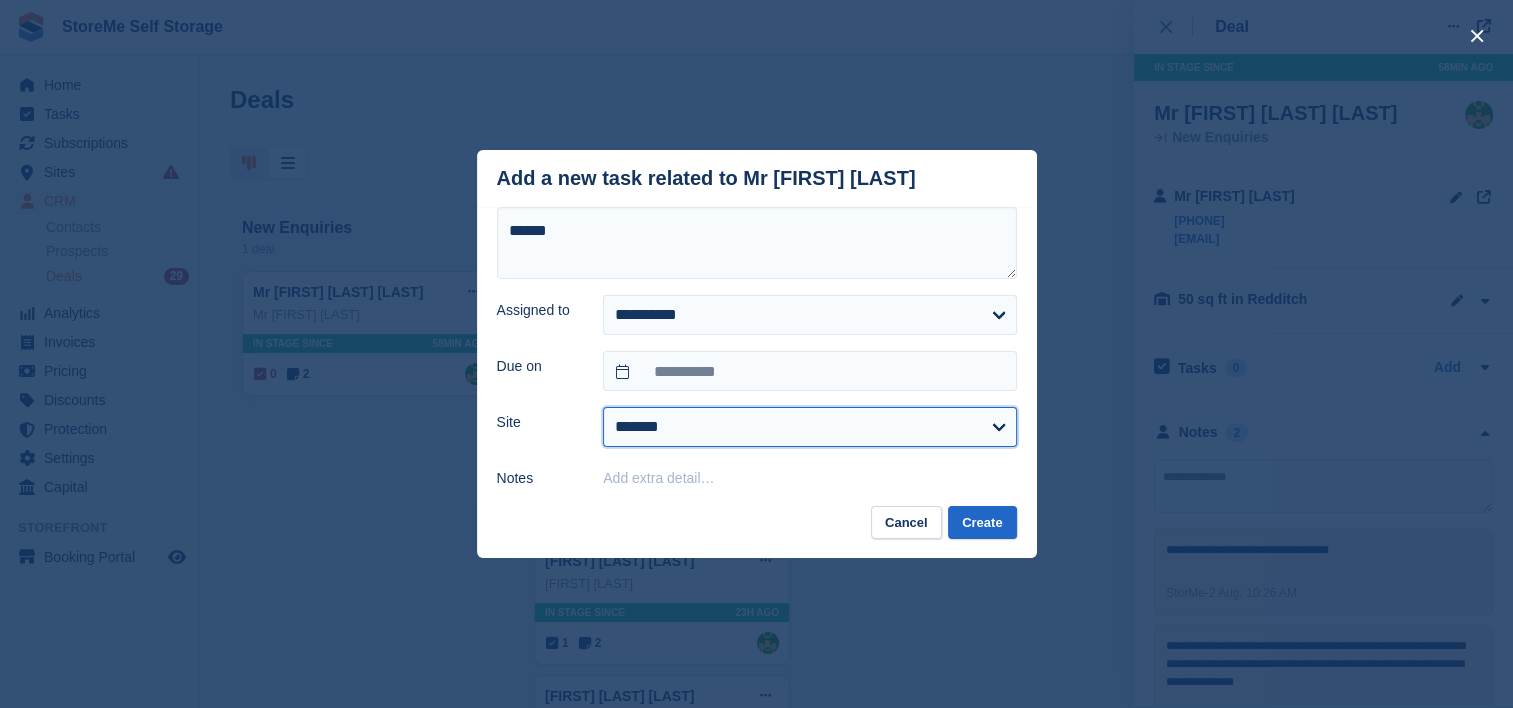 select on "**" 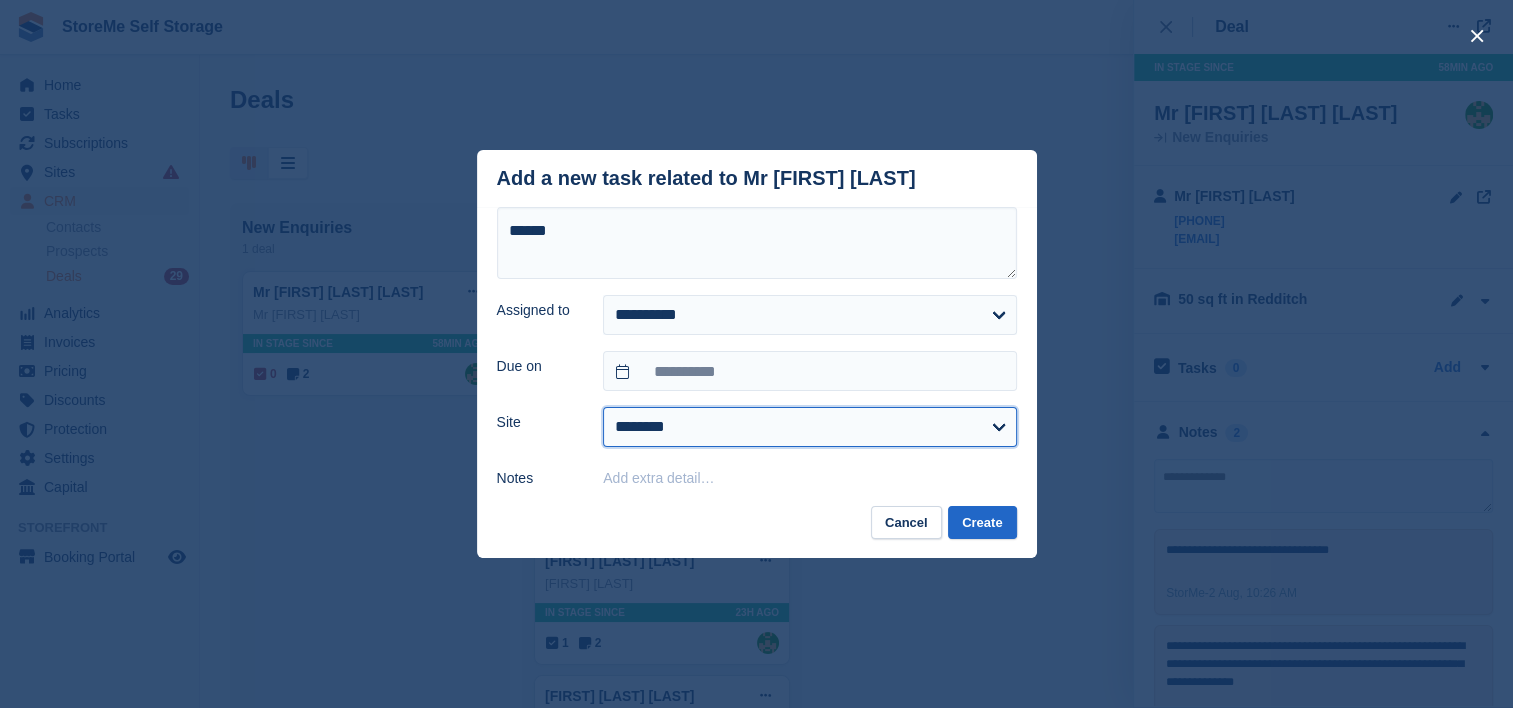 click on "*******
********" at bounding box center (809, 427) 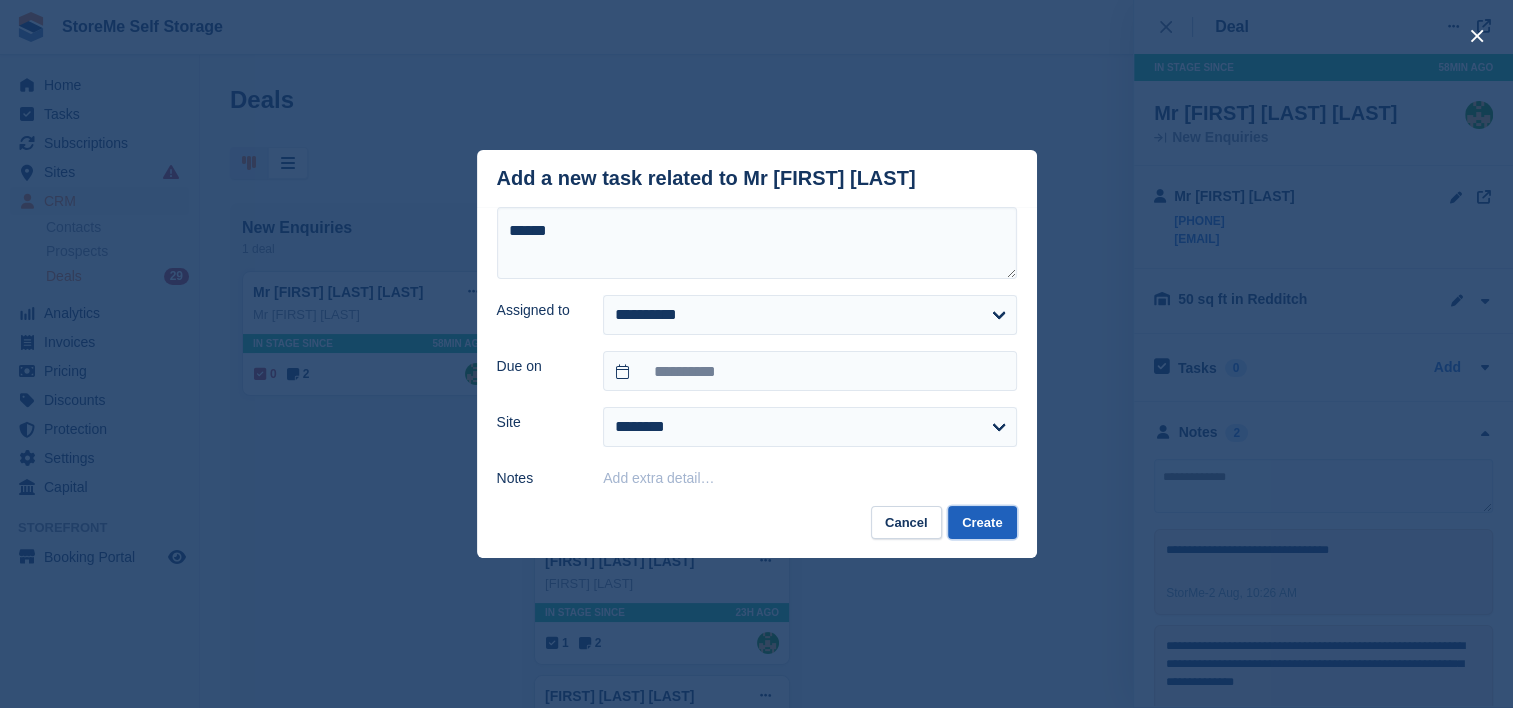 click on "Create" at bounding box center (982, 522) 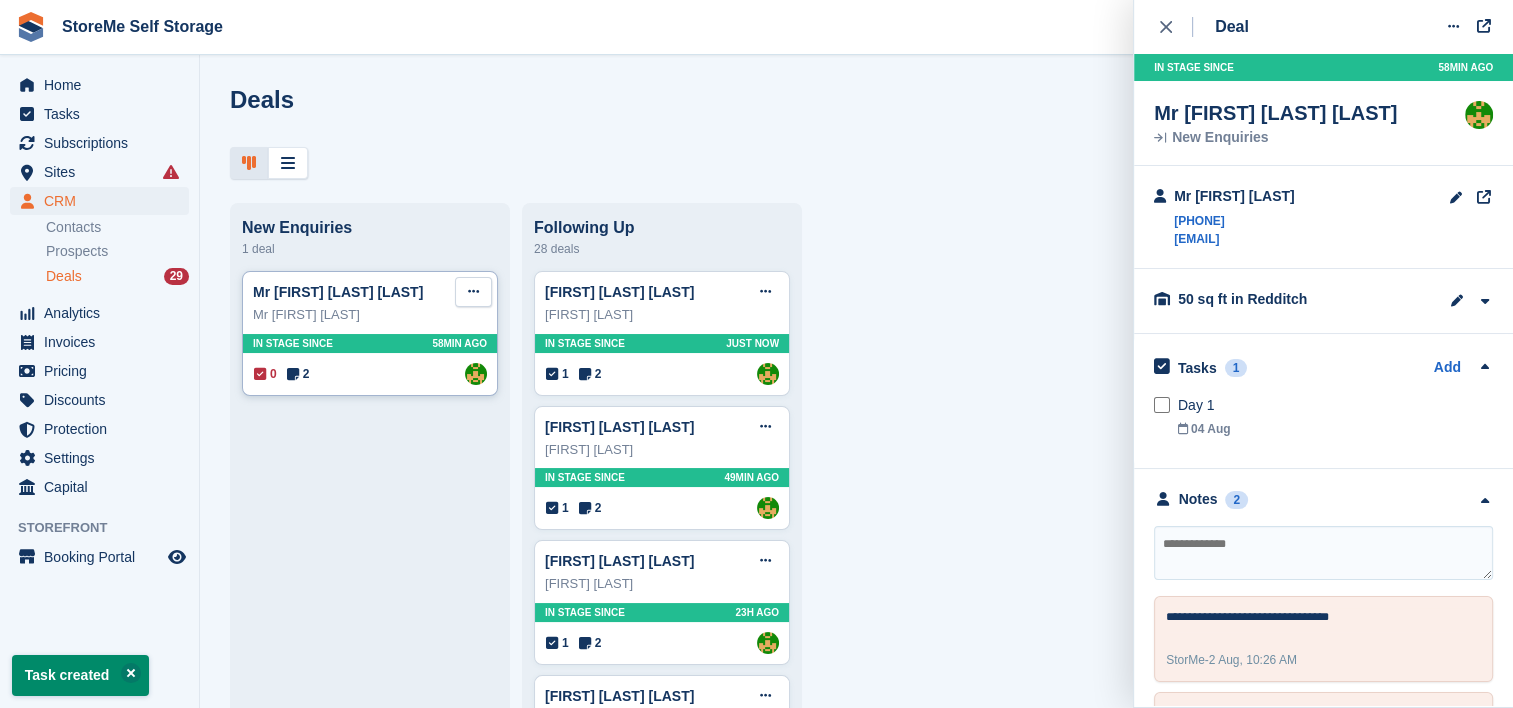 click at bounding box center (473, 291) 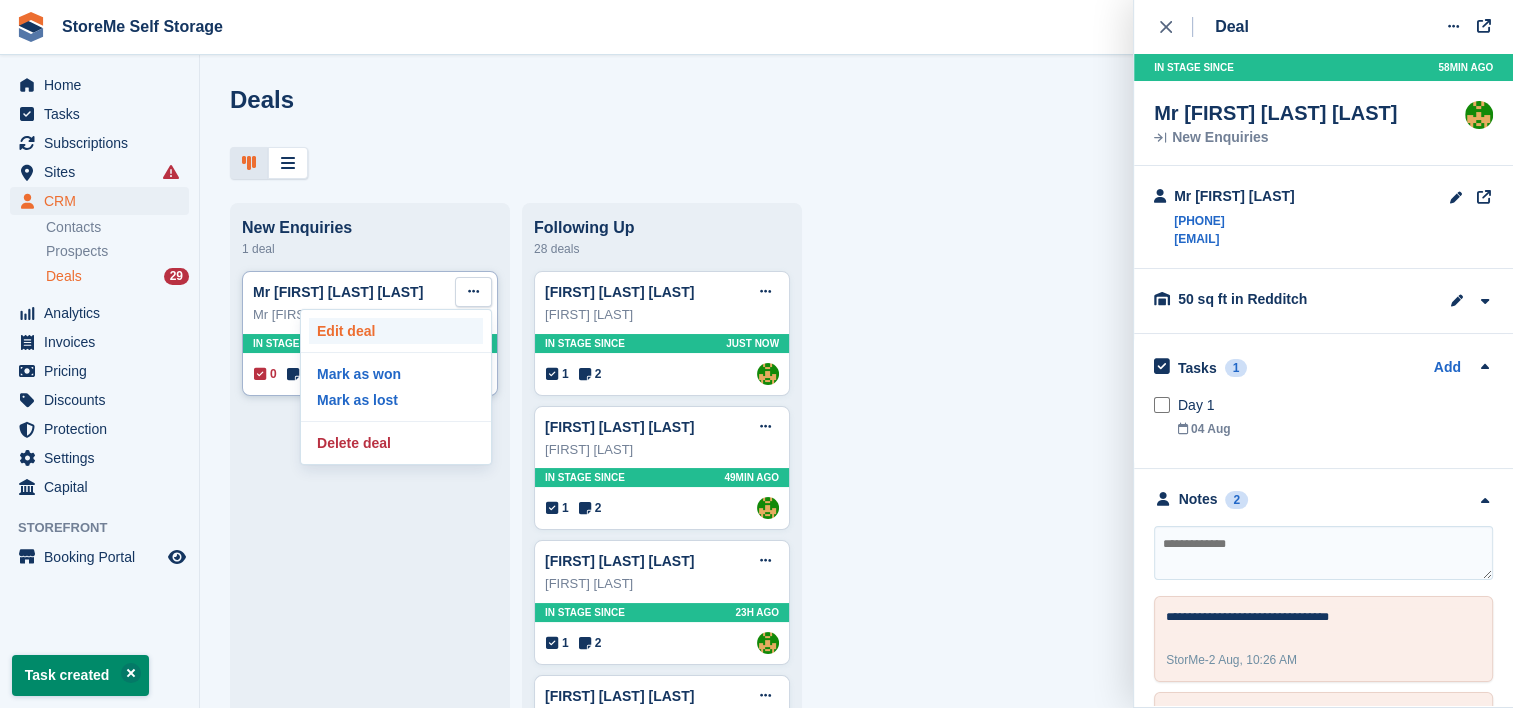 click on "Edit deal" at bounding box center (396, 331) 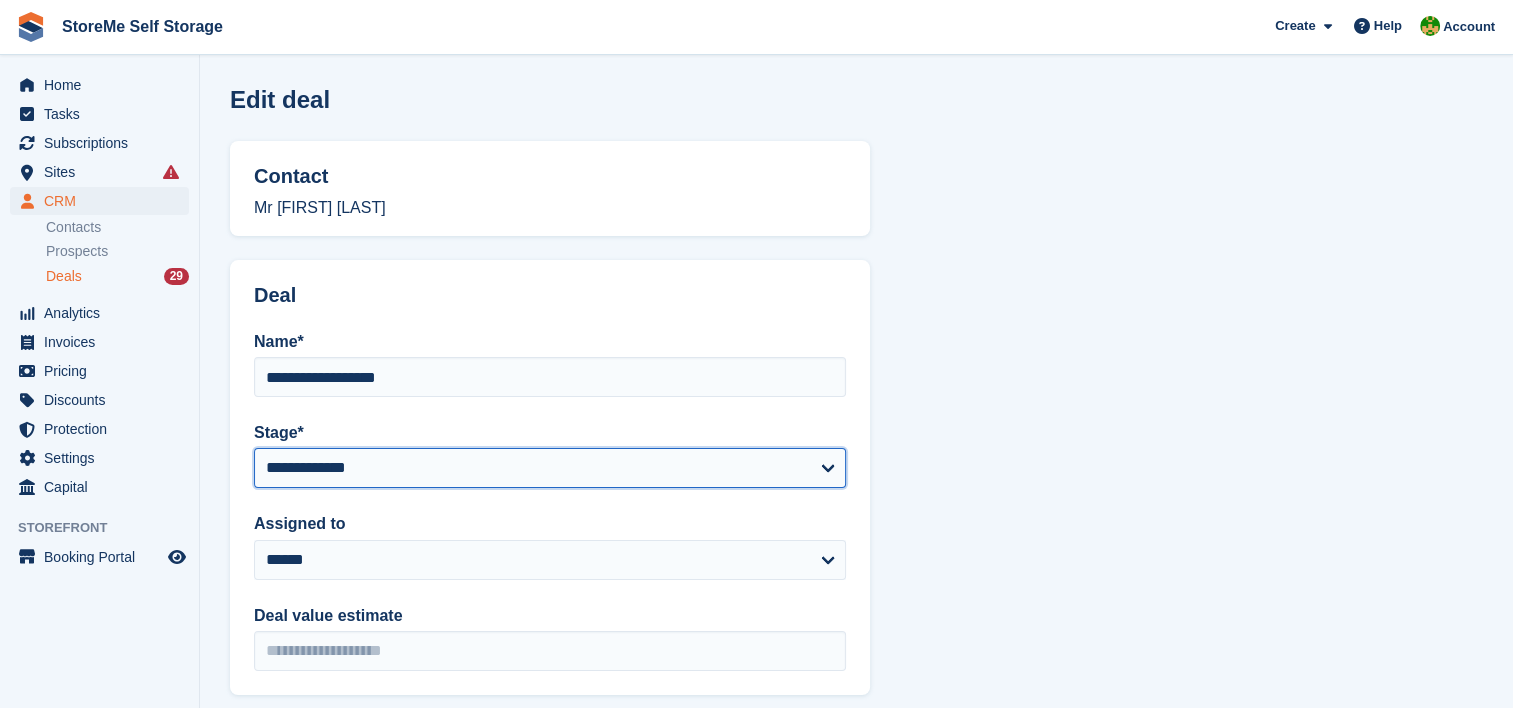 drag, startPoint x: 364, startPoint y: 471, endPoint x: 361, endPoint y: 486, distance: 15.297058 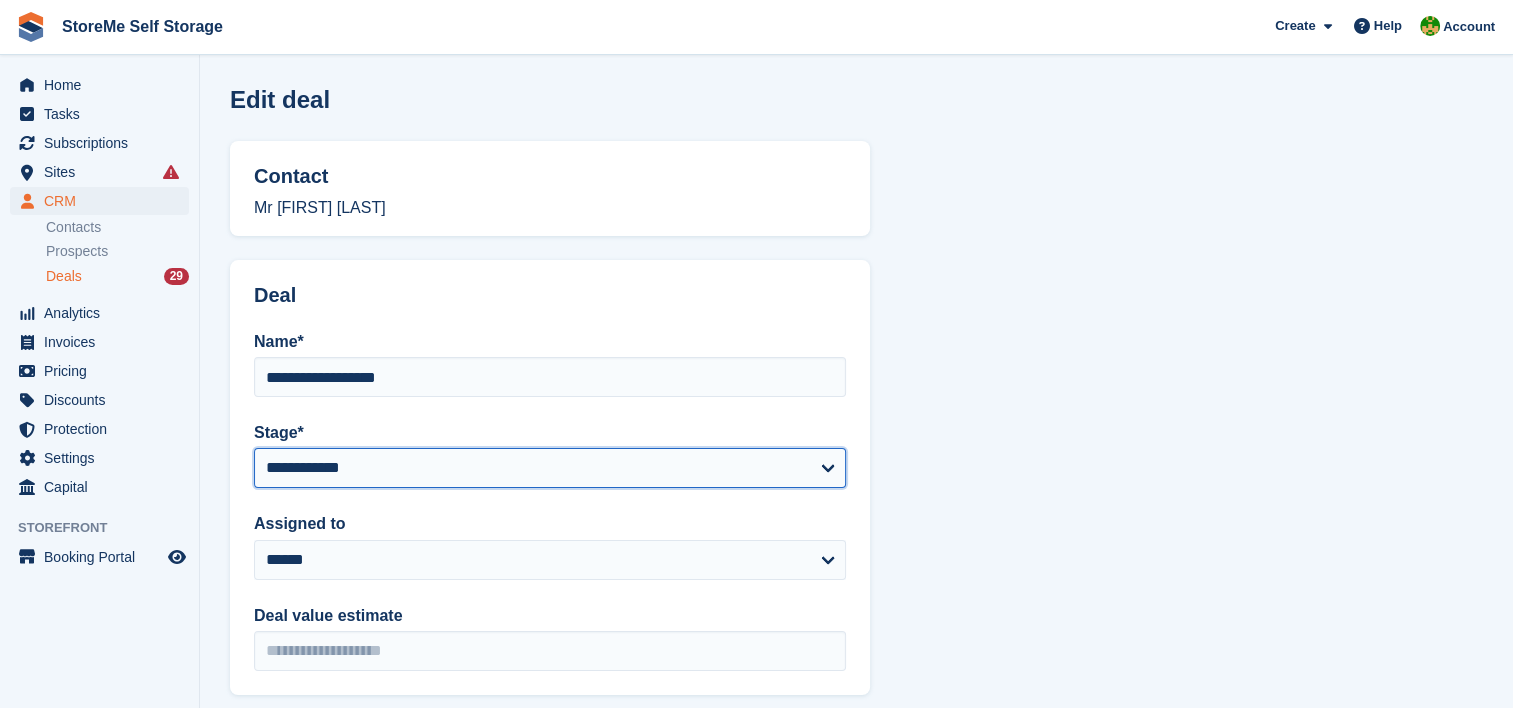 click on "**********" at bounding box center (550, 468) 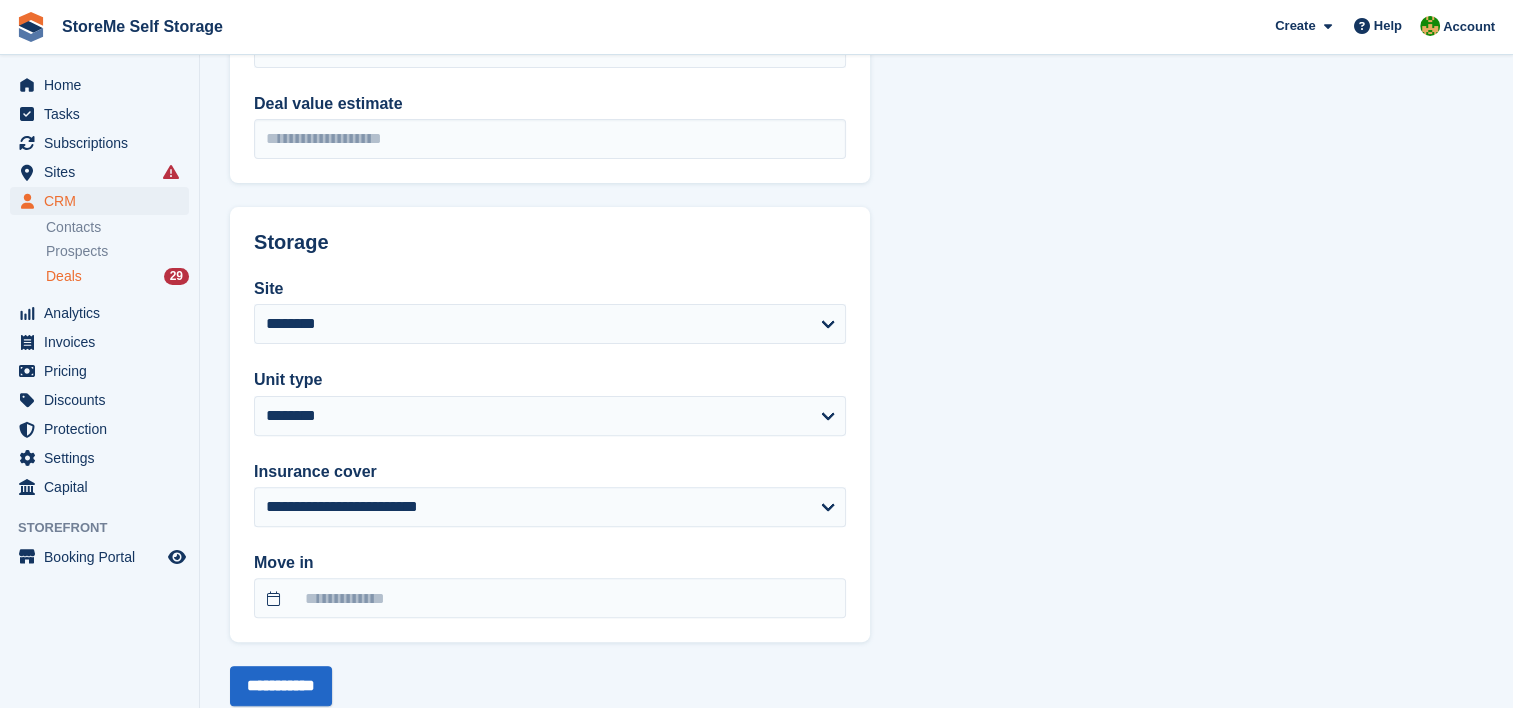 scroll, scrollTop: 564, scrollLeft: 0, axis: vertical 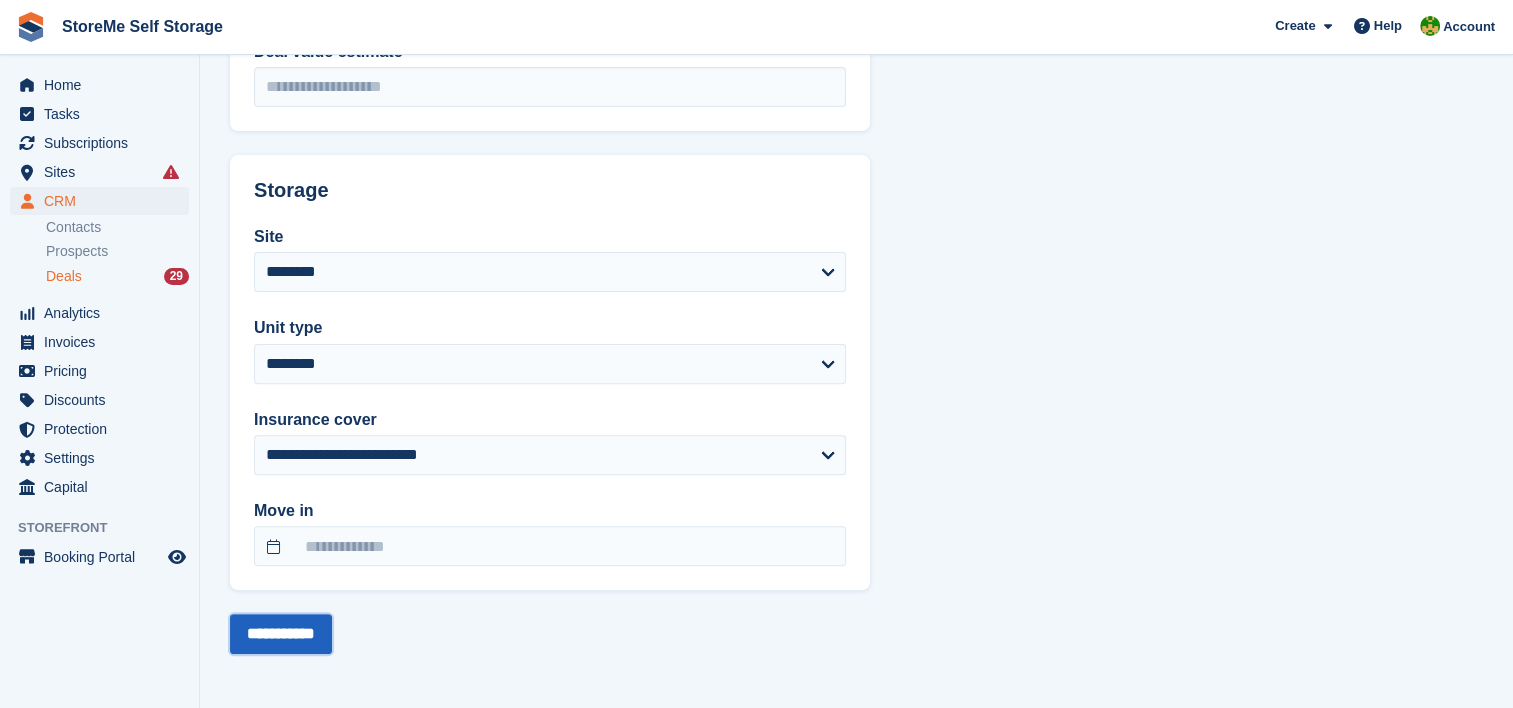 click on "**********" at bounding box center (281, 634) 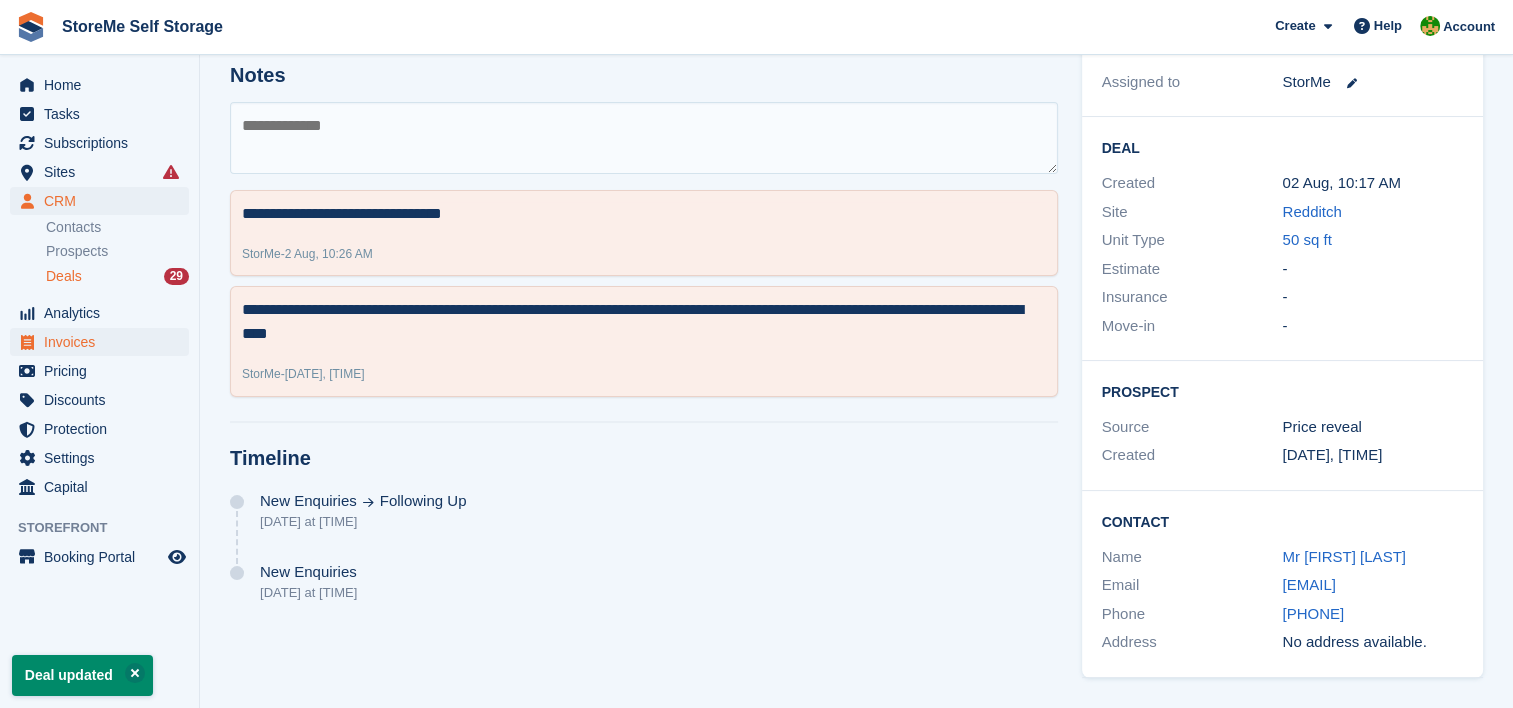 scroll, scrollTop: 0, scrollLeft: 0, axis: both 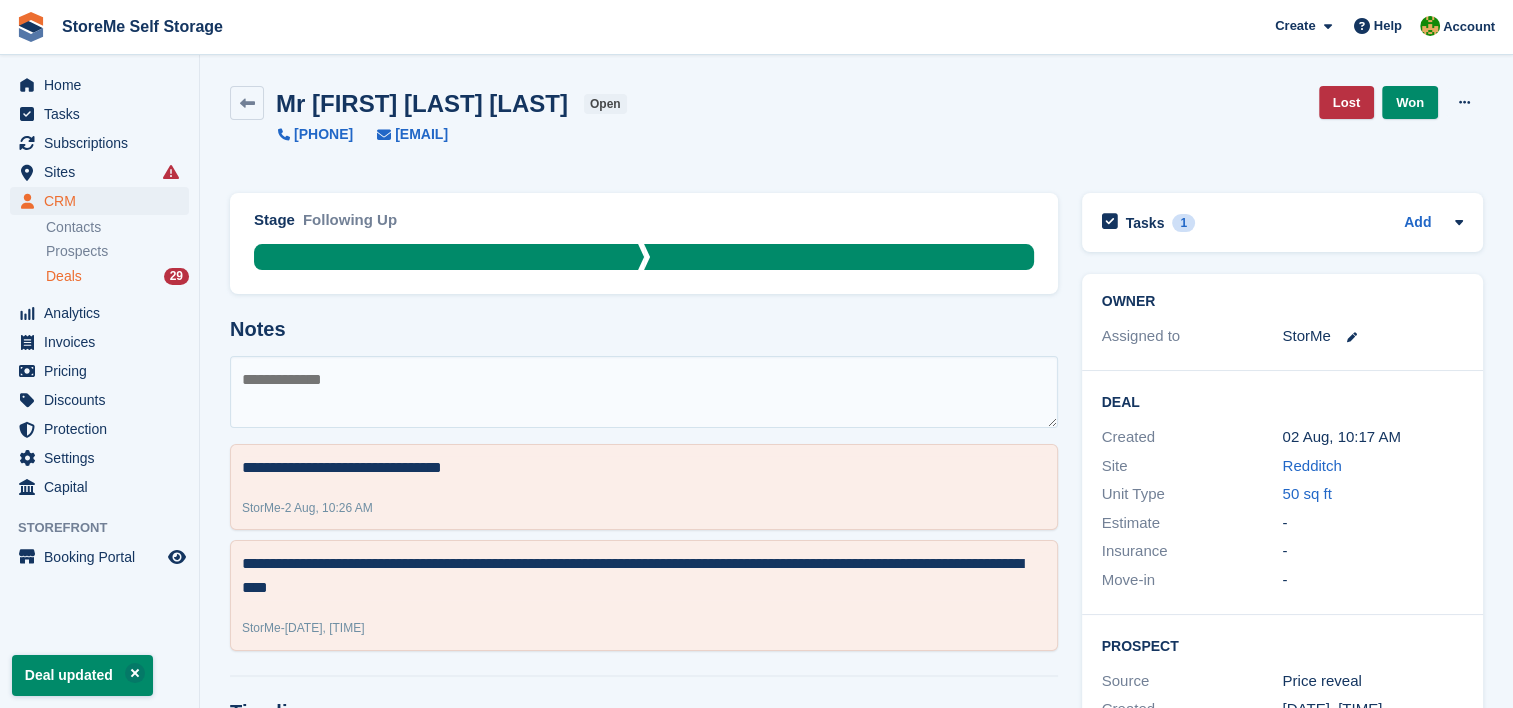 click on "Deals" at bounding box center [64, 276] 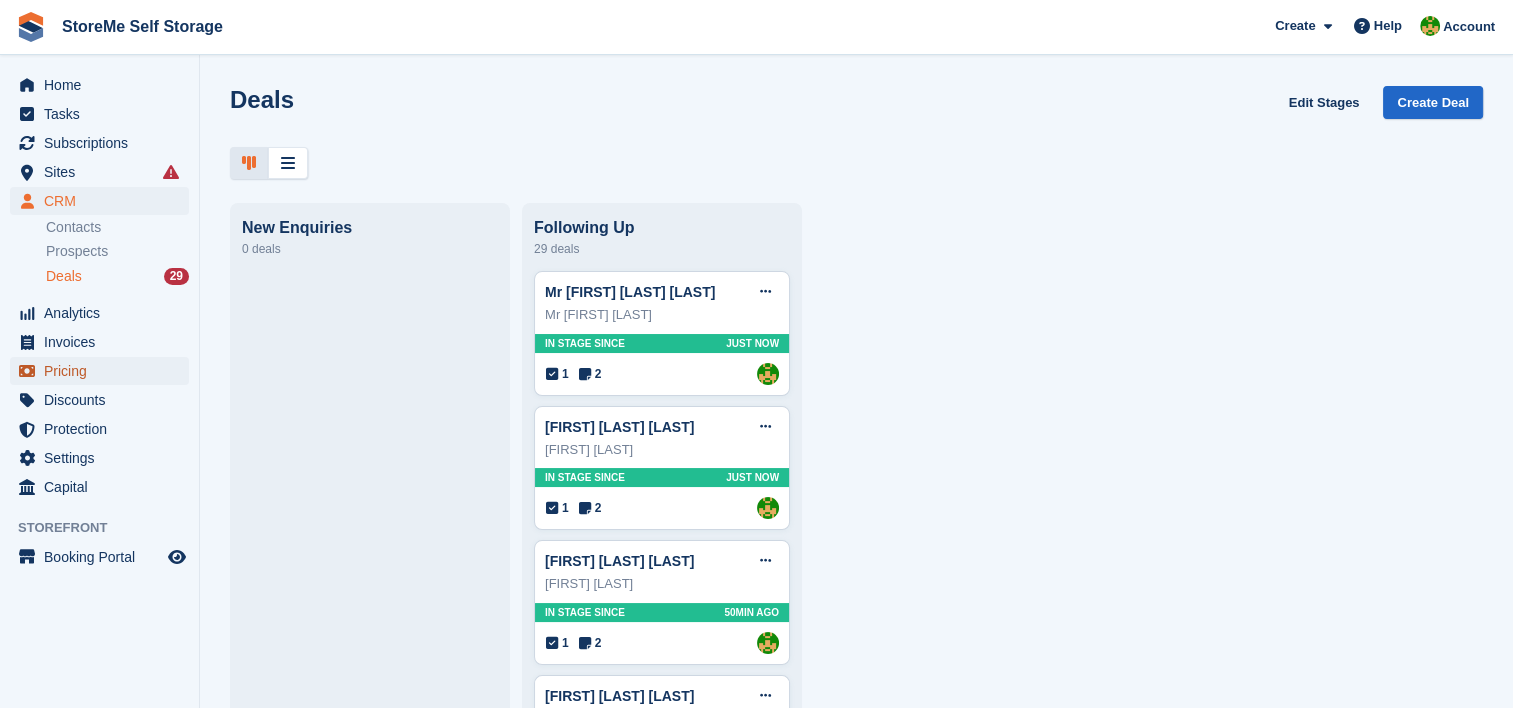 click on "Pricing" at bounding box center [104, 371] 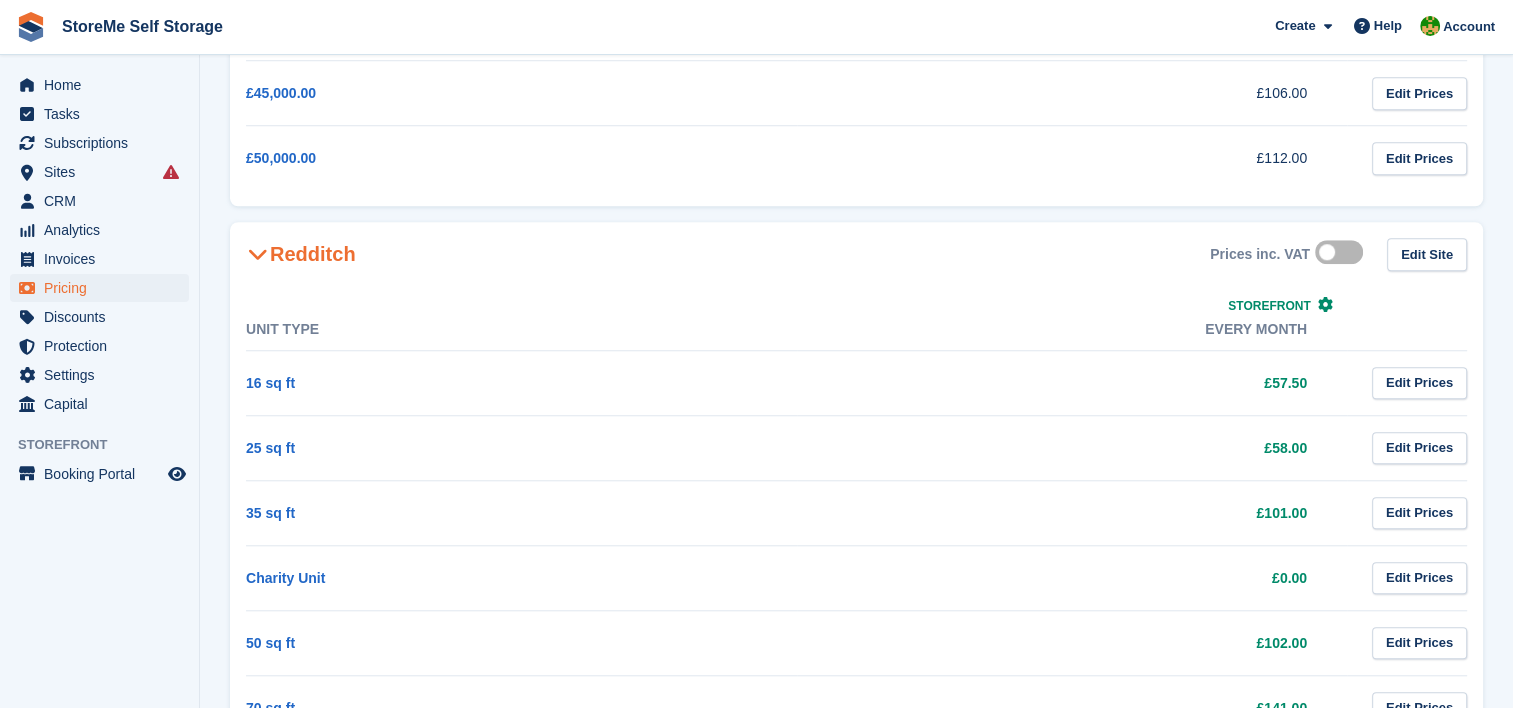 scroll, scrollTop: 1700, scrollLeft: 0, axis: vertical 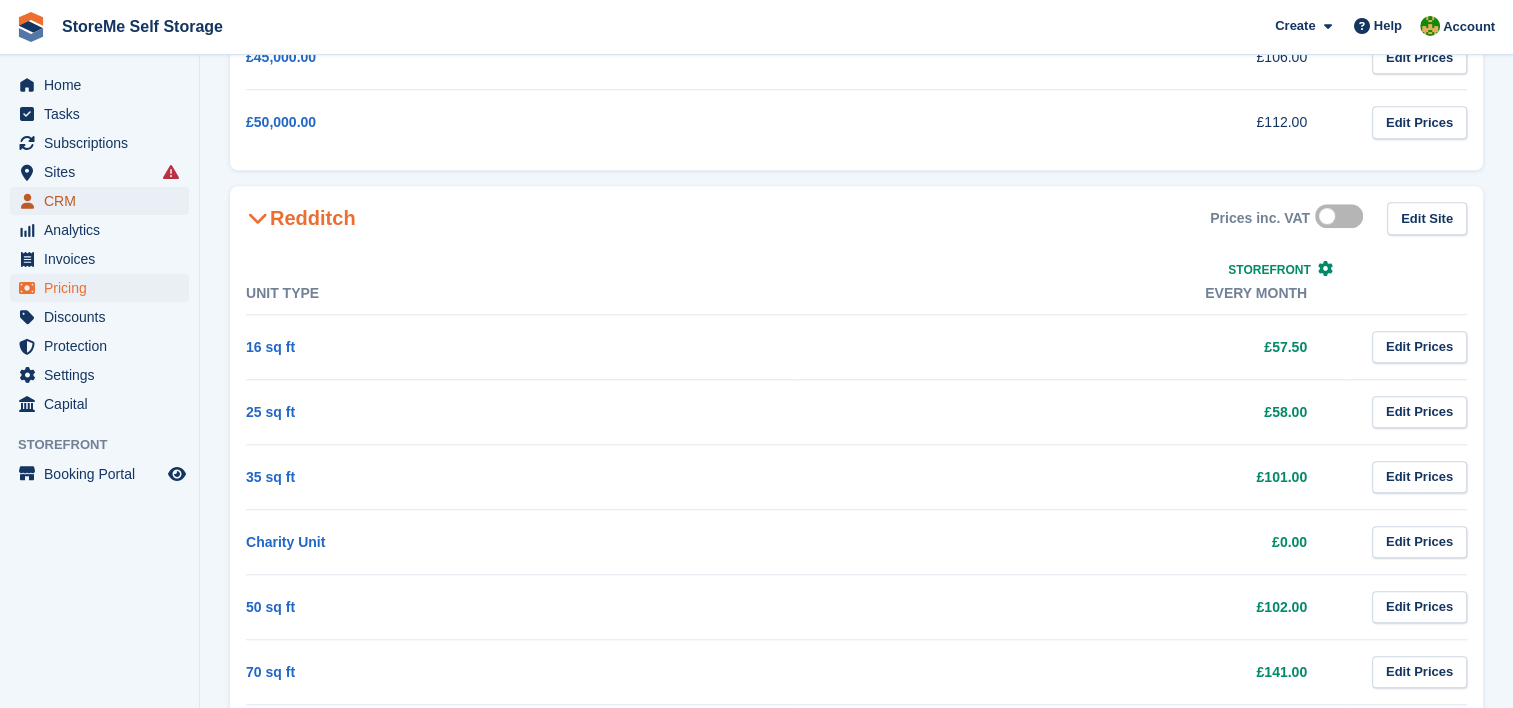 click on "CRM" at bounding box center (104, 201) 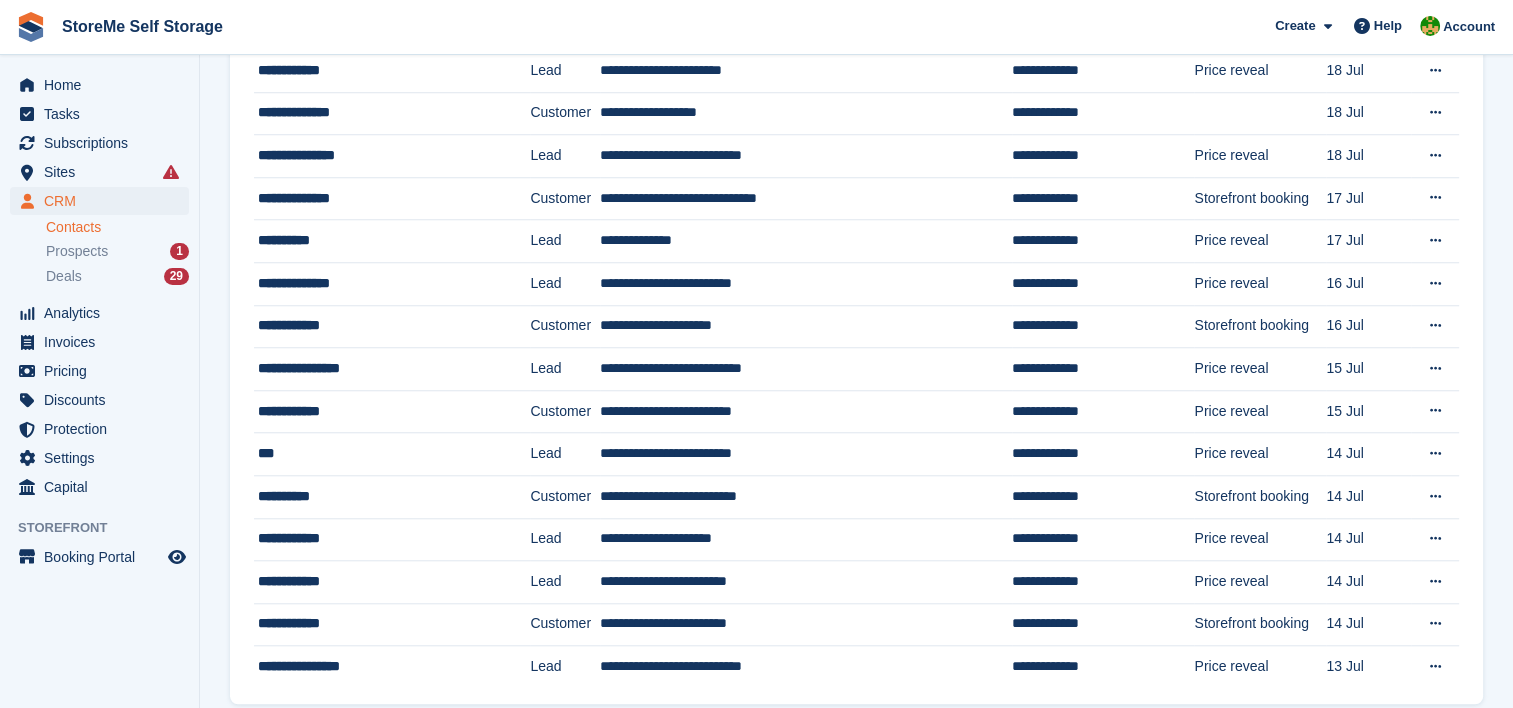 scroll, scrollTop: 0, scrollLeft: 0, axis: both 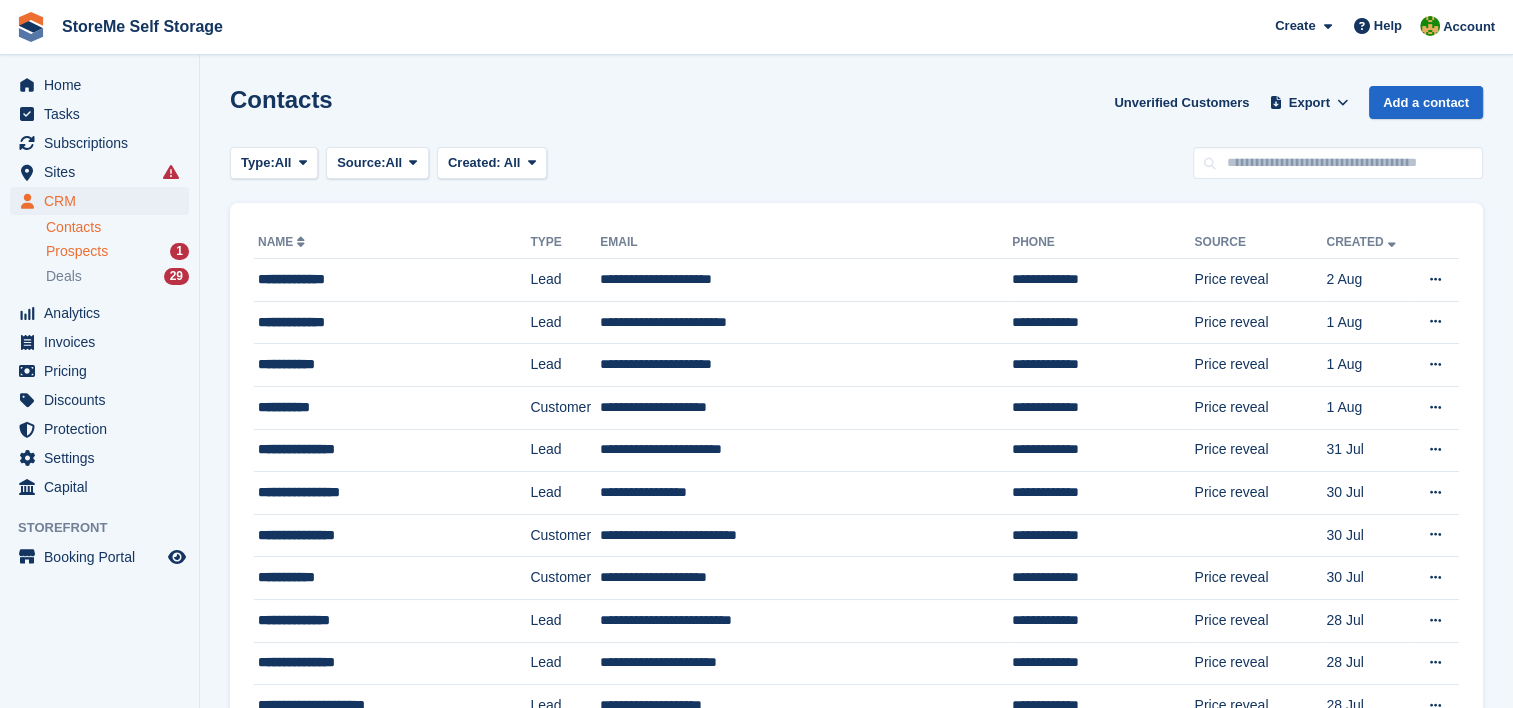 click on "Prospects" at bounding box center (77, 251) 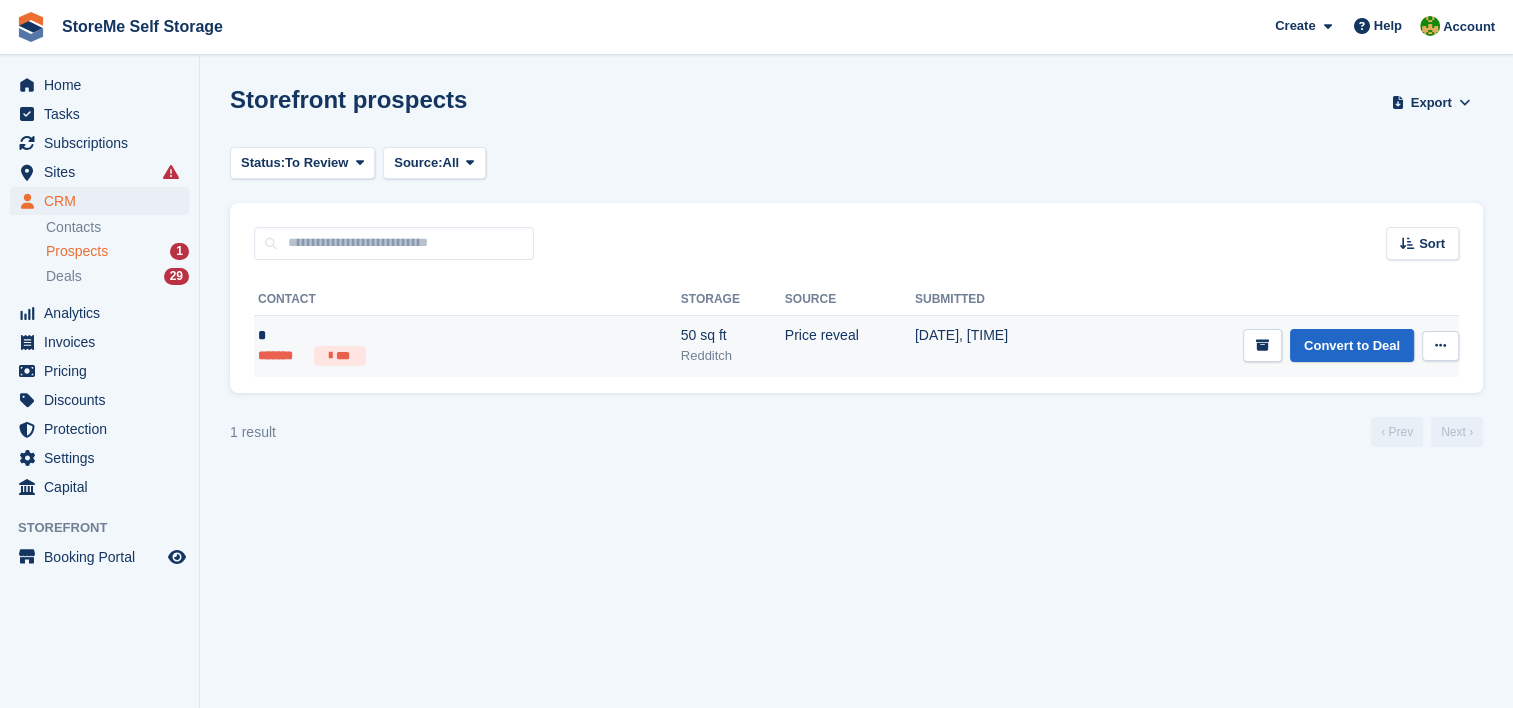 click at bounding box center (1440, 345) 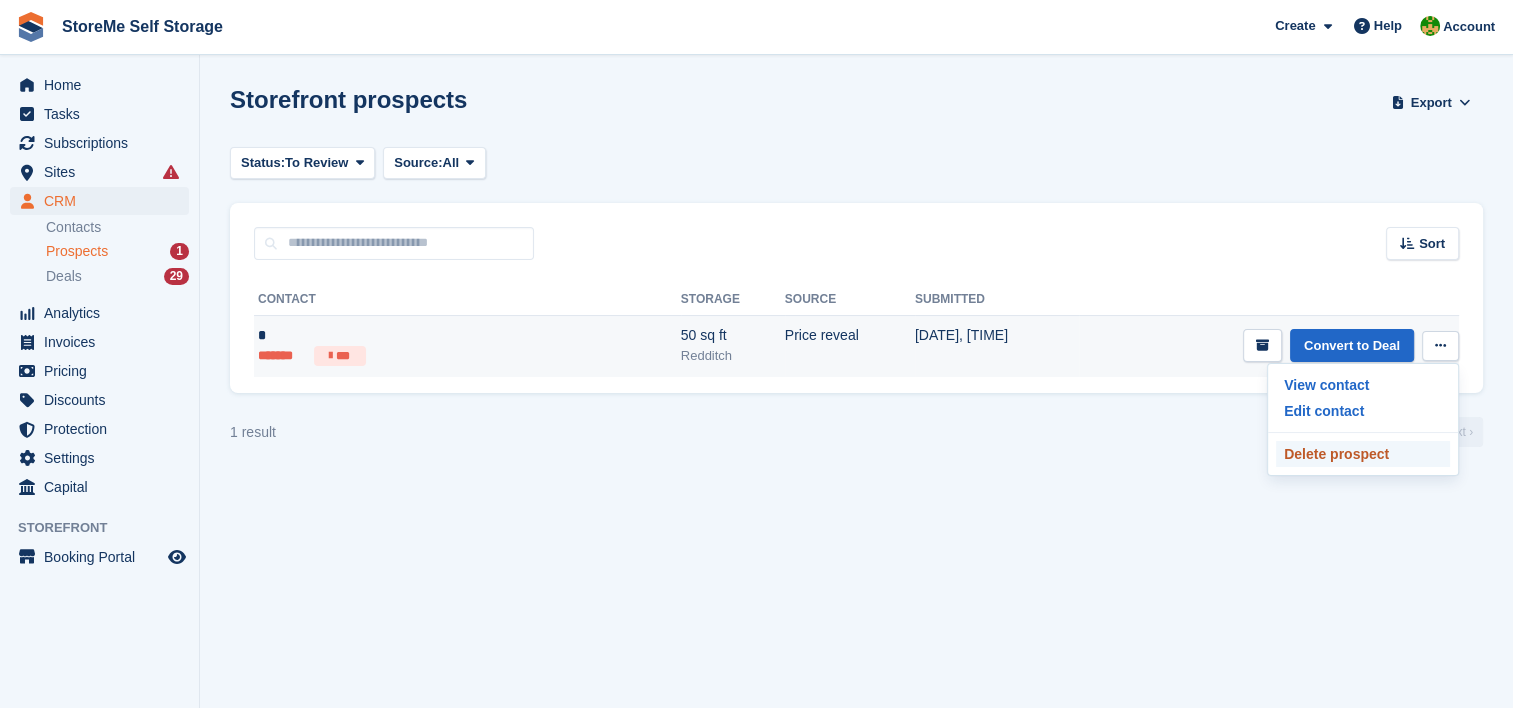 click on "Delete prospect" at bounding box center [1363, 454] 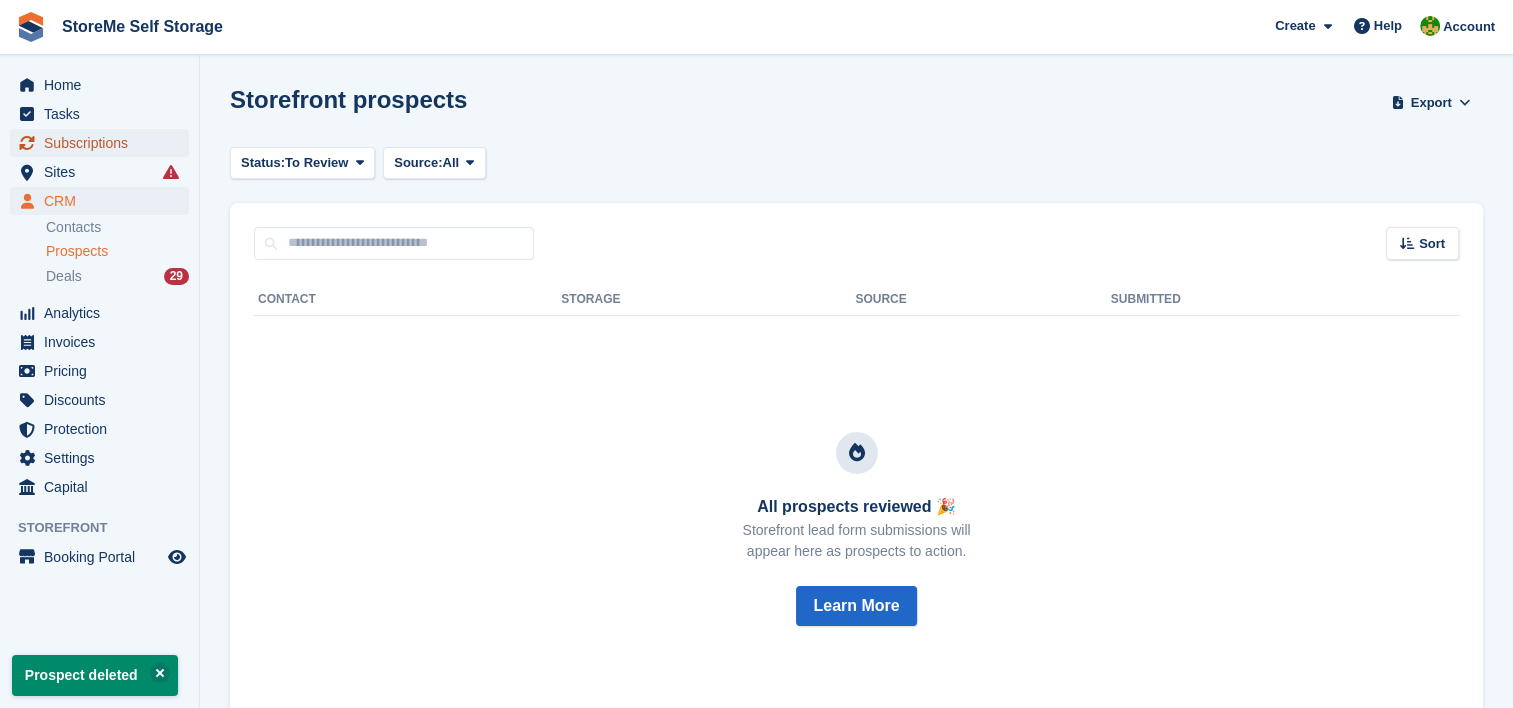 click on "Subscriptions" at bounding box center (104, 143) 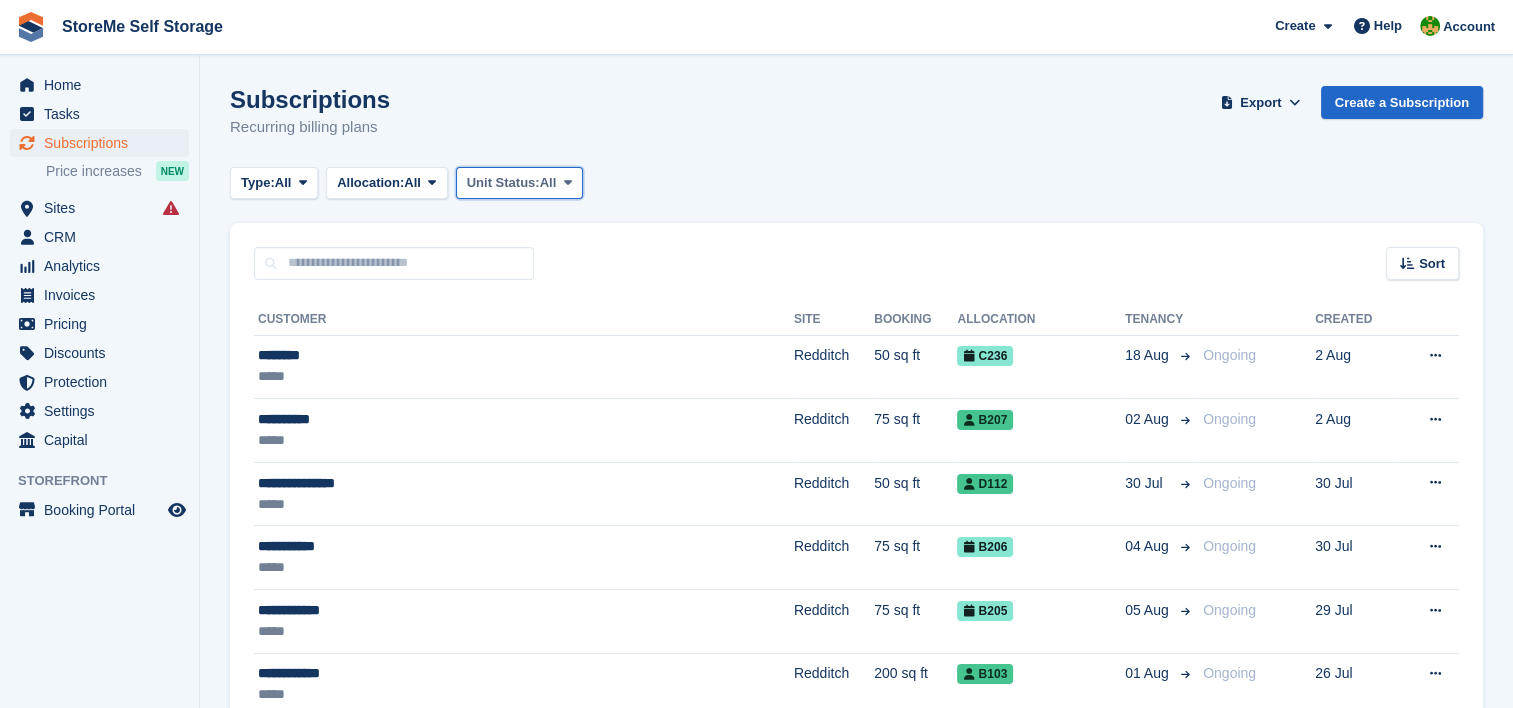 click on "All" at bounding box center [548, 183] 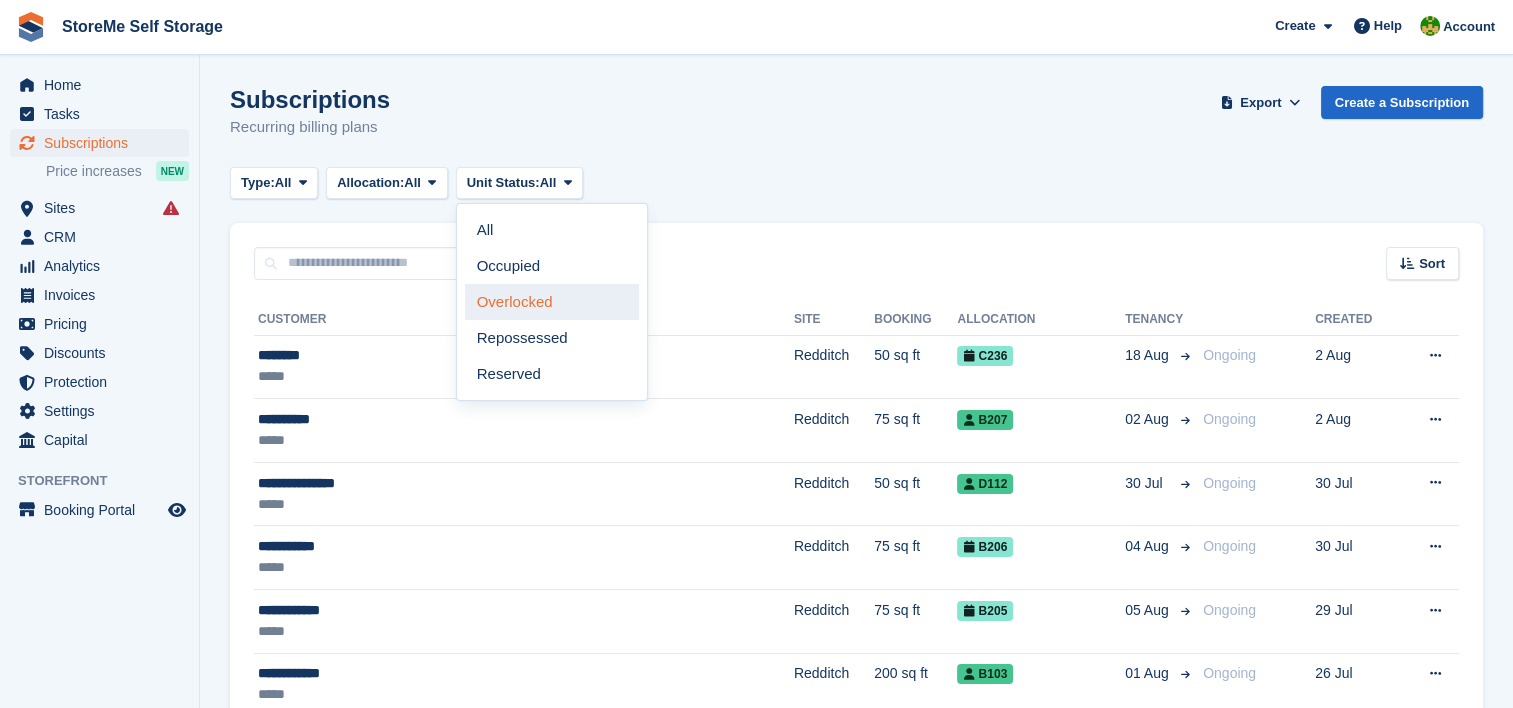 click on "Overlocked" at bounding box center (552, 302) 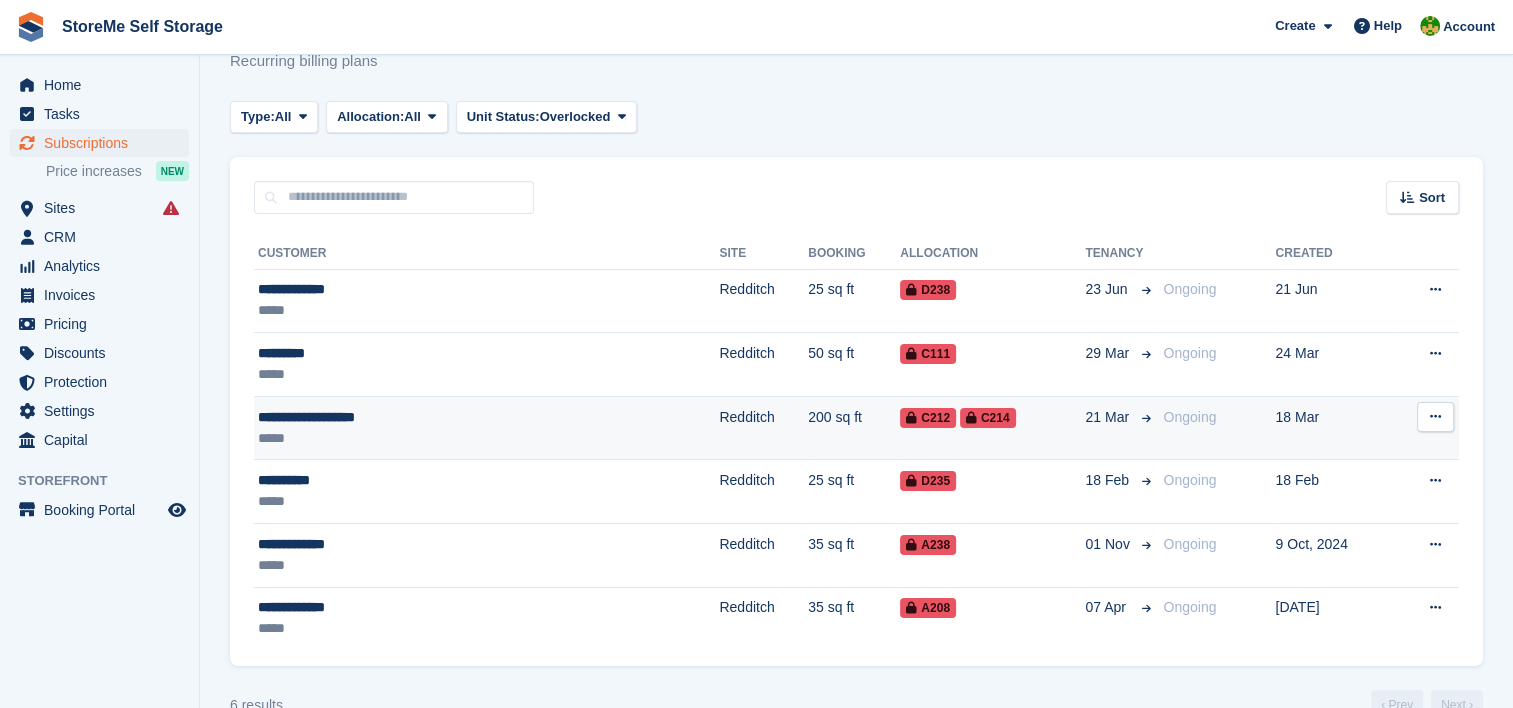 scroll, scrollTop: 100, scrollLeft: 0, axis: vertical 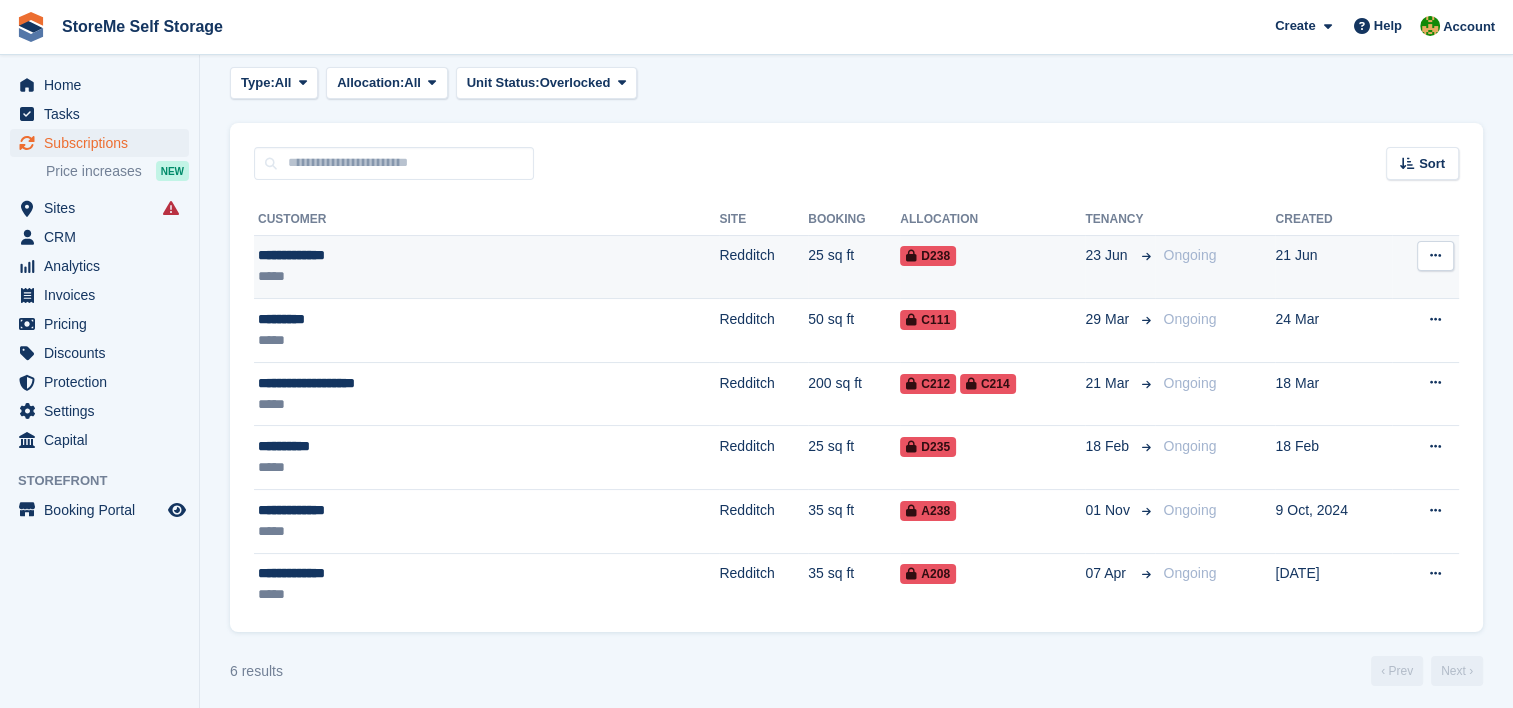 click on "25 sq ft" at bounding box center [854, 267] 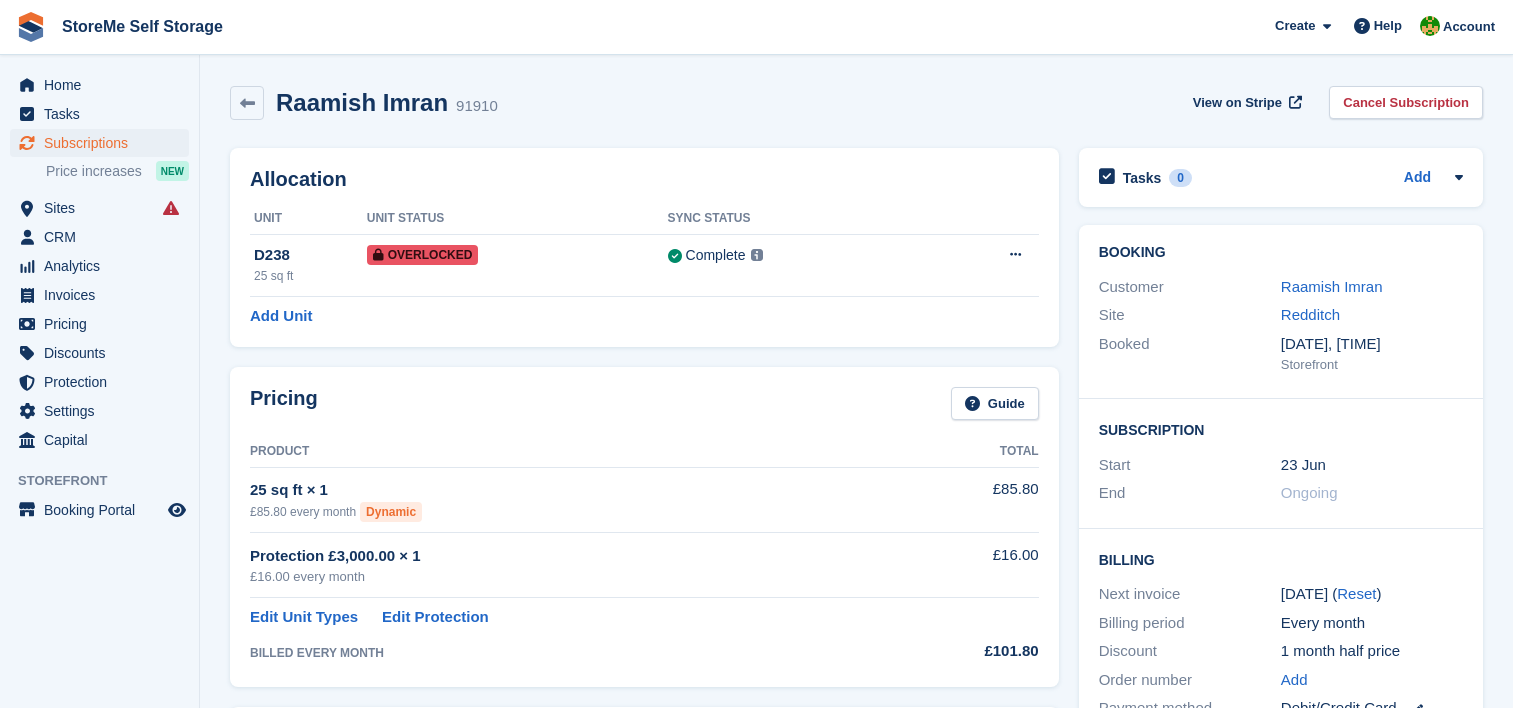 scroll, scrollTop: 0, scrollLeft: 0, axis: both 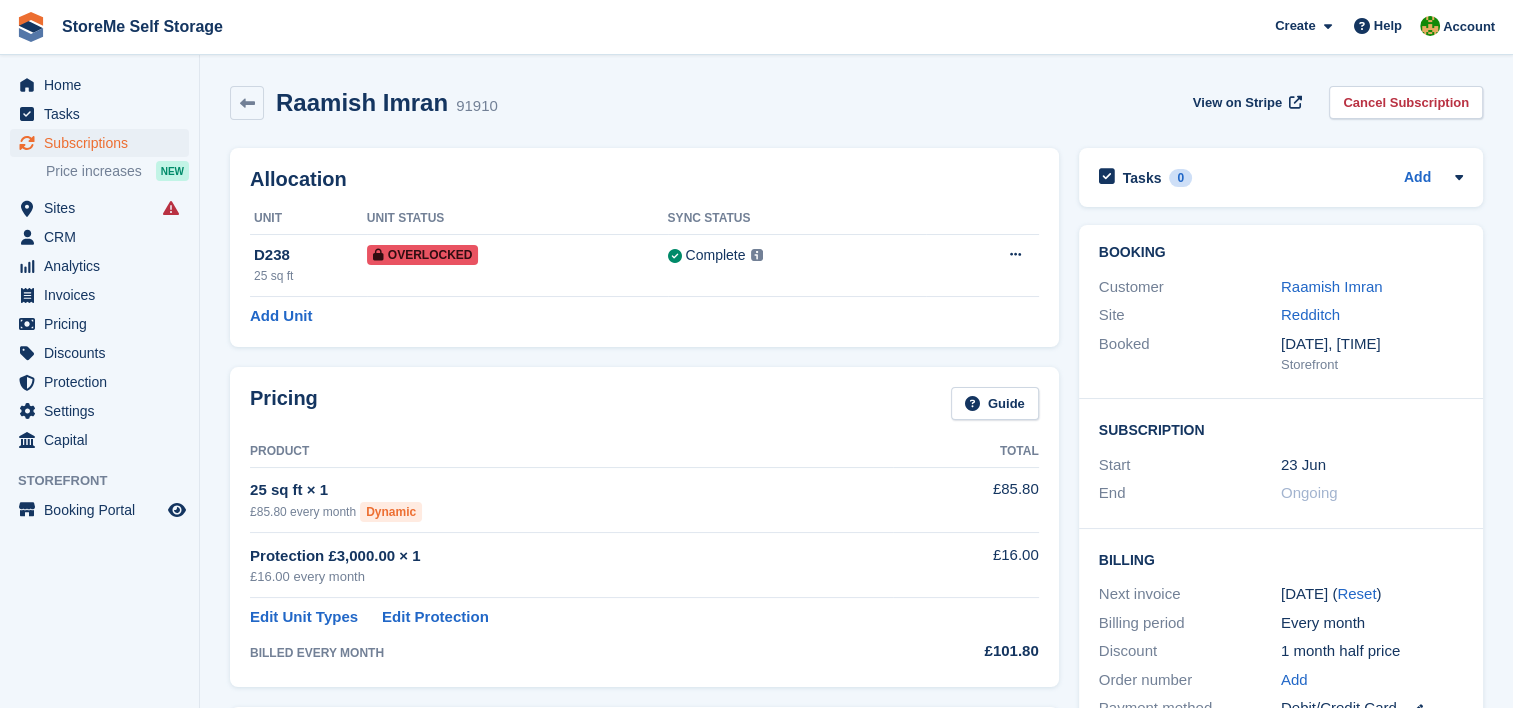click on "Raamish Imran" at bounding box center (1332, 286) 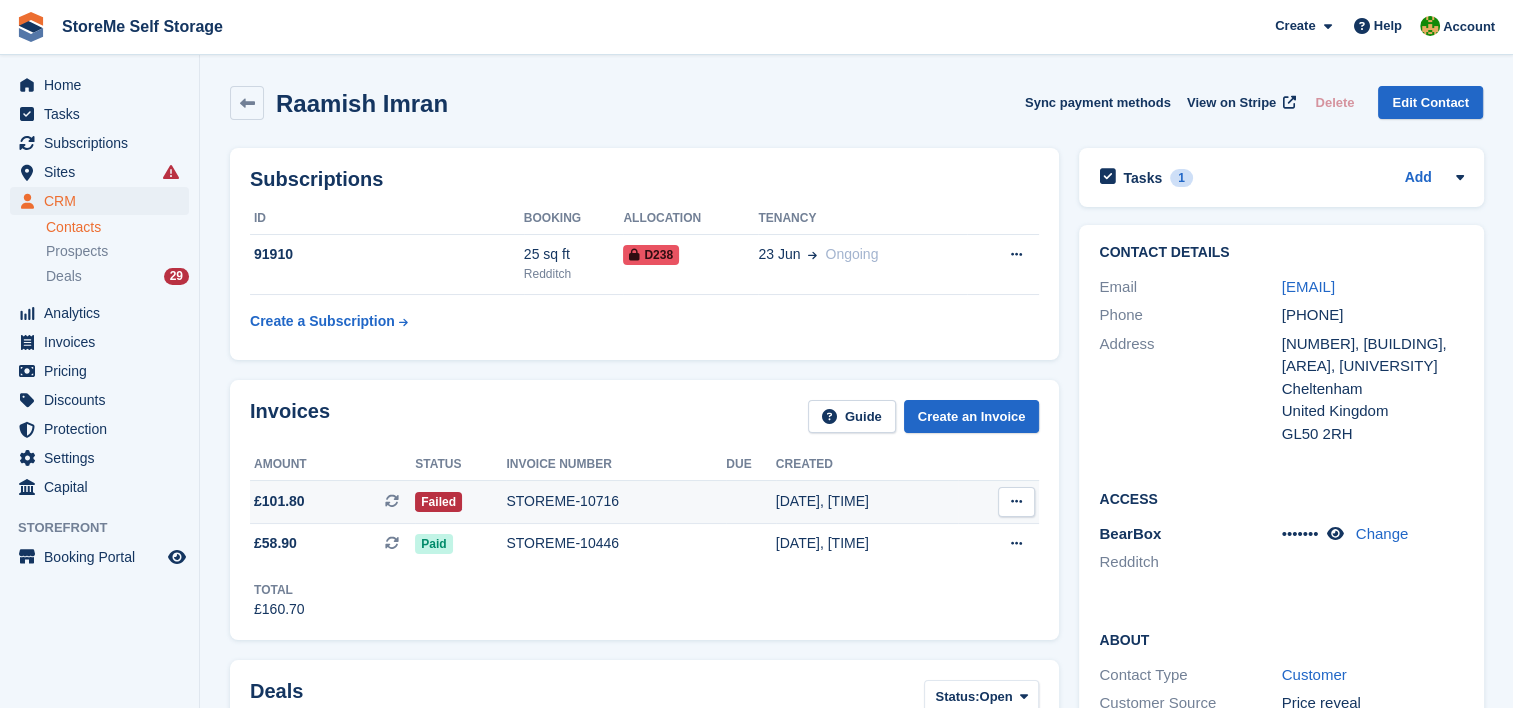 click on "STOREME-10716" at bounding box center [616, 501] 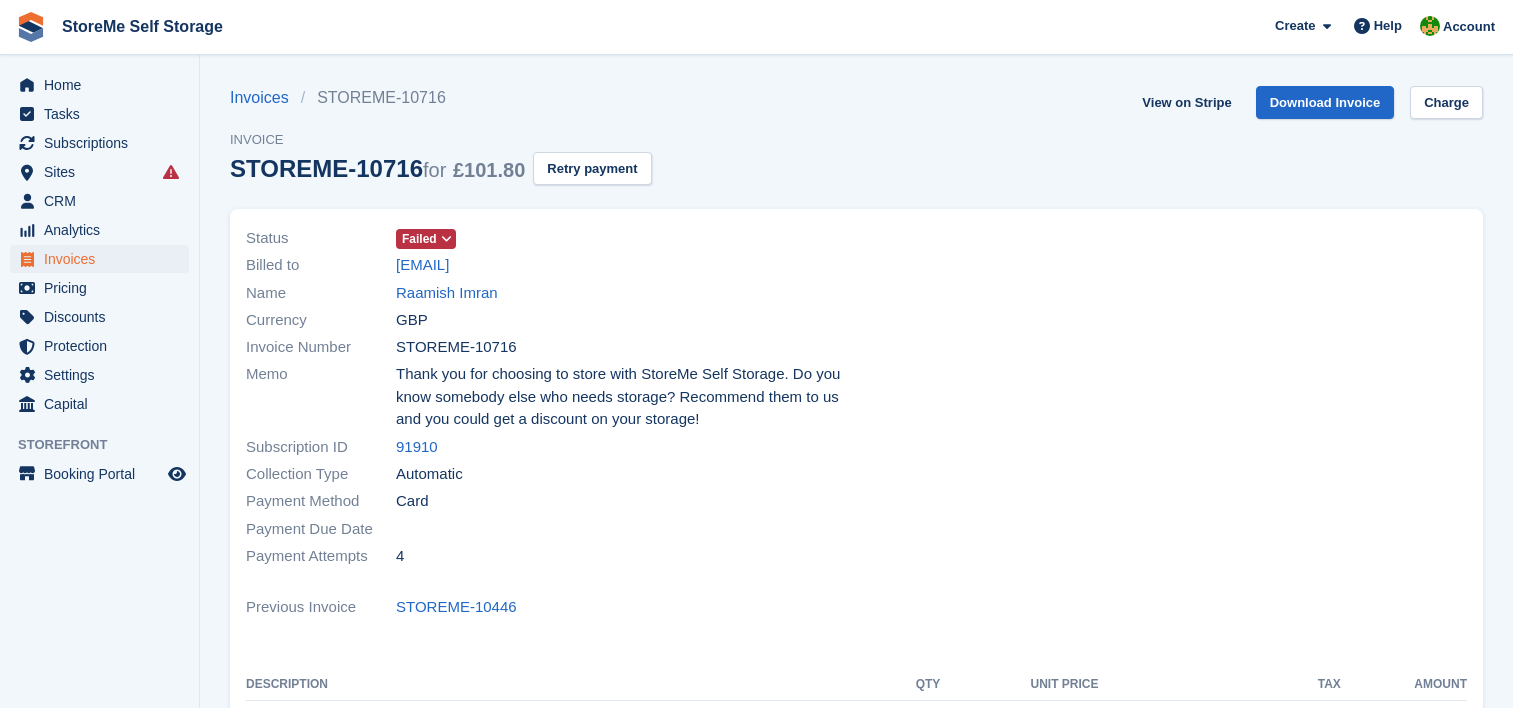 scroll, scrollTop: 0, scrollLeft: 0, axis: both 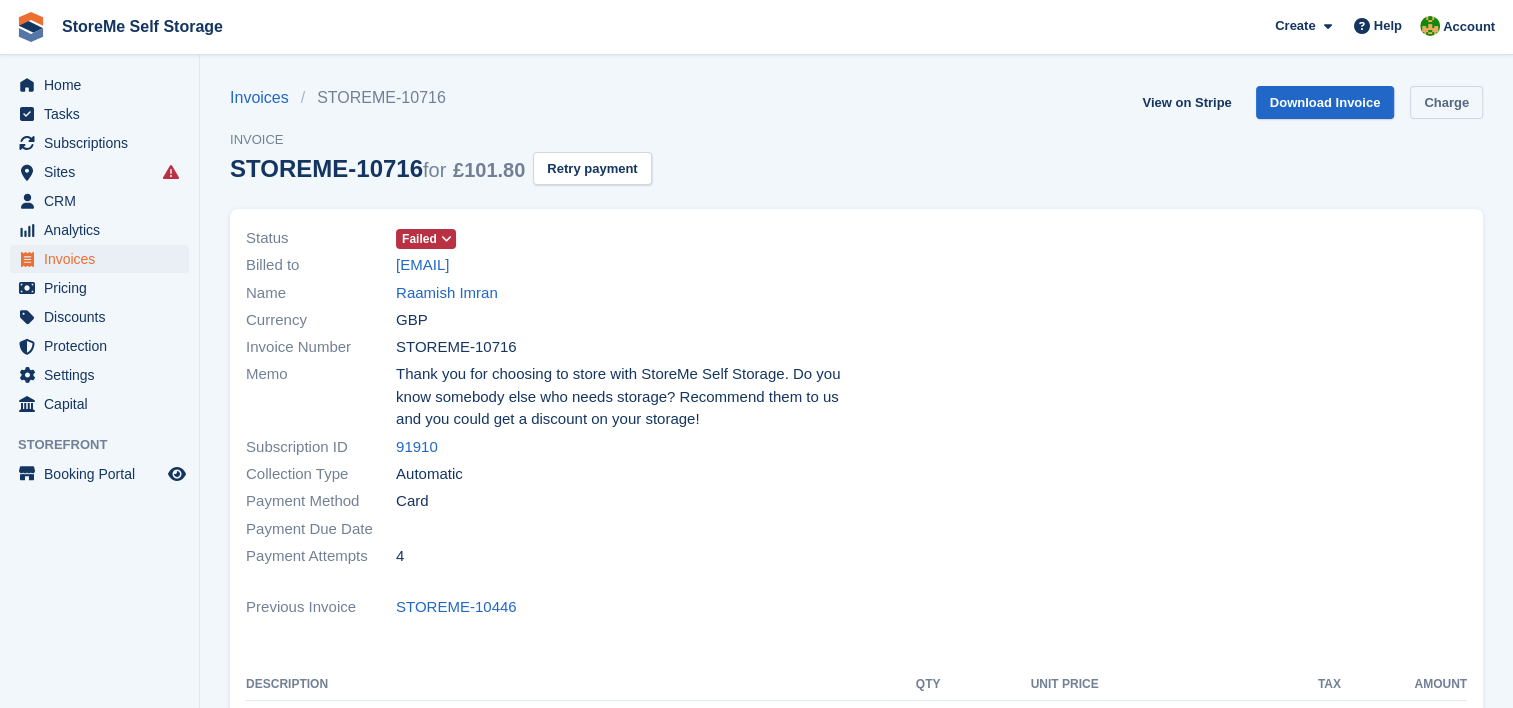 click on "Charge" at bounding box center (1446, 102) 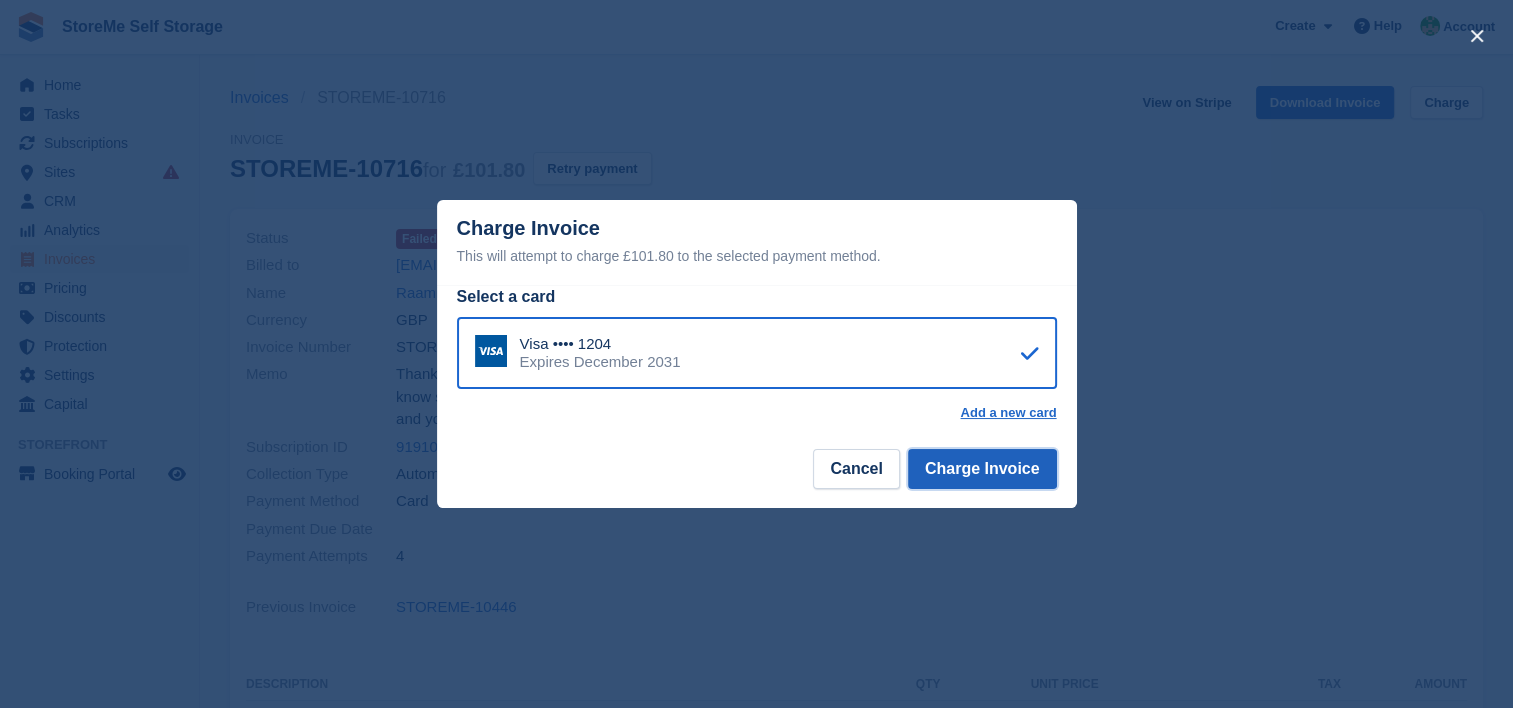click on "Charge Invoice" at bounding box center (982, 469) 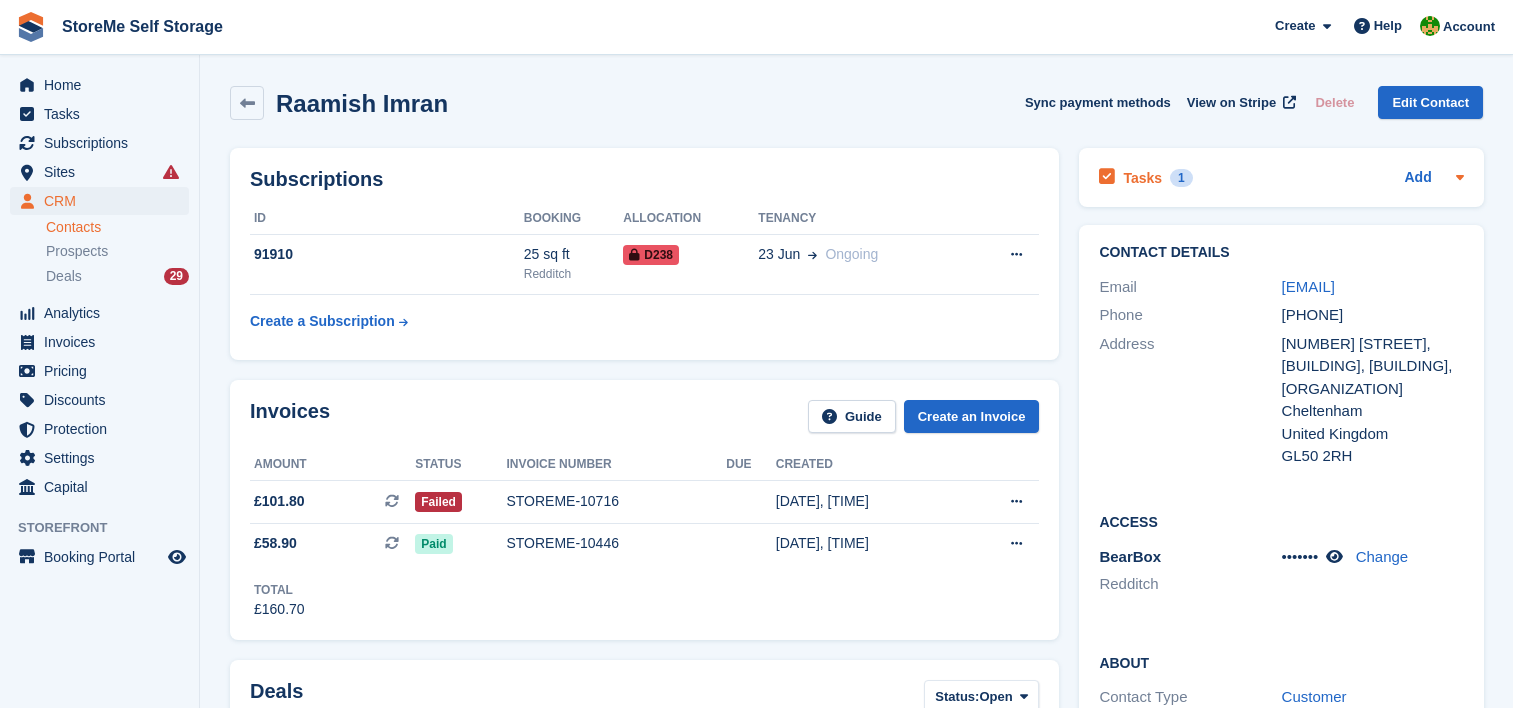scroll, scrollTop: 0, scrollLeft: 0, axis: both 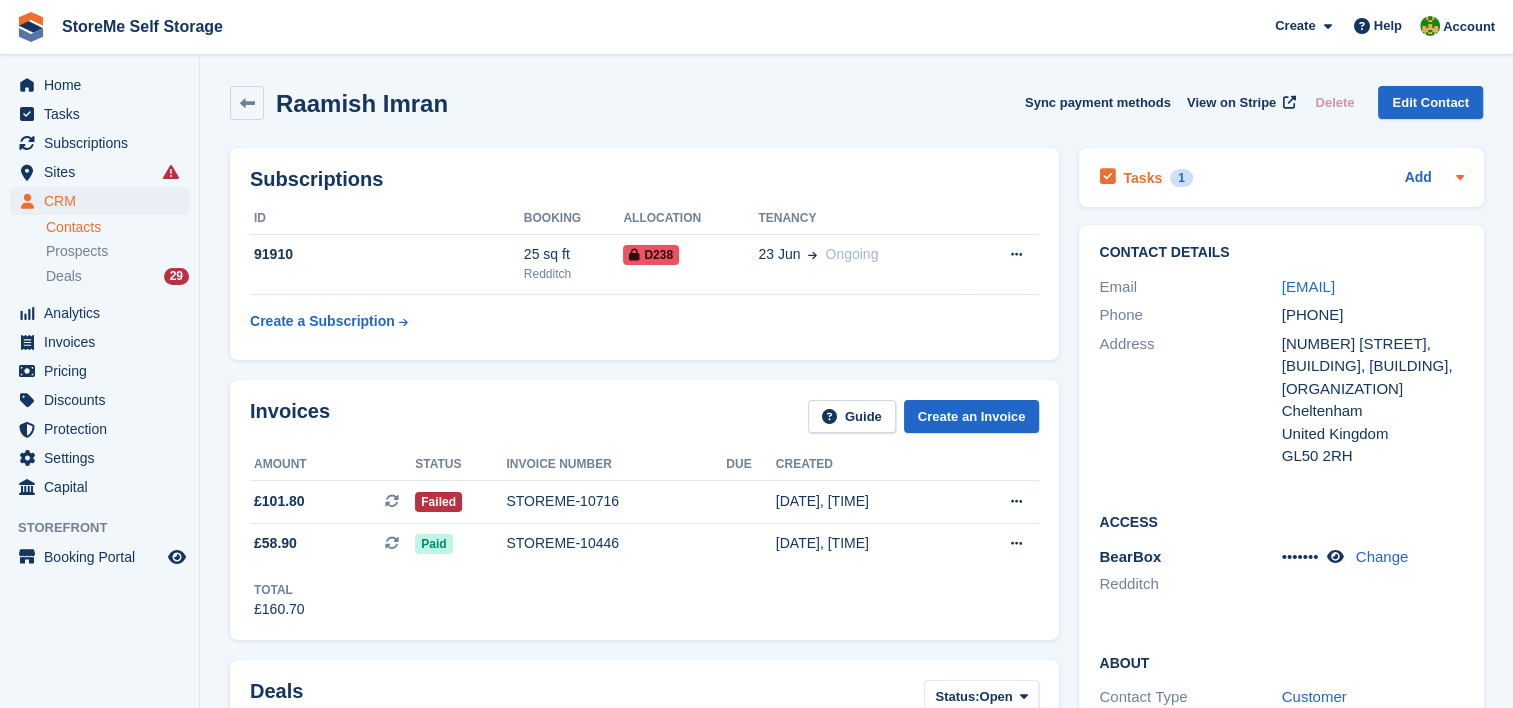 click on "Tasks" at bounding box center (1142, 178) 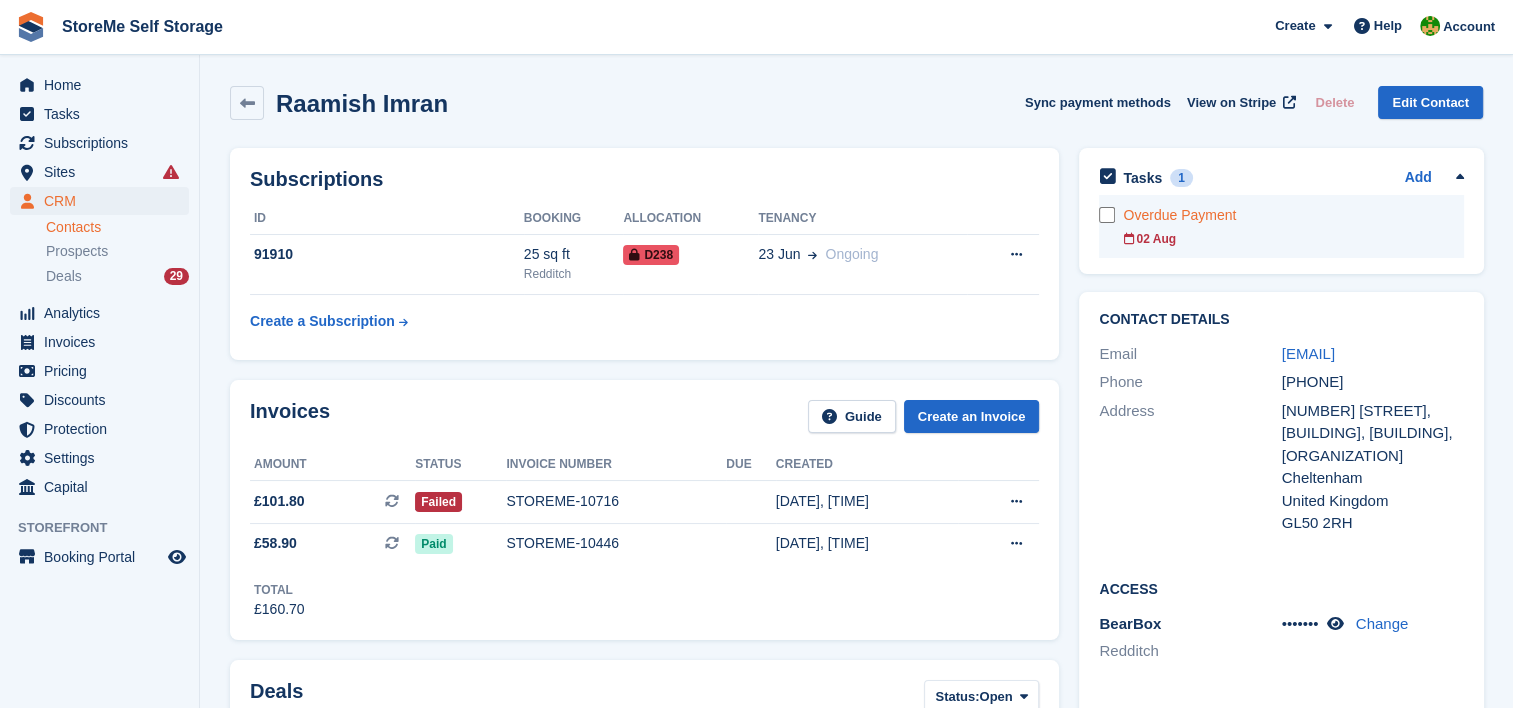 click on "Overdue Payment" at bounding box center (1293, 215) 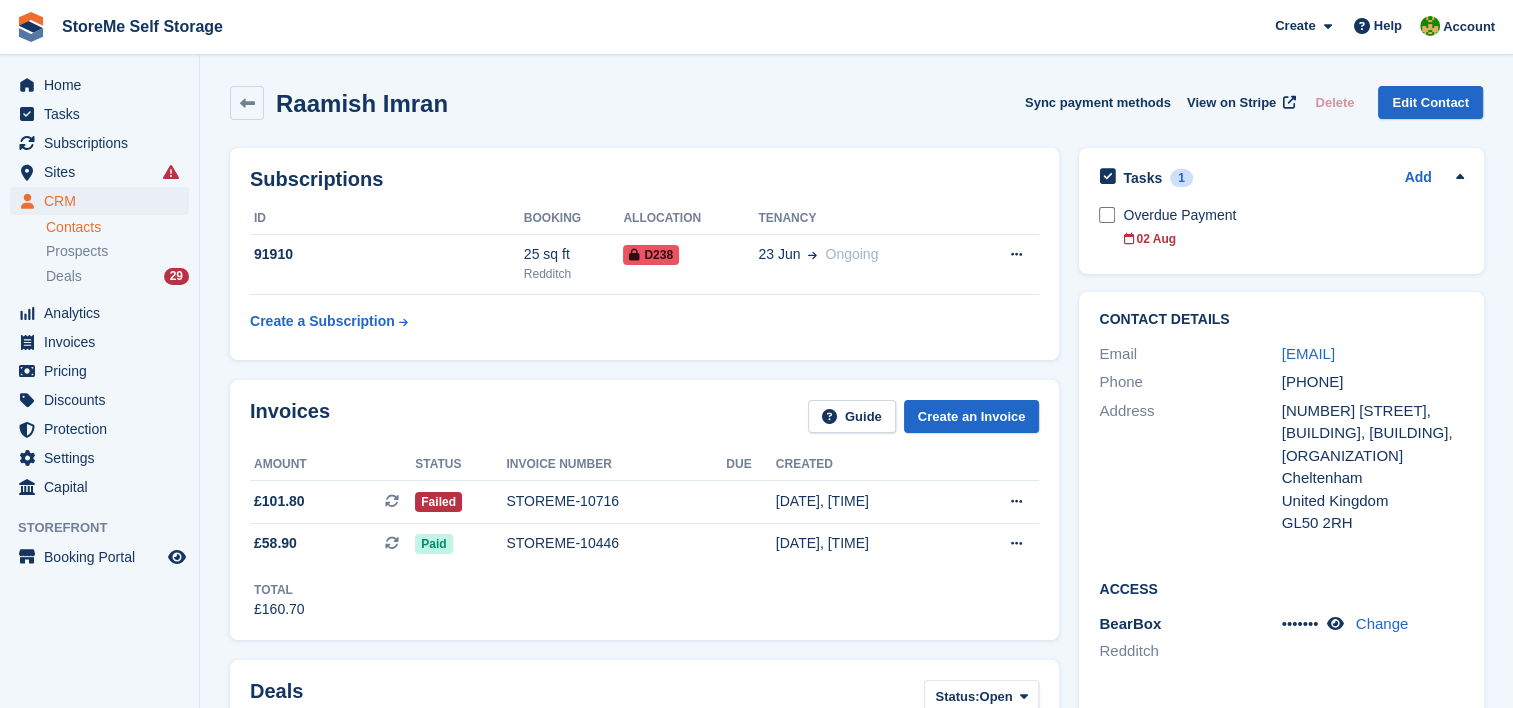 drag, startPoint x: 1460, startPoint y: 352, endPoint x: 1275, endPoint y: 346, distance: 185.09727 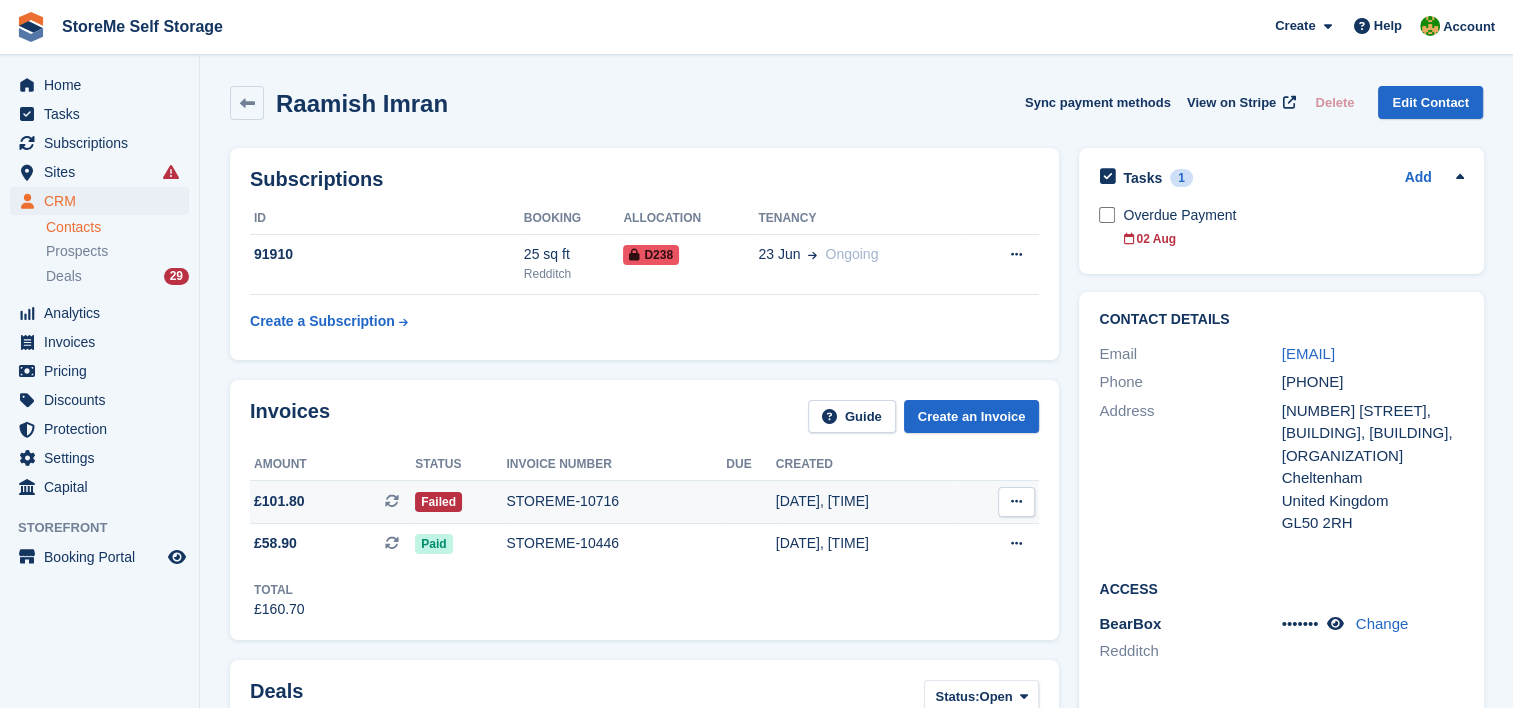 click on "STOREME-10716" at bounding box center (616, 501) 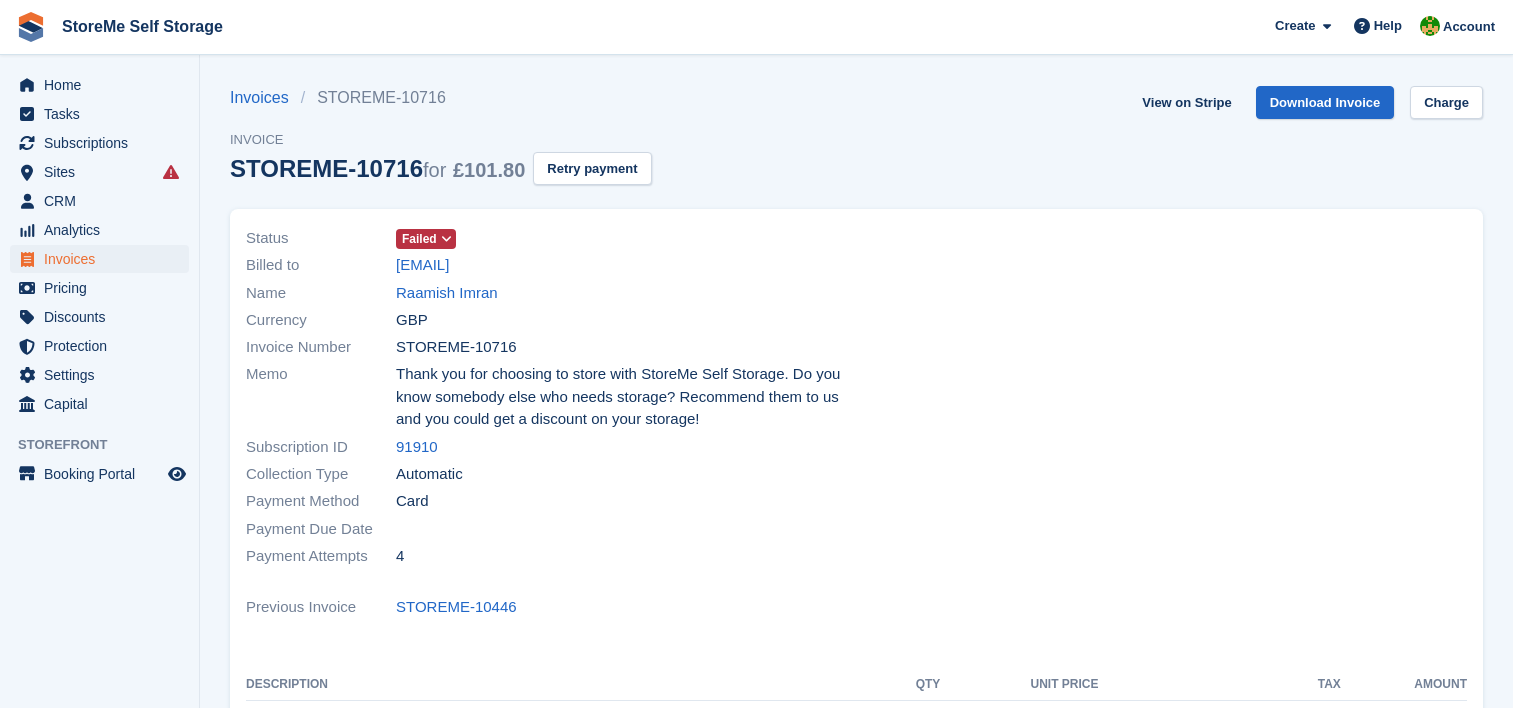 scroll, scrollTop: 0, scrollLeft: 0, axis: both 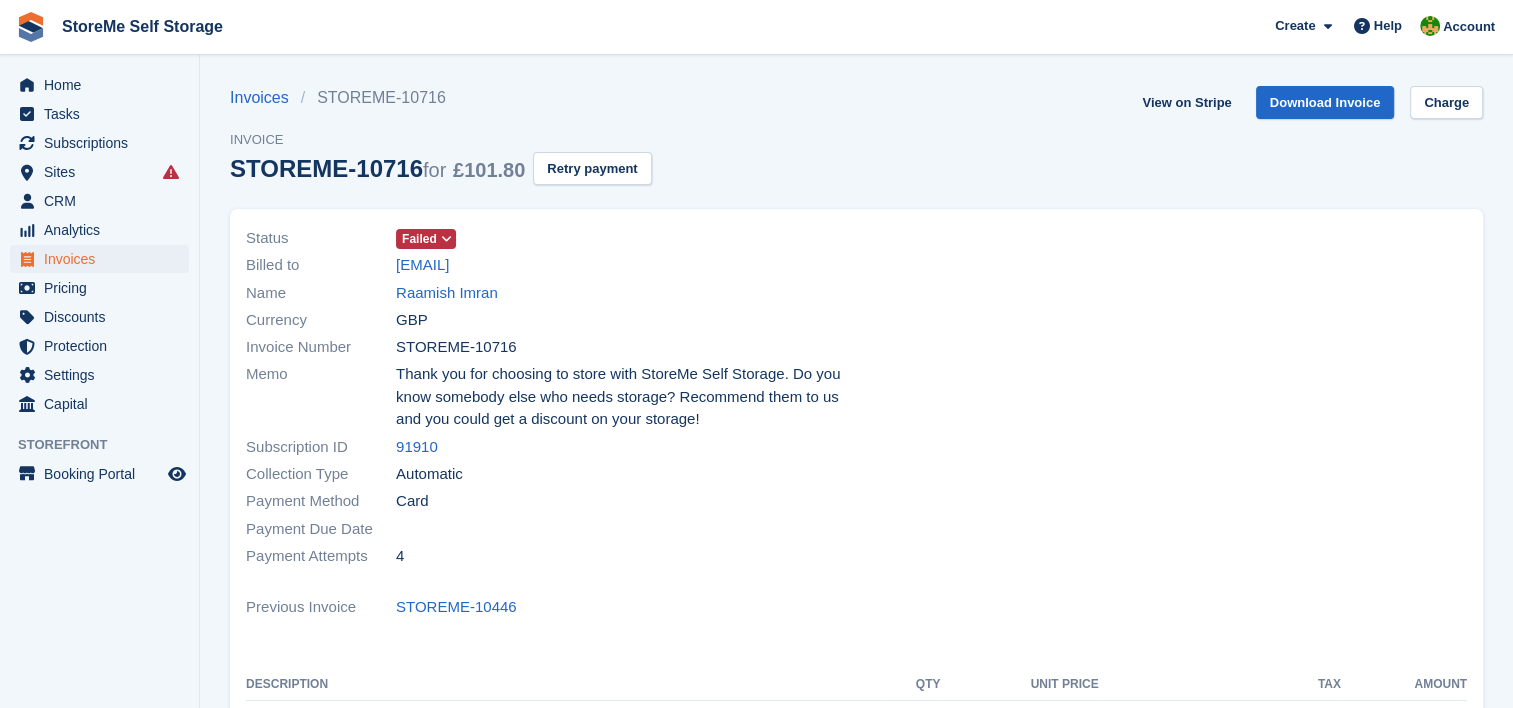 click at bounding box center (446, 239) 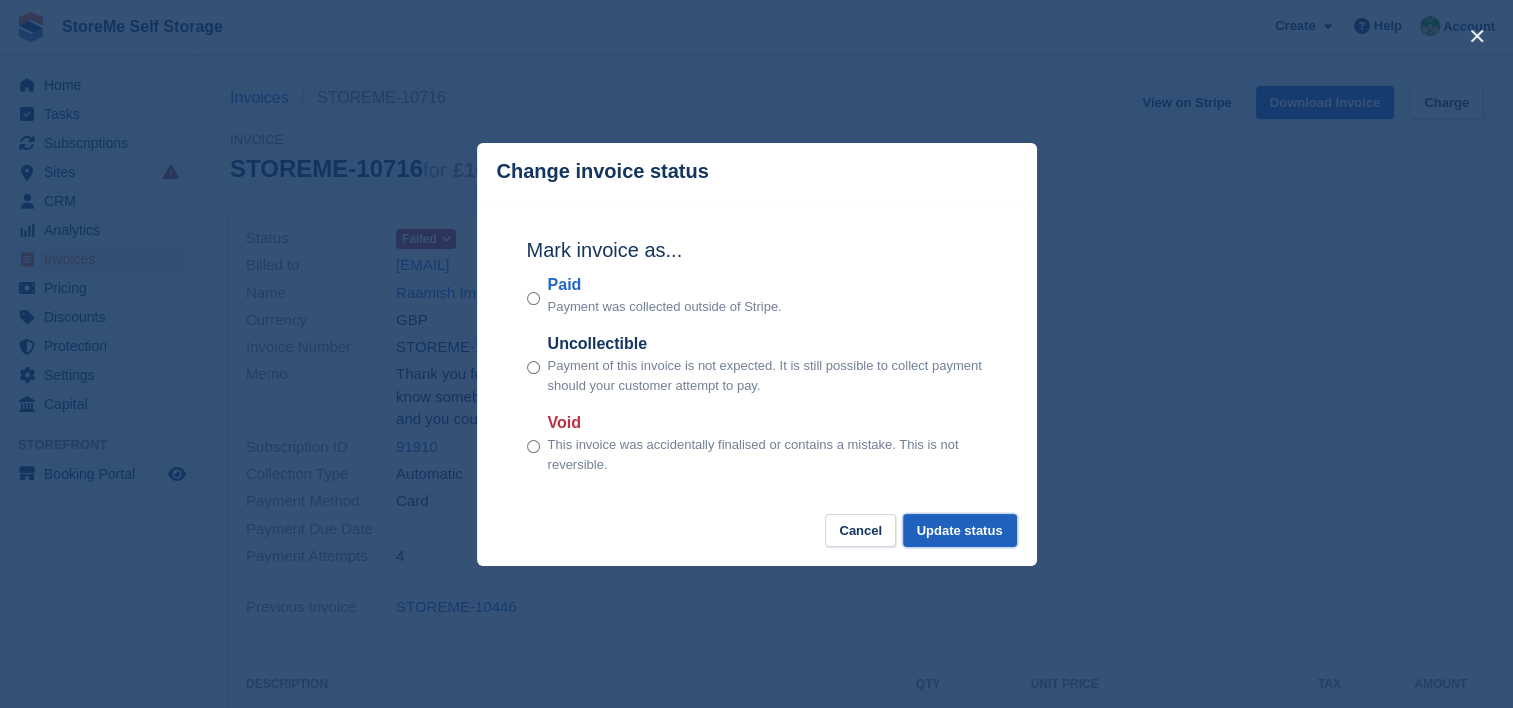 click on "Update status" at bounding box center [960, 530] 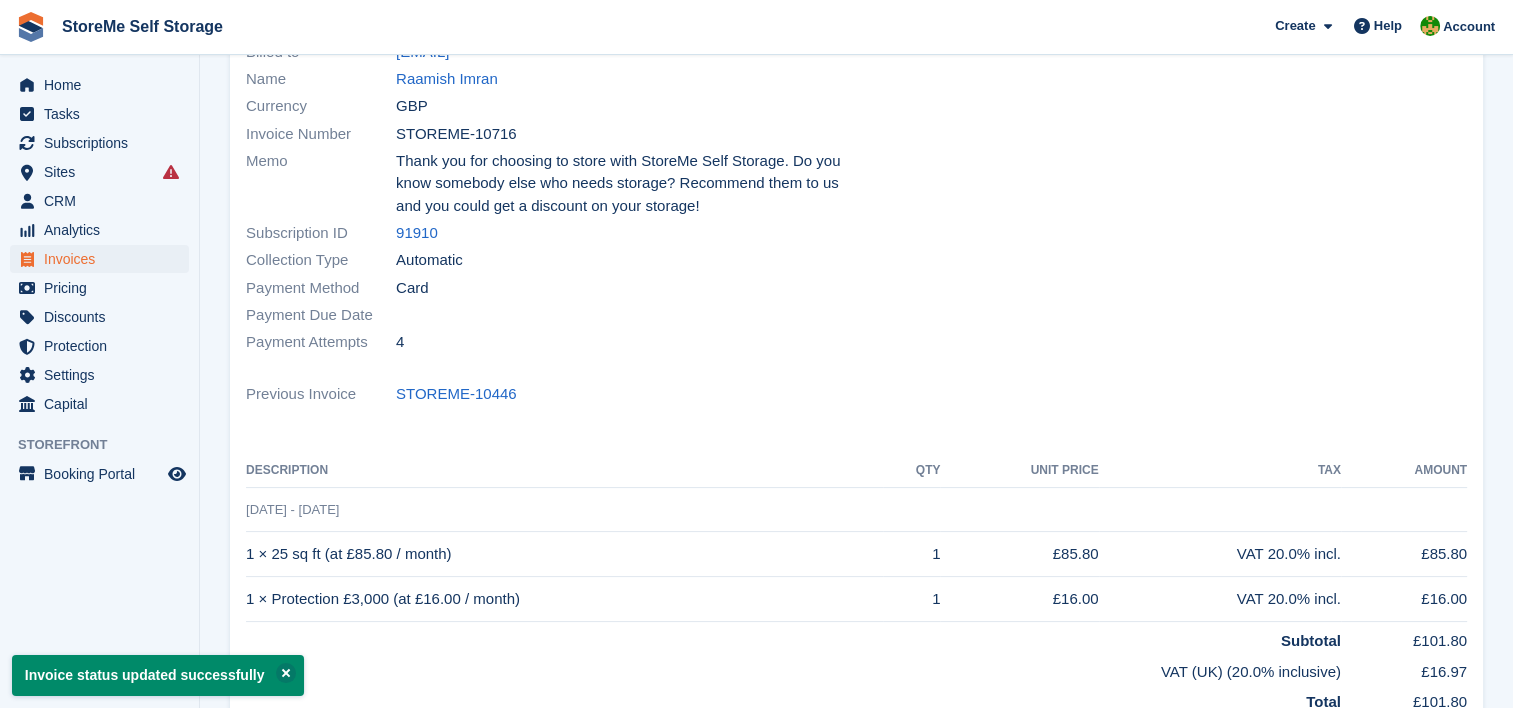 scroll, scrollTop: 300, scrollLeft: 0, axis: vertical 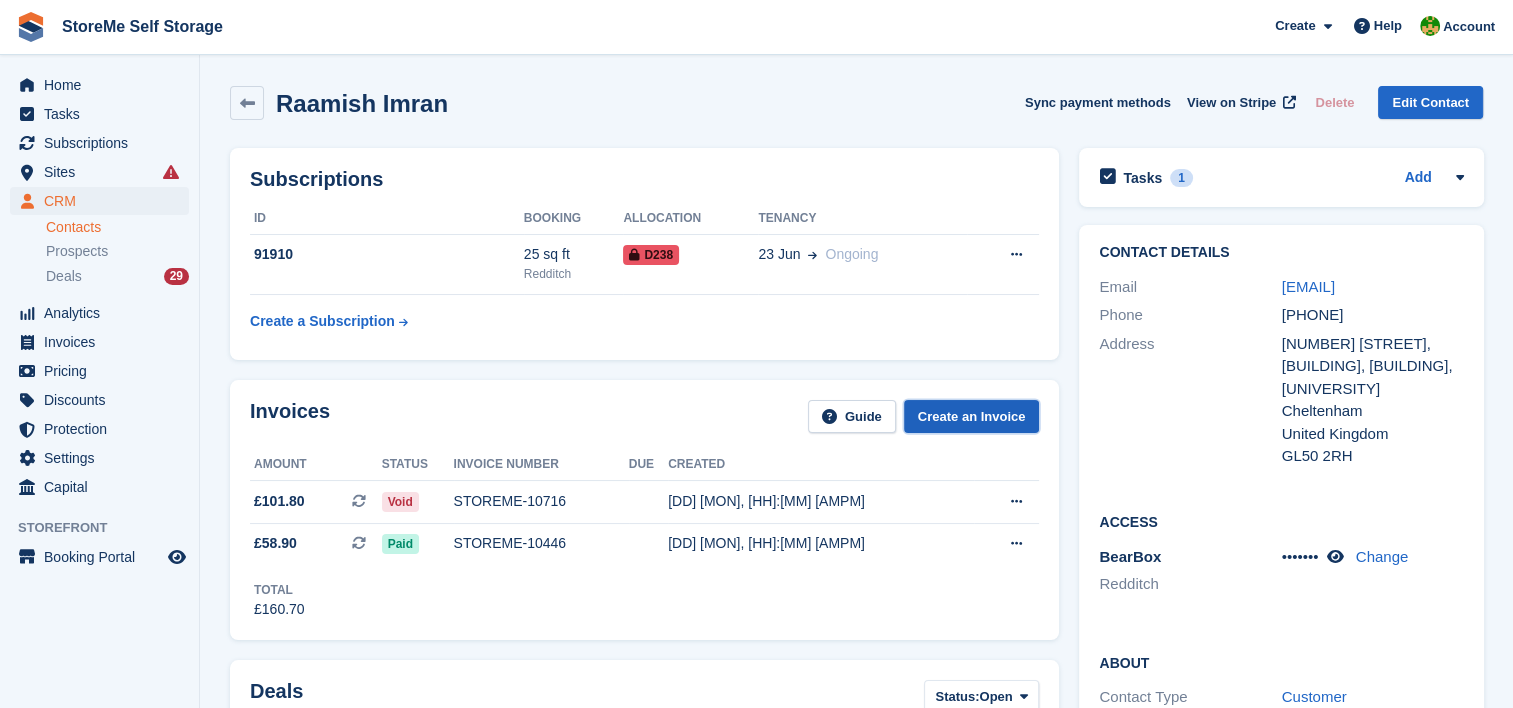 click on "Create an Invoice" at bounding box center [972, 416] 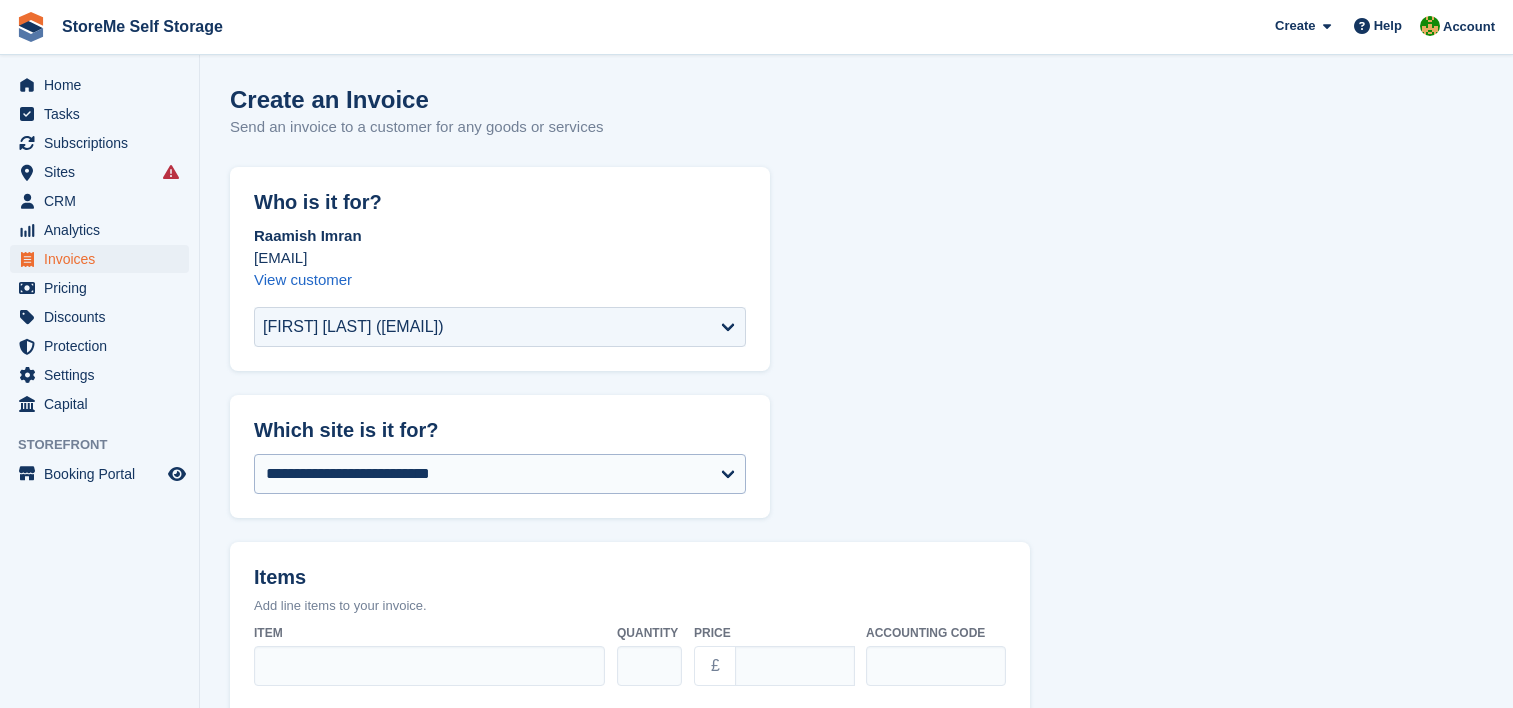 scroll, scrollTop: 0, scrollLeft: 0, axis: both 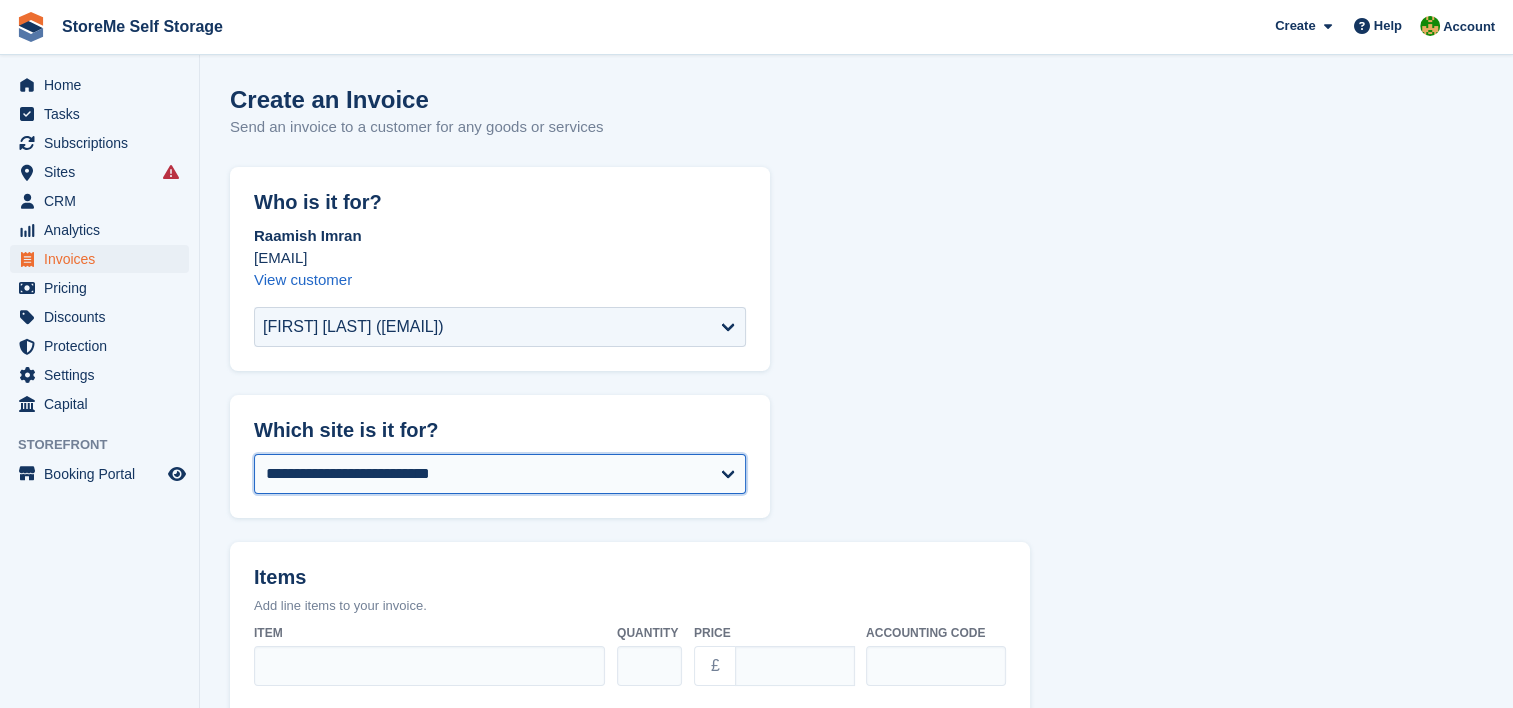 click on "**********" at bounding box center [500, 474] 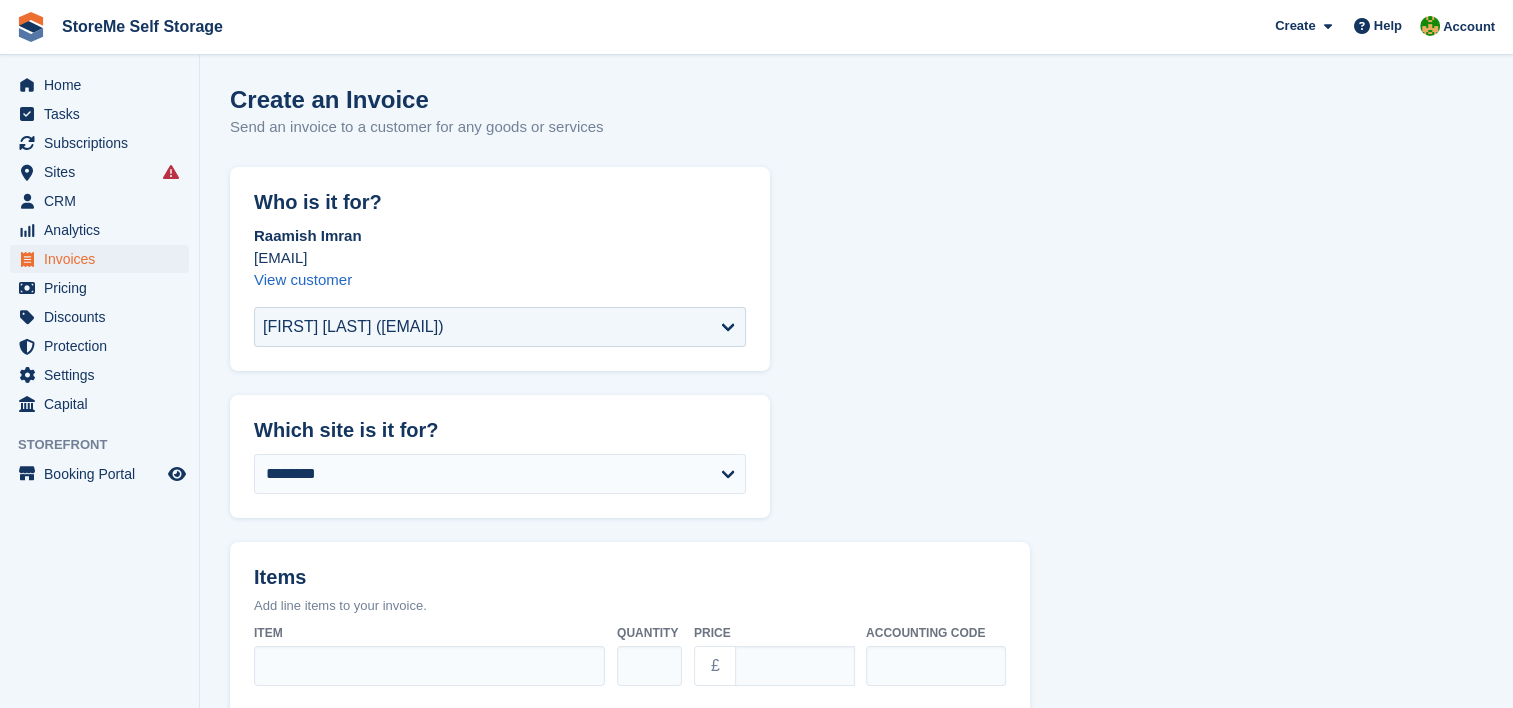 select on "******" 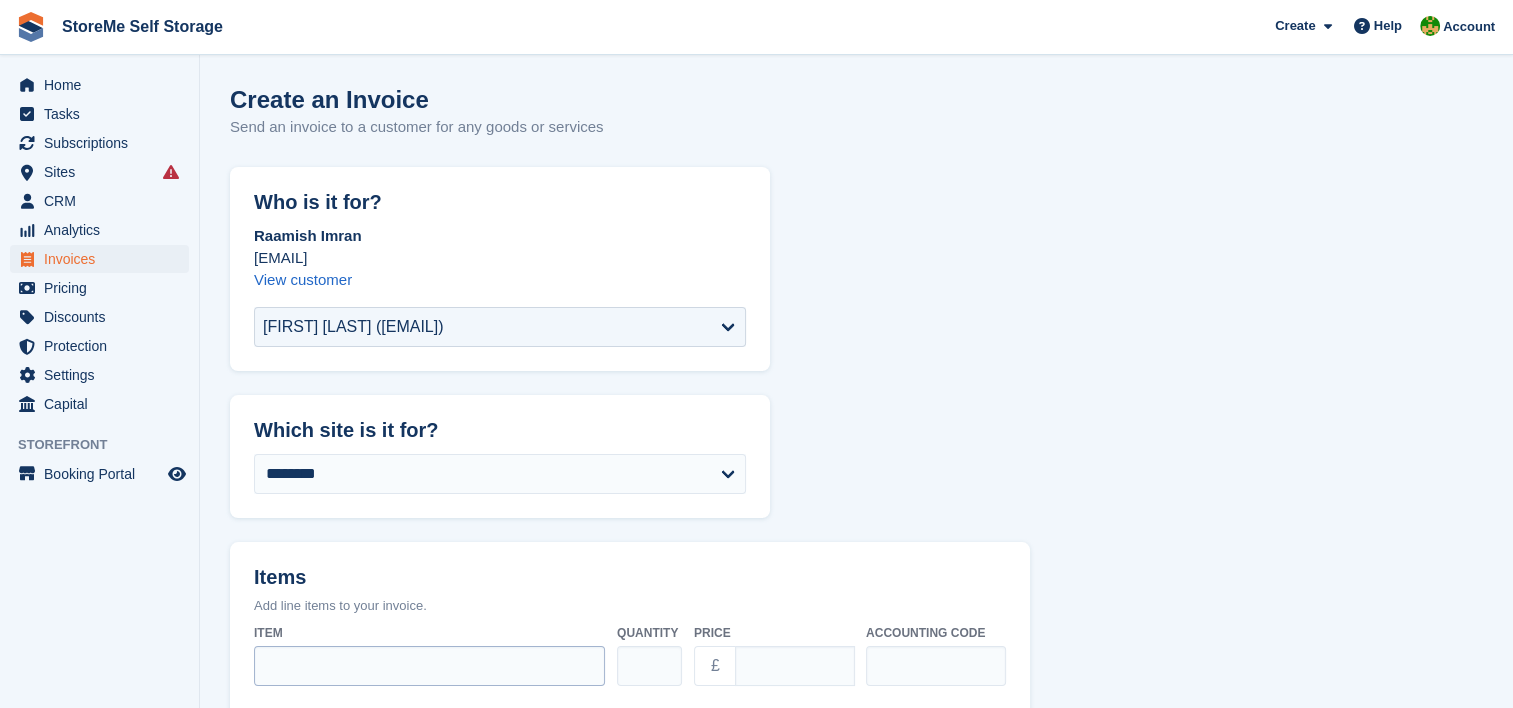 scroll, scrollTop: 300, scrollLeft: 0, axis: vertical 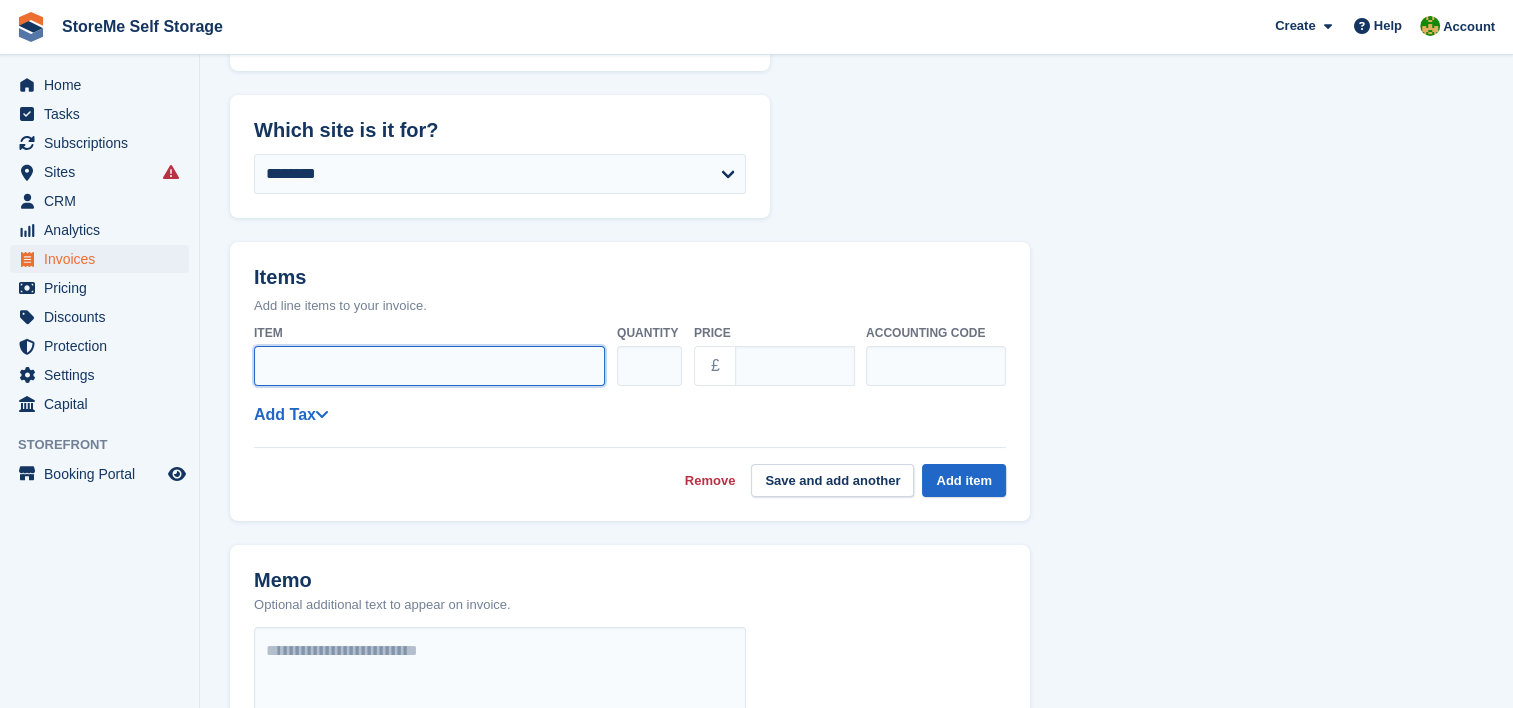 click on "Item" at bounding box center [429, 366] 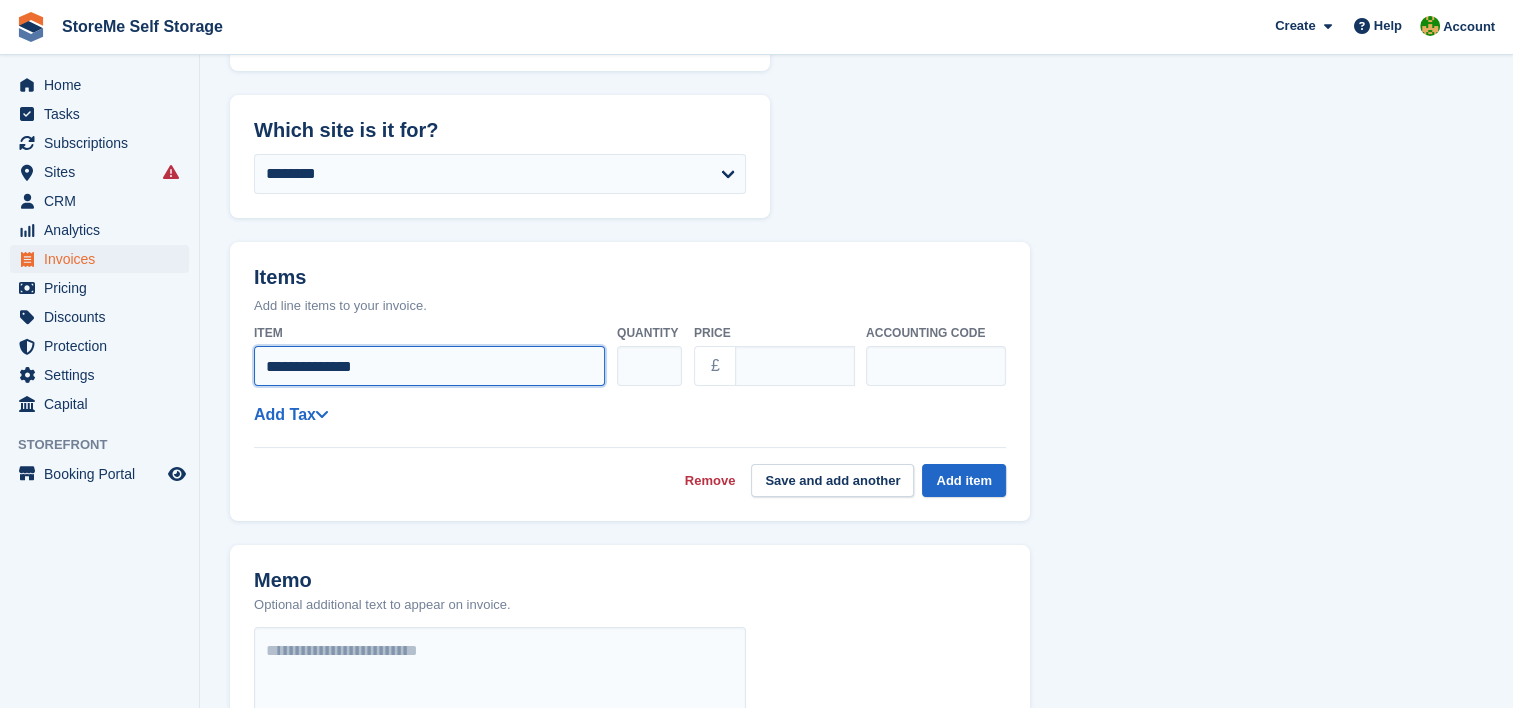 type on "**********" 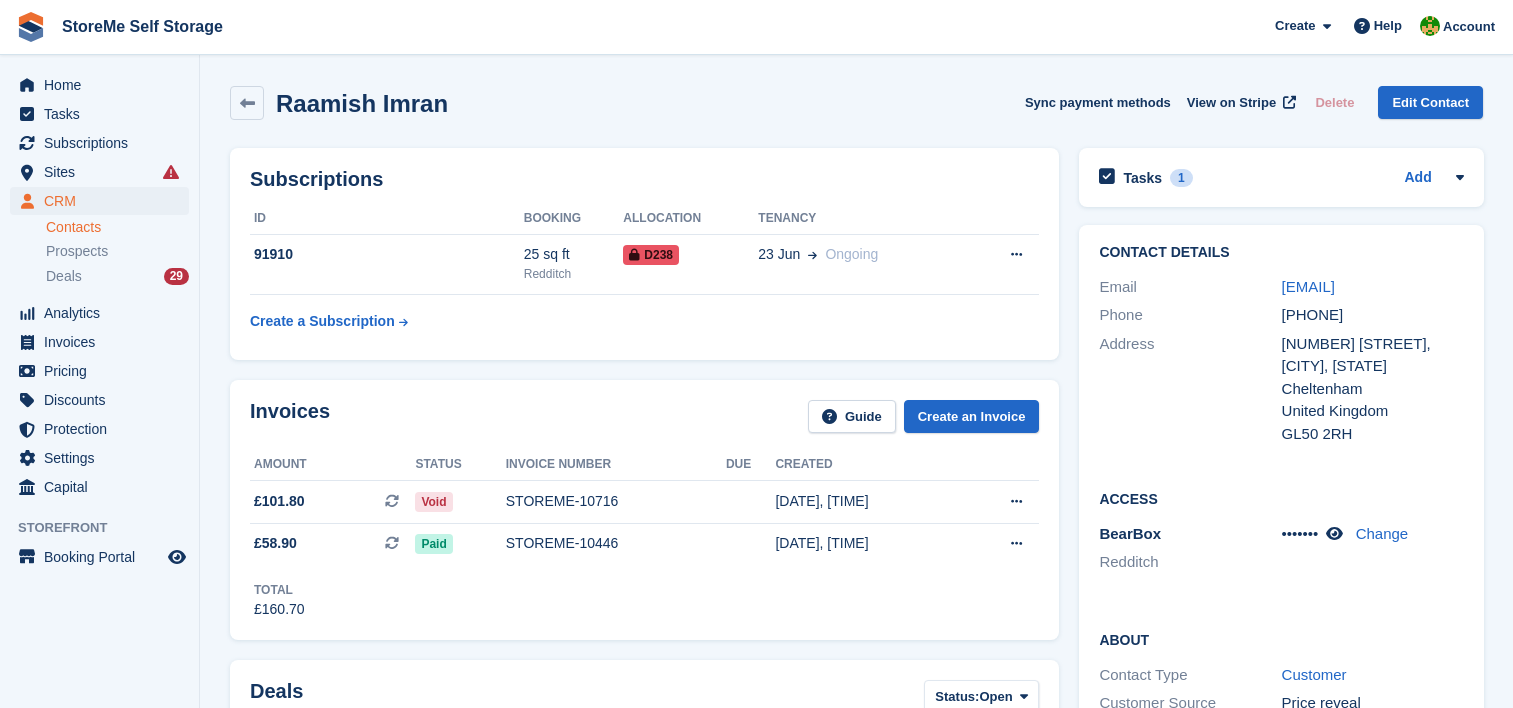 scroll, scrollTop: 0, scrollLeft: 0, axis: both 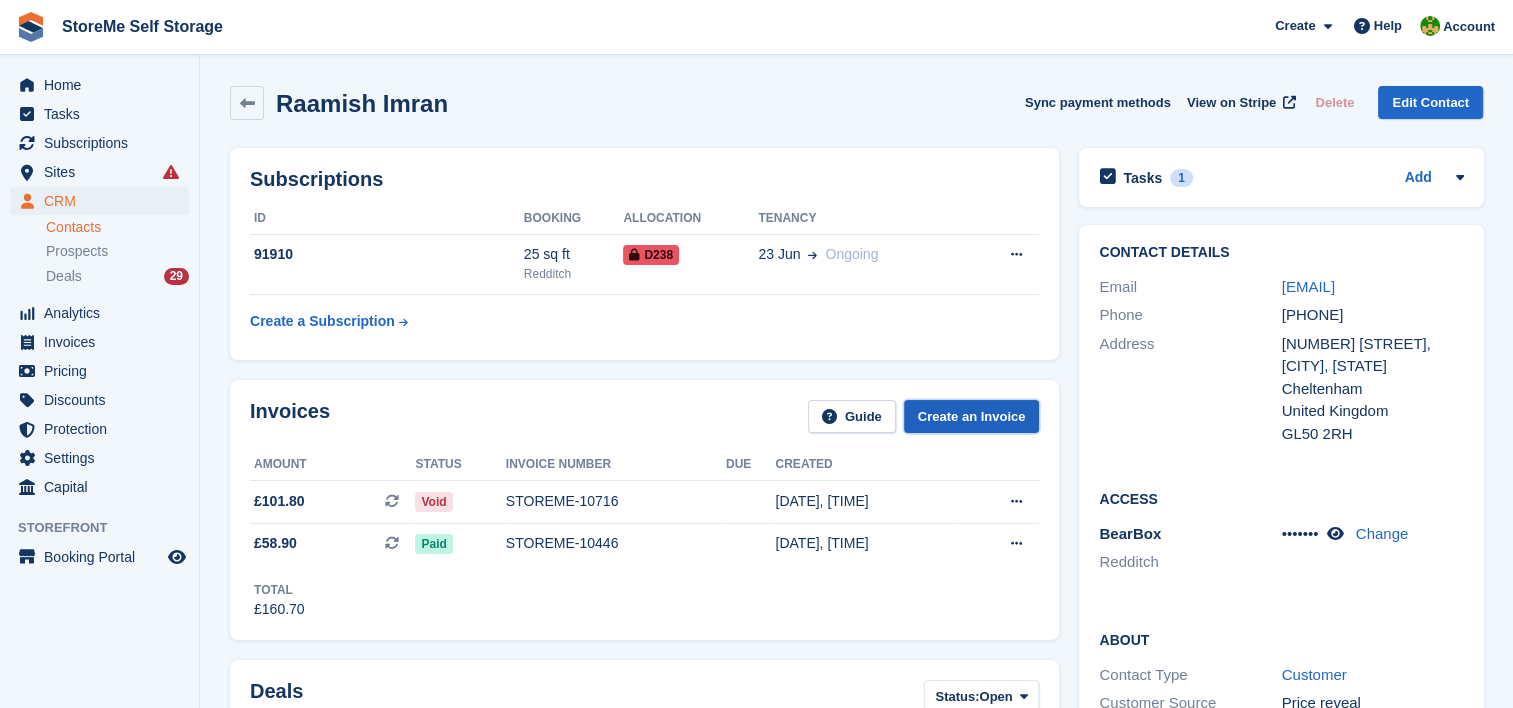 click on "Create an Invoice" at bounding box center [972, 416] 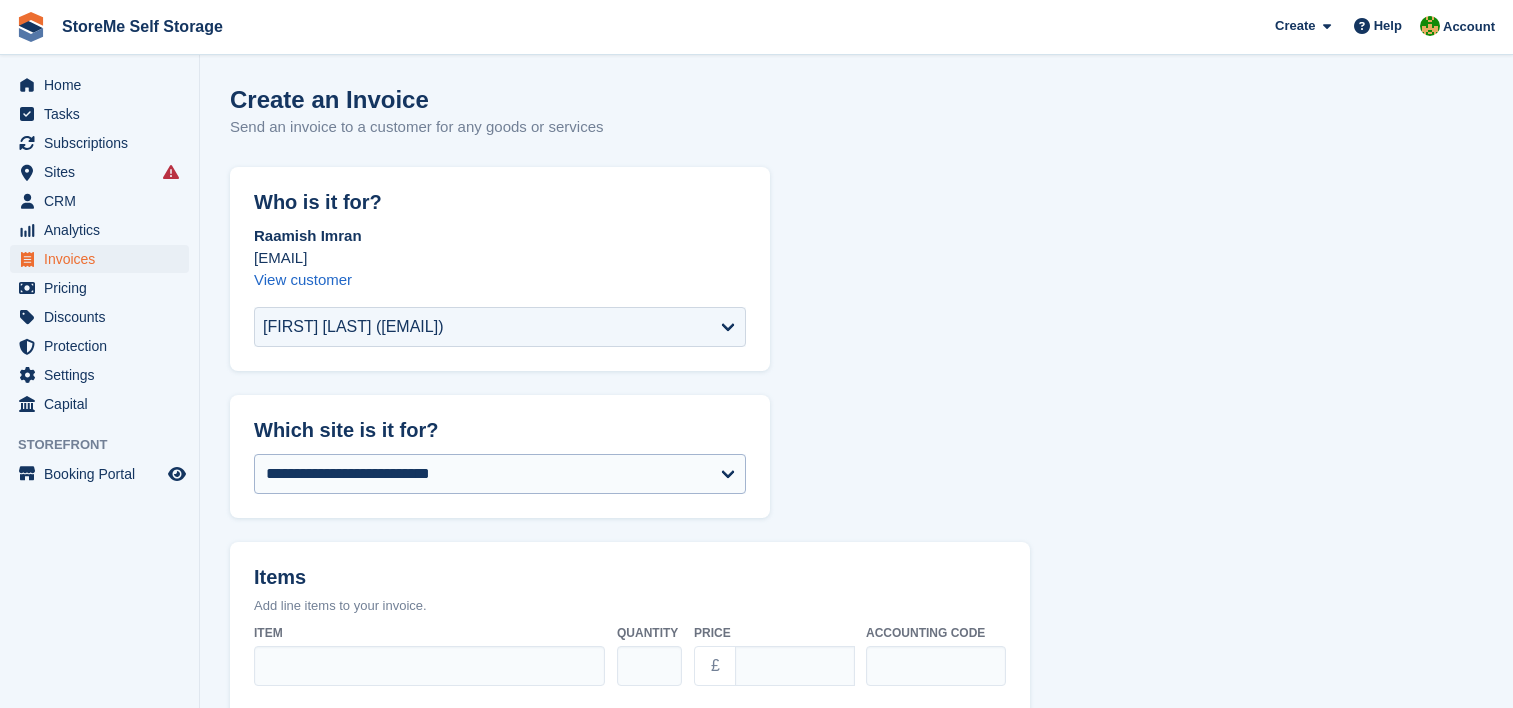 scroll, scrollTop: 0, scrollLeft: 0, axis: both 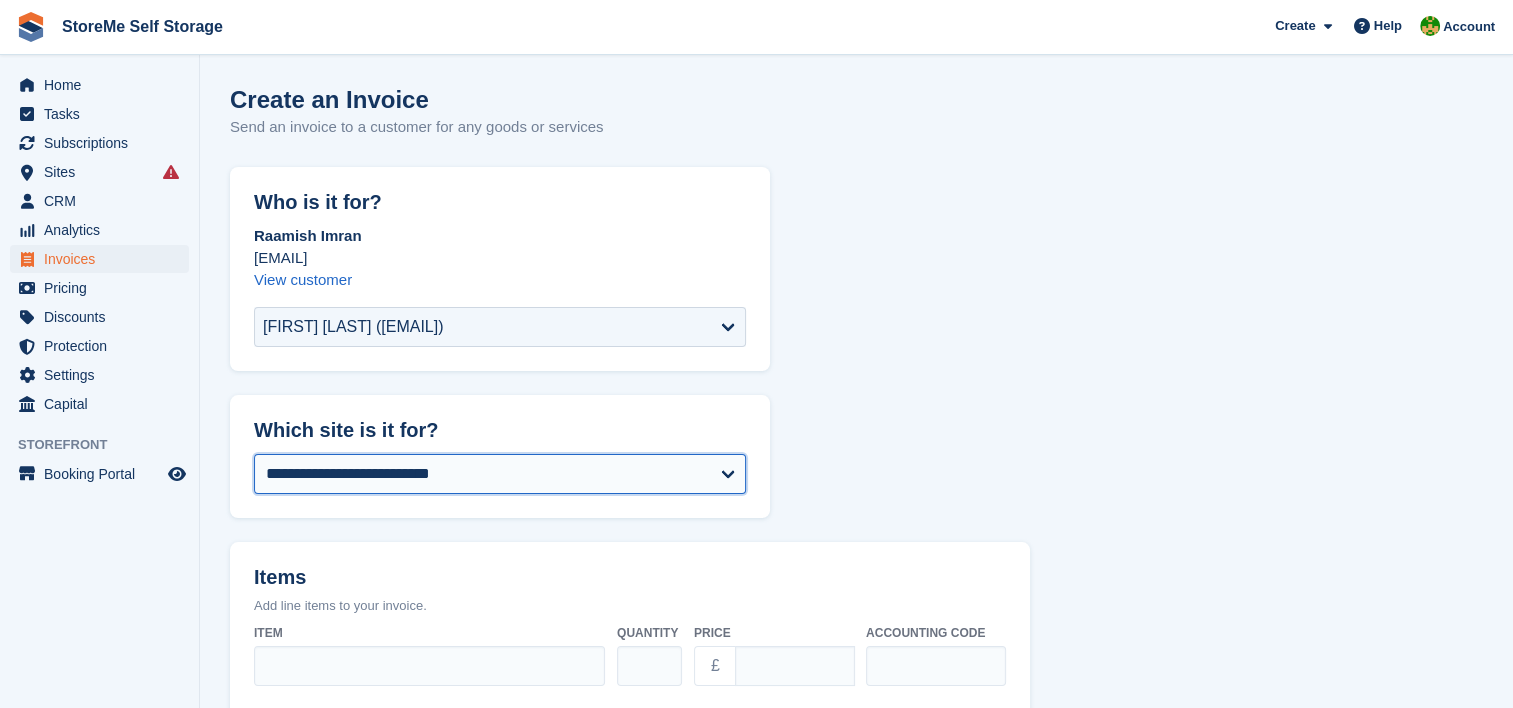 click on "**********" at bounding box center [500, 474] 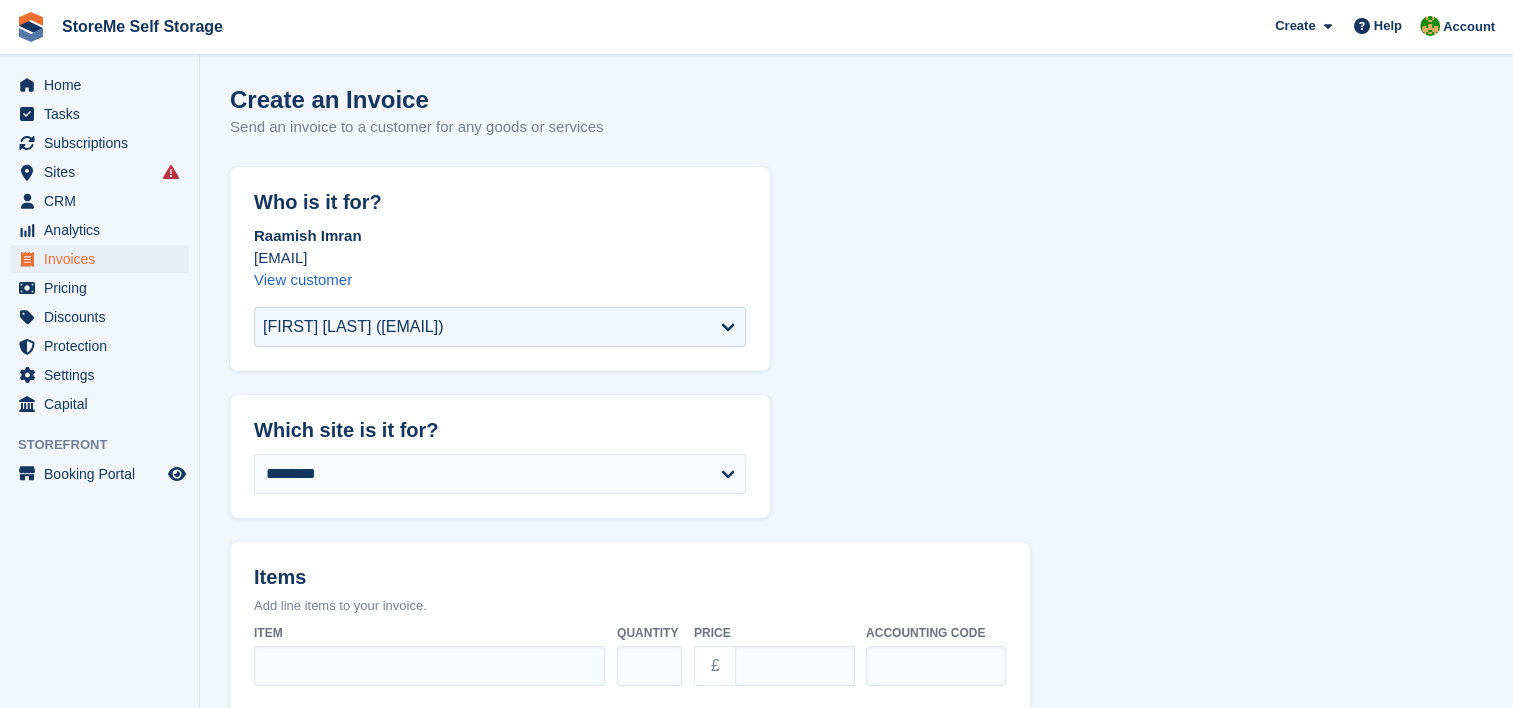 select on "******" 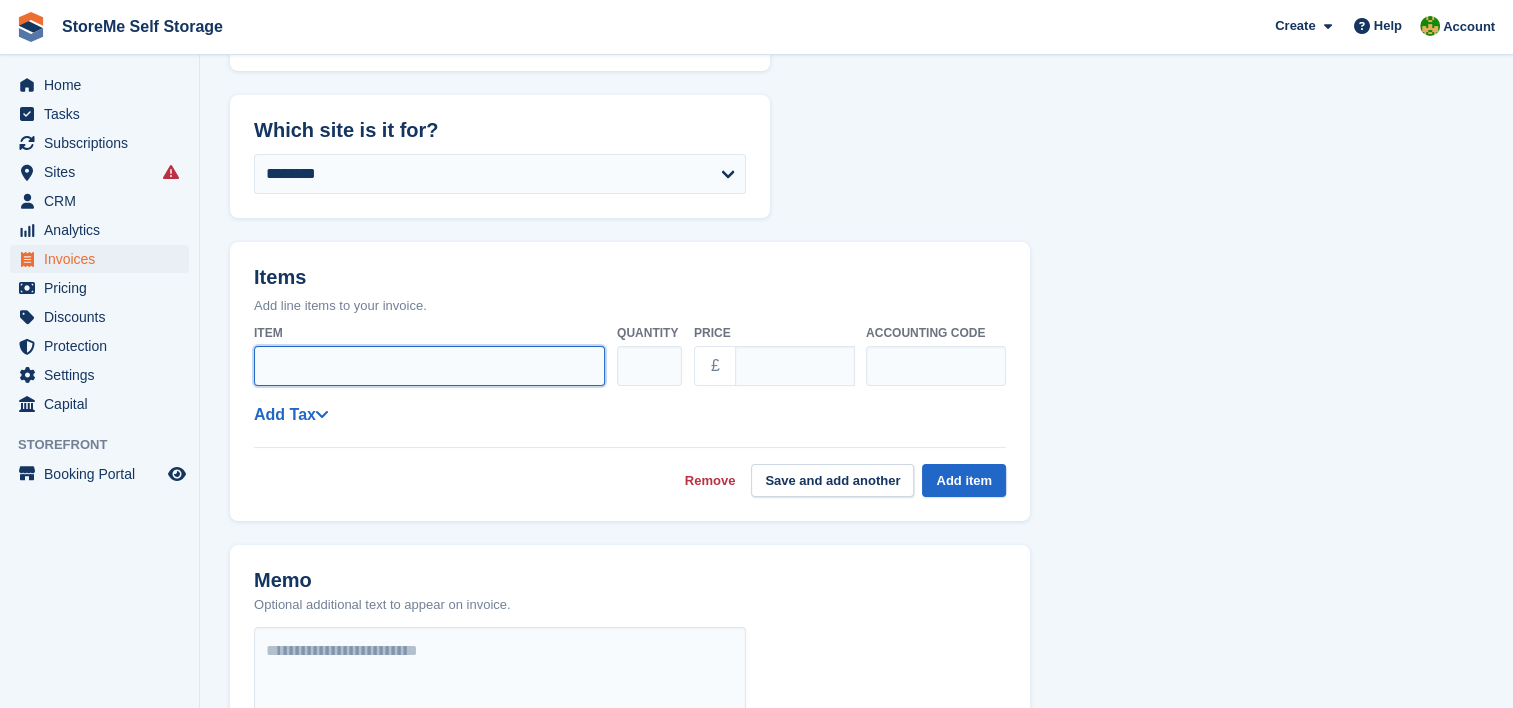 click on "Item" at bounding box center (429, 366) 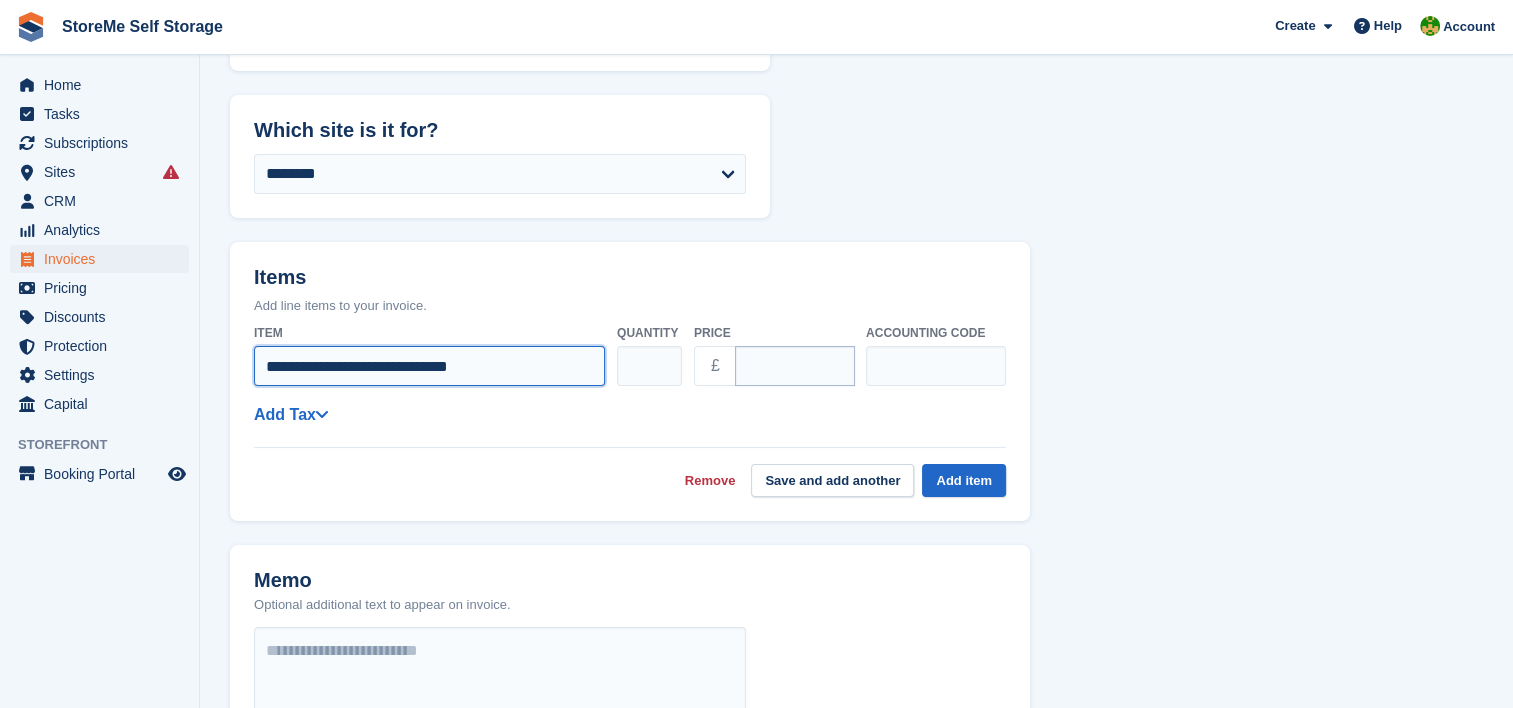 type on "**********" 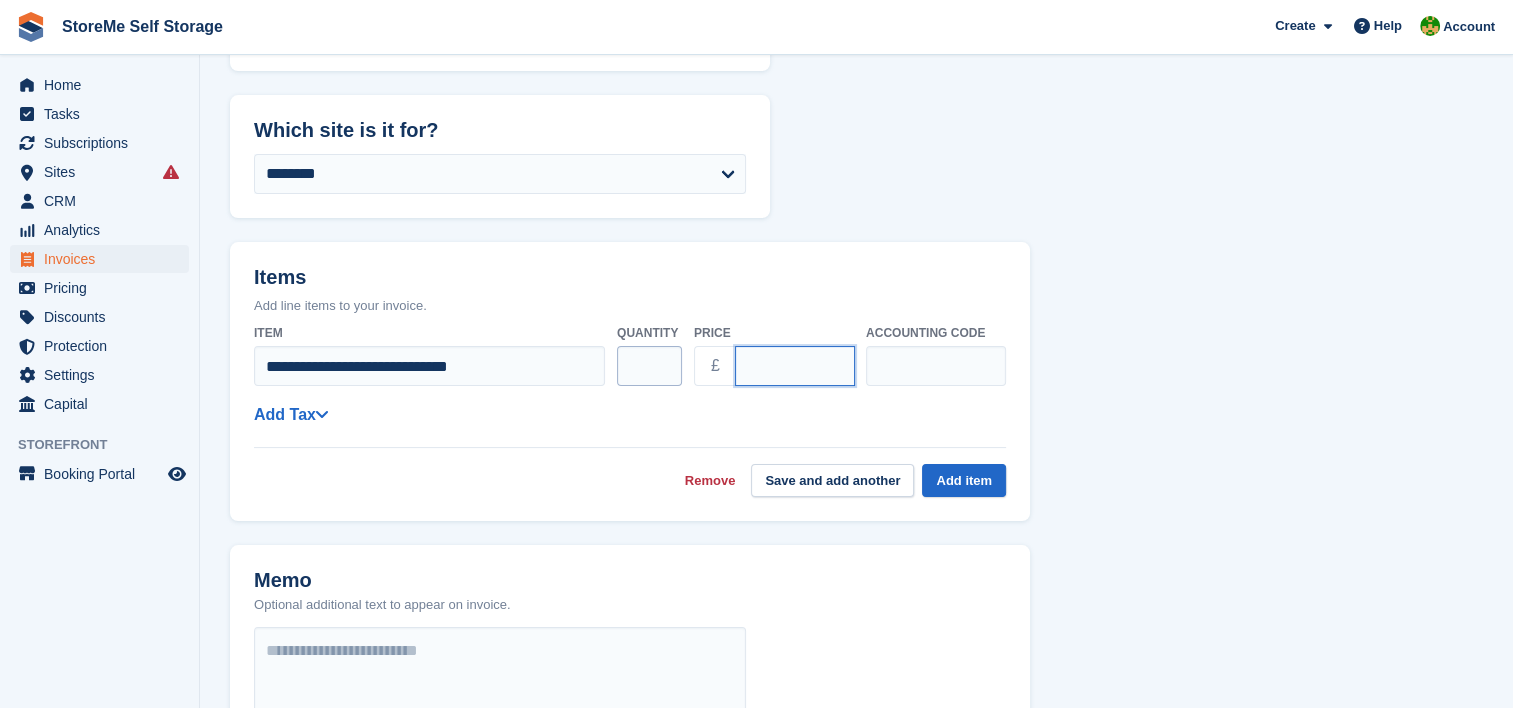 drag, startPoint x: 811, startPoint y: 368, endPoint x: 672, endPoint y: 351, distance: 140.0357 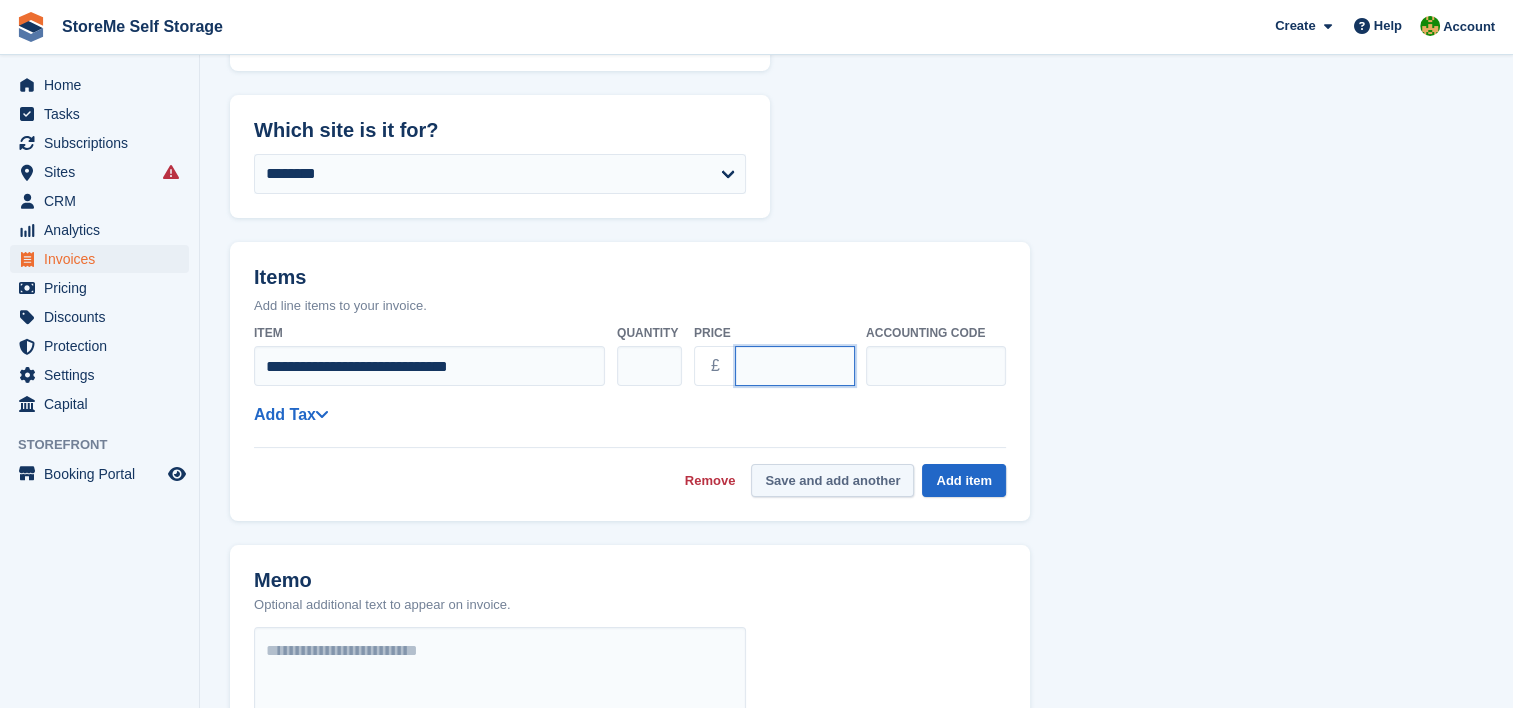 type on "*****" 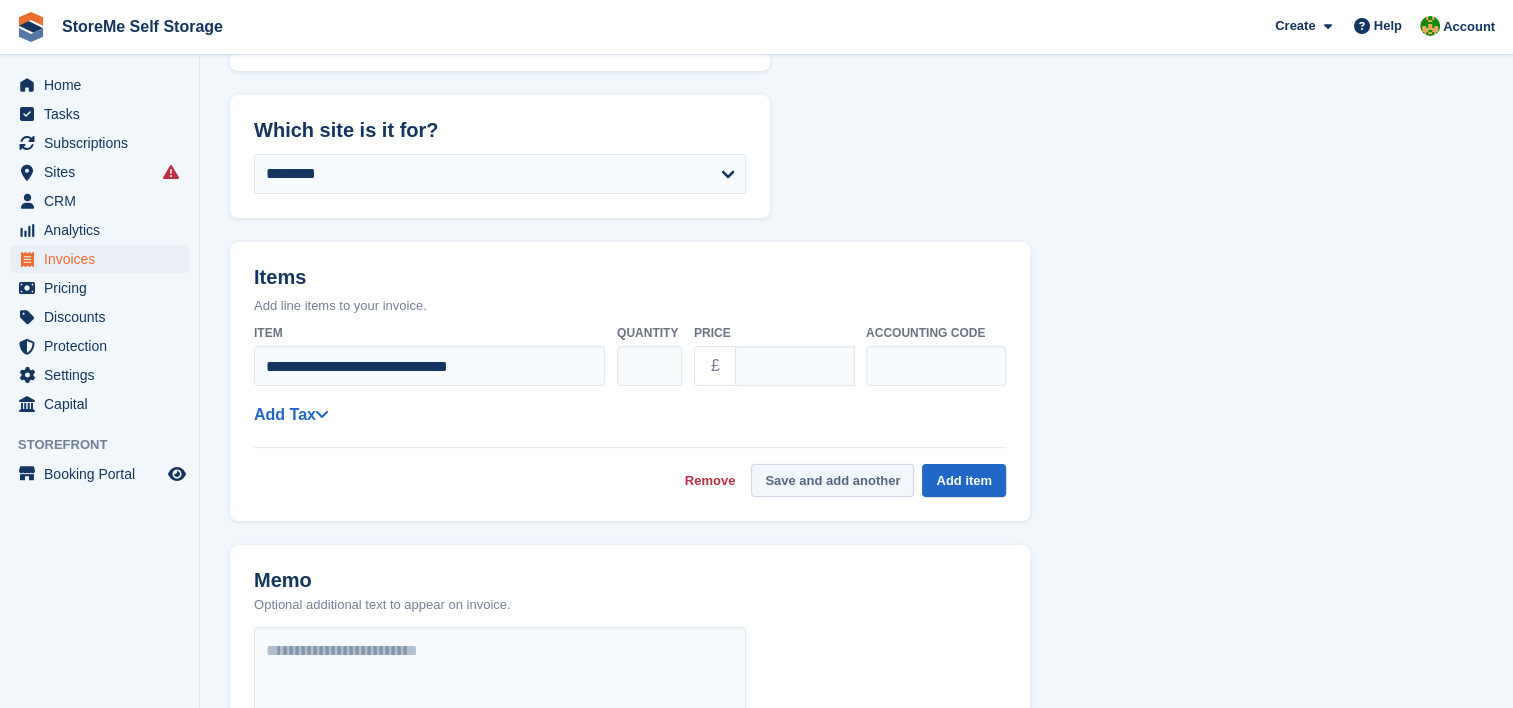 click on "Save and add another" at bounding box center (832, 480) 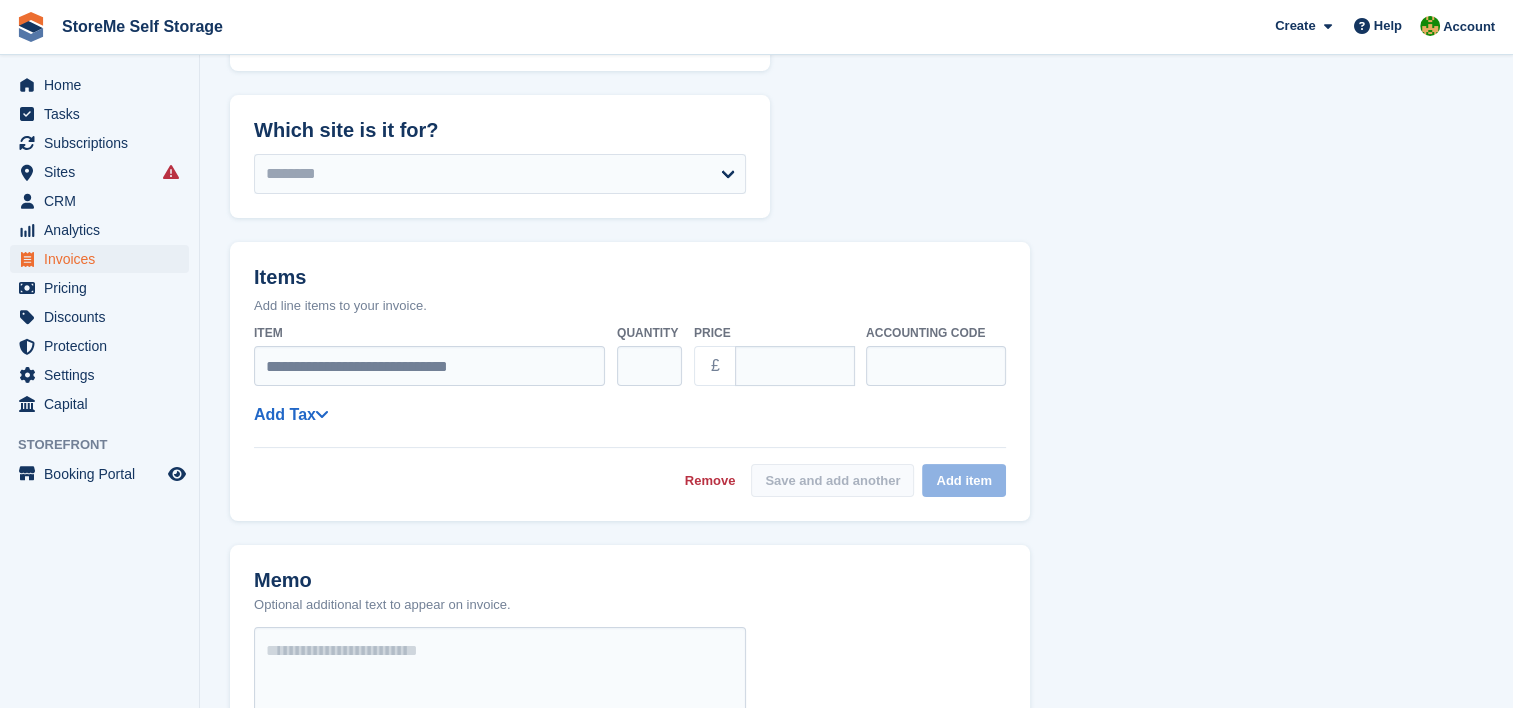 select on "******" 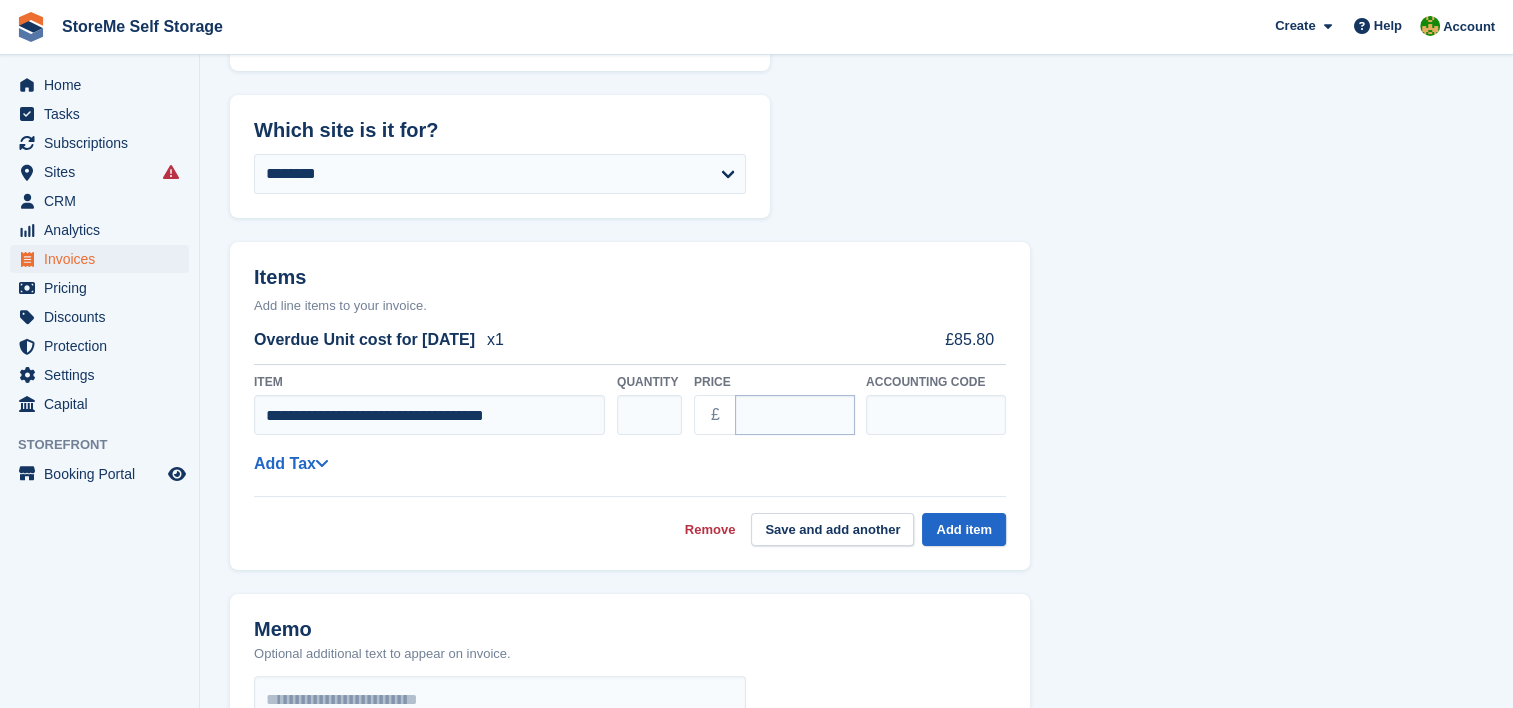 type on "**********" 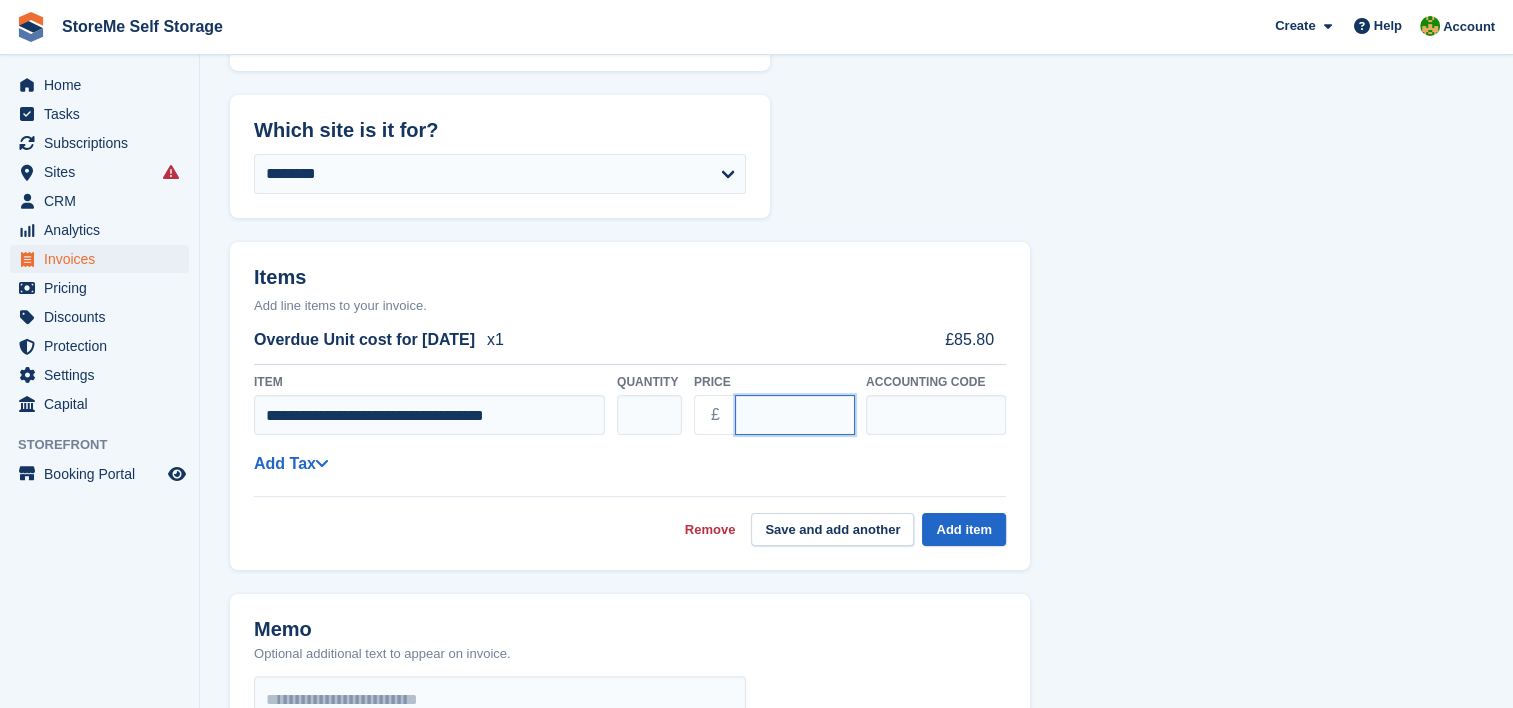 drag, startPoint x: 832, startPoint y: 416, endPoint x: 692, endPoint y: 404, distance: 140.51335 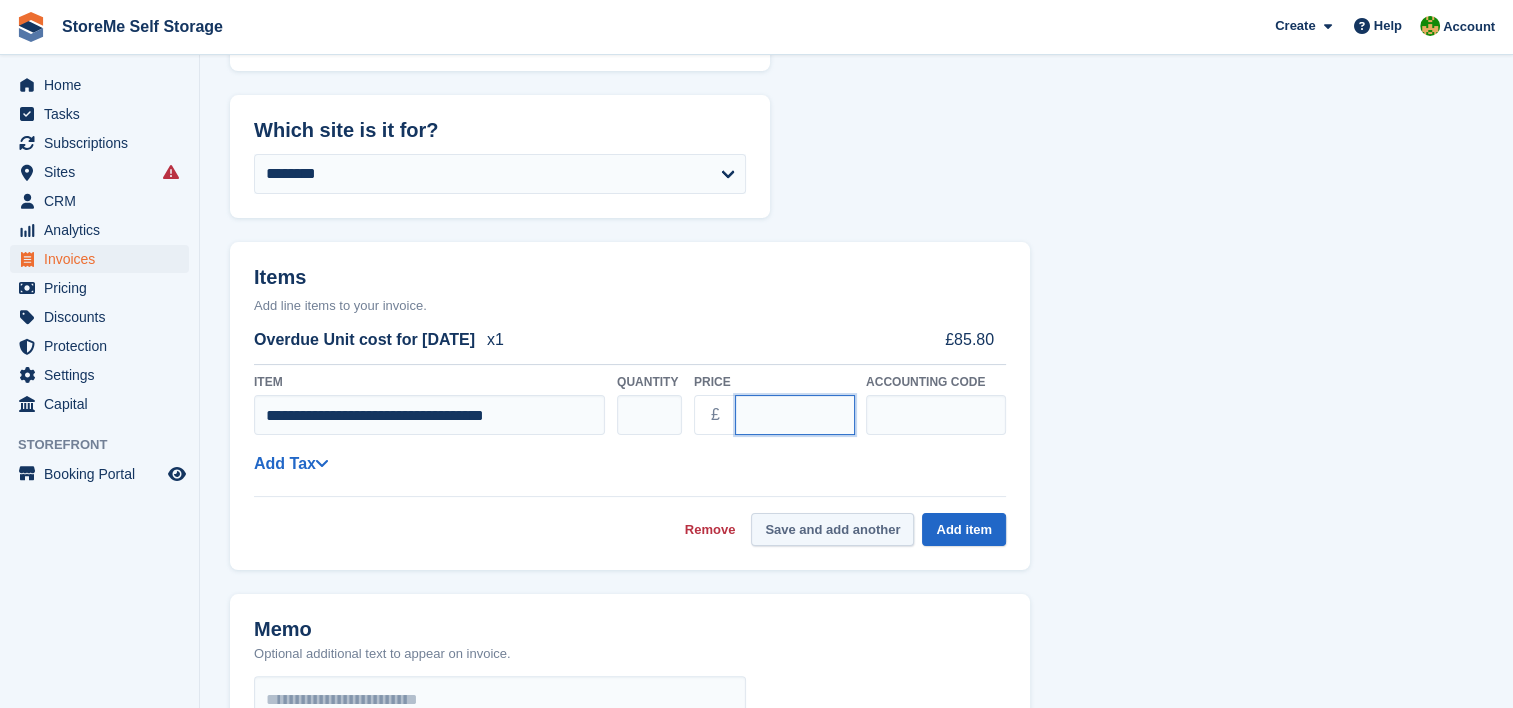 type on "**" 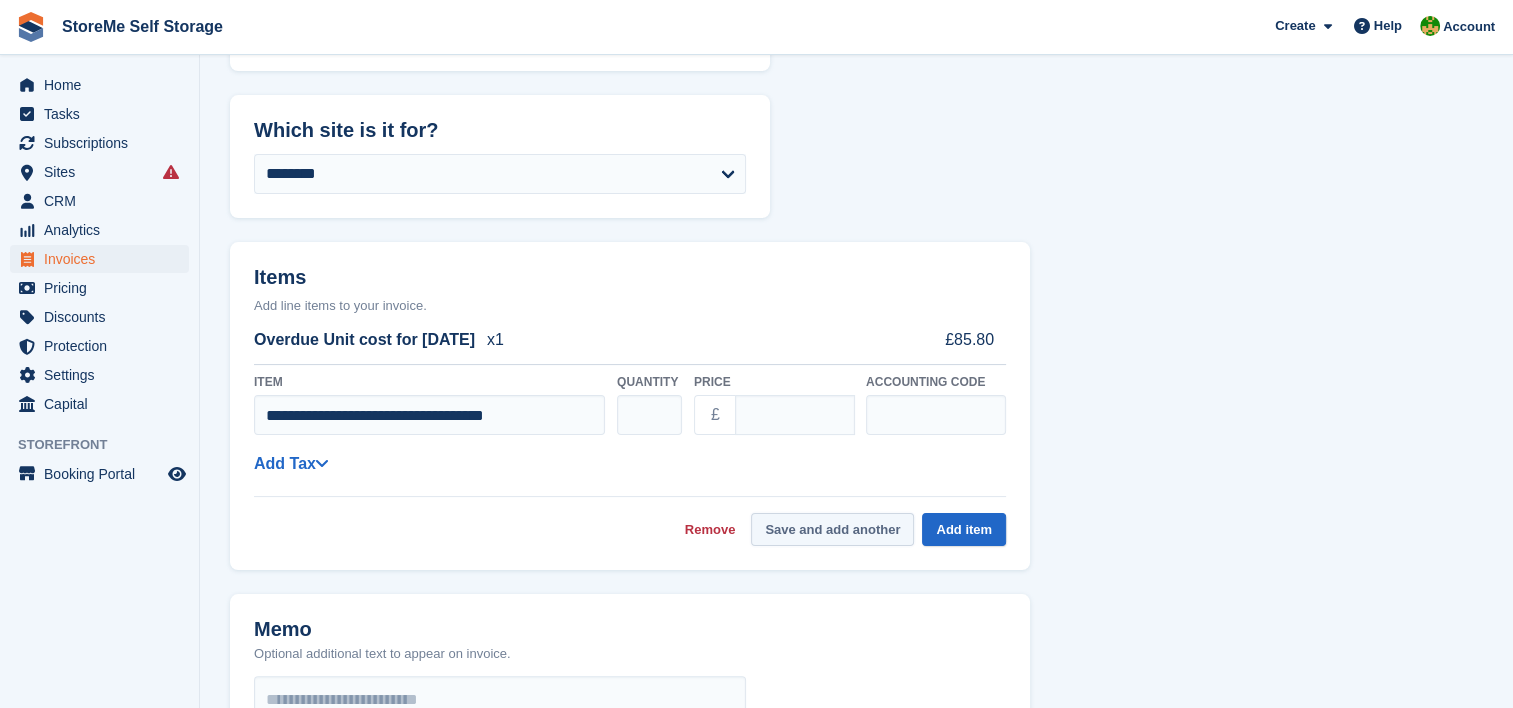 click on "Save and add another" at bounding box center (832, 529) 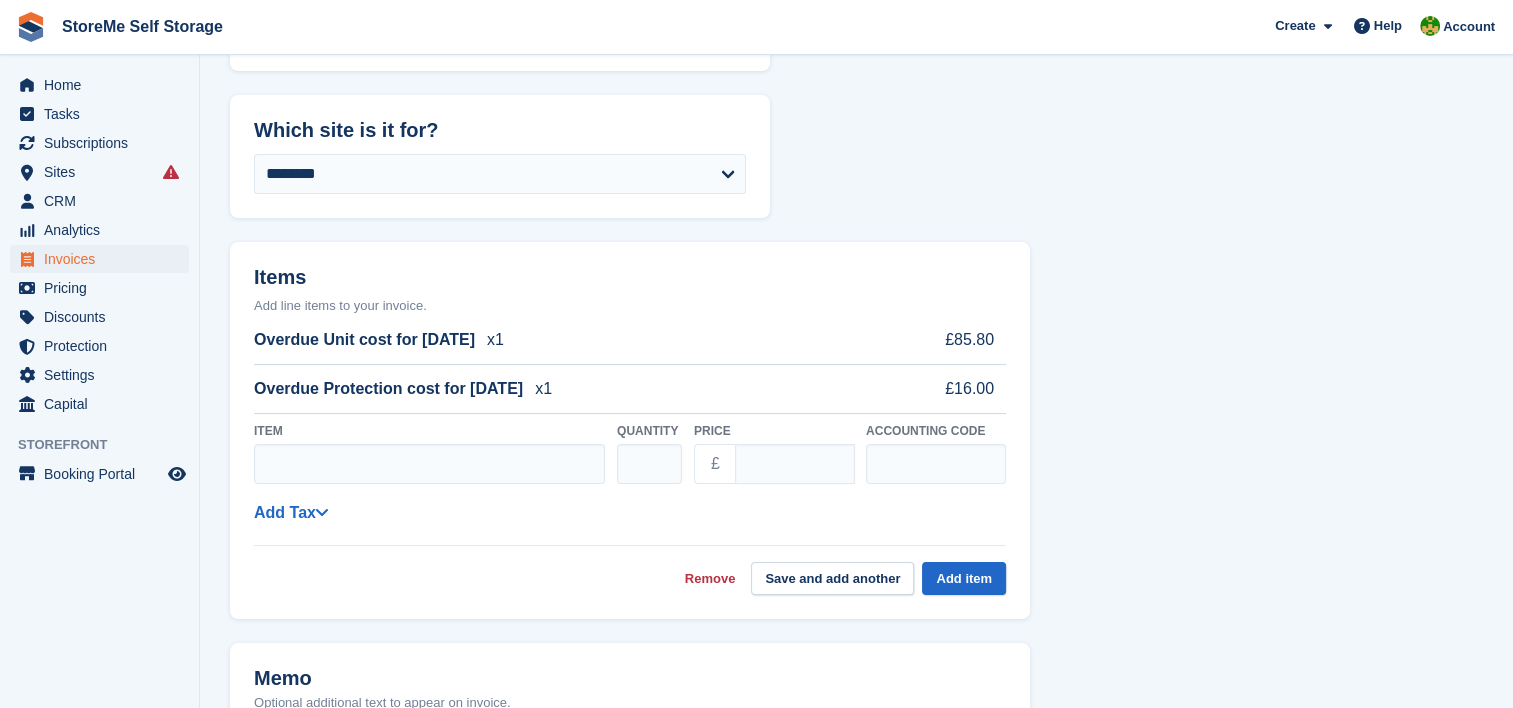 select on "******" 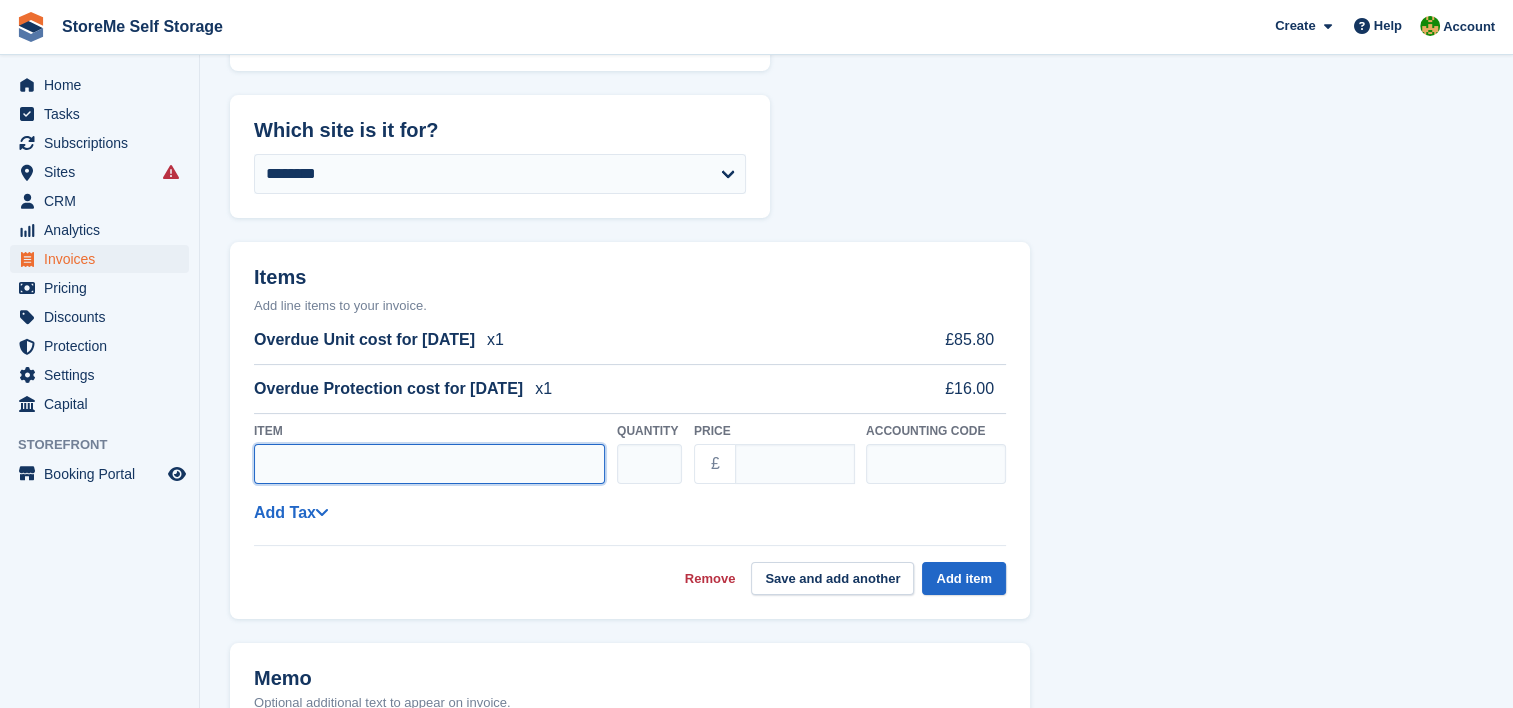 click on "Item" at bounding box center [429, 464] 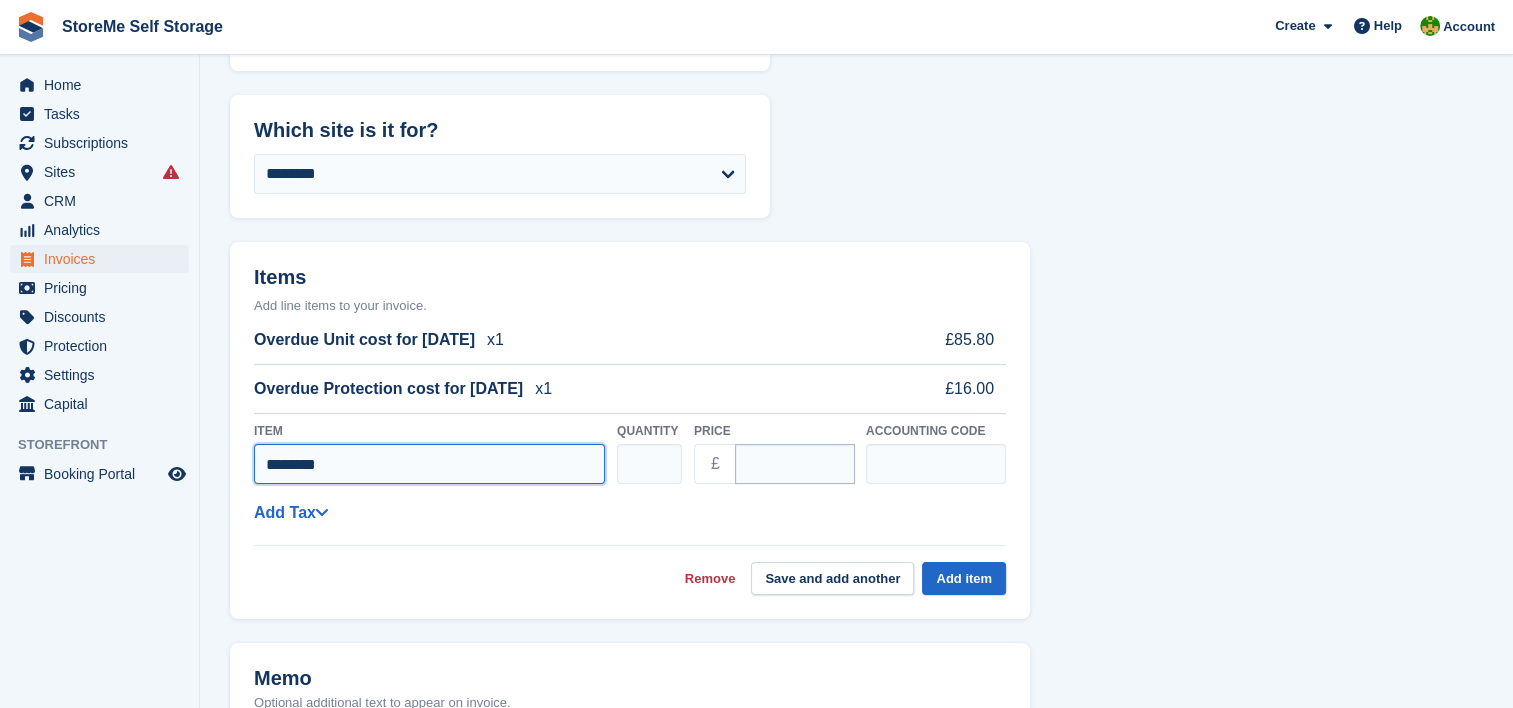 type on "********" 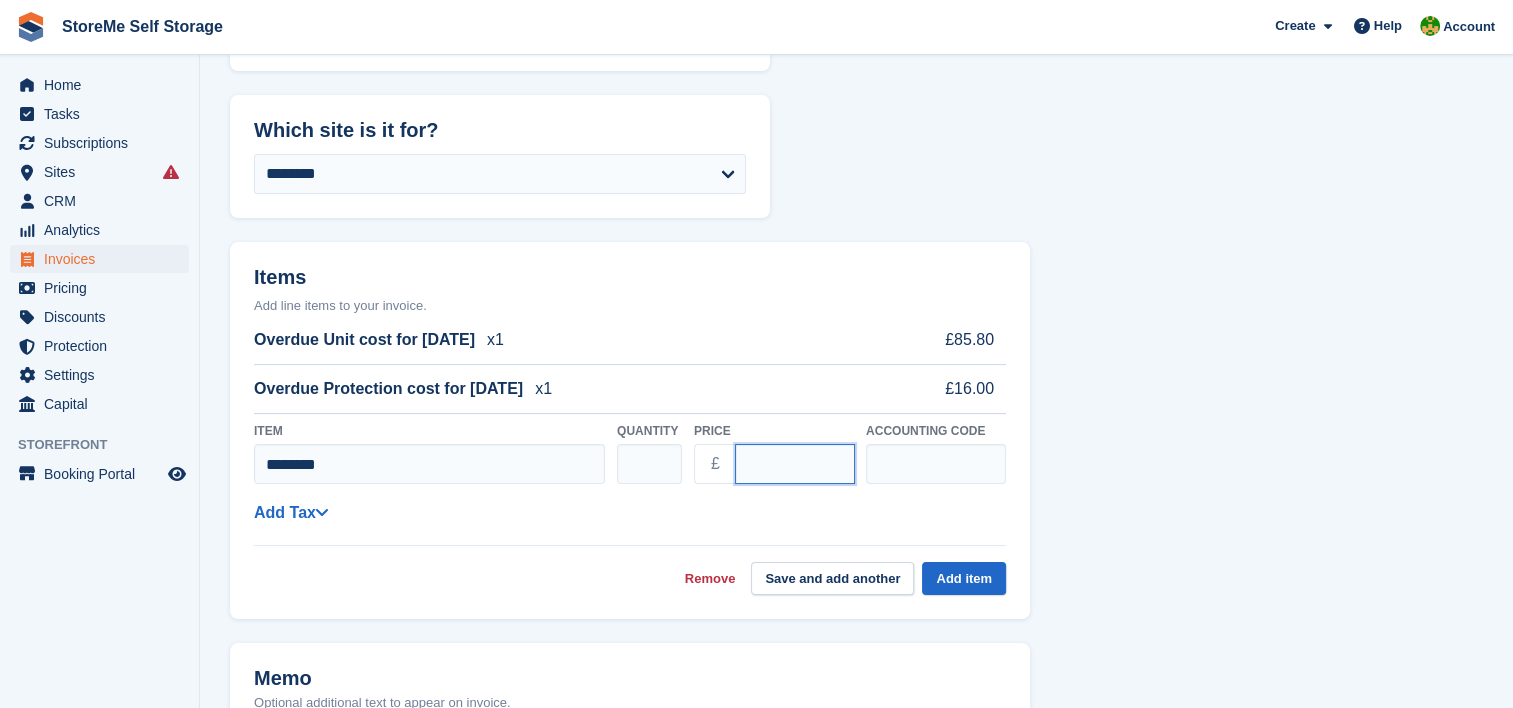 drag, startPoint x: 810, startPoint y: 456, endPoint x: 725, endPoint y: 455, distance: 85.00588 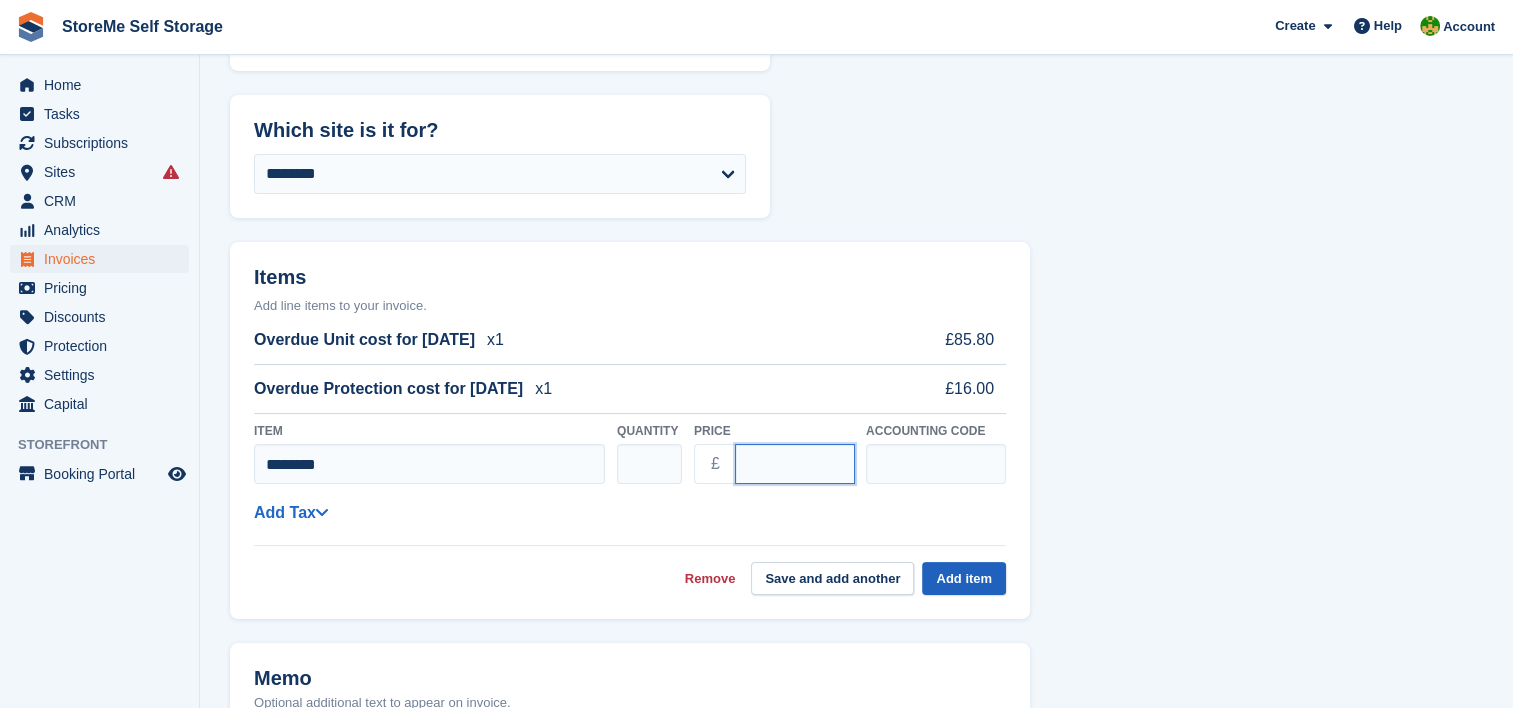 type on "*****" 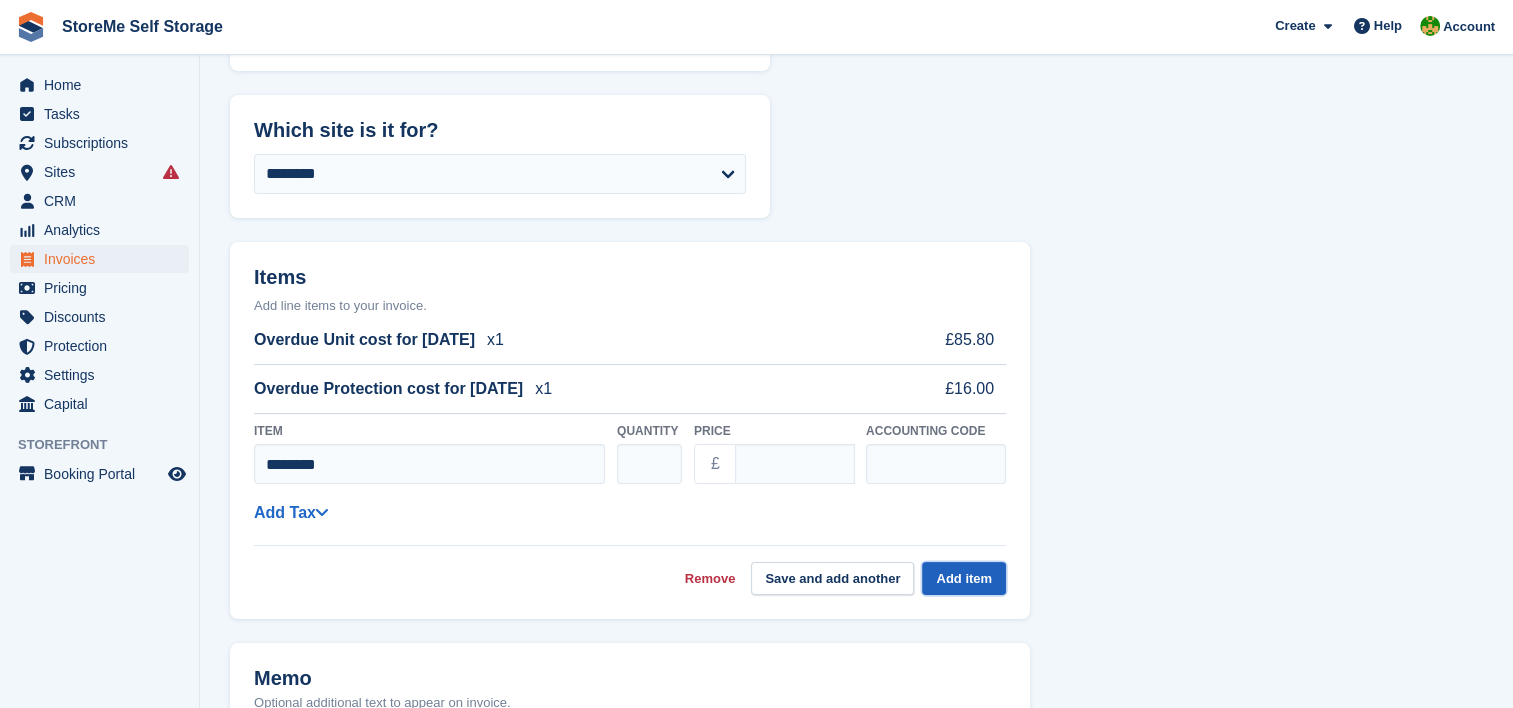 click on "Add item" at bounding box center [964, 578] 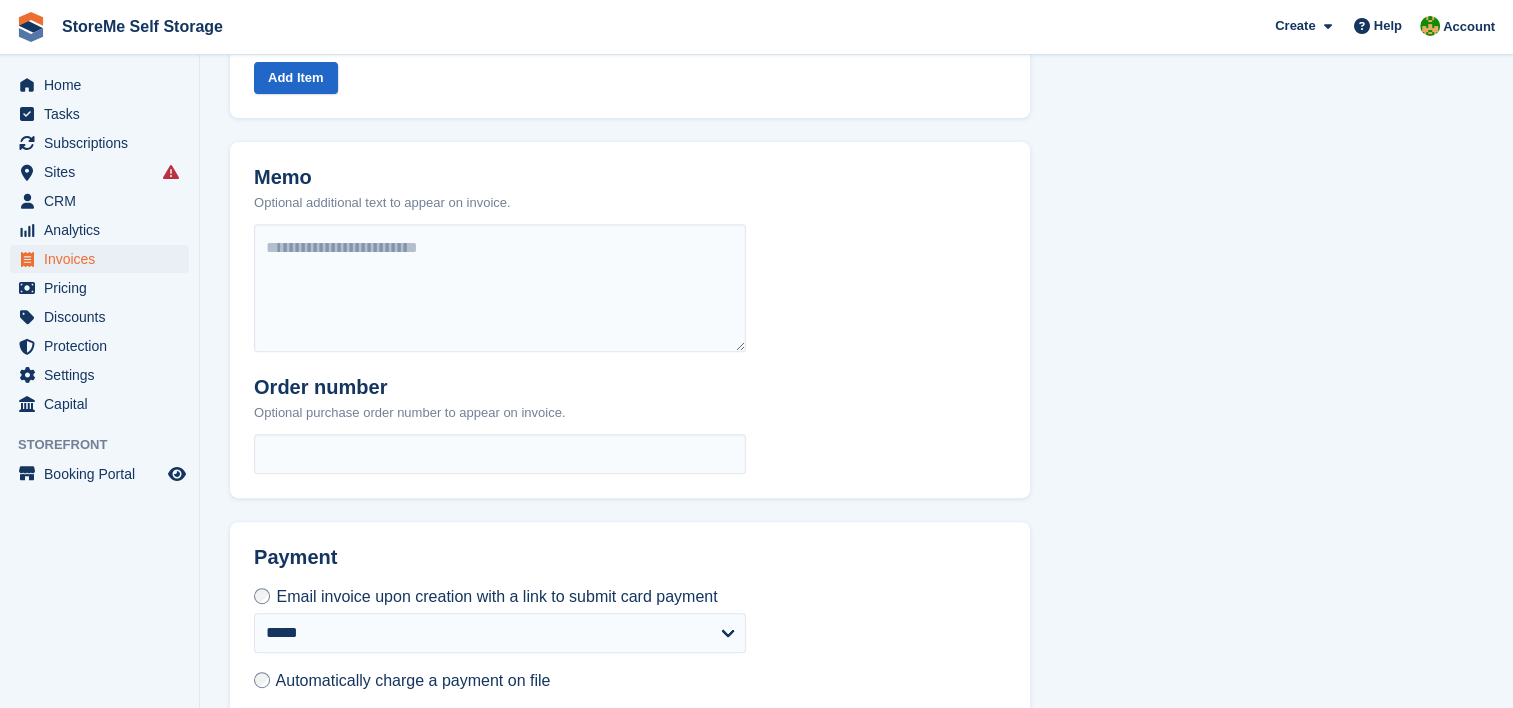 scroll, scrollTop: 875, scrollLeft: 0, axis: vertical 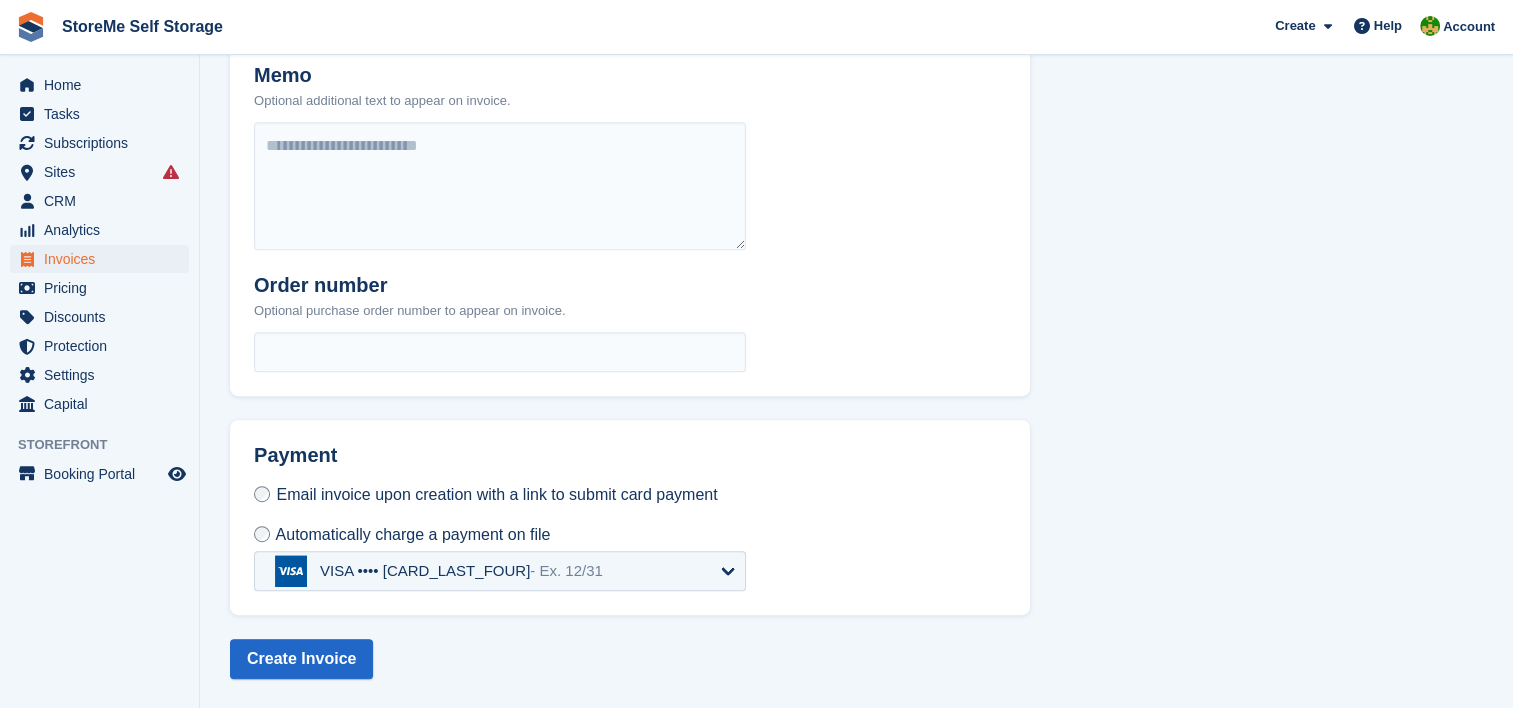select on "******" 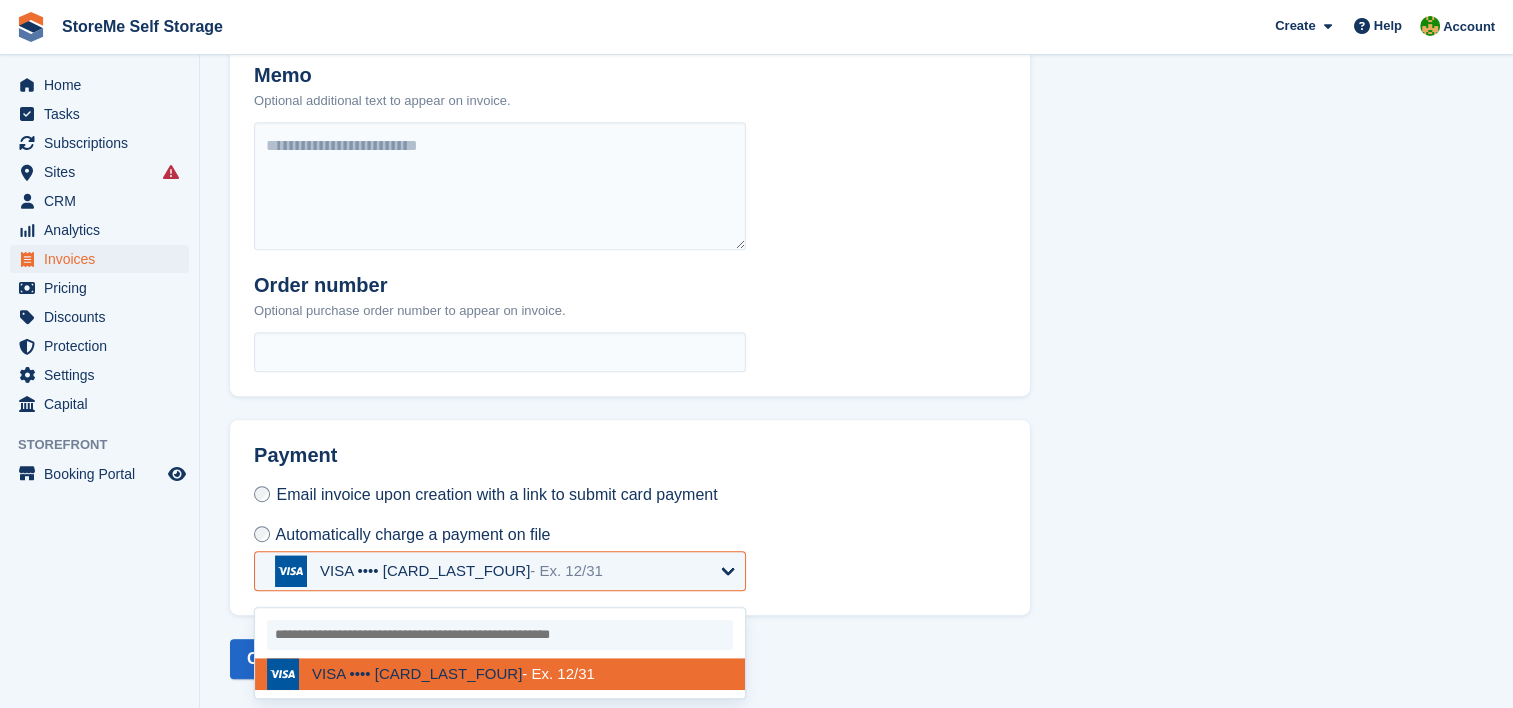 click on "VISA •••• [CARD_LAST_FOUR]
- Ex. [DATE]" at bounding box center (461, 571) 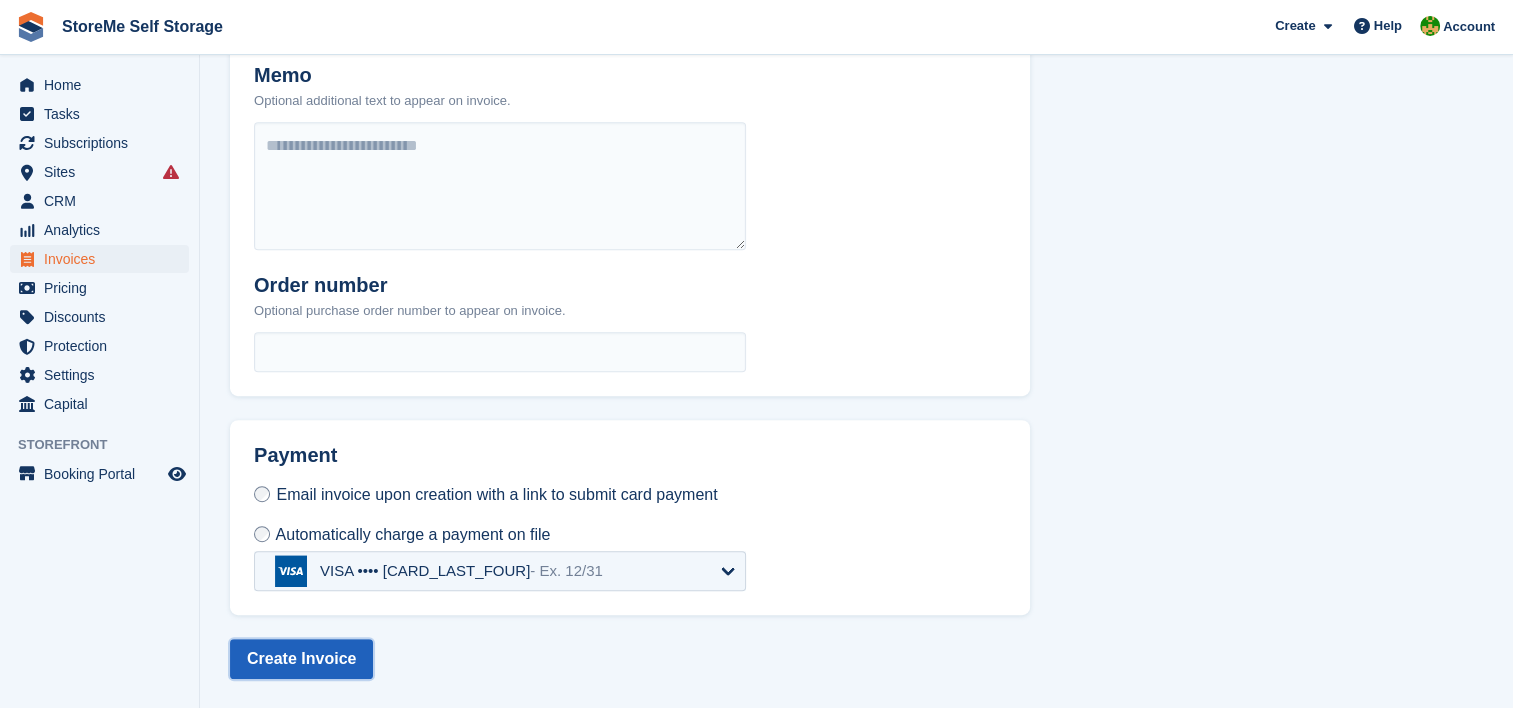click on "Create Invoice" at bounding box center (301, 659) 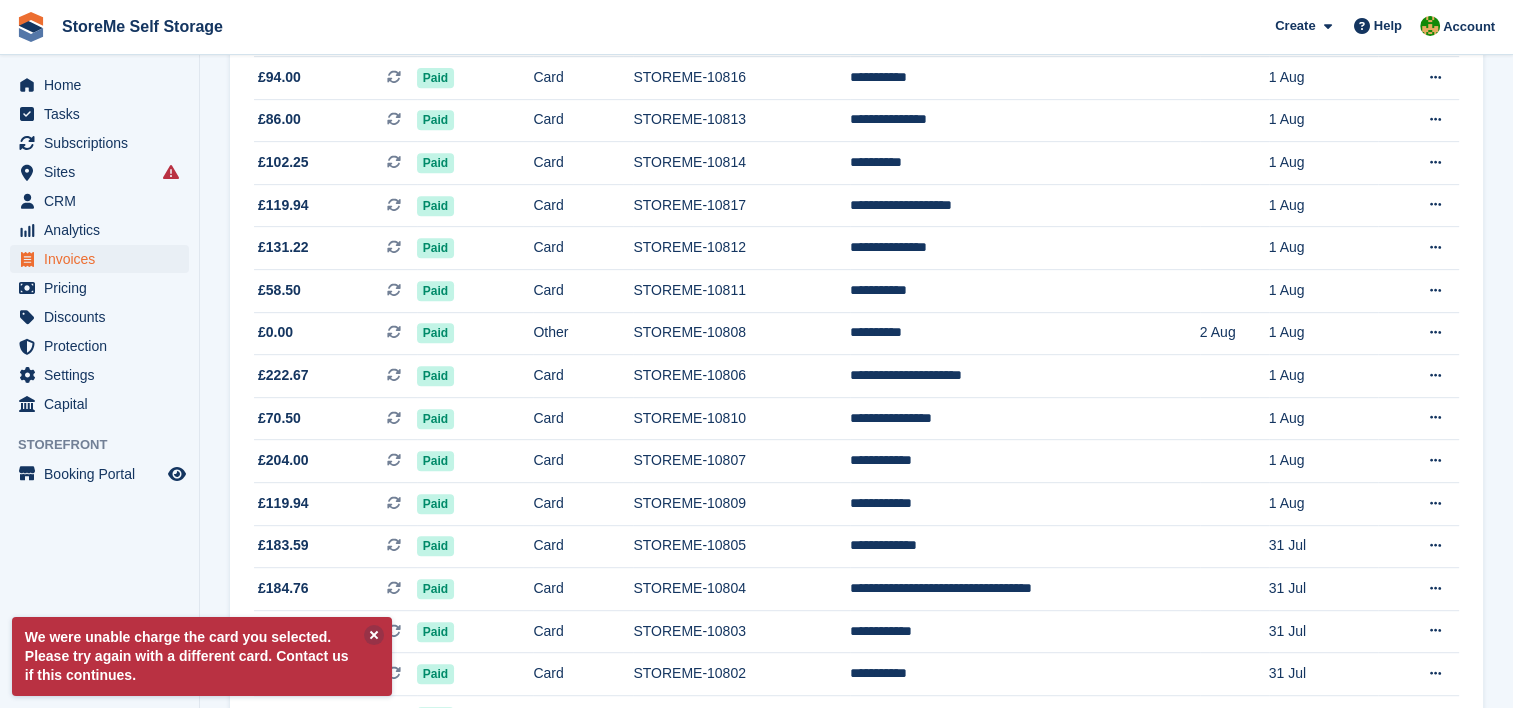 scroll, scrollTop: 0, scrollLeft: 0, axis: both 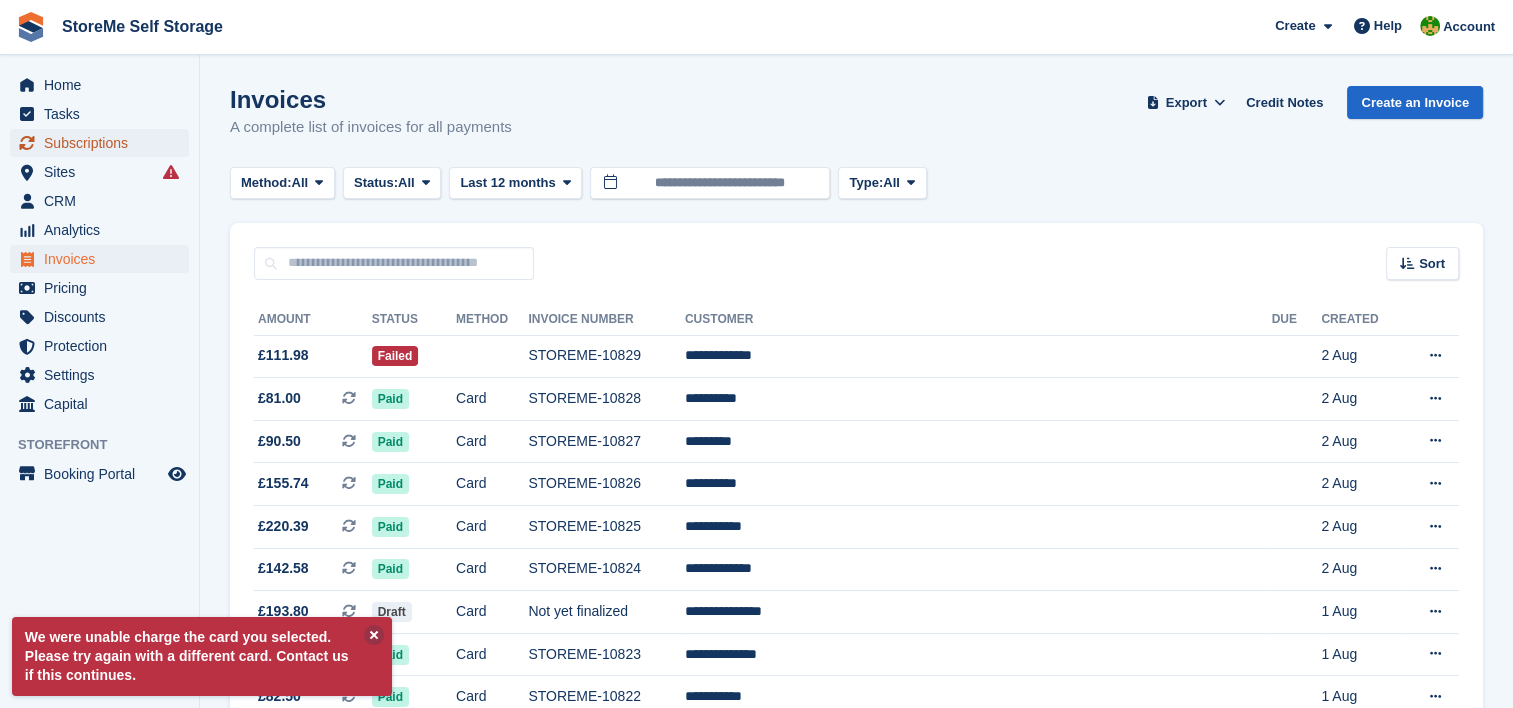 click on "Subscriptions" at bounding box center [104, 143] 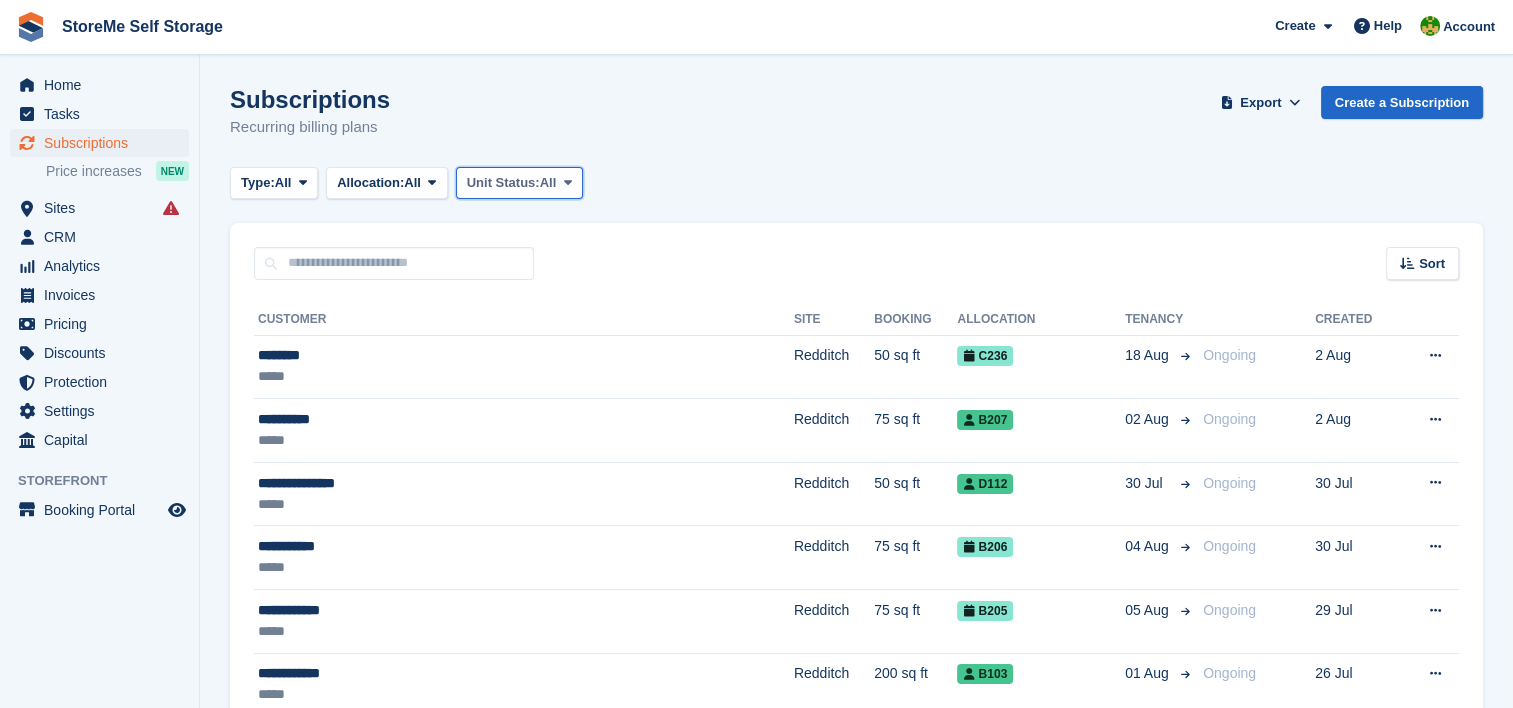 click on "Unit Status:" at bounding box center (503, 183) 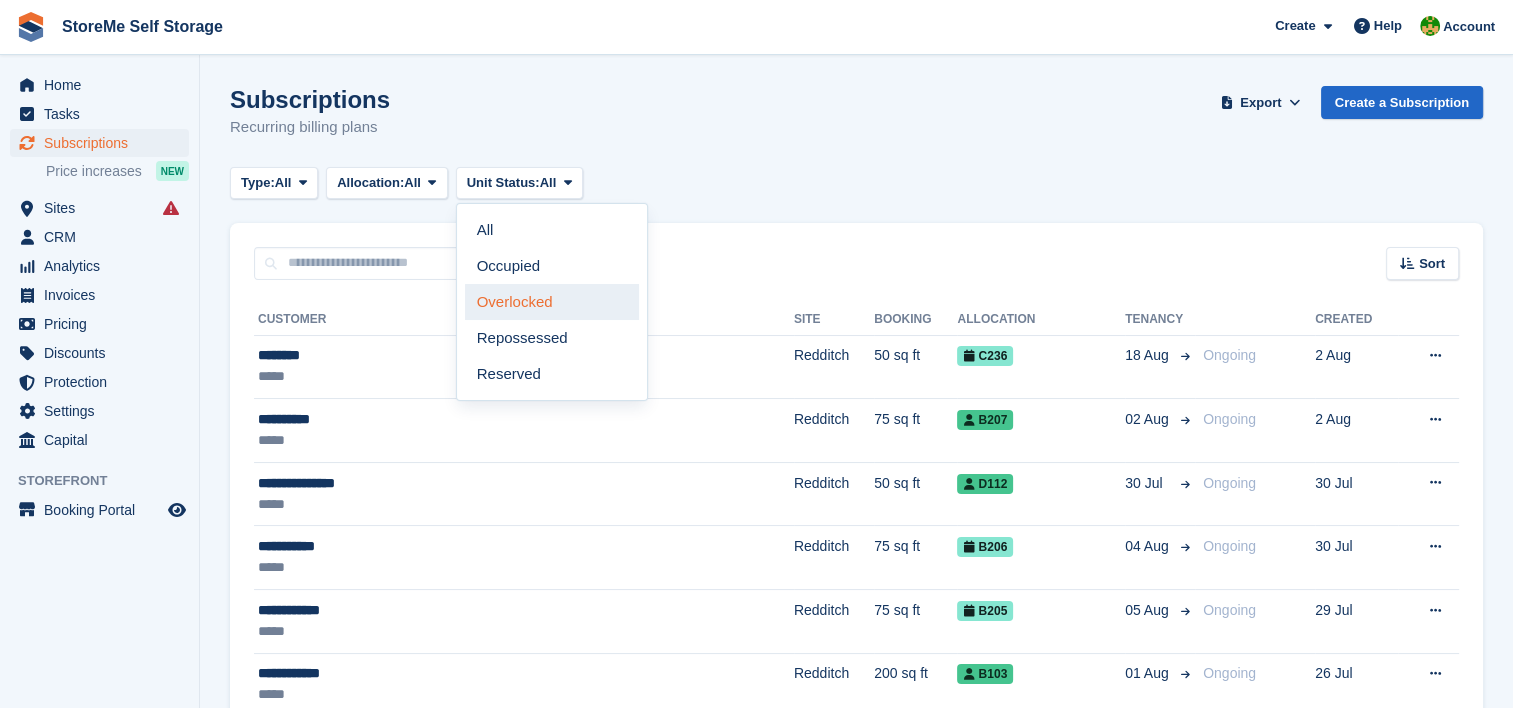 click on "Overlocked" at bounding box center [552, 302] 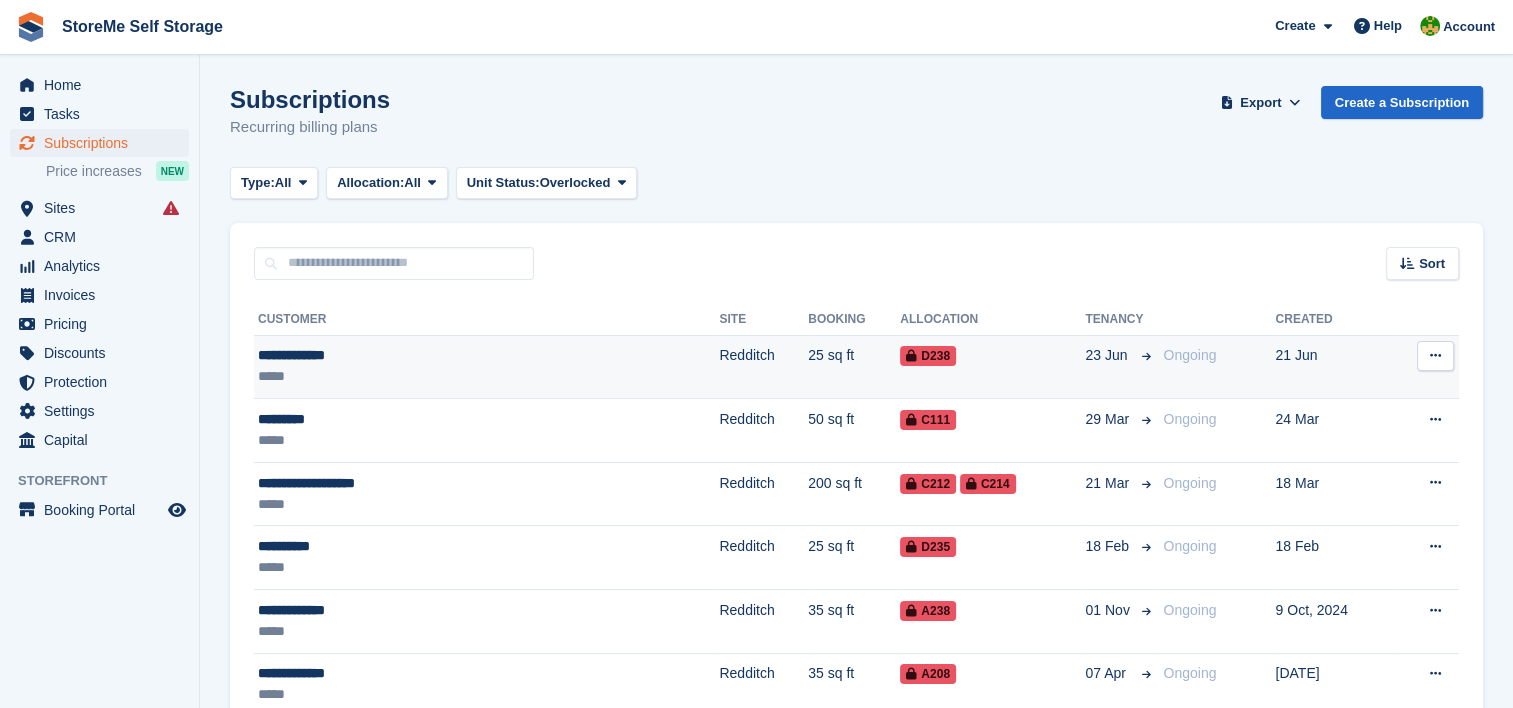 click on "Redditch" at bounding box center [763, 367] 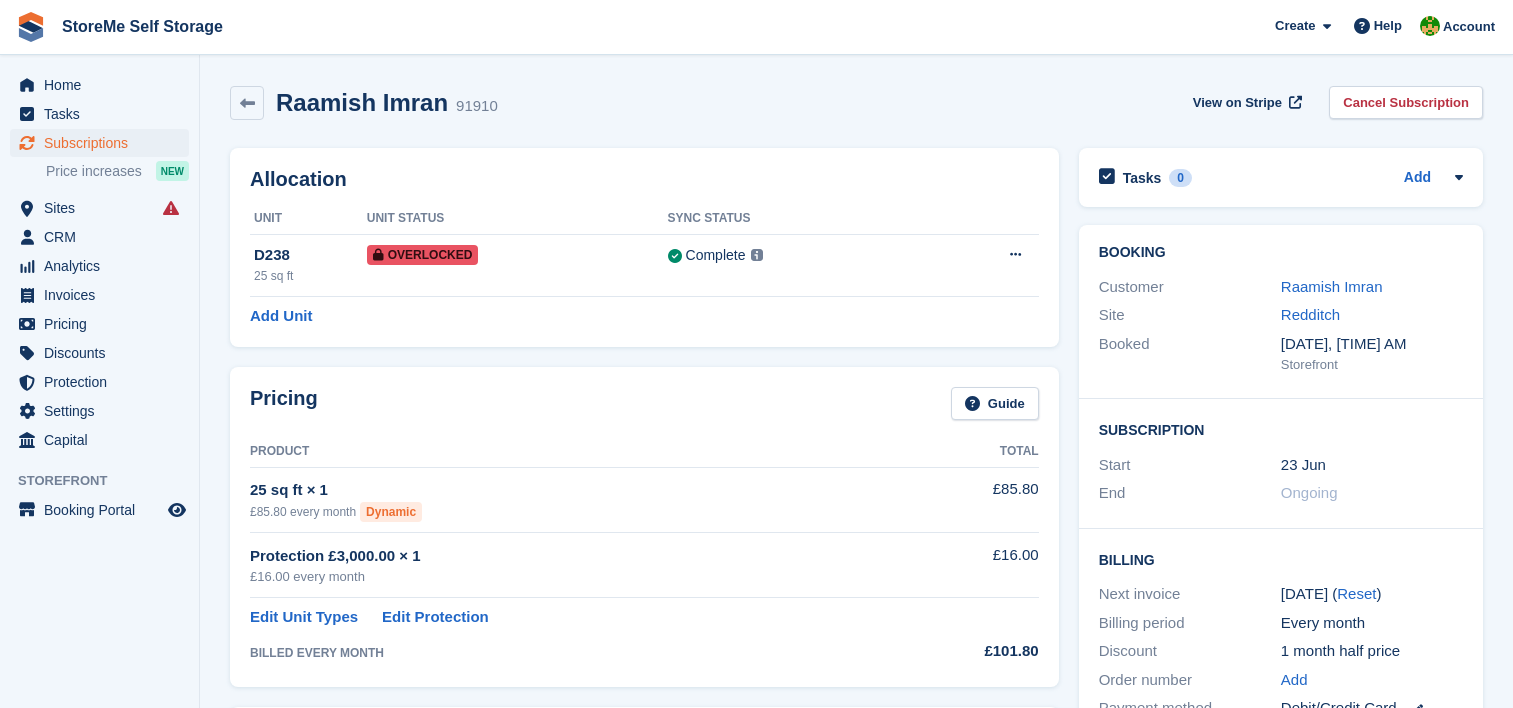 scroll, scrollTop: 0, scrollLeft: 0, axis: both 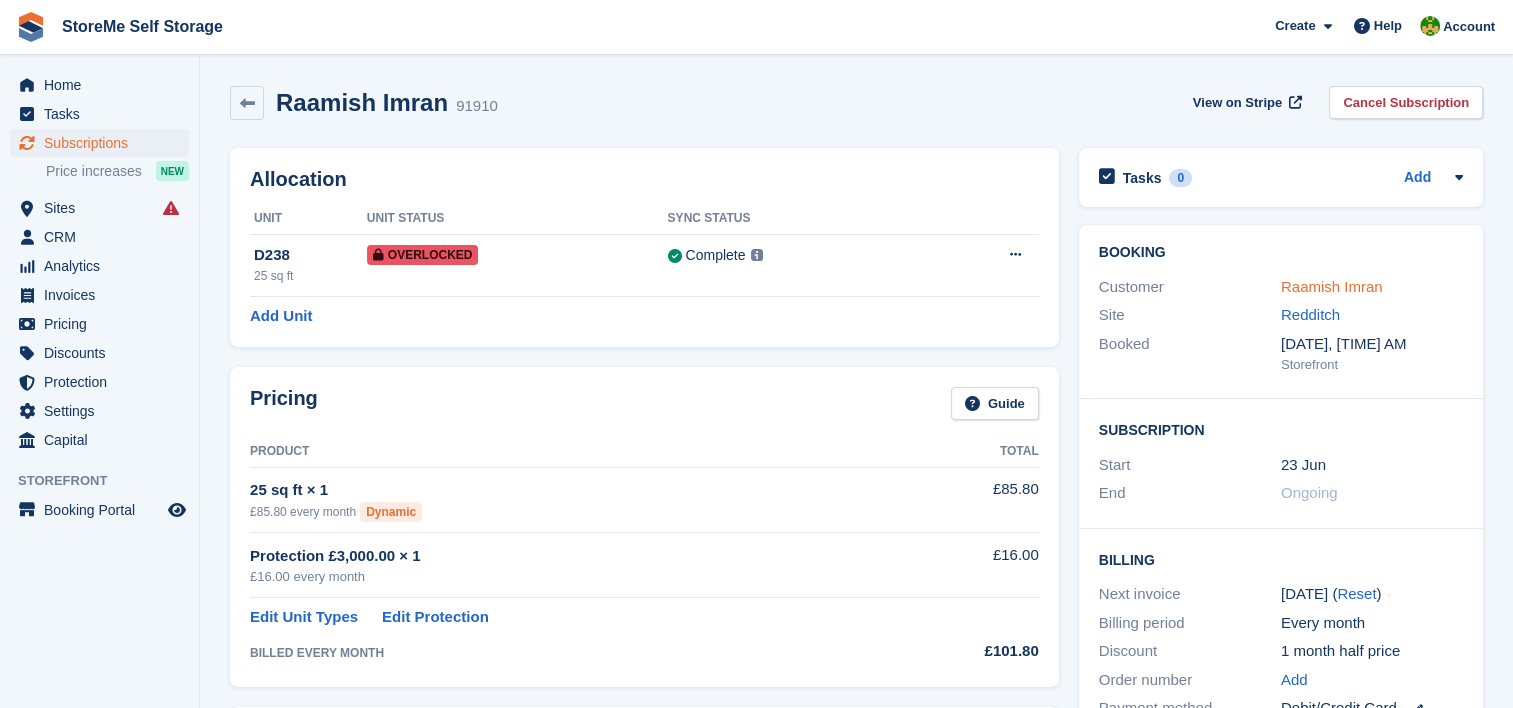 click on "Raamish Imran" at bounding box center [1332, 286] 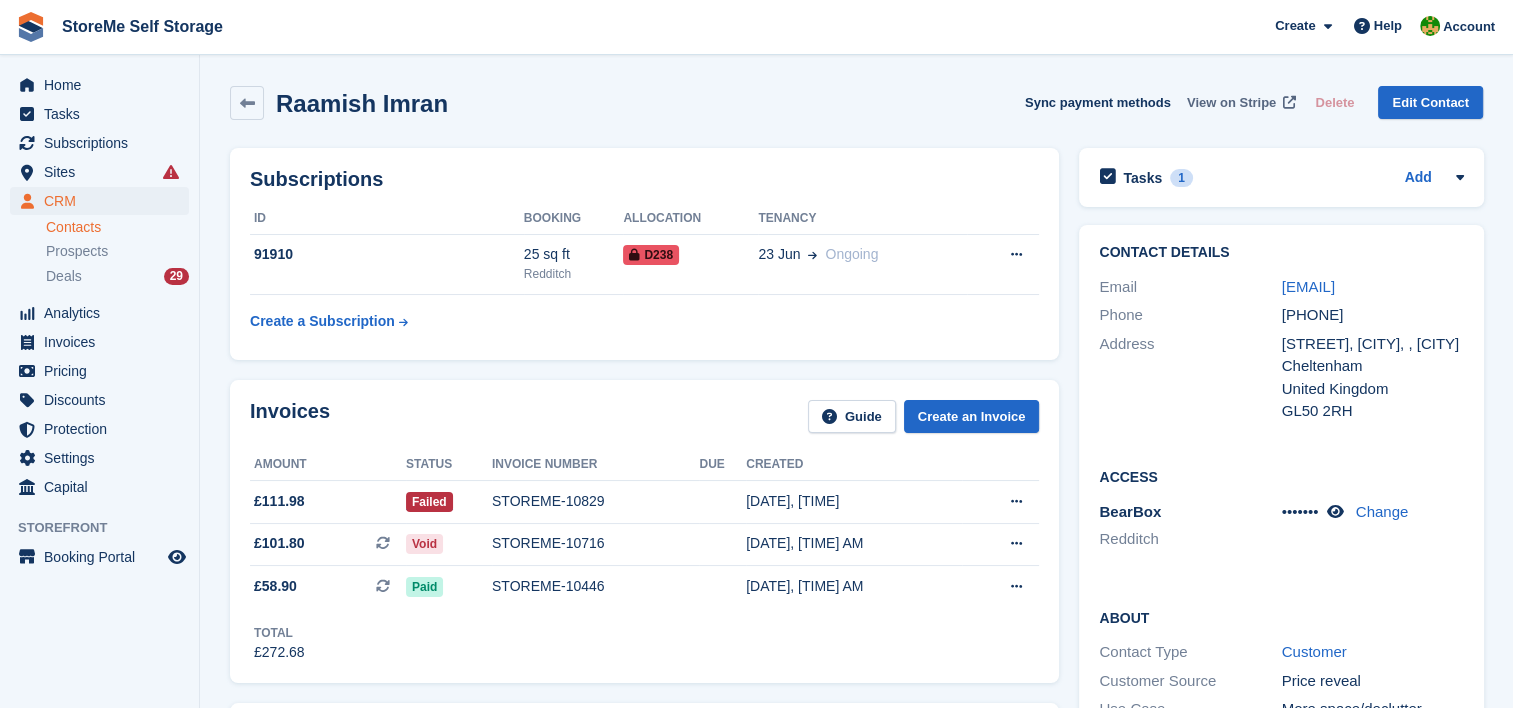 click on "View on Stripe" at bounding box center [1231, 103] 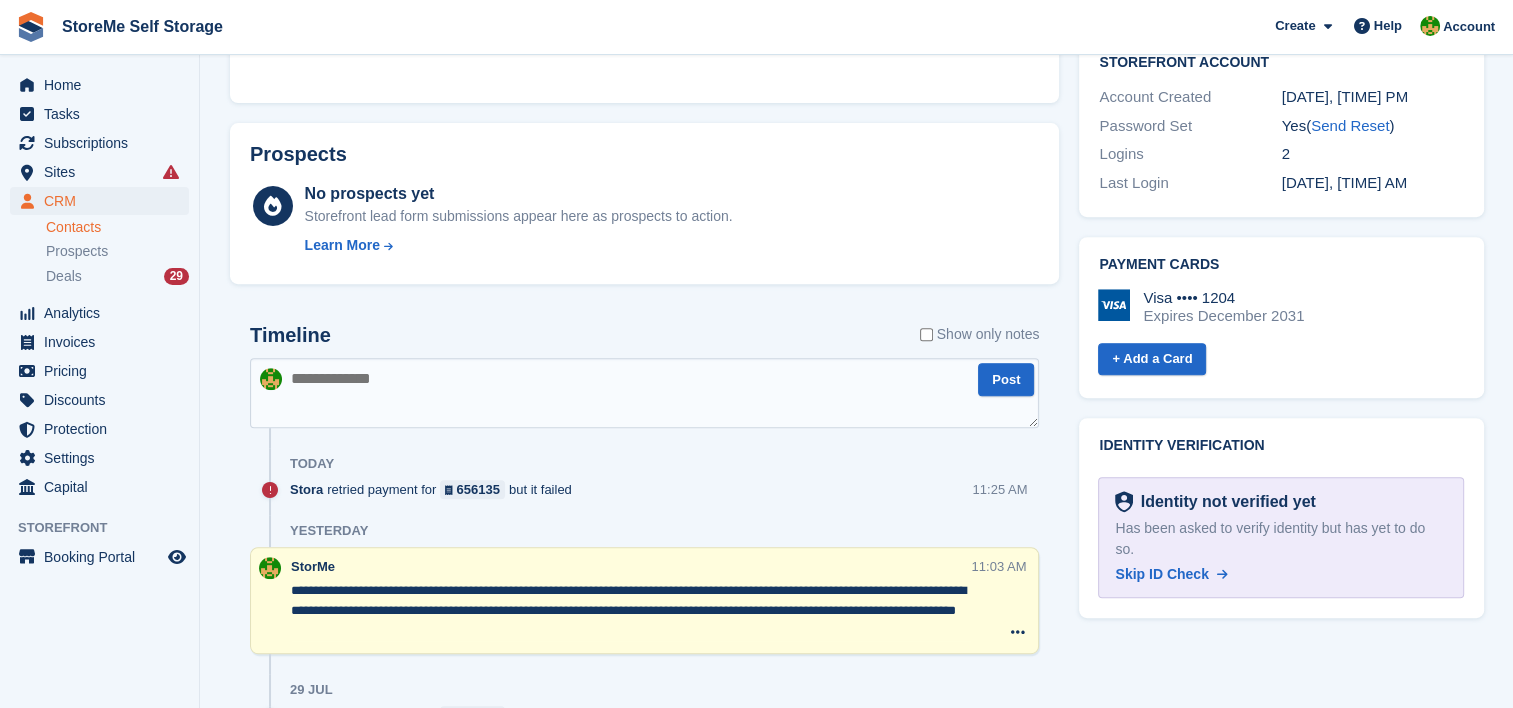 scroll, scrollTop: 800, scrollLeft: 0, axis: vertical 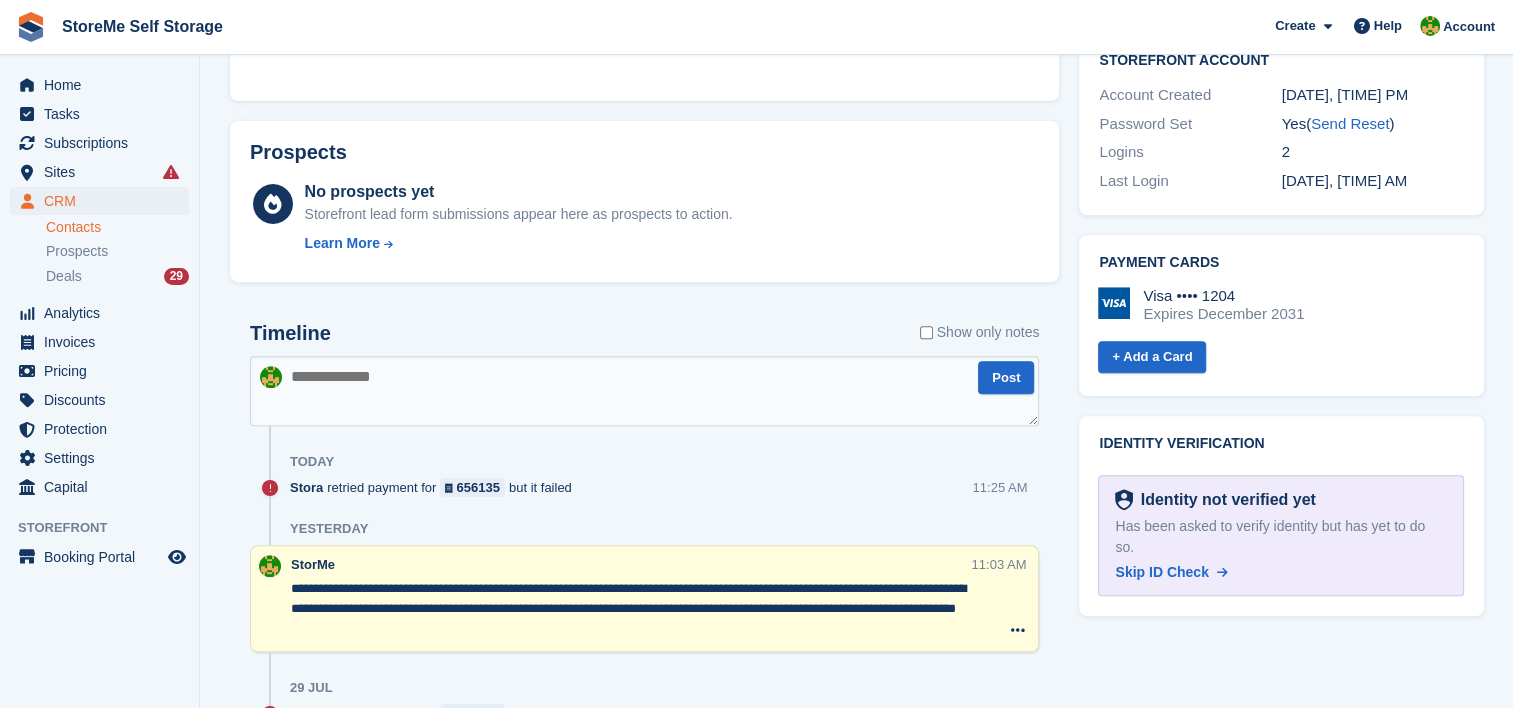 click at bounding box center (644, 391) 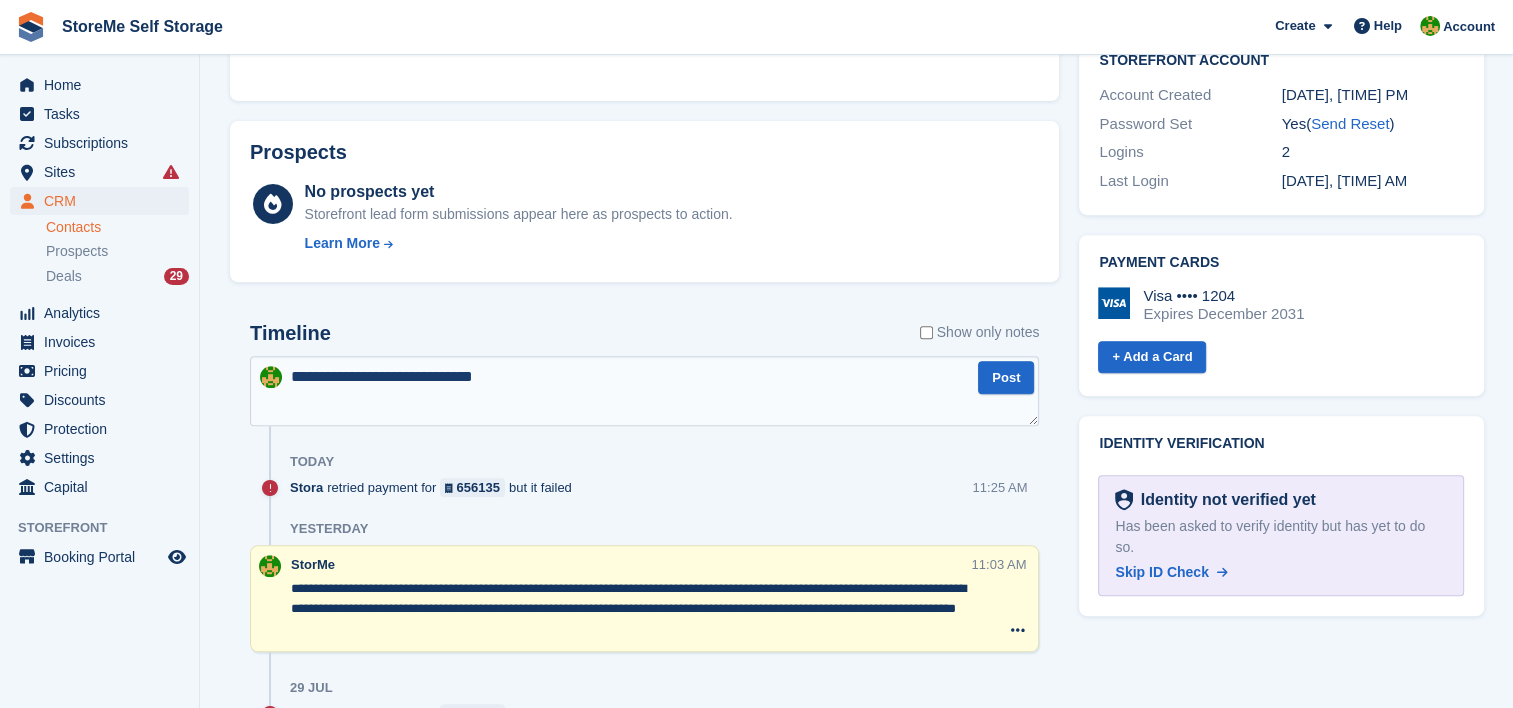 type on "**********" 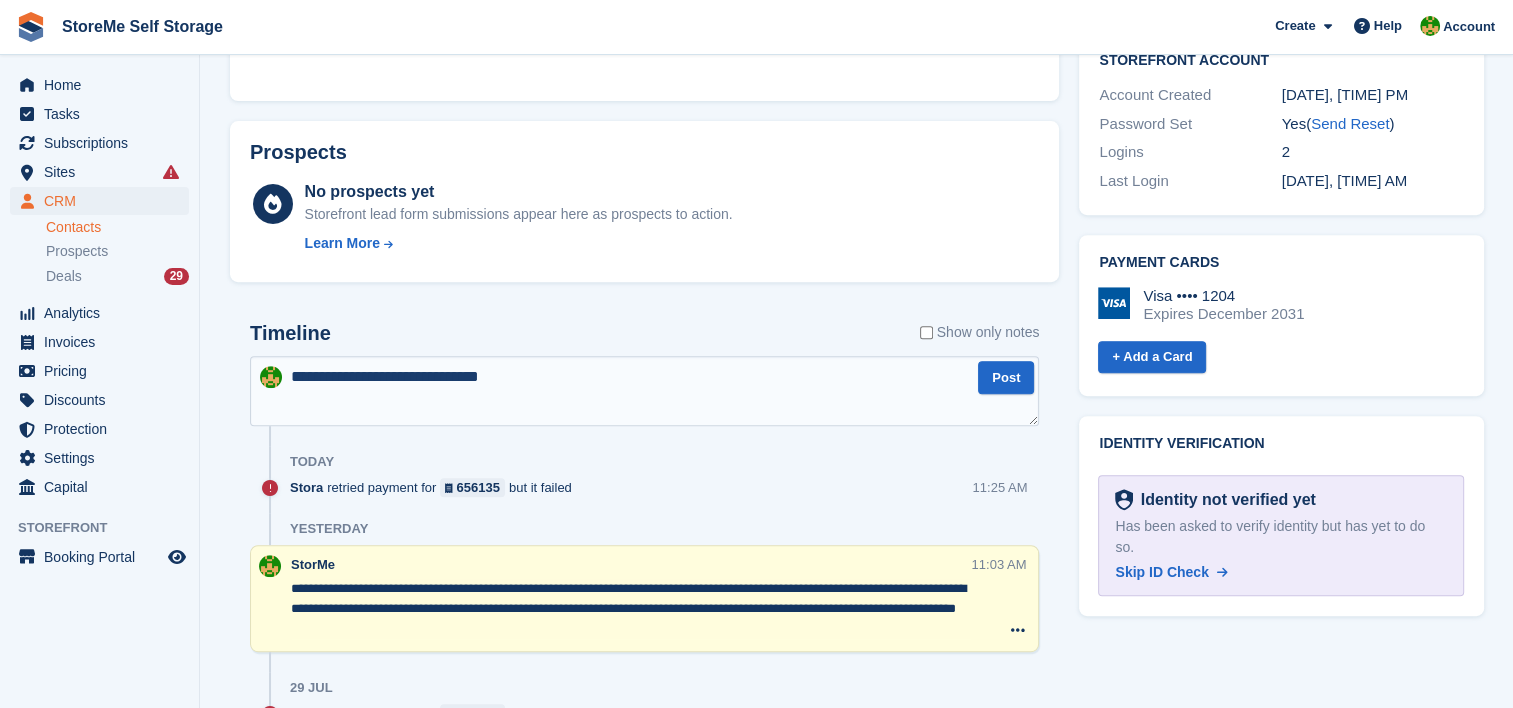 type 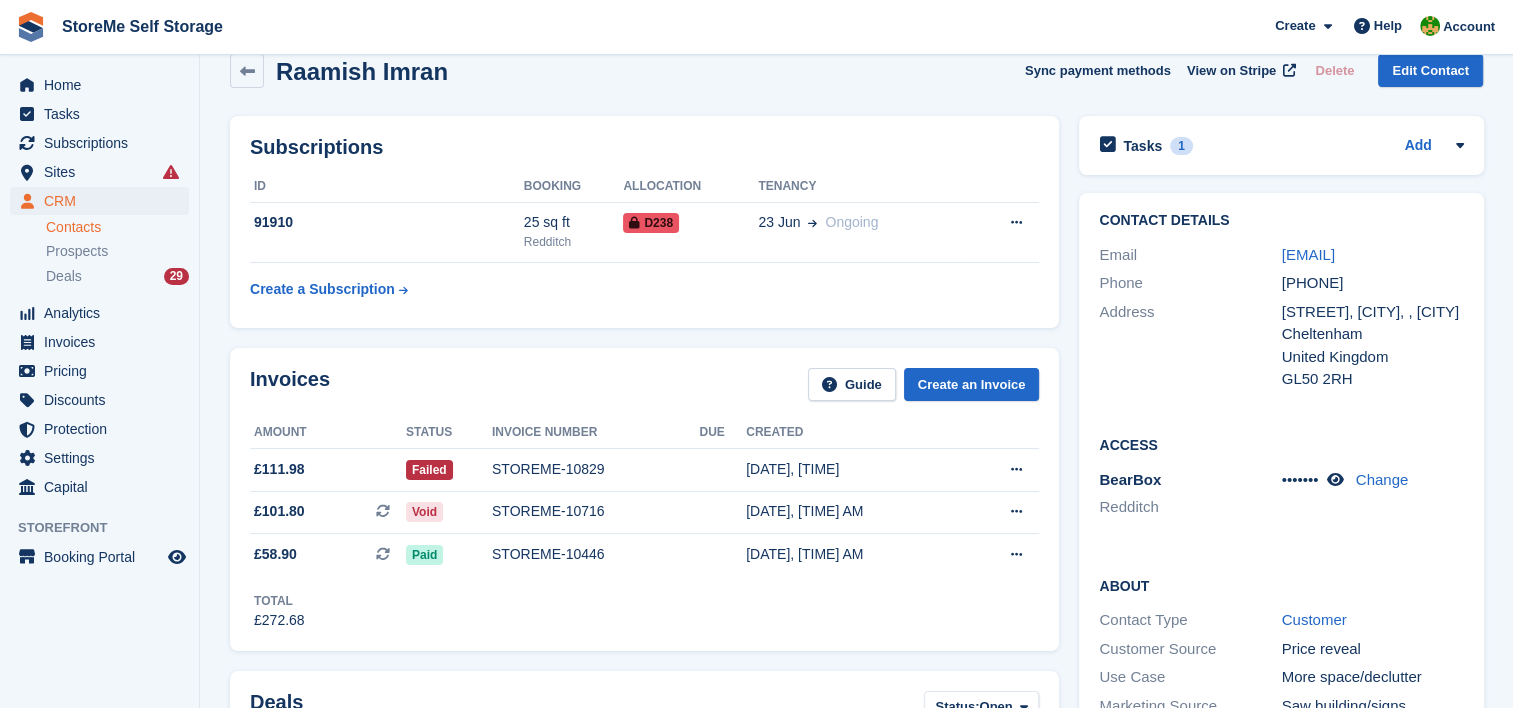 scroll, scrollTop: 0, scrollLeft: 0, axis: both 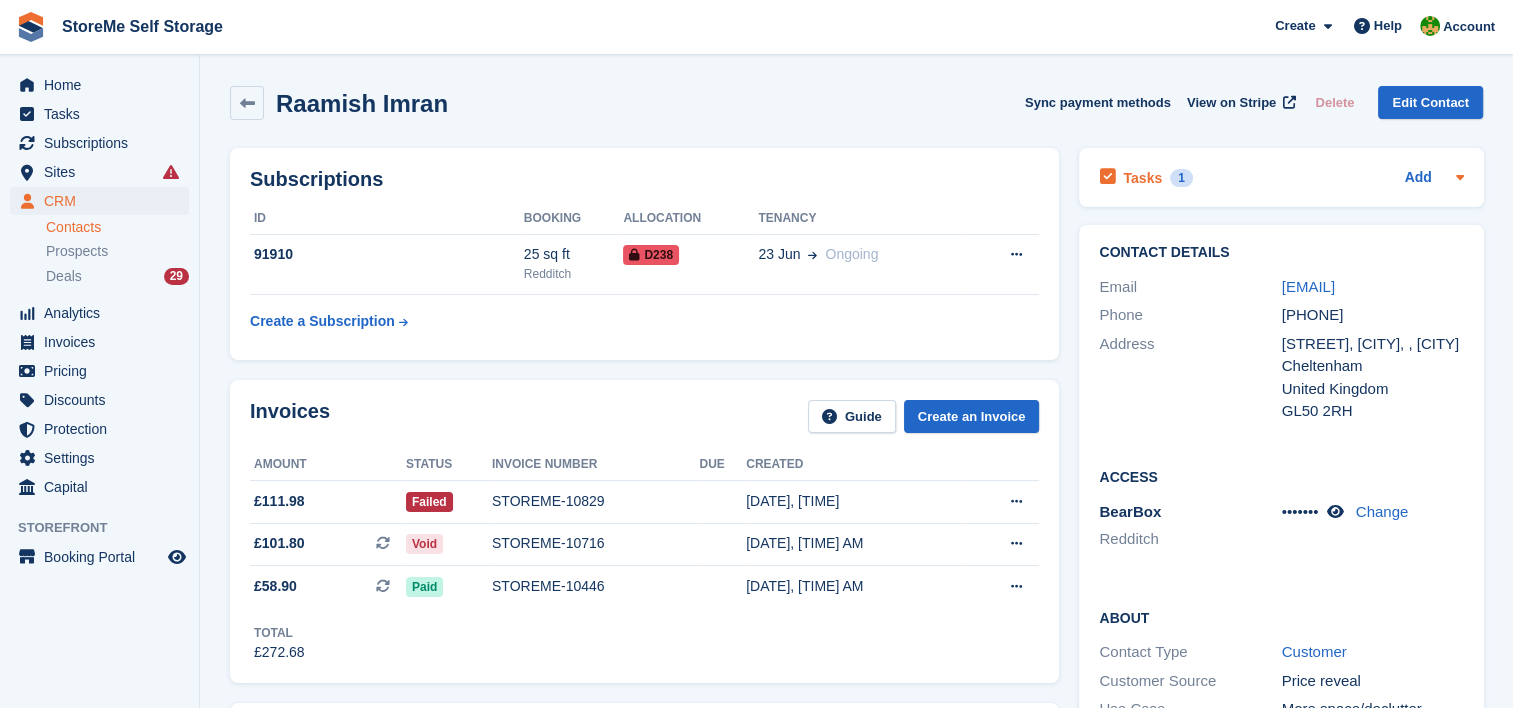 click on "Tasks
1" at bounding box center [1145, 177] 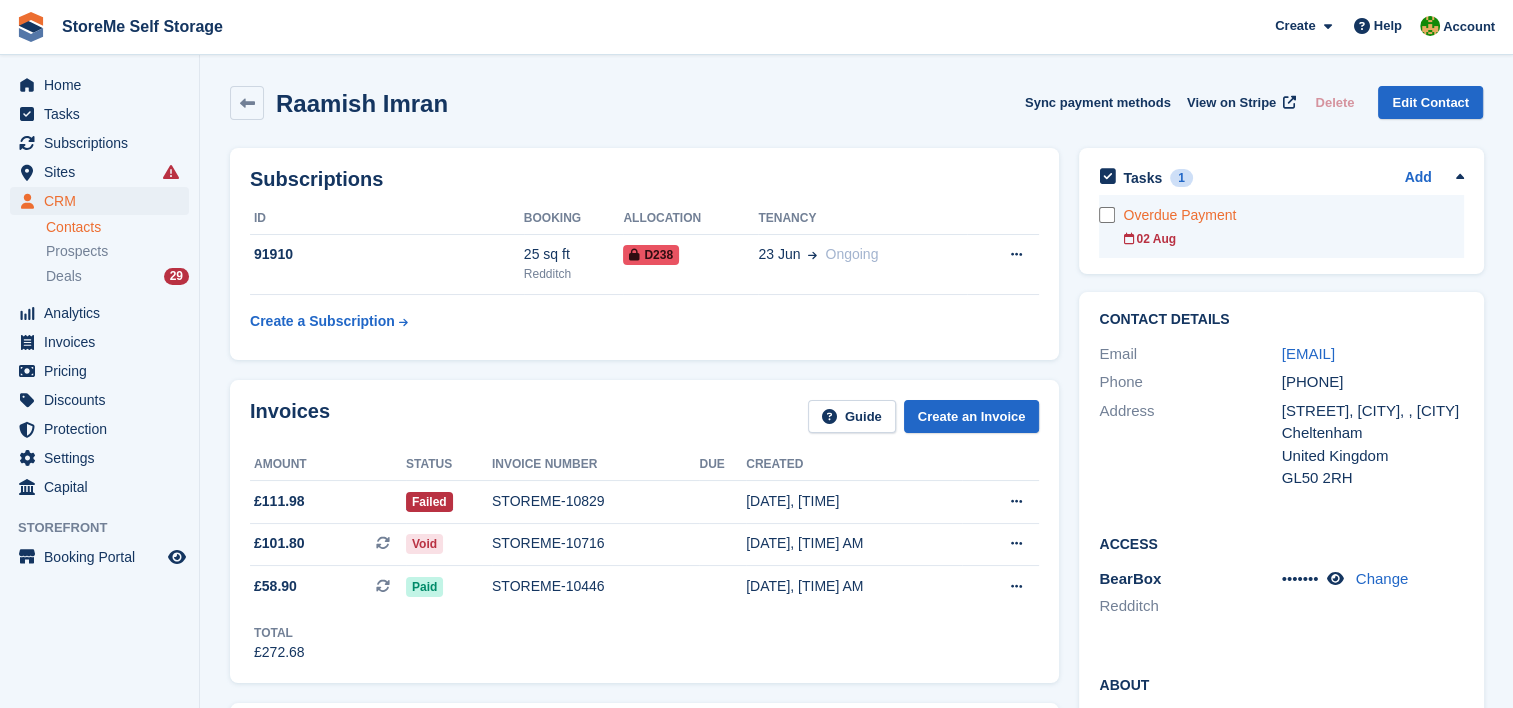 click on "02 Aug" at bounding box center (1293, 239) 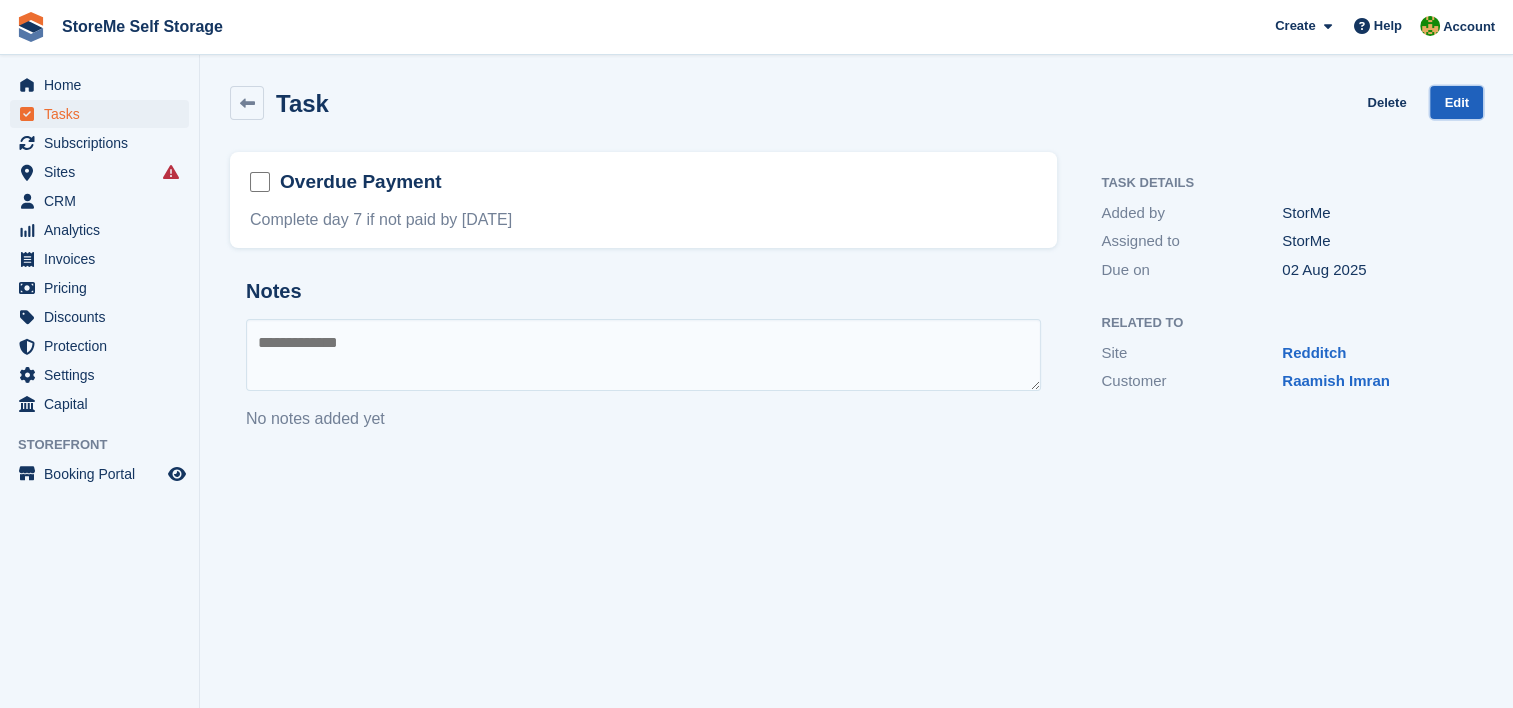 click on "Edit" at bounding box center [1456, 102] 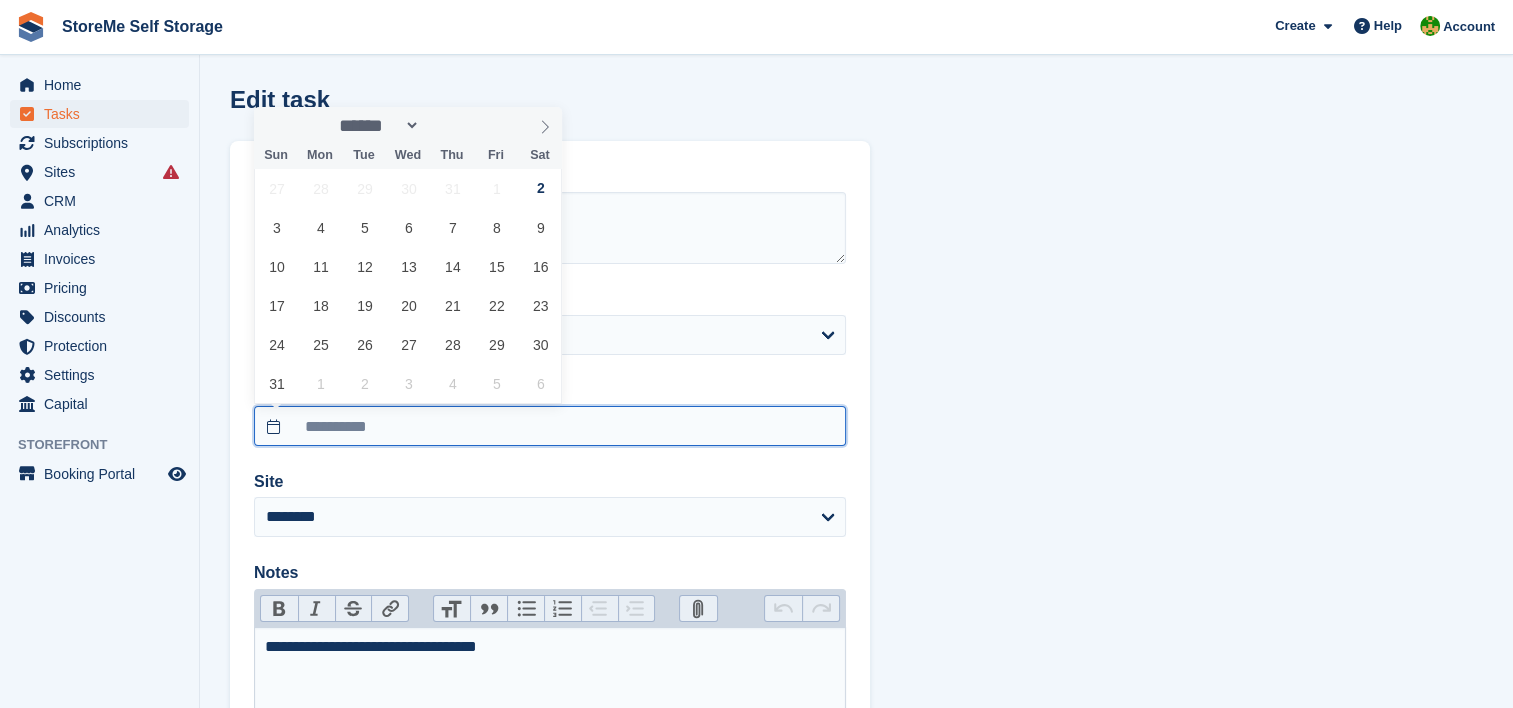 click on "**********" at bounding box center [550, 426] 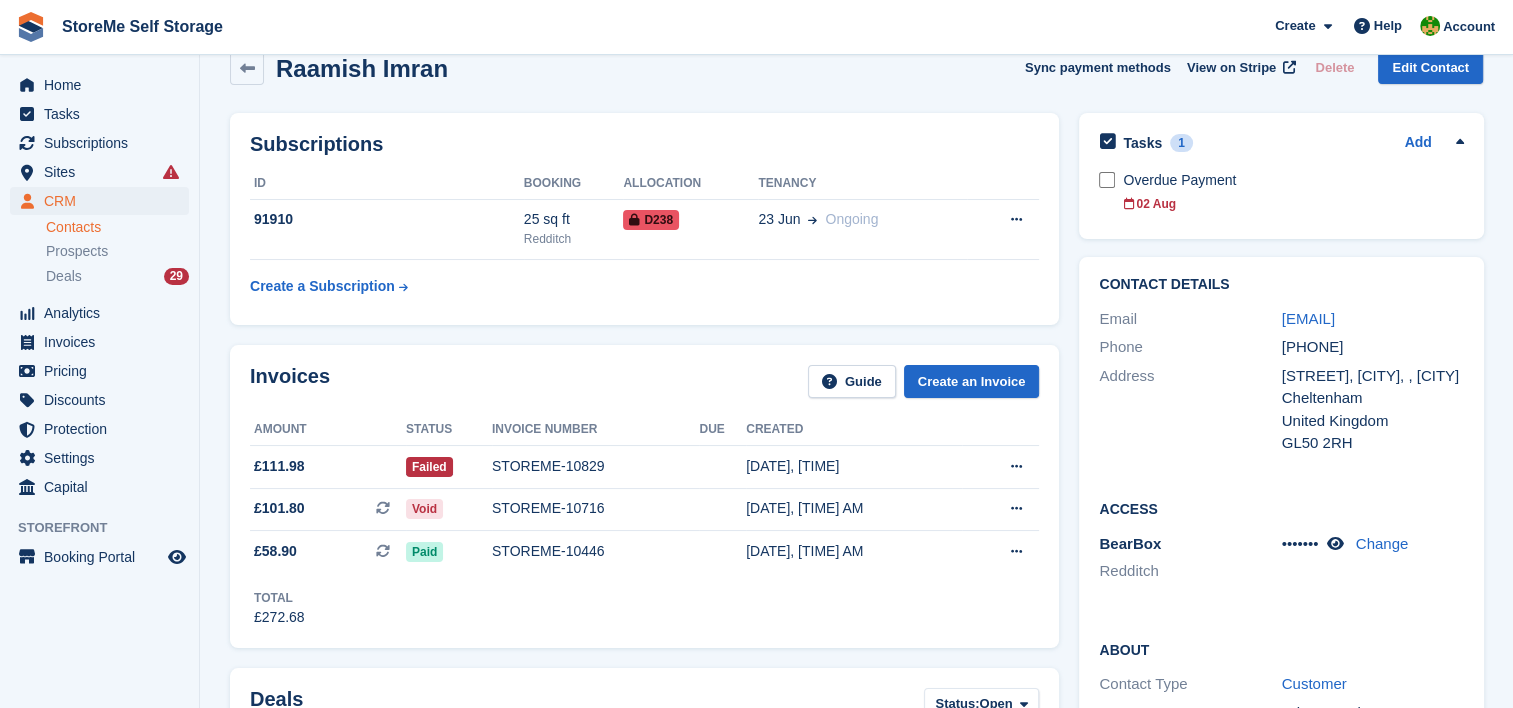 scroll, scrollTop: 0, scrollLeft: 0, axis: both 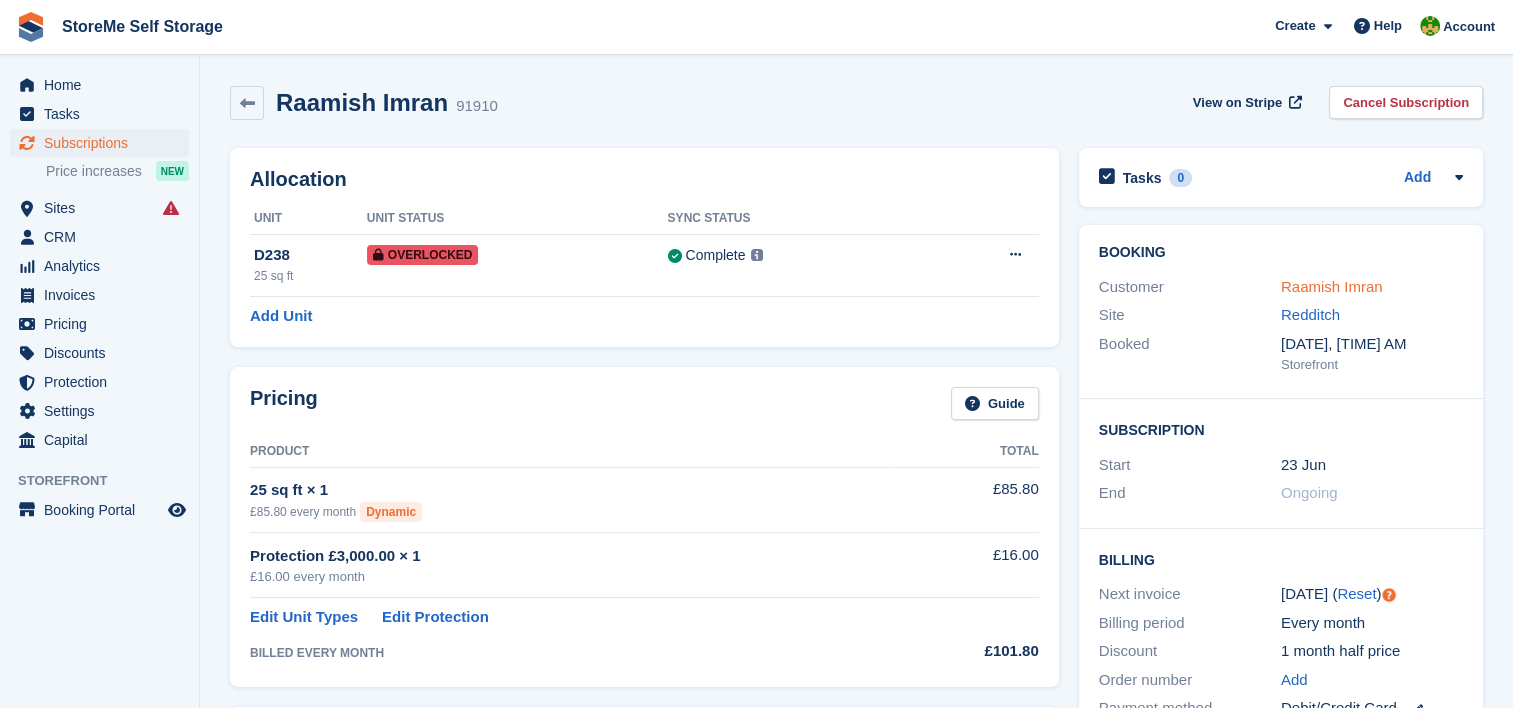 click on "Raamish Imran" at bounding box center [1332, 286] 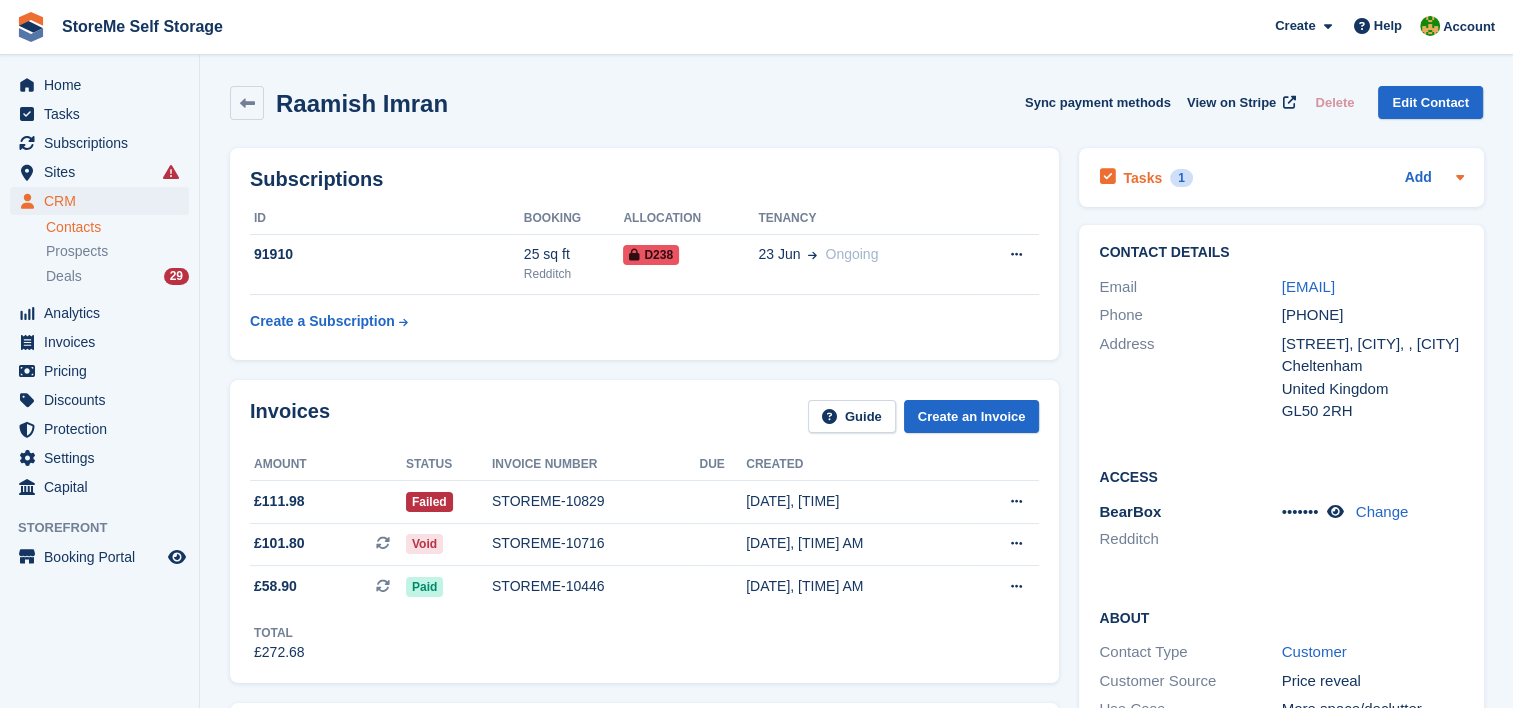 click on "Tasks" at bounding box center (1142, 178) 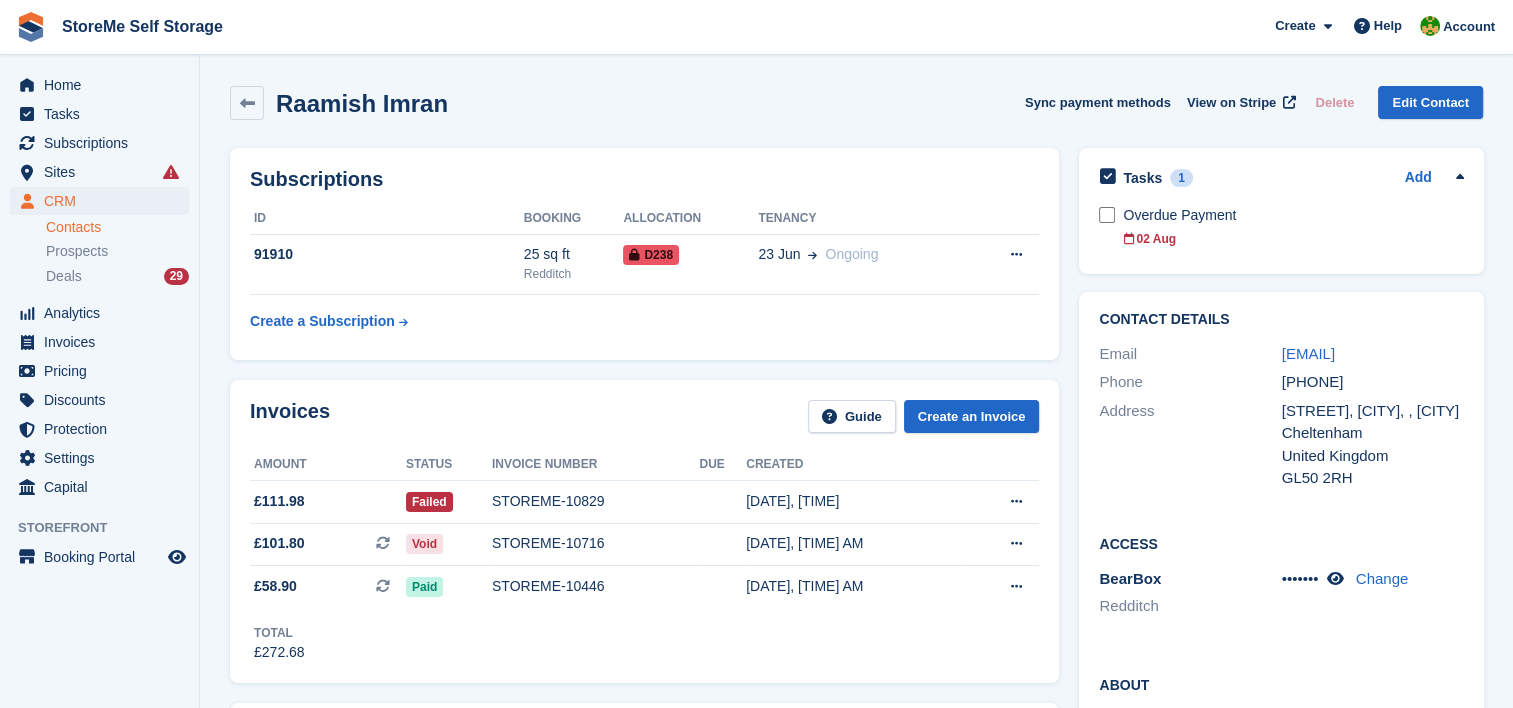 click on "Tasks
1
Add
Overdue Payment
02 Aug" at bounding box center (1281, 211) 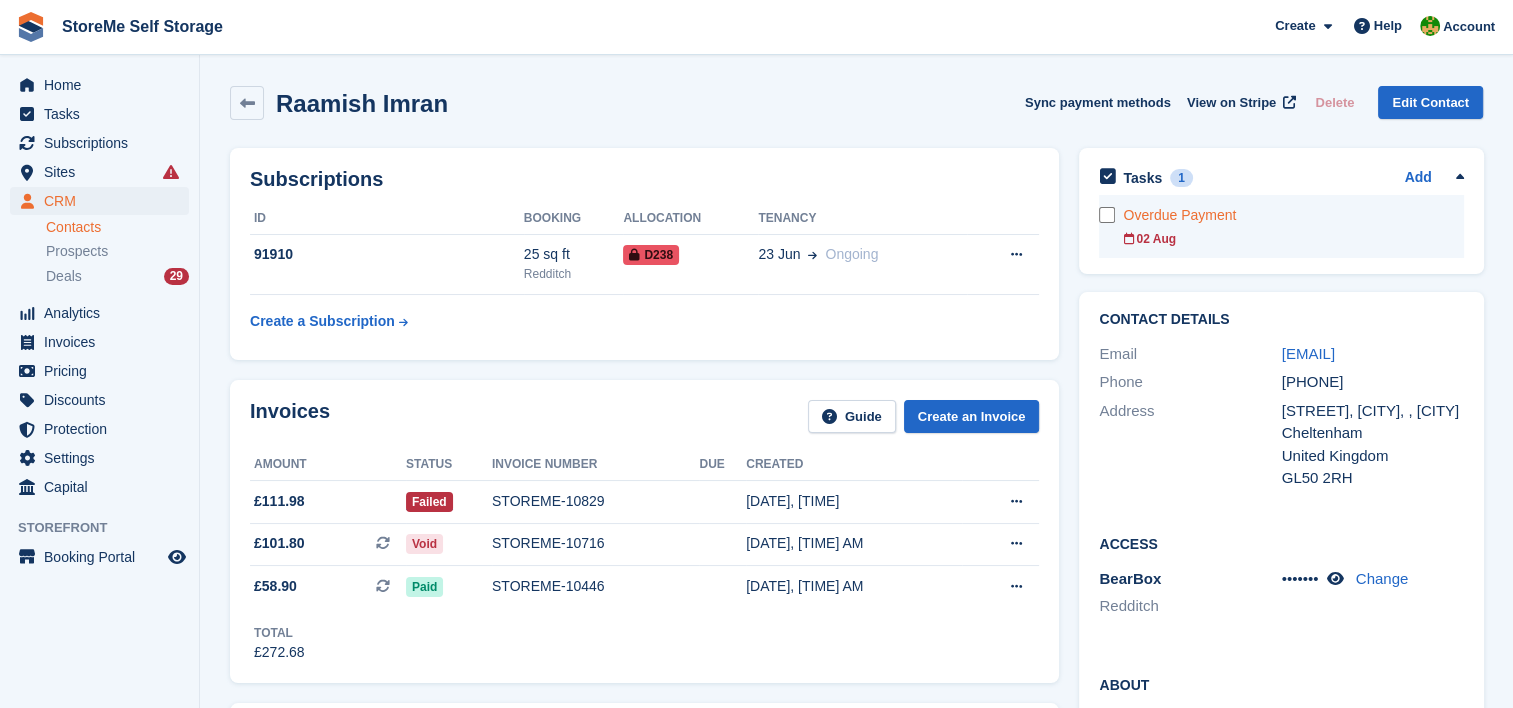 click on "02 Aug" at bounding box center (1293, 239) 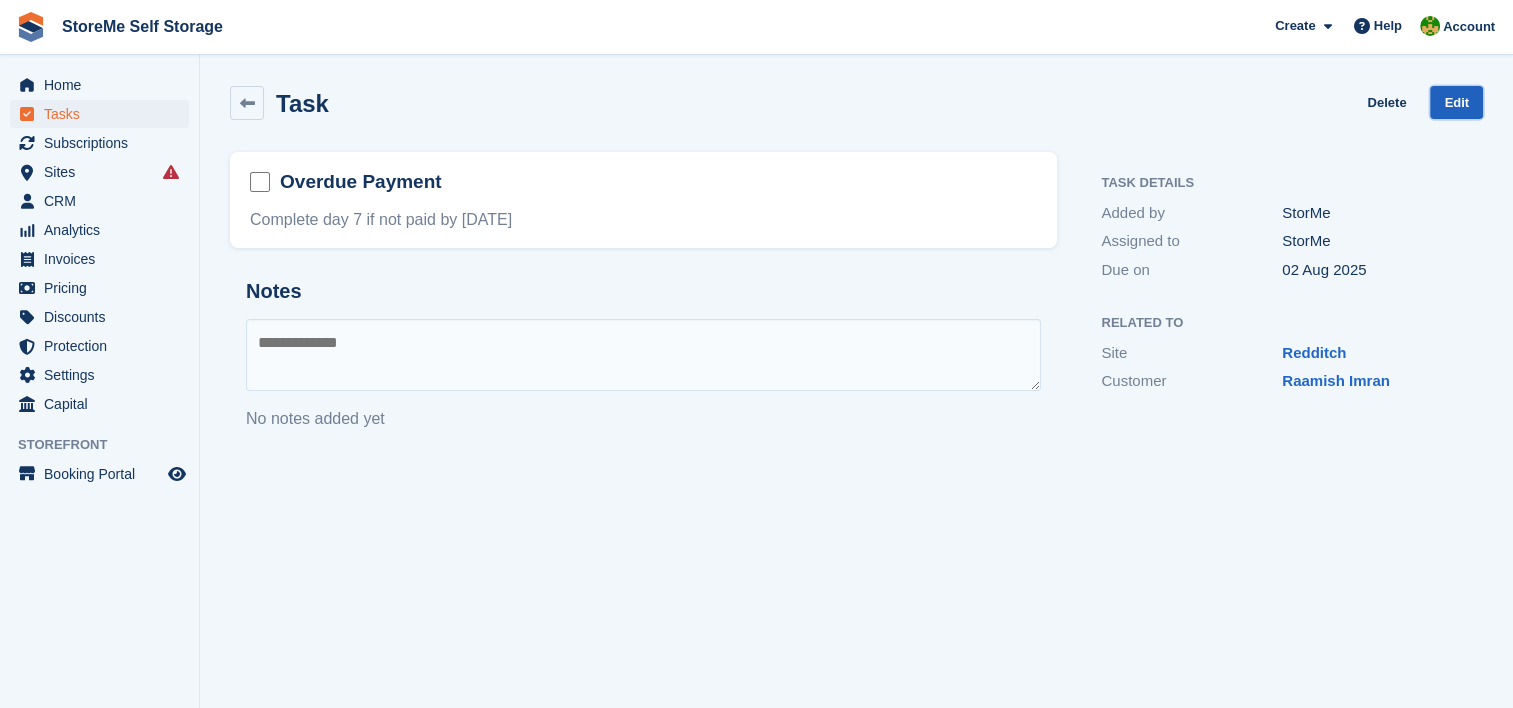 click on "Edit" at bounding box center (1456, 102) 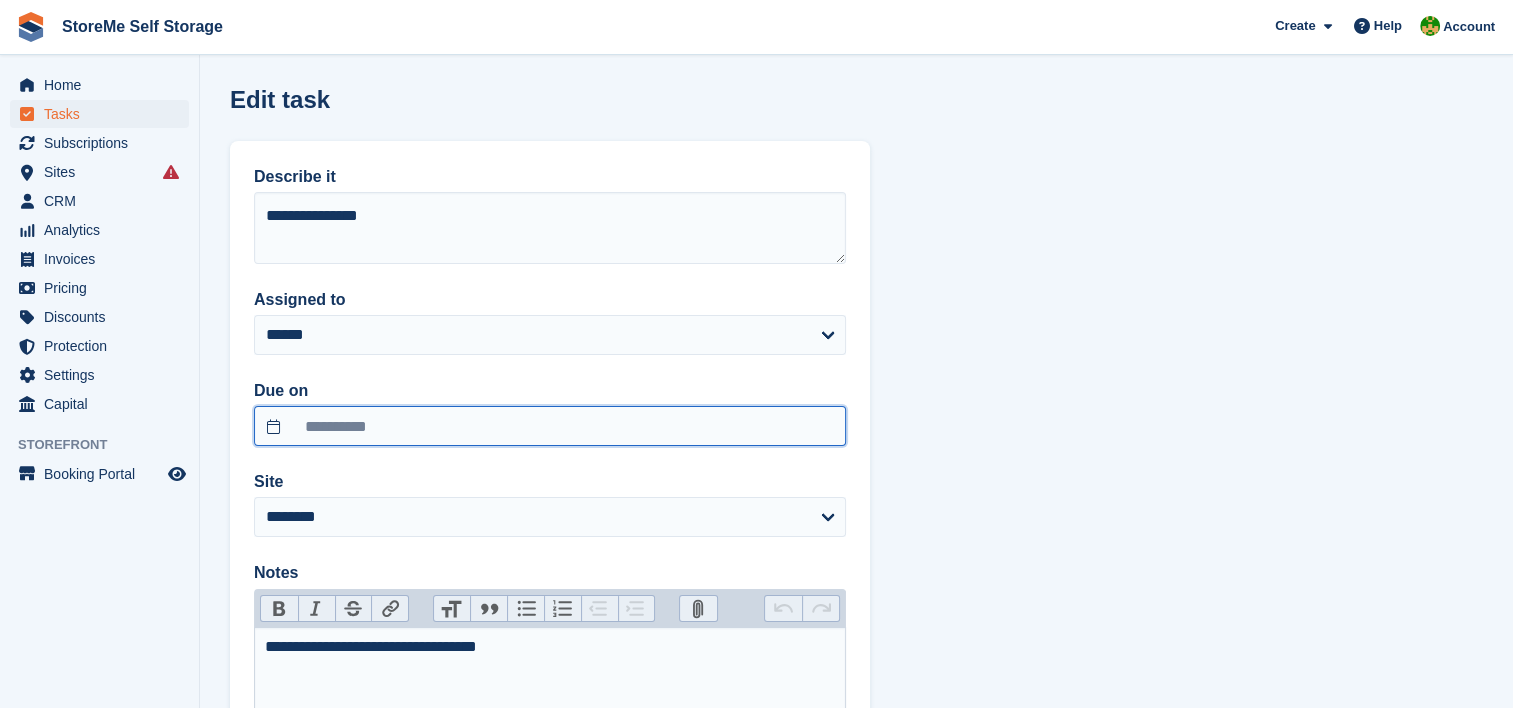 click on "**********" at bounding box center [550, 426] 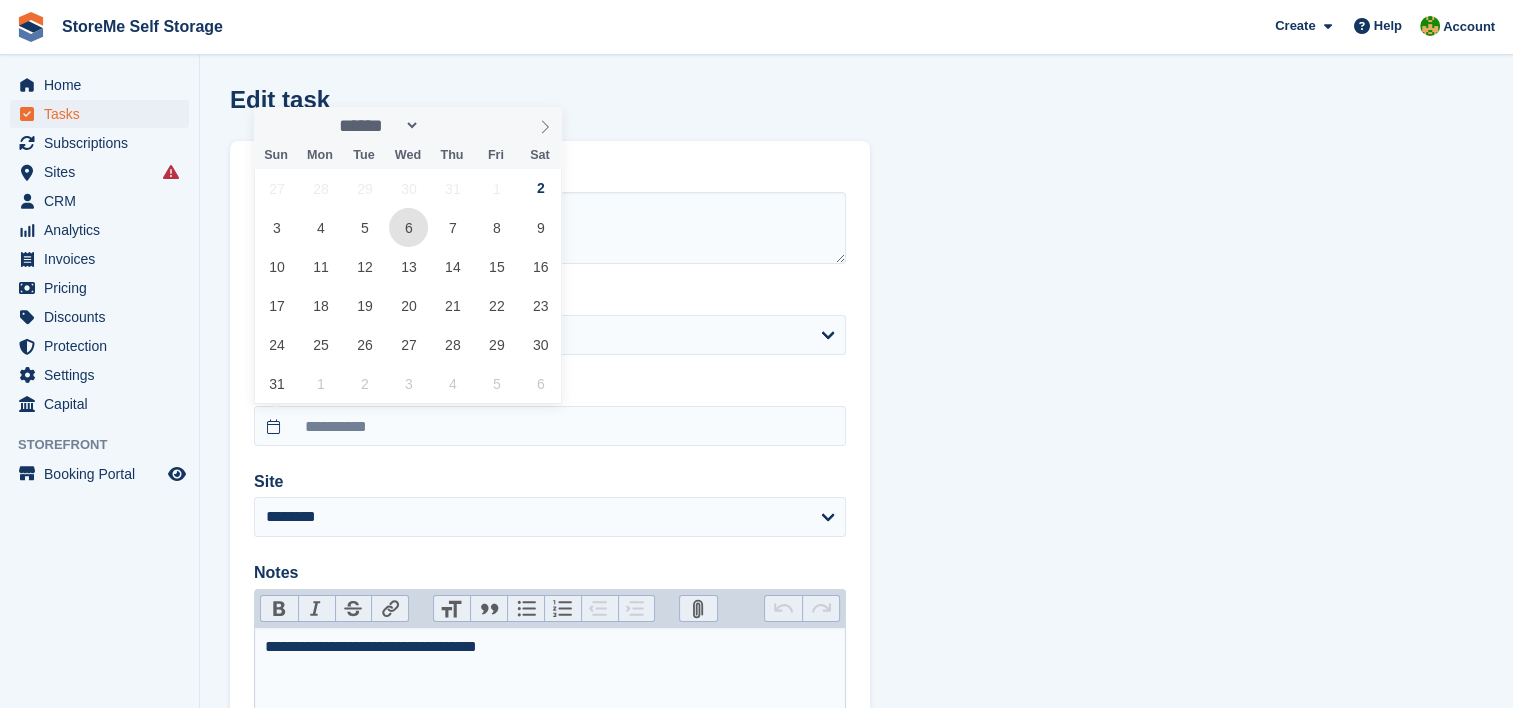 click on "6" at bounding box center (408, 227) 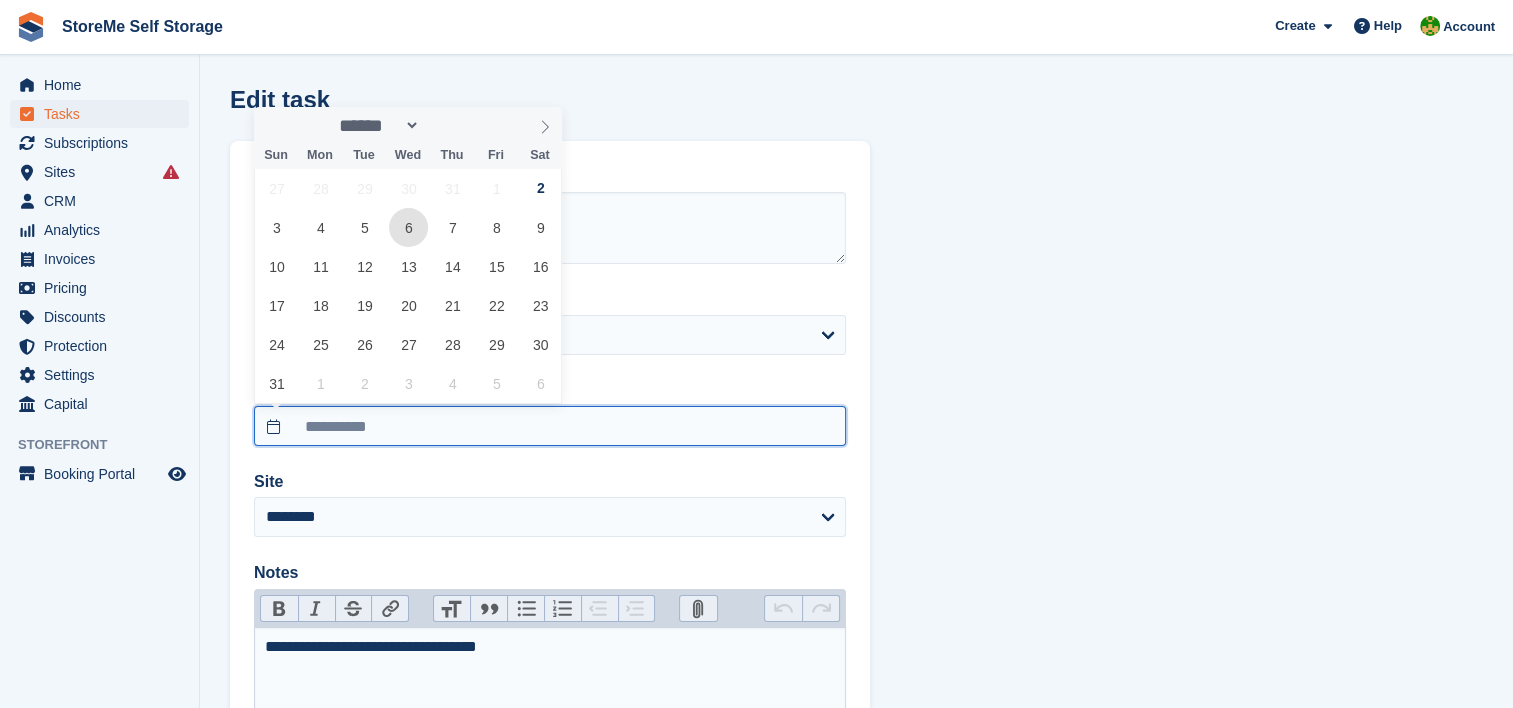 type on "**********" 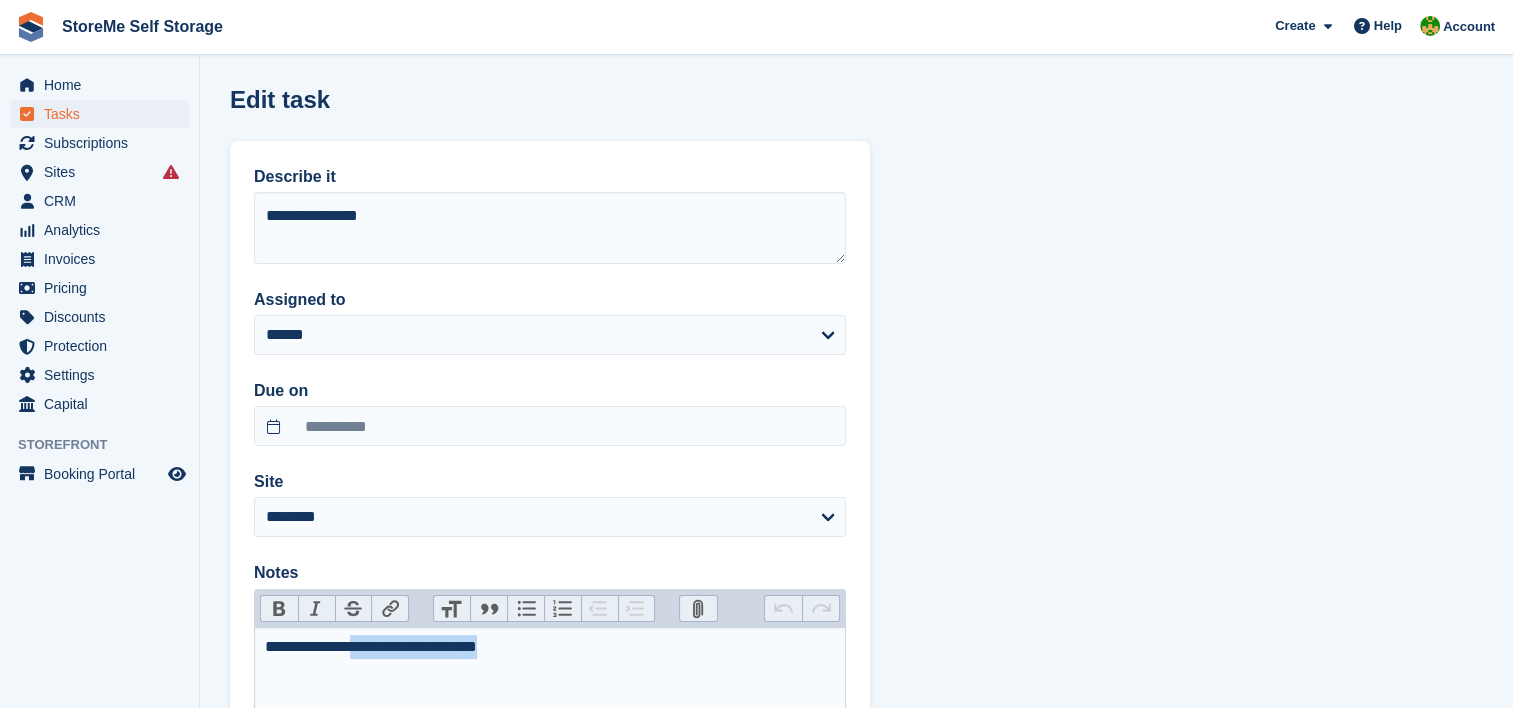 drag, startPoint x: 533, startPoint y: 654, endPoint x: 375, endPoint y: 624, distance: 160.82289 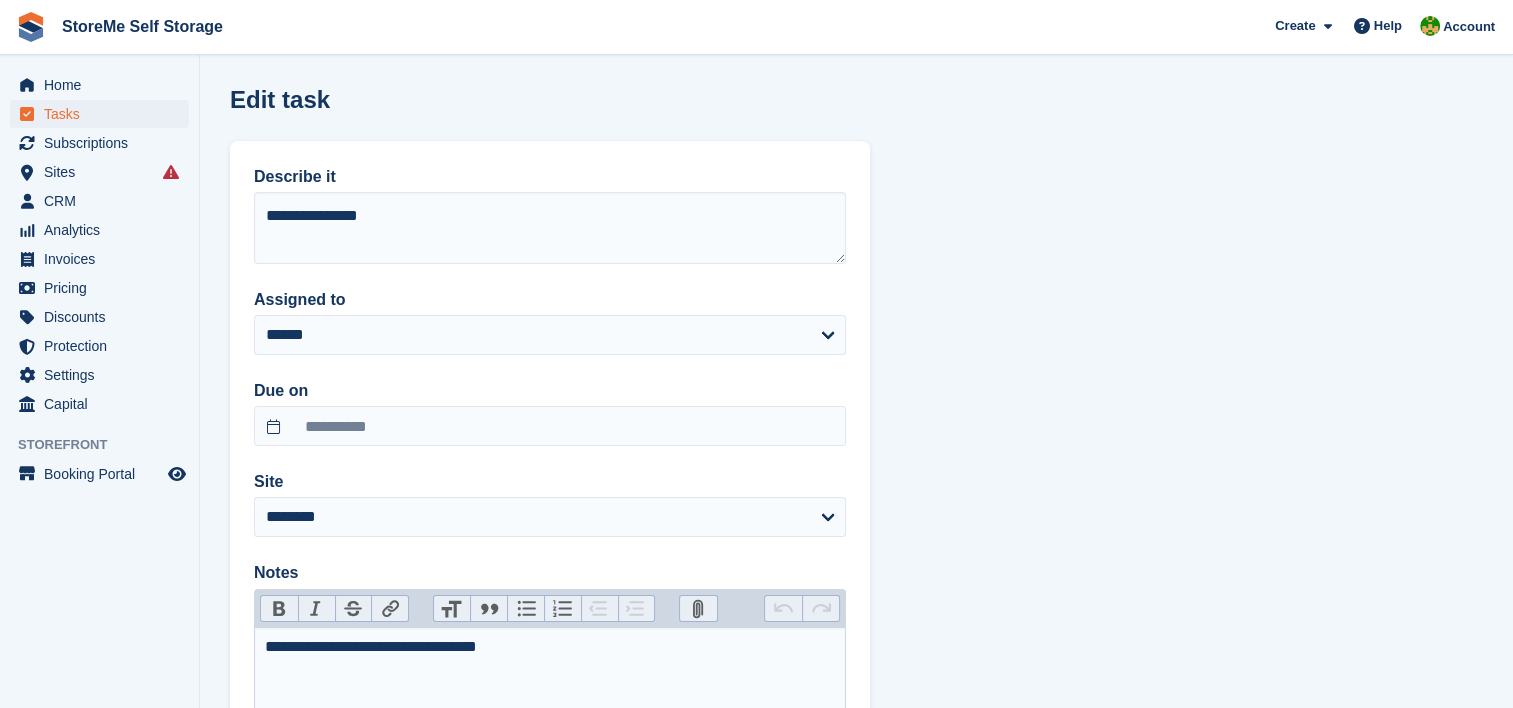 click on "**********" at bounding box center [550, 727] 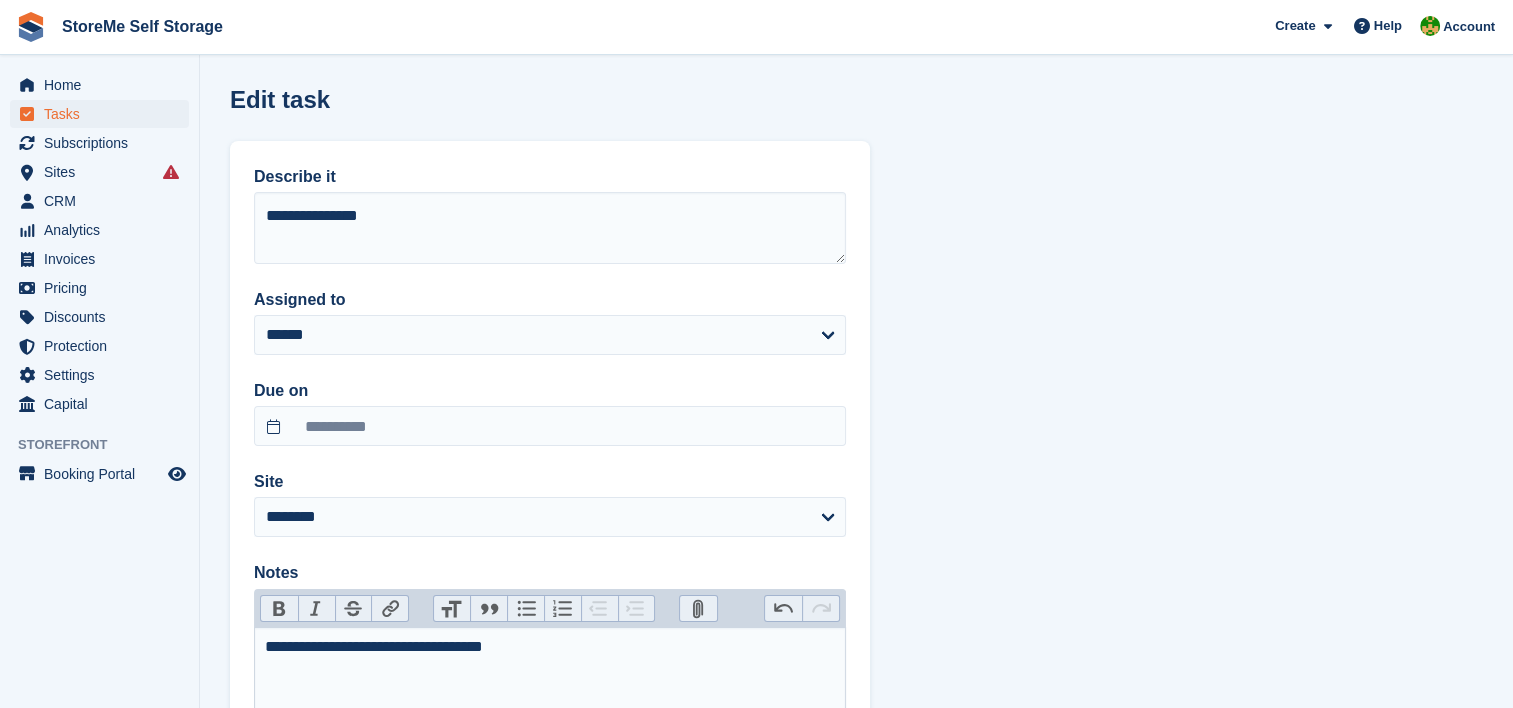 click on "**********" at bounding box center (550, 647) 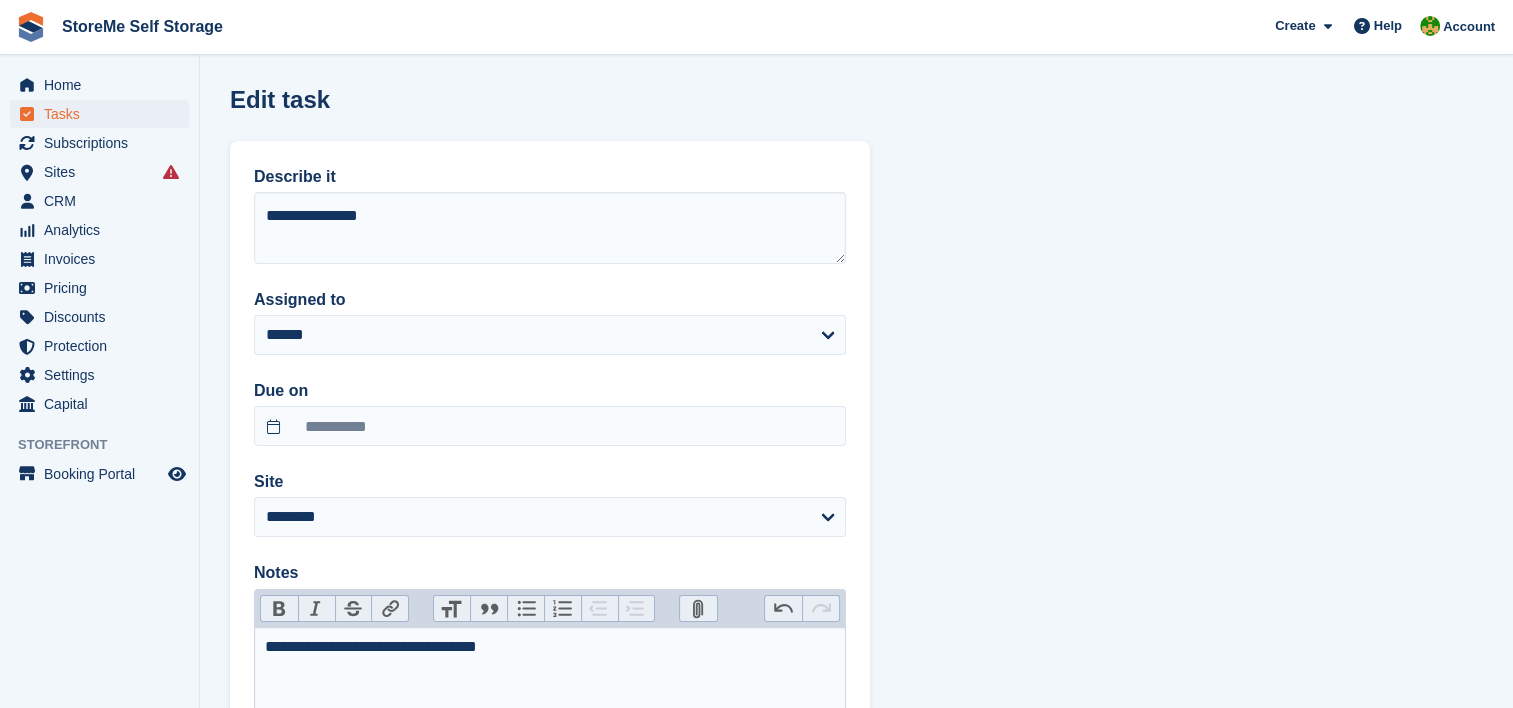 type on "**********" 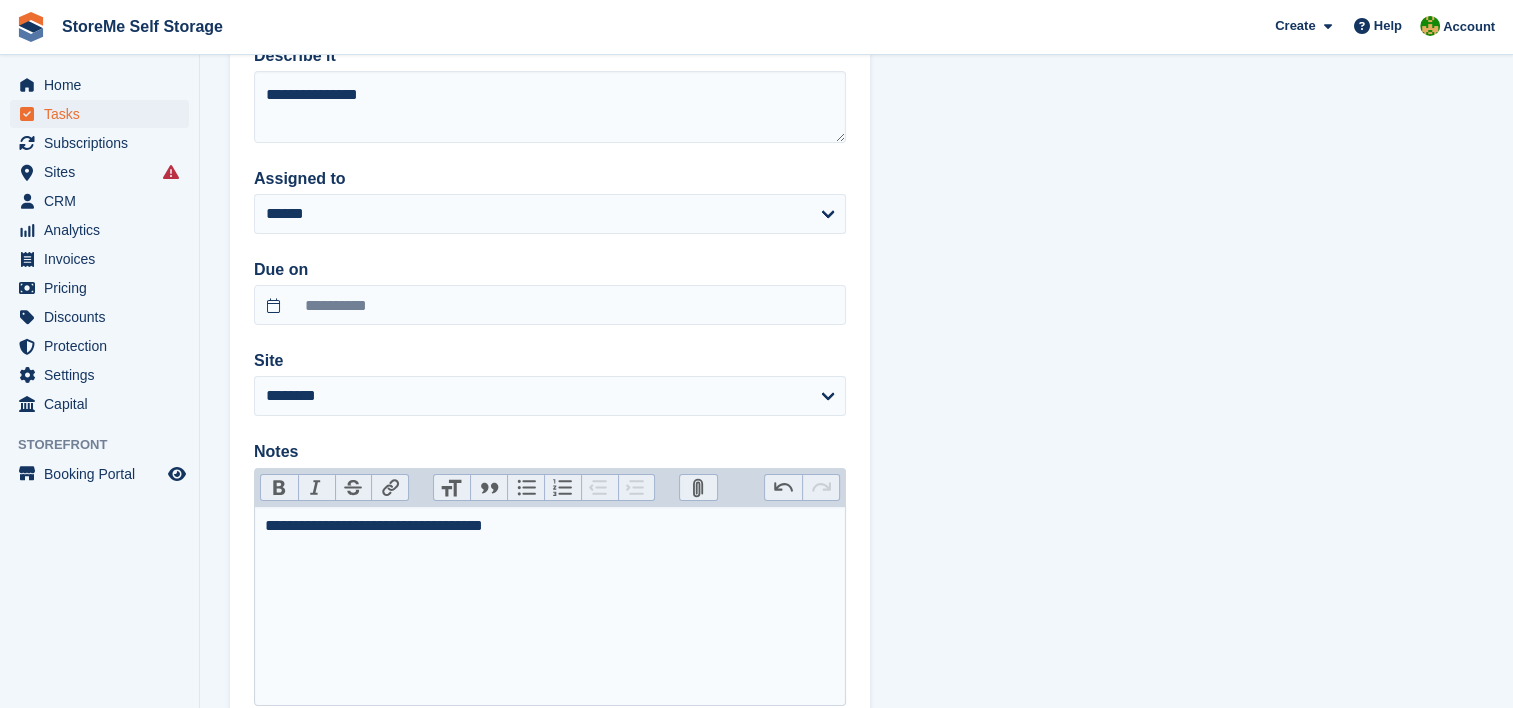 scroll, scrollTop: 260, scrollLeft: 0, axis: vertical 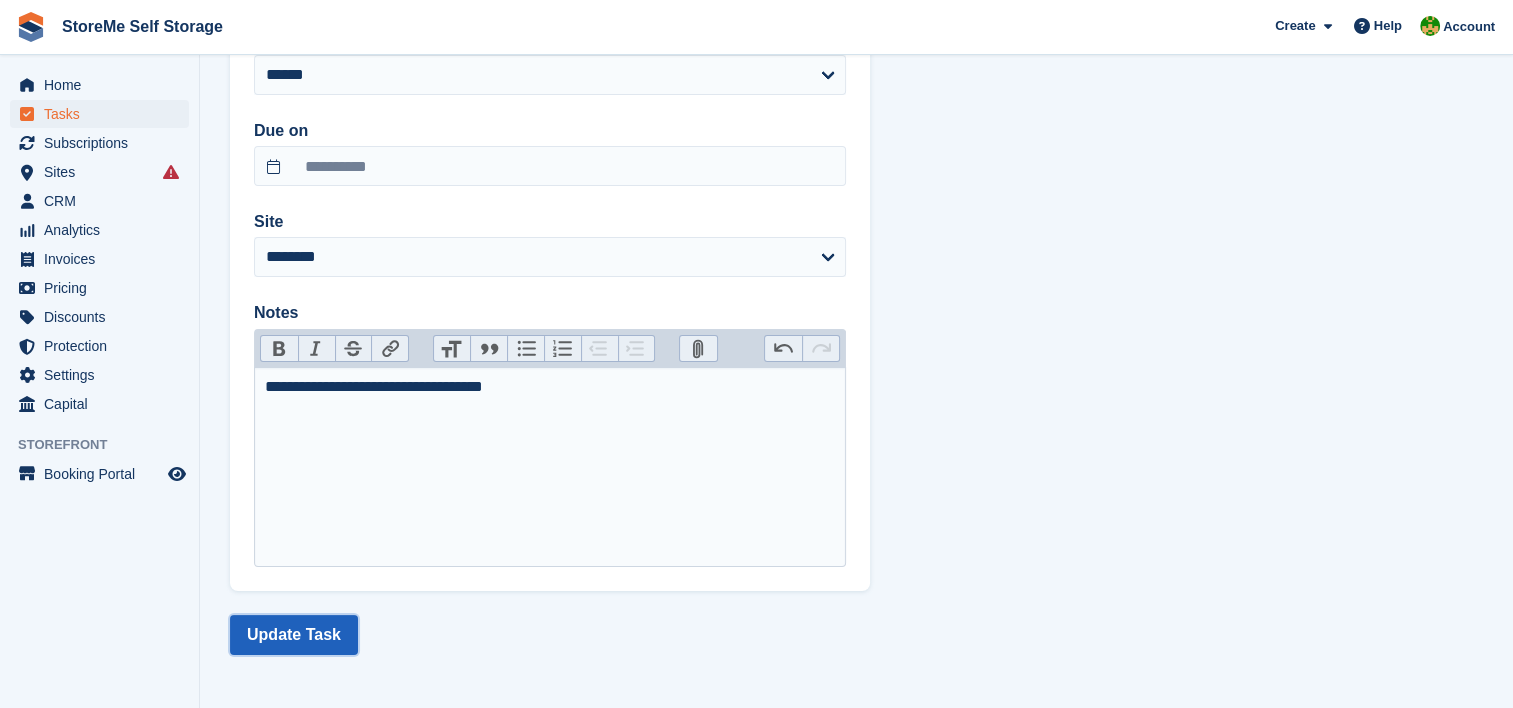 click on "Update Task" at bounding box center [294, 635] 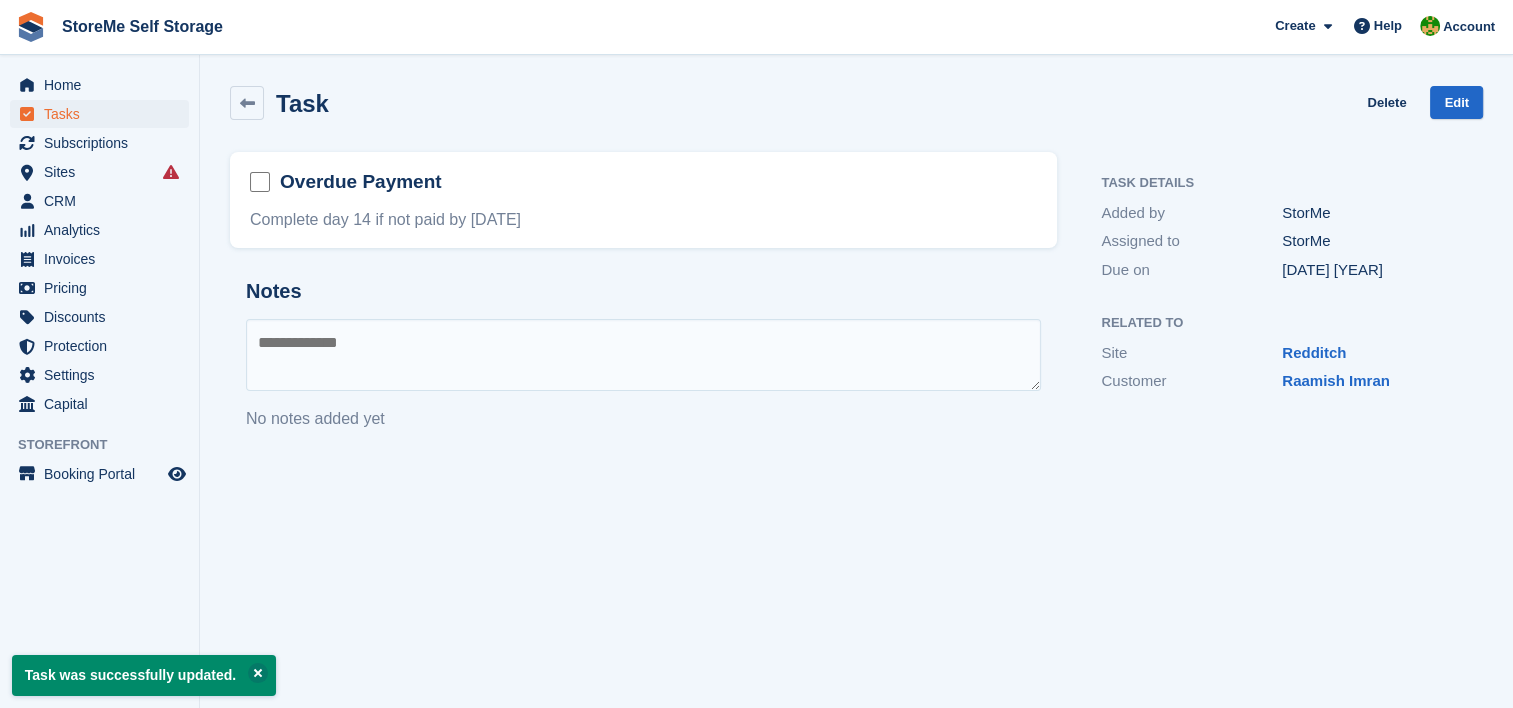 scroll, scrollTop: 0, scrollLeft: 0, axis: both 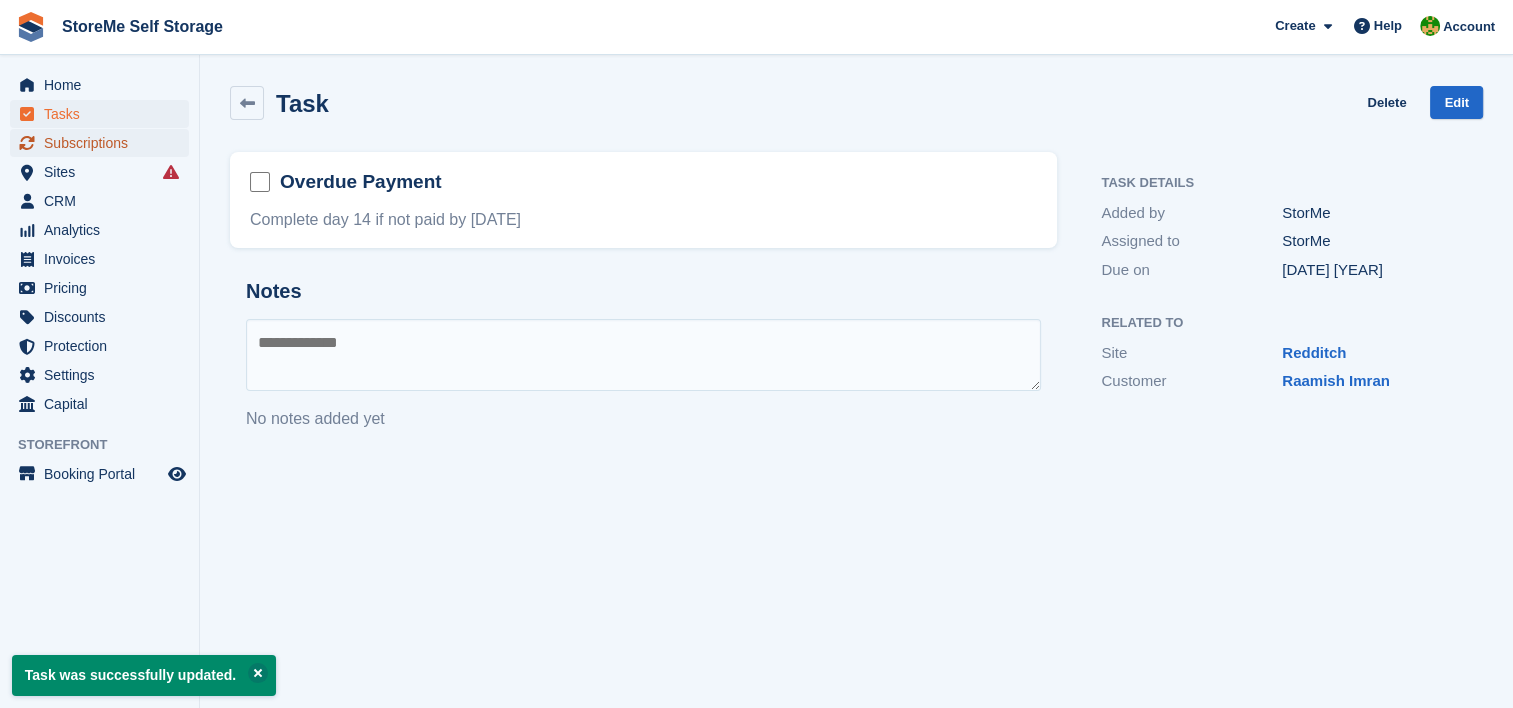 click on "Subscriptions" at bounding box center [104, 143] 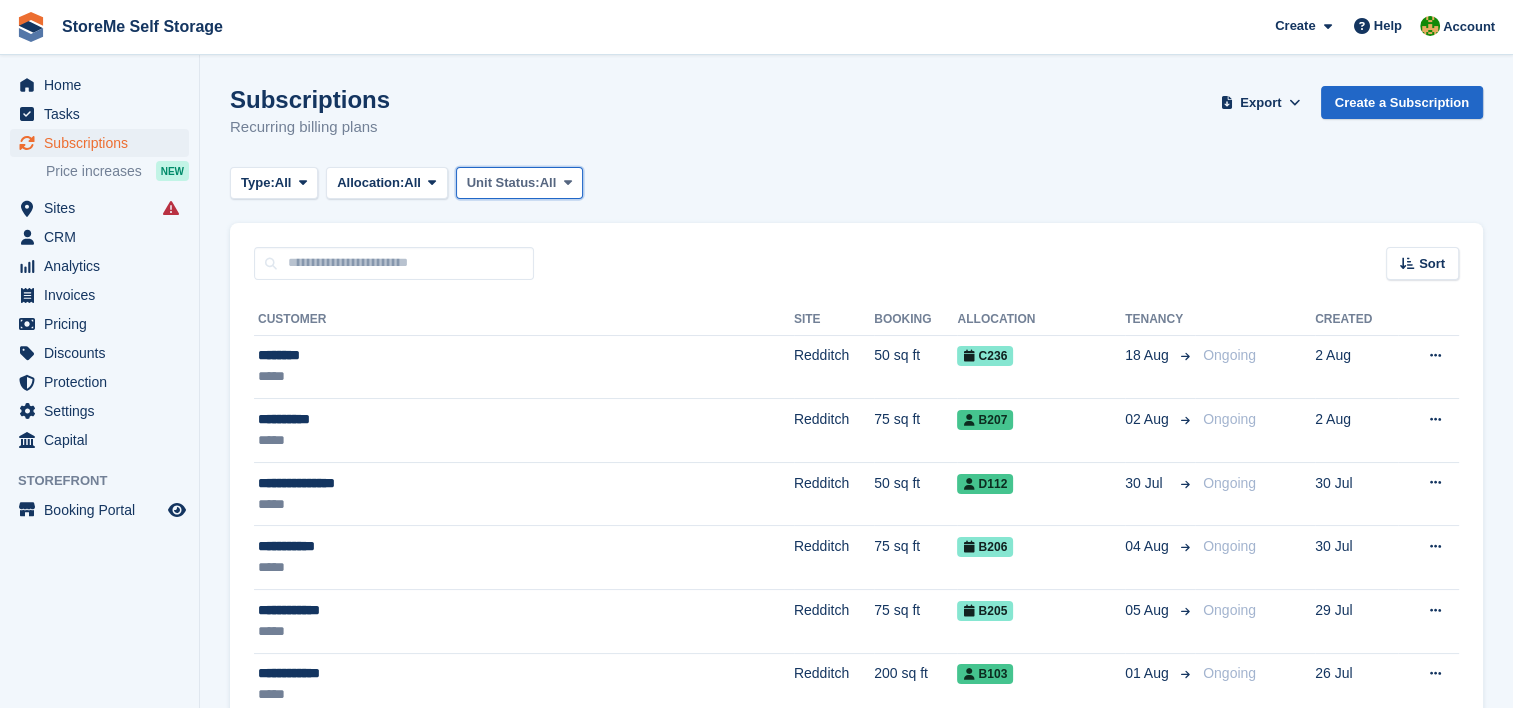 click on "Unit Status:" at bounding box center [503, 183] 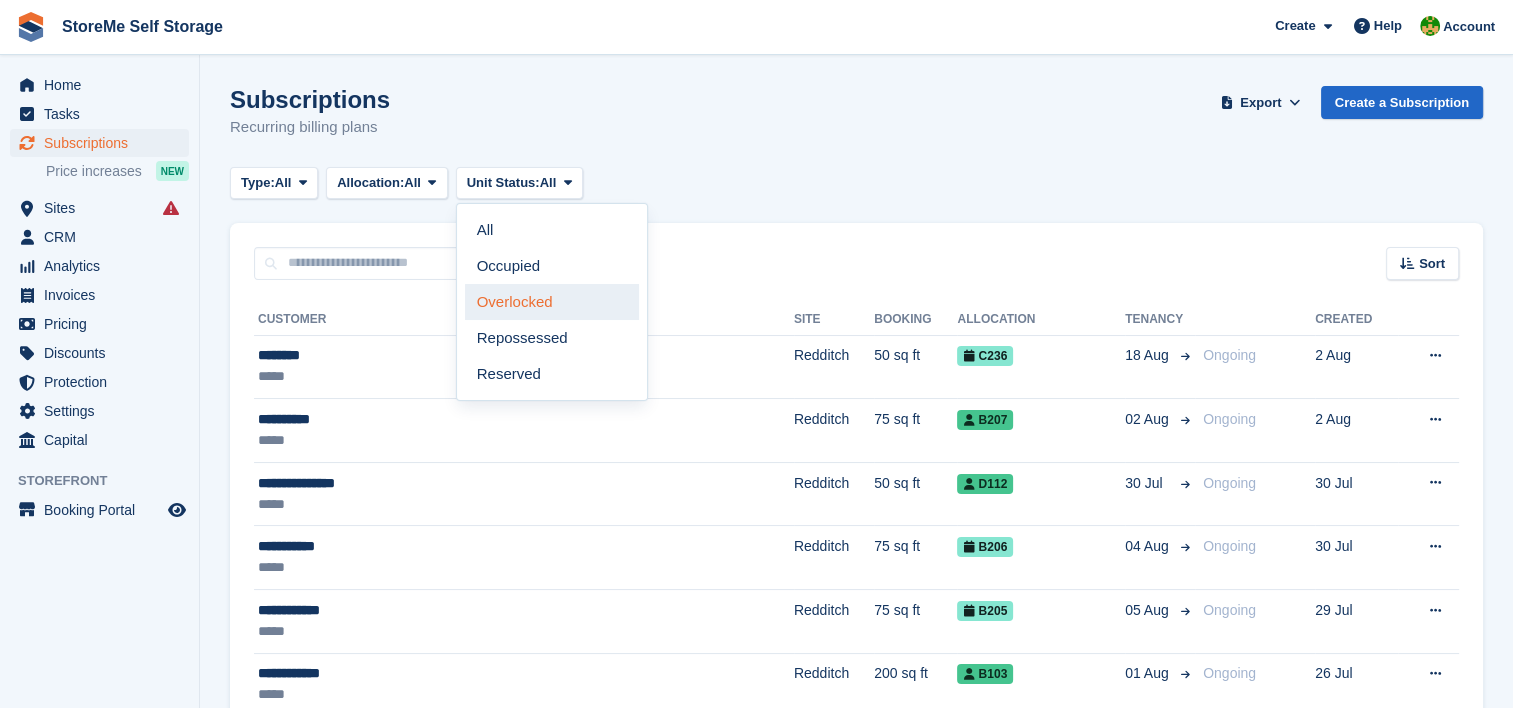 click on "Overlocked" at bounding box center [552, 302] 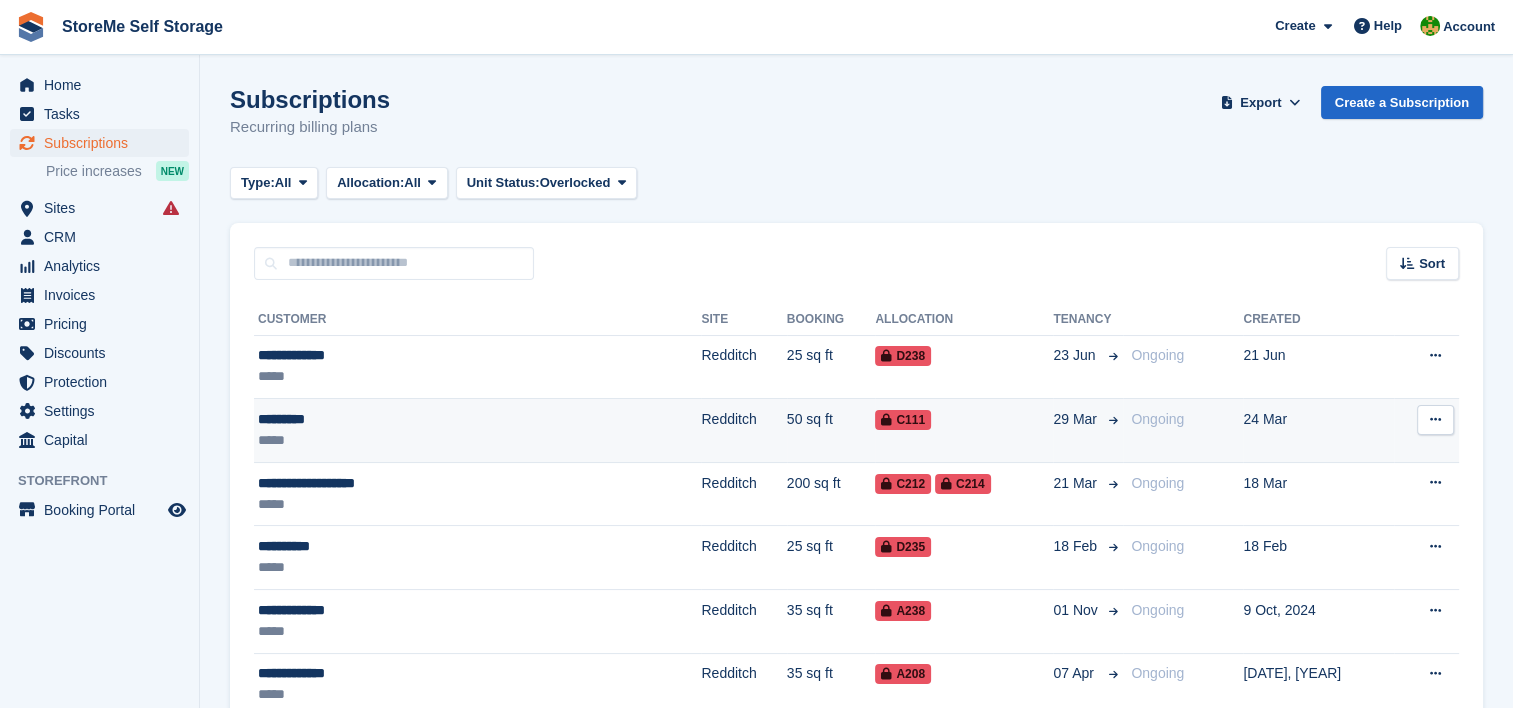 click on "Redditch" at bounding box center [743, 431] 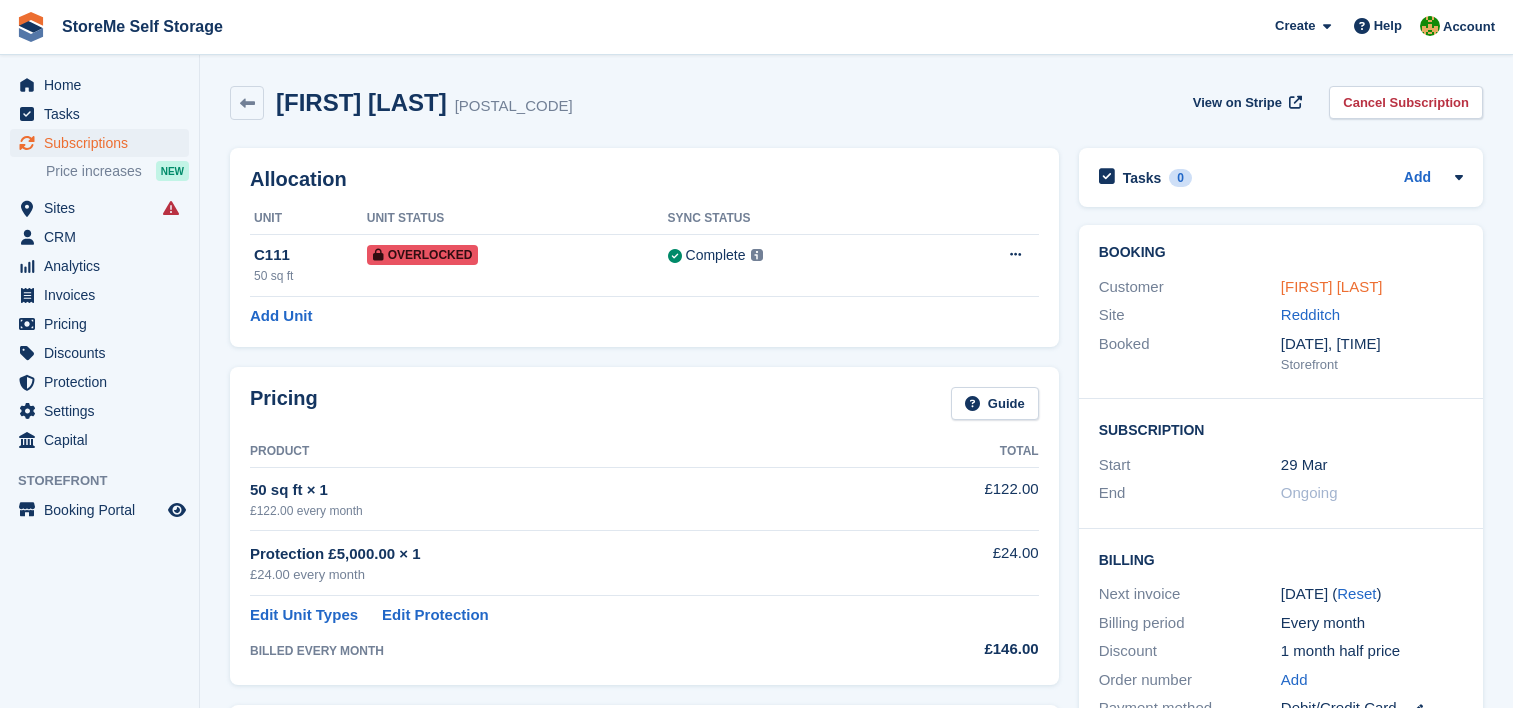 scroll, scrollTop: 0, scrollLeft: 0, axis: both 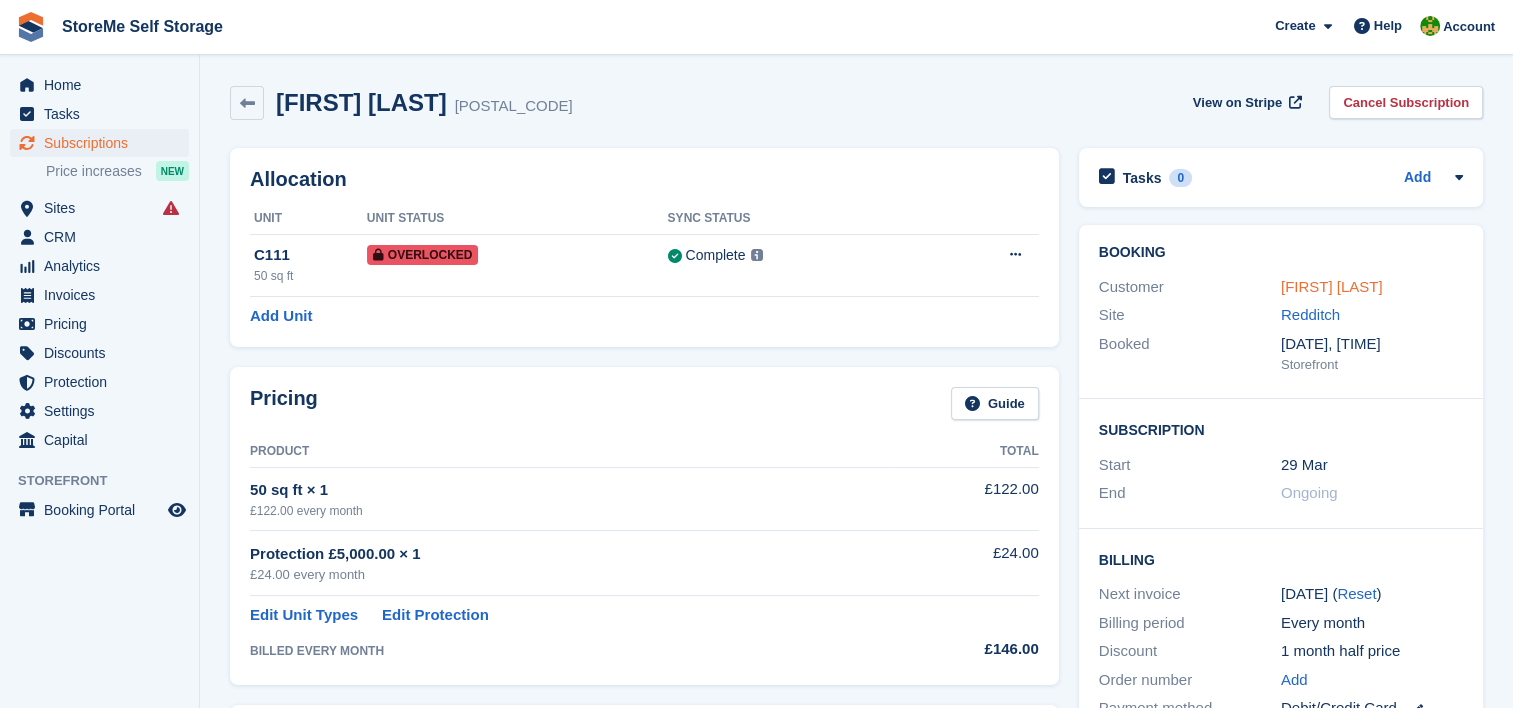 click on "Sam yates" at bounding box center [1332, 286] 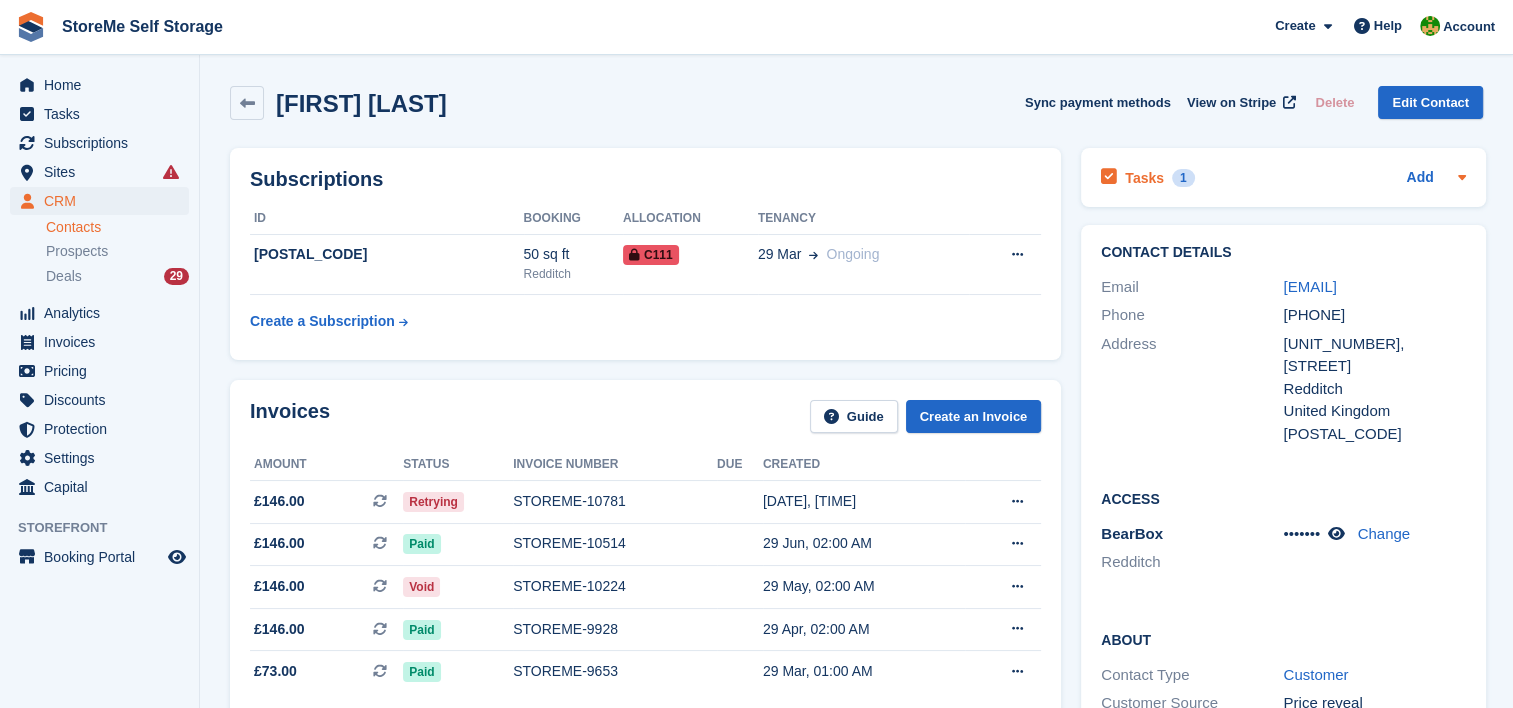 click on "Tasks" at bounding box center (1144, 178) 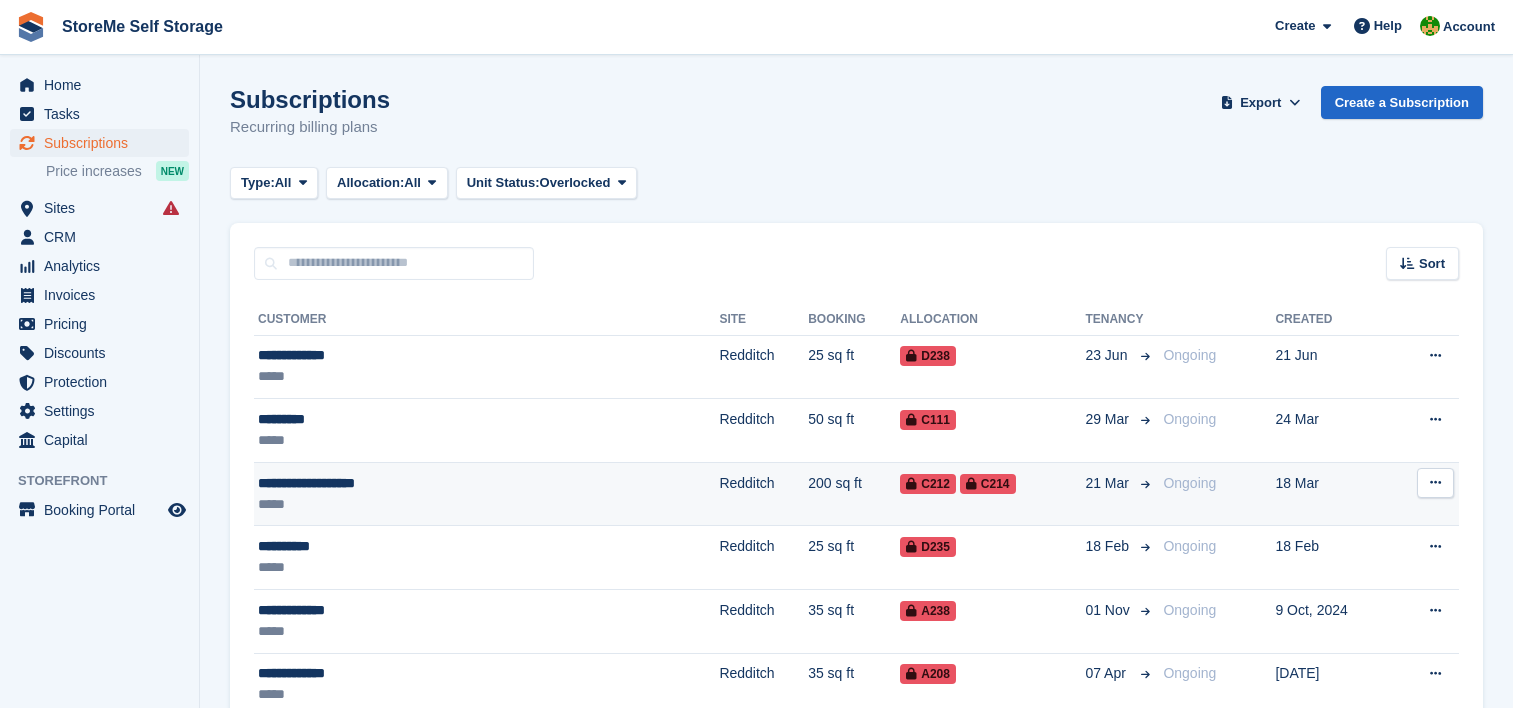 scroll, scrollTop: 0, scrollLeft: 0, axis: both 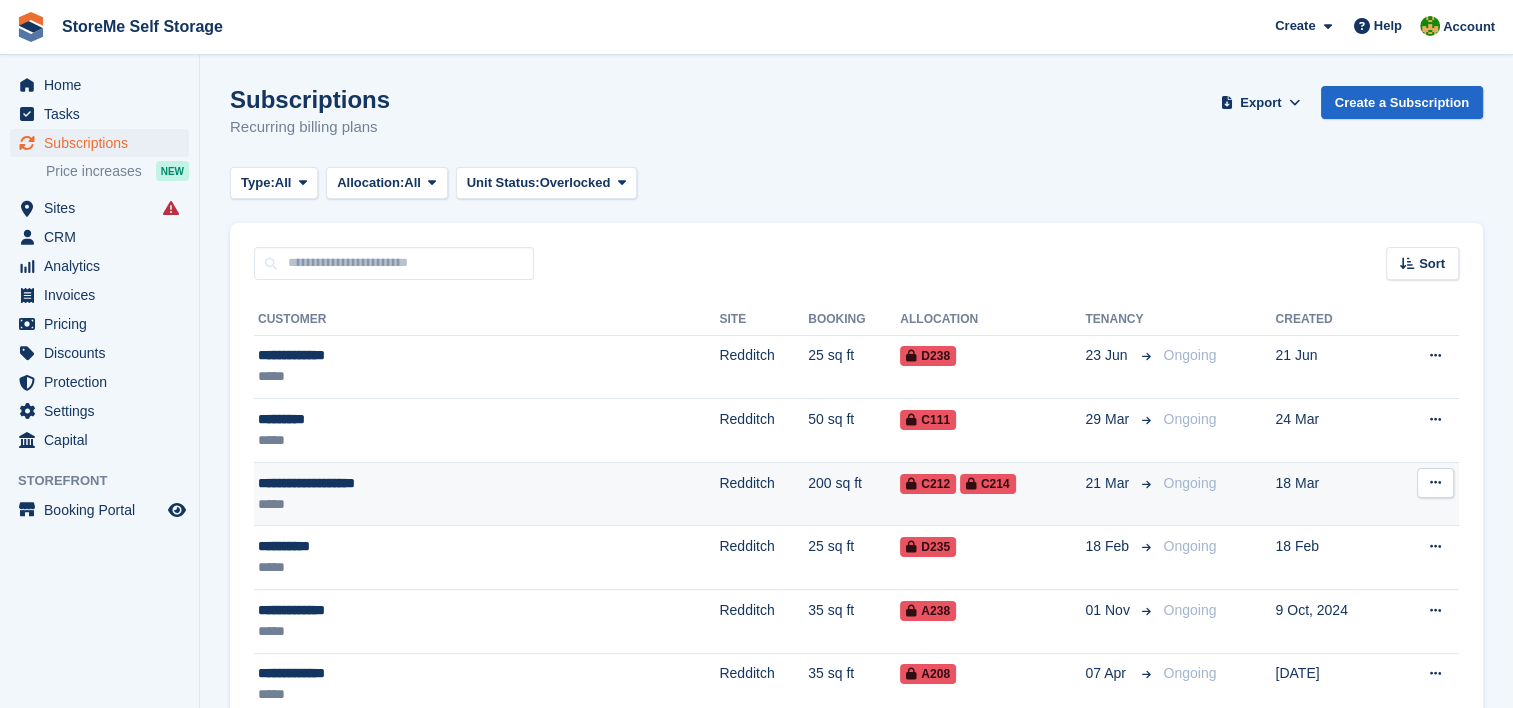 click on "200 sq ft" at bounding box center [854, 494] 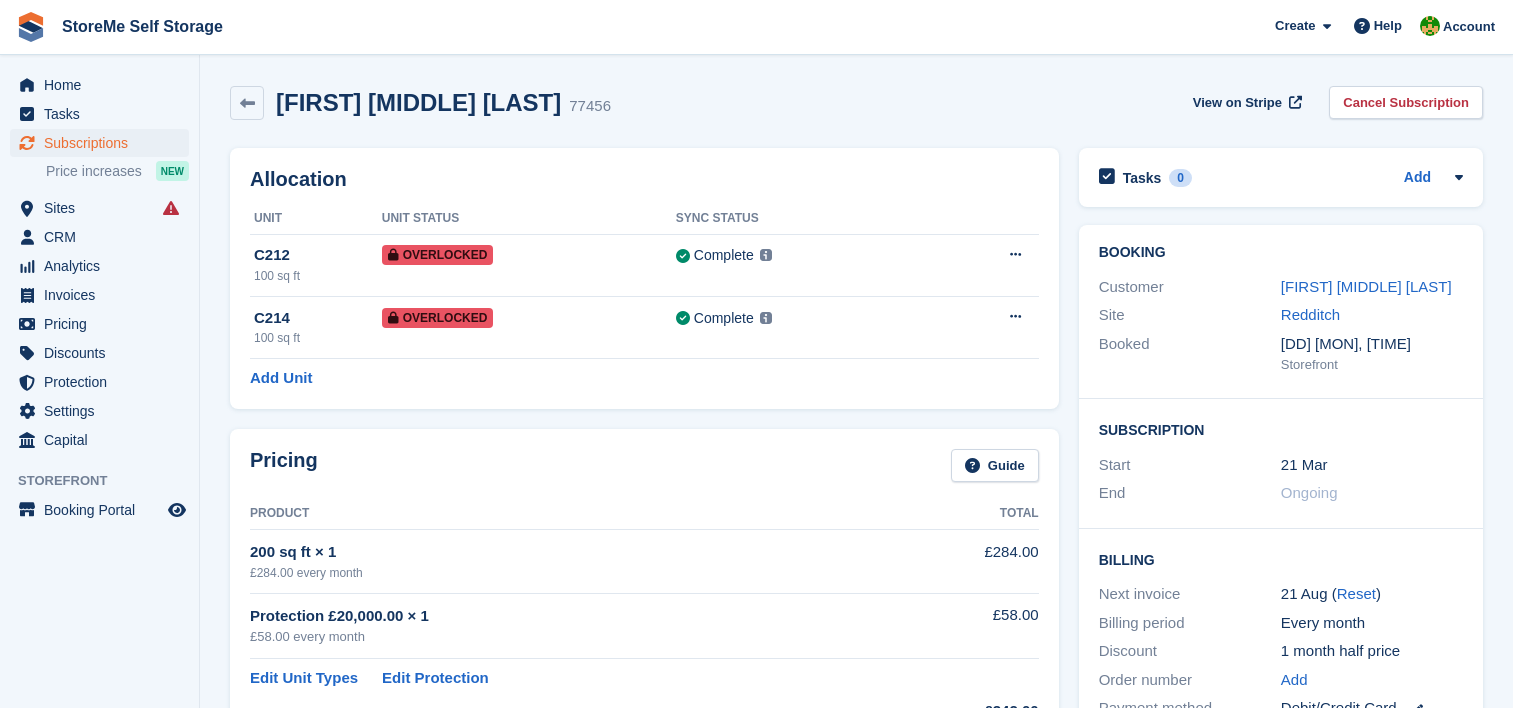 scroll, scrollTop: 0, scrollLeft: 0, axis: both 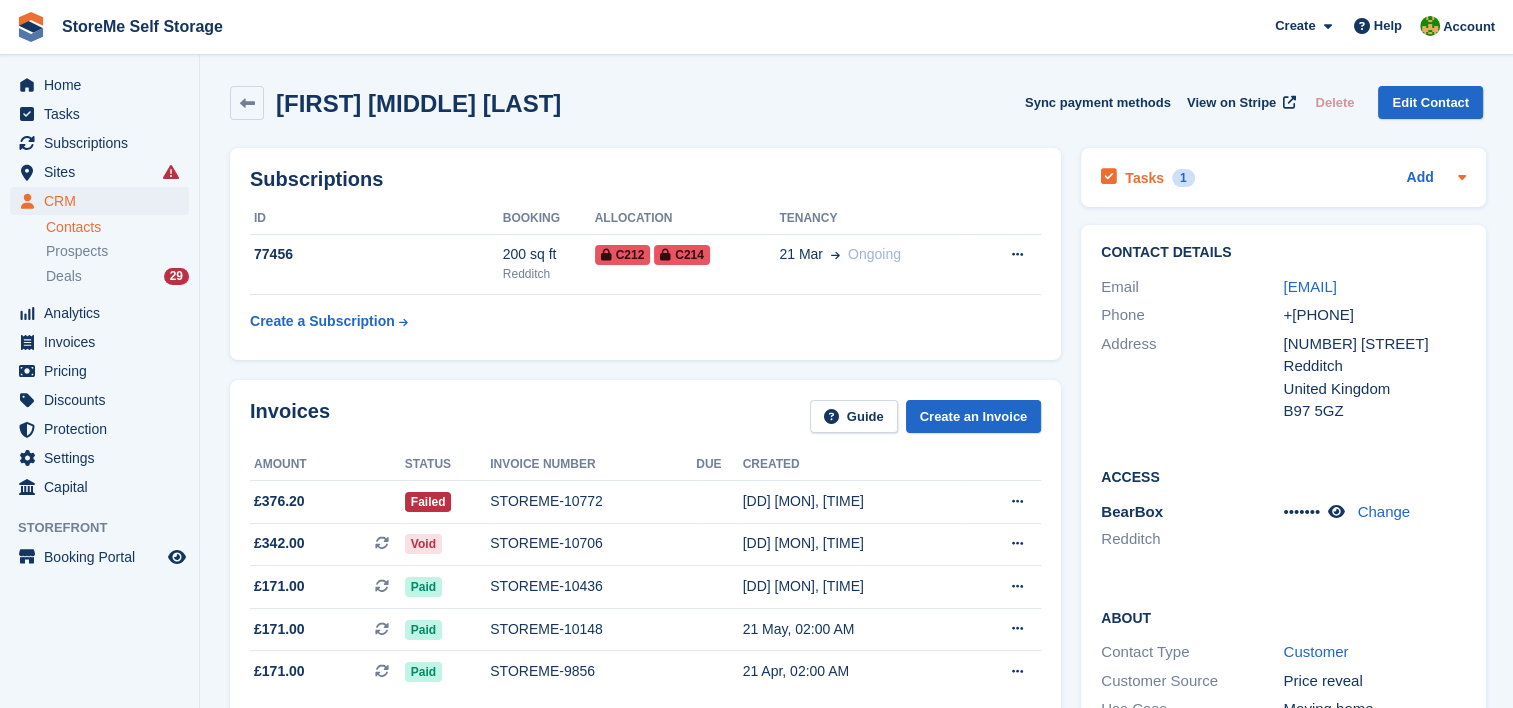 click on "Tasks" at bounding box center (1144, 178) 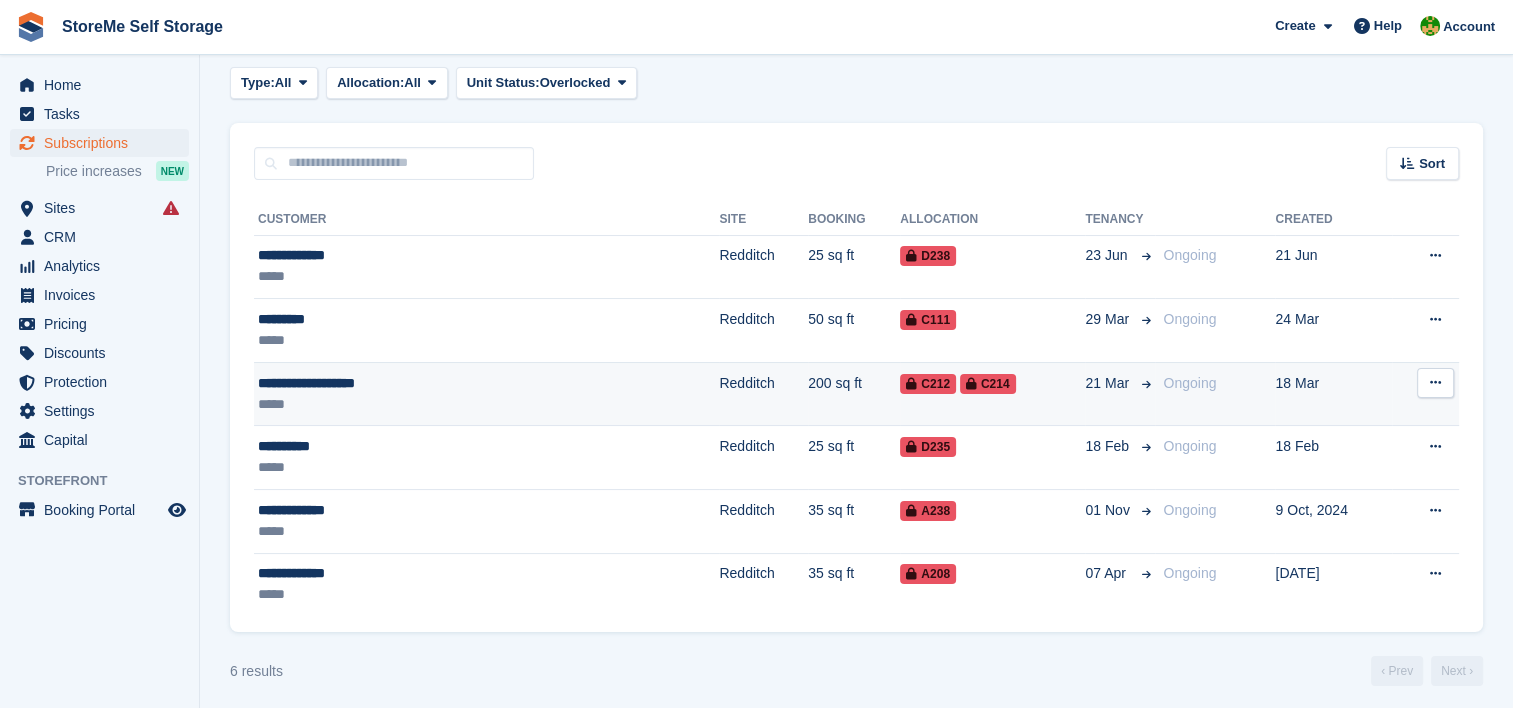 scroll, scrollTop: 107, scrollLeft: 0, axis: vertical 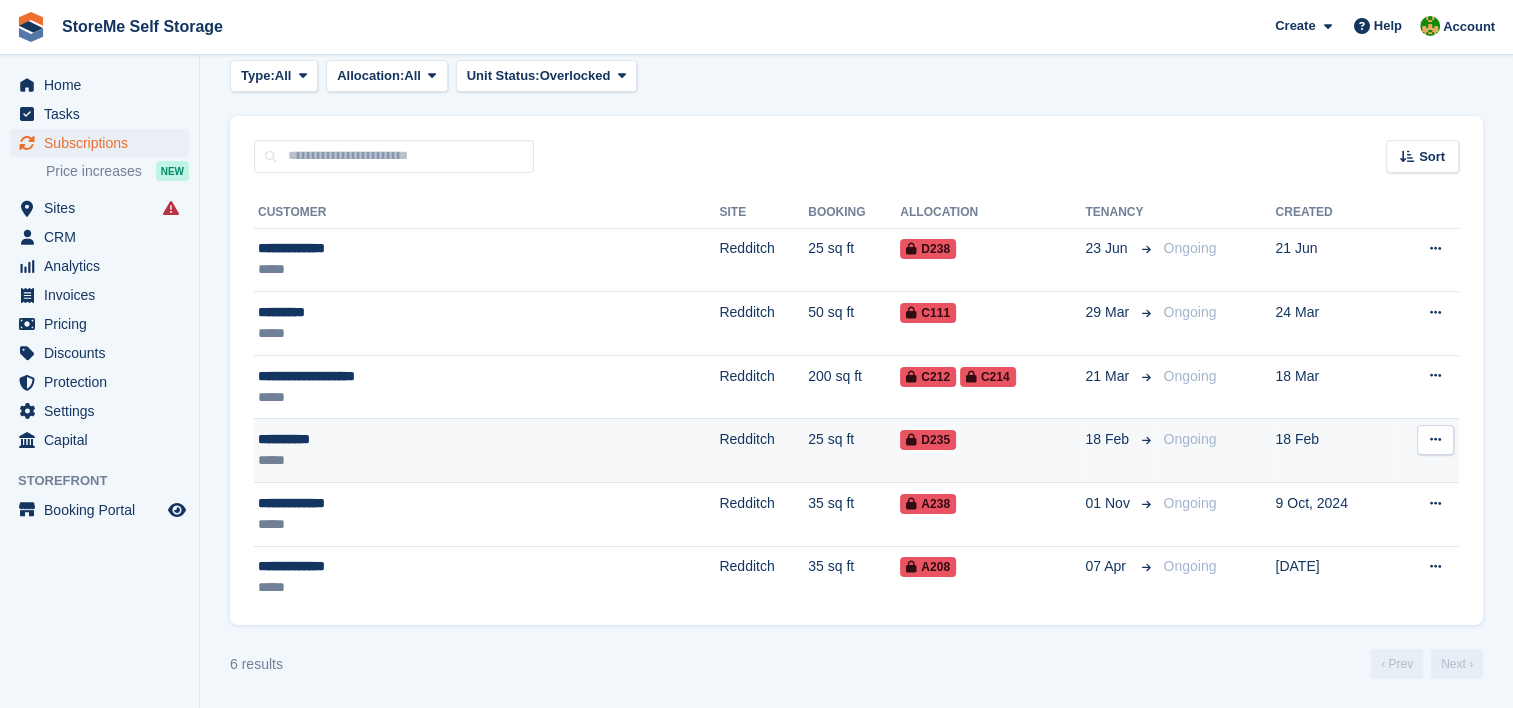 click on "25 sq ft" at bounding box center (854, 451) 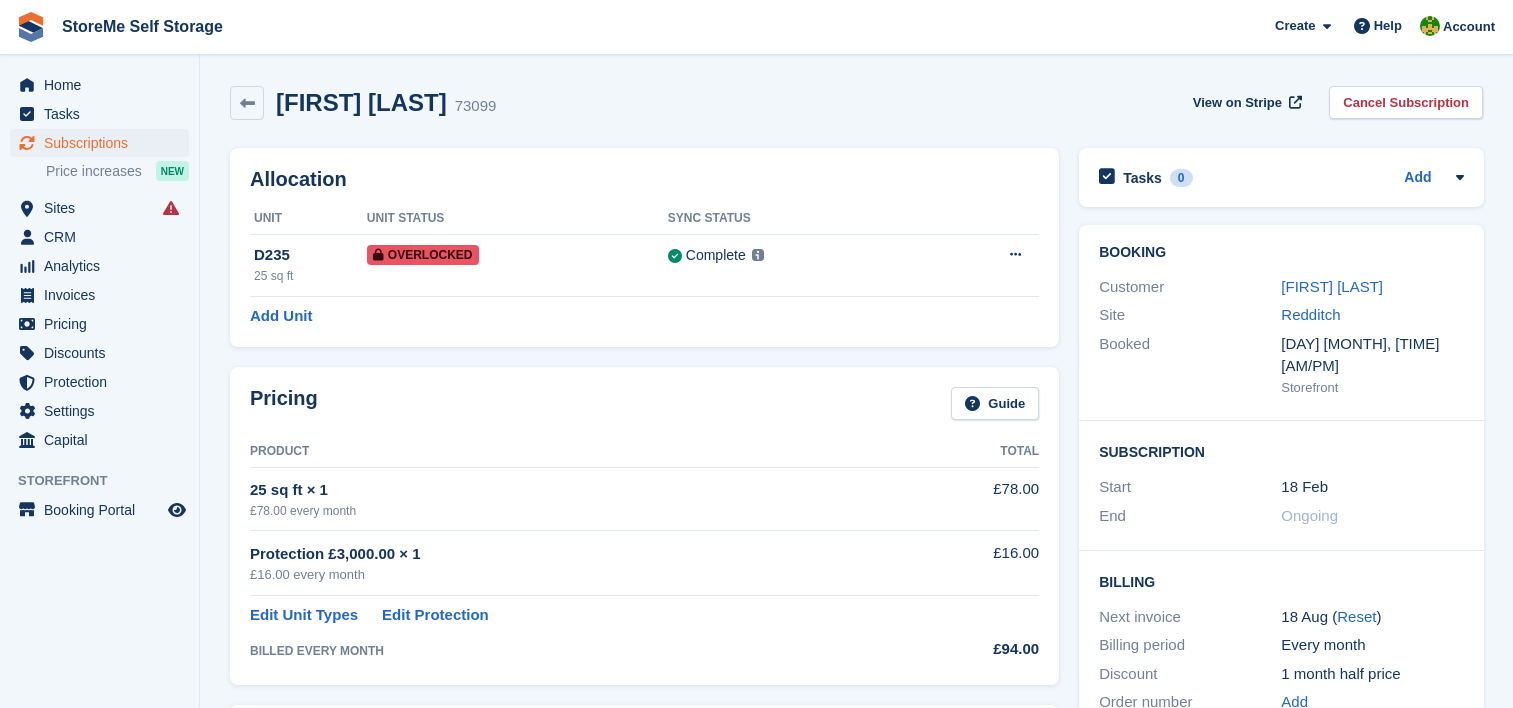 scroll, scrollTop: 0, scrollLeft: 0, axis: both 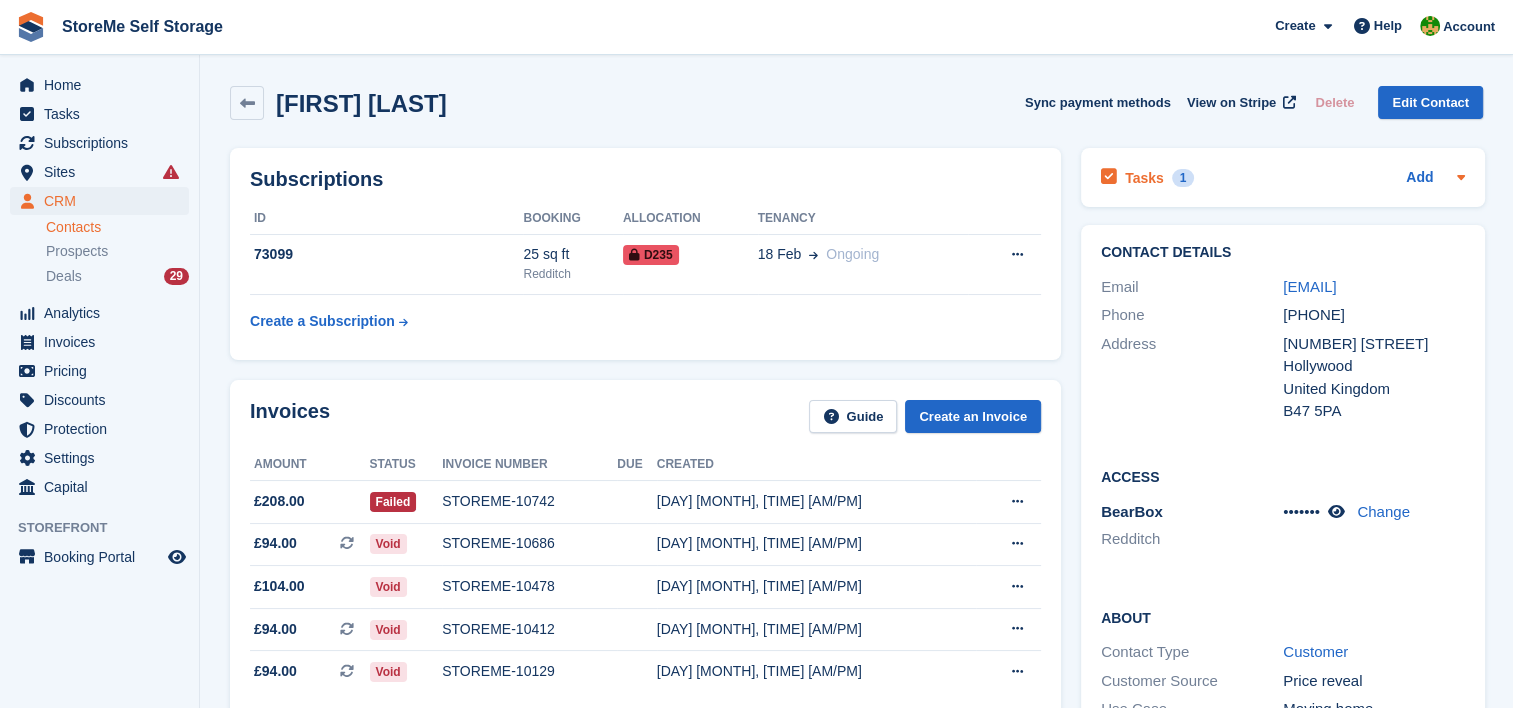 click on "Tasks" at bounding box center (1144, 178) 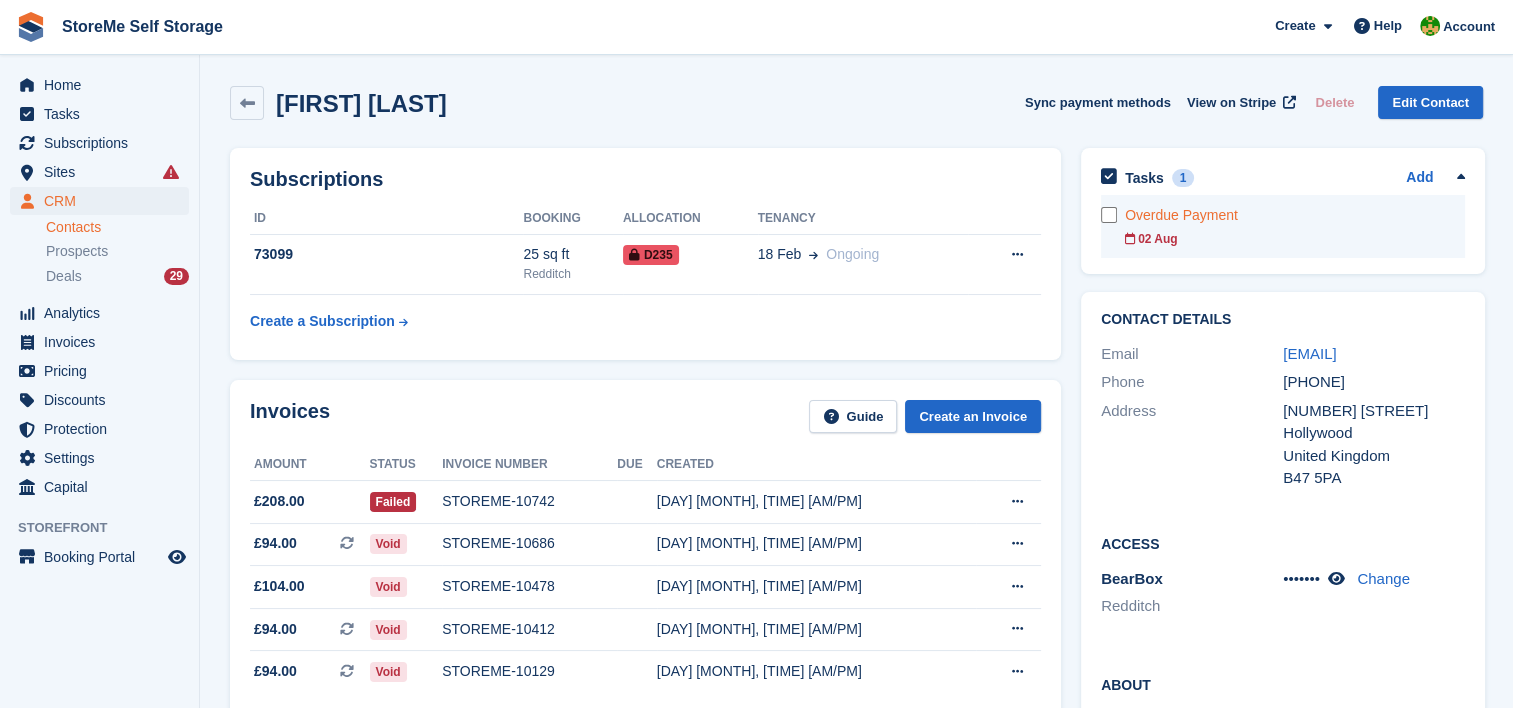 click on "02 Aug" at bounding box center (1295, 239) 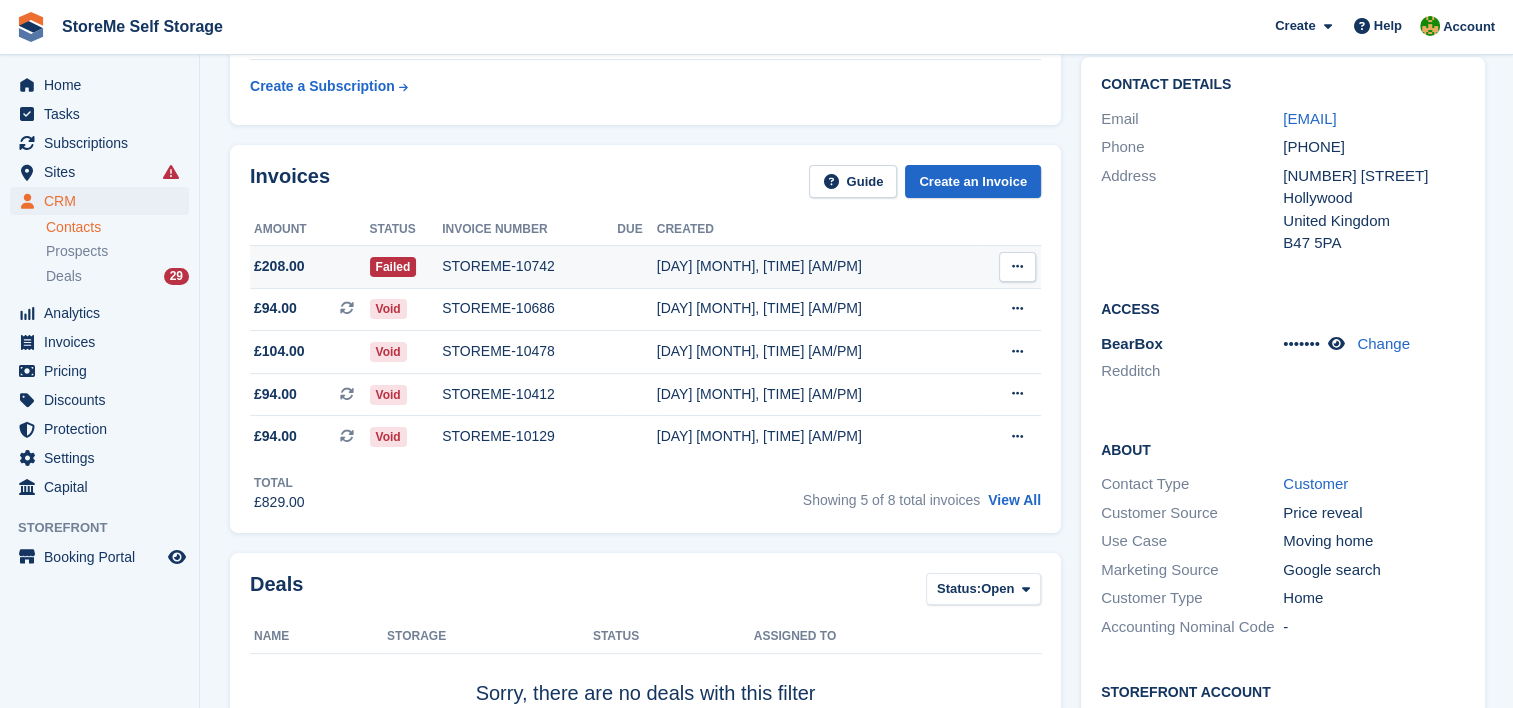 scroll, scrollTop: 200, scrollLeft: 0, axis: vertical 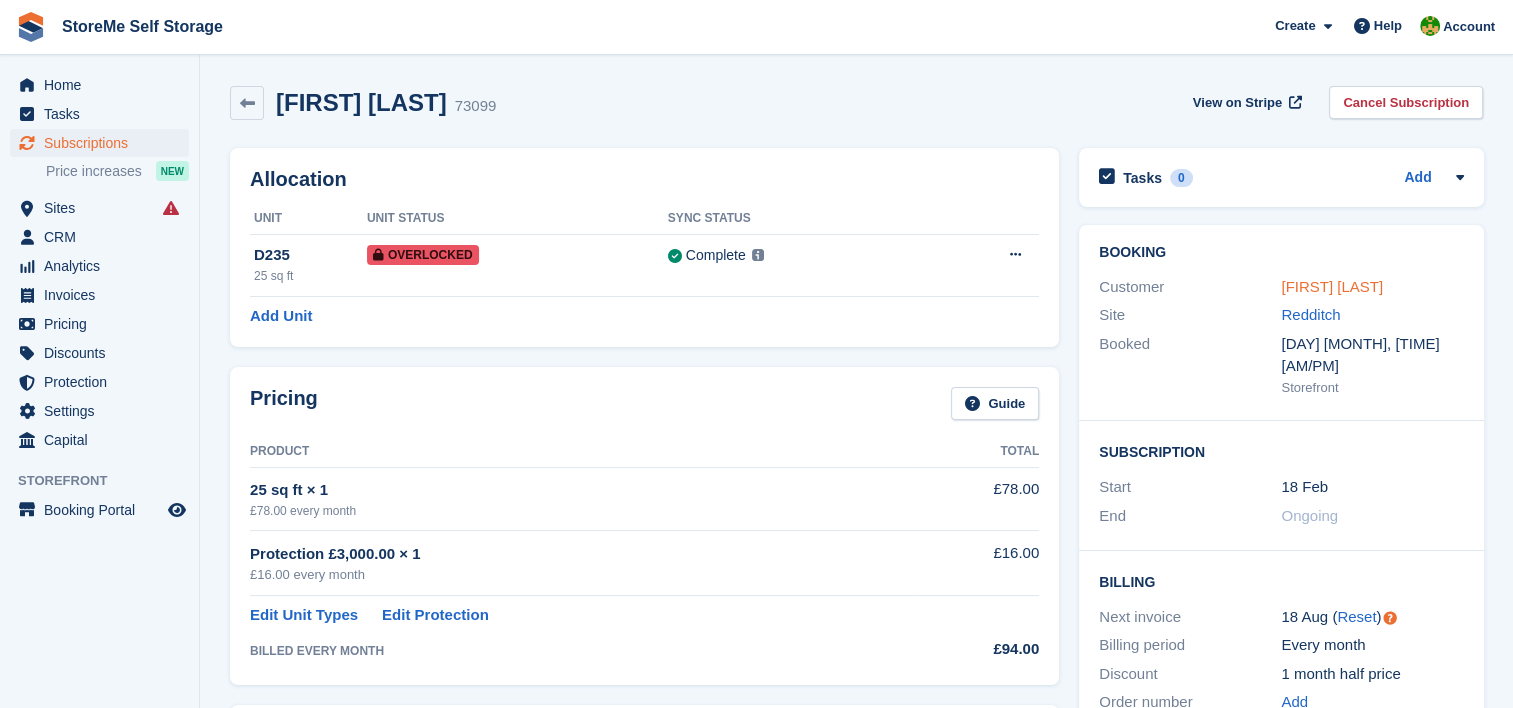 click on "Marc Clark" at bounding box center [1332, 286] 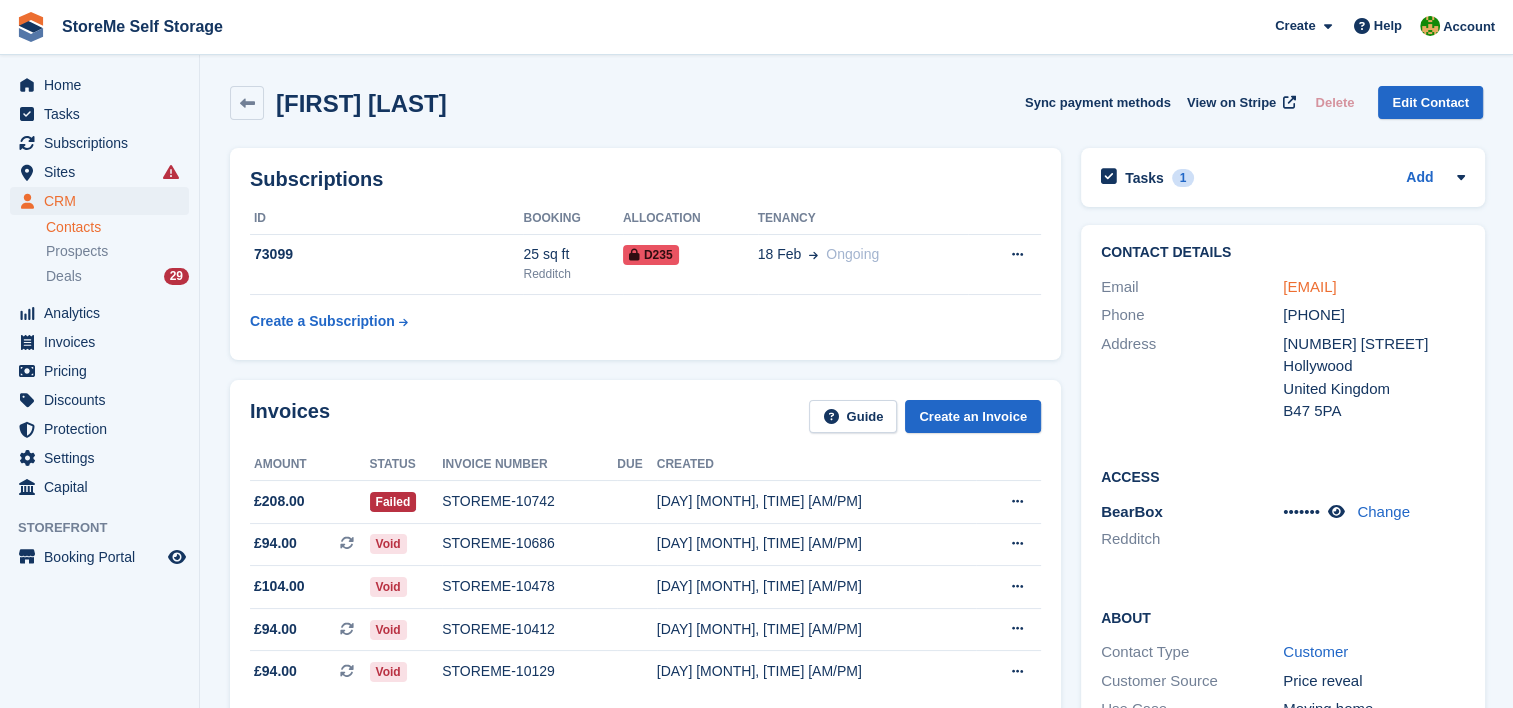 drag, startPoint x: 1440, startPoint y: 288, endPoint x: 1280, endPoint y: 286, distance: 160.0125 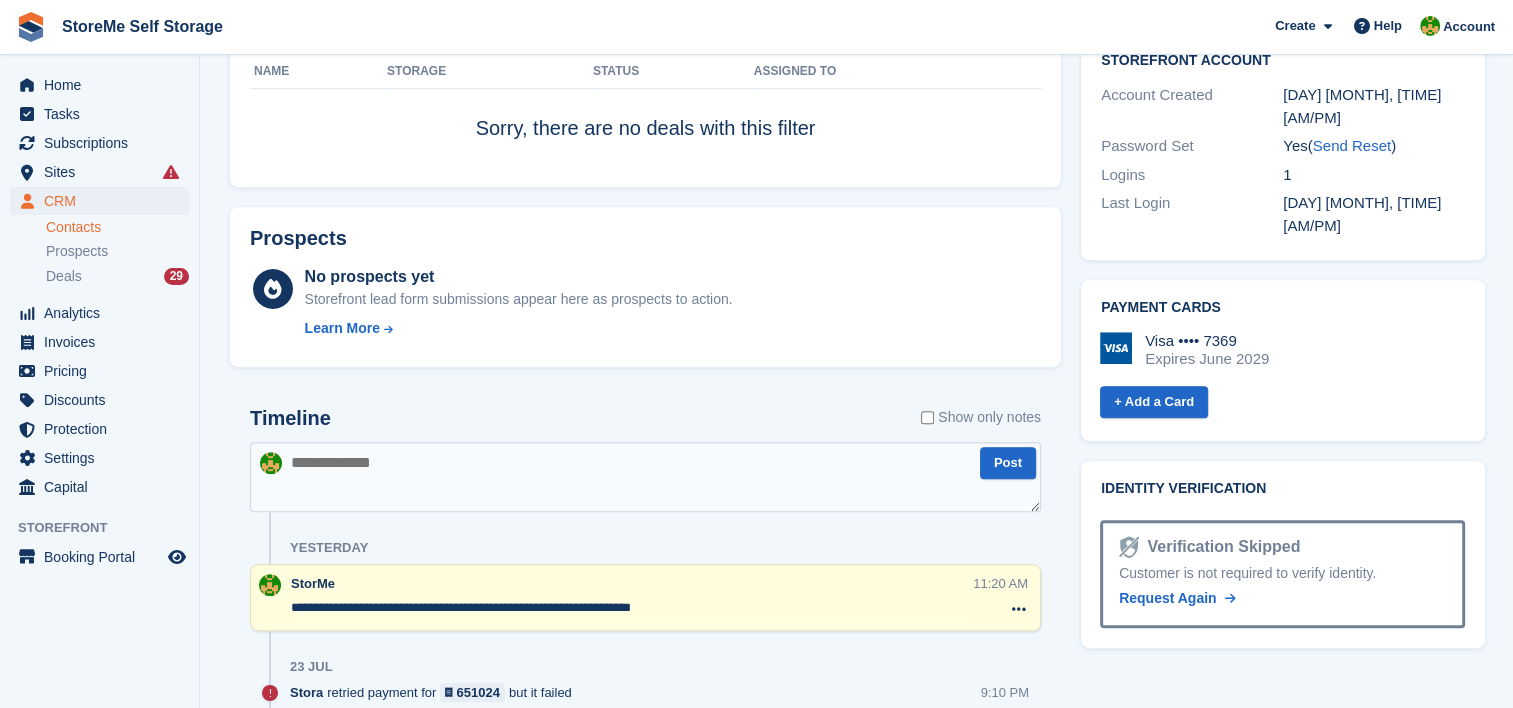 scroll, scrollTop: 900, scrollLeft: 0, axis: vertical 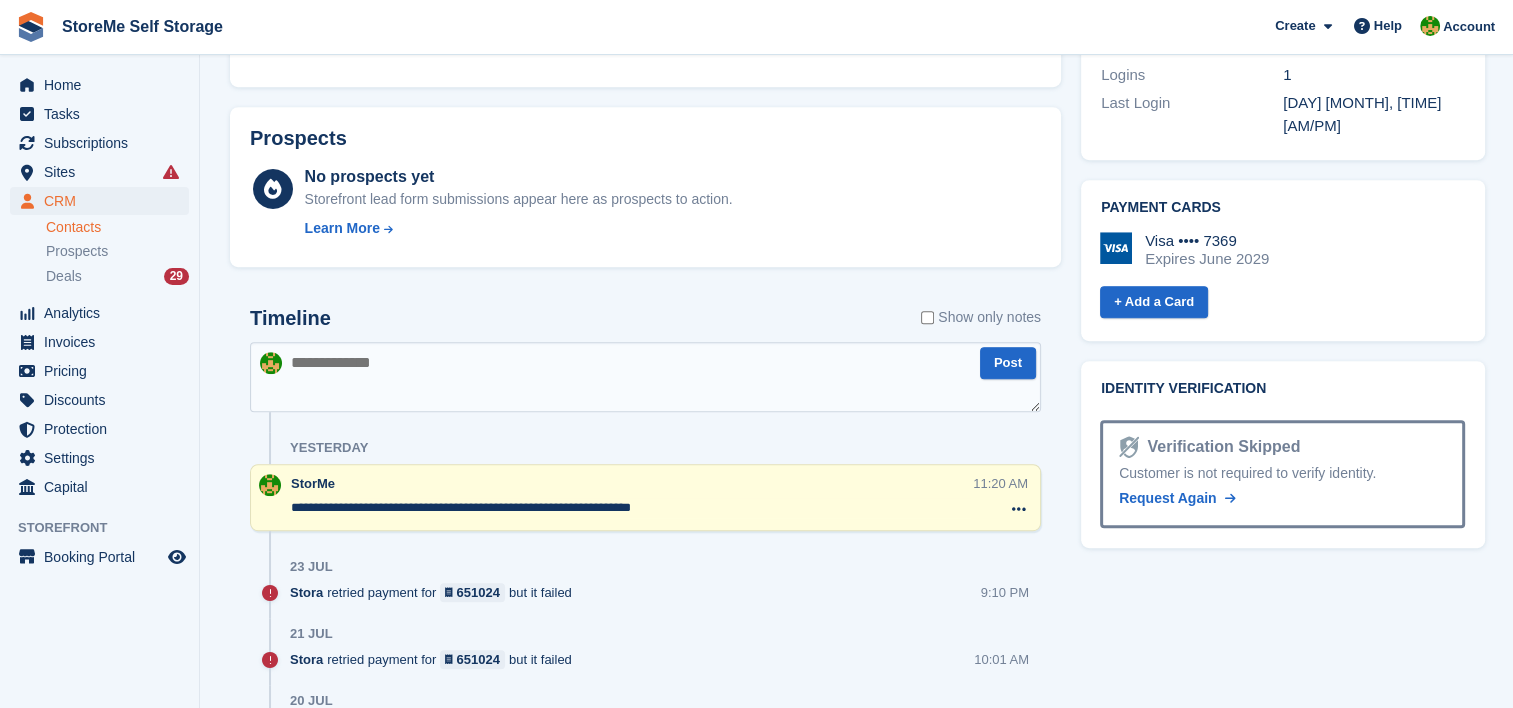 click at bounding box center [645, 377] 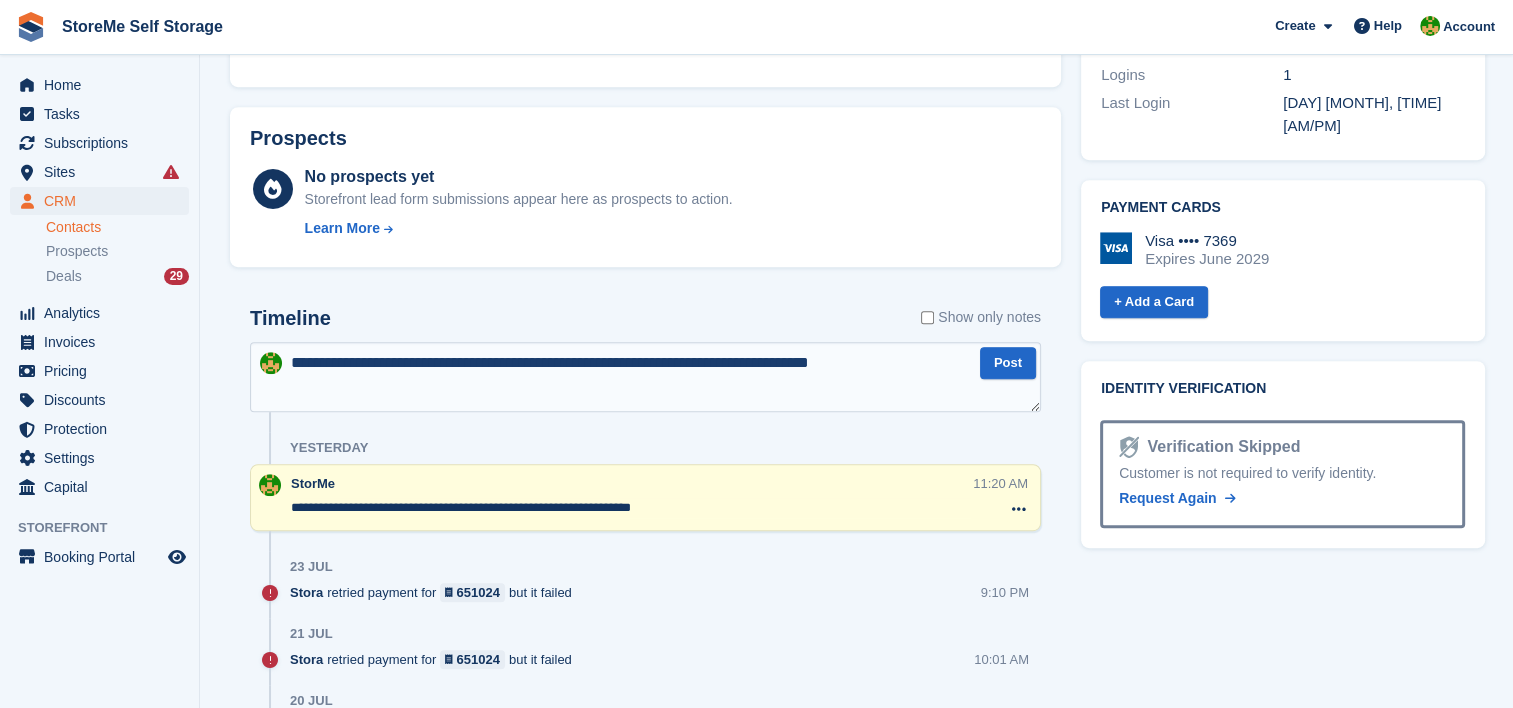 type on "**********" 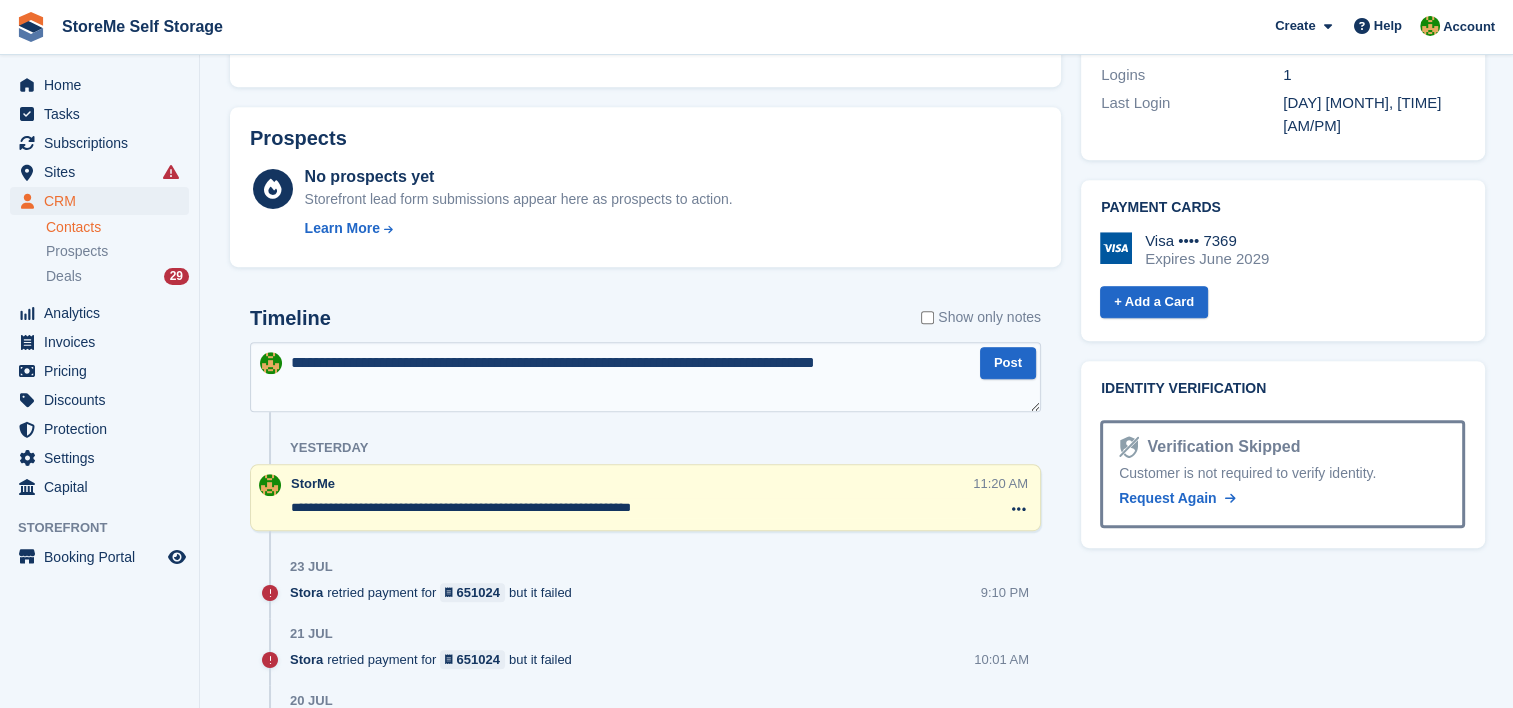 type 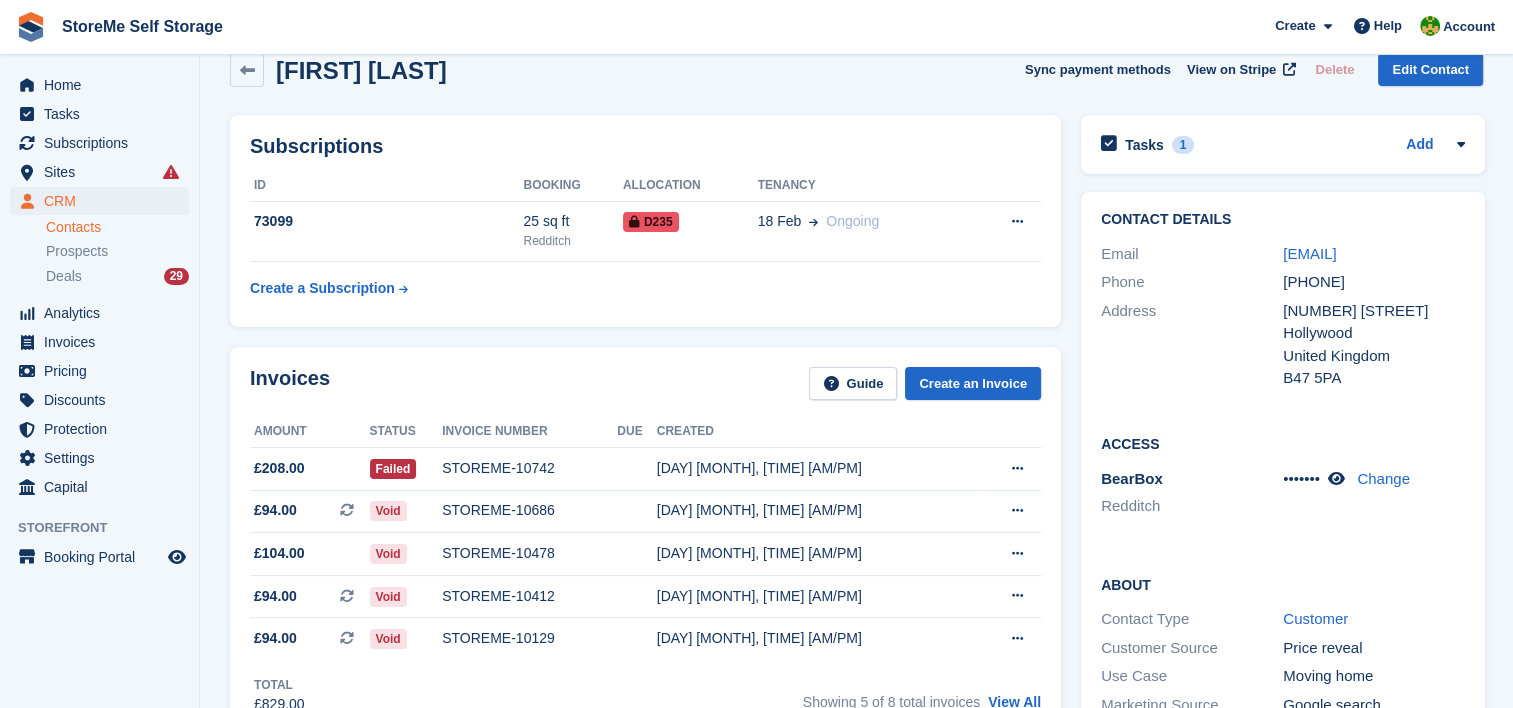 scroll, scrollTop: 0, scrollLeft: 0, axis: both 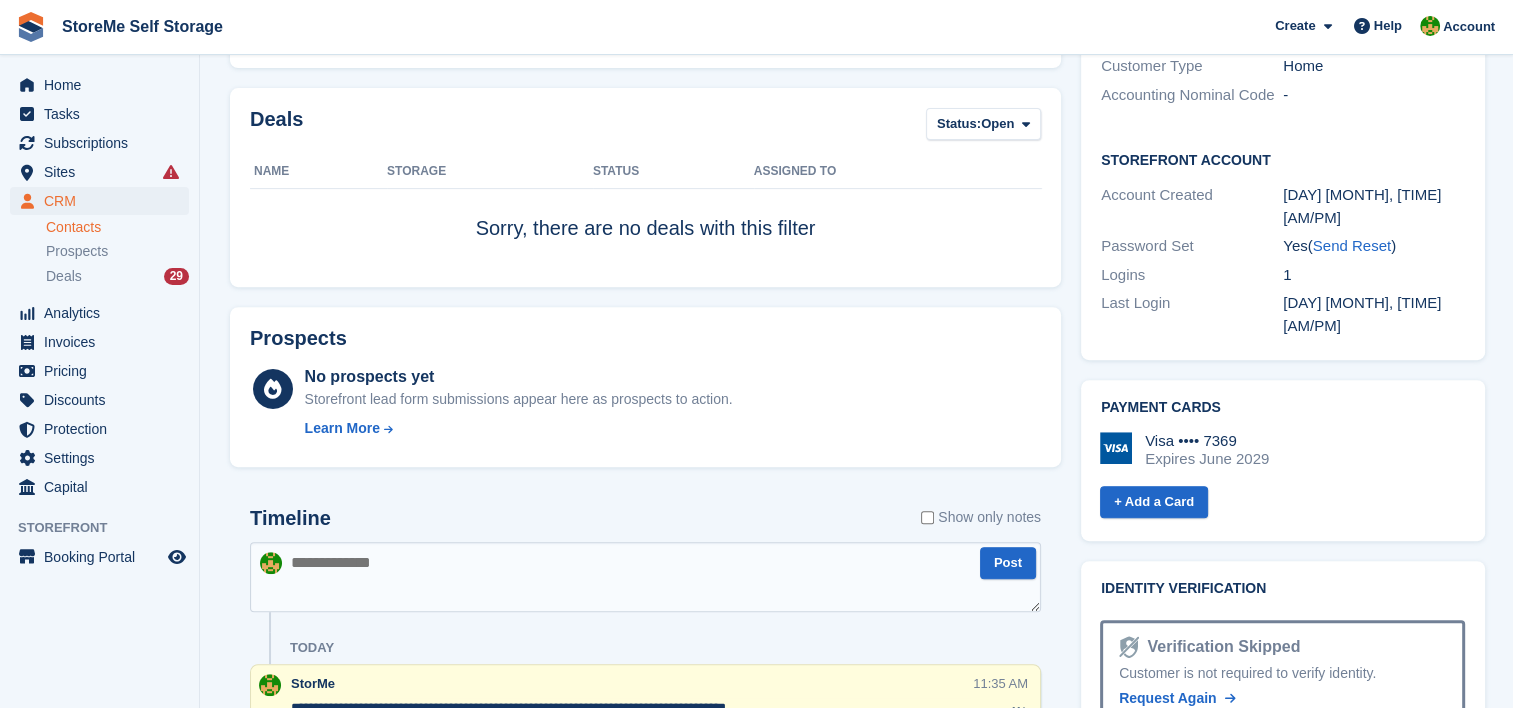 click at bounding box center [645, 577] 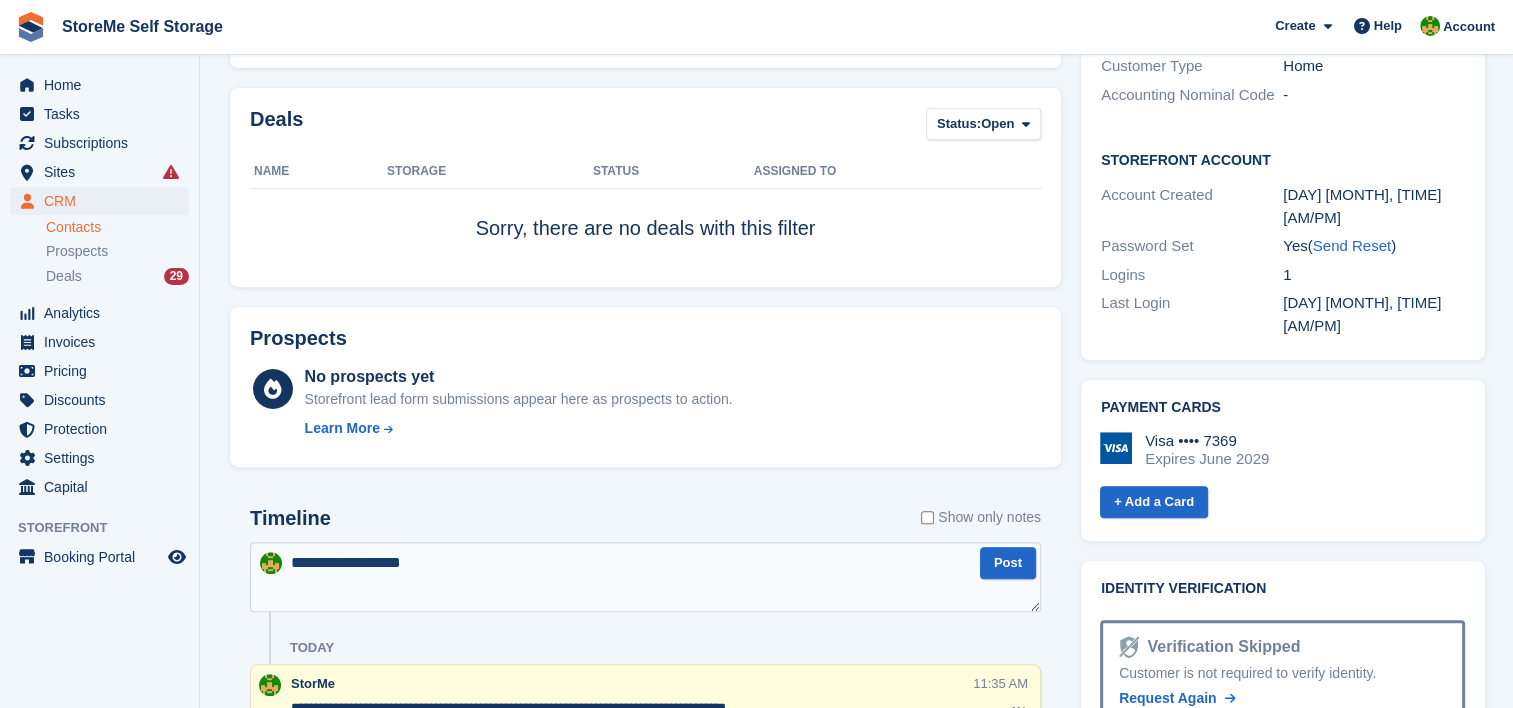 paste on "**********" 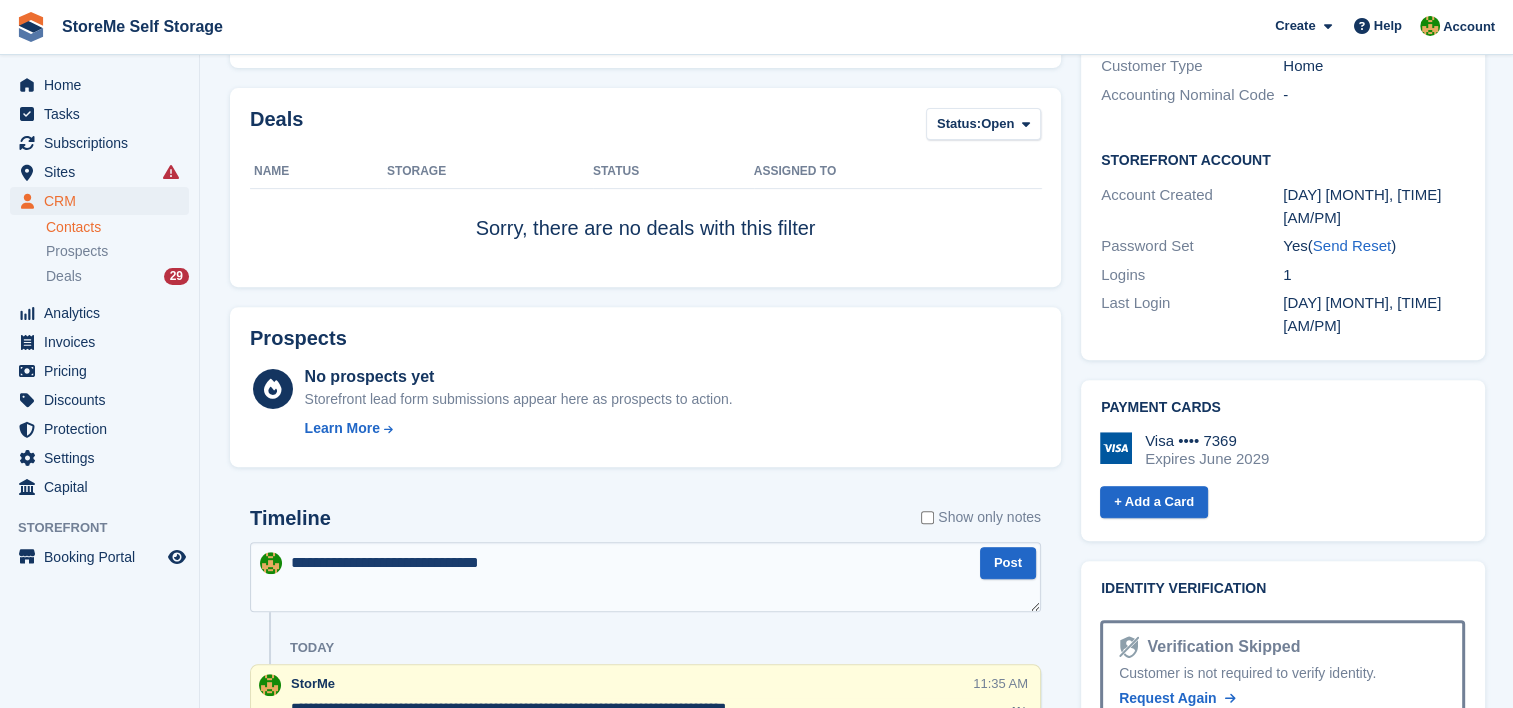 type 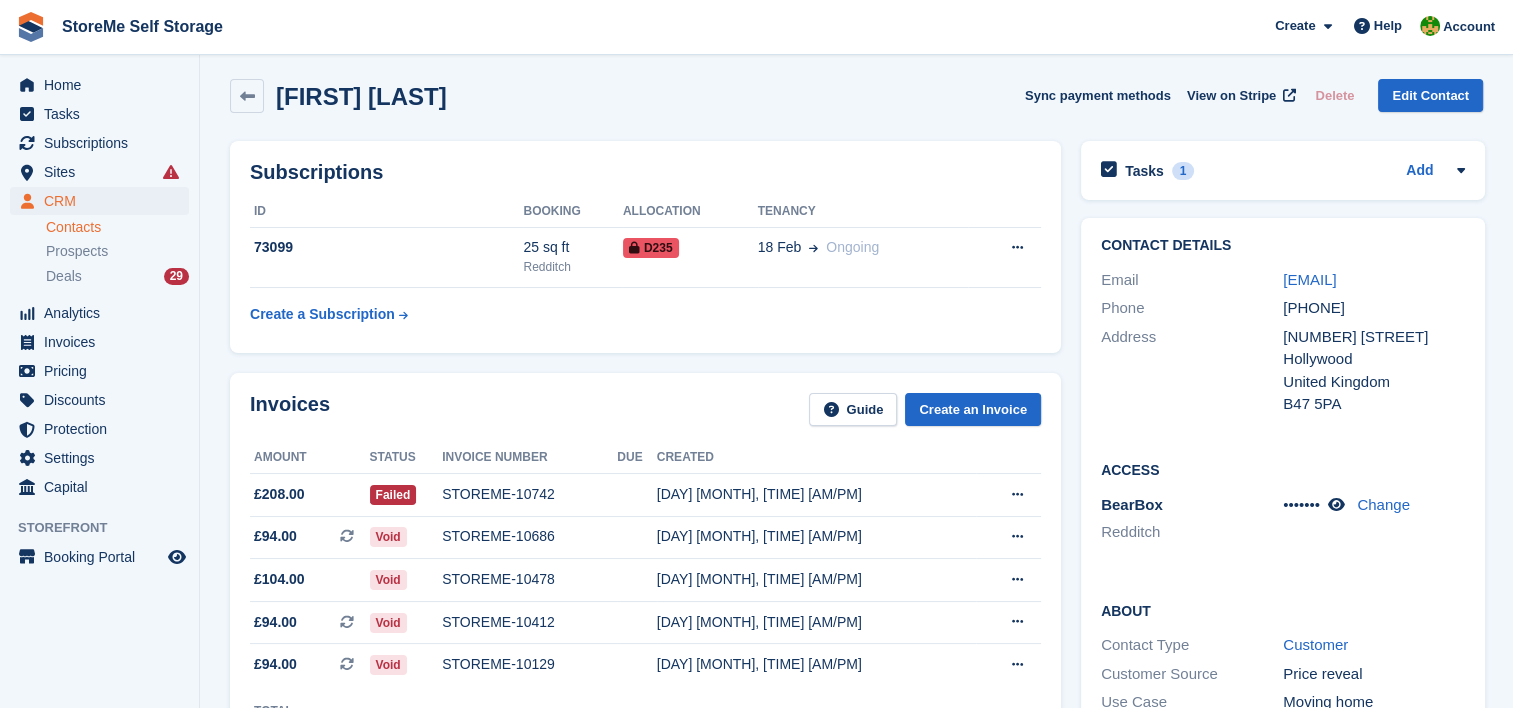 scroll, scrollTop: 0, scrollLeft: 0, axis: both 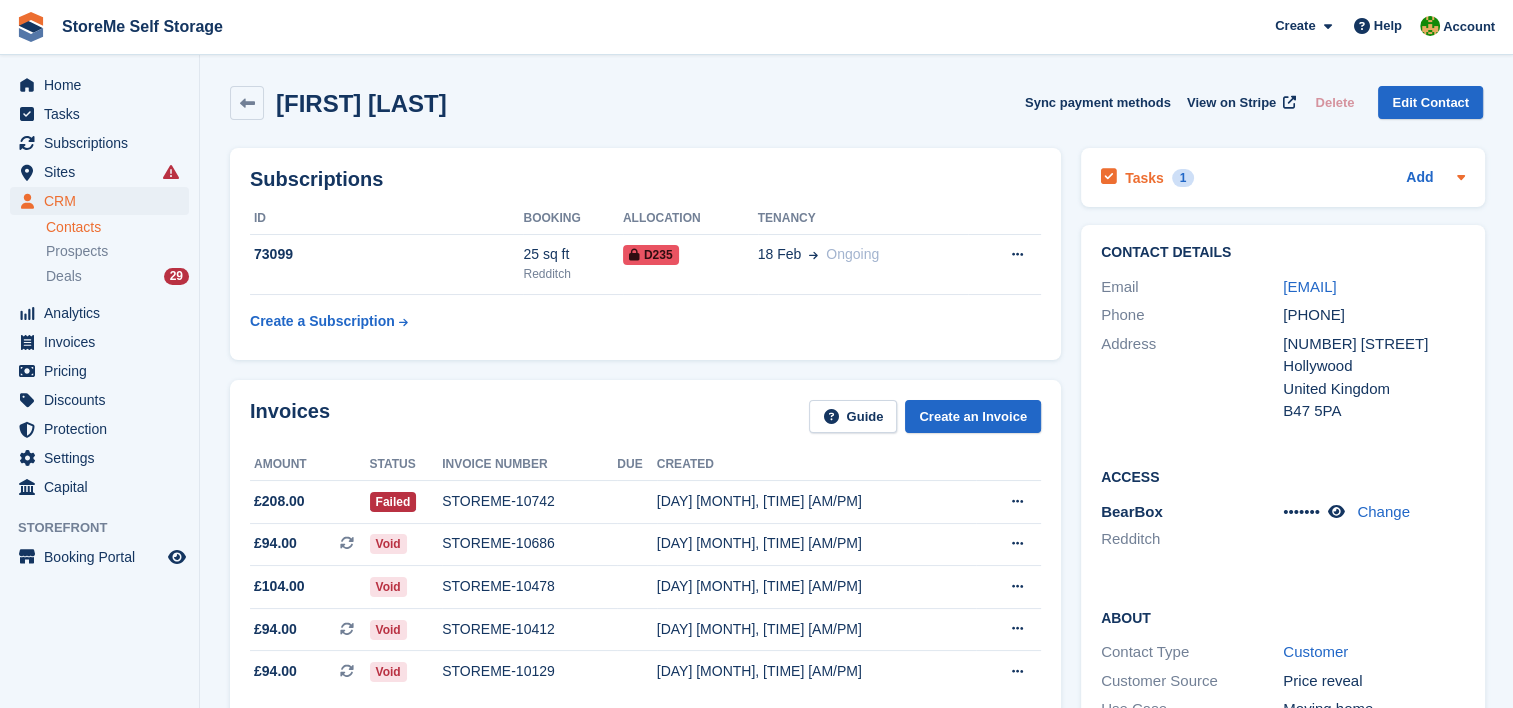 click on "Tasks" at bounding box center [1144, 178] 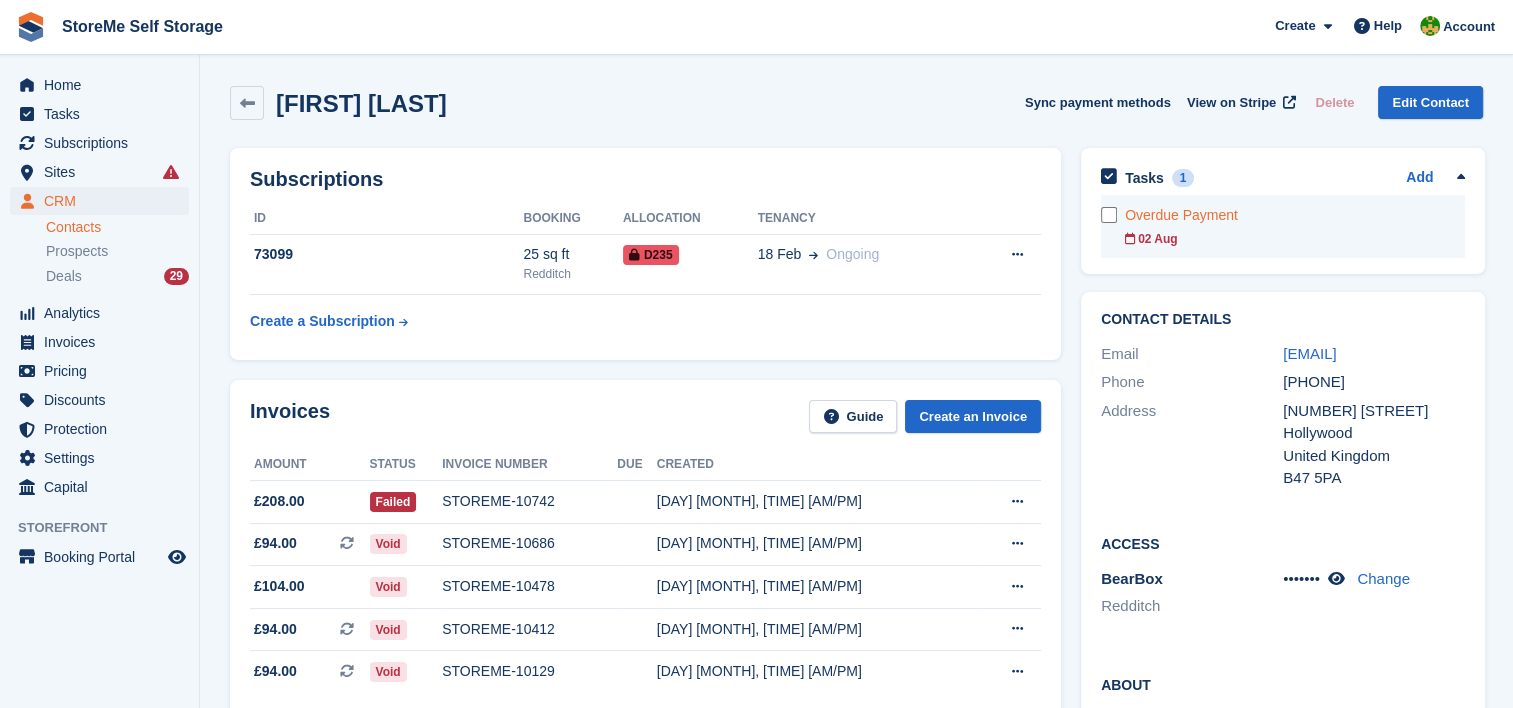 click on "02 Aug" at bounding box center [1295, 239] 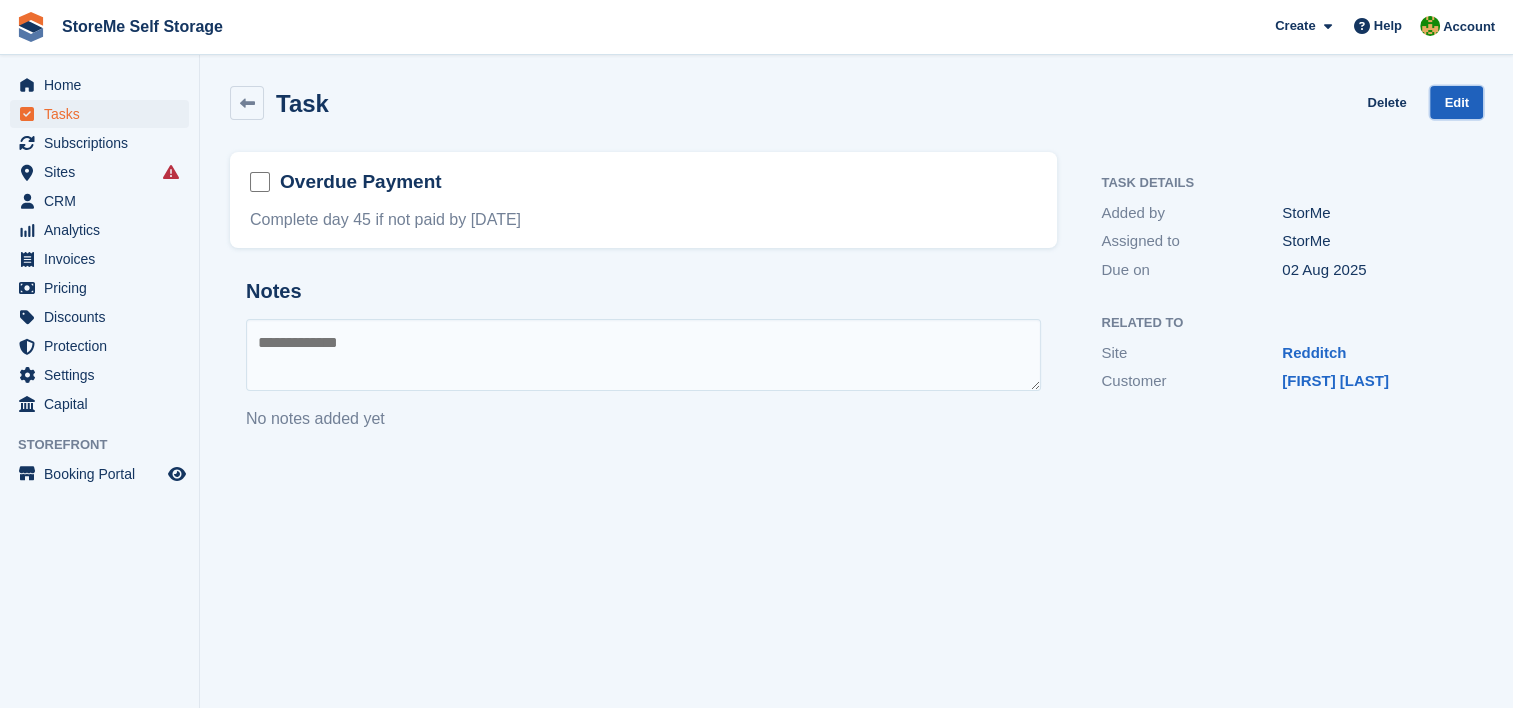 click on "Edit" at bounding box center (1456, 102) 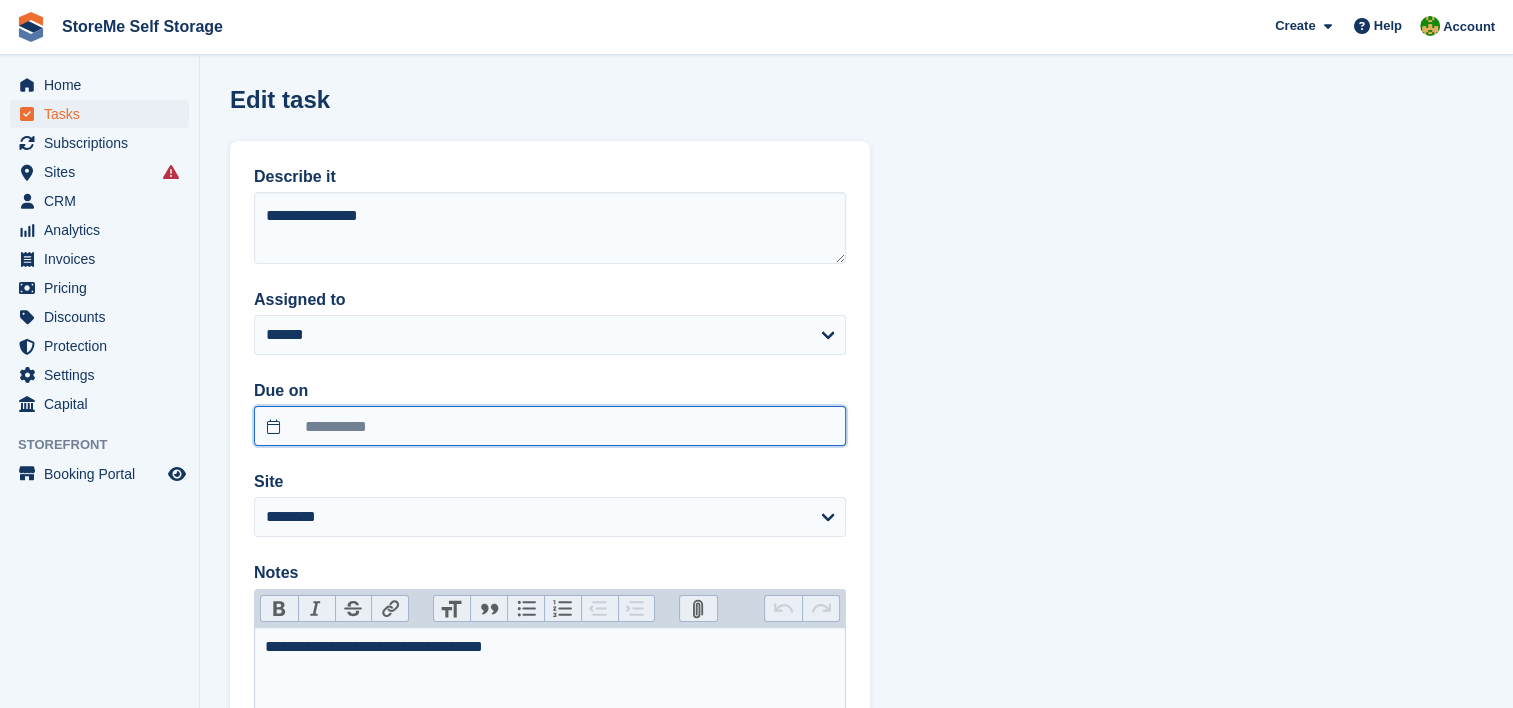 click on "**********" at bounding box center [550, 426] 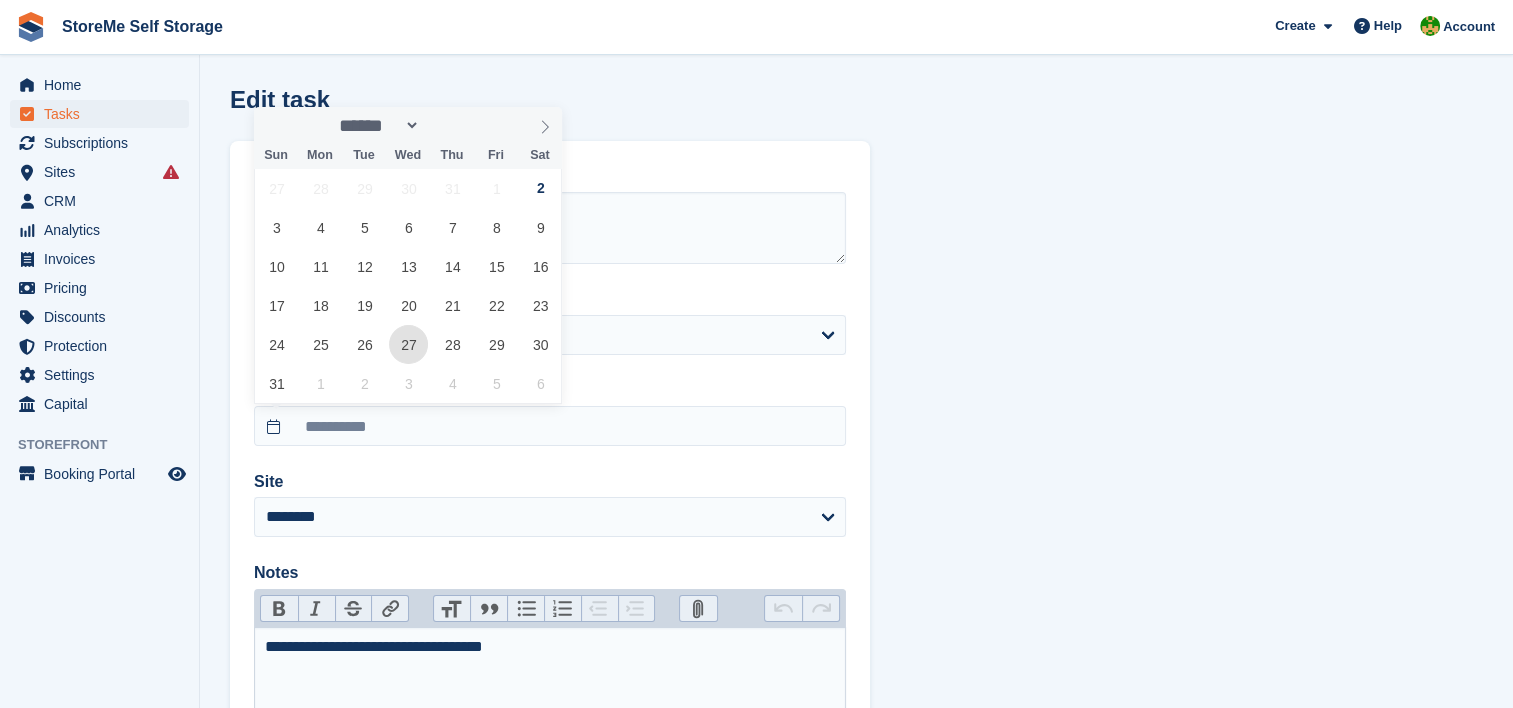 click on "27" at bounding box center (408, 344) 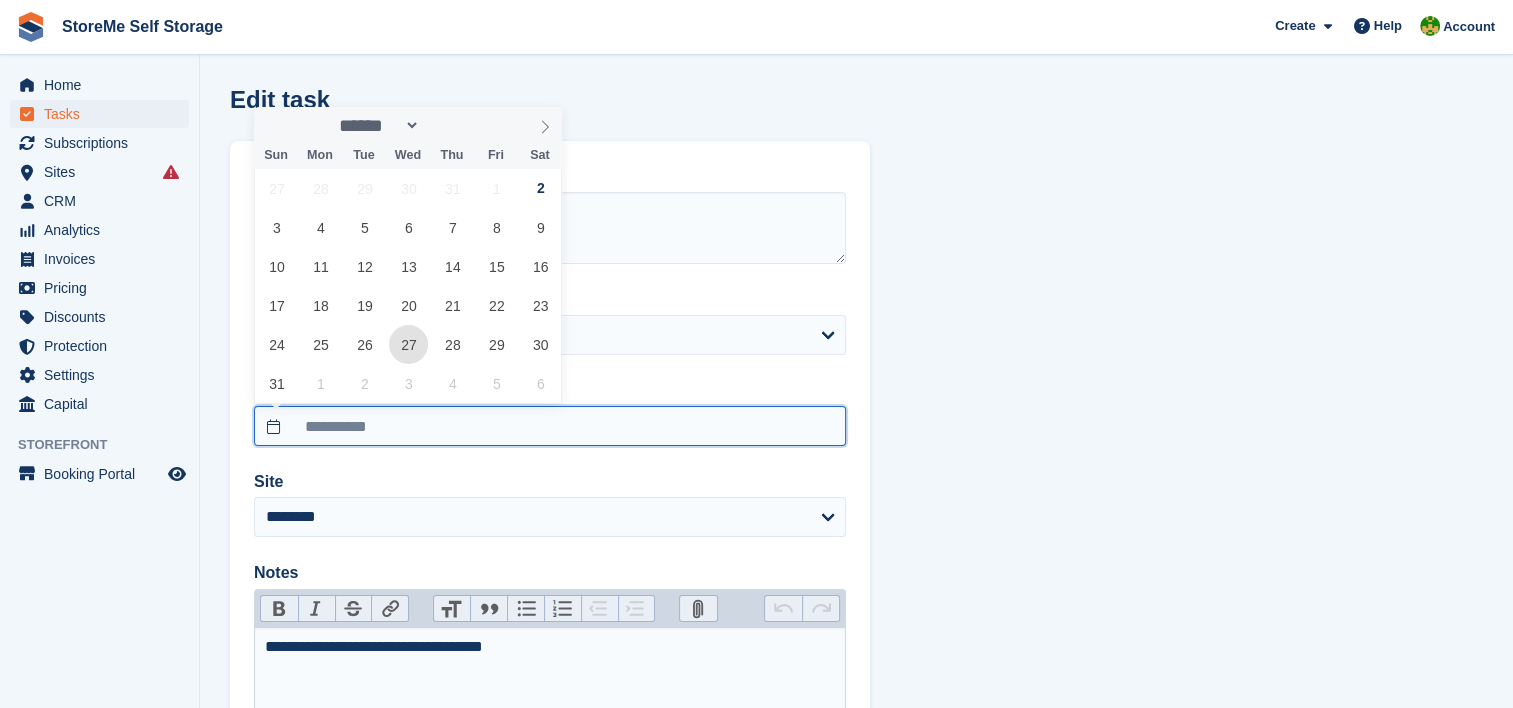 type on "**********" 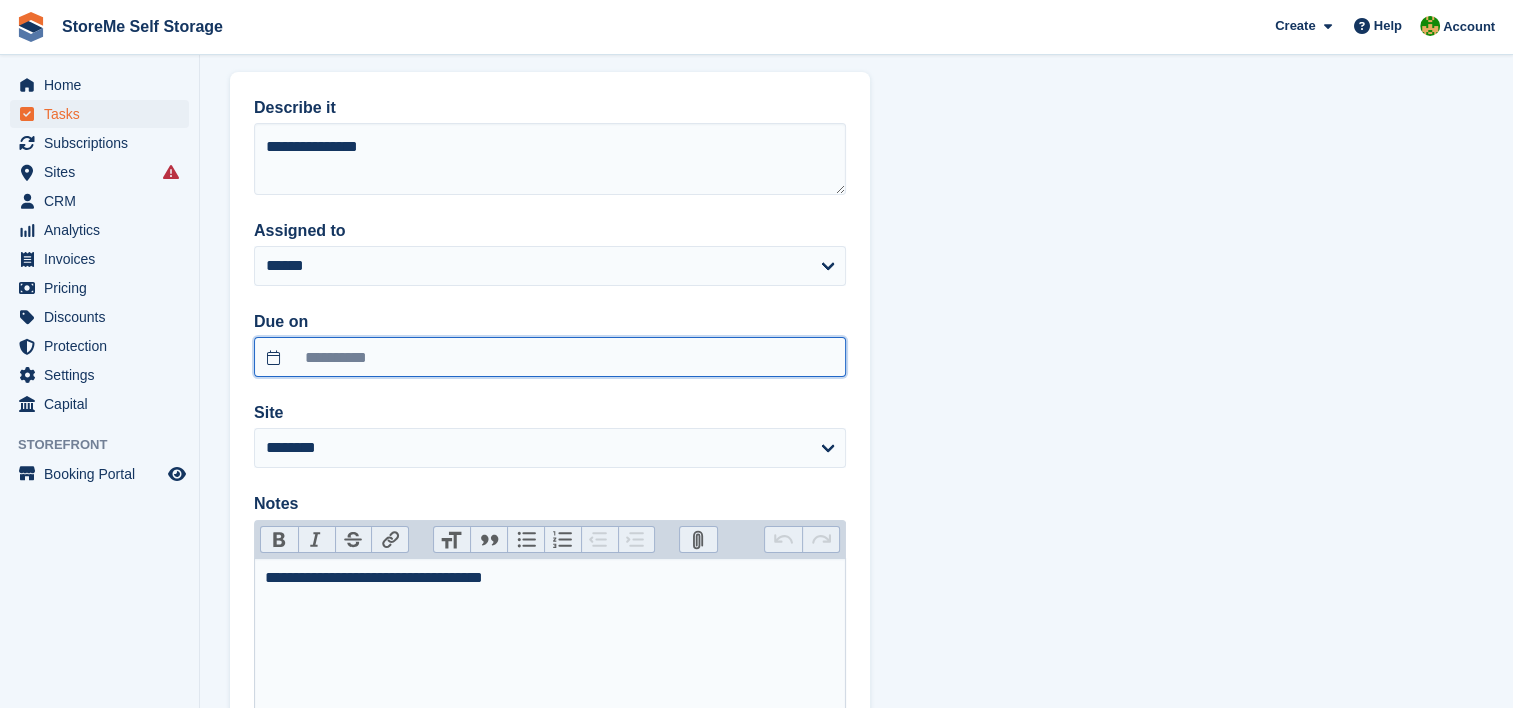 scroll, scrollTop: 100, scrollLeft: 0, axis: vertical 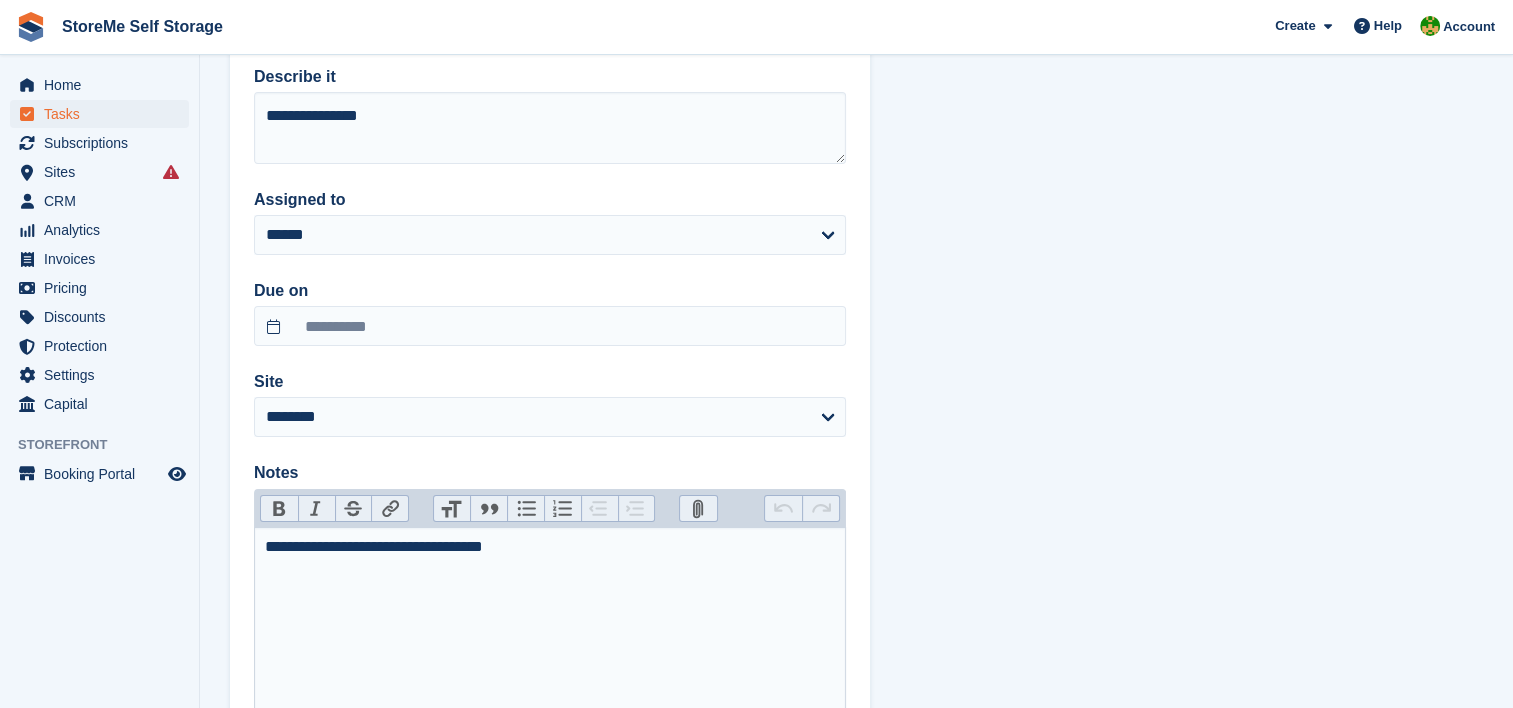 click on "**********" at bounding box center [550, 547] 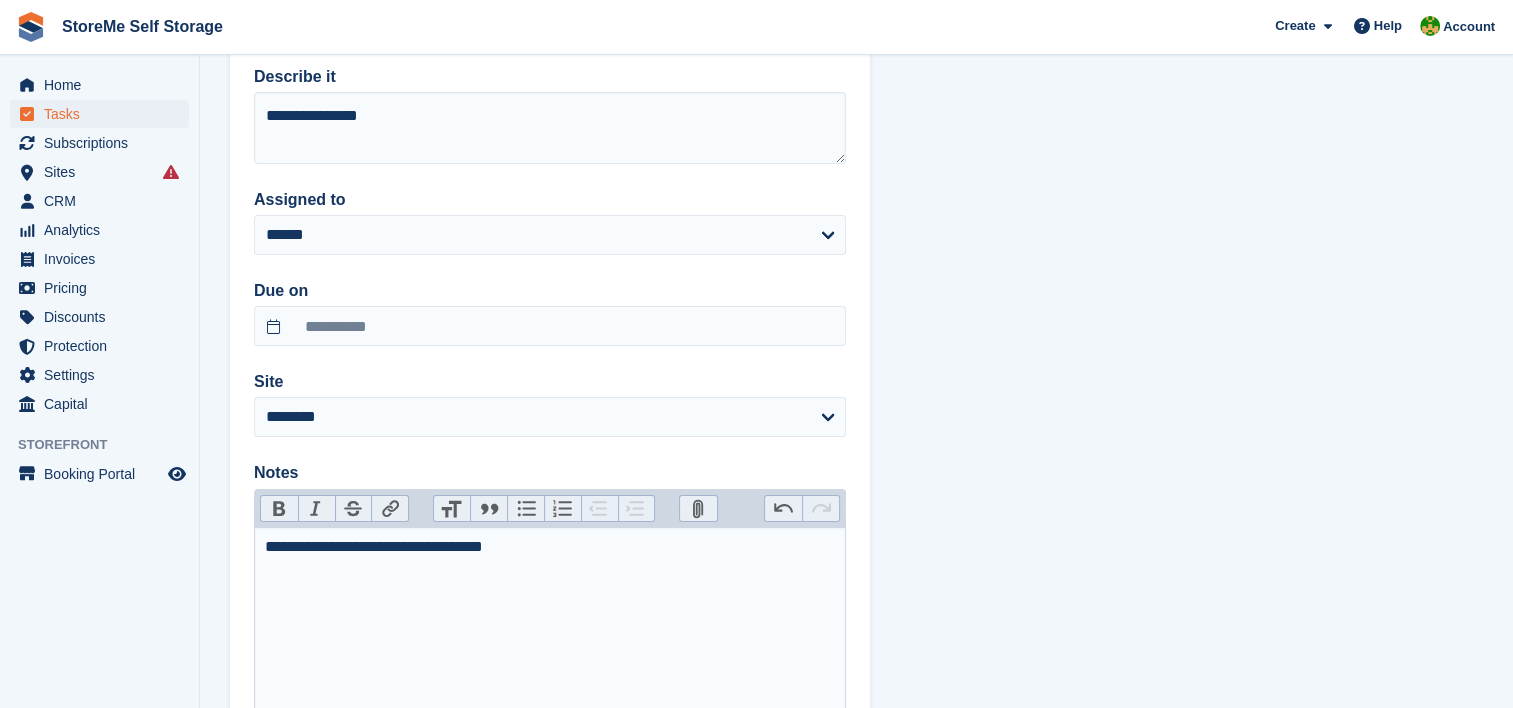 click on "**********" at bounding box center [550, 547] 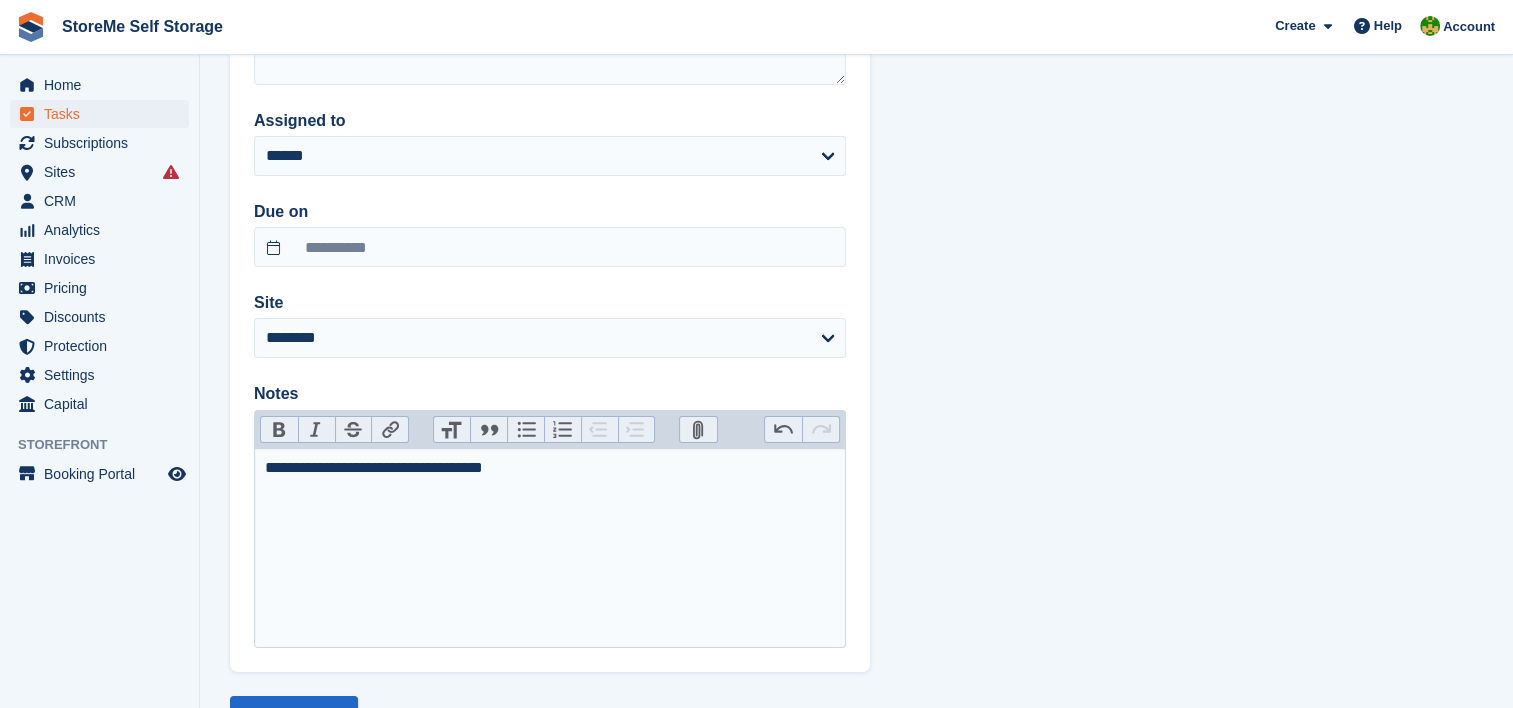 scroll, scrollTop: 260, scrollLeft: 0, axis: vertical 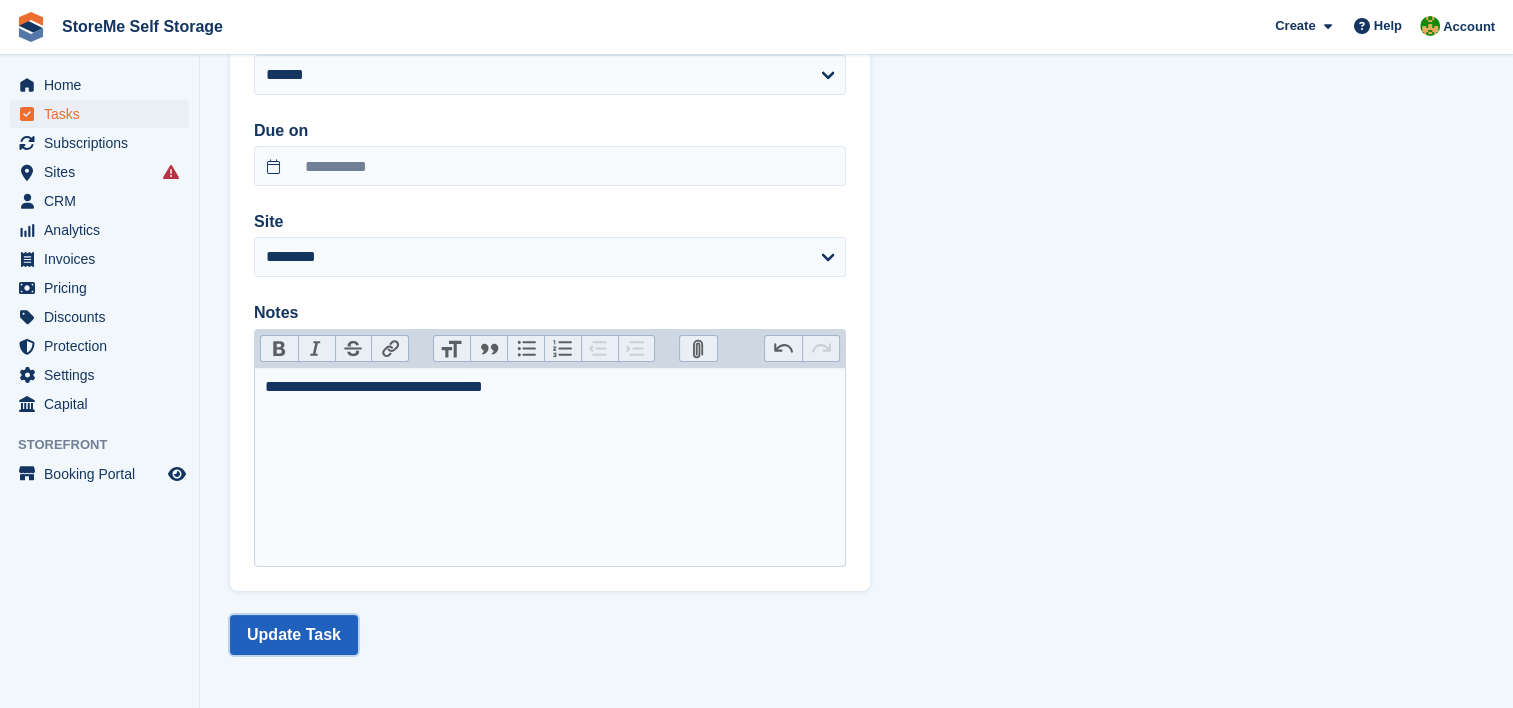 click on "Update Task" at bounding box center (294, 635) 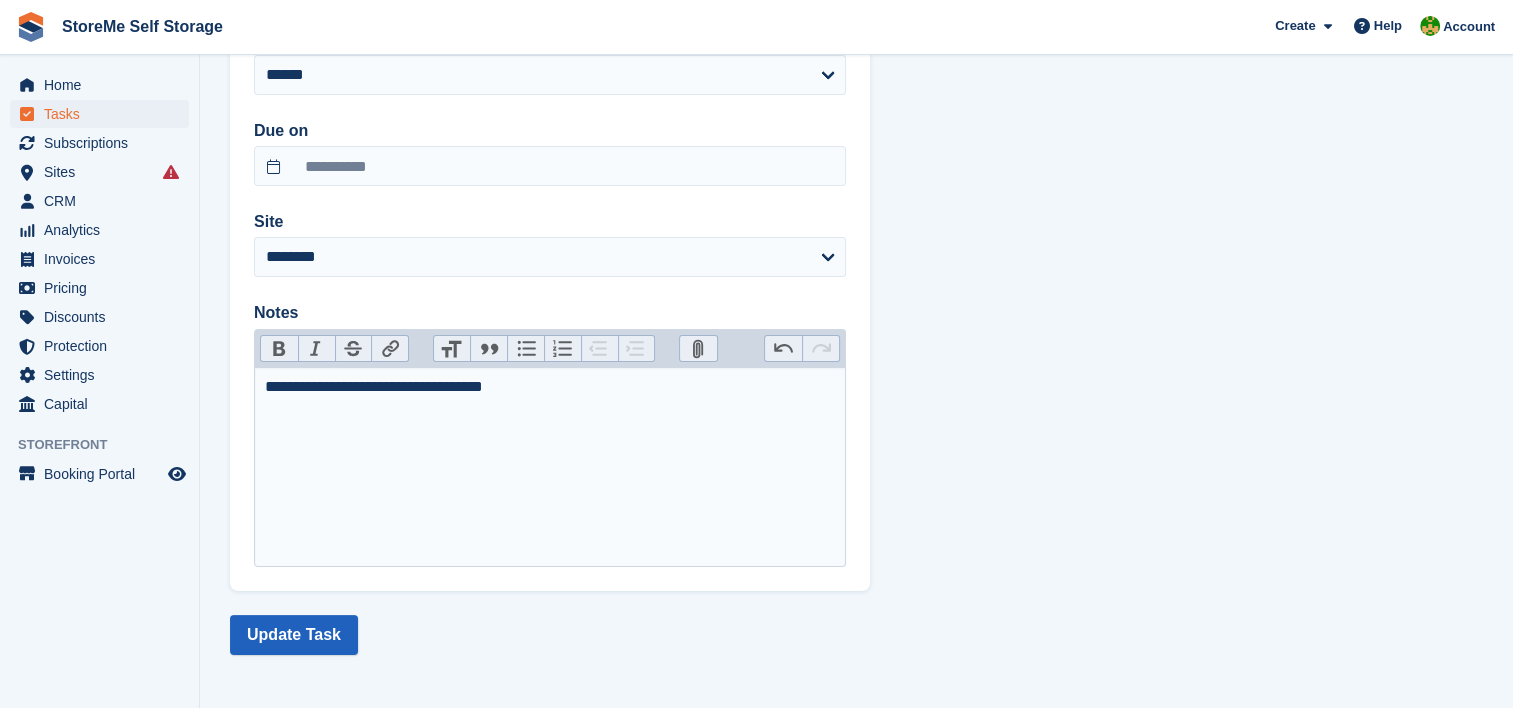scroll, scrollTop: 0, scrollLeft: 0, axis: both 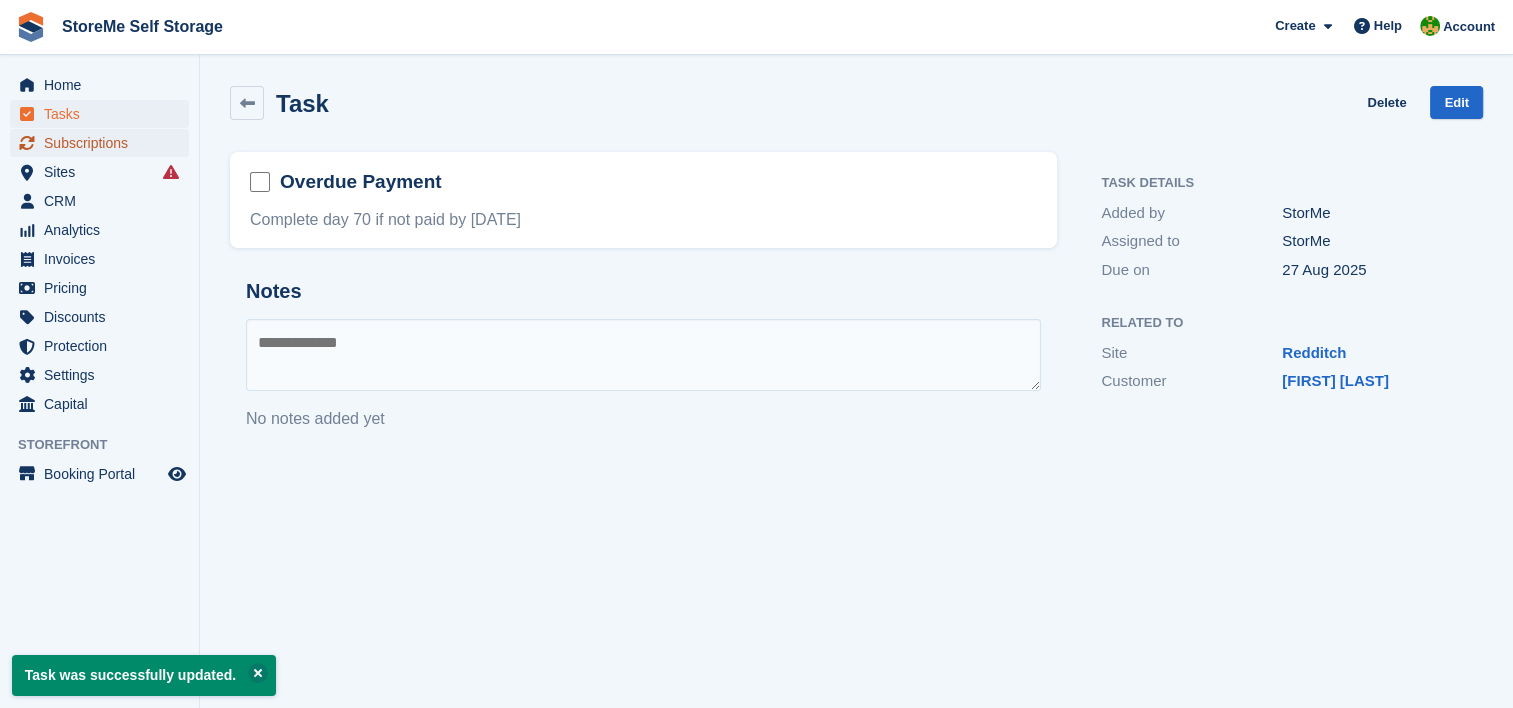 click on "Subscriptions" at bounding box center [104, 143] 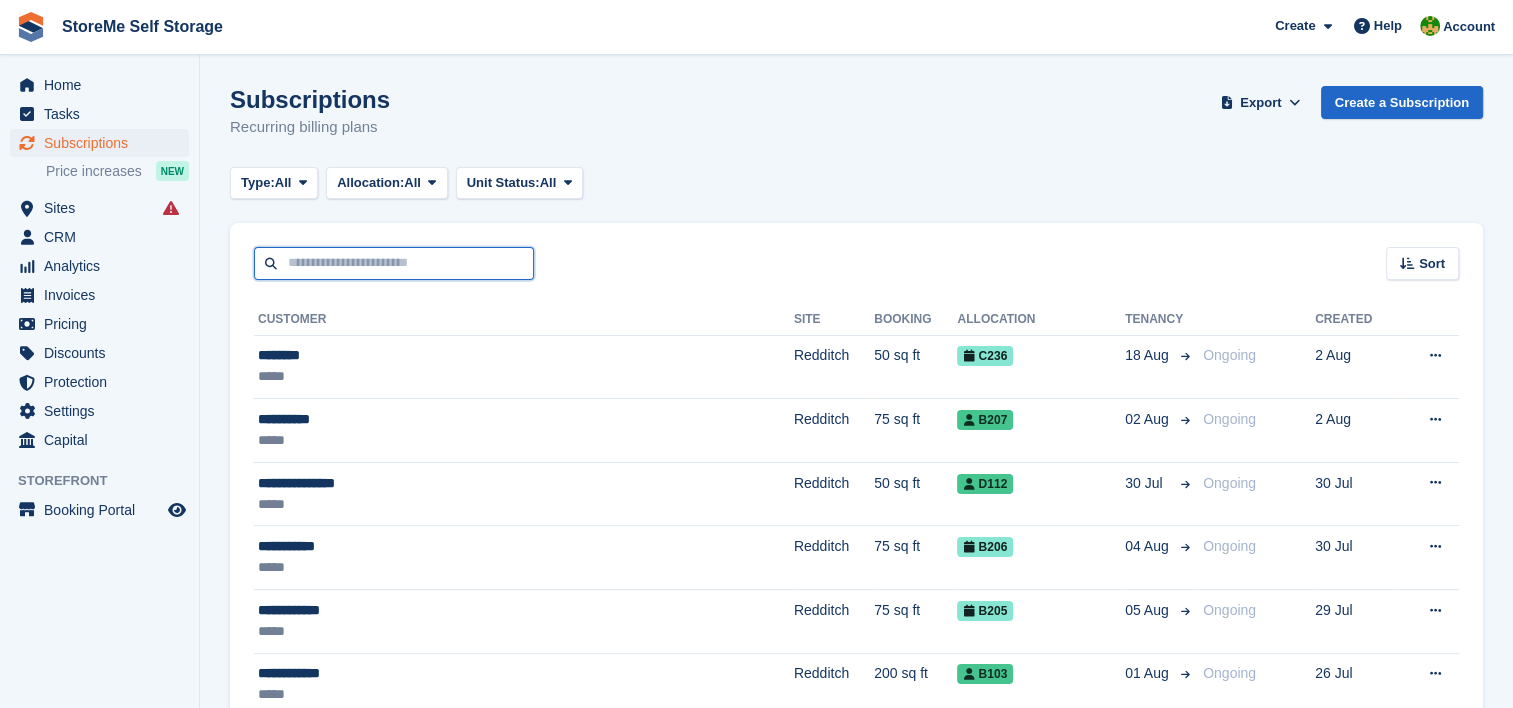 click at bounding box center (394, 263) 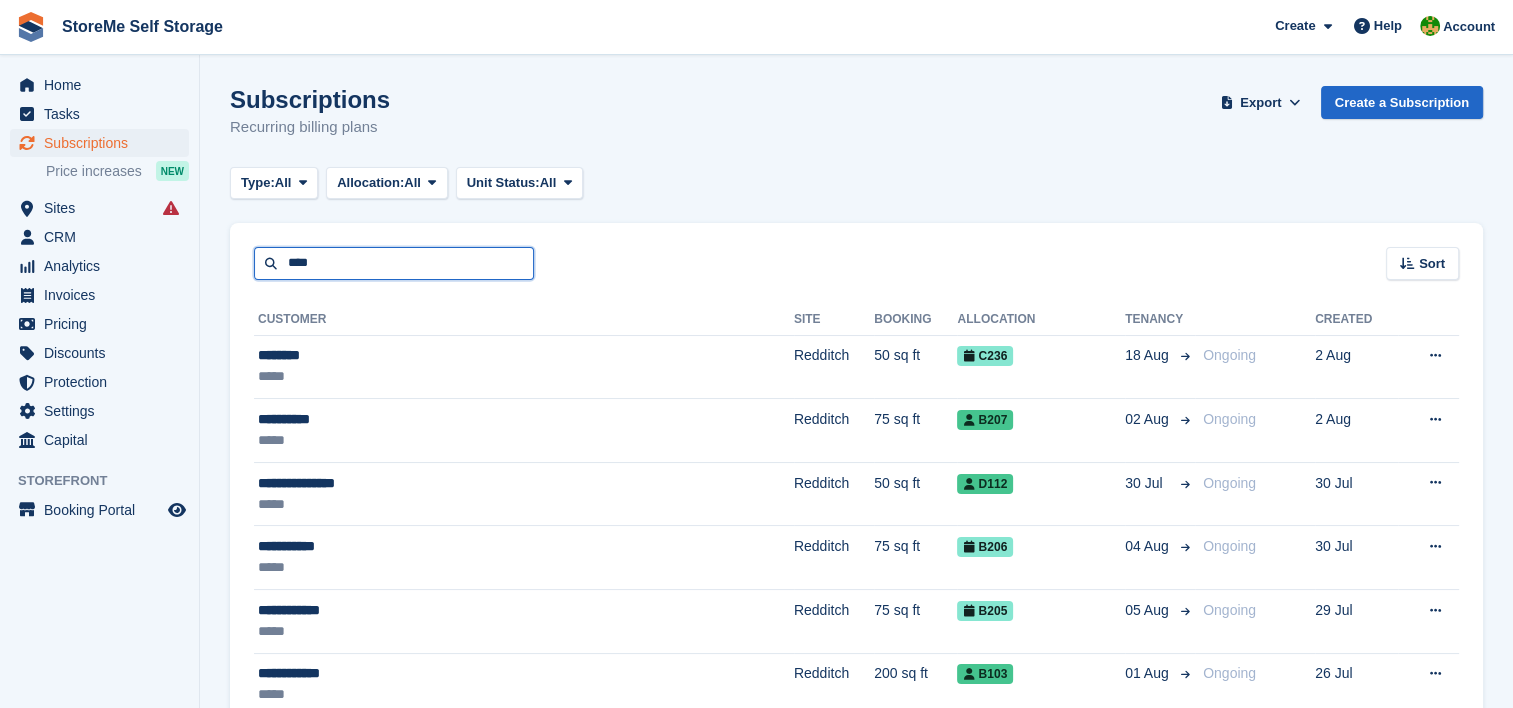 type on "****" 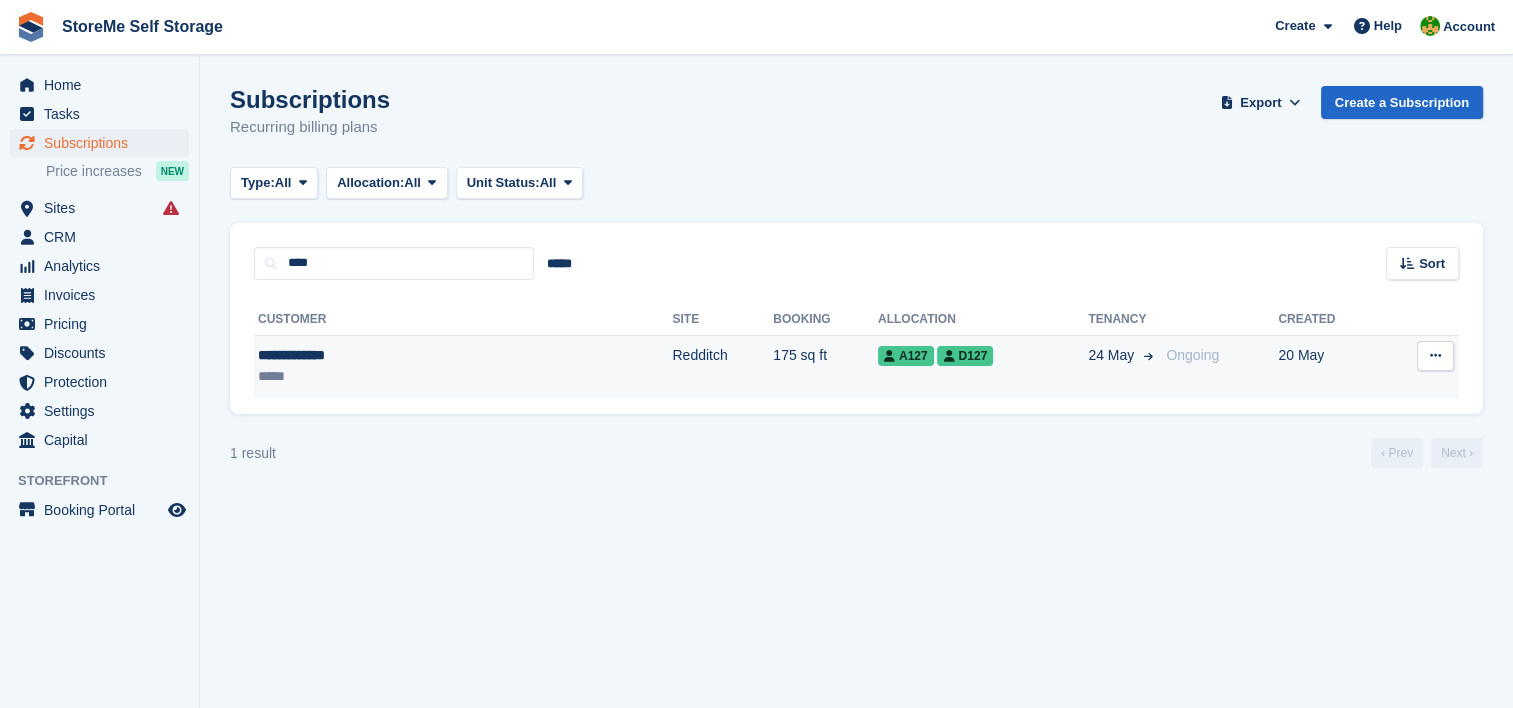 click on "Redditch" at bounding box center (722, 366) 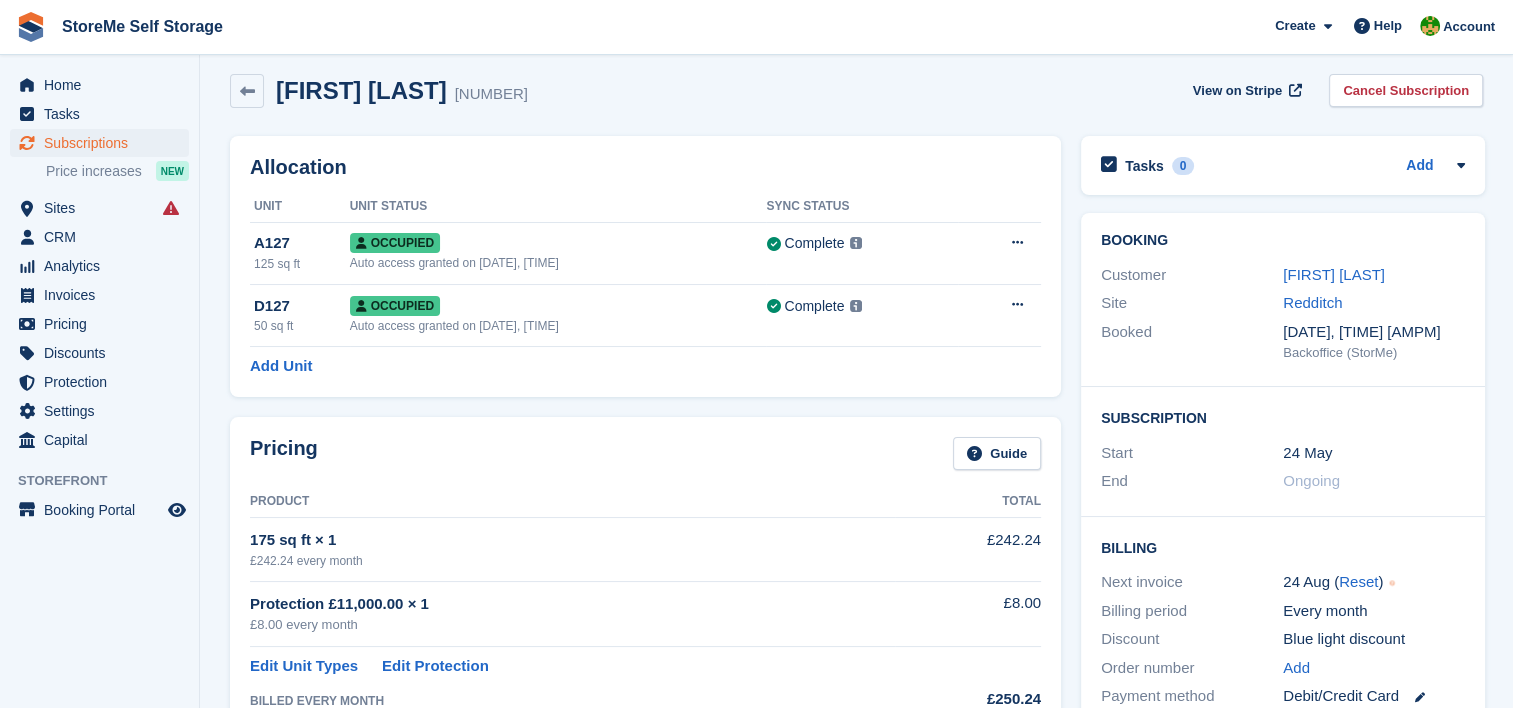 scroll, scrollTop: 0, scrollLeft: 0, axis: both 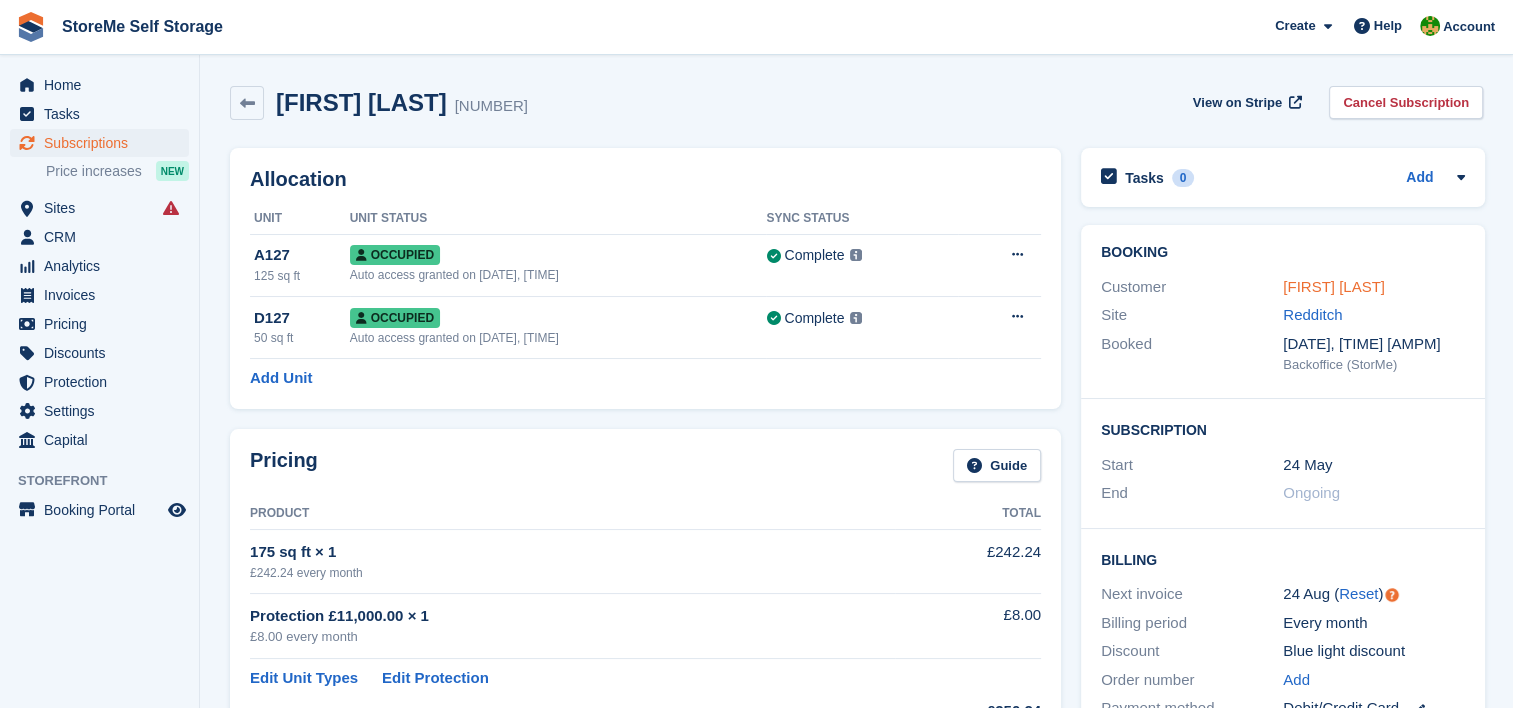 click on "[FIRST] [LAST]" at bounding box center (1334, 286) 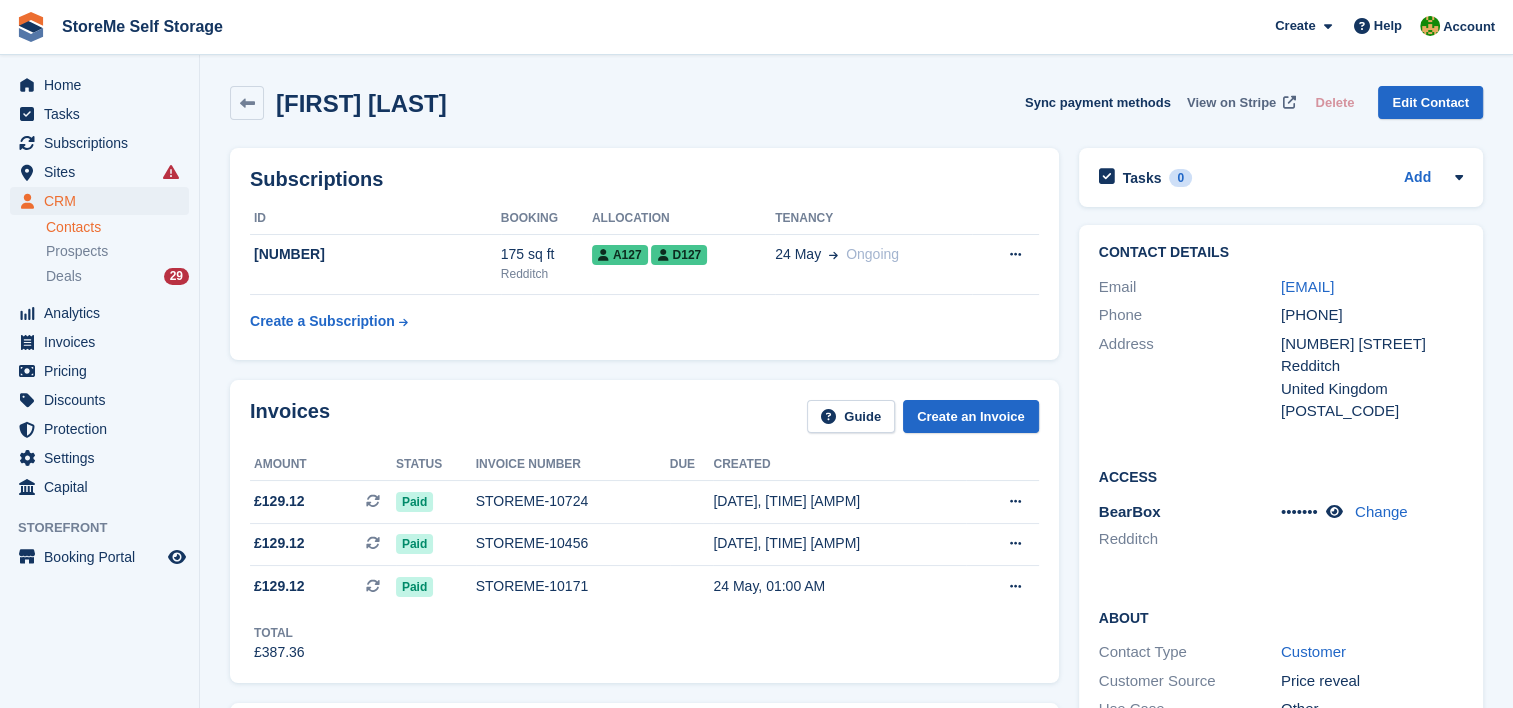 click on "View on Stripe" at bounding box center (1231, 103) 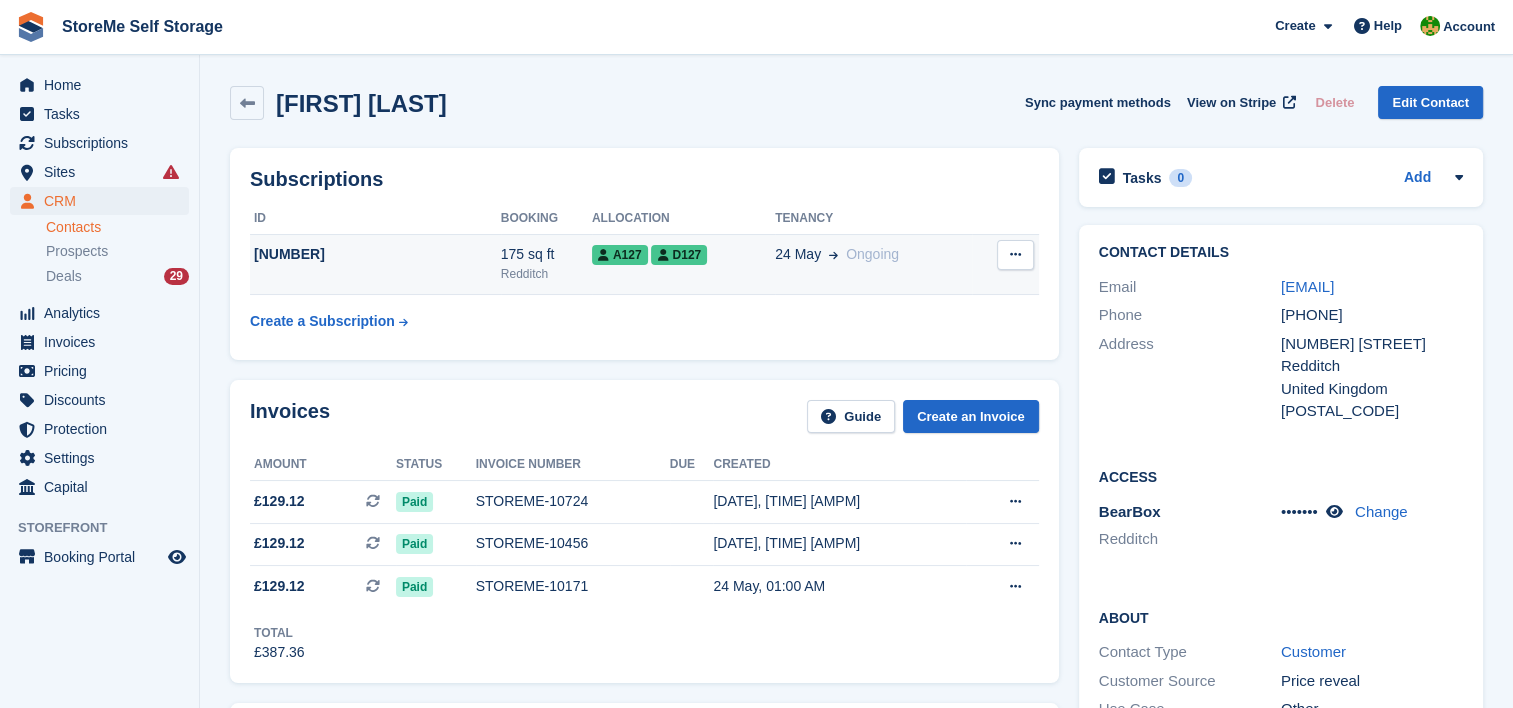 click on "[NUMBER]" at bounding box center (375, 254) 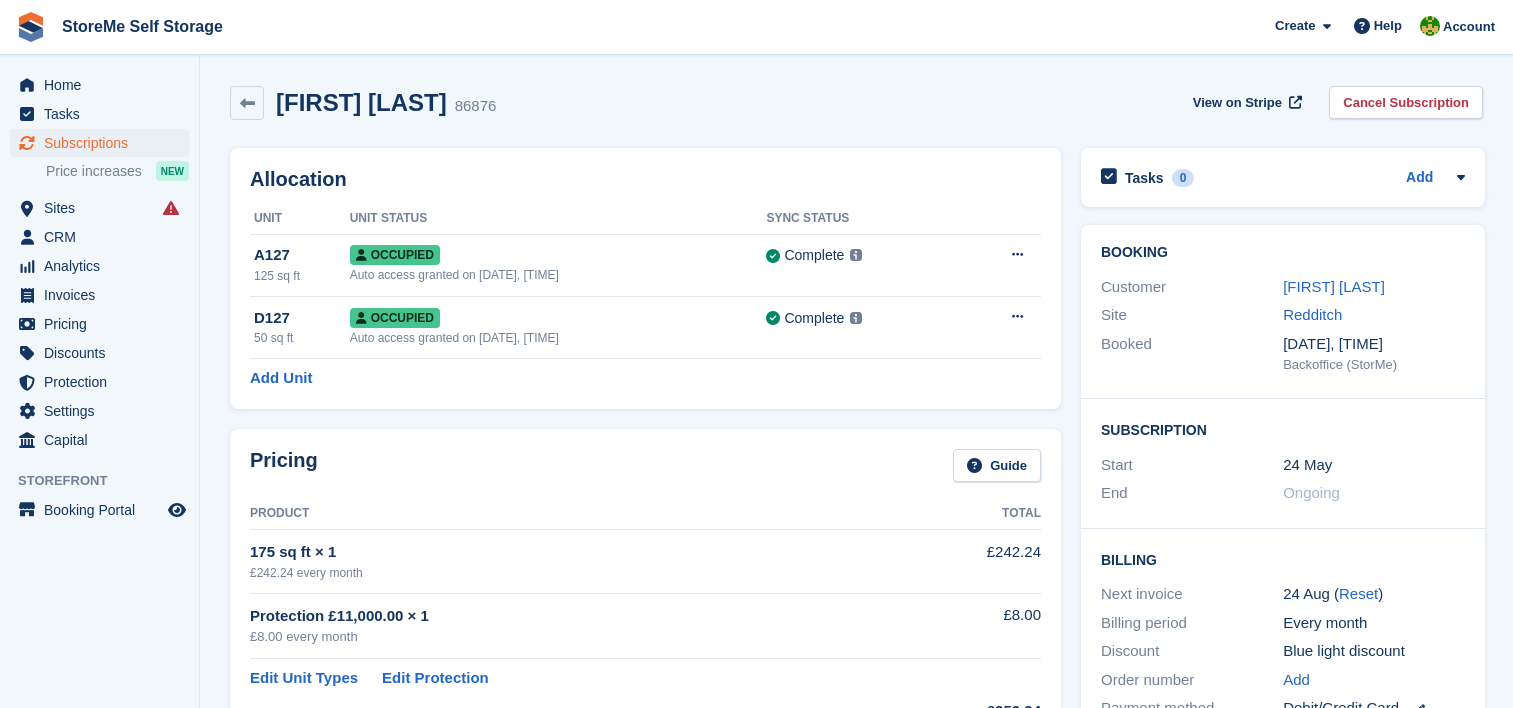 scroll, scrollTop: 0, scrollLeft: 0, axis: both 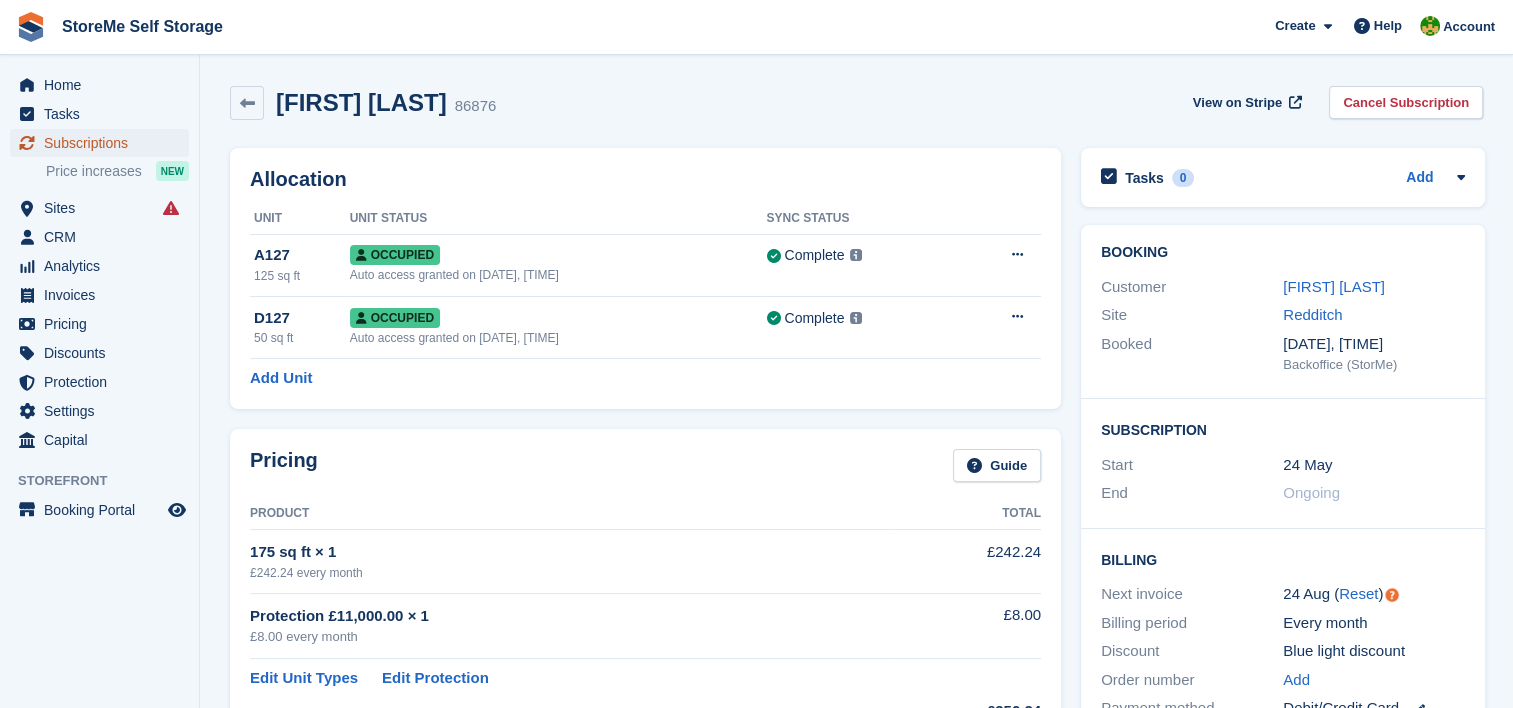 click on "Subscriptions" at bounding box center [104, 143] 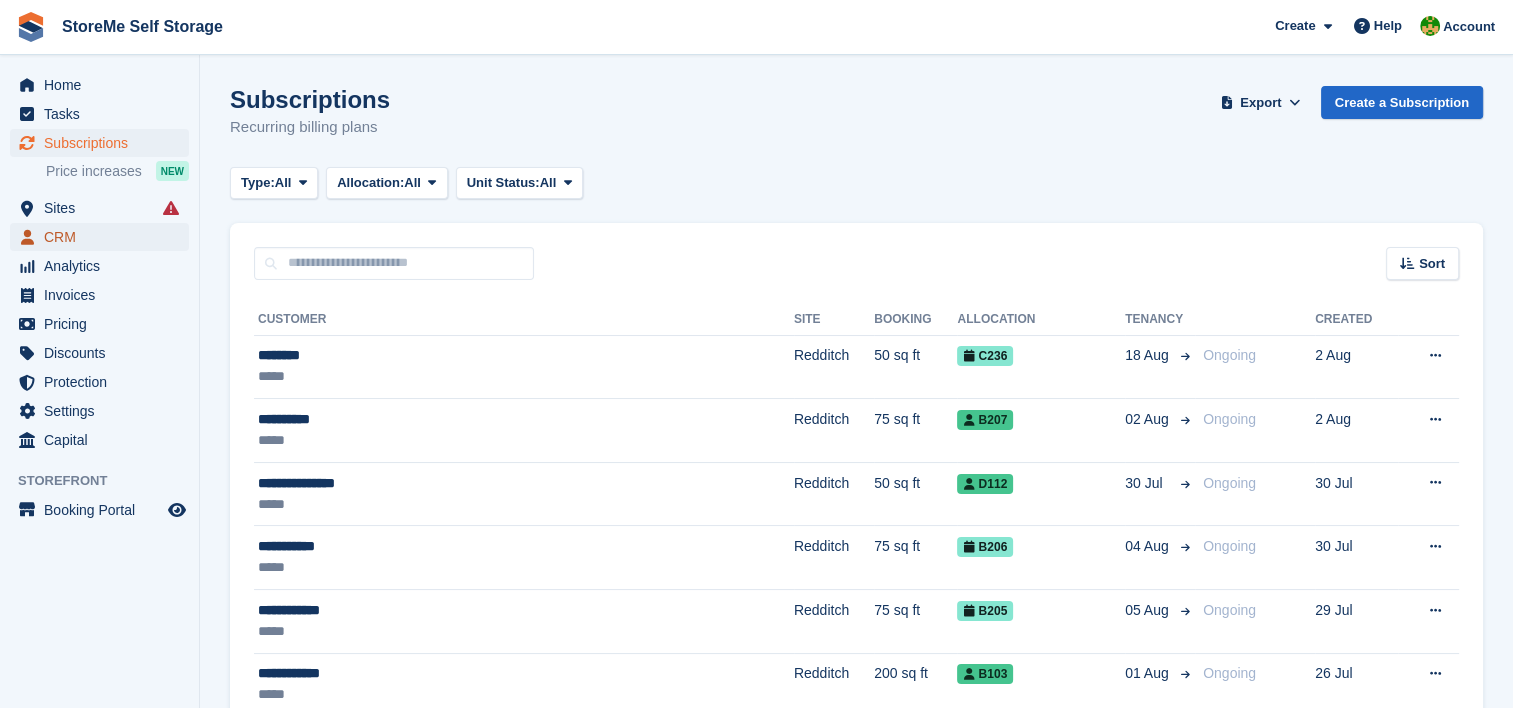click on "CRM" at bounding box center [104, 237] 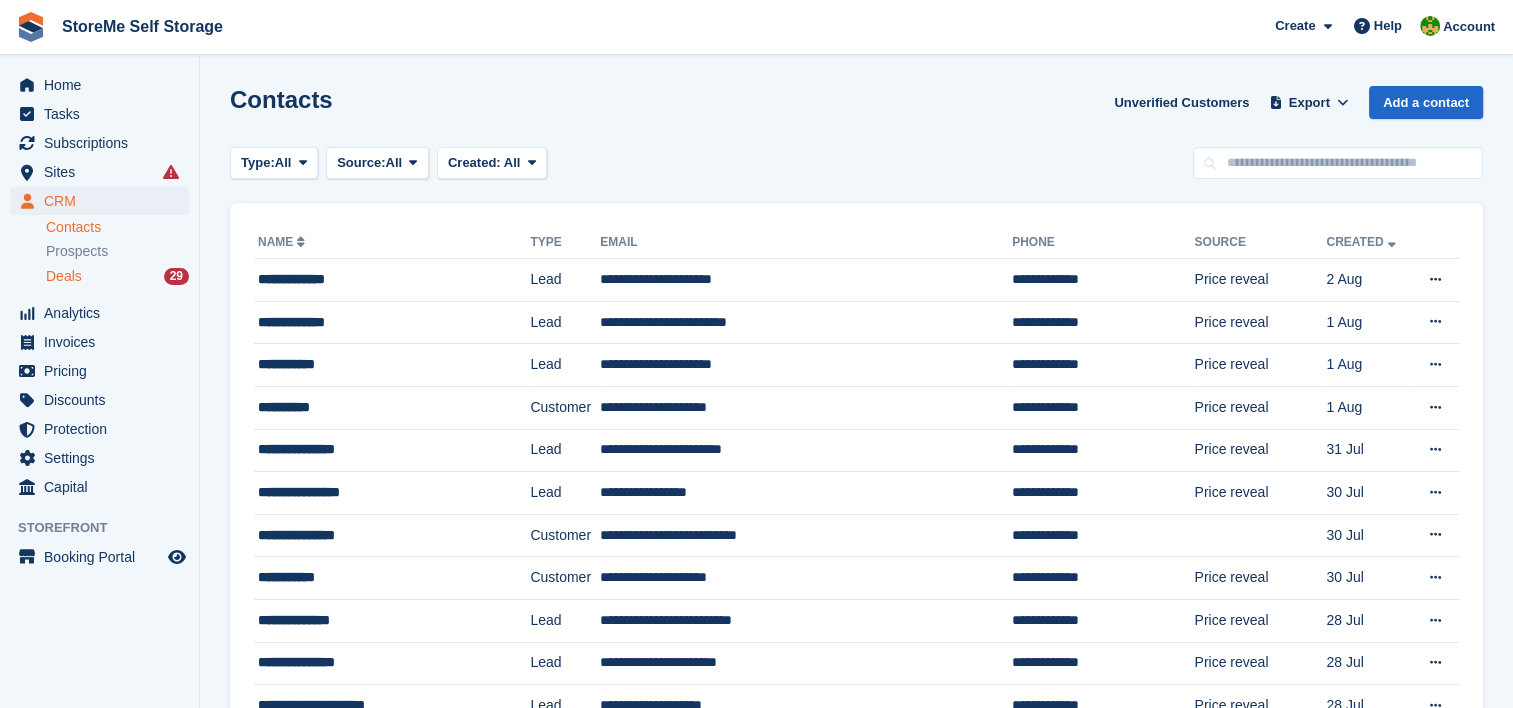 click on "Deals" at bounding box center (64, 276) 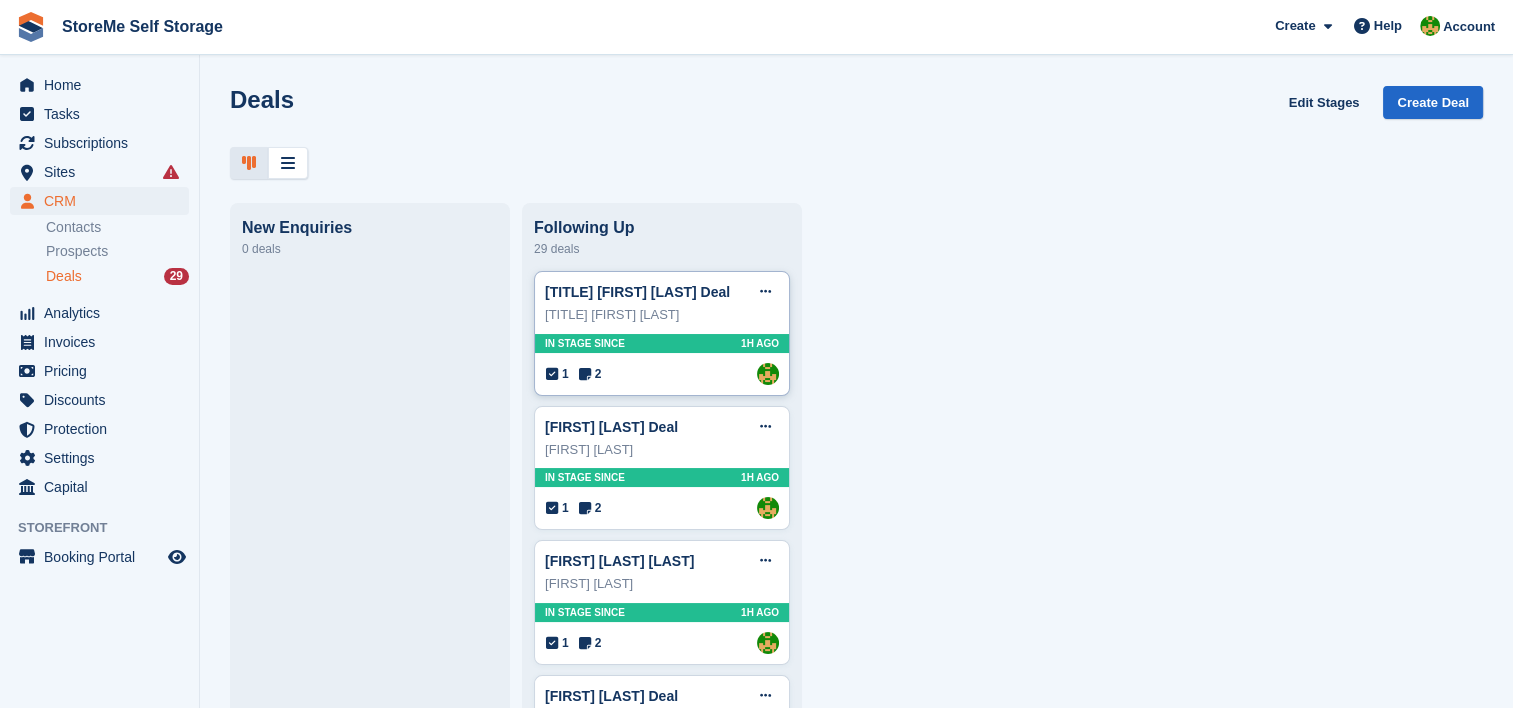 click on "In stage since 1H AGO" at bounding box center [662, 343] 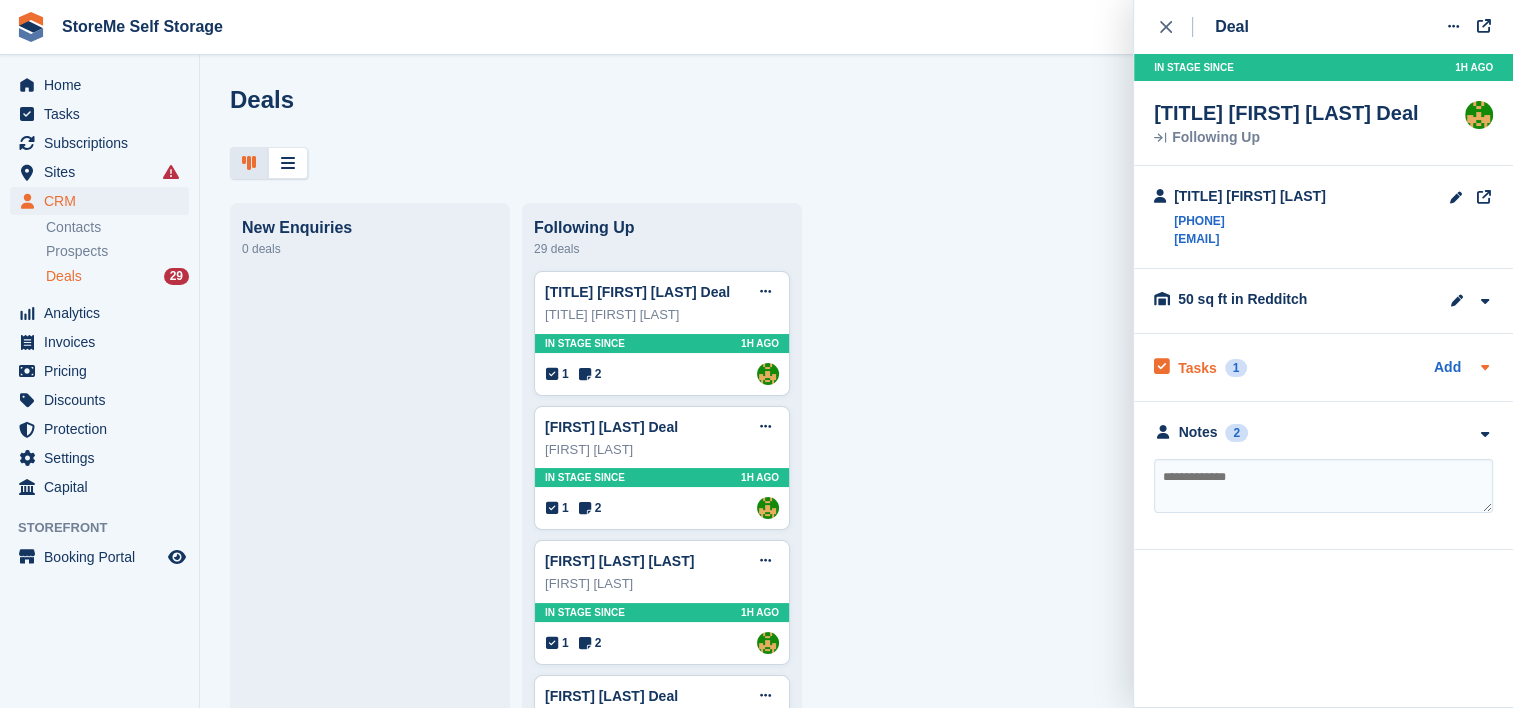click on "Tasks" at bounding box center (1197, 368) 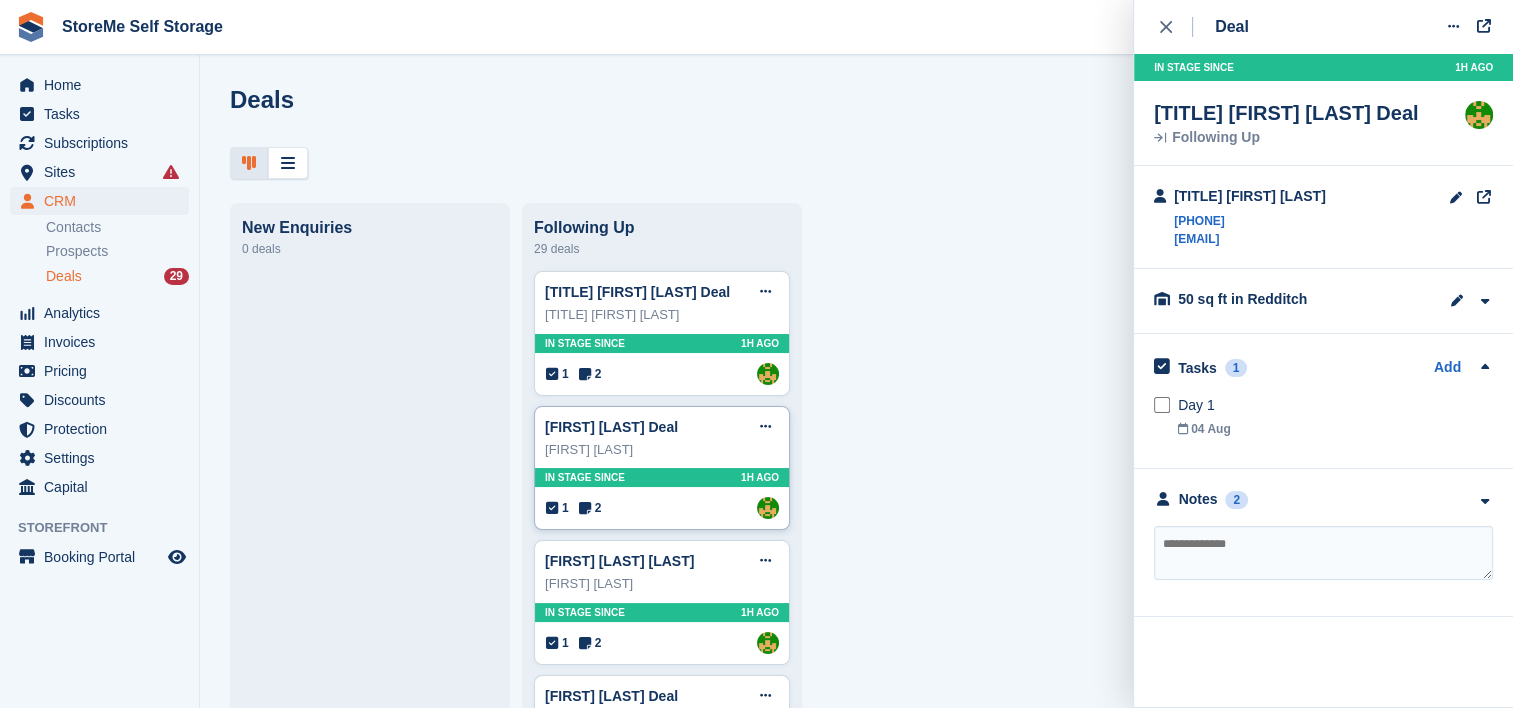 click on "In stage since 1H AGO" at bounding box center [662, 477] 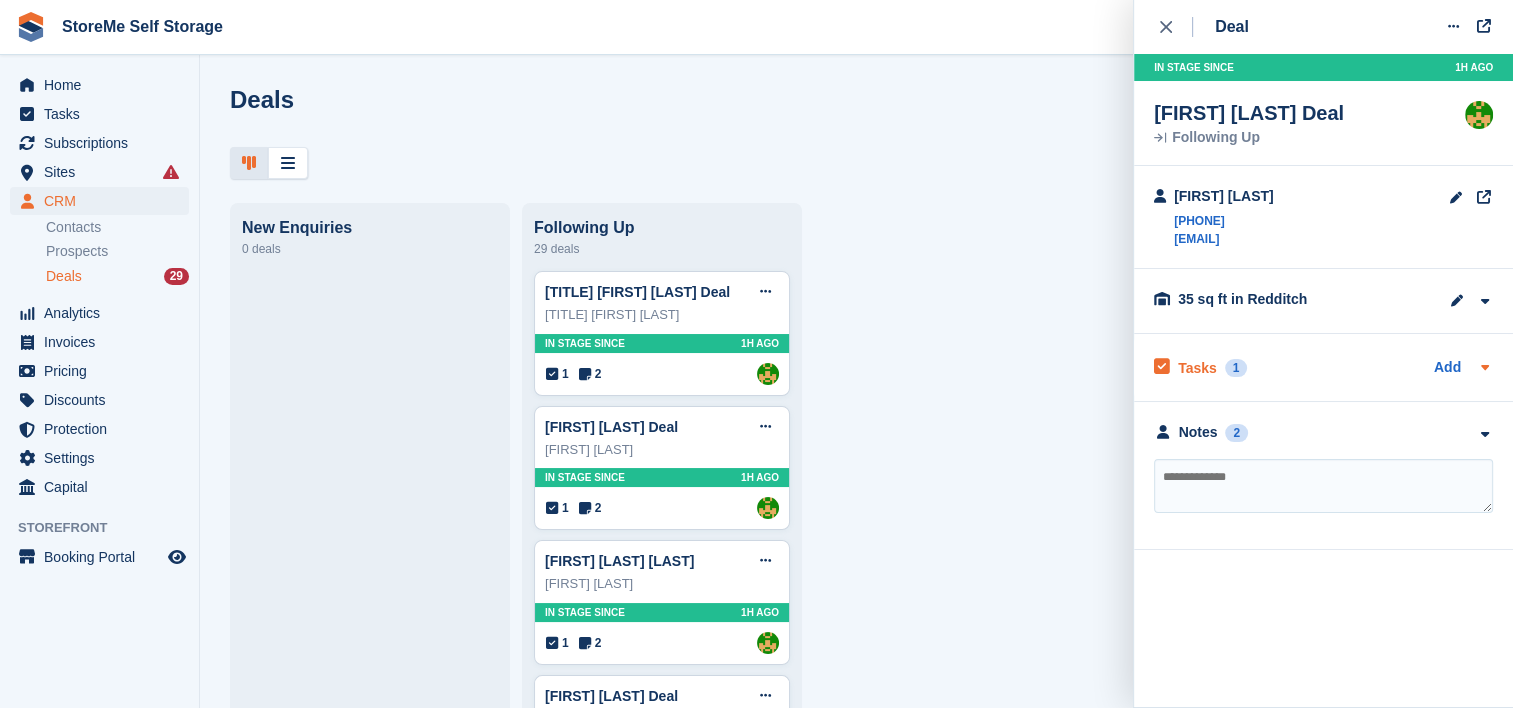 click on "Tasks" at bounding box center [1197, 368] 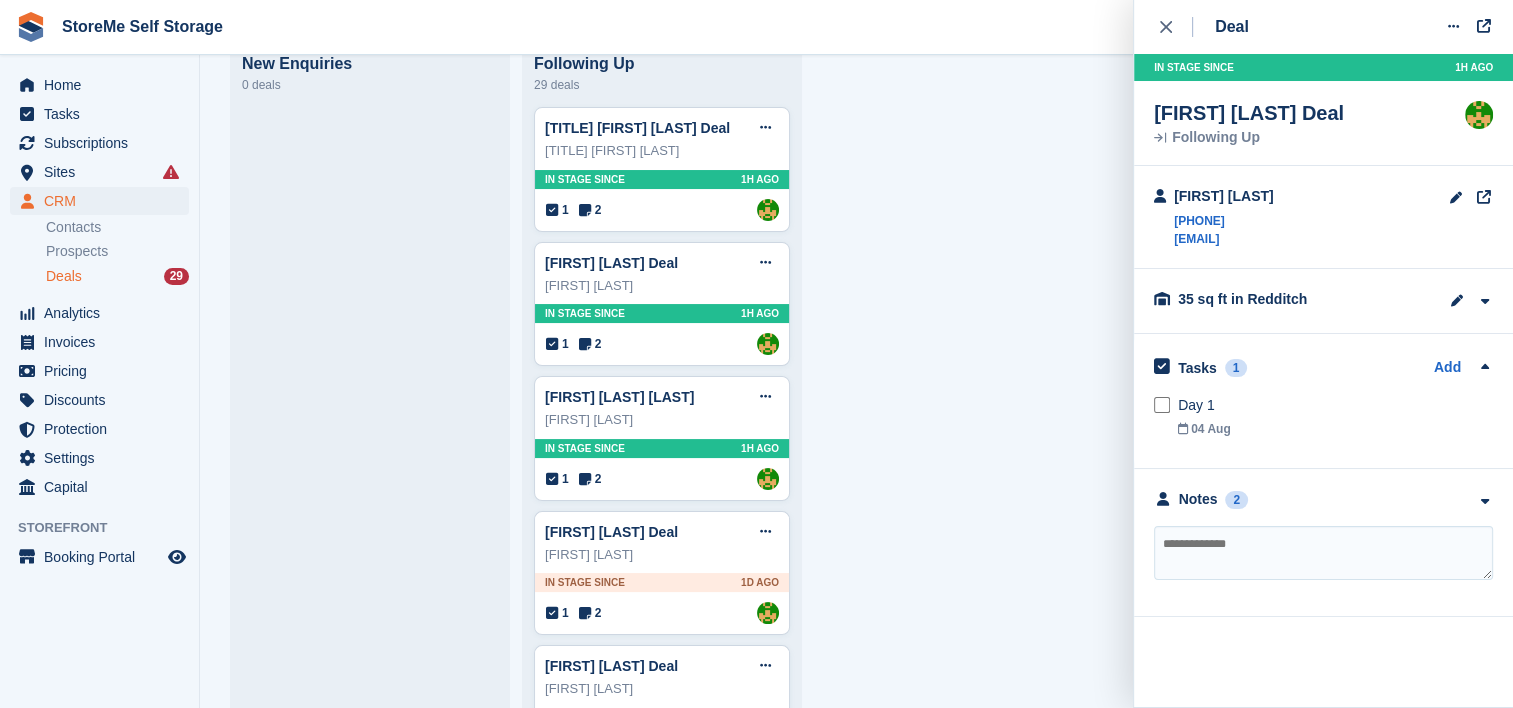 scroll, scrollTop: 200, scrollLeft: 0, axis: vertical 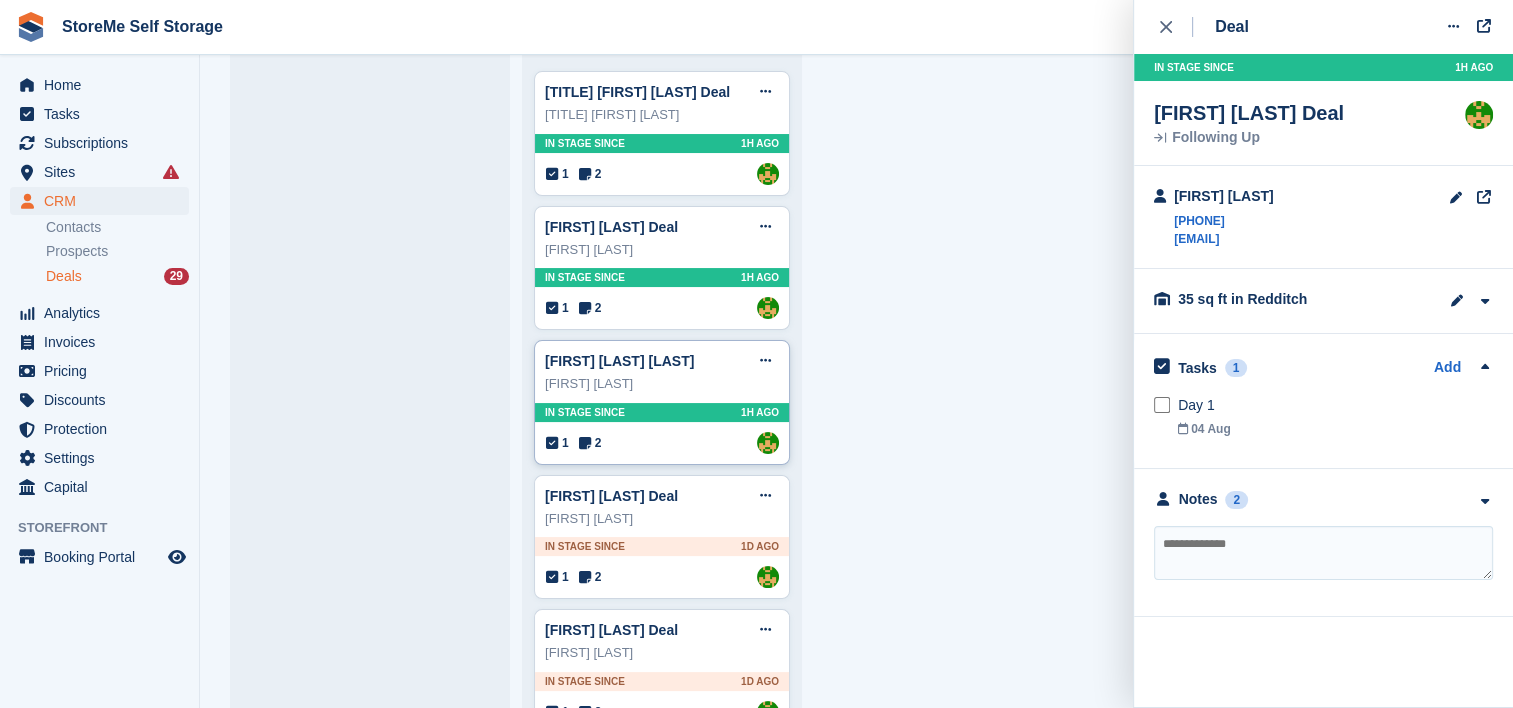 click on "In stage since 1H AGO" at bounding box center [662, 412] 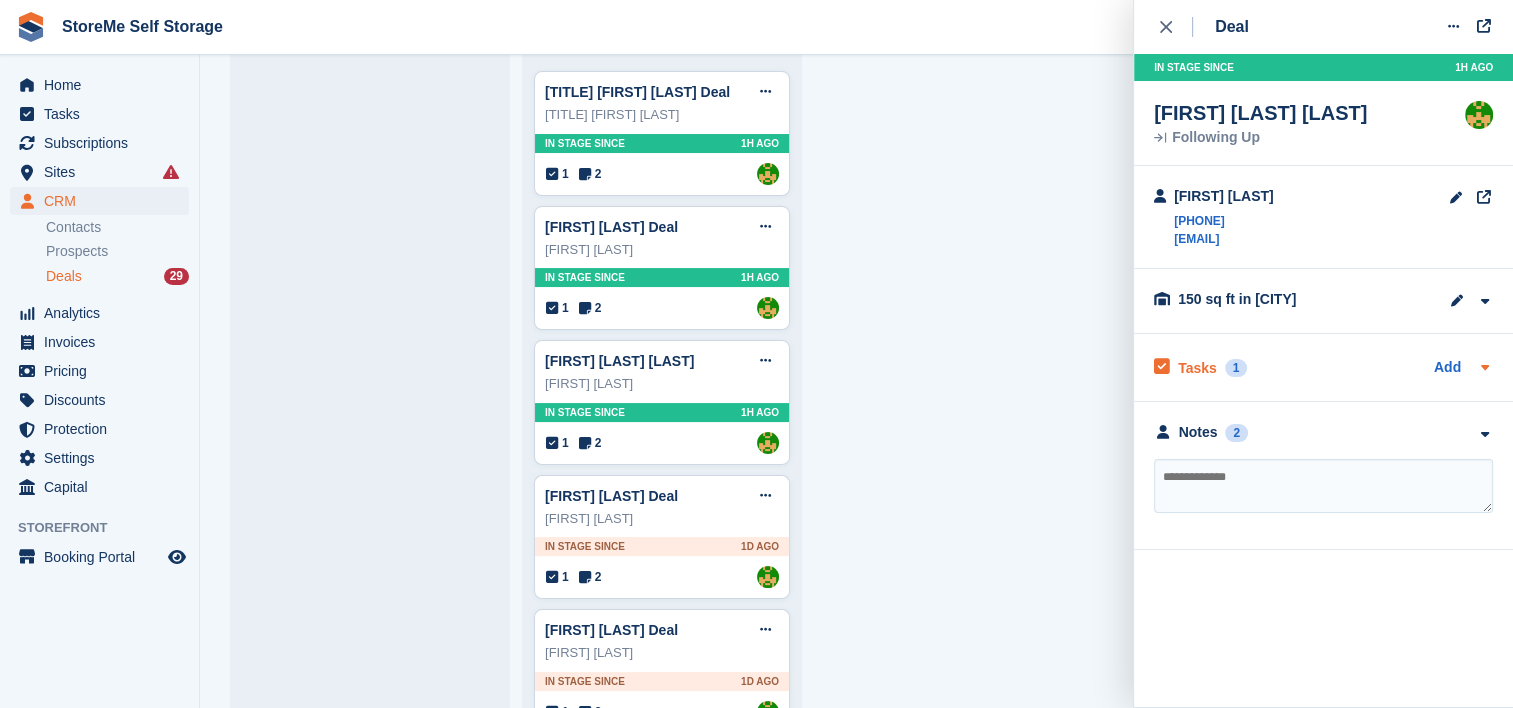 click on "Tasks
1" at bounding box center (1200, 367) 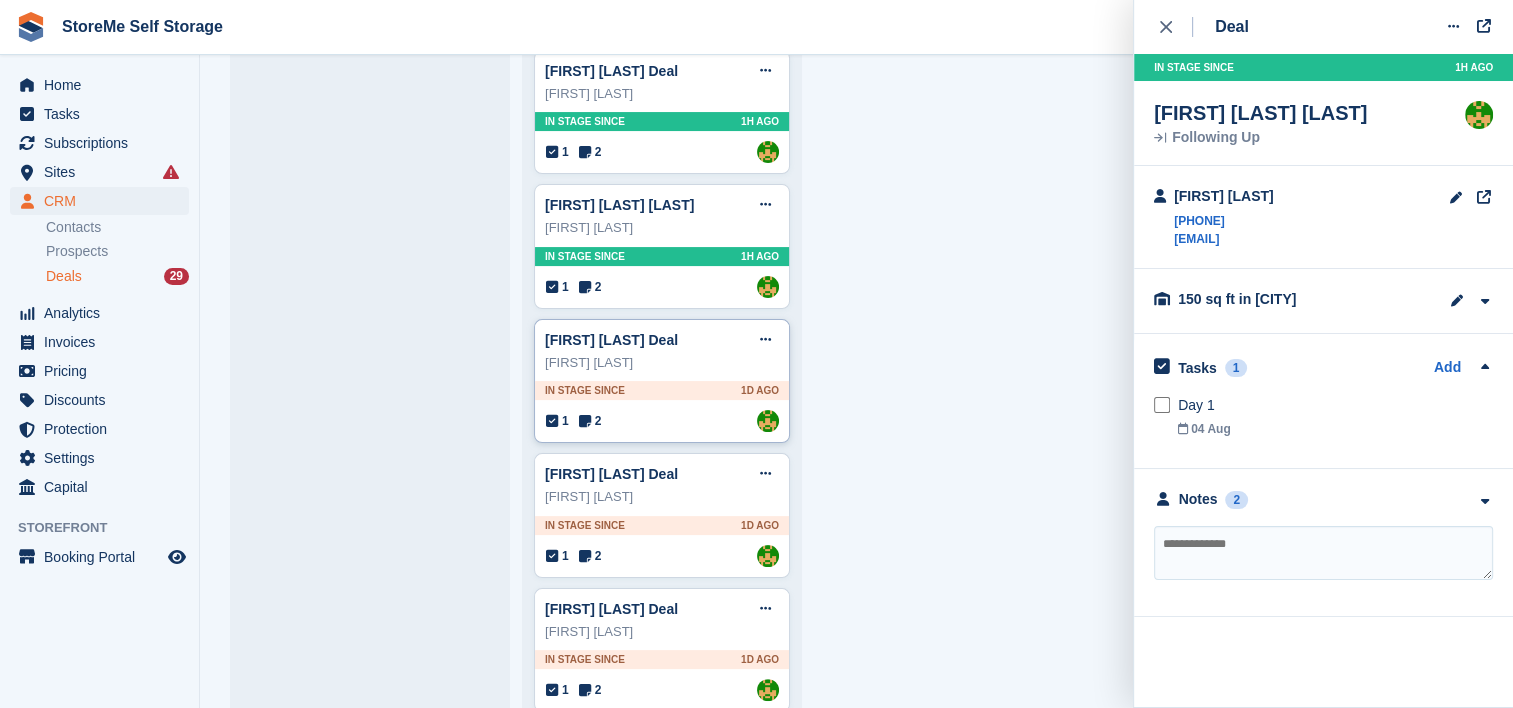 scroll, scrollTop: 400, scrollLeft: 0, axis: vertical 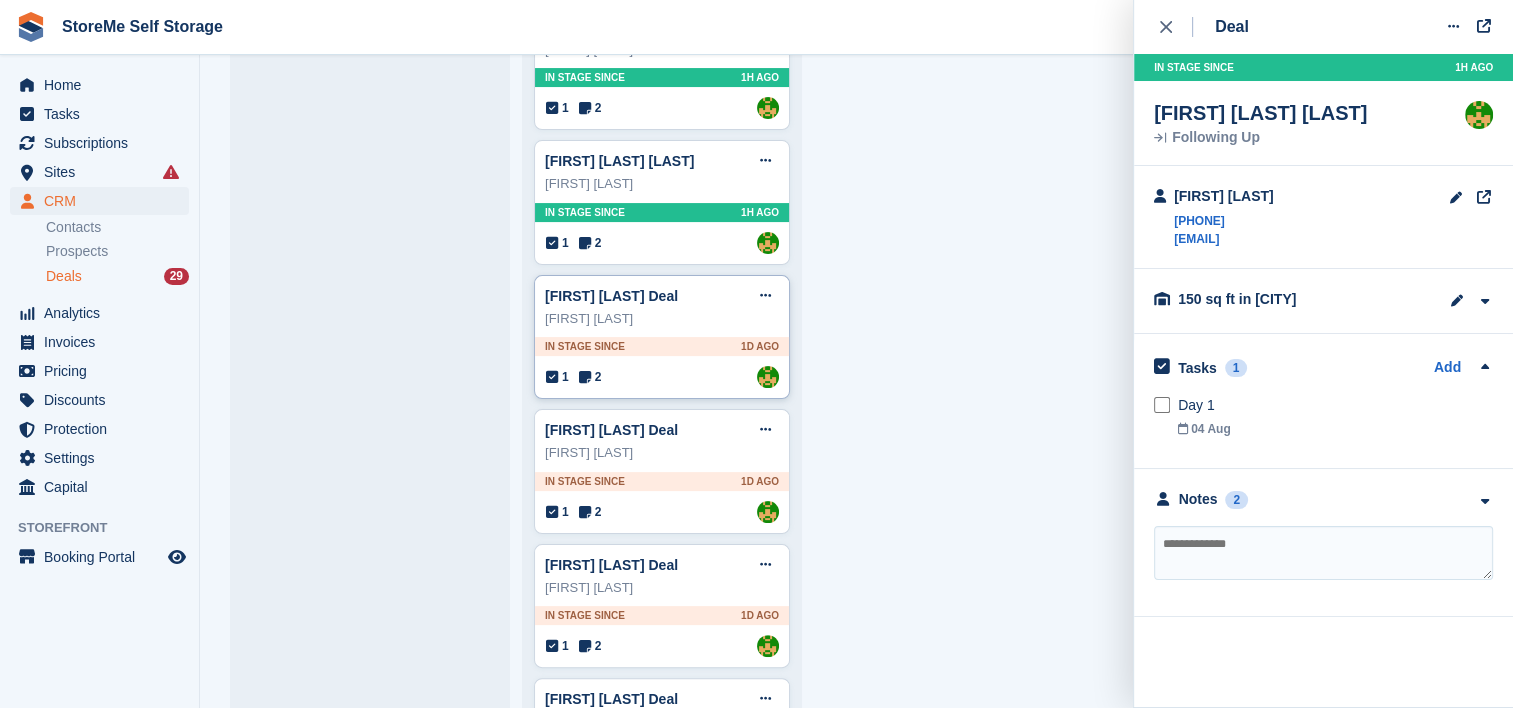 click on "[FIRST] [LAST] Deal
Edit deal
Mark as won
Mark as lost
Delete deal
[FIRST] [LAST]
In stage since 1D AGO
1
2
Assigned to StorMe" at bounding box center [662, 337] 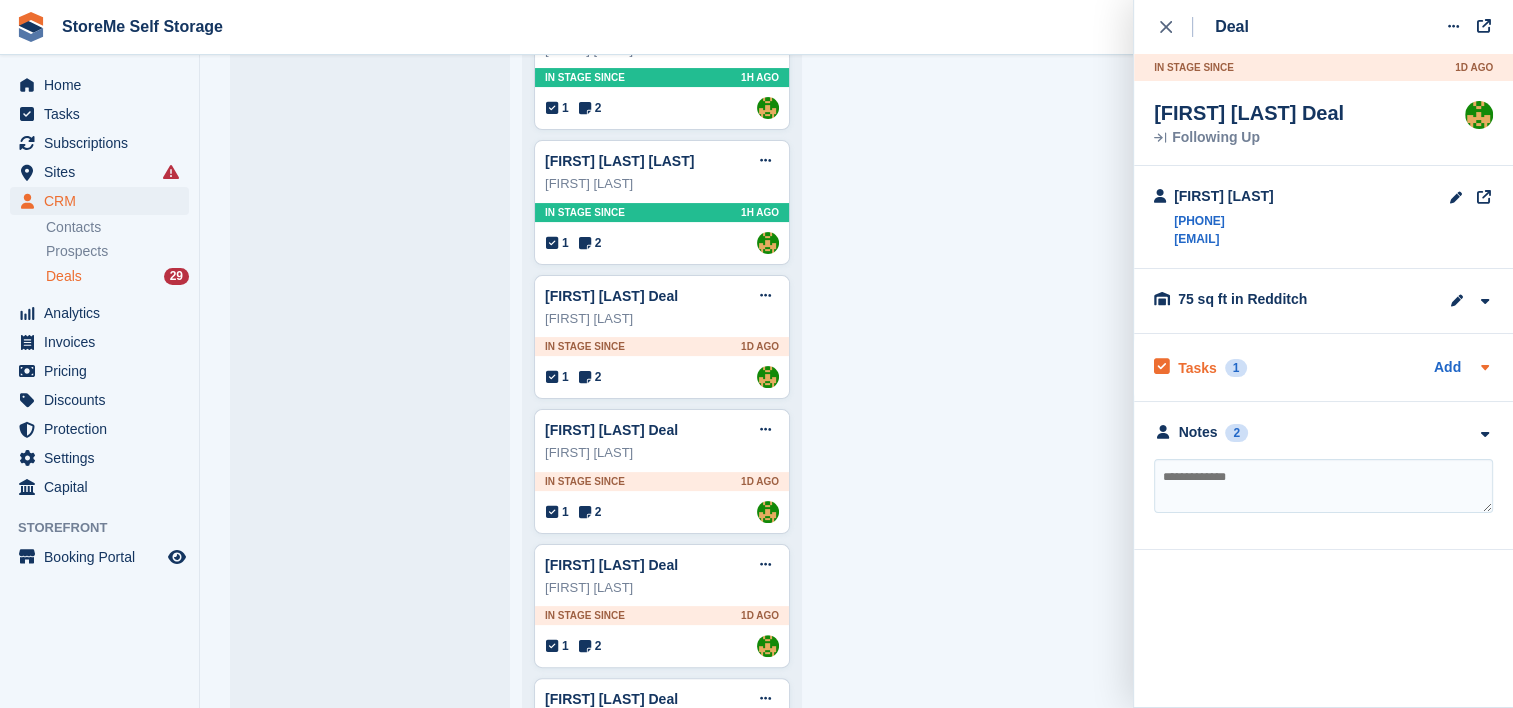 click on "Tasks" at bounding box center [1197, 368] 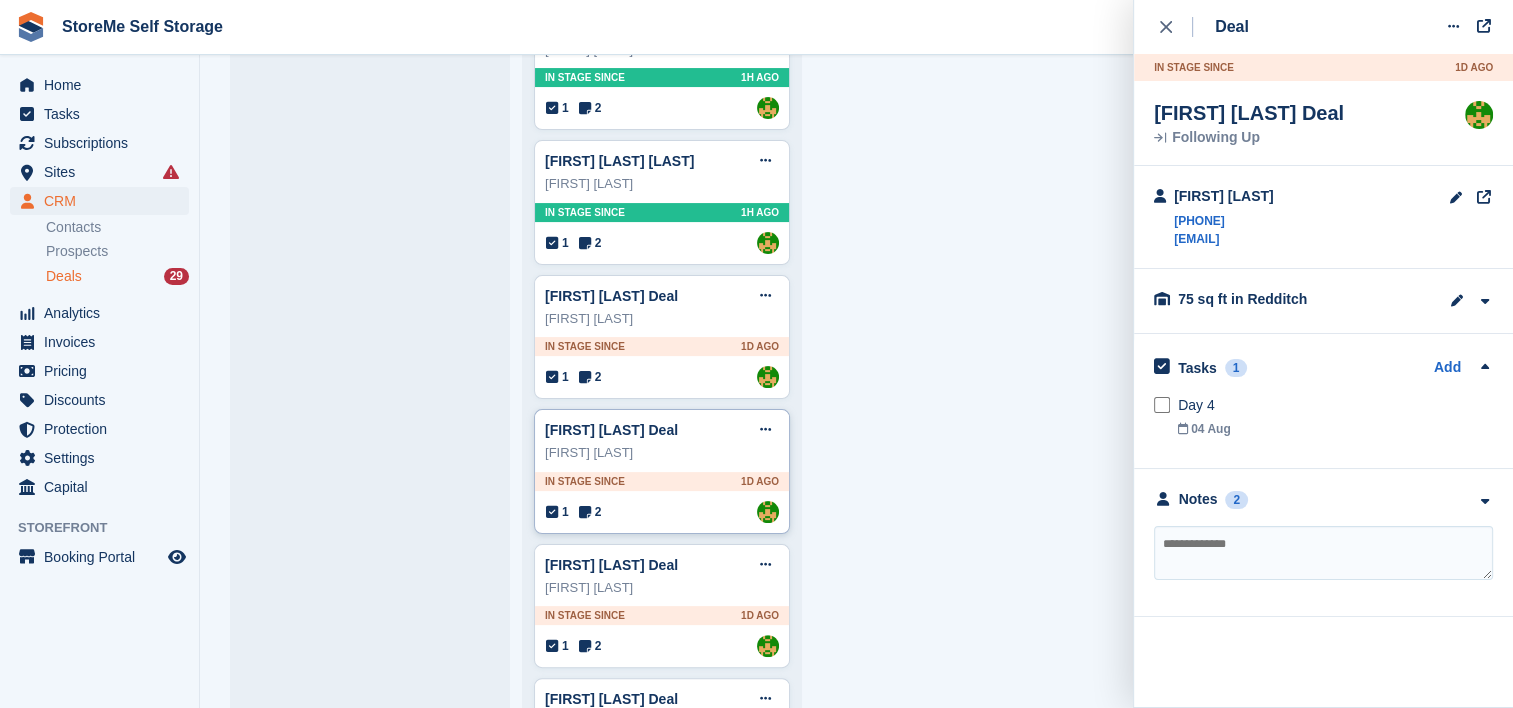 click on "[FIRST] [LAST]" at bounding box center (662, 453) 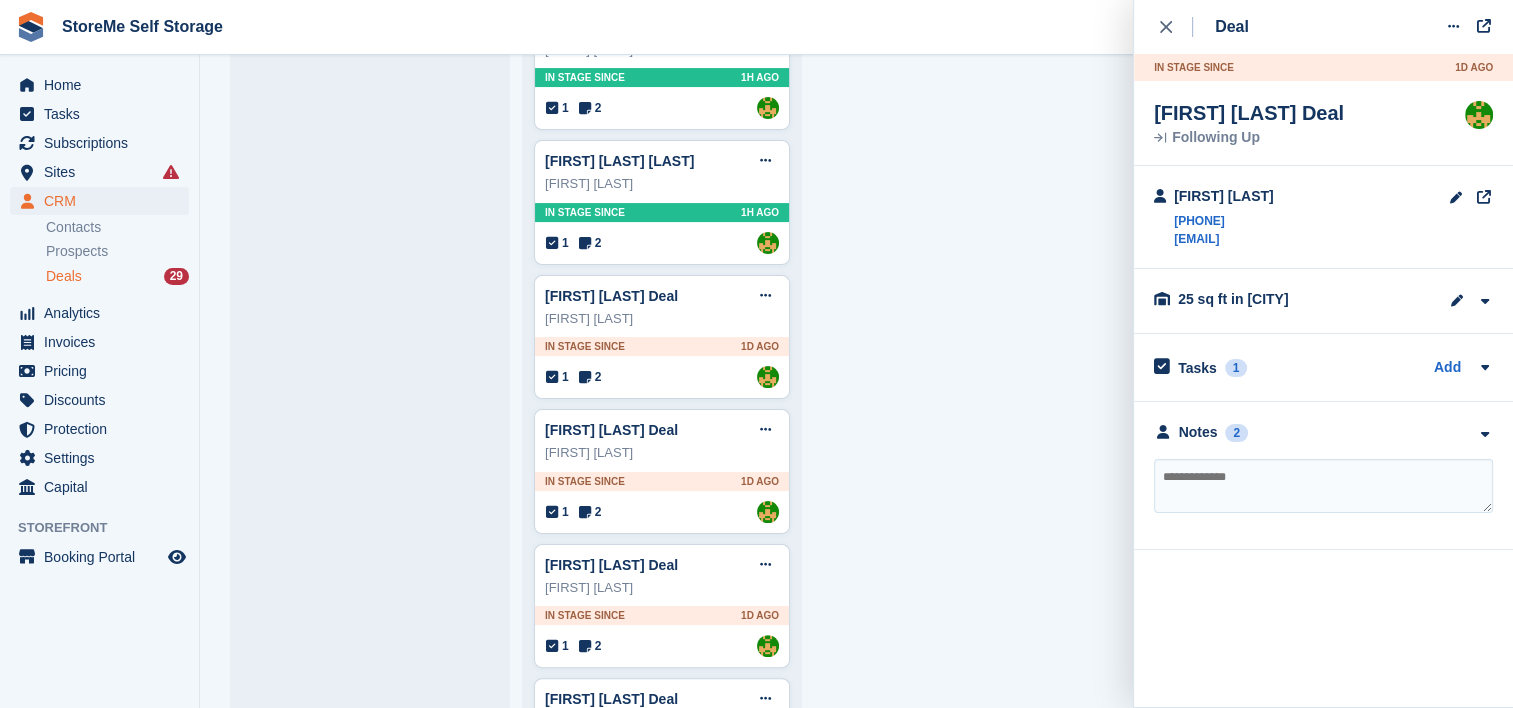 click on "Tasks
1" at bounding box center [1200, 367] 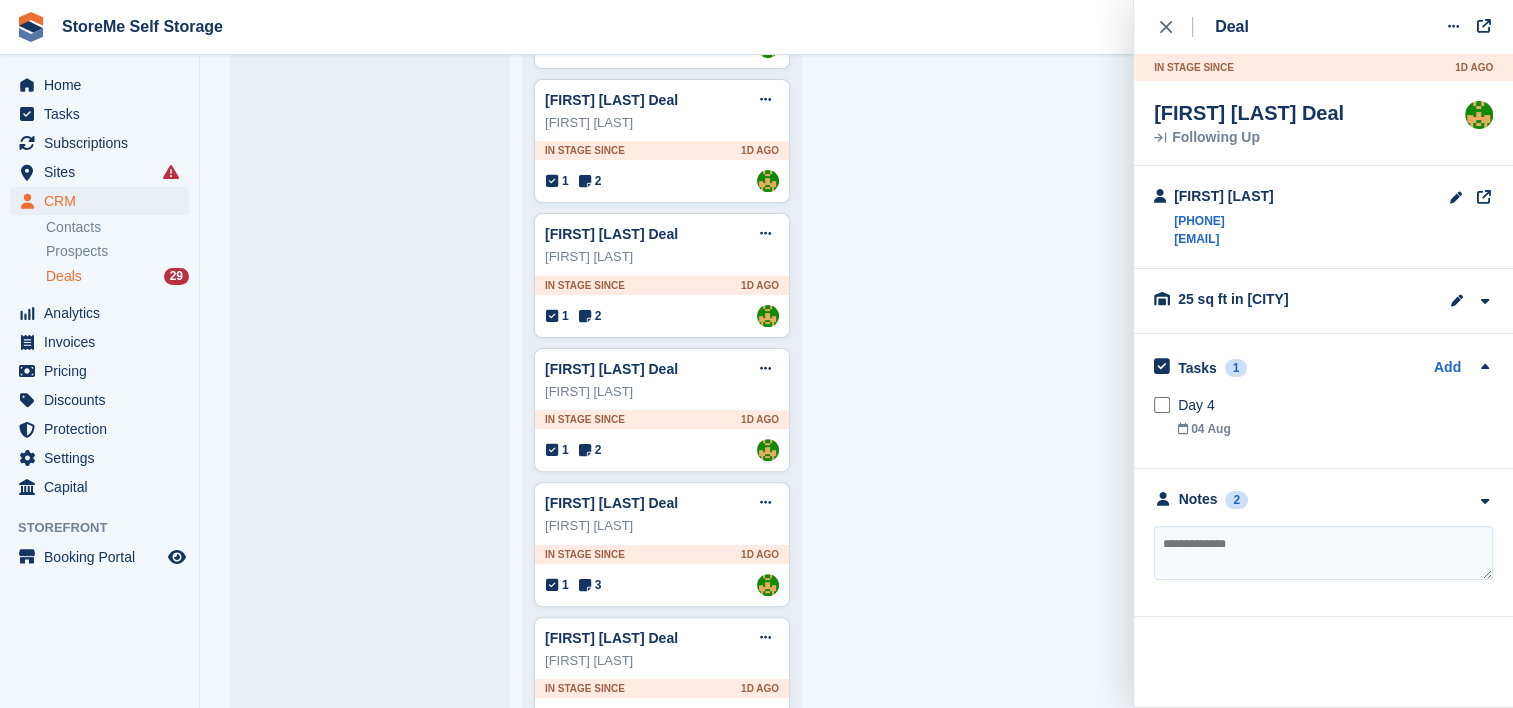 scroll, scrollTop: 700, scrollLeft: 0, axis: vertical 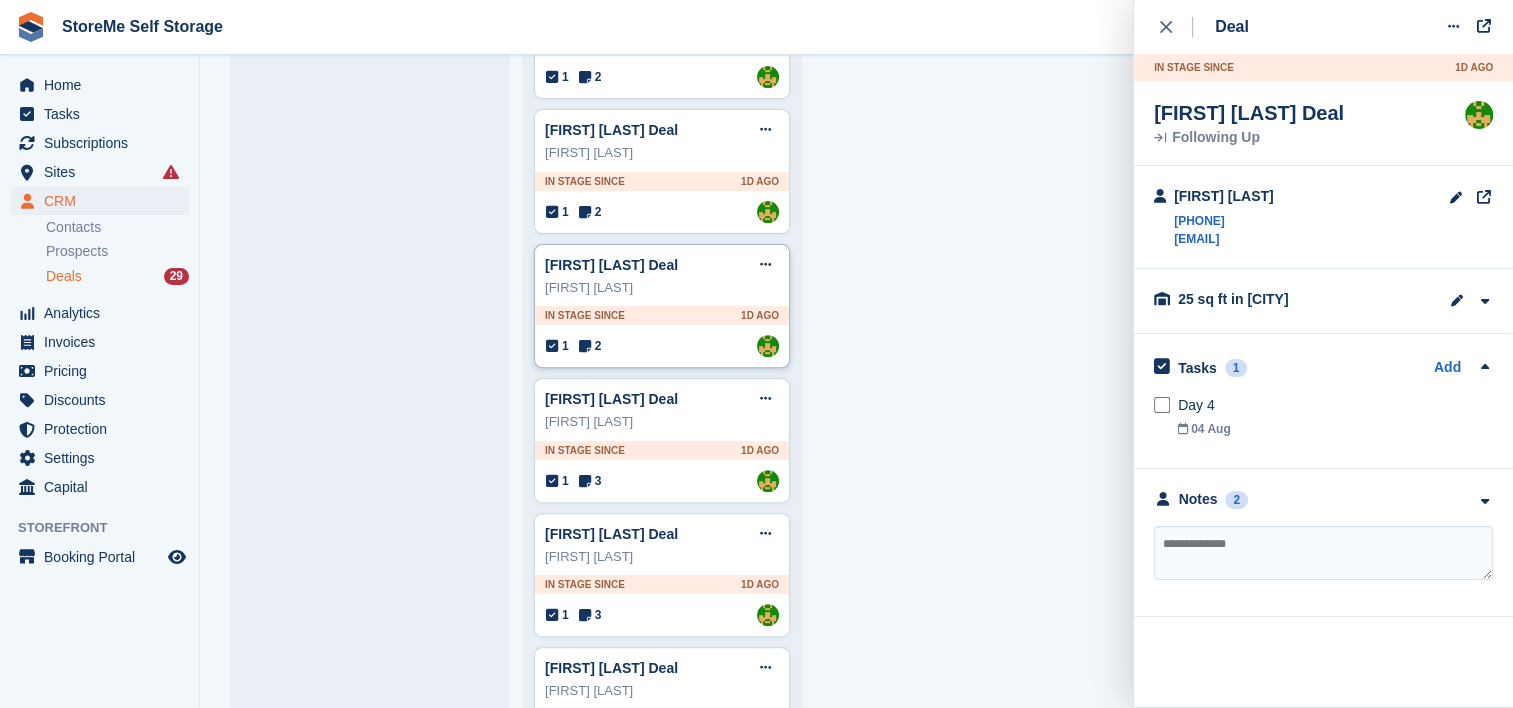 click on "In stage since 1D AGO" at bounding box center (662, 315) 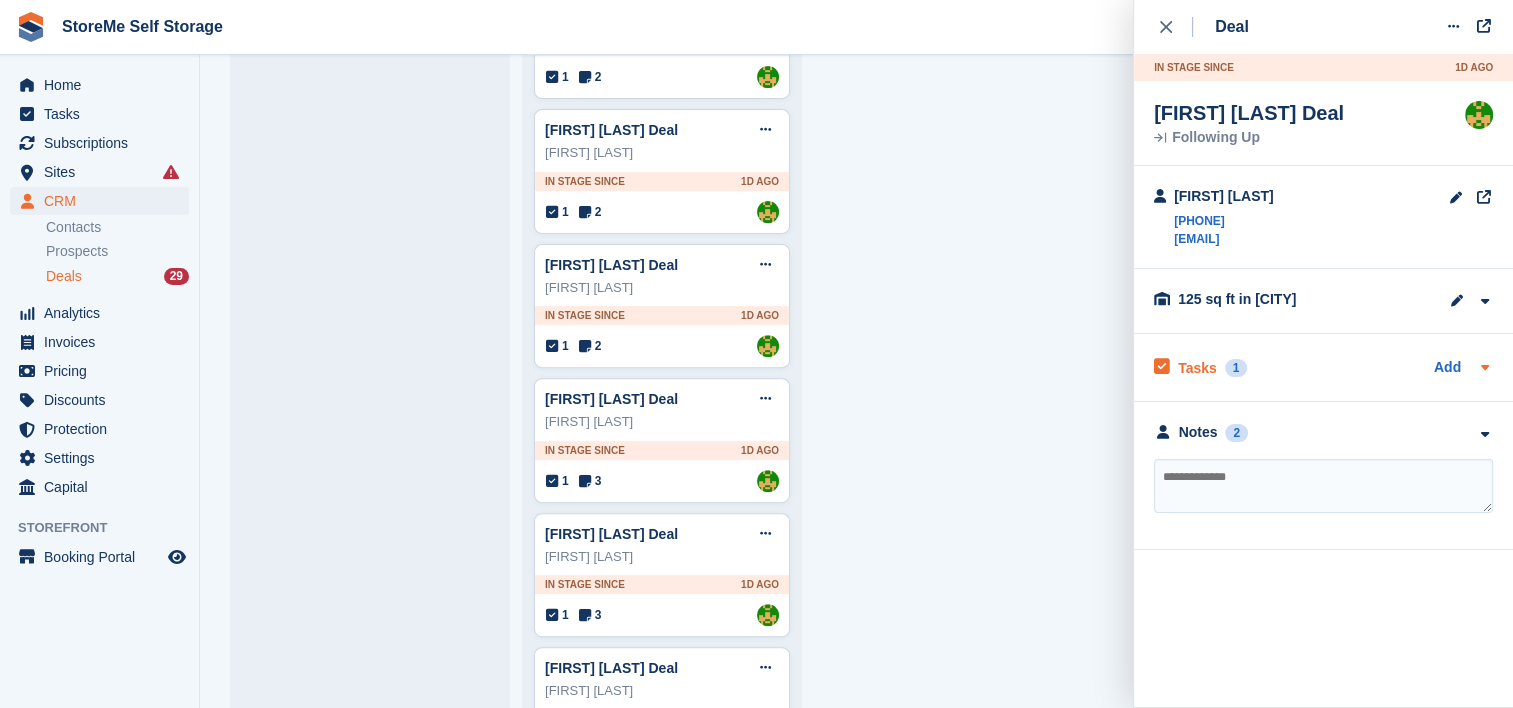 click on "Tasks" at bounding box center (1197, 368) 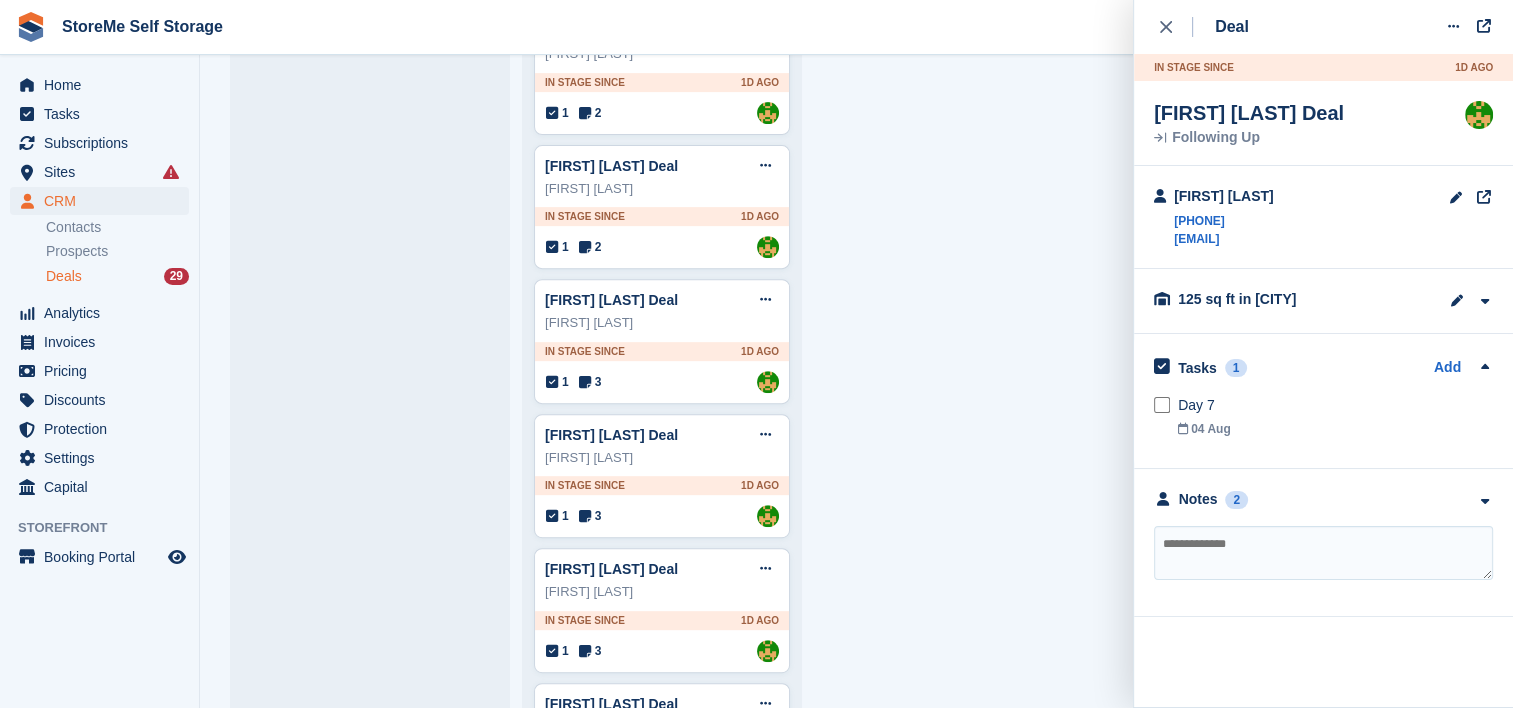 scroll, scrollTop: 800, scrollLeft: 0, axis: vertical 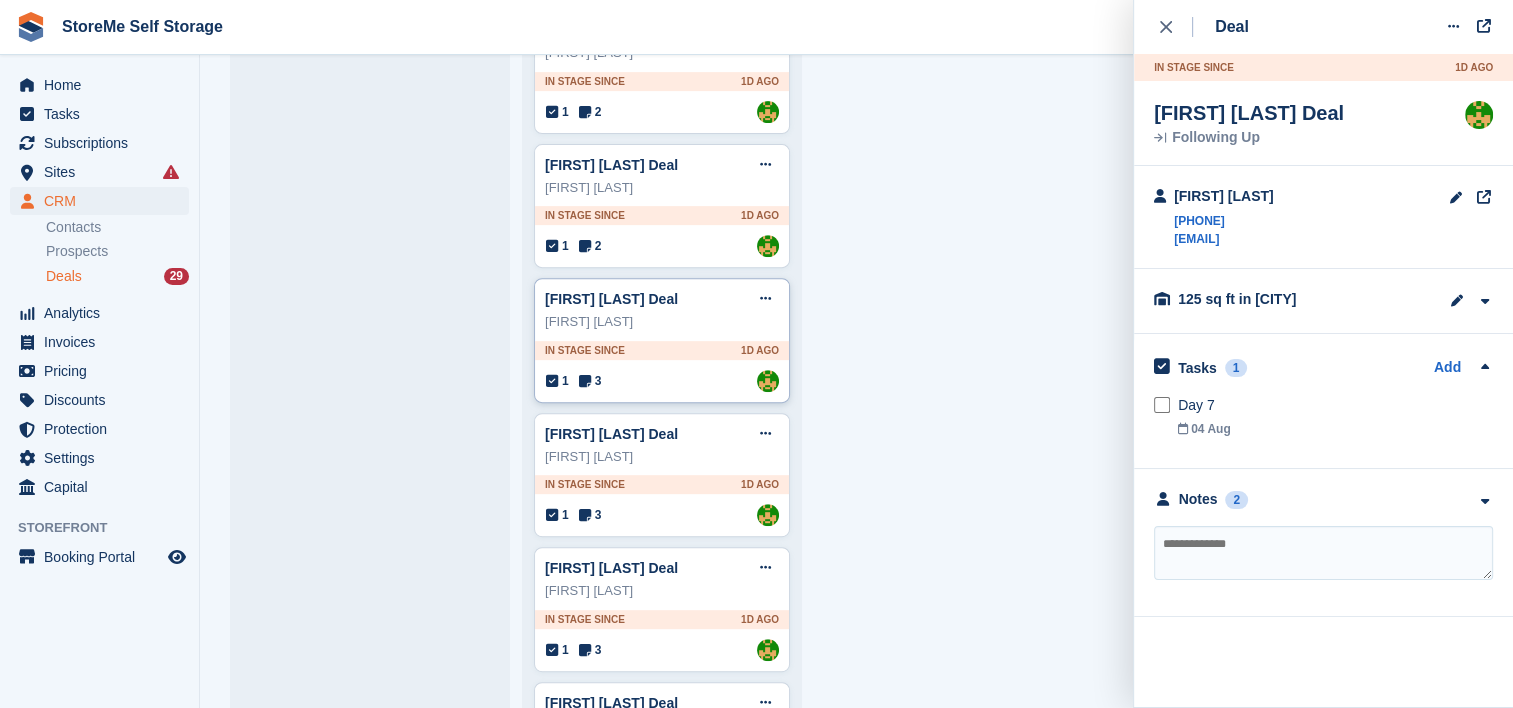 click on "Andrew Flanigan Deal
Edit deal
Mark as won
Mark as lost
Delete deal
Andrew Flanigan
In stage since 1D AGO
1
3
Assigned to StorMe" at bounding box center [662, 340] 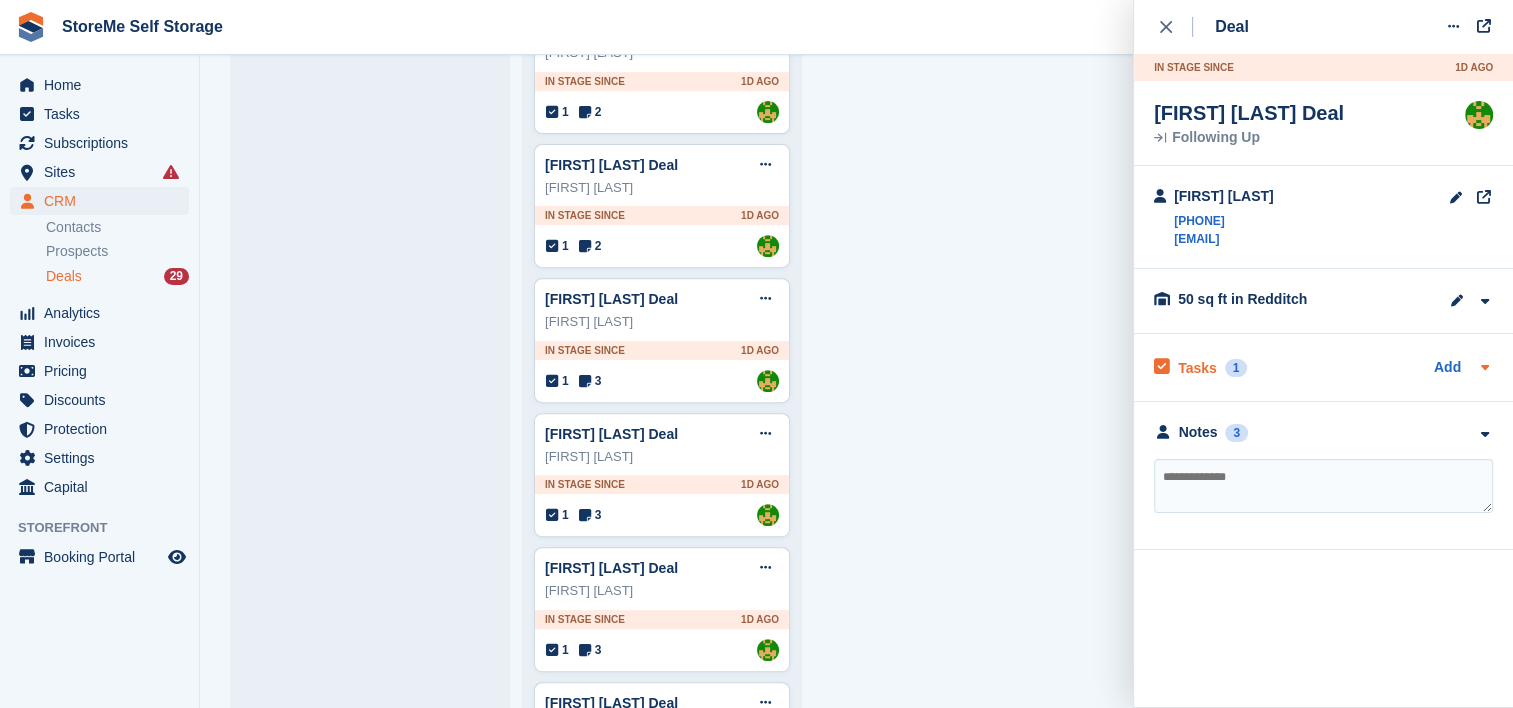 click on "Tasks" at bounding box center [1197, 368] 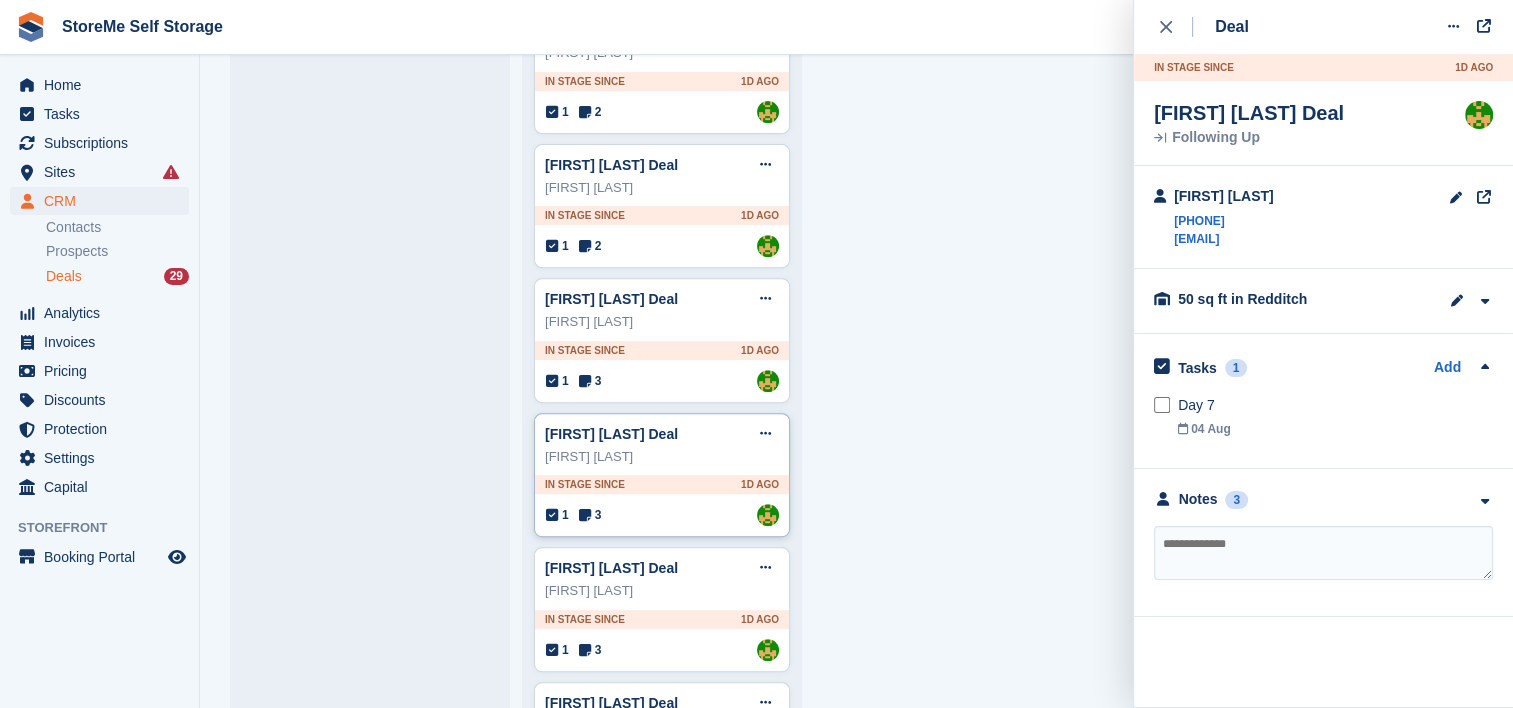 click on "In stage since 1D AGO" at bounding box center (662, 484) 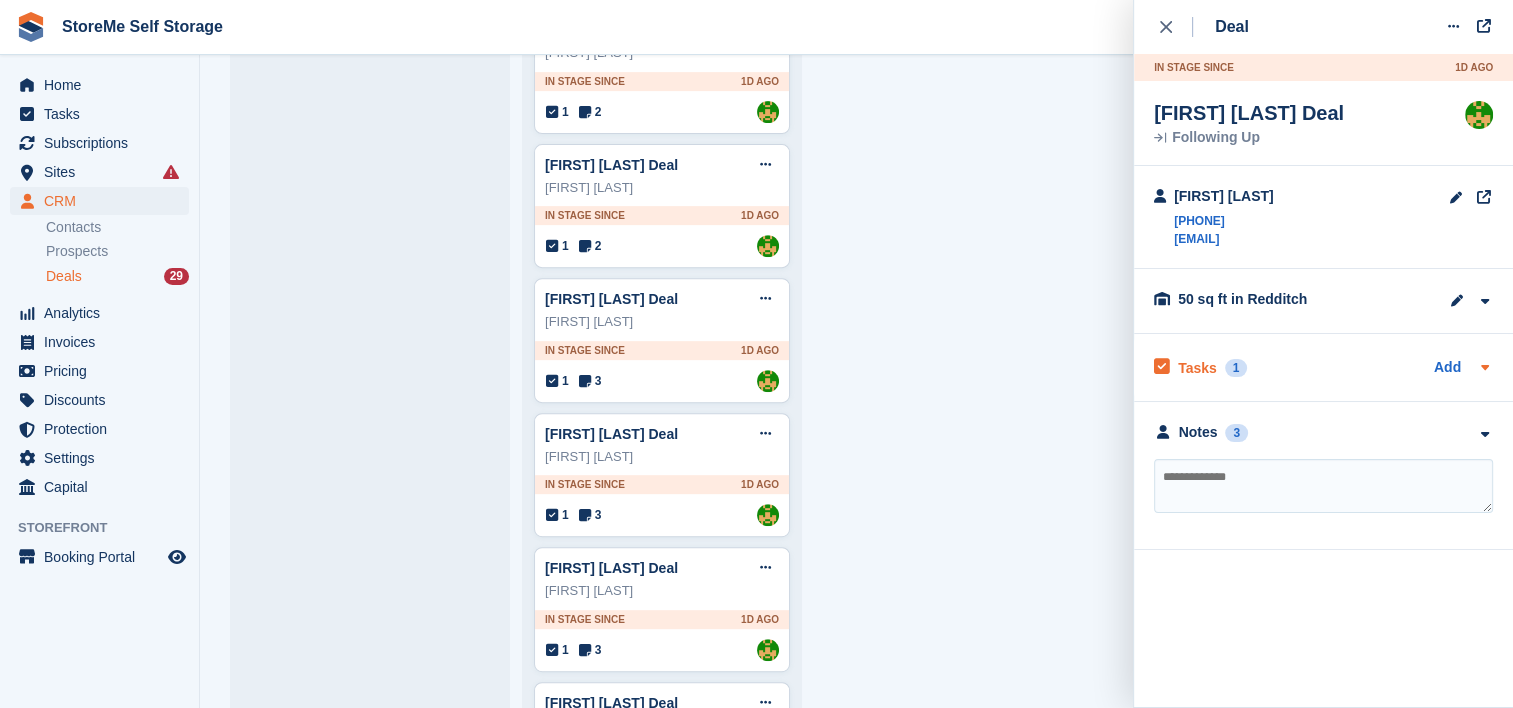click on "Tasks" at bounding box center (1197, 368) 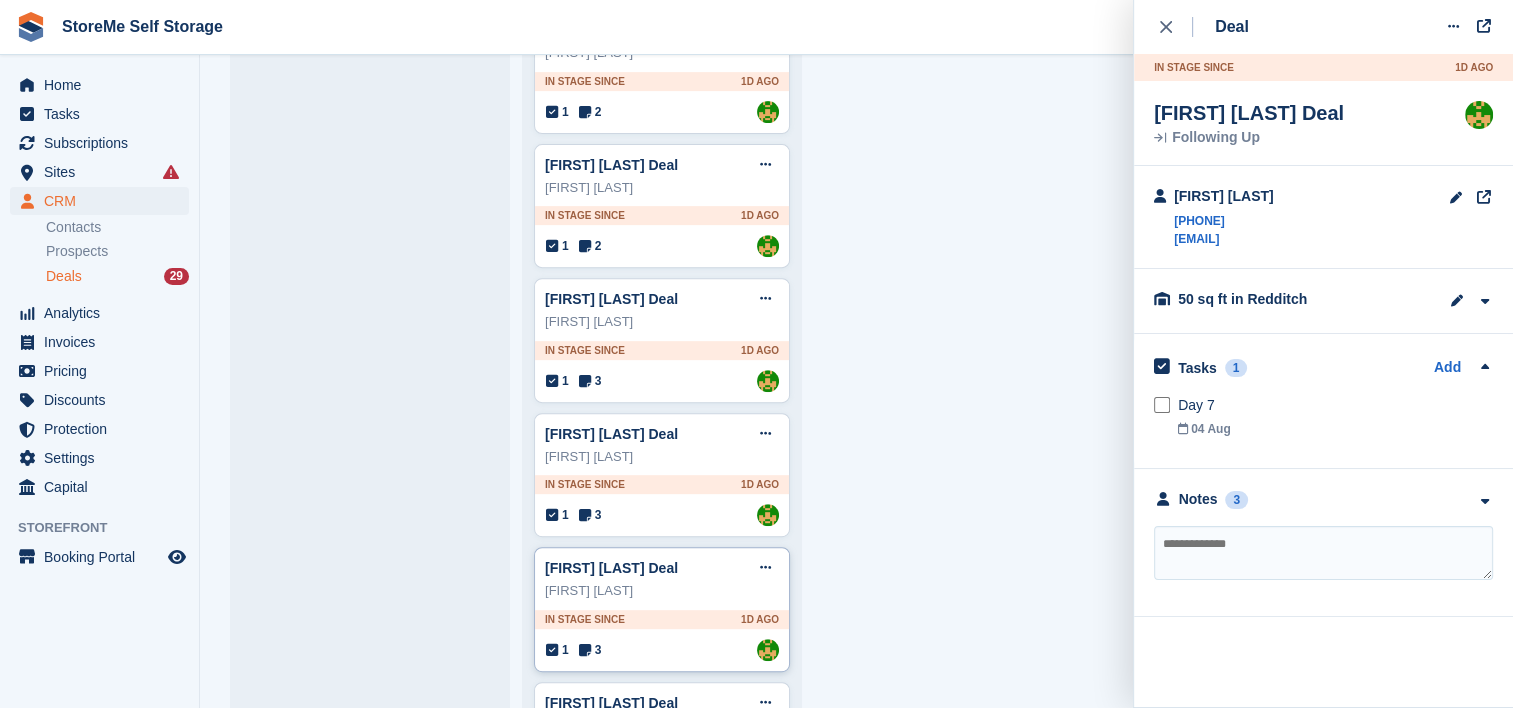 click on "In stage since 1D AGO" at bounding box center [662, 619] 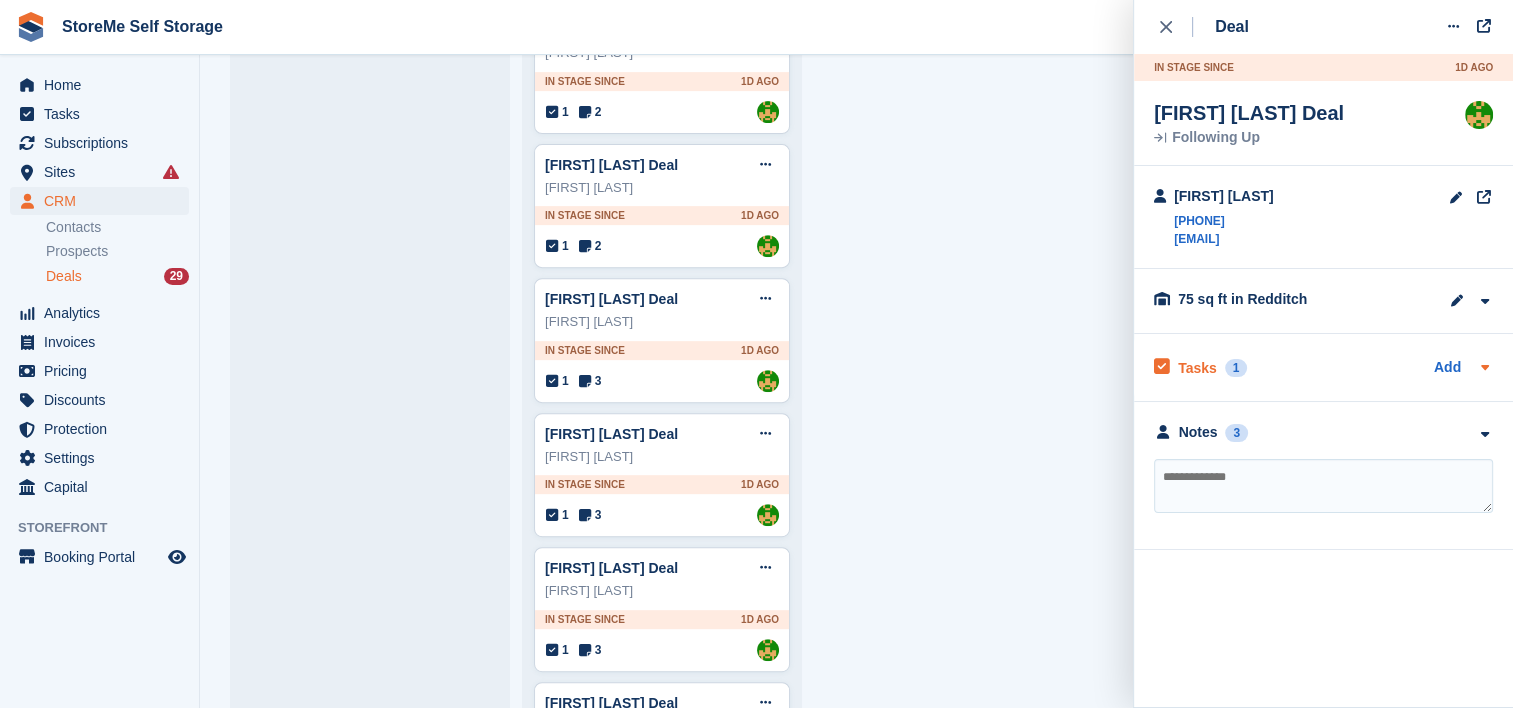 click on "Tasks" at bounding box center (1197, 368) 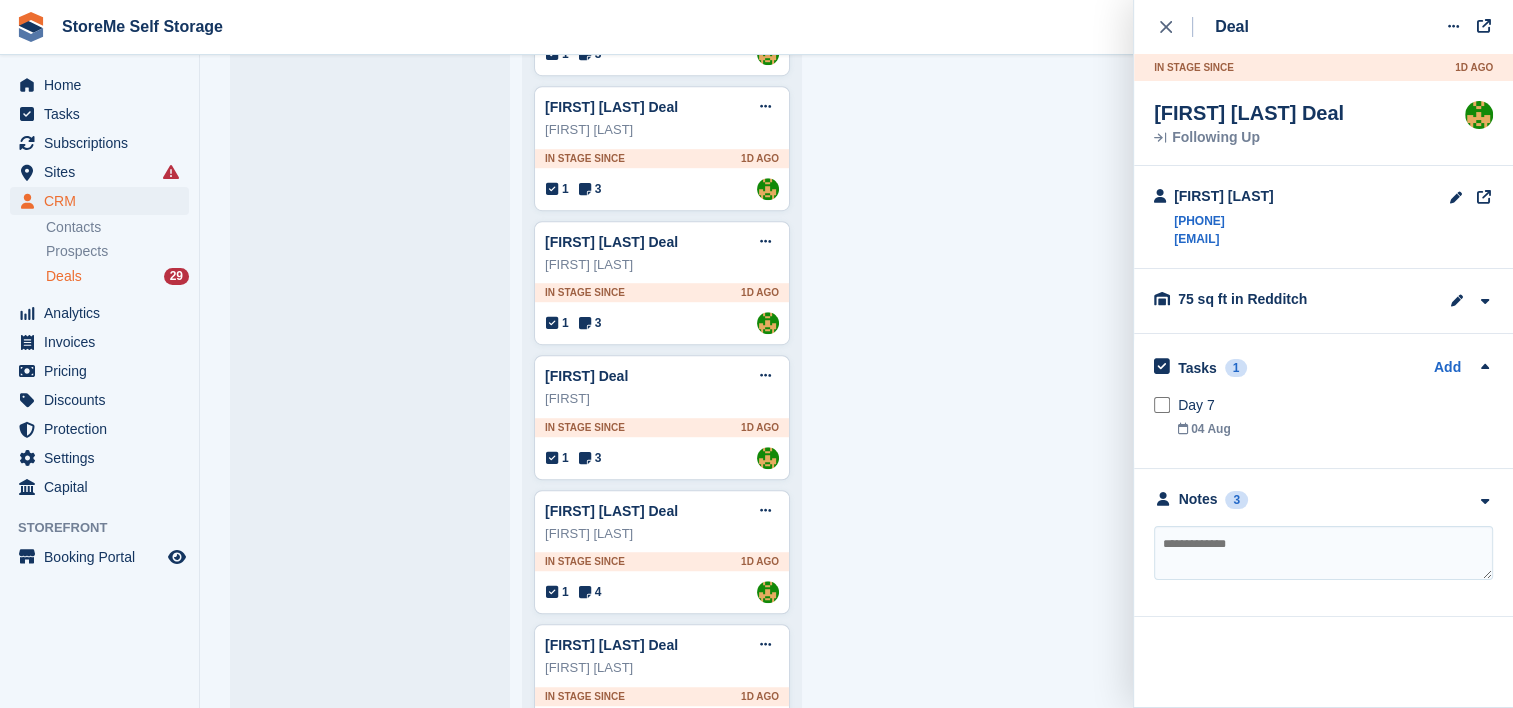 scroll, scrollTop: 1300, scrollLeft: 0, axis: vertical 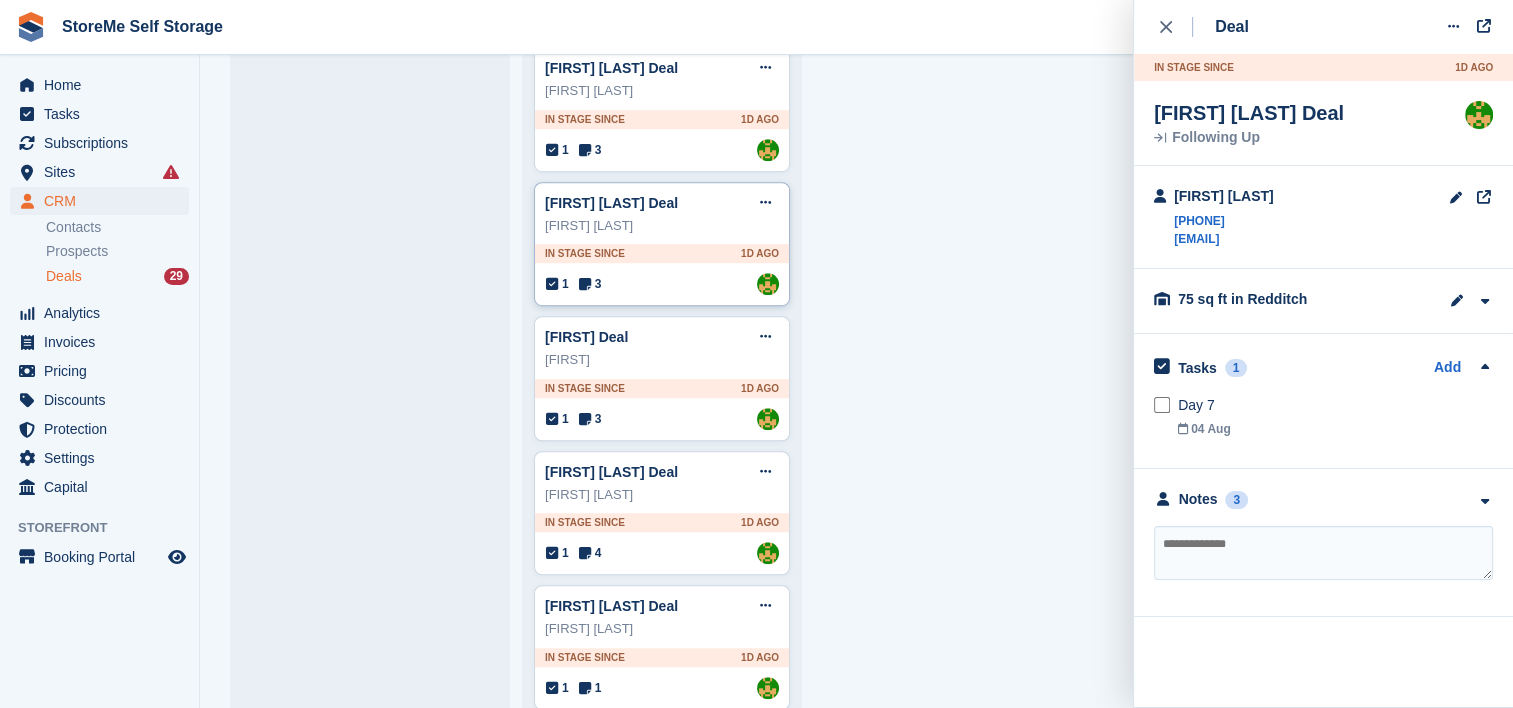 click on "In stage since 1D AGO" at bounding box center (662, 253) 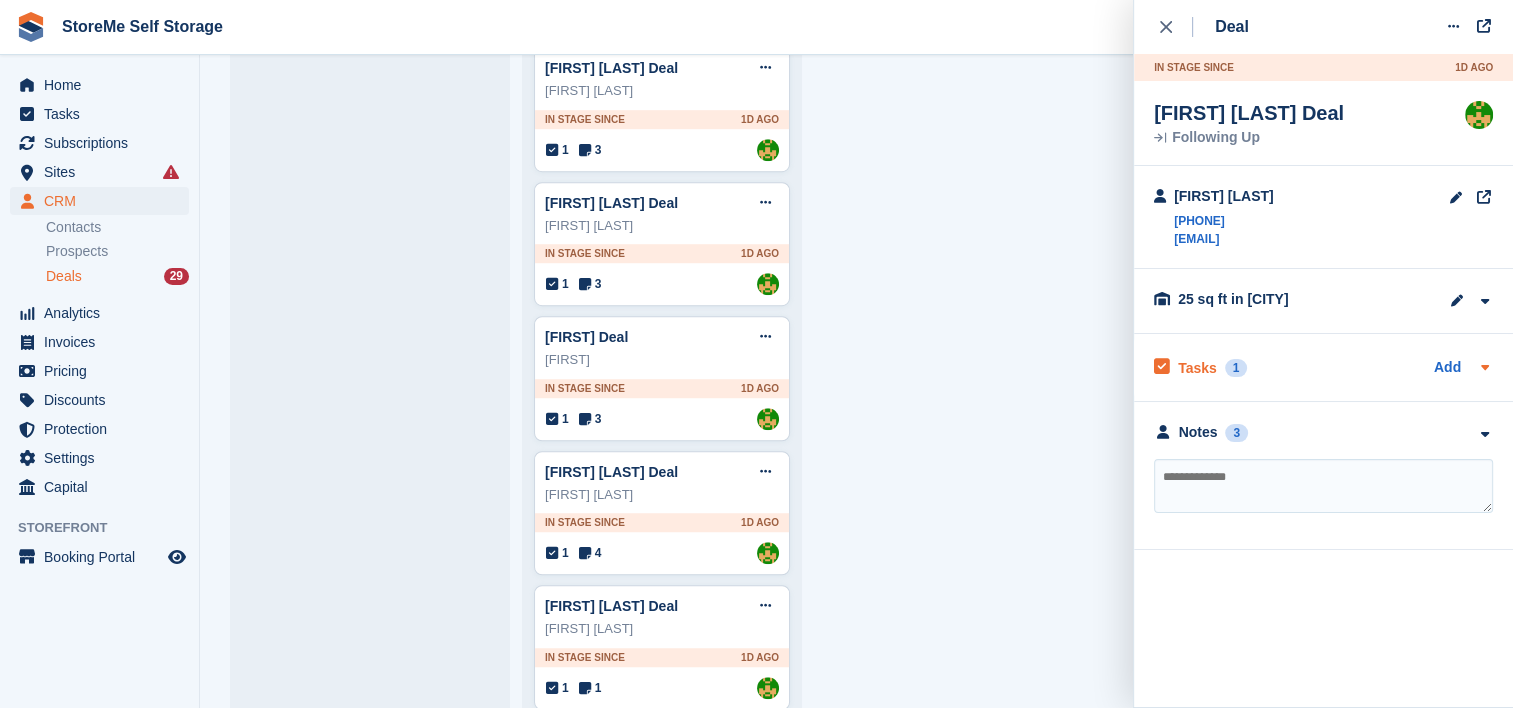 click on "Tasks" at bounding box center (1197, 368) 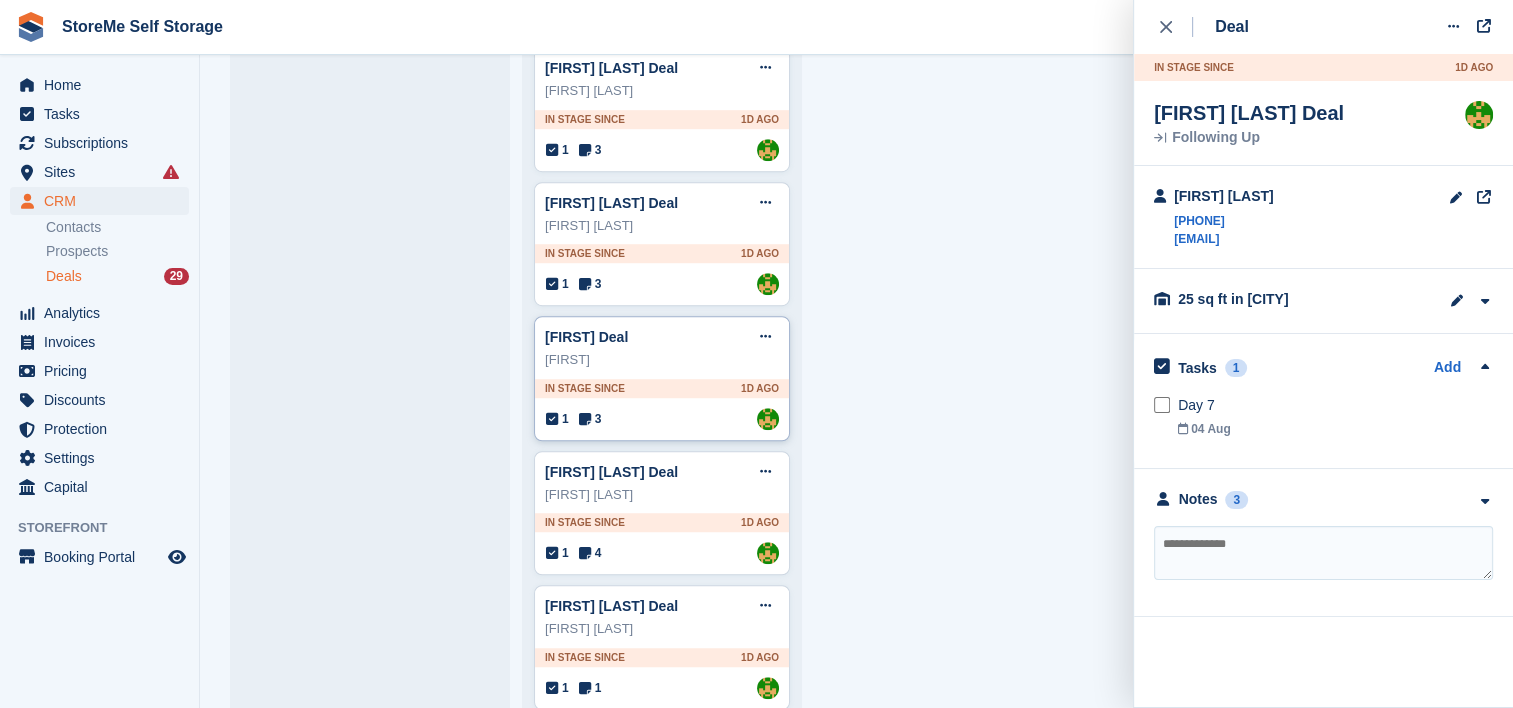 click on "In stage since 1D AGO" at bounding box center [662, 388] 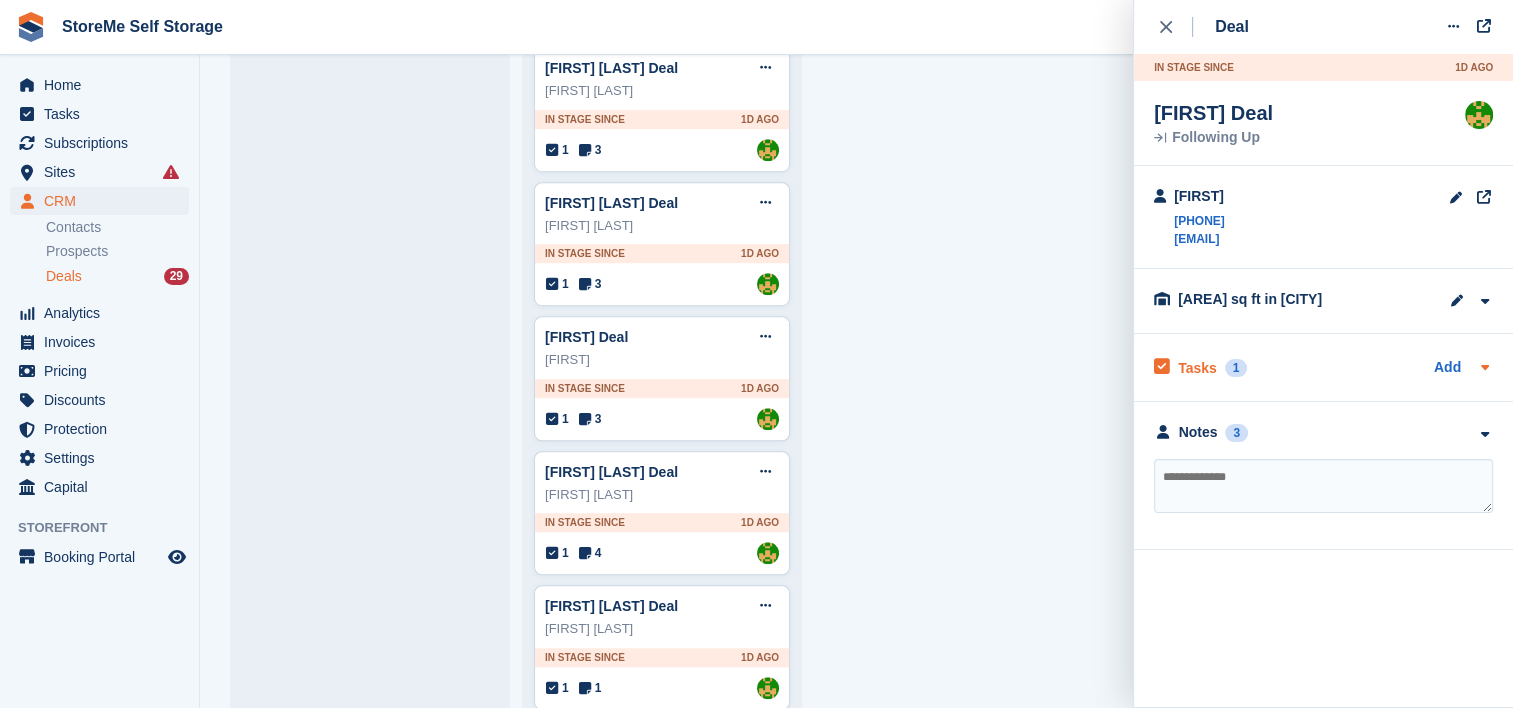 click on "Tasks" at bounding box center [1197, 368] 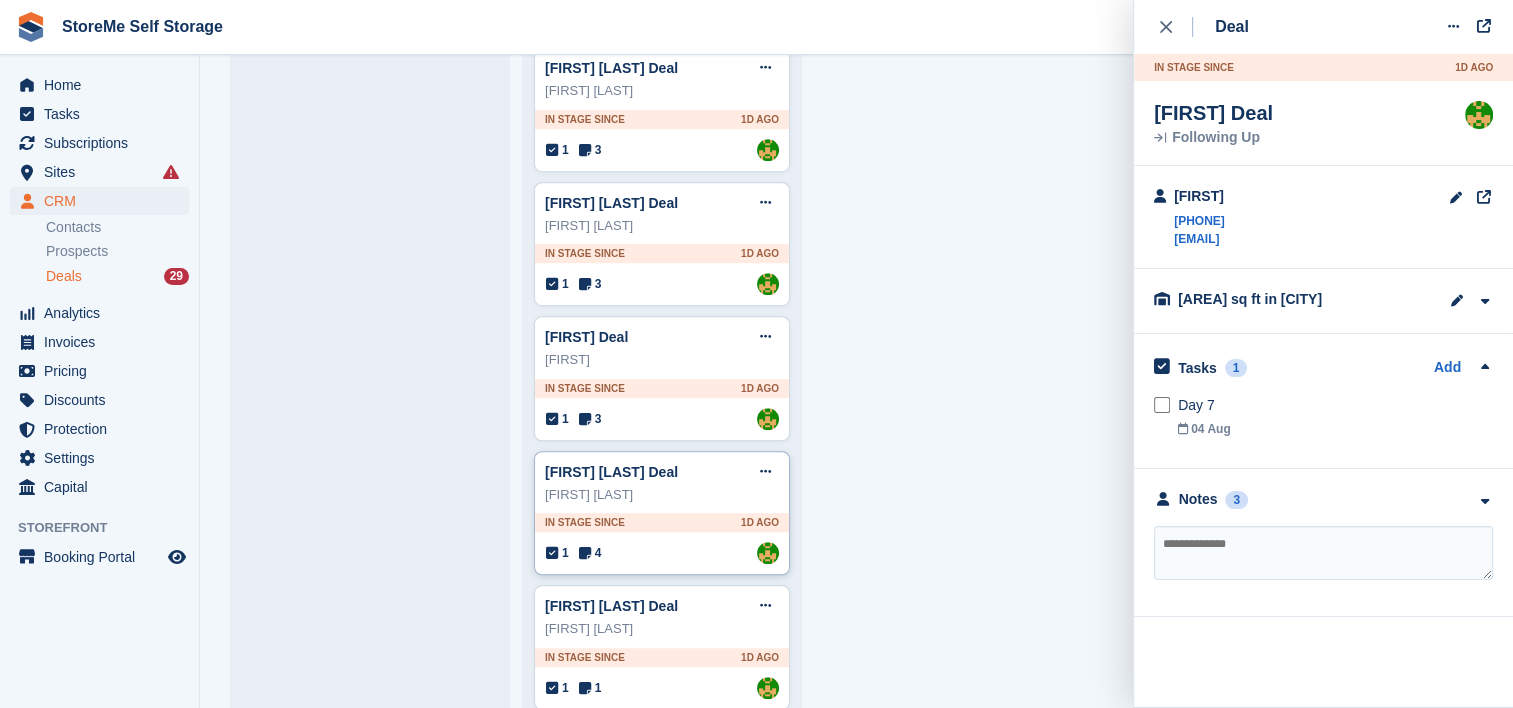 click on "matthew jones Deal
Edit deal
Mark as won
Mark as lost
Delete deal" at bounding box center (662, 472) 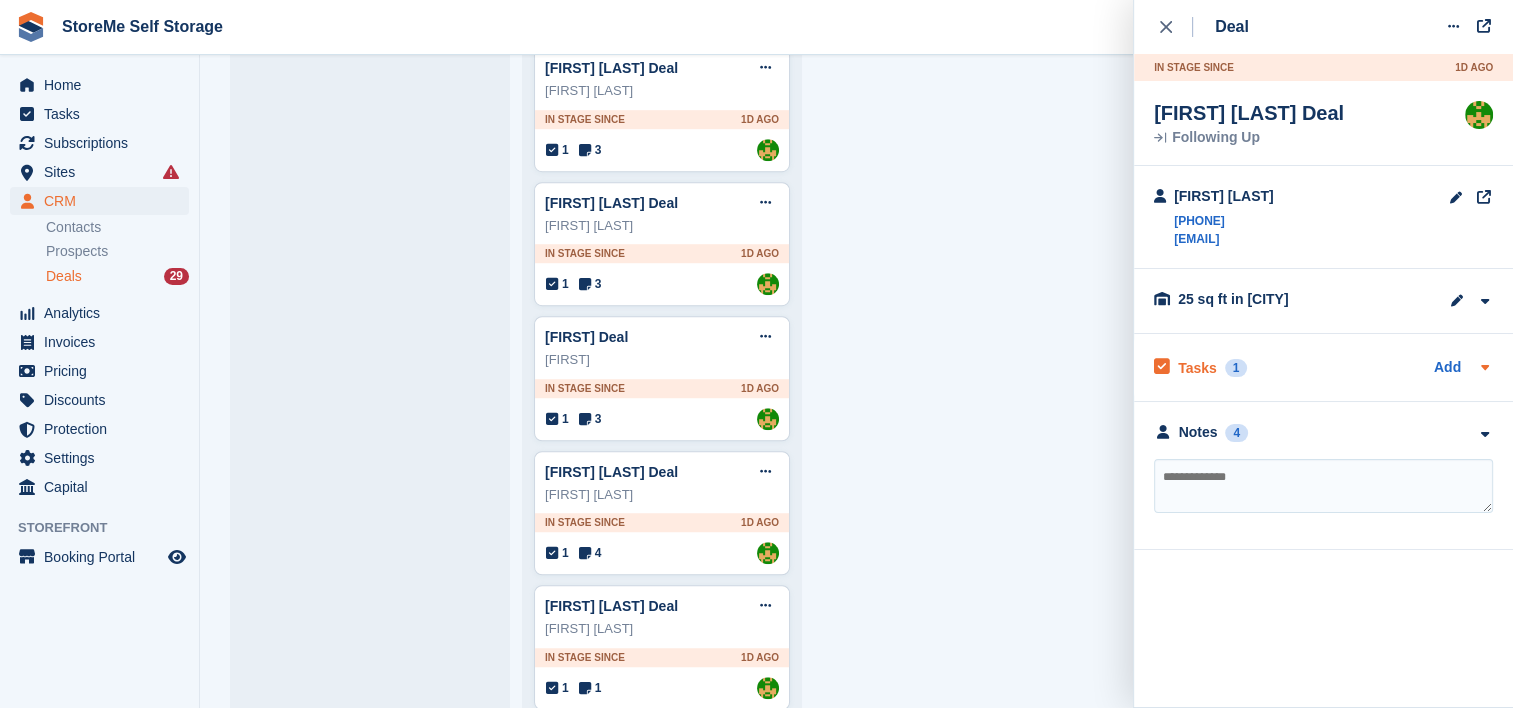 click on "Tasks" at bounding box center [1197, 368] 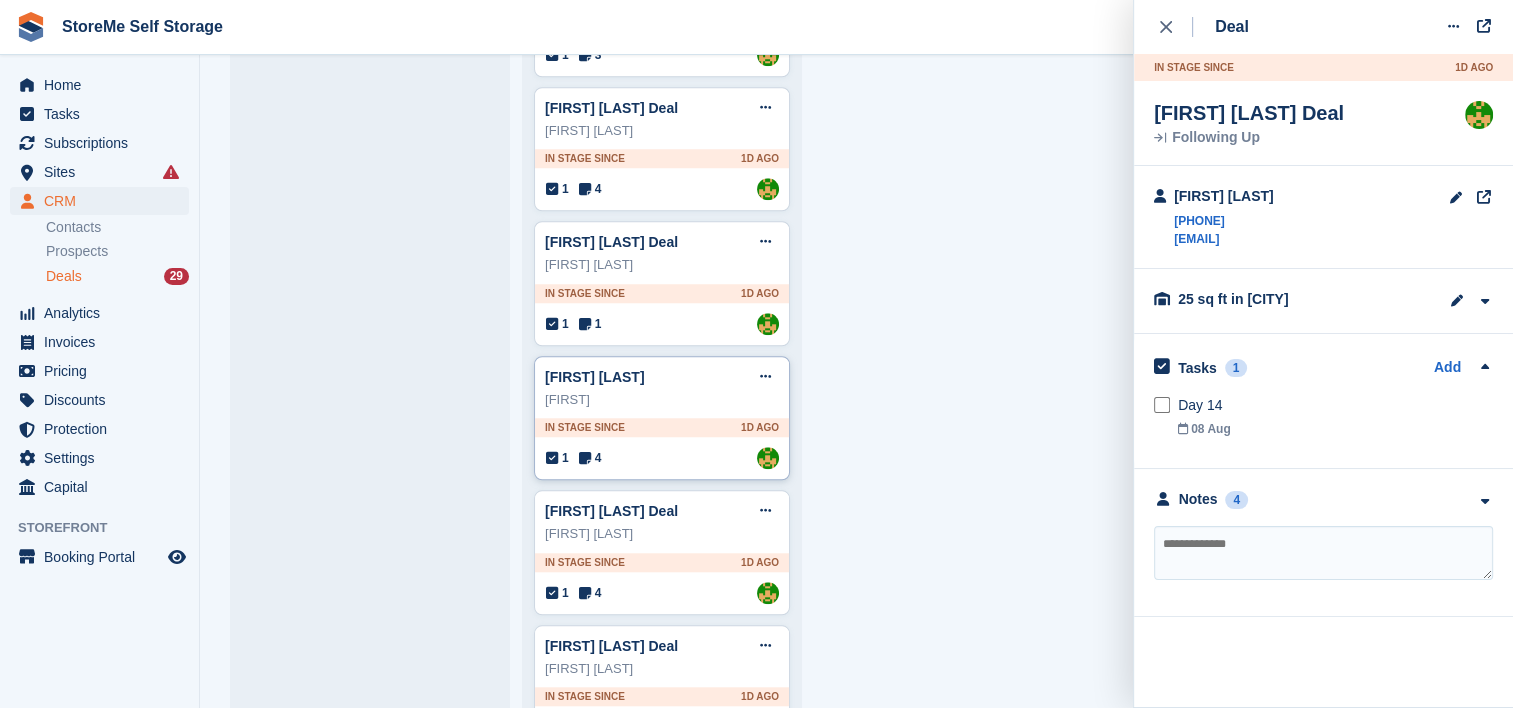 scroll, scrollTop: 1700, scrollLeft: 0, axis: vertical 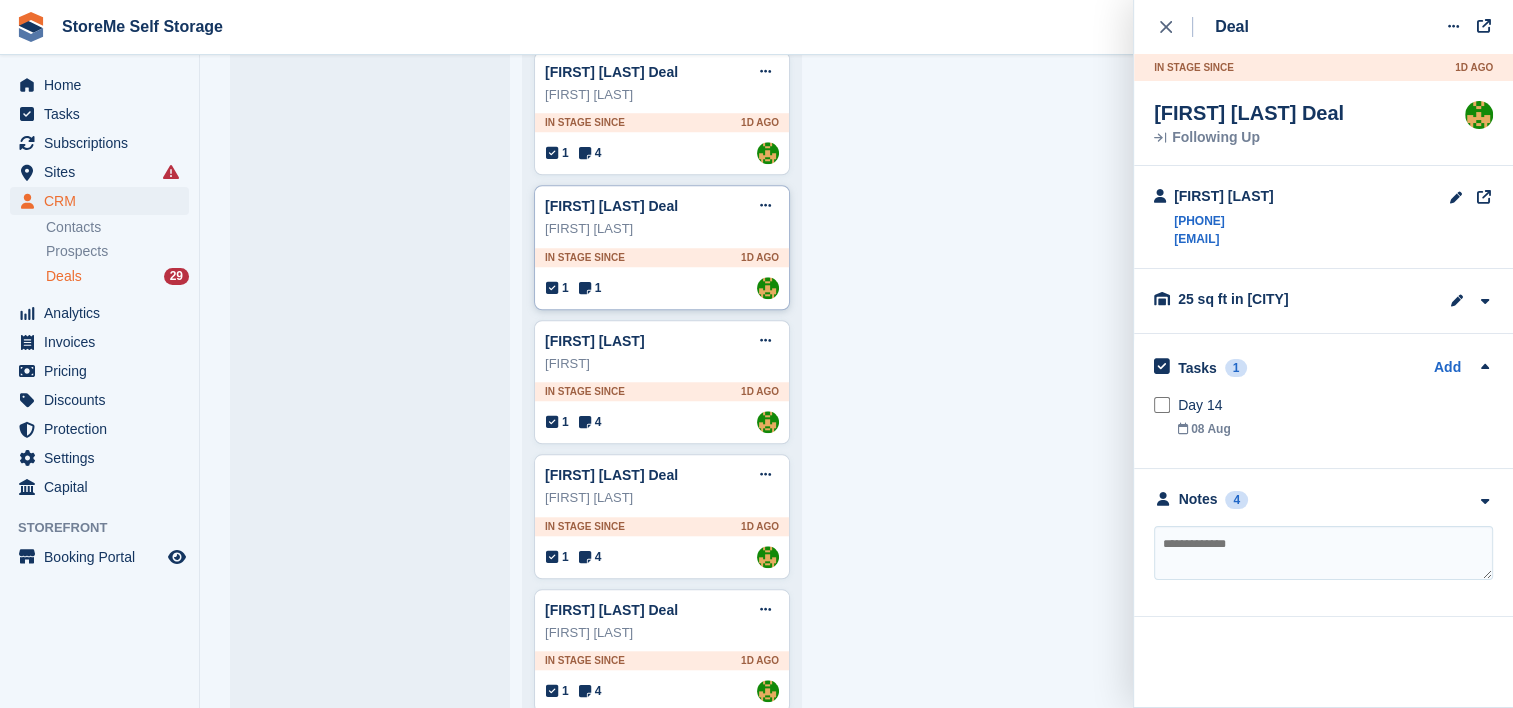 click on "1
1
Assigned to StorMe" at bounding box center (662, 288) 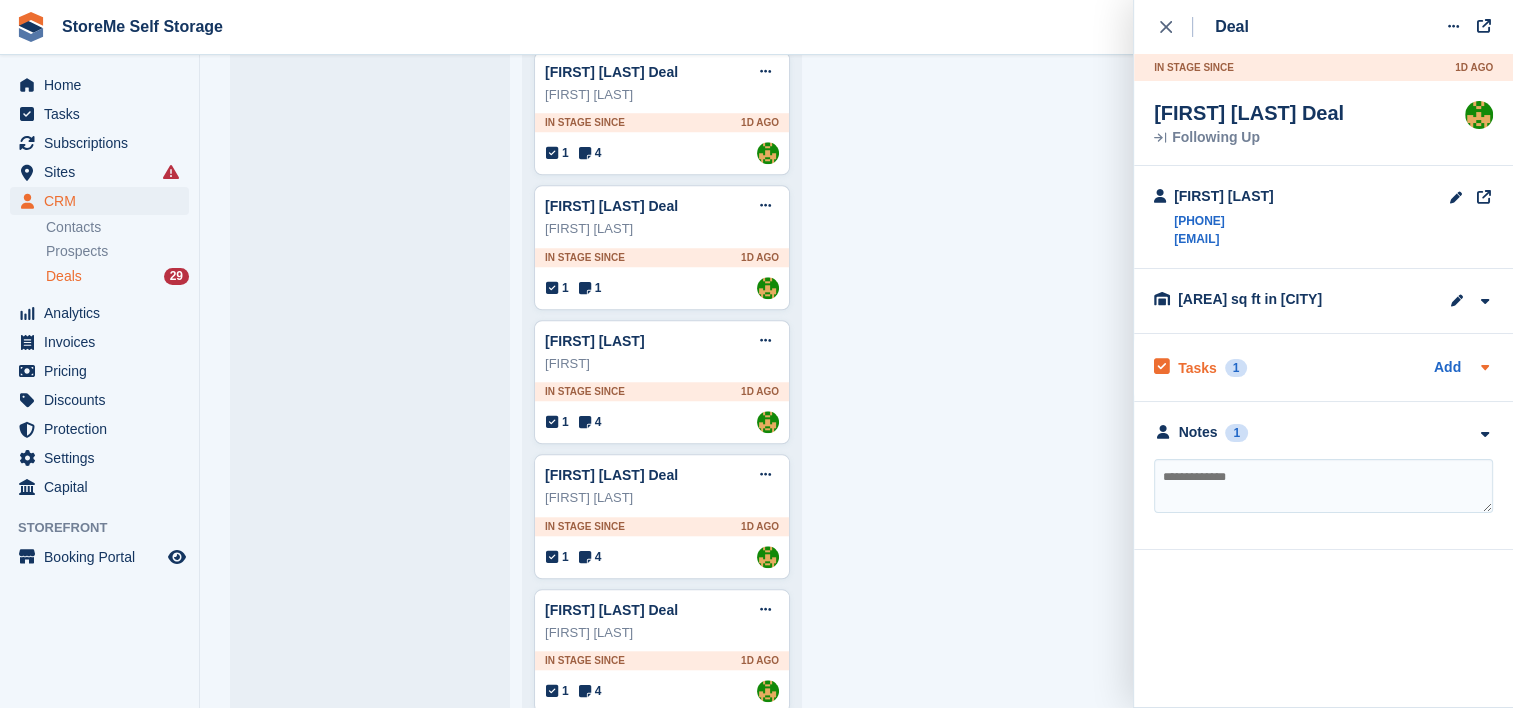 click on "Tasks" at bounding box center (1197, 368) 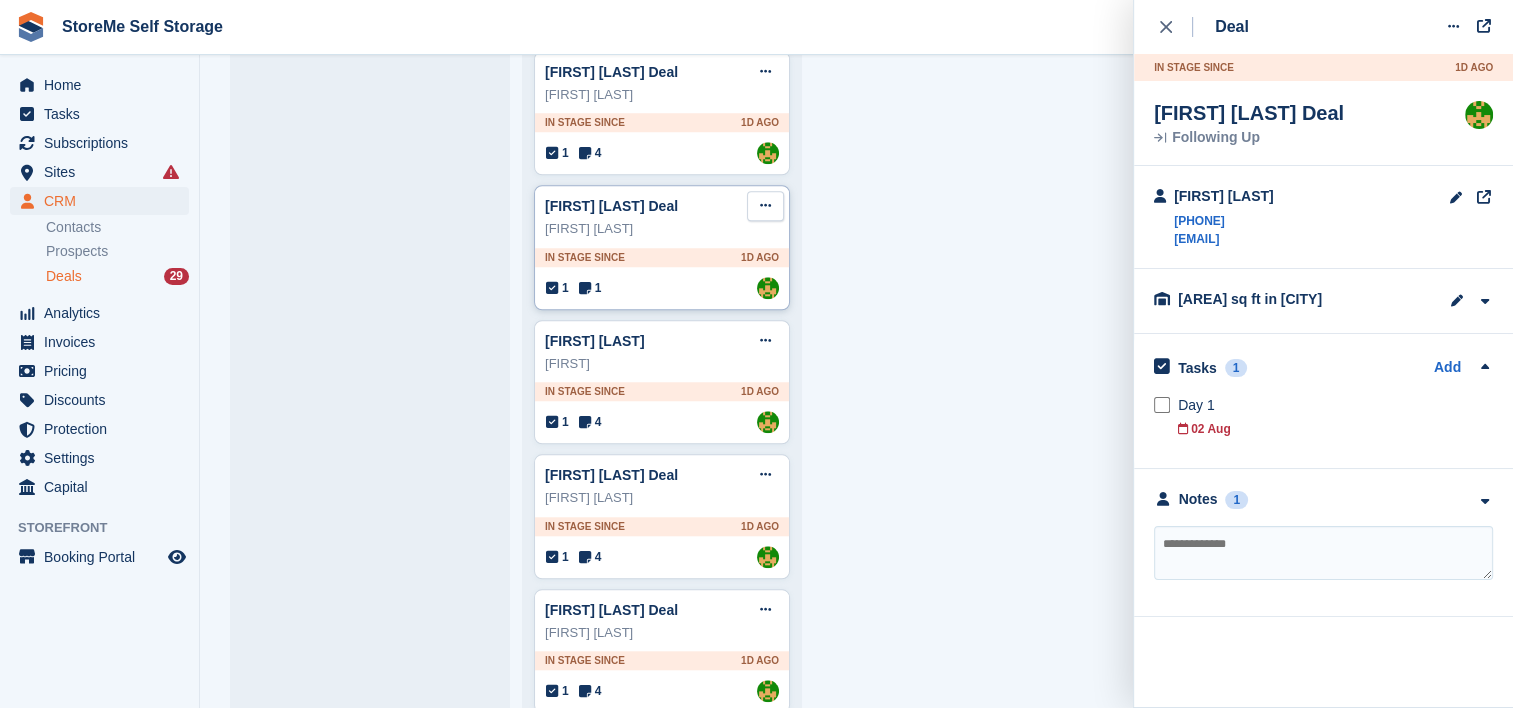 click at bounding box center (765, 206) 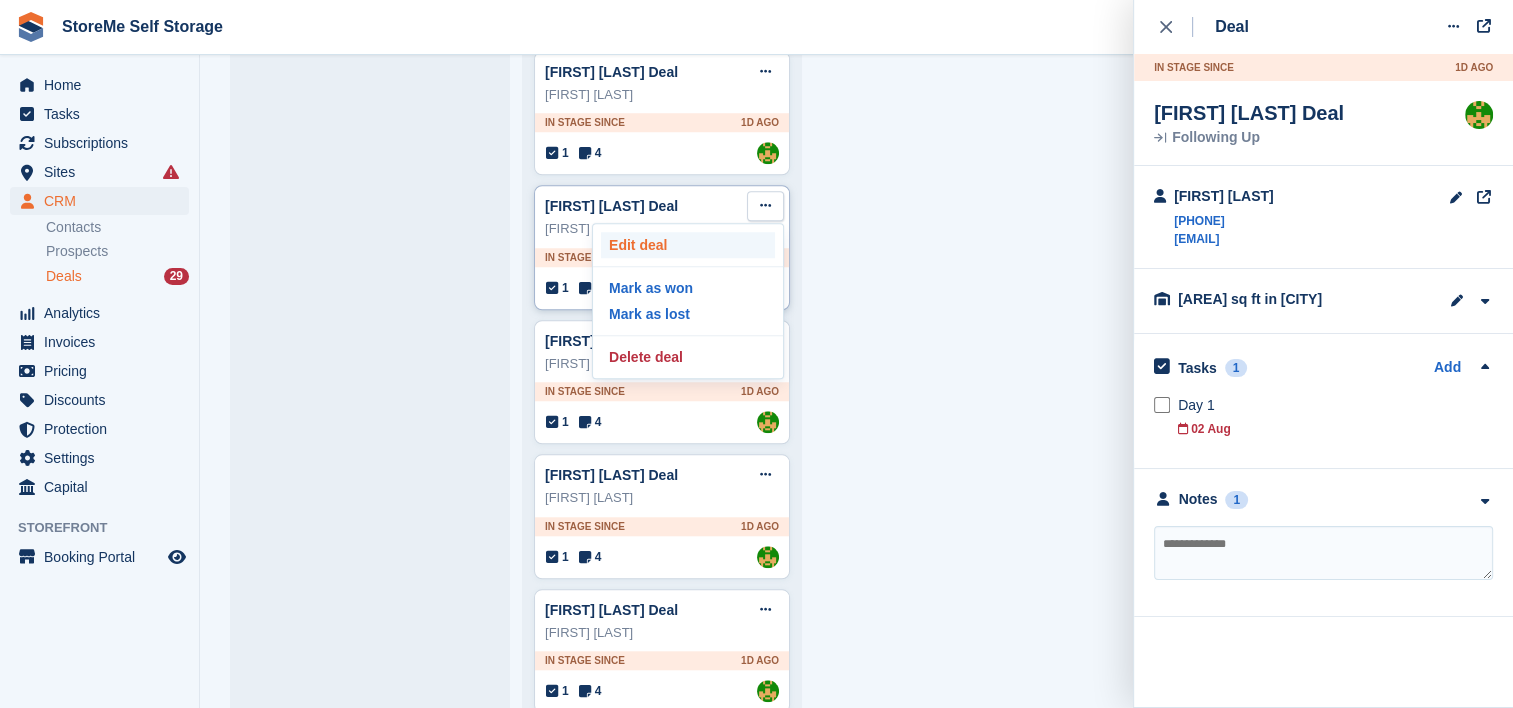 click on "Edit deal" at bounding box center (688, 245) 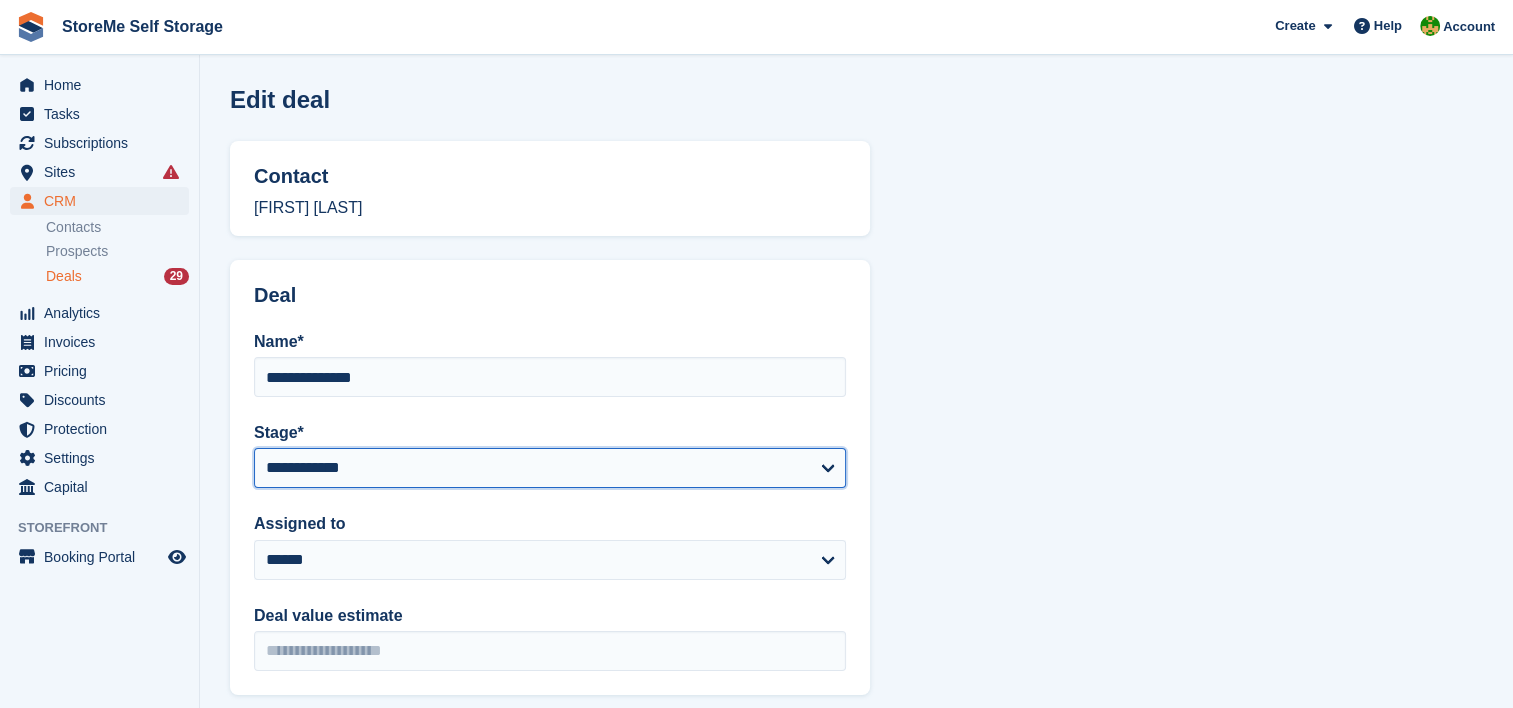 click on "**********" at bounding box center [550, 468] 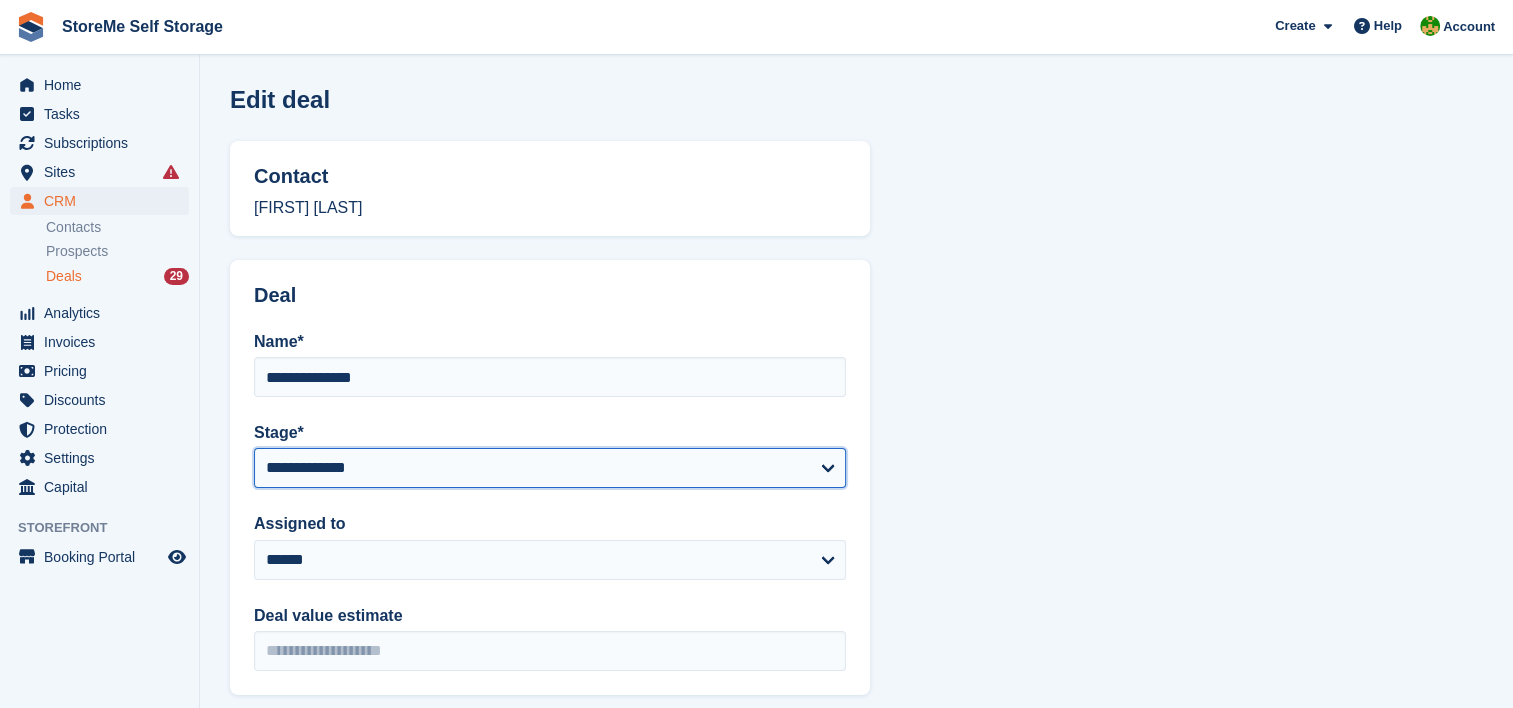 click on "**********" at bounding box center (550, 468) 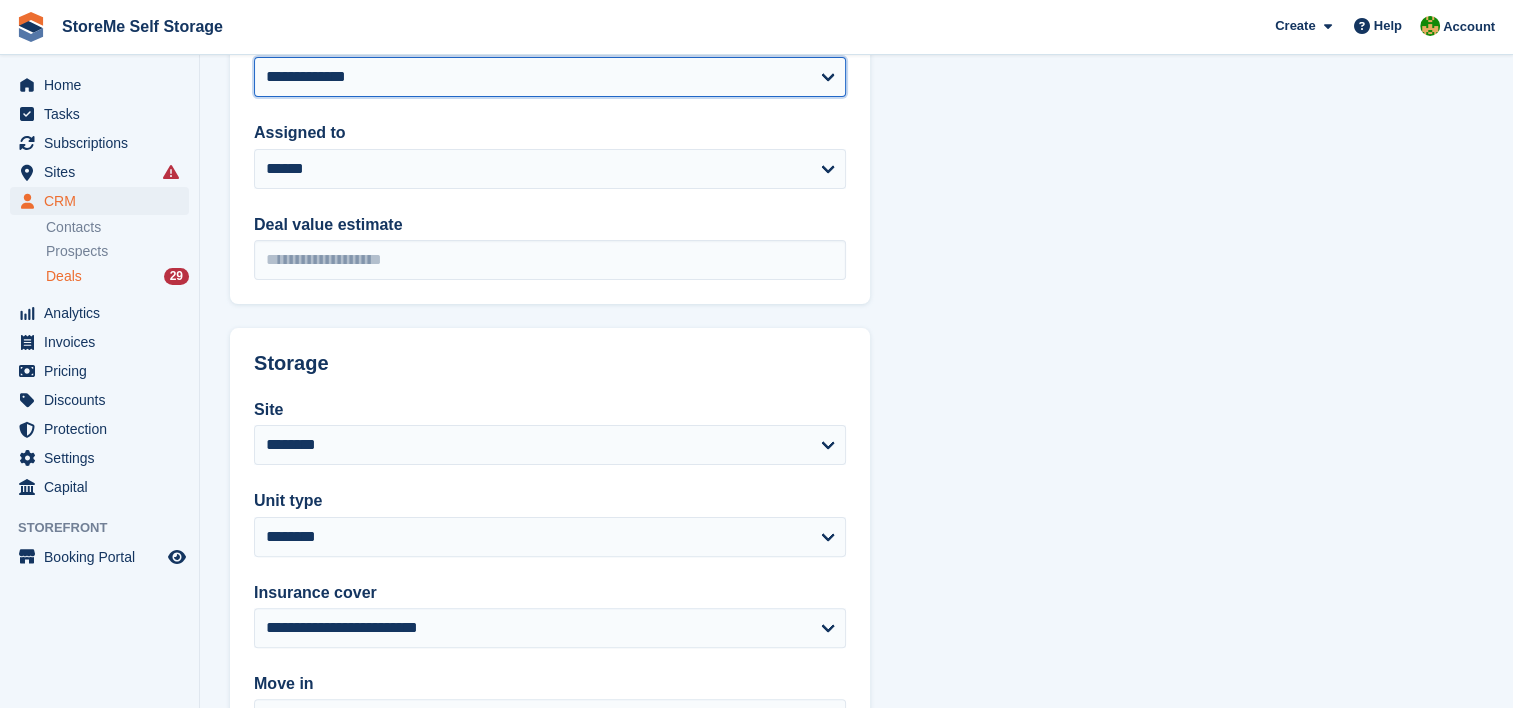 scroll, scrollTop: 564, scrollLeft: 0, axis: vertical 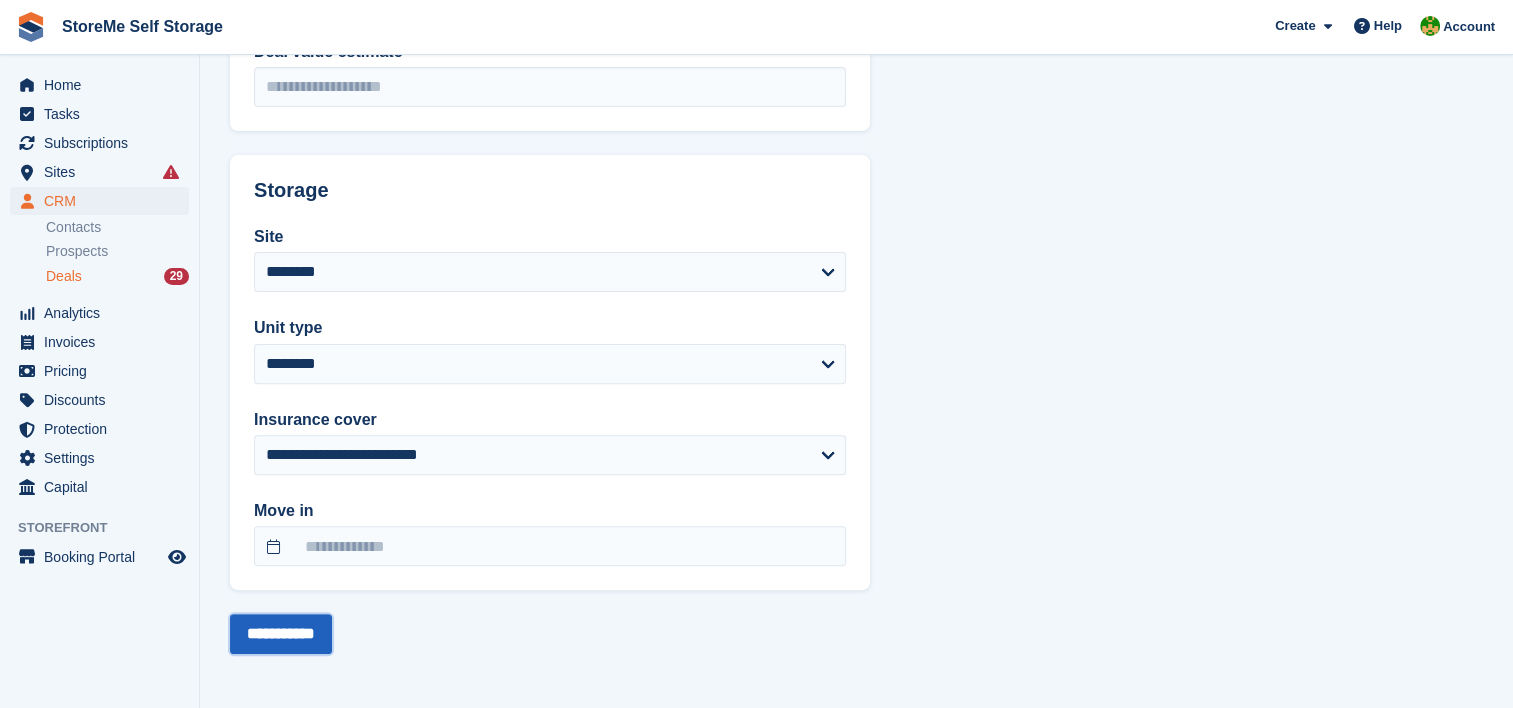 click on "**********" at bounding box center [281, 634] 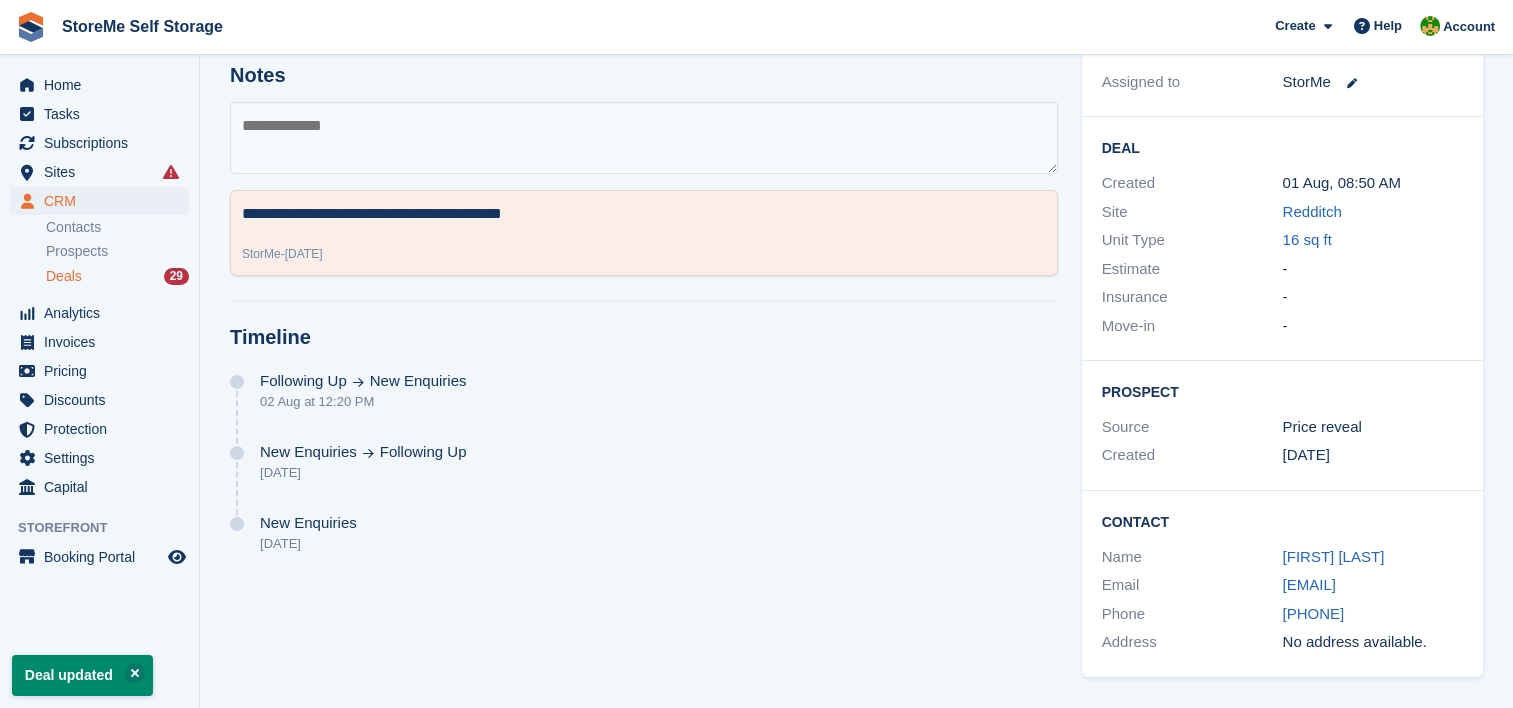 scroll, scrollTop: 0, scrollLeft: 0, axis: both 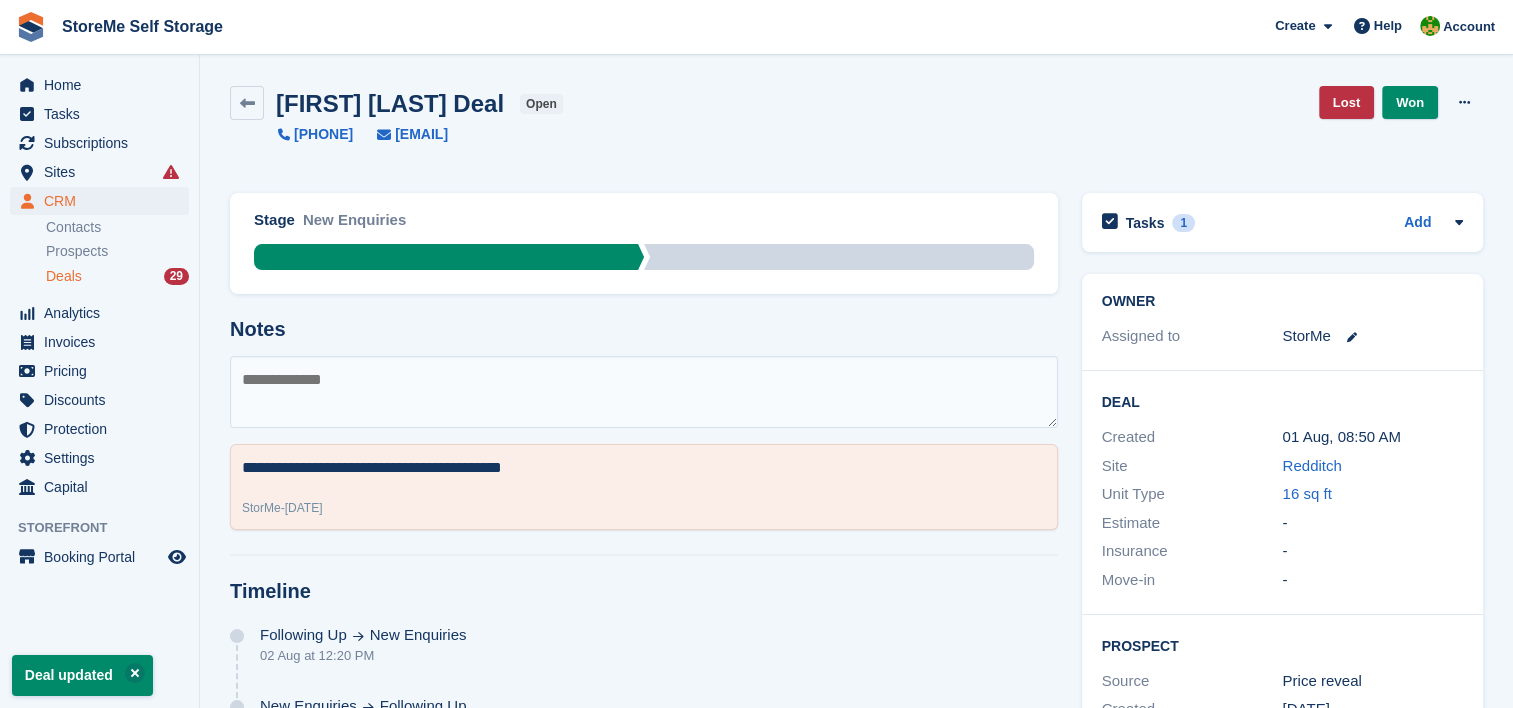 click on "Deals" at bounding box center [64, 276] 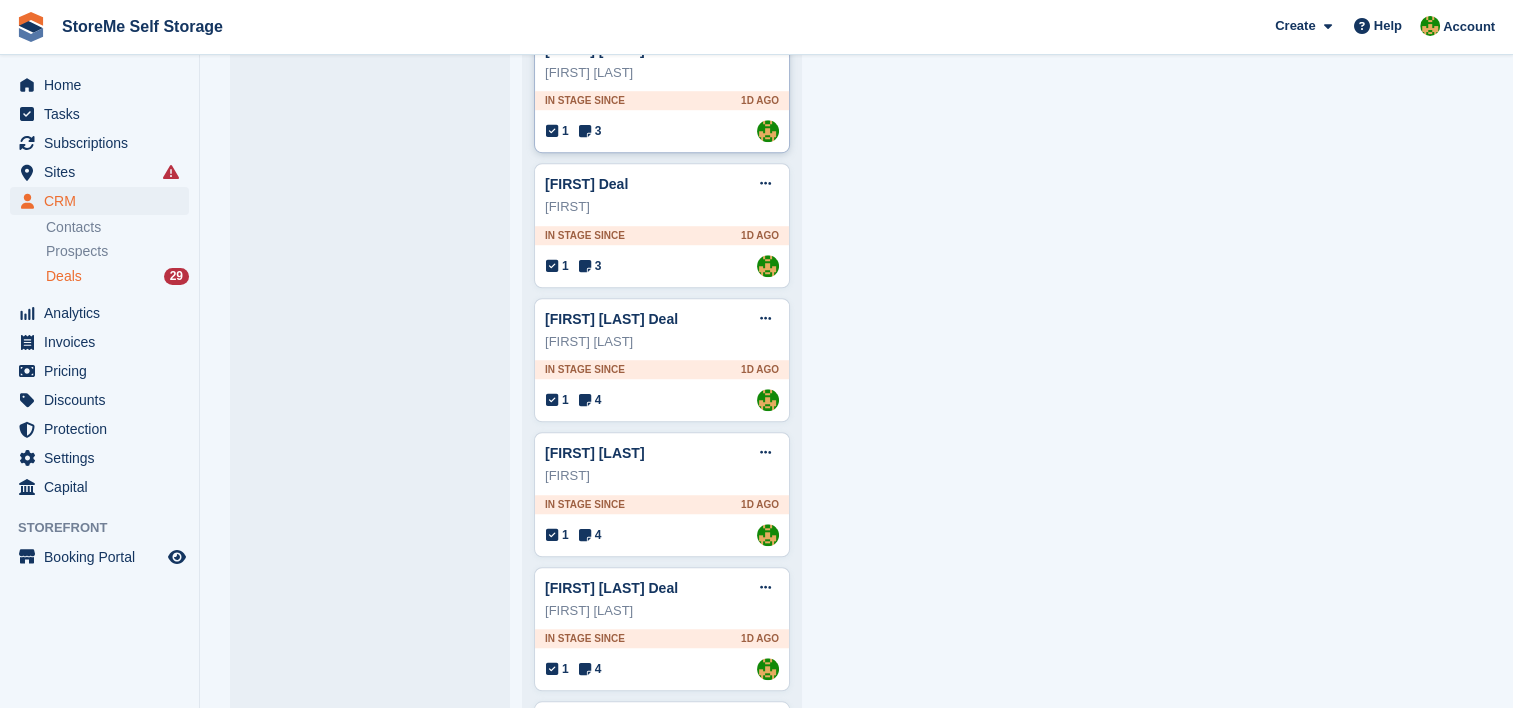 scroll, scrollTop: 1500, scrollLeft: 0, axis: vertical 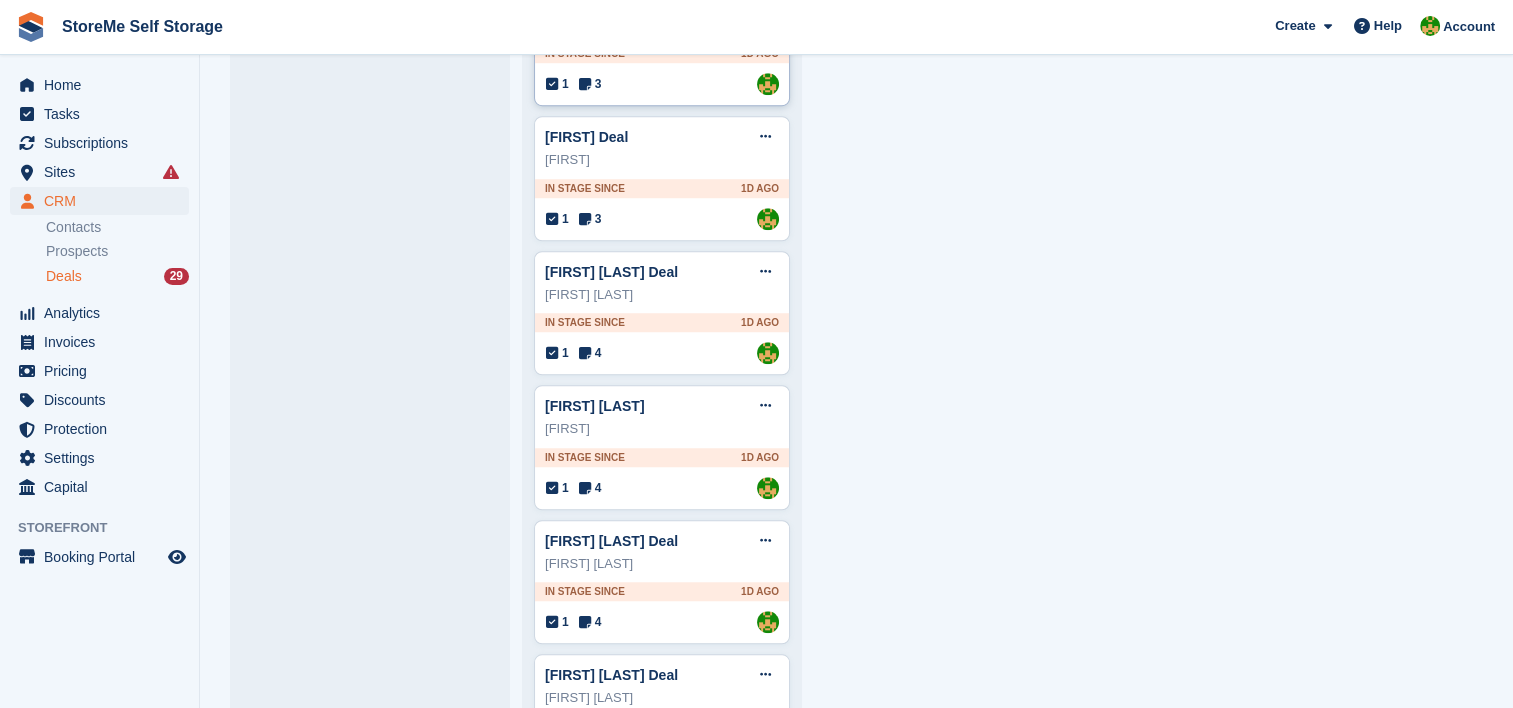 click on "In stage since 1D AGO" at bounding box center (662, 457) 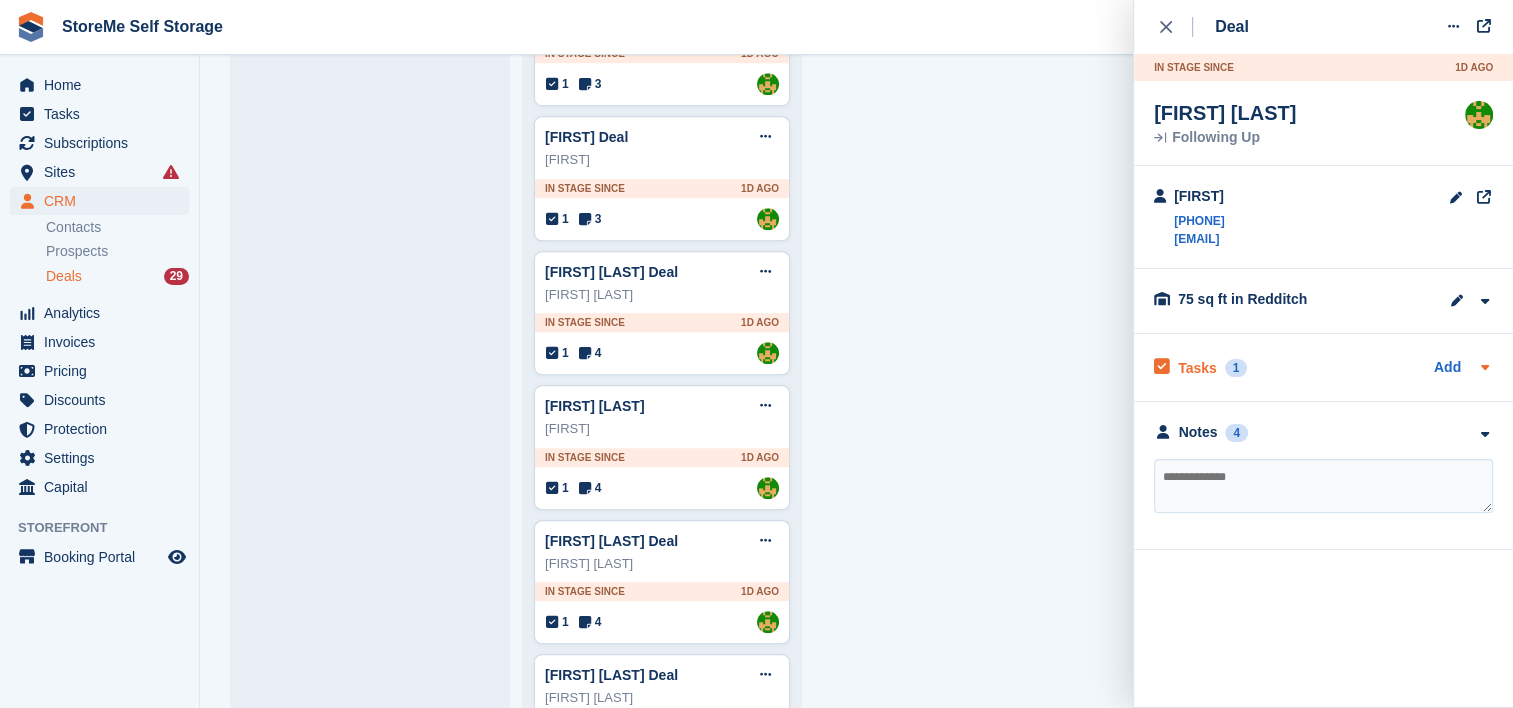 click on "Tasks" at bounding box center (1197, 368) 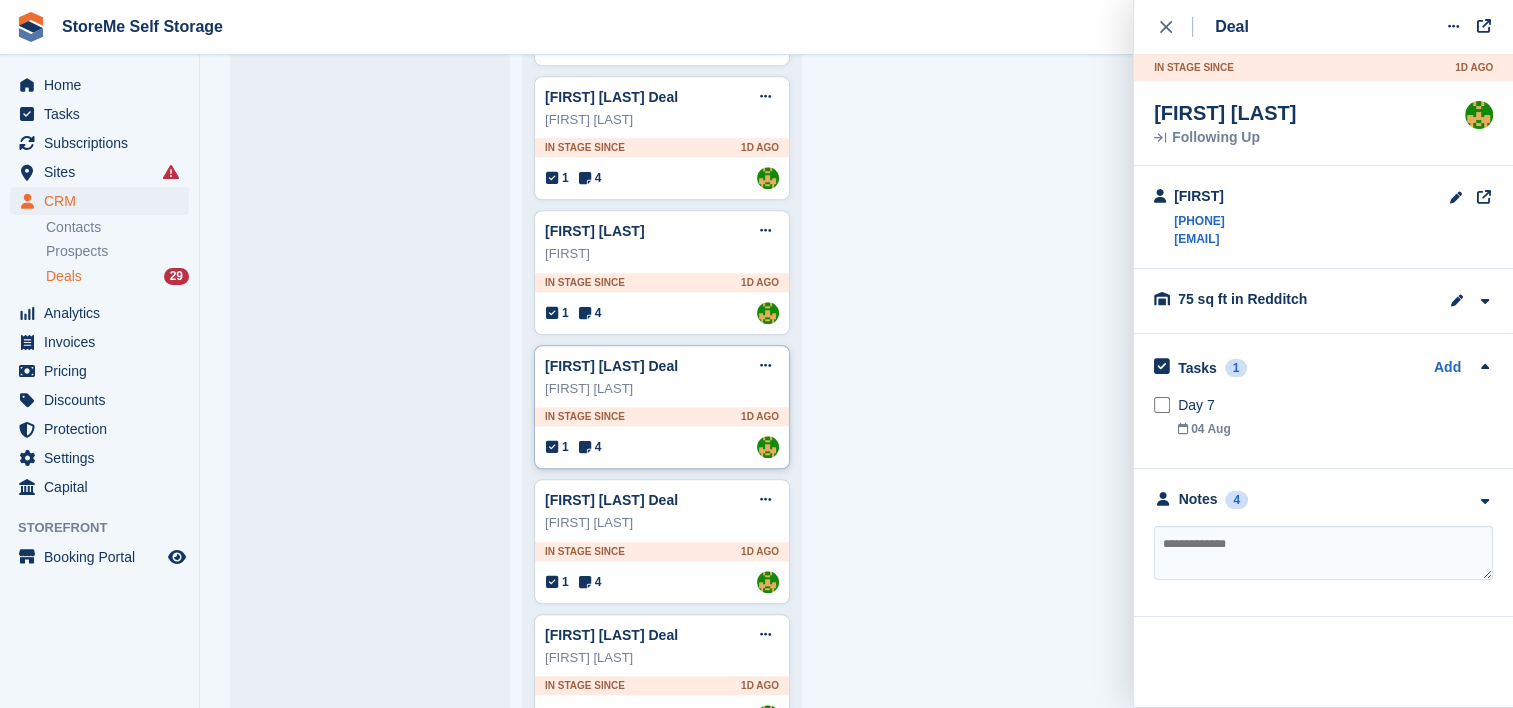 scroll, scrollTop: 1700, scrollLeft: 0, axis: vertical 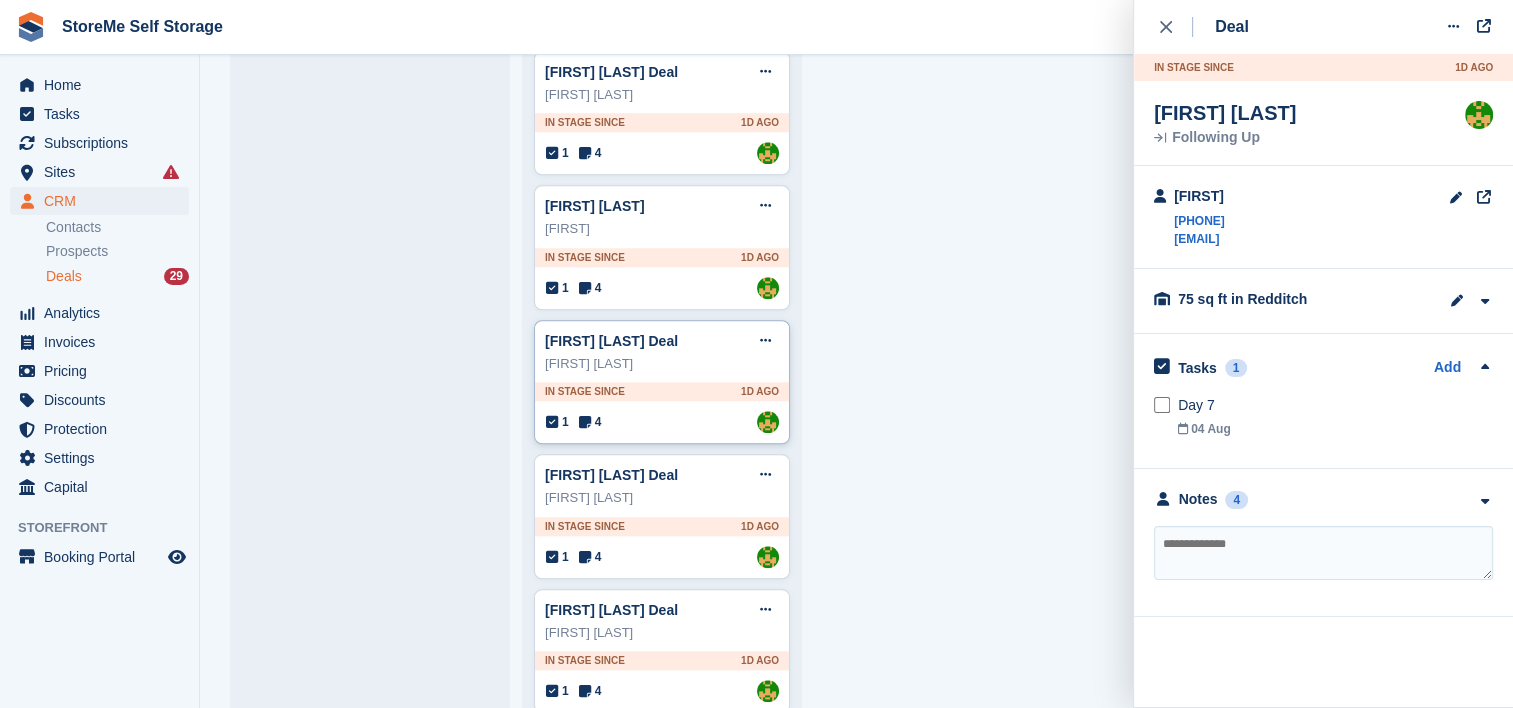 click on "Ben Hoskins Deal
Edit deal
Mark as won
Mark as lost
Delete deal
Ben Hoskins
In stage since 1D AGO
1
4
Assigned to StorMe" at bounding box center (662, 382) 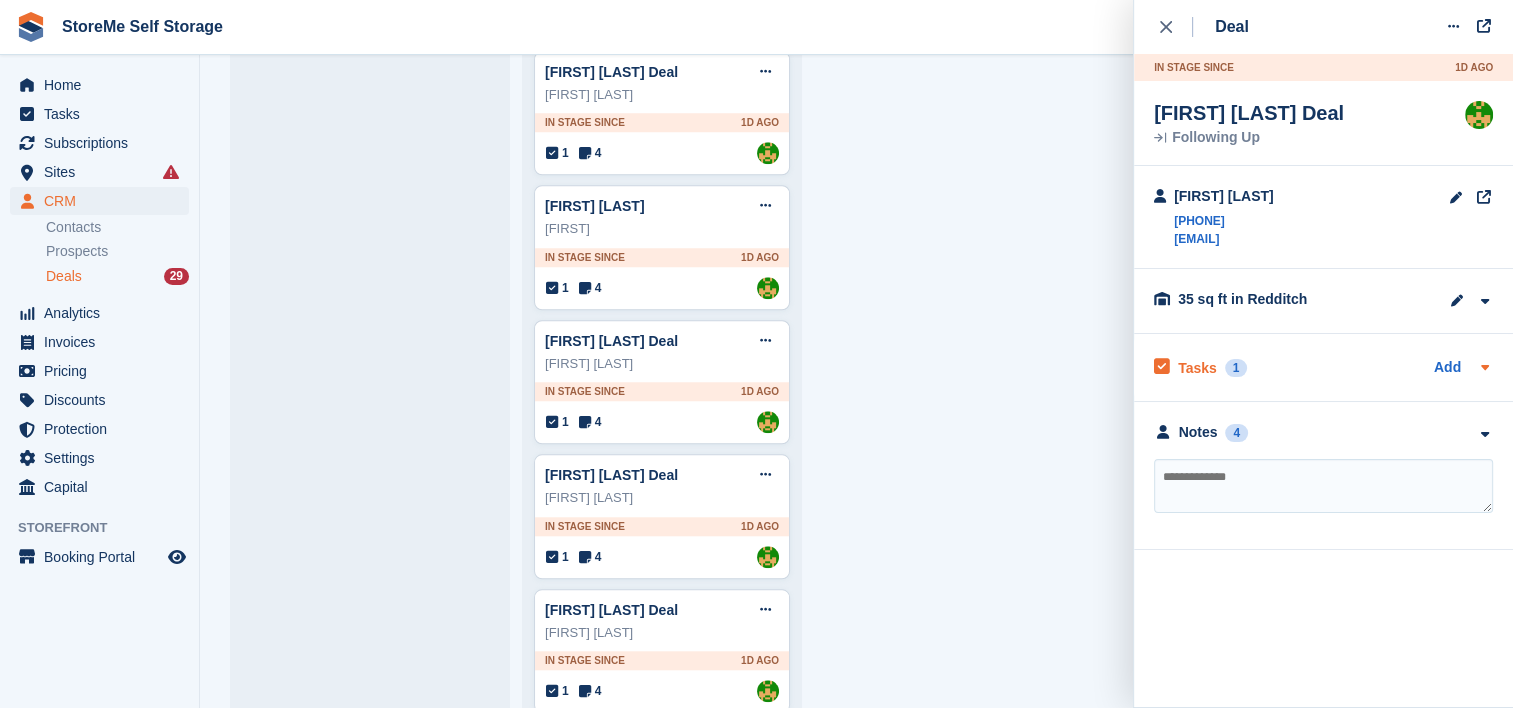 click on "Tasks" at bounding box center [1197, 368] 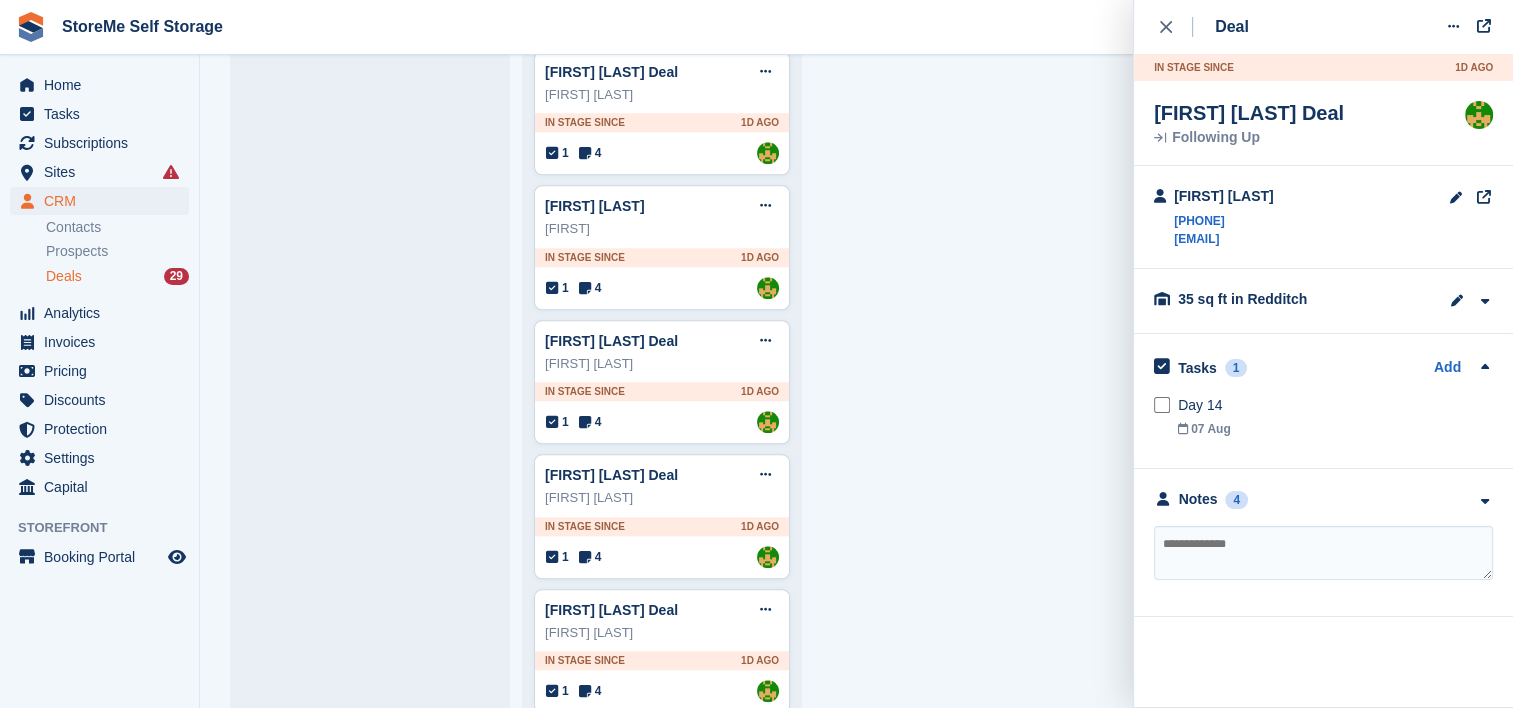 scroll, scrollTop: 1800, scrollLeft: 0, axis: vertical 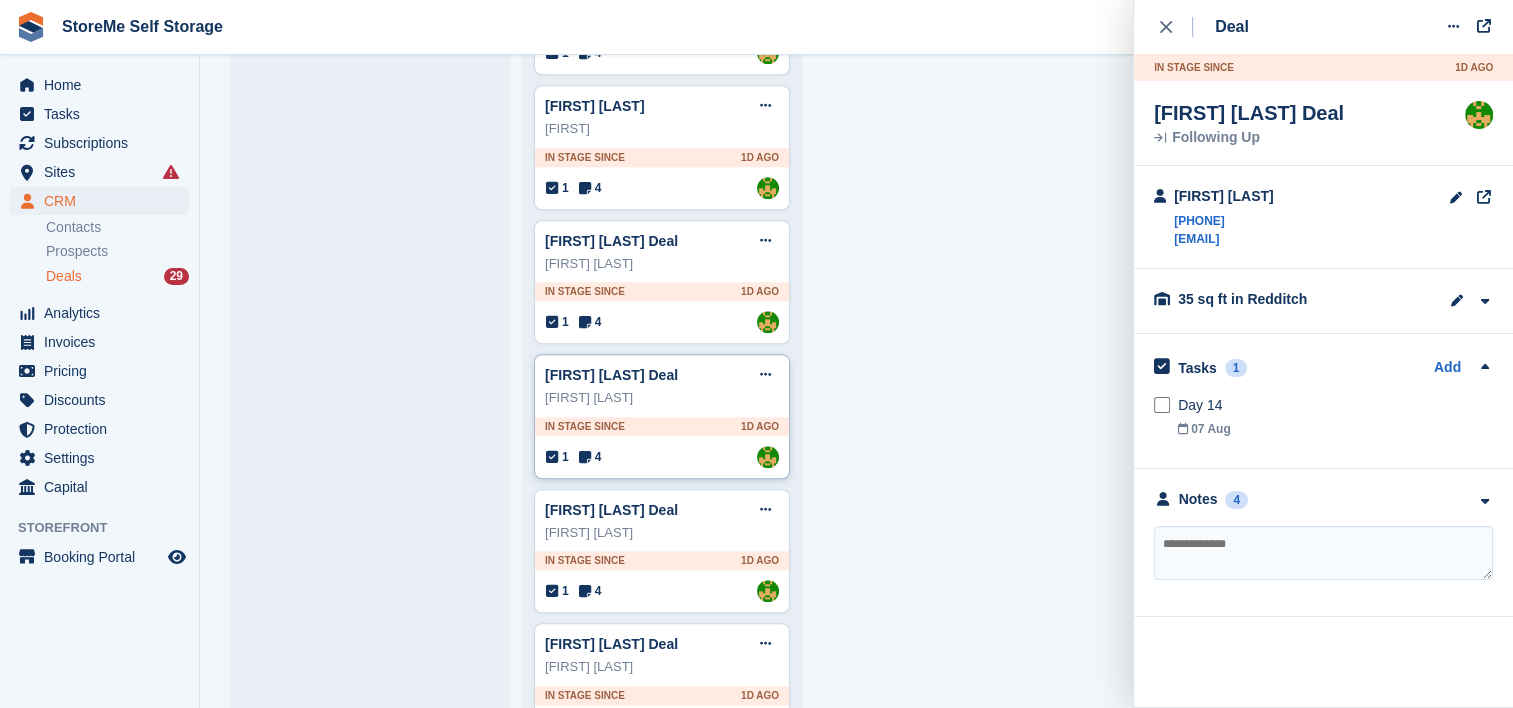 click on "In stage since 1D AGO" at bounding box center (662, 426) 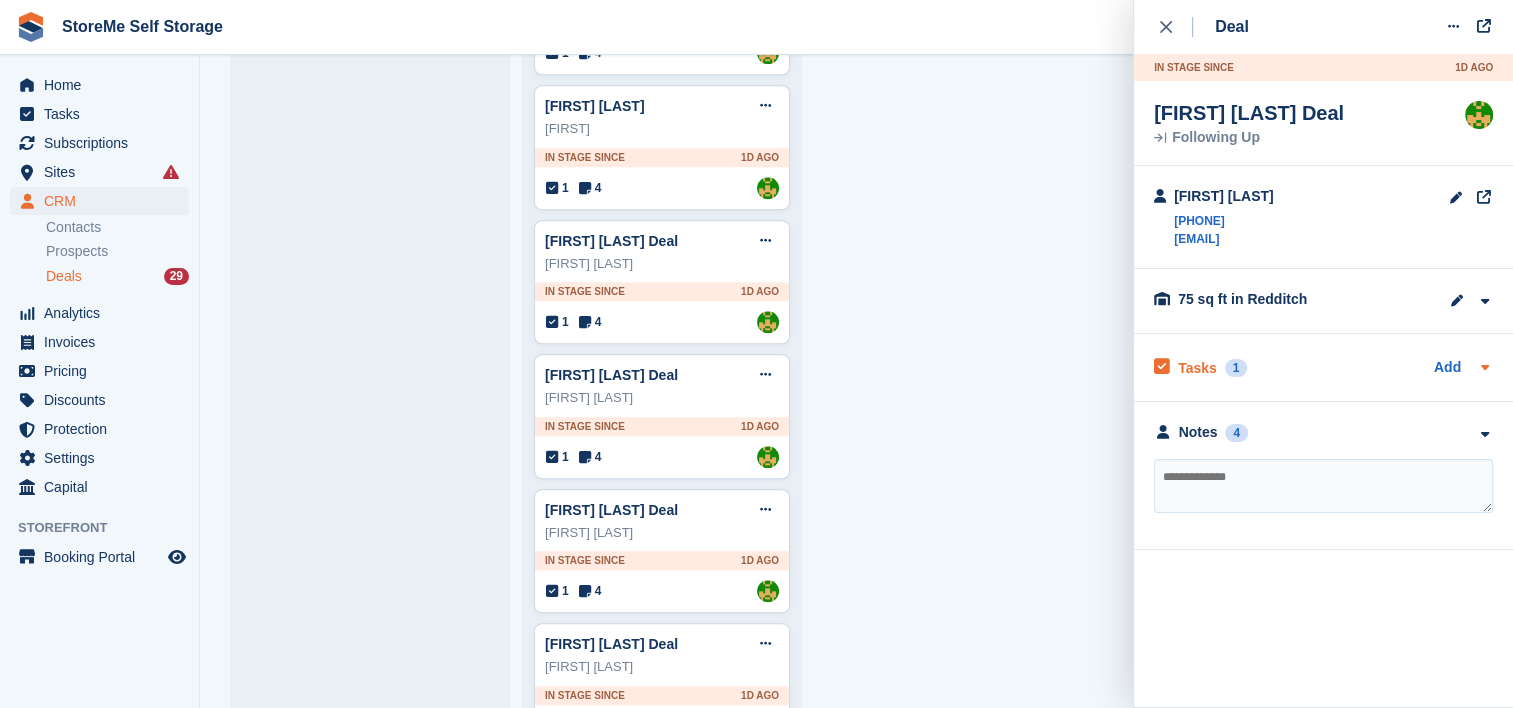 click on "Tasks" at bounding box center [1197, 368] 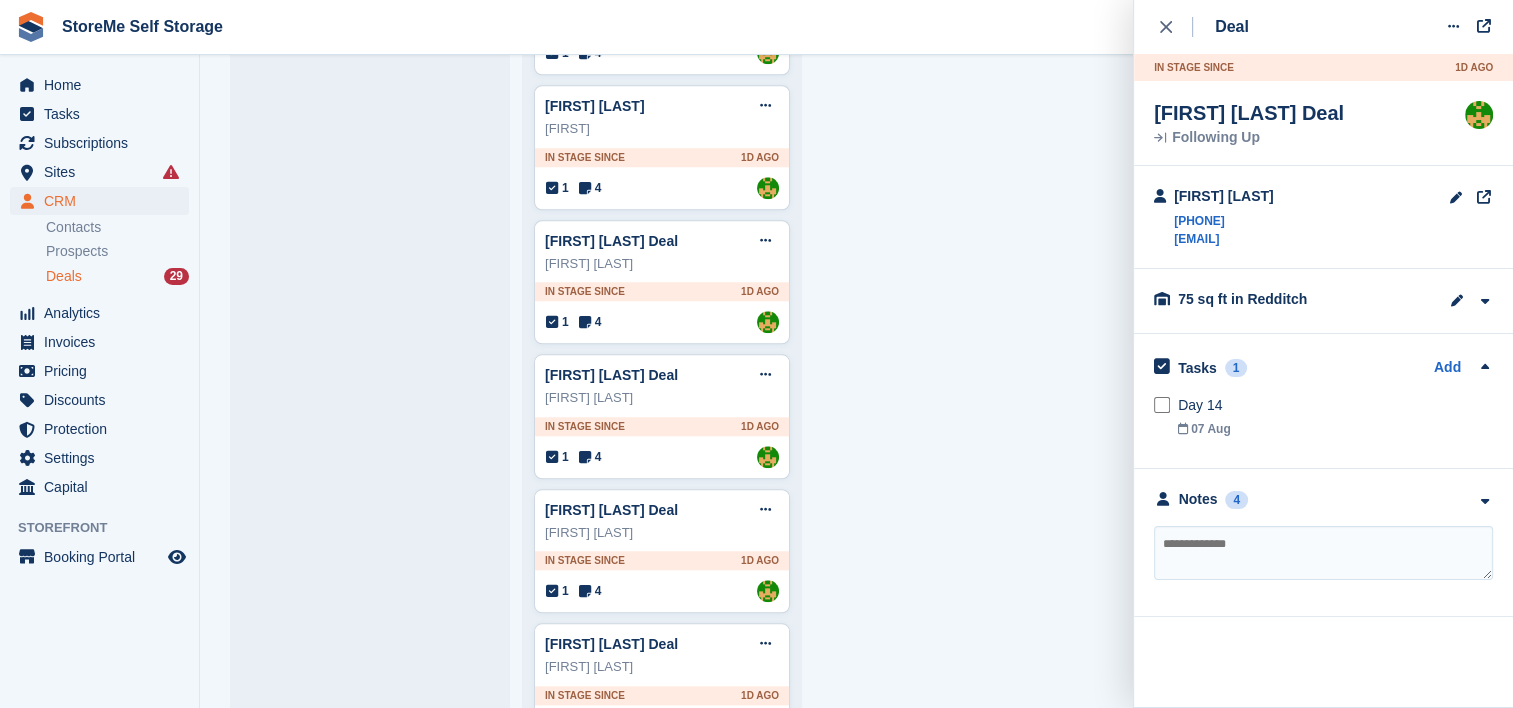 scroll, scrollTop: 1900, scrollLeft: 0, axis: vertical 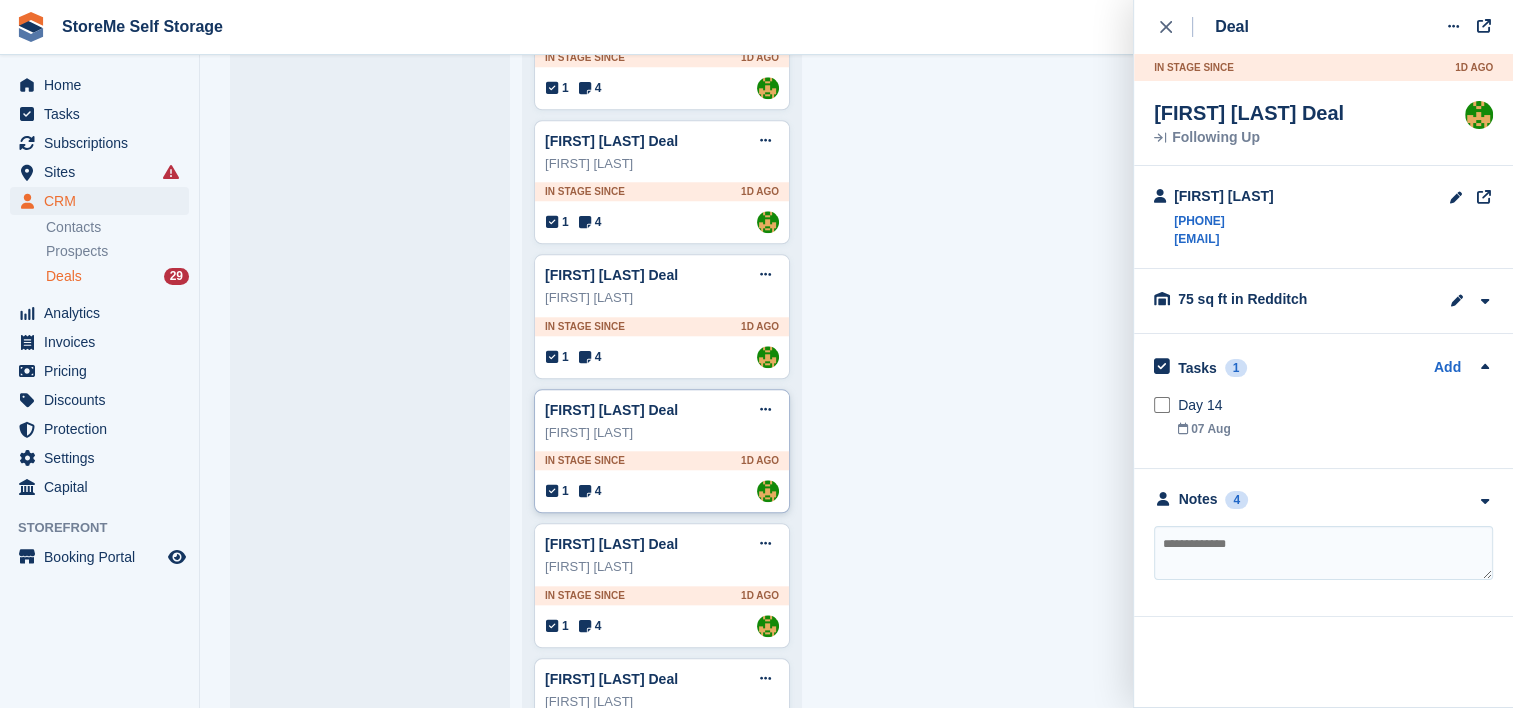 click on "Lucy Price" at bounding box center (662, 433) 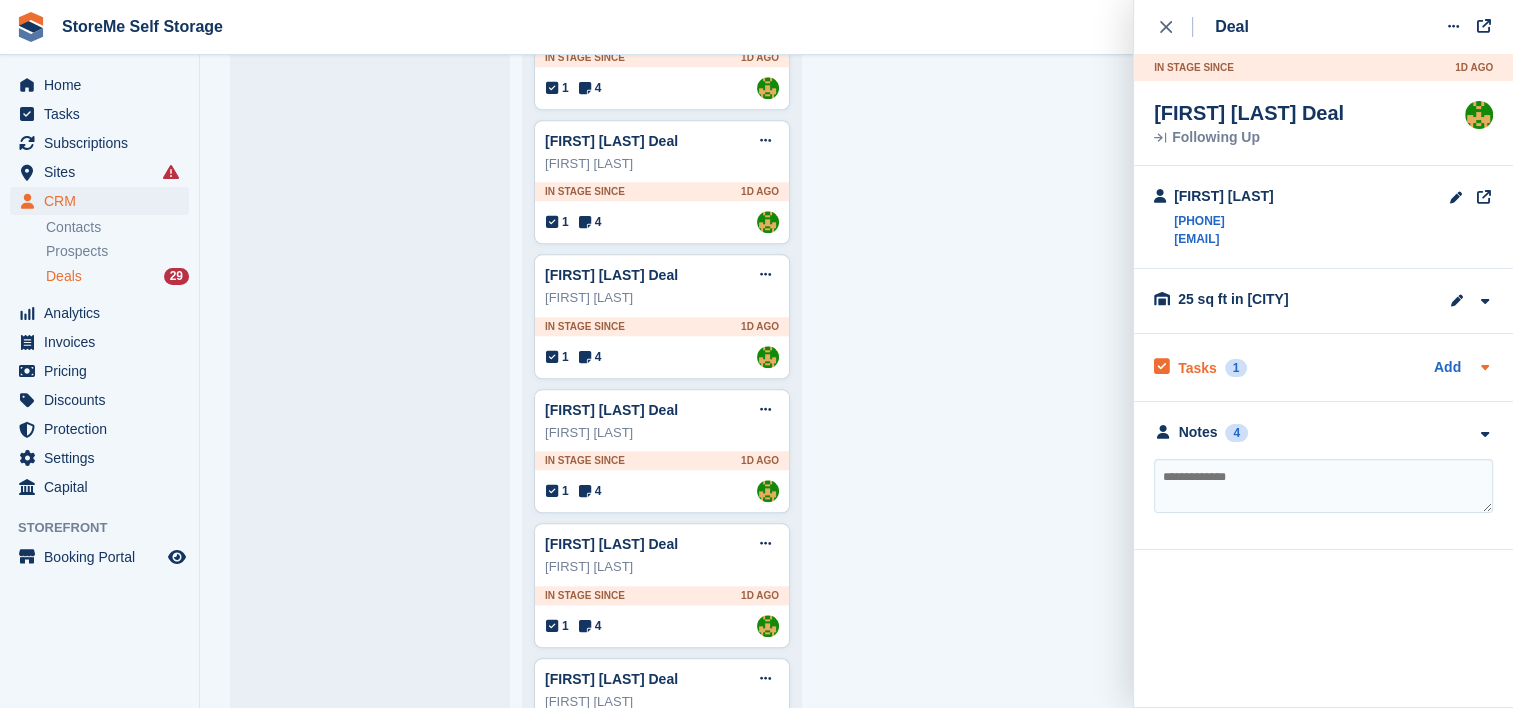 click on "Tasks" at bounding box center [1197, 368] 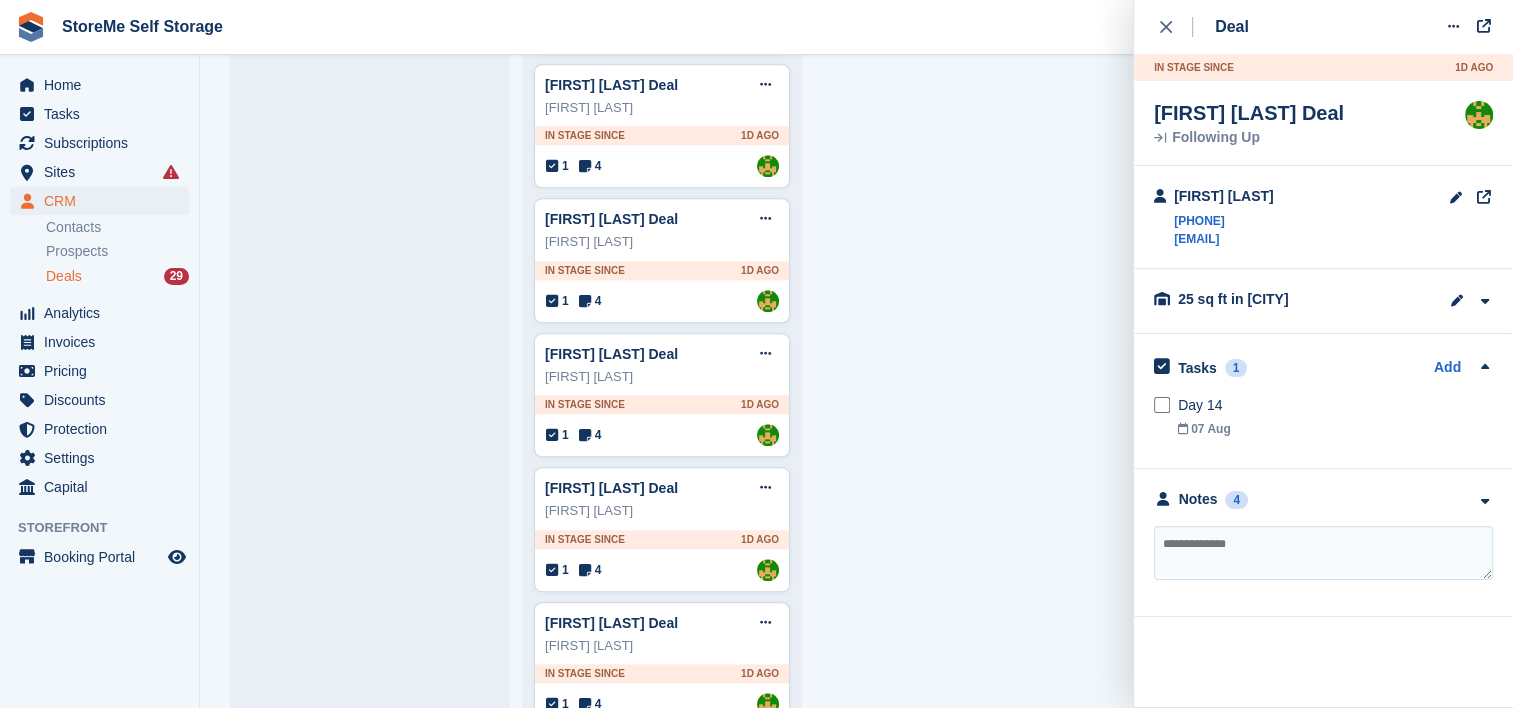 scroll, scrollTop: 2100, scrollLeft: 0, axis: vertical 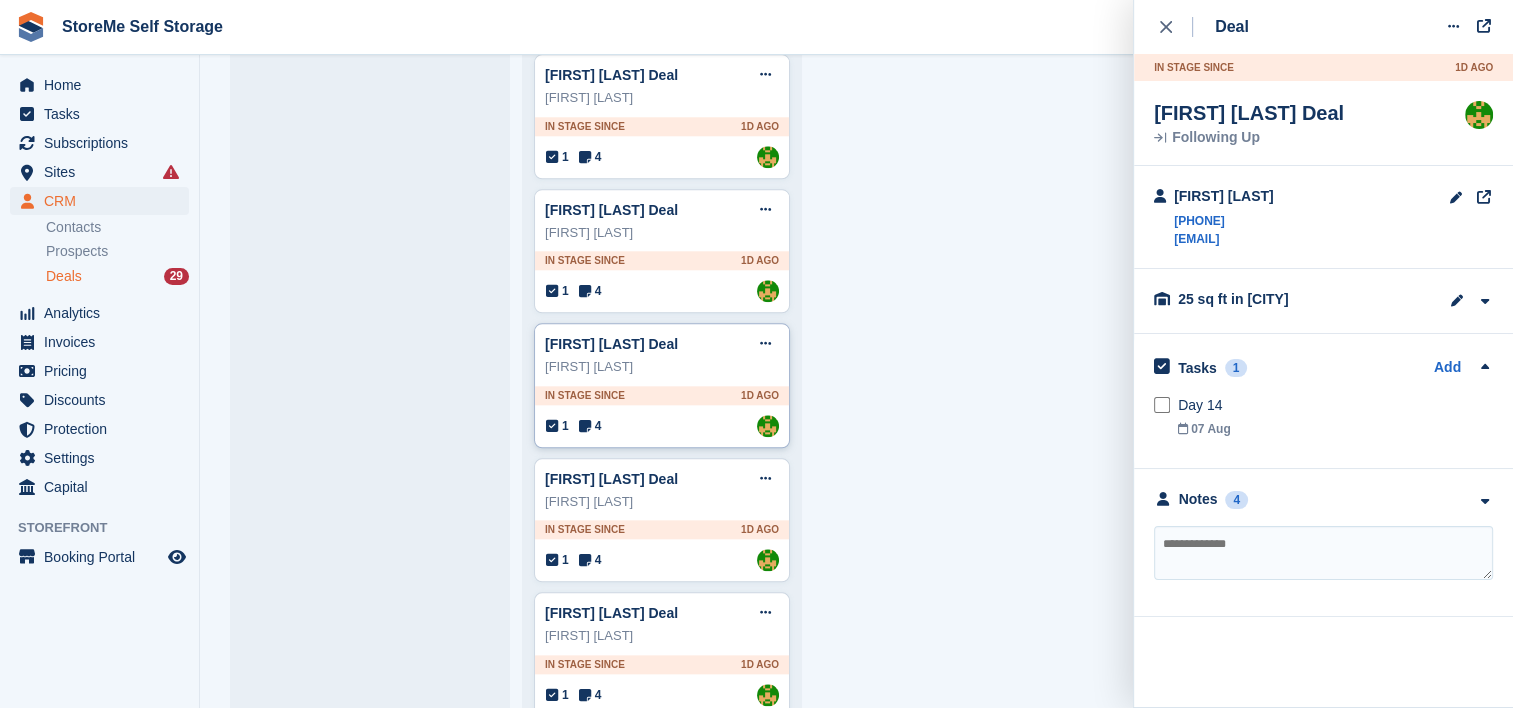 click on "Greig Mcowat Deal
Edit deal
Mark as won
Mark as lost
Delete deal
Greig Mcowat
In stage since 1D AGO
1
4
Assigned to StorMe" at bounding box center (662, 385) 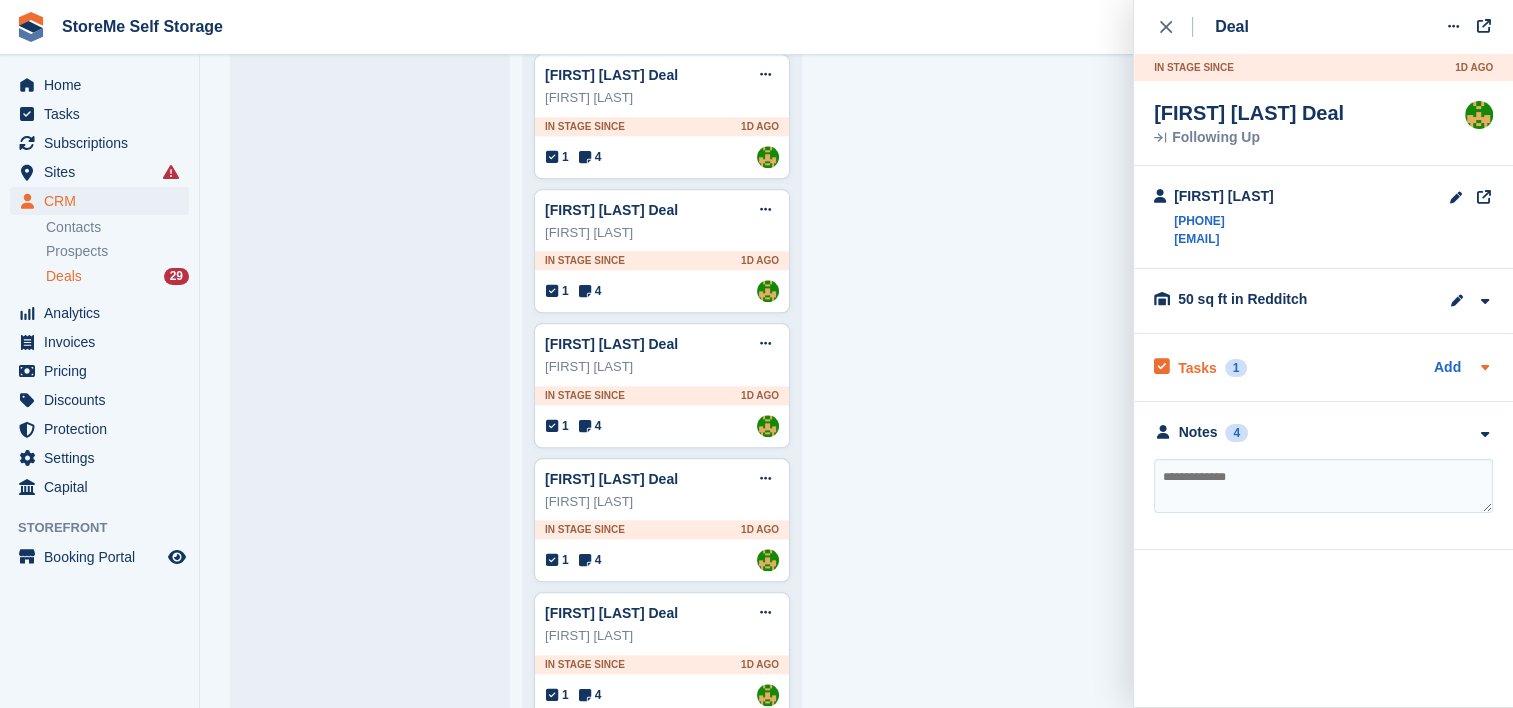 click on "Tasks" at bounding box center [1197, 368] 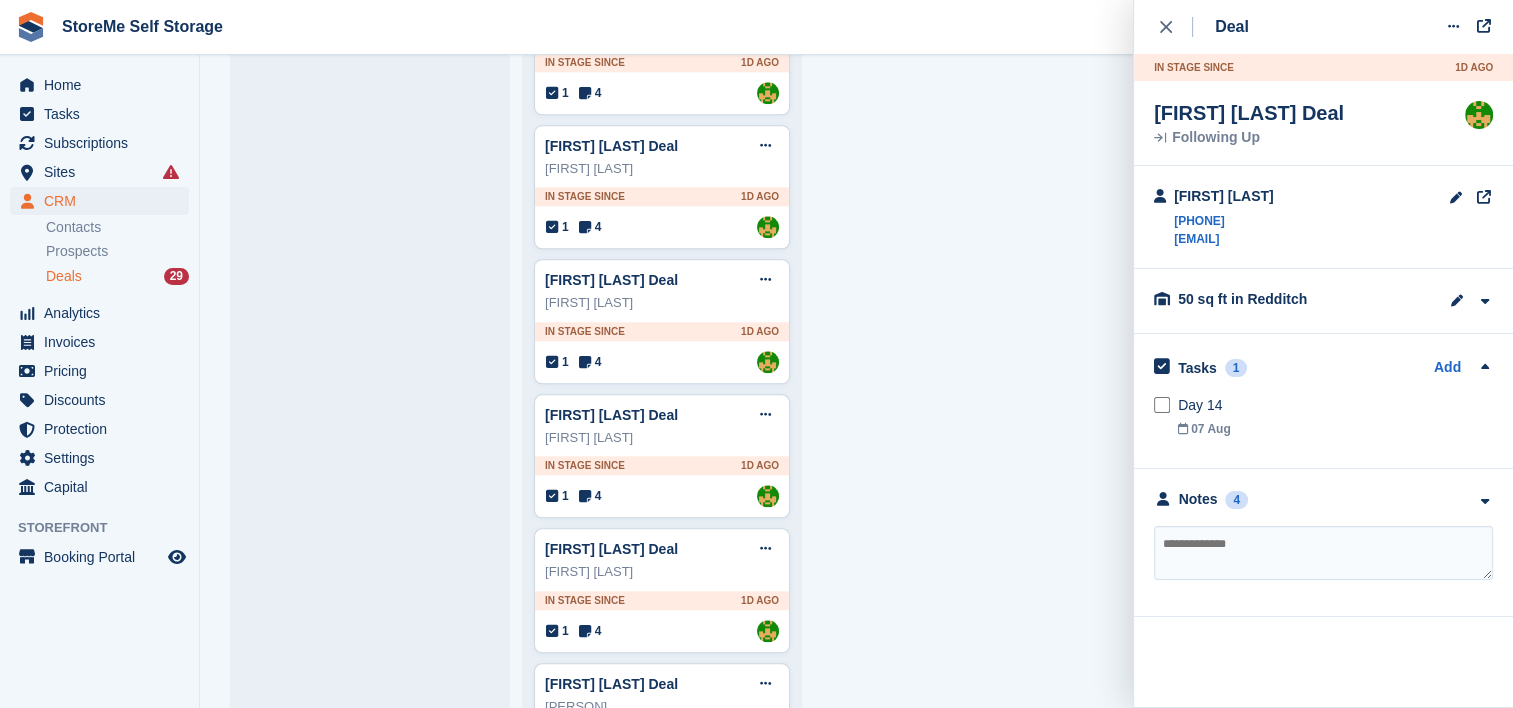 scroll, scrollTop: 2200, scrollLeft: 0, axis: vertical 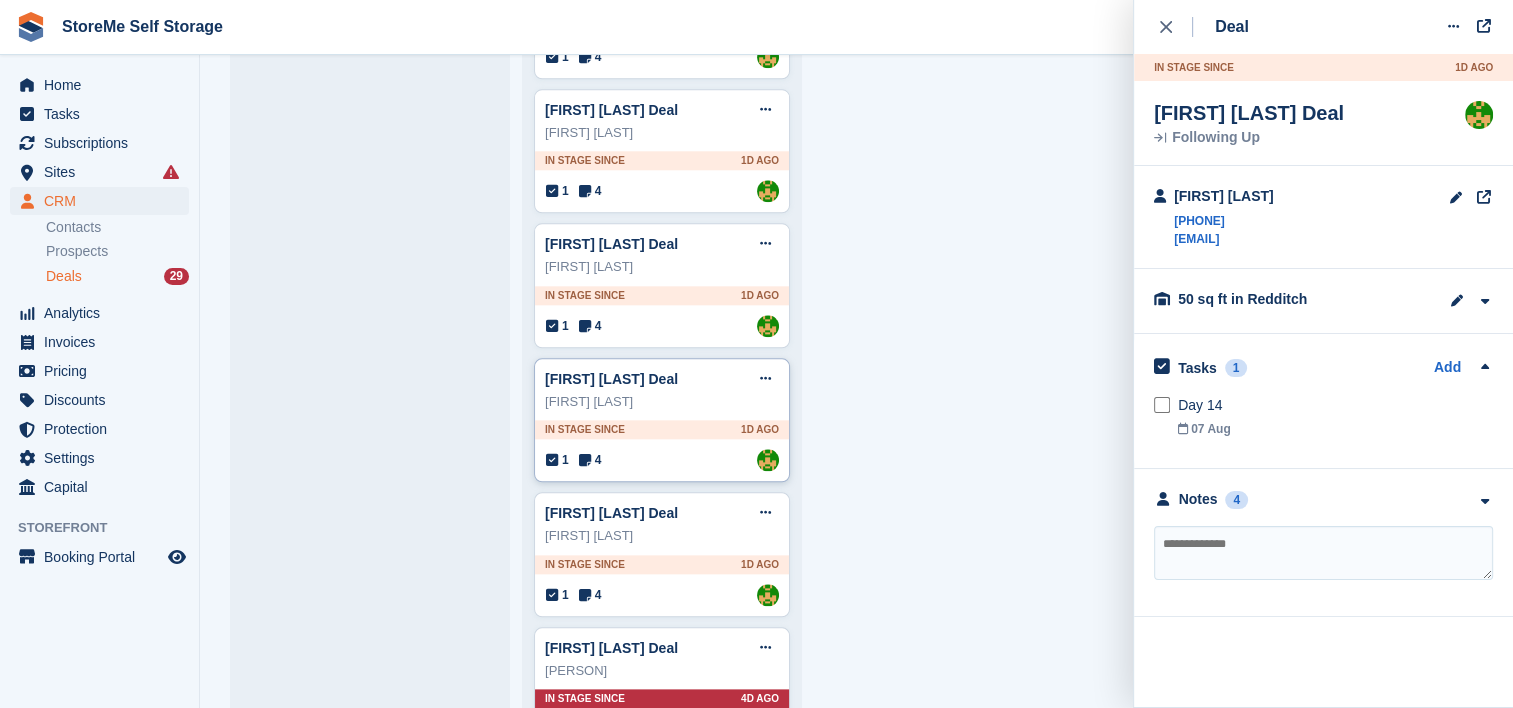 click on "In stage since 1D AGO" at bounding box center (662, 429) 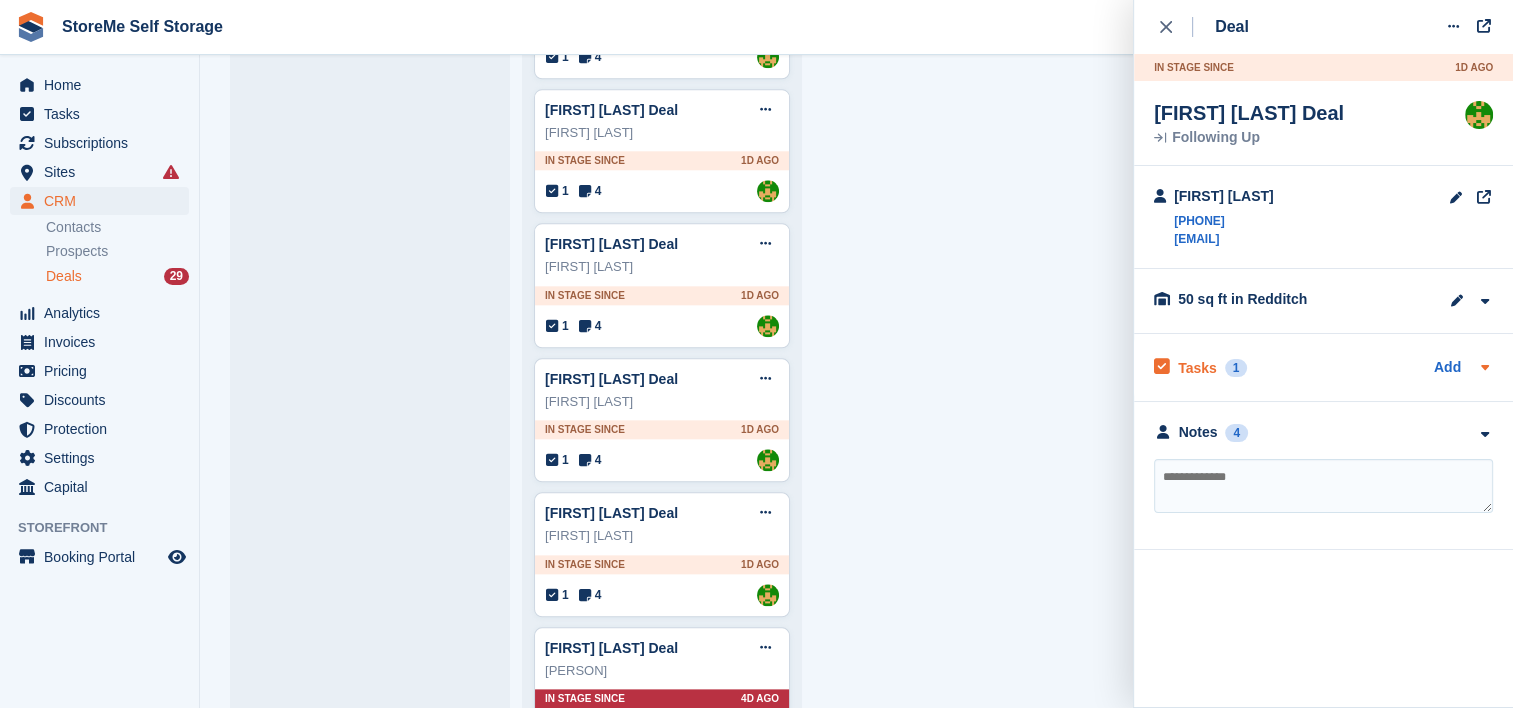 click on "Tasks" at bounding box center (1197, 368) 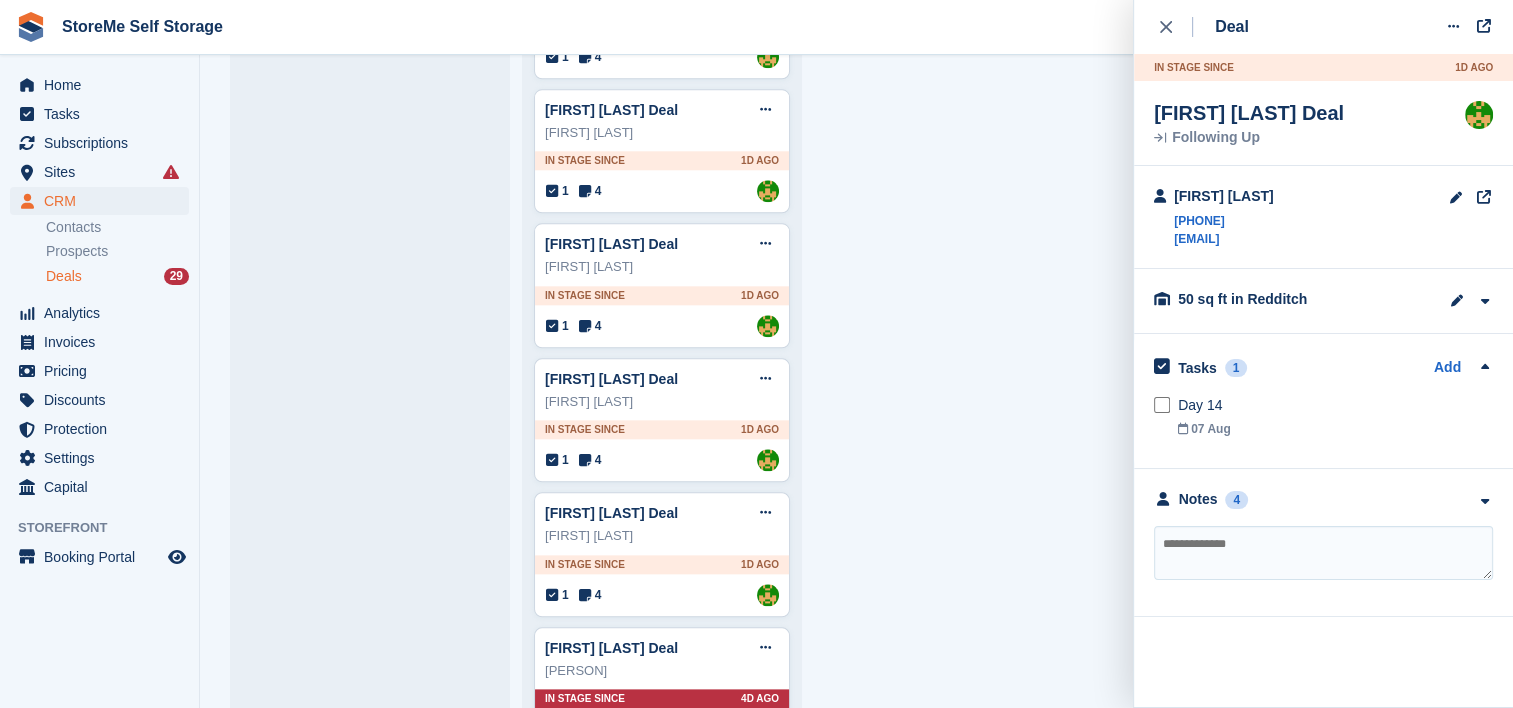 scroll, scrollTop: 2300, scrollLeft: 0, axis: vertical 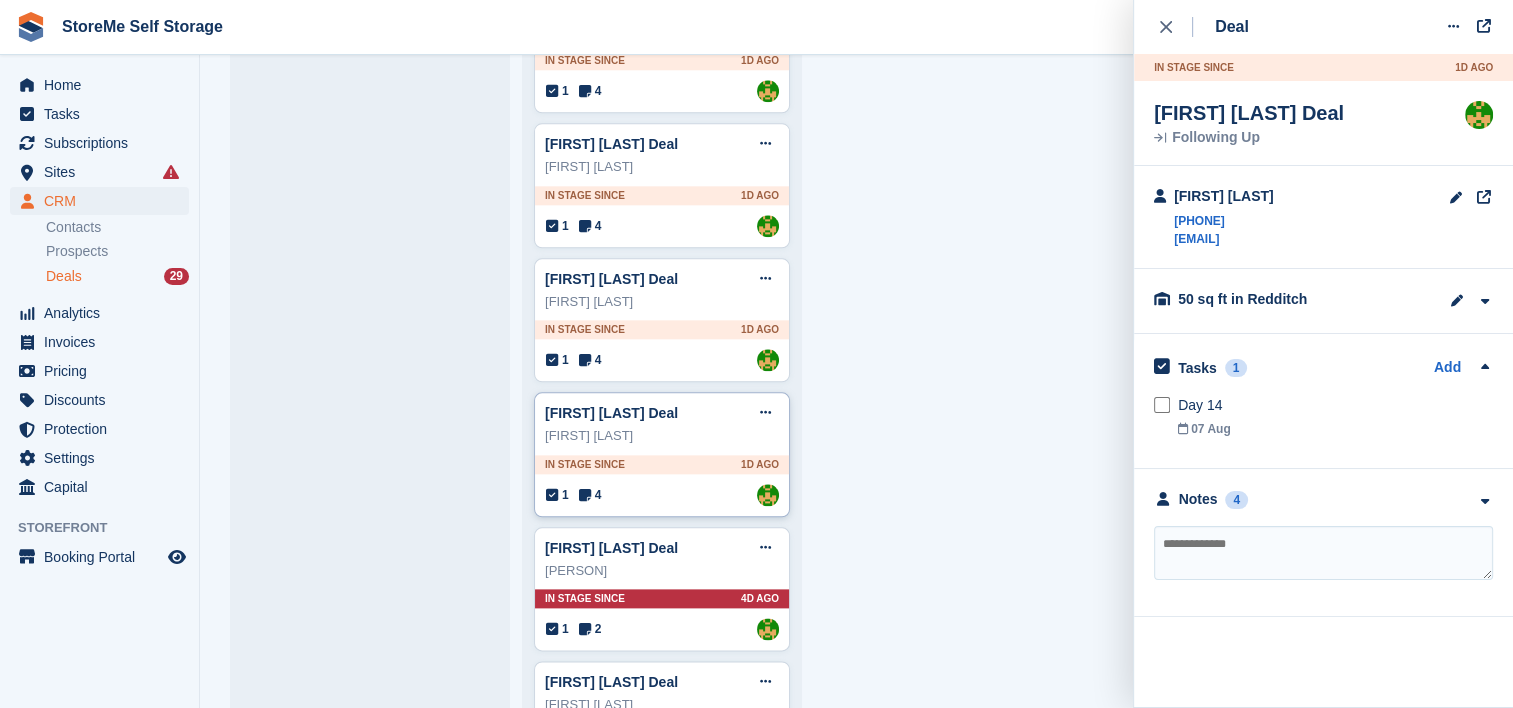click on "In stage since 1D AGO" at bounding box center (662, 464) 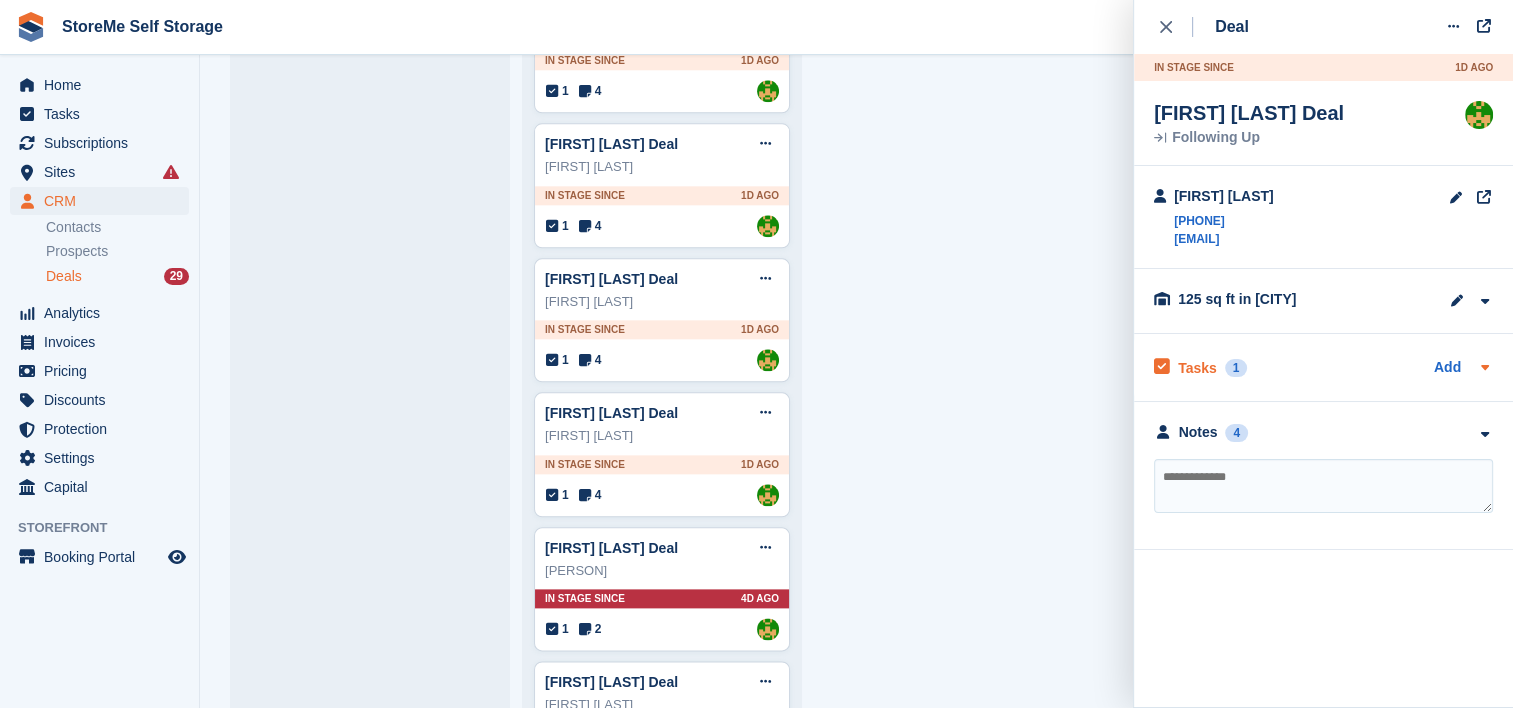 click on "Tasks" at bounding box center [1197, 368] 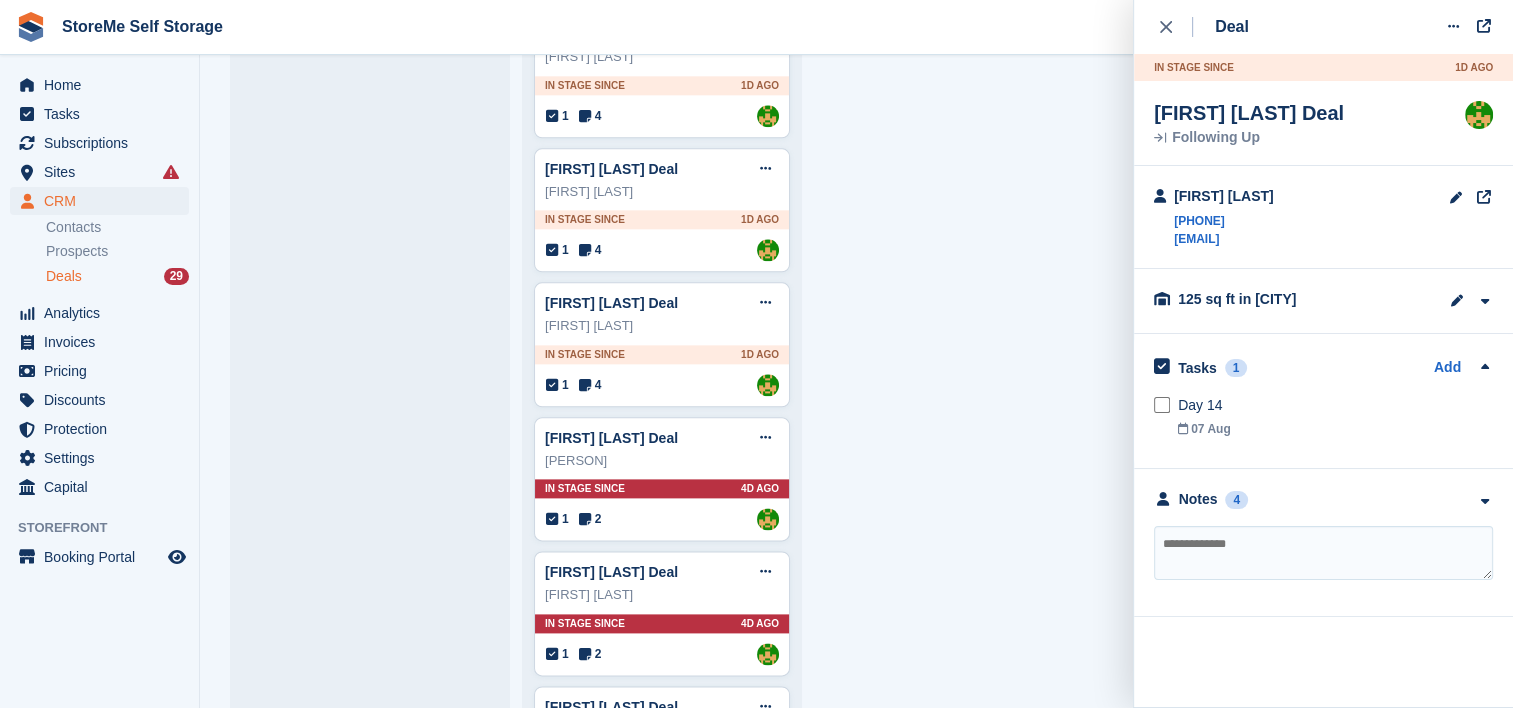 scroll, scrollTop: 2500, scrollLeft: 0, axis: vertical 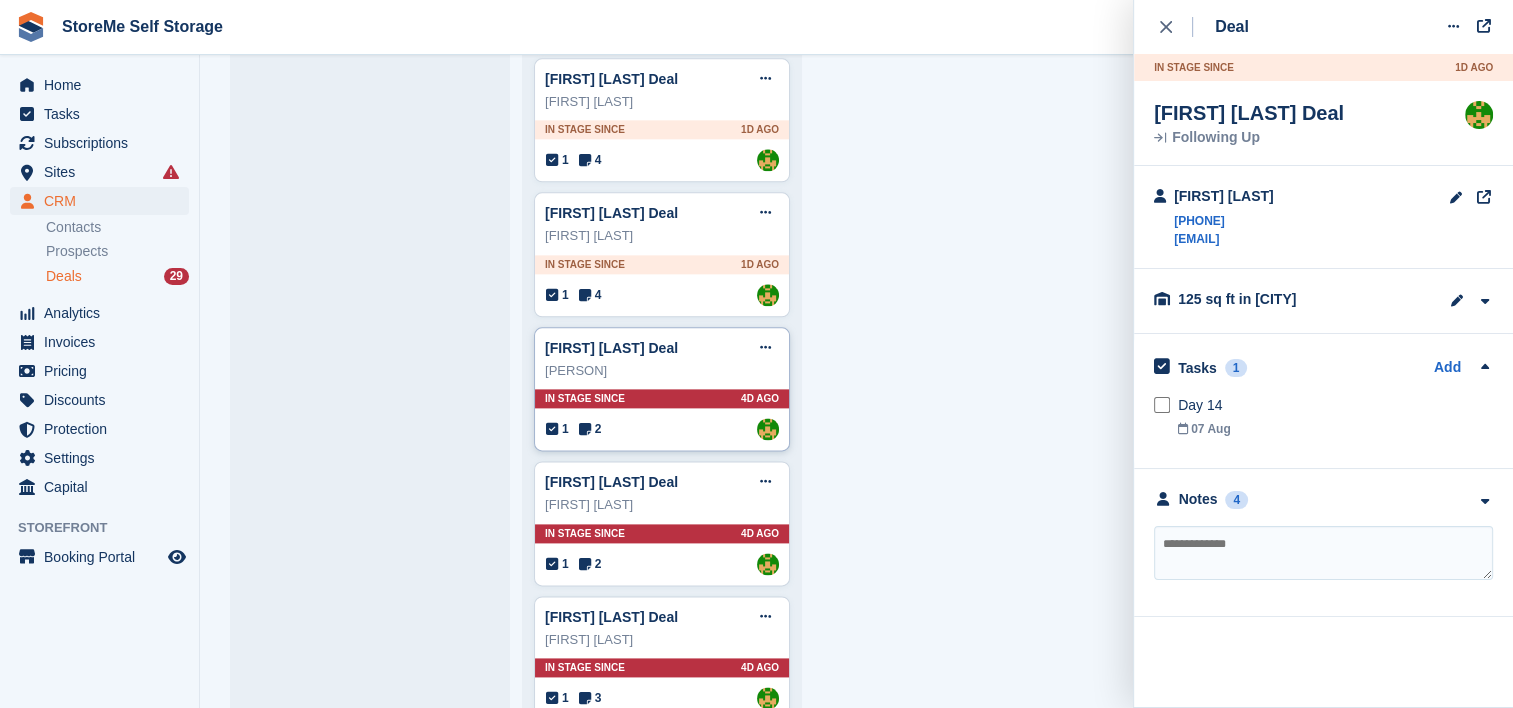 click on "In stage since 4D AGO" at bounding box center (662, 398) 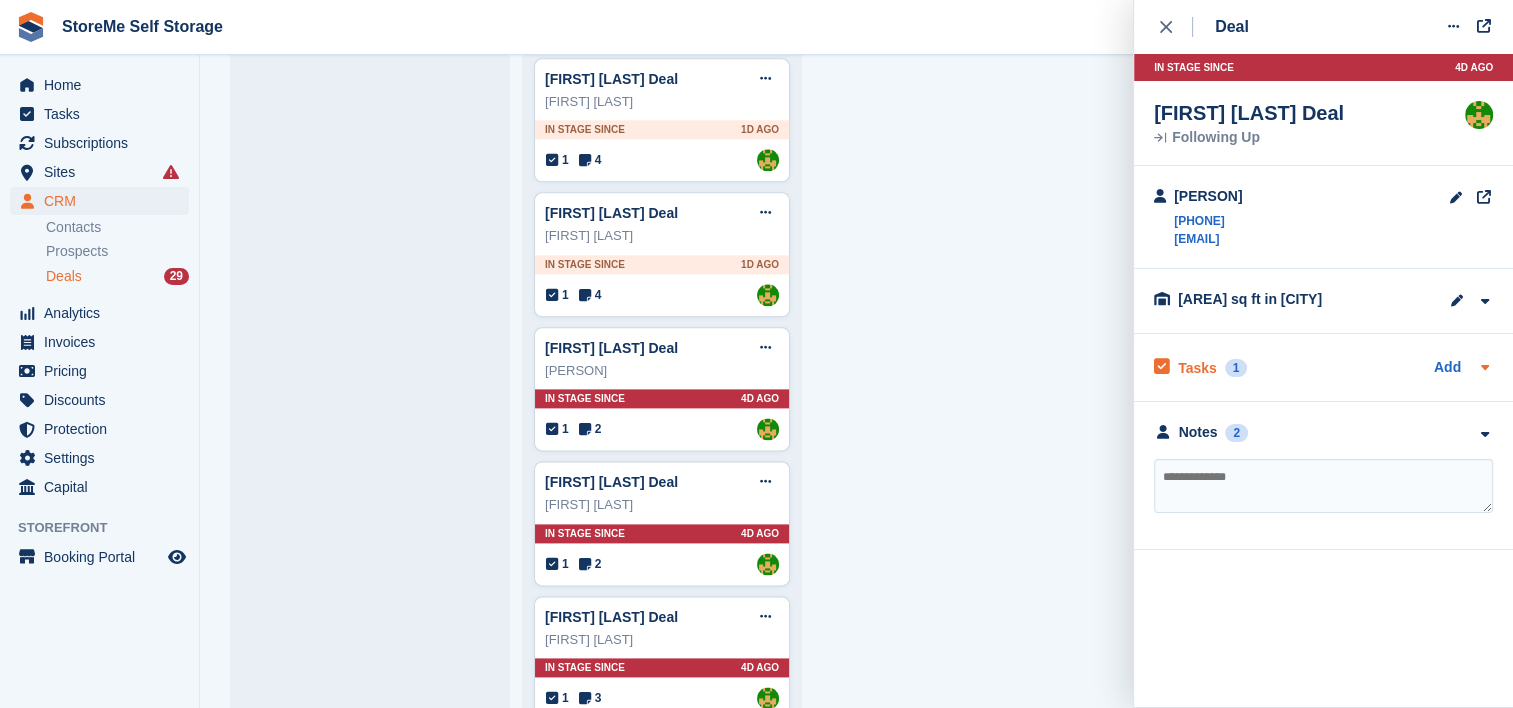 click on "Tasks" at bounding box center (1197, 368) 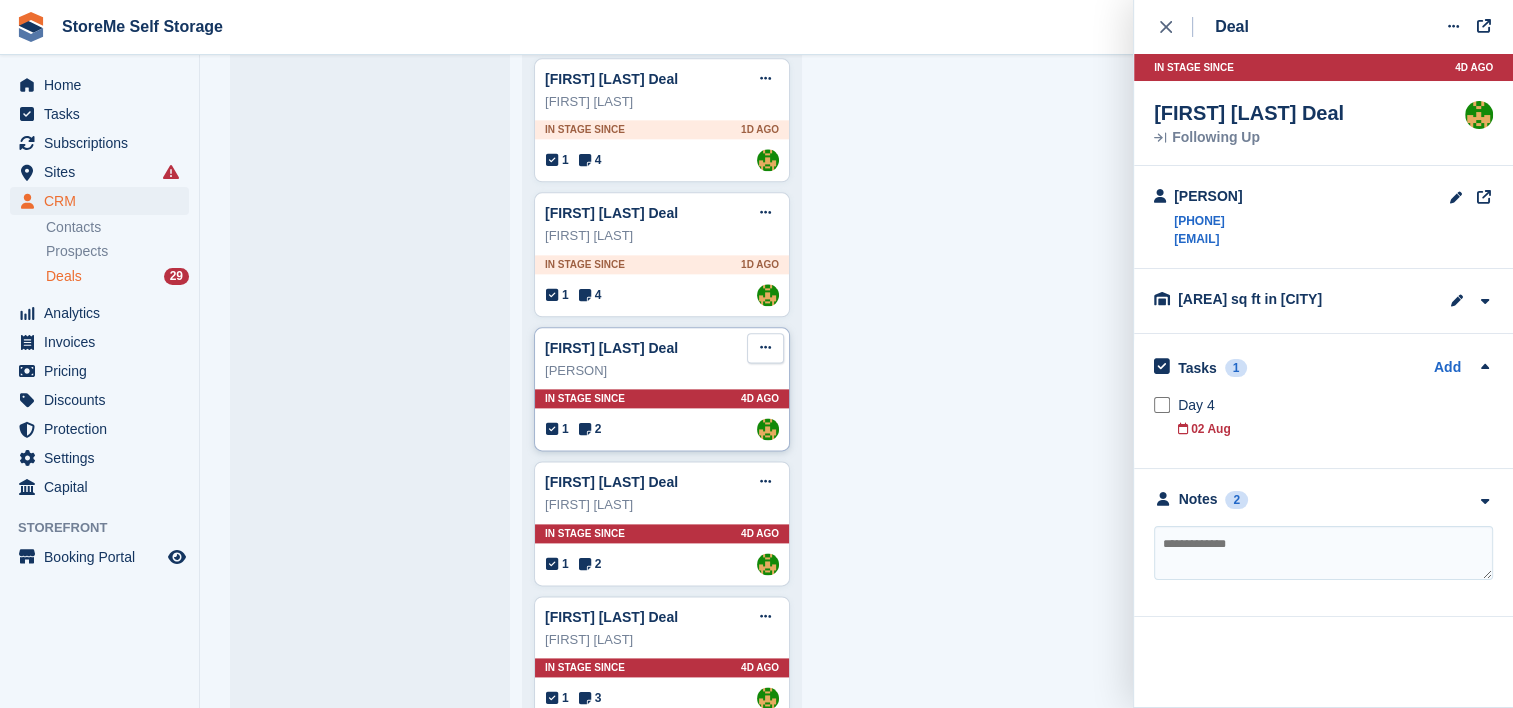 click at bounding box center (765, 347) 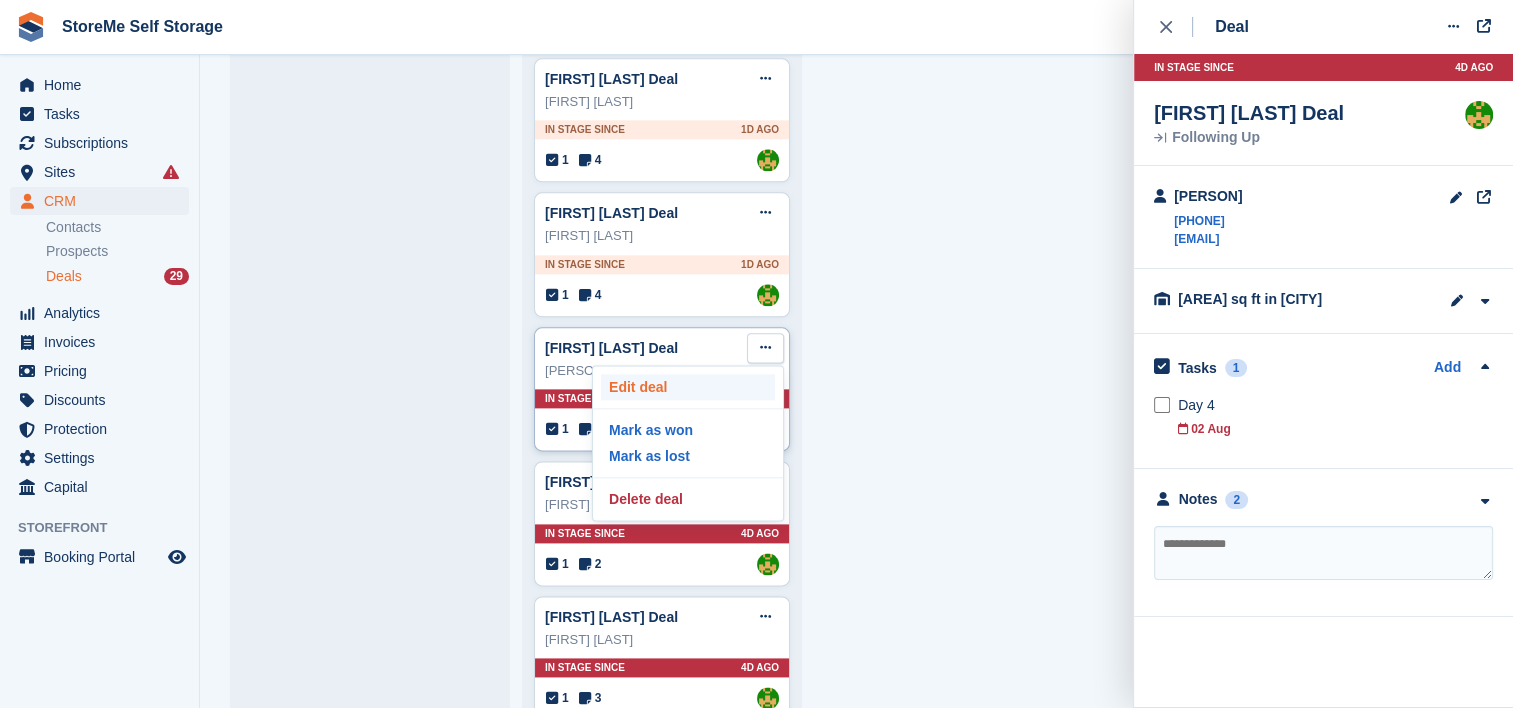 click on "Edit deal" at bounding box center (688, 387) 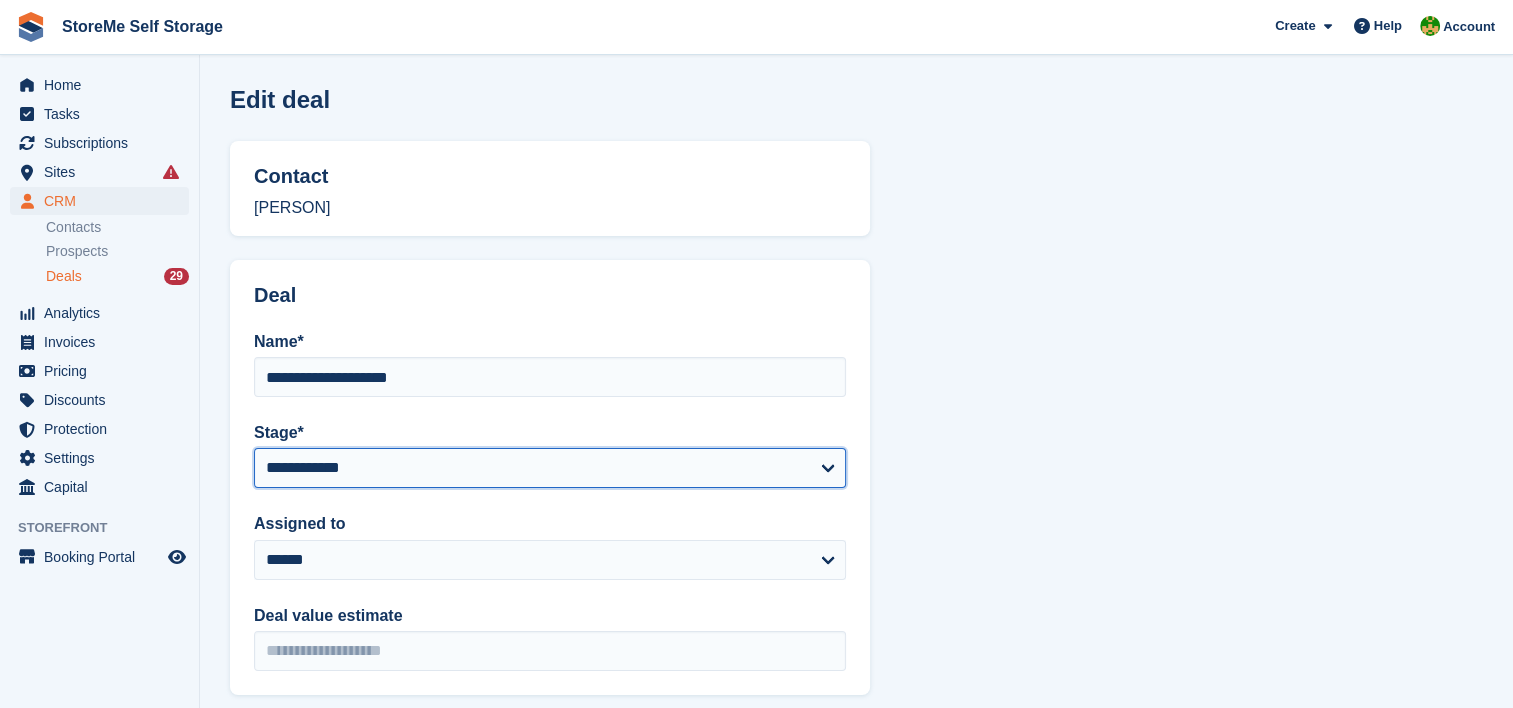 click on "**********" at bounding box center (550, 468) 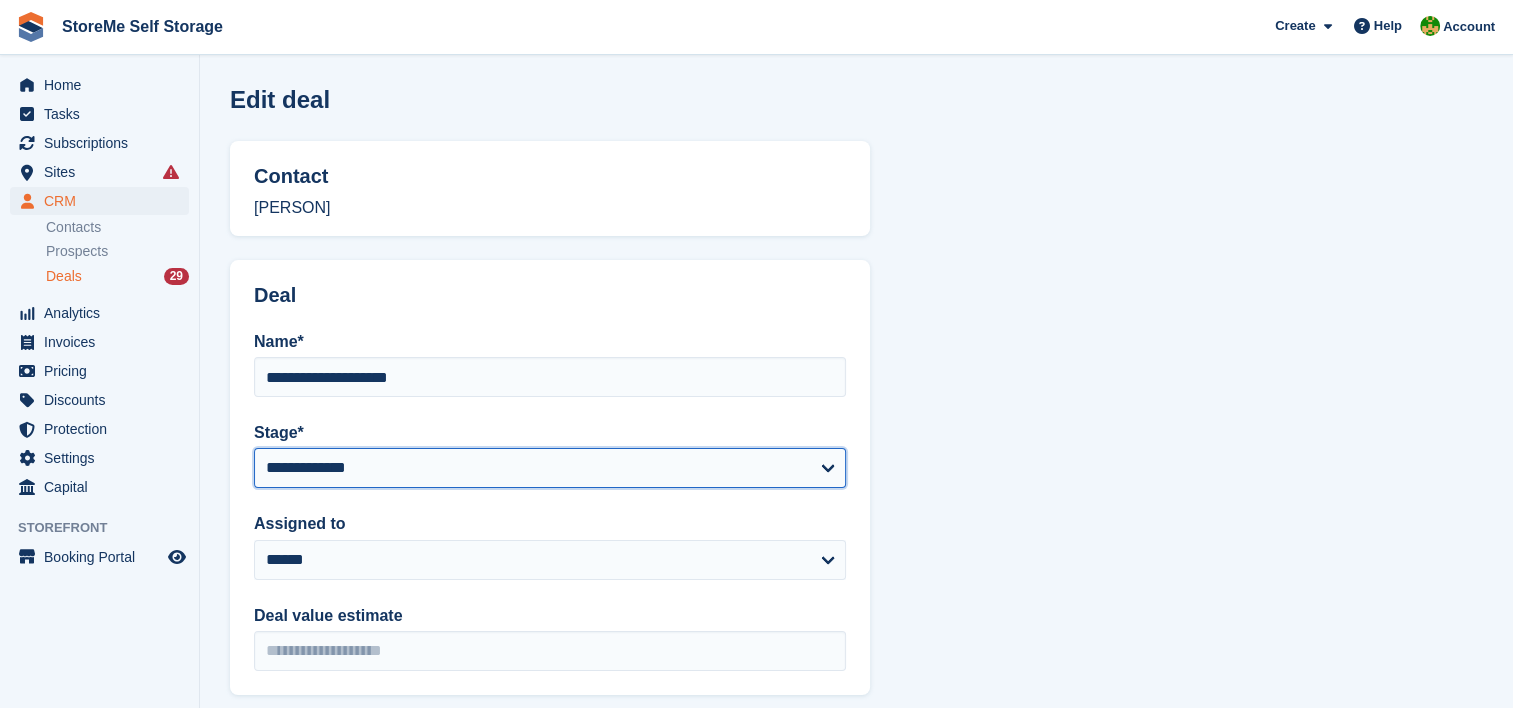 click on "**********" at bounding box center (550, 468) 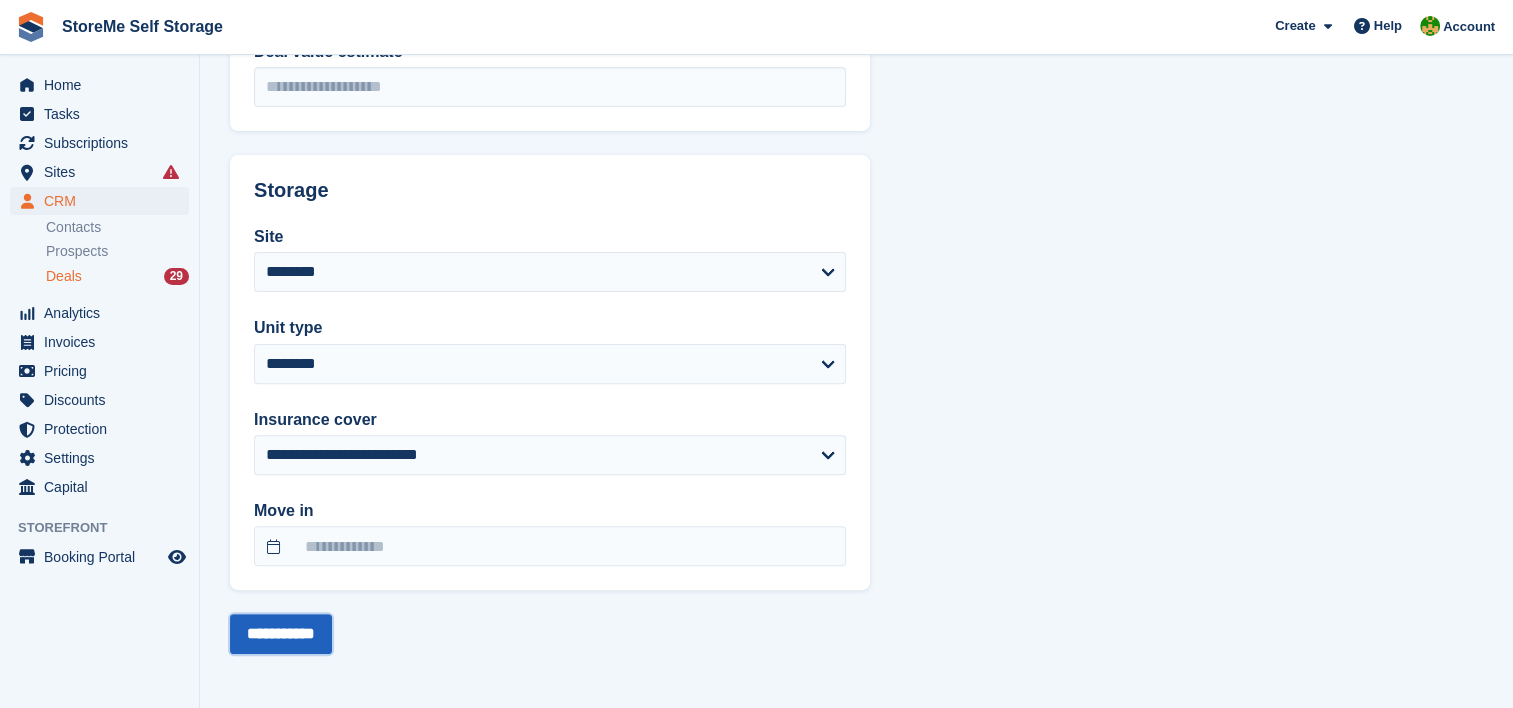 click on "**********" at bounding box center [281, 634] 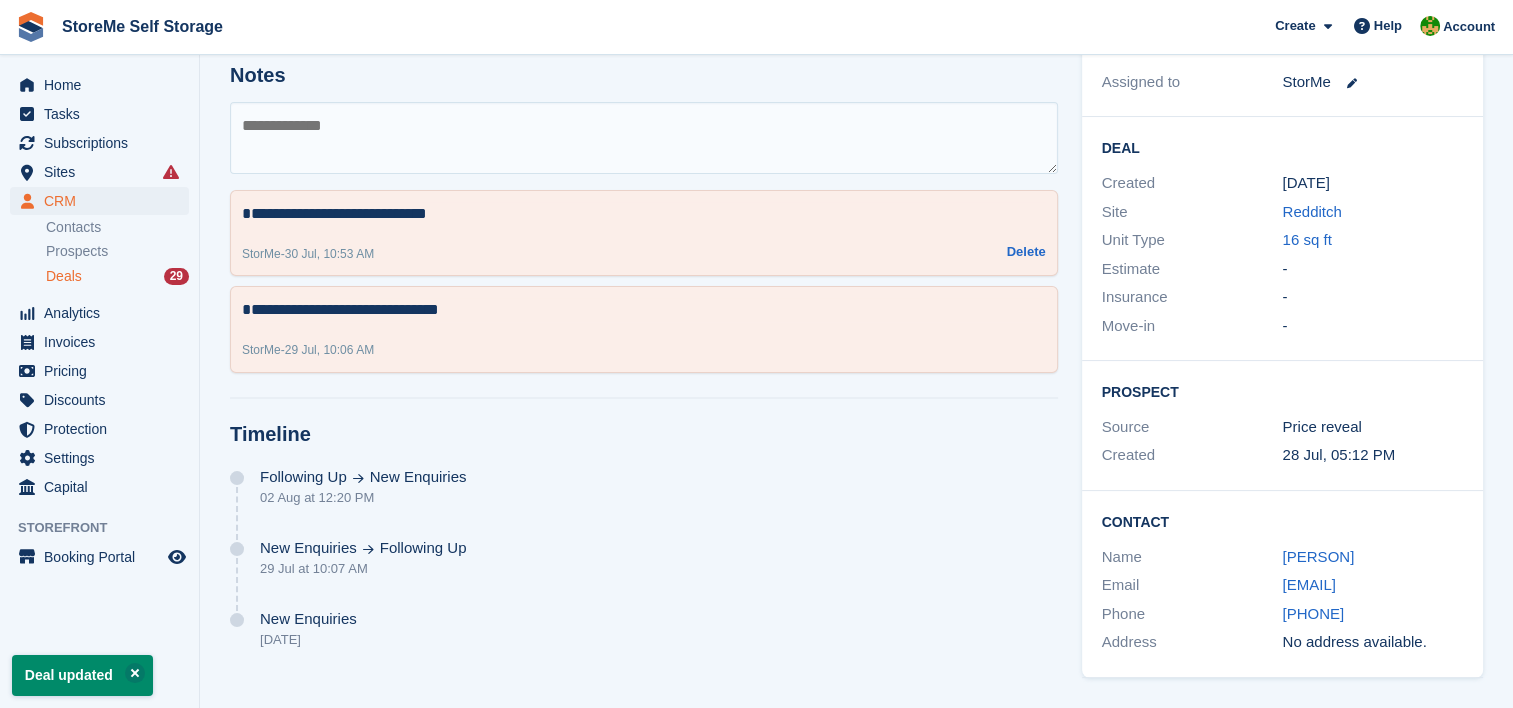 scroll, scrollTop: 0, scrollLeft: 0, axis: both 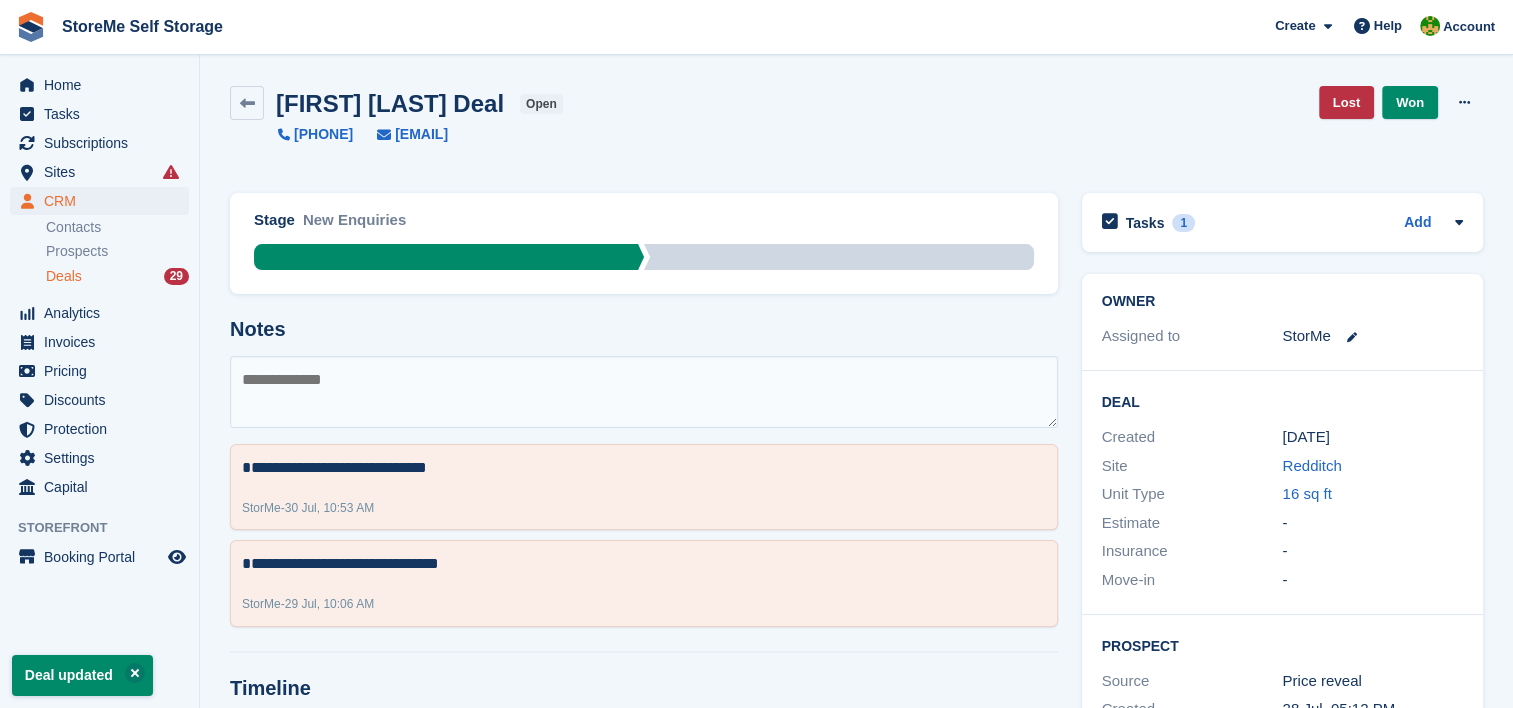 click on "Deals" at bounding box center [64, 276] 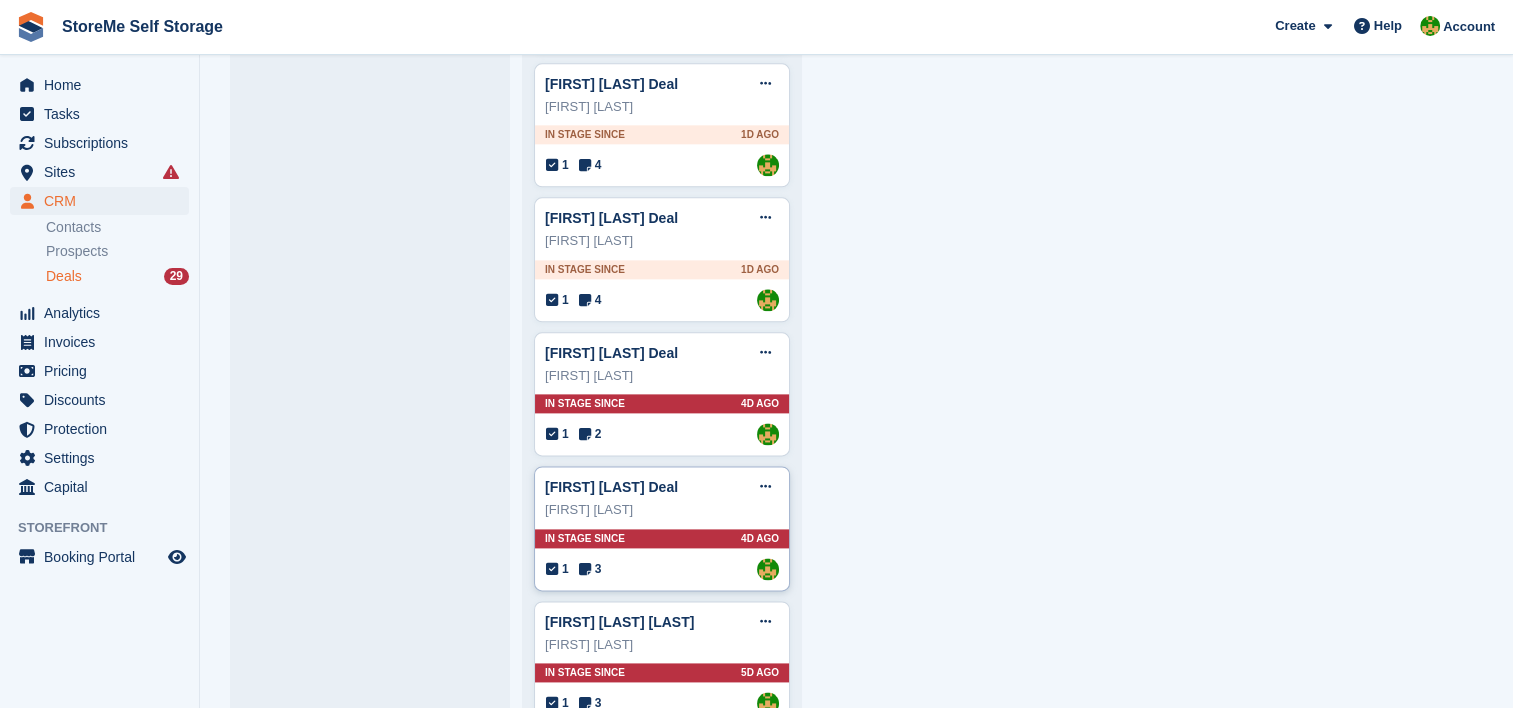 scroll, scrollTop: 2500, scrollLeft: 0, axis: vertical 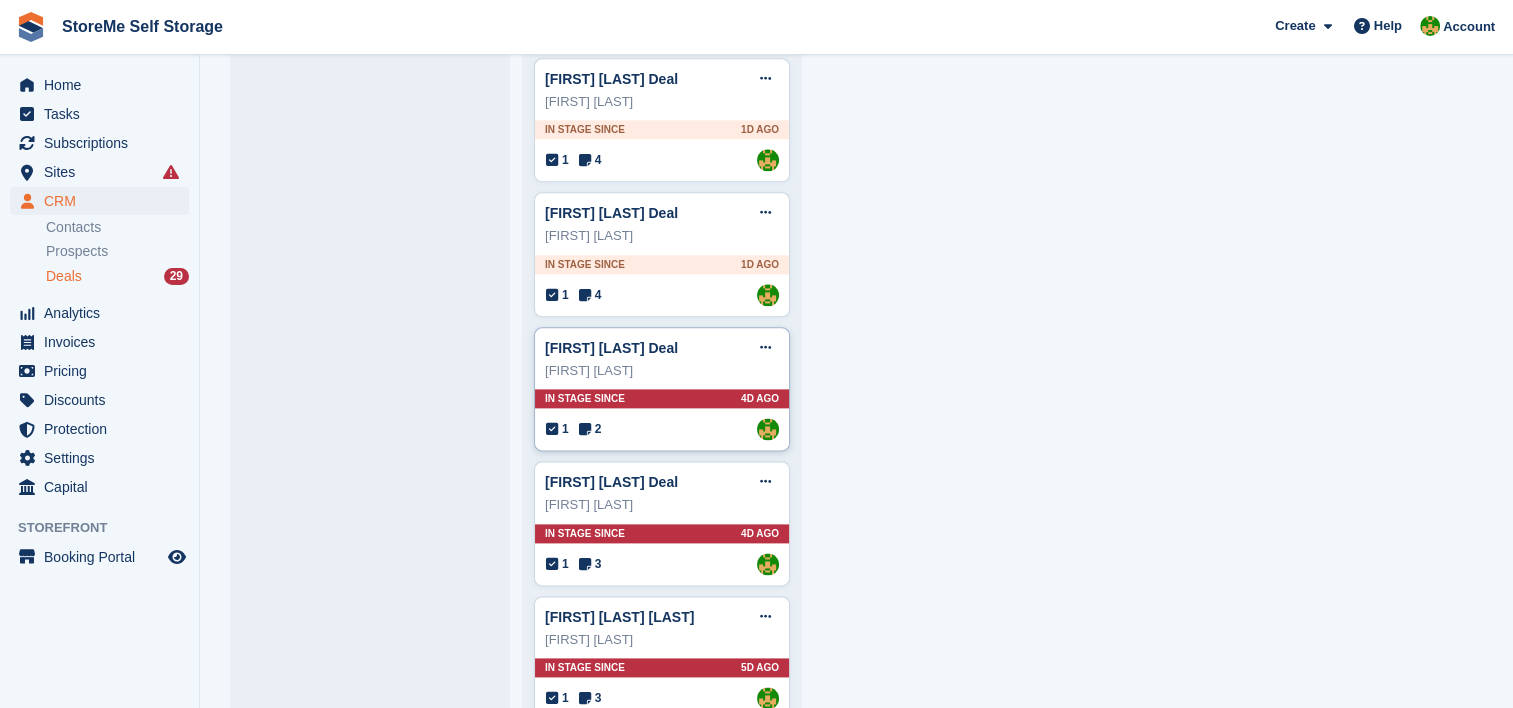 click on "1
2
Assigned to StorMe" at bounding box center (662, 429) 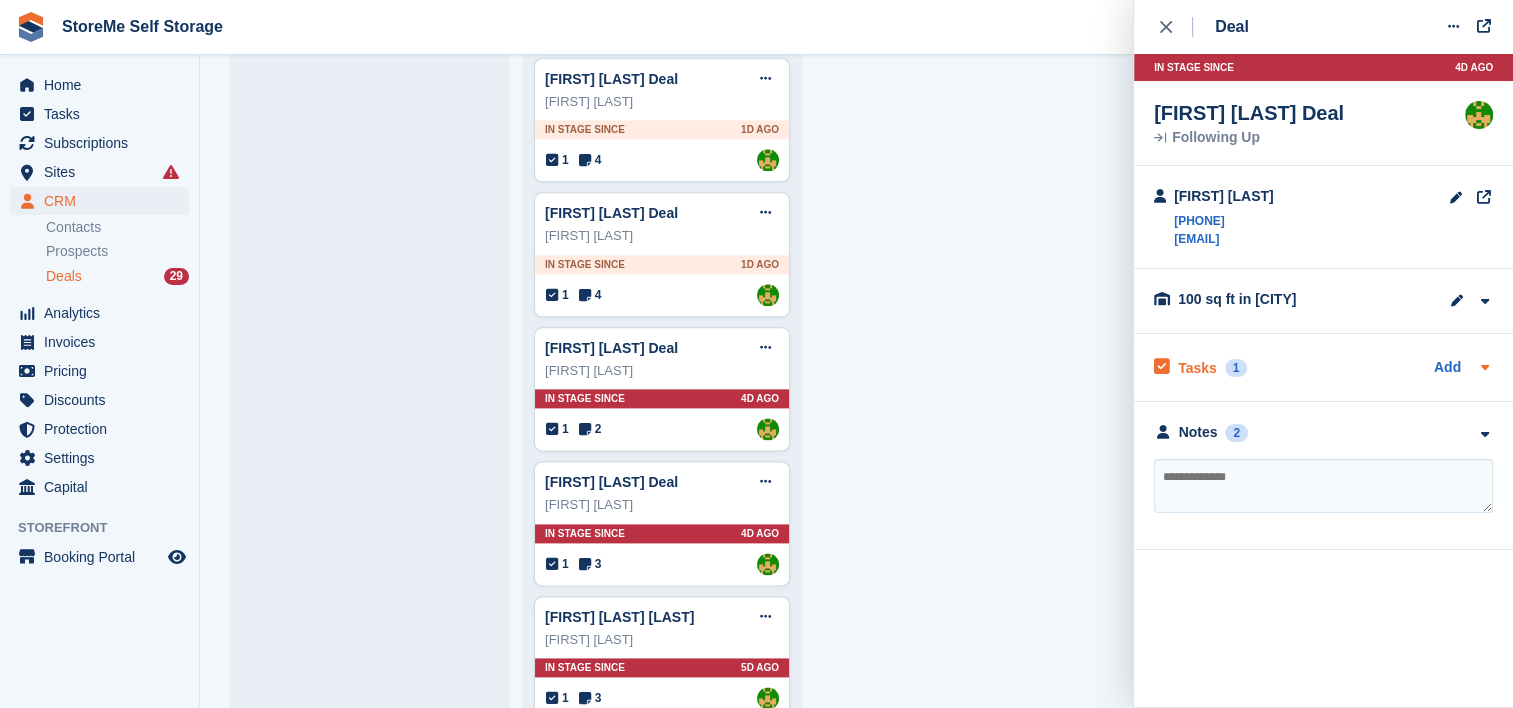 click on "Tasks" at bounding box center [1197, 368] 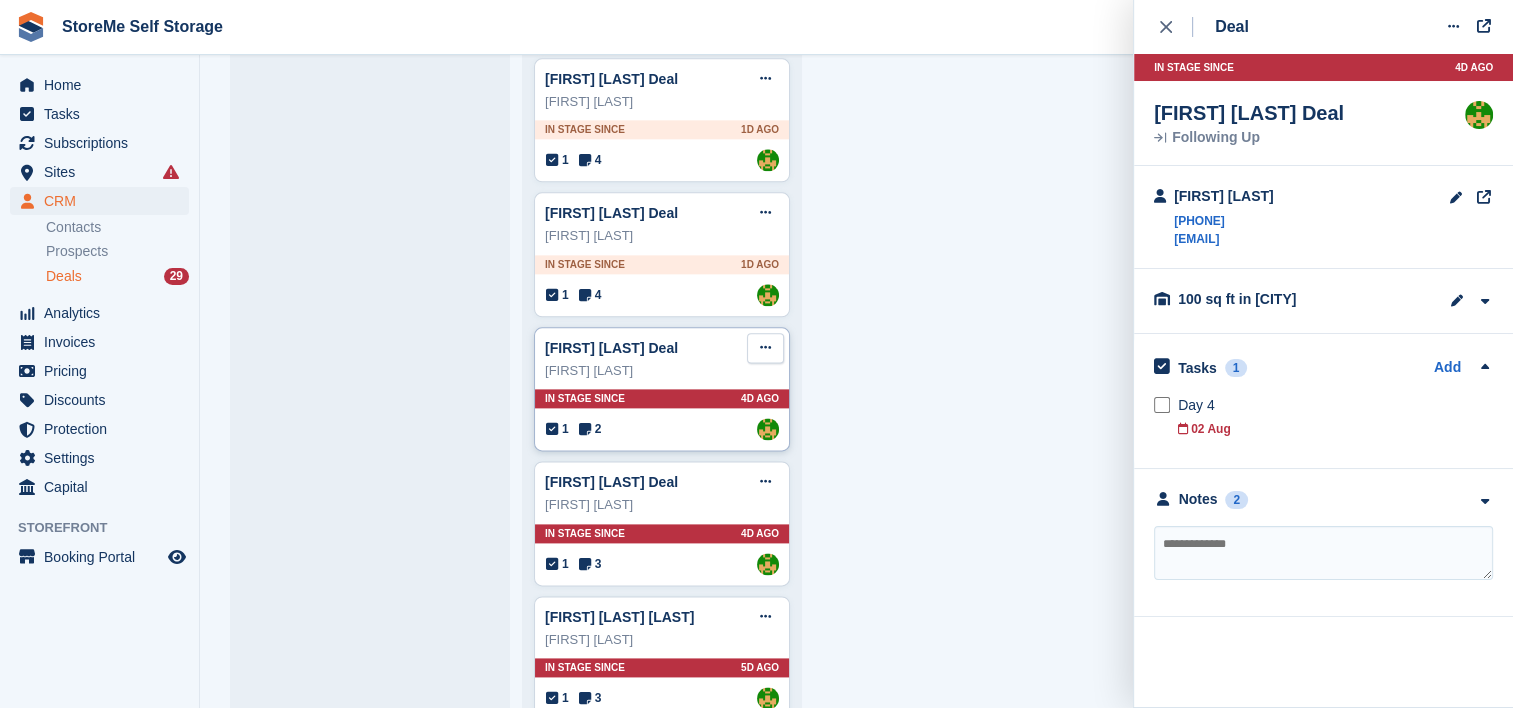 click at bounding box center (765, 348) 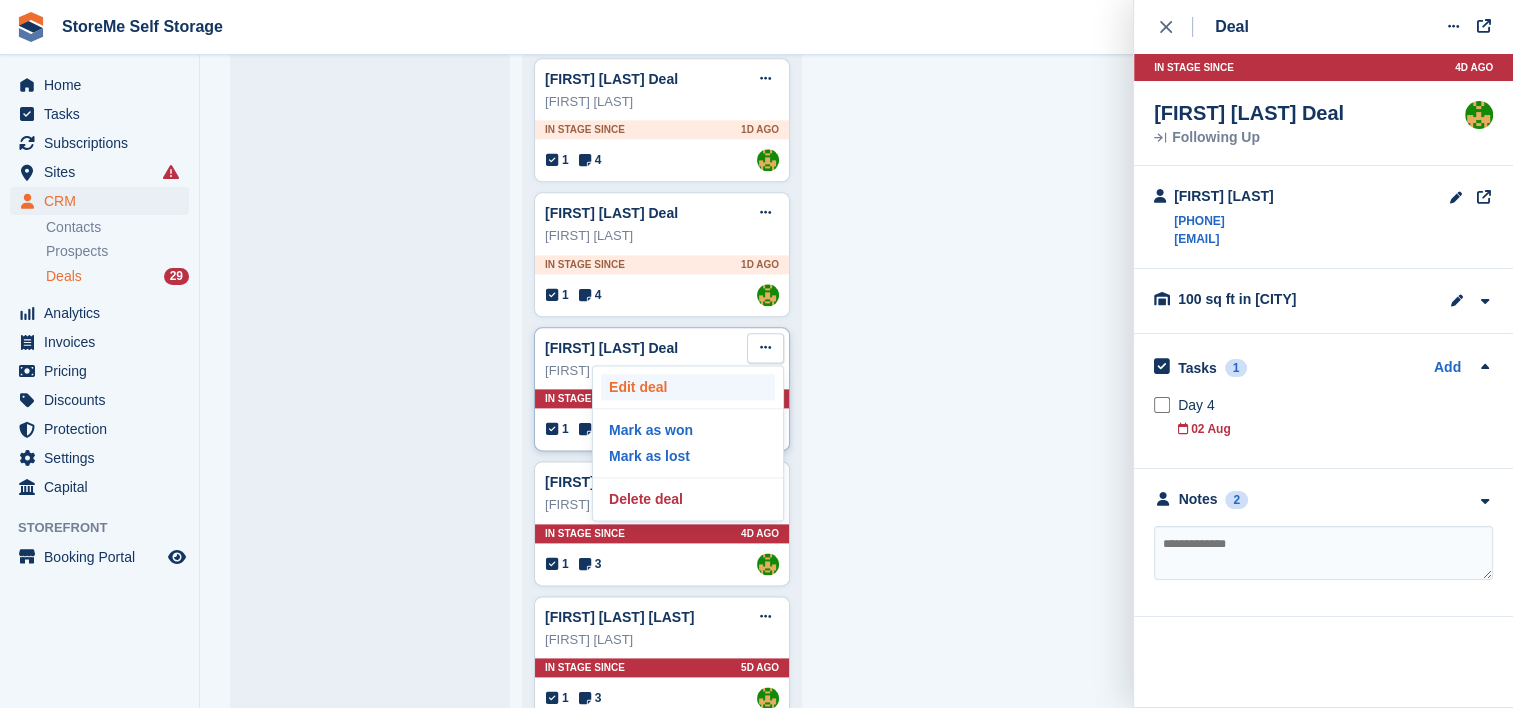 click on "Edit deal" at bounding box center [688, 387] 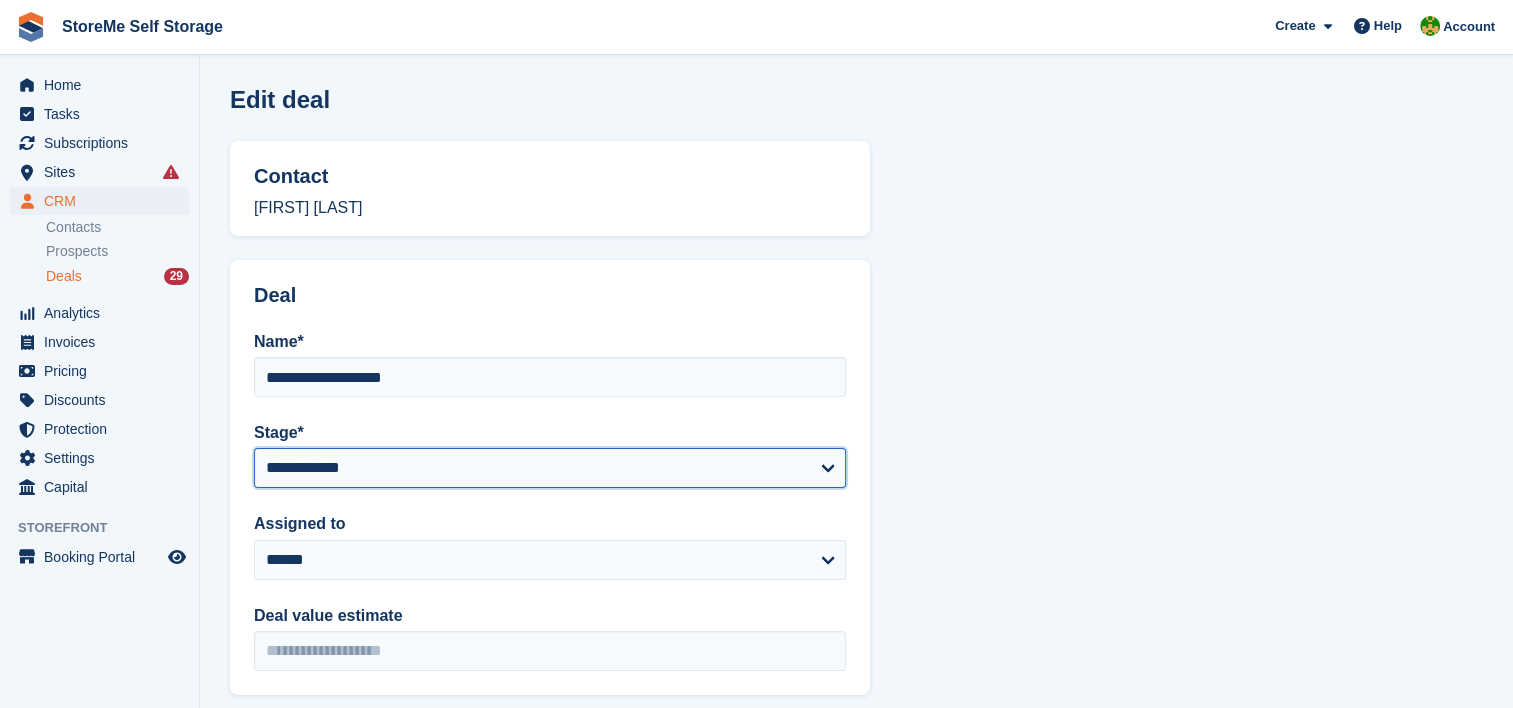 click on "**********" at bounding box center [550, 468] 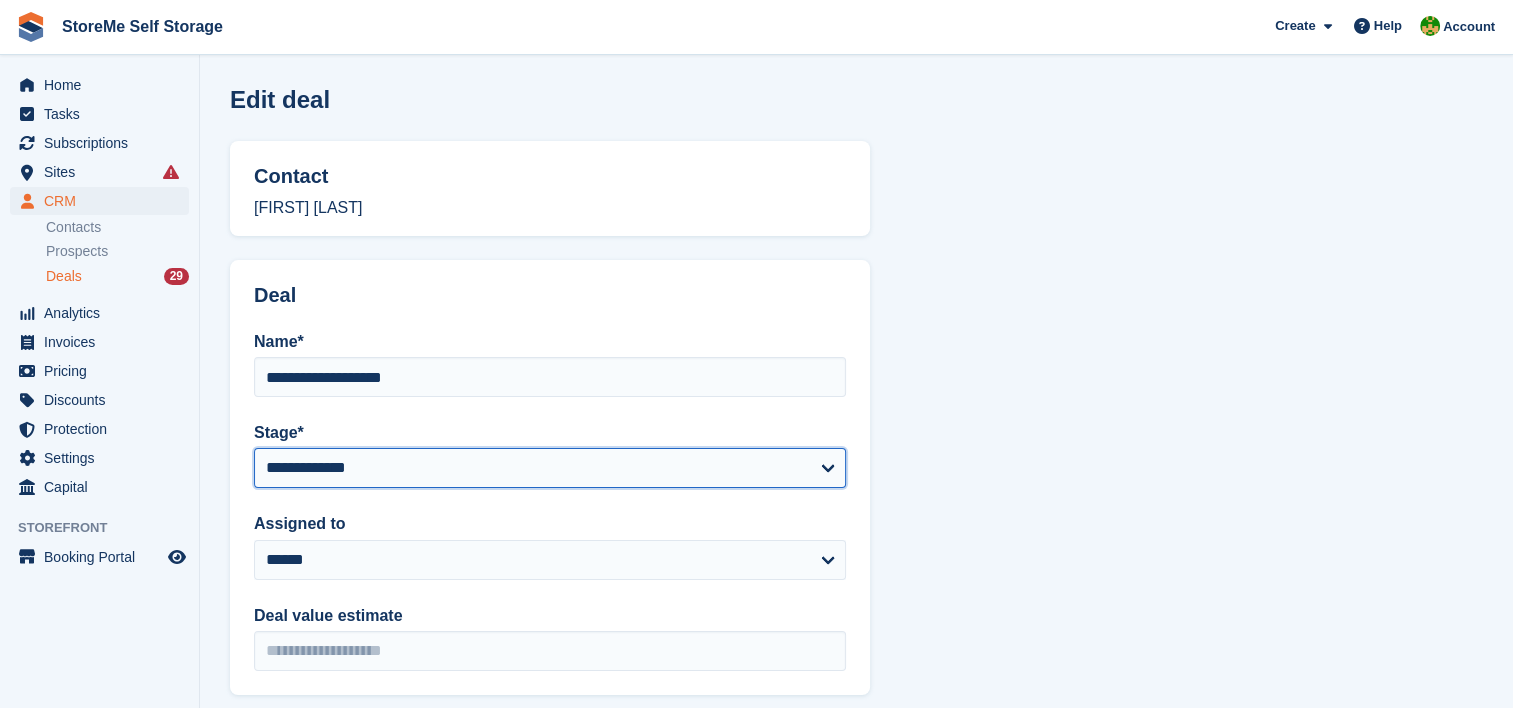 click on "**********" at bounding box center [550, 468] 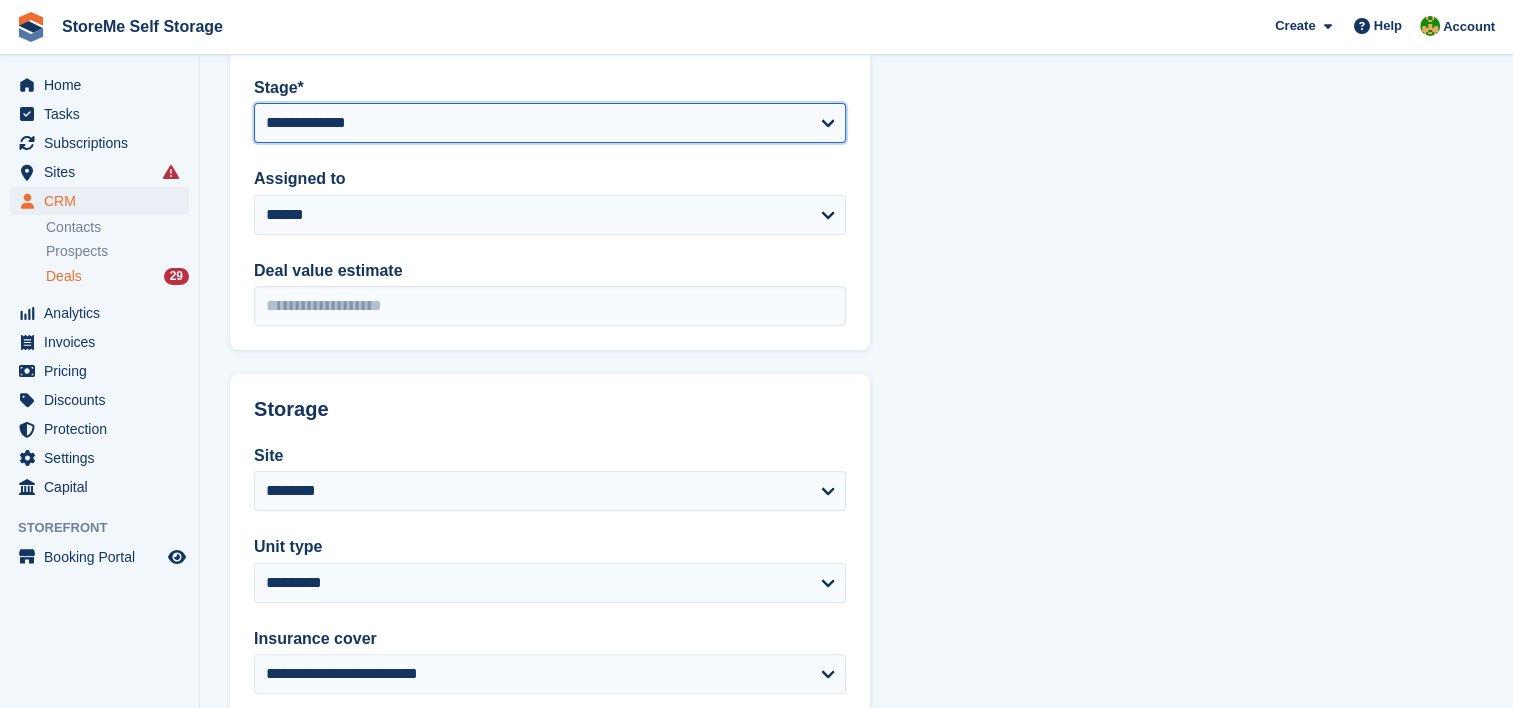 scroll, scrollTop: 564, scrollLeft: 0, axis: vertical 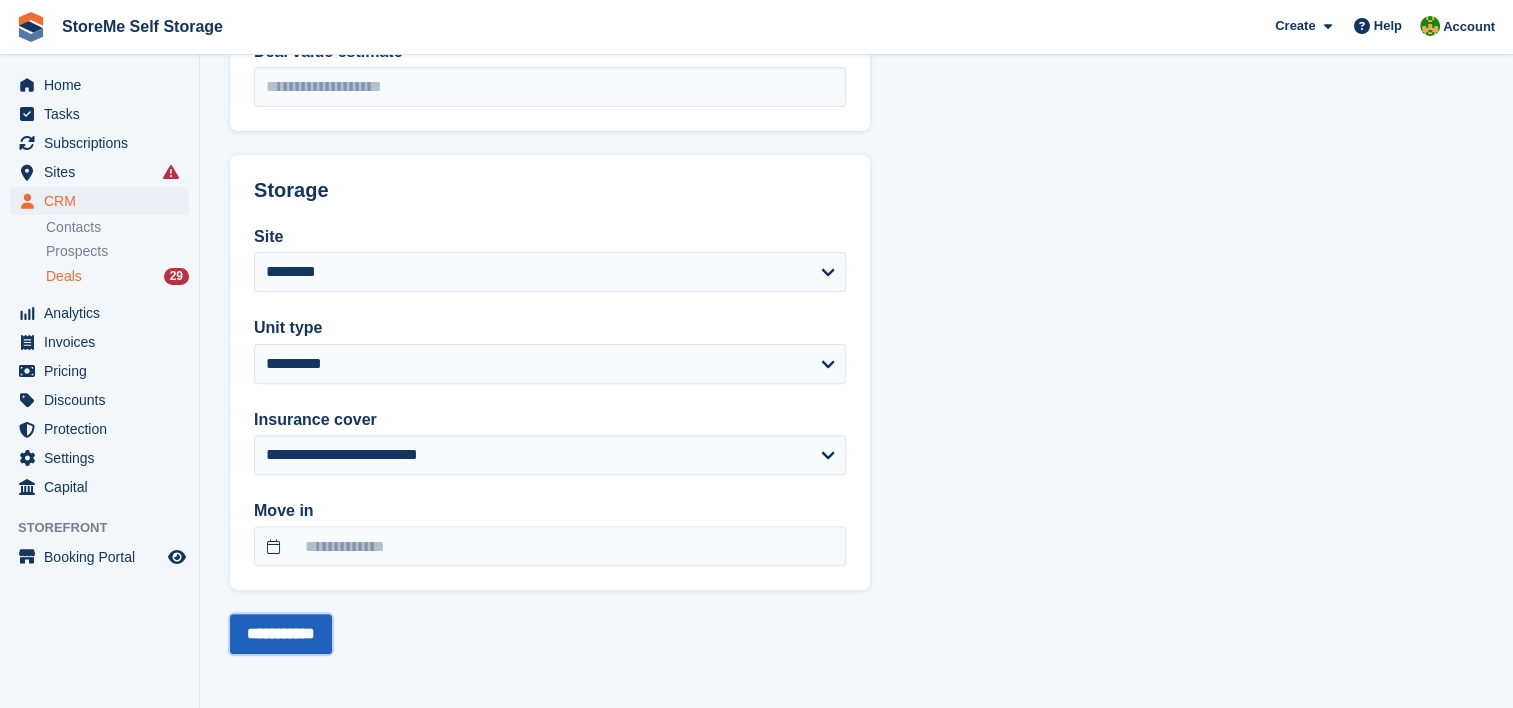 click on "**********" at bounding box center (281, 634) 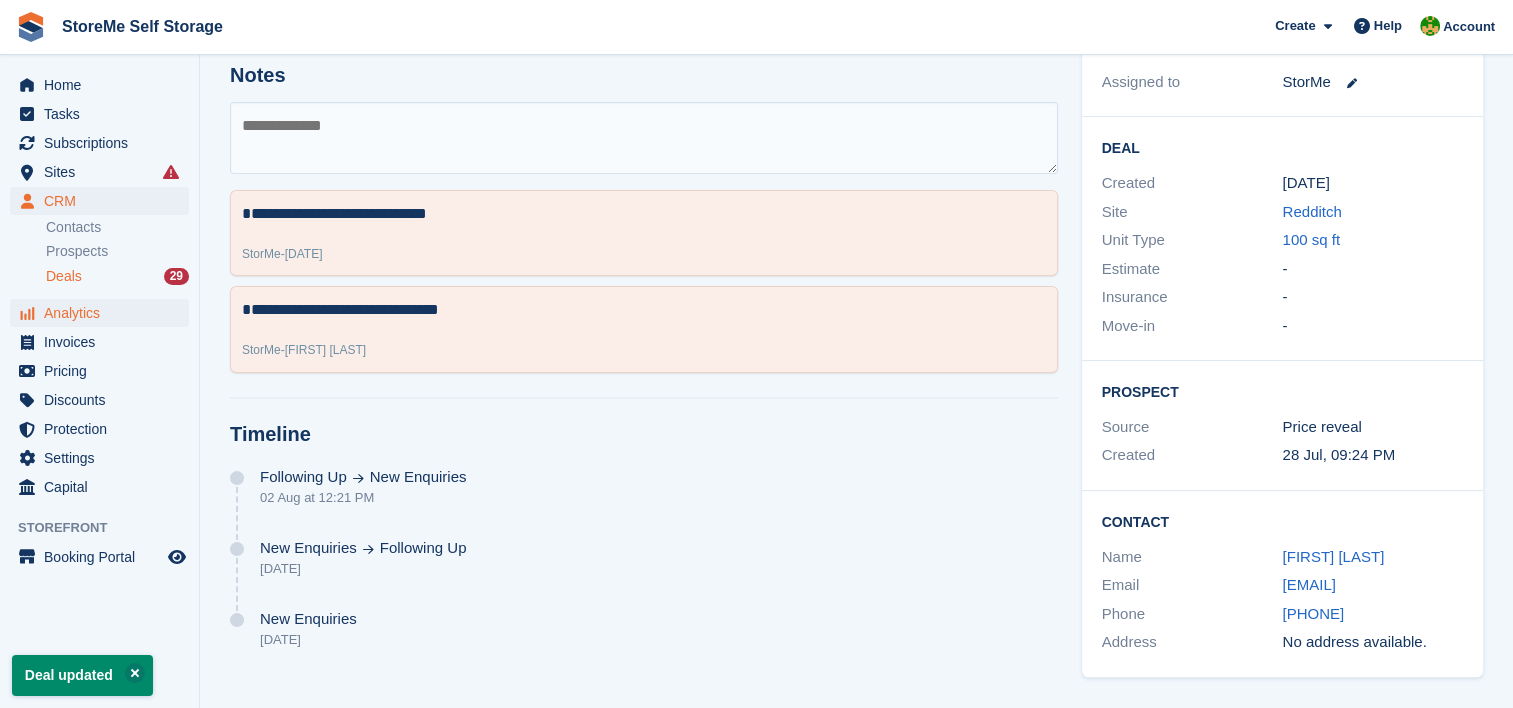 scroll, scrollTop: 0, scrollLeft: 0, axis: both 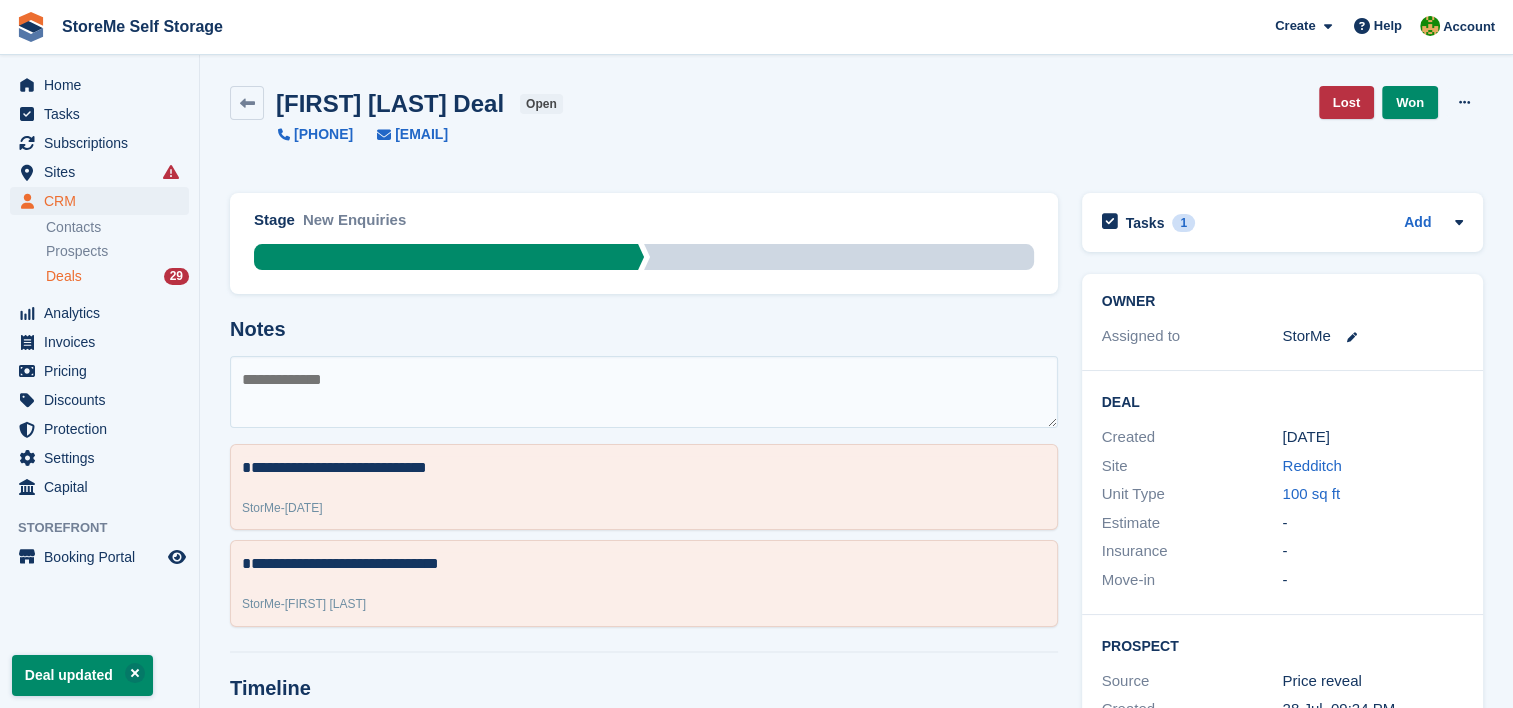 click on "Deals" at bounding box center (64, 276) 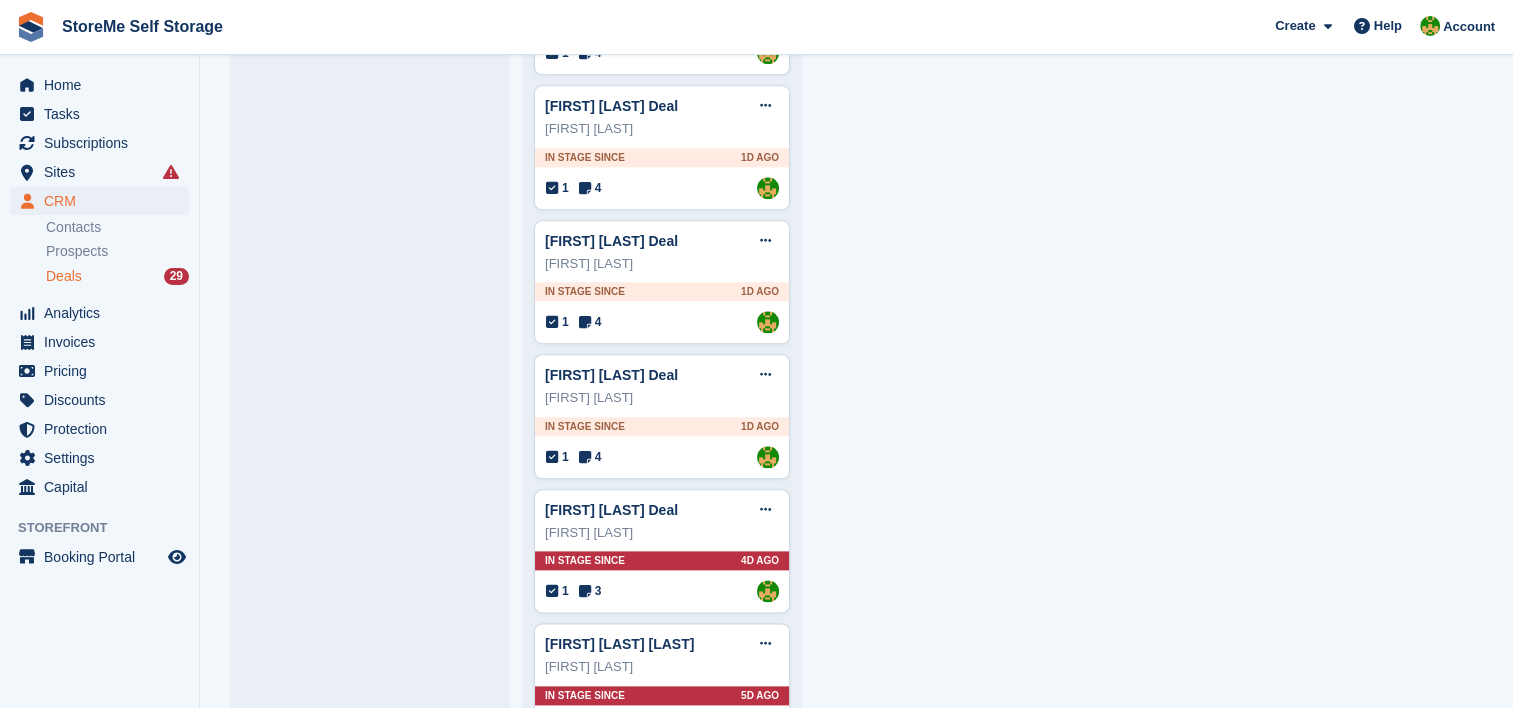 scroll, scrollTop: 2400, scrollLeft: 0, axis: vertical 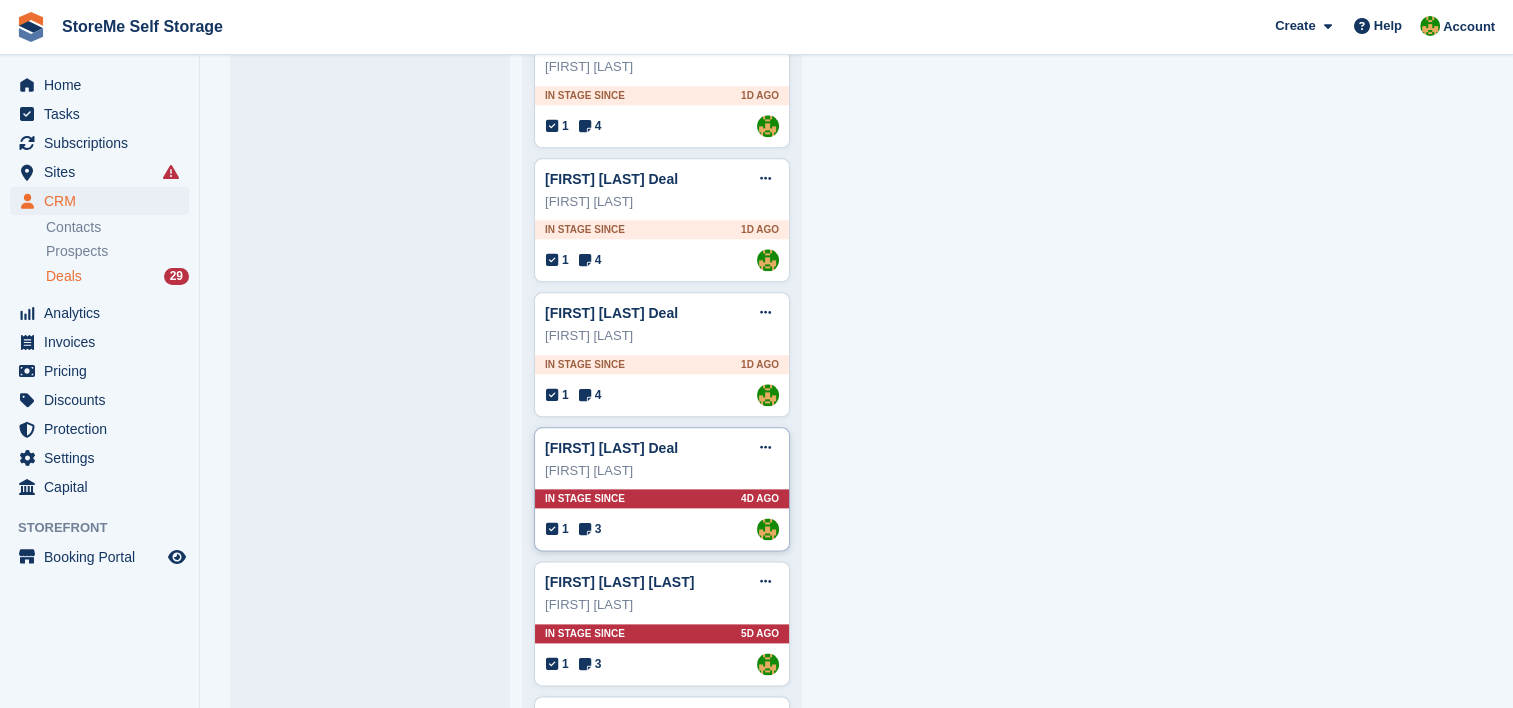 click on "In stage since 4D AGO" at bounding box center (662, 498) 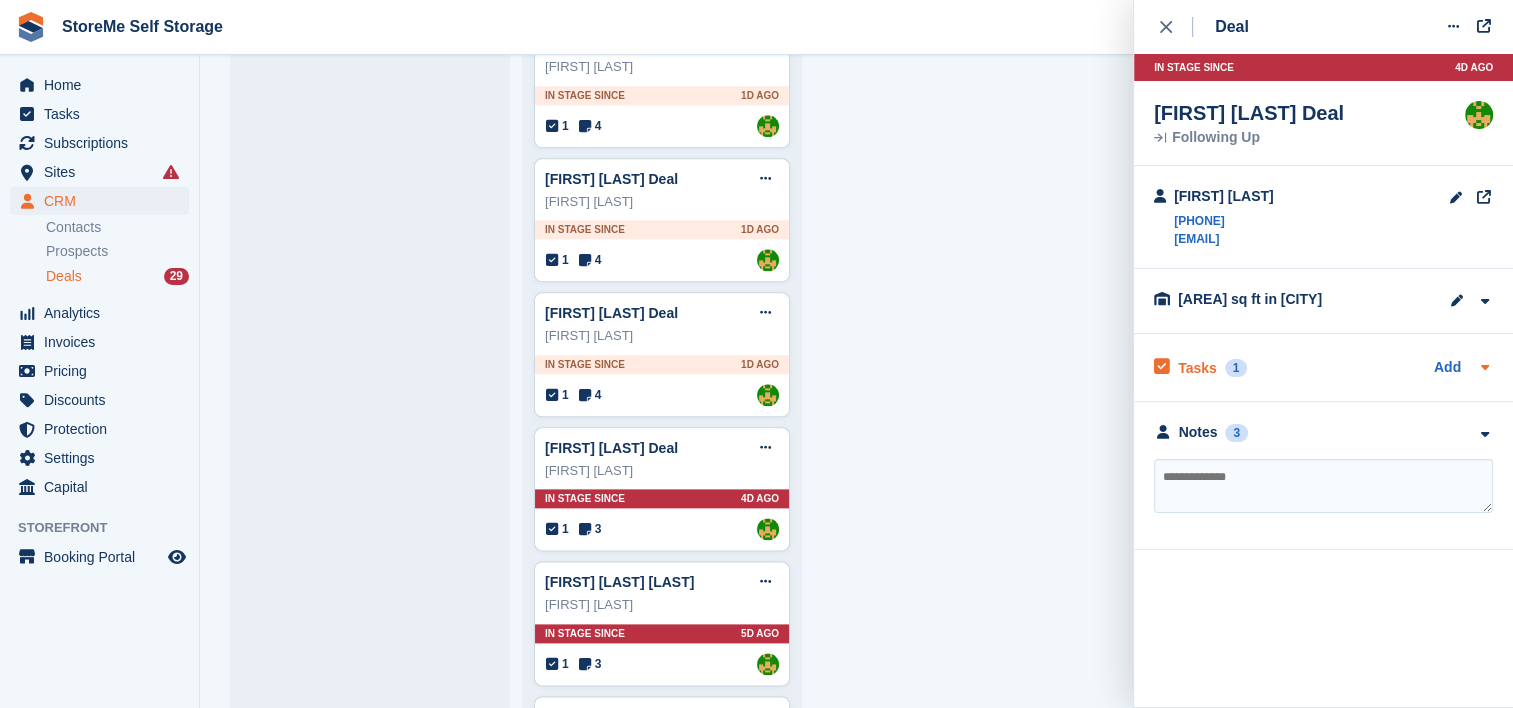click on "Tasks" at bounding box center (1197, 368) 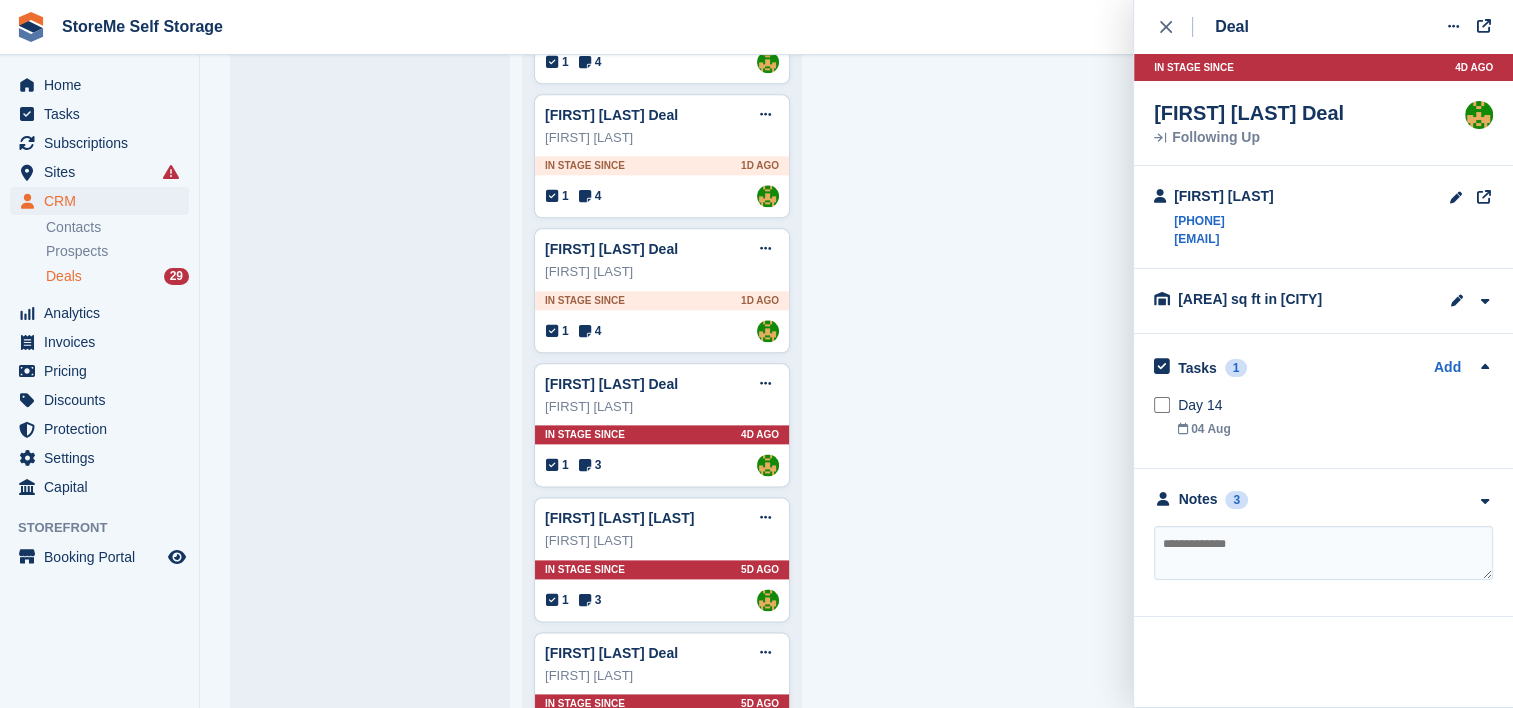 scroll, scrollTop: 2500, scrollLeft: 0, axis: vertical 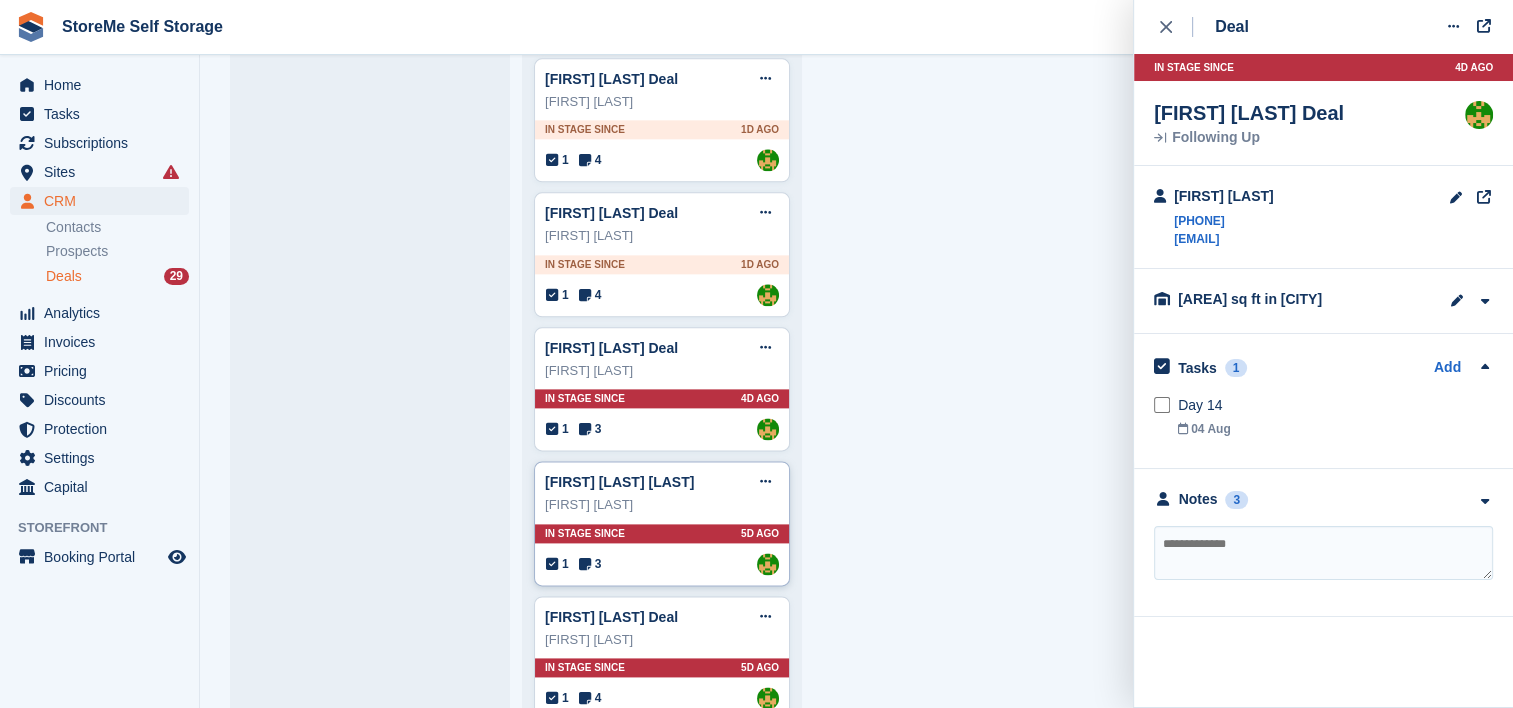 click on "In stage since 5D AGO" at bounding box center (662, 533) 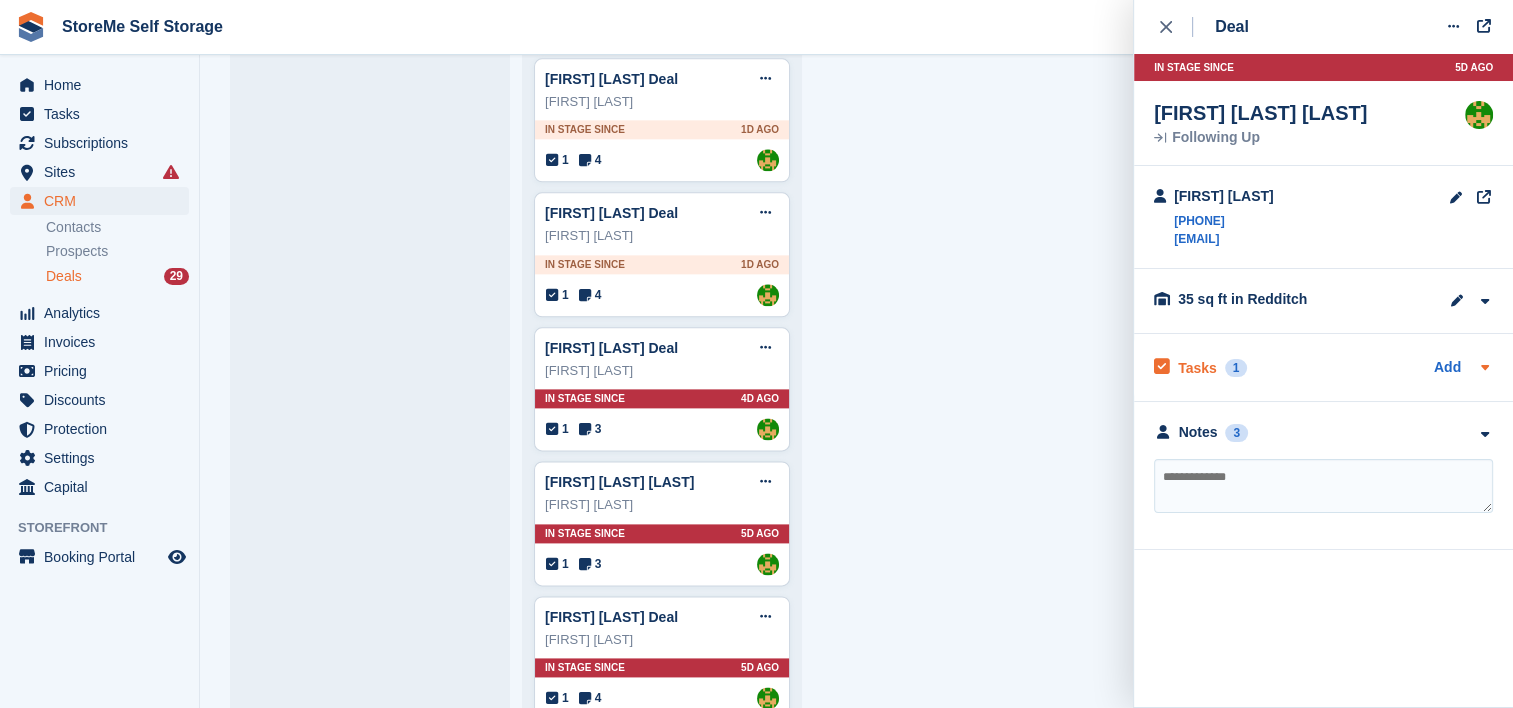 click on "Tasks" at bounding box center (1197, 368) 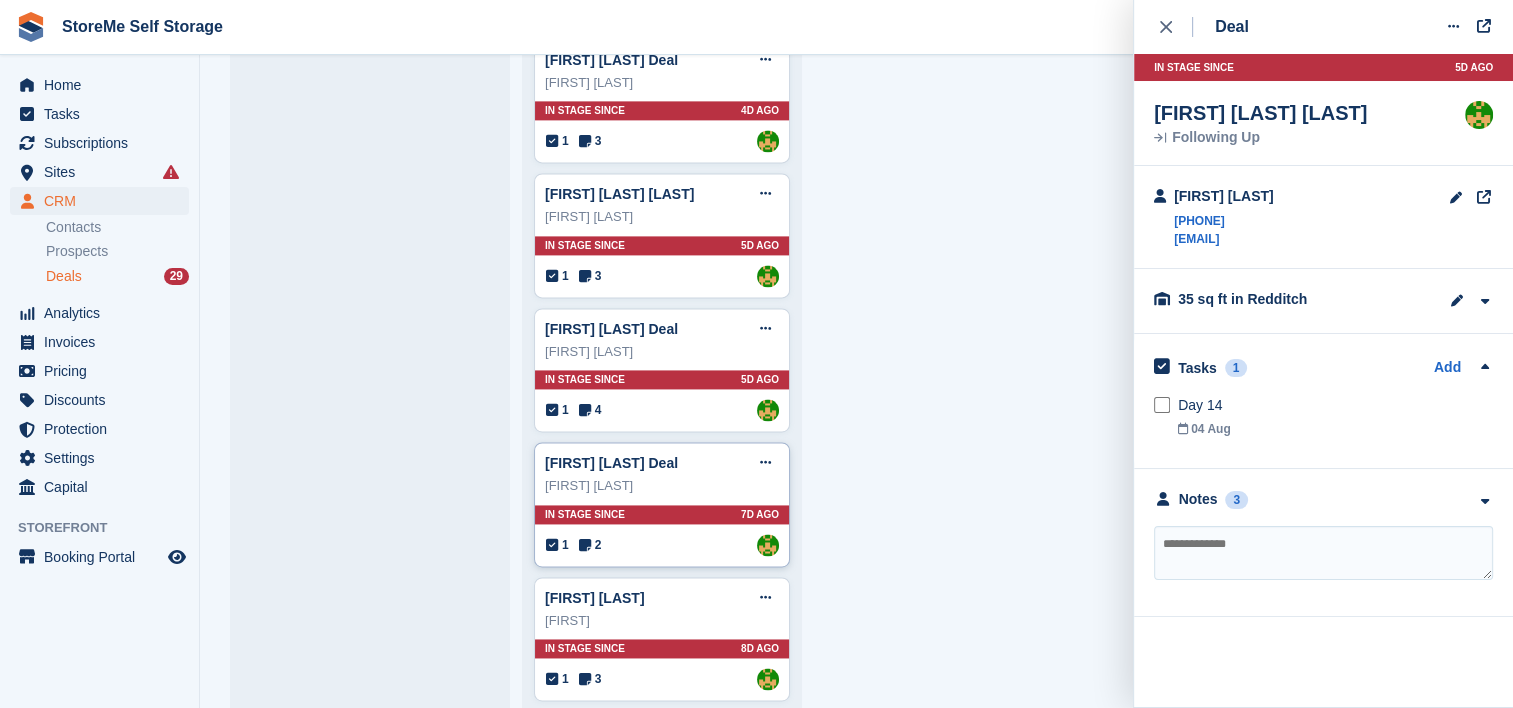scroll, scrollTop: 2800, scrollLeft: 0, axis: vertical 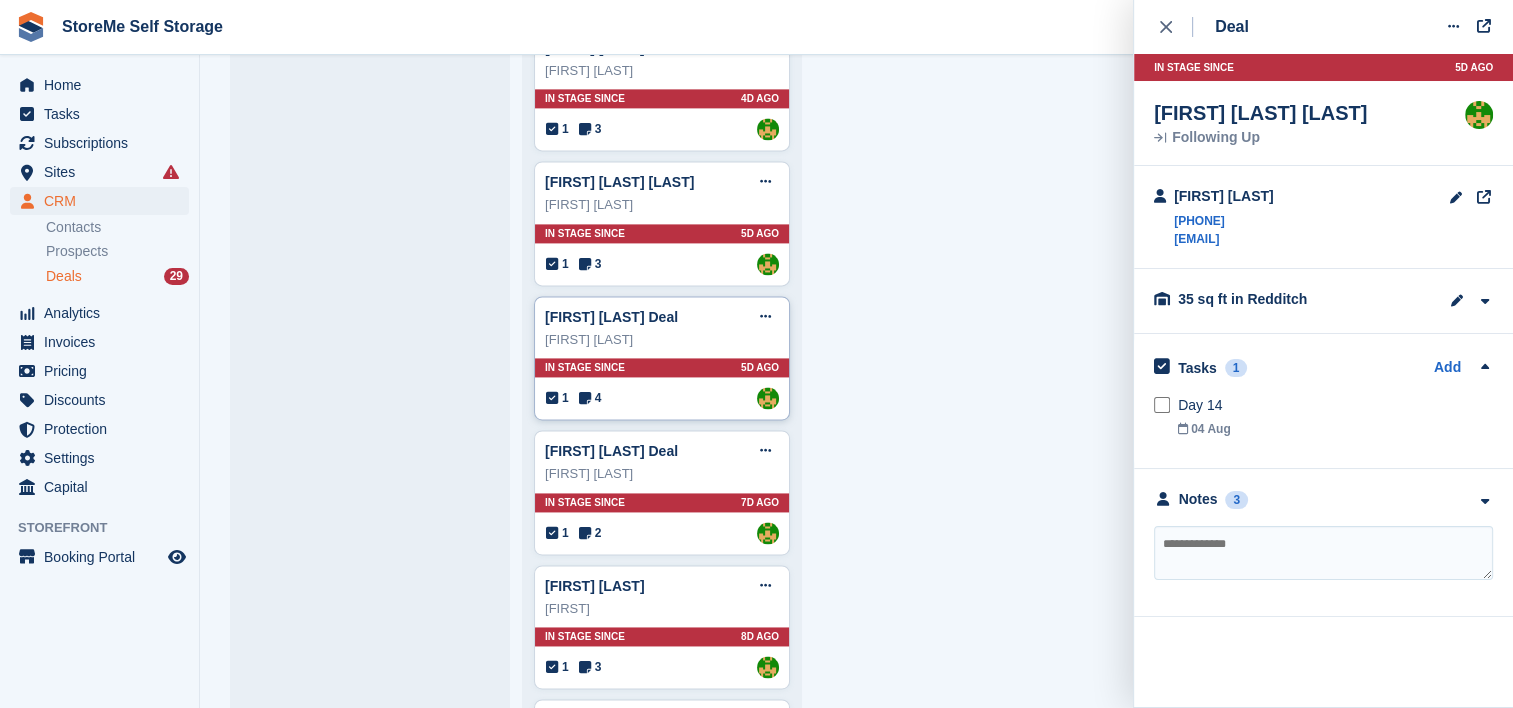 click on "1
4
Assigned to StorMe" at bounding box center [662, 398] 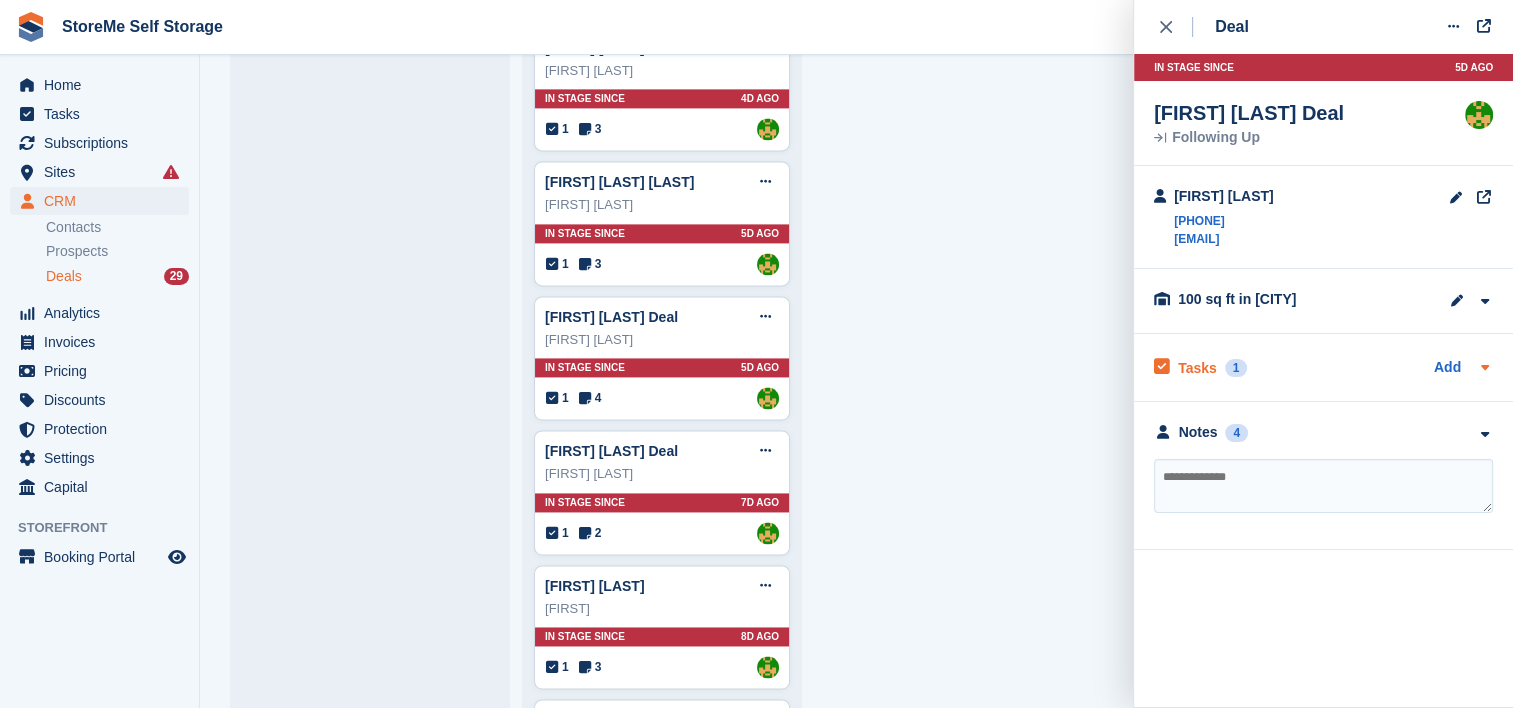 click on "Tasks" at bounding box center (1197, 368) 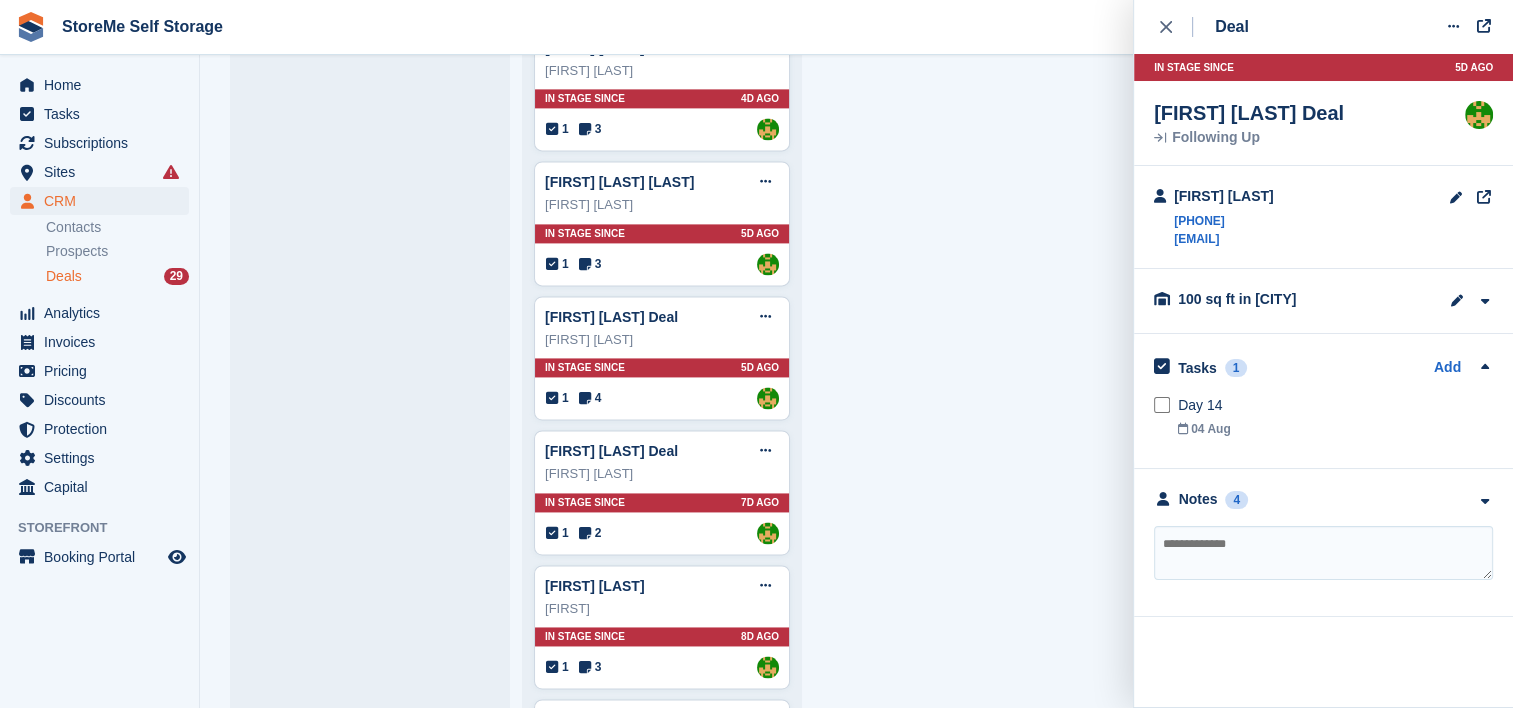 scroll, scrollTop: 2900, scrollLeft: 0, axis: vertical 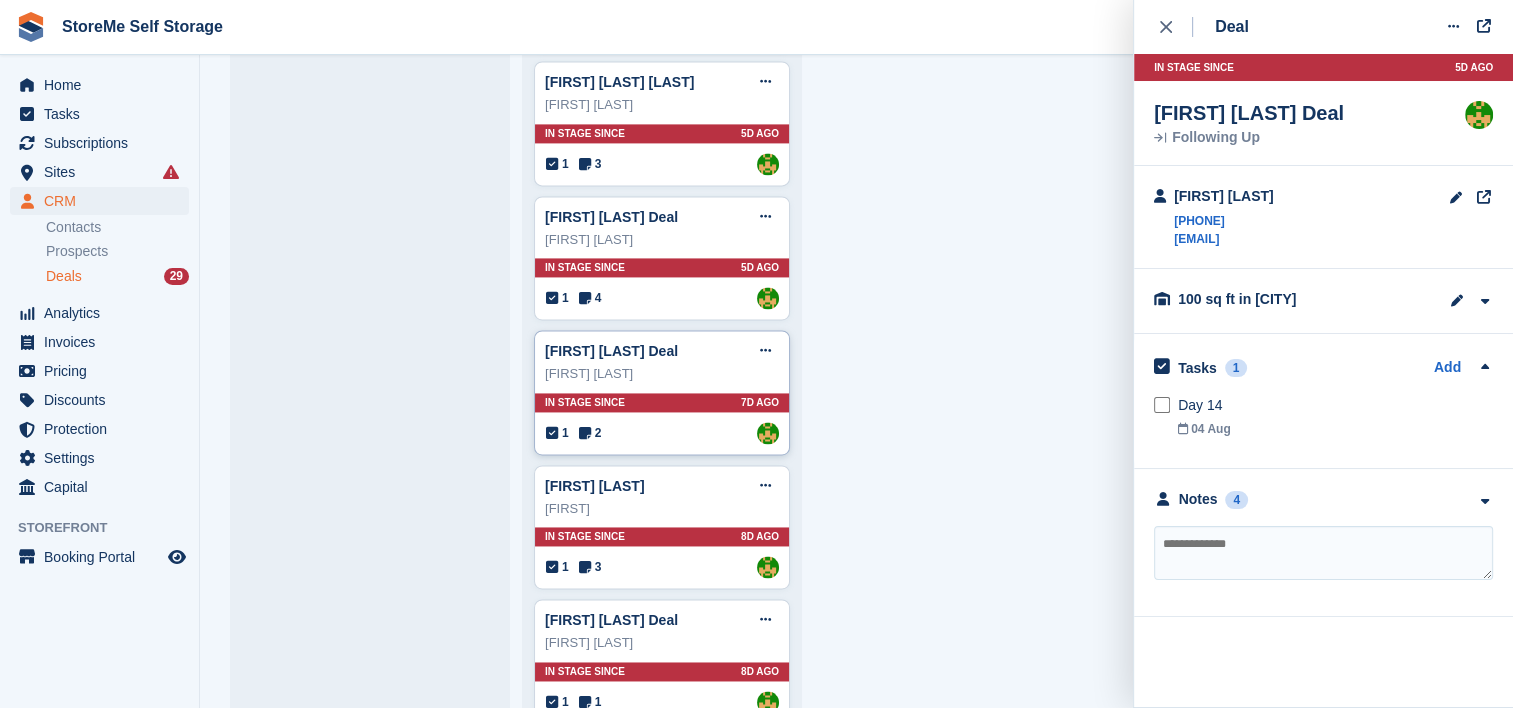 click on "Rebecca Hackett Deal
Edit deal
Mark as won
Mark as lost
Delete deal
Rebecca Hackett
In stage since 7D AGO
1
2
Assigned to StorMe" at bounding box center (662, 392) 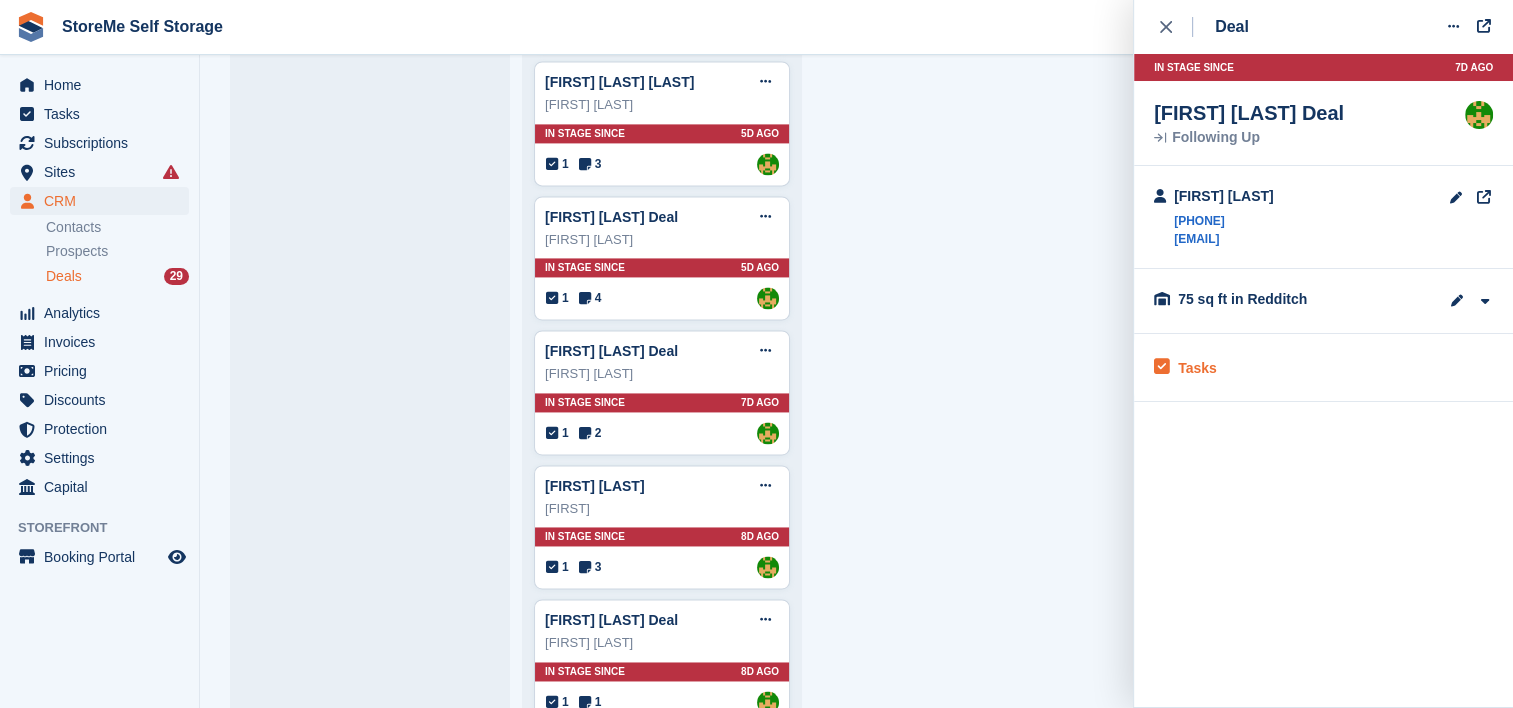 click on "Tasks" at bounding box center (1197, 368) 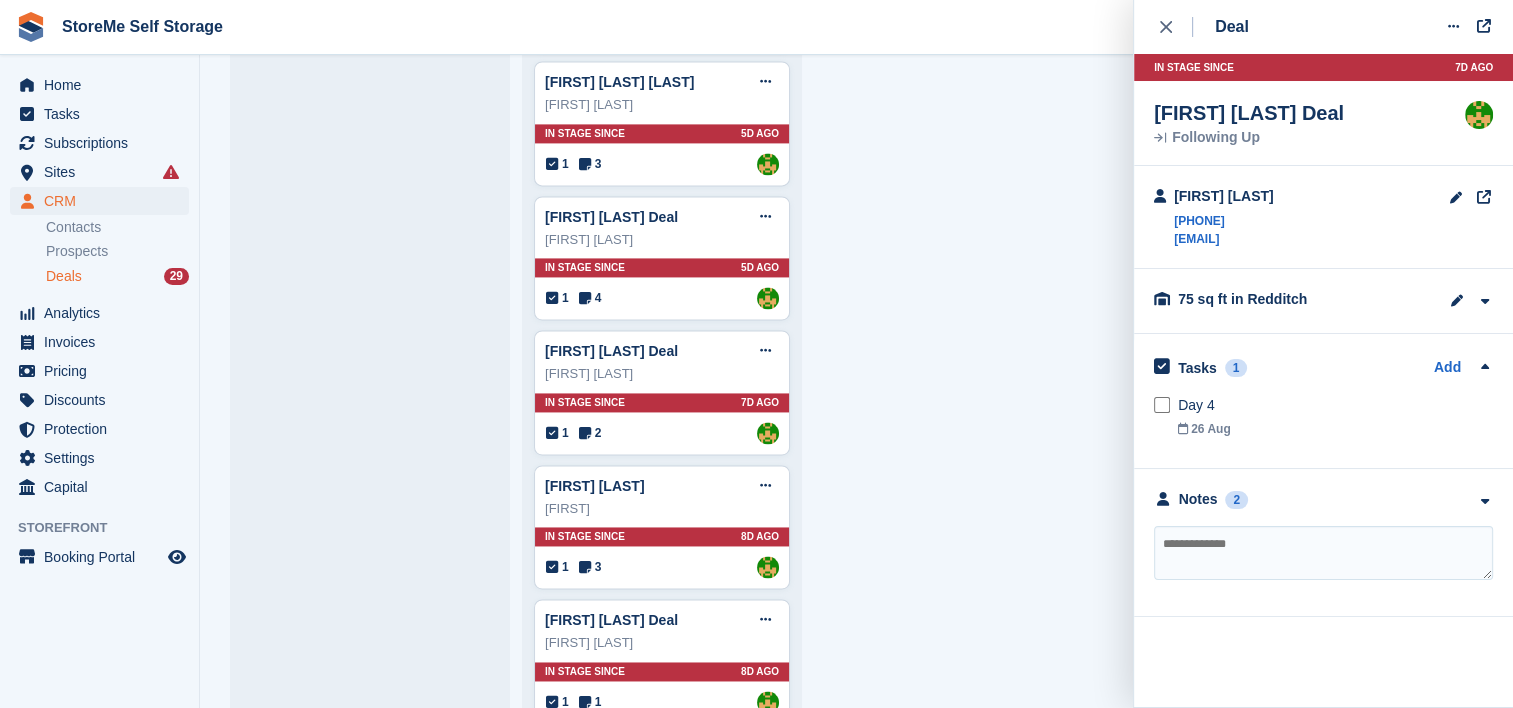 scroll, scrollTop: 3000, scrollLeft: 0, axis: vertical 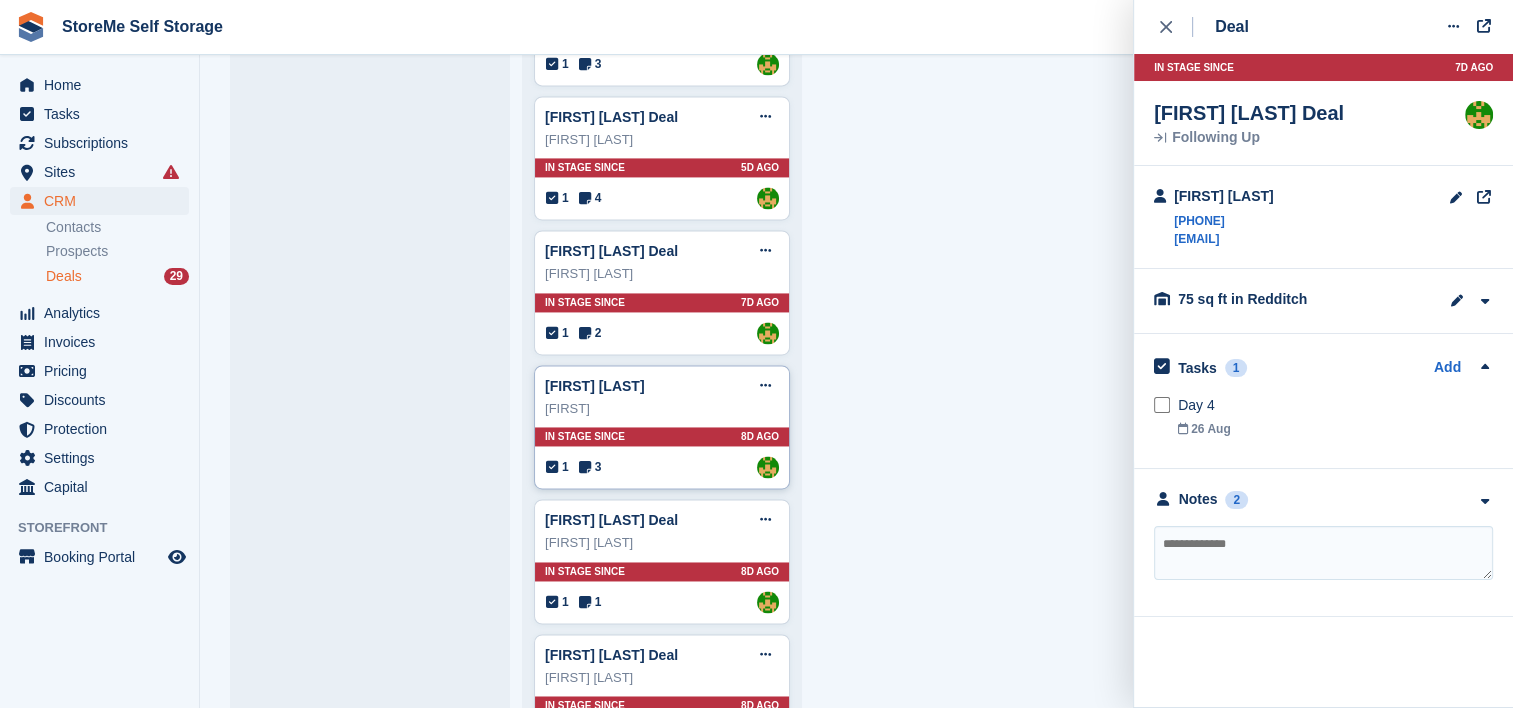 click on "Paul Deal
Edit deal
Mark as won
Mark as lost
Delete deal" at bounding box center [662, 386] 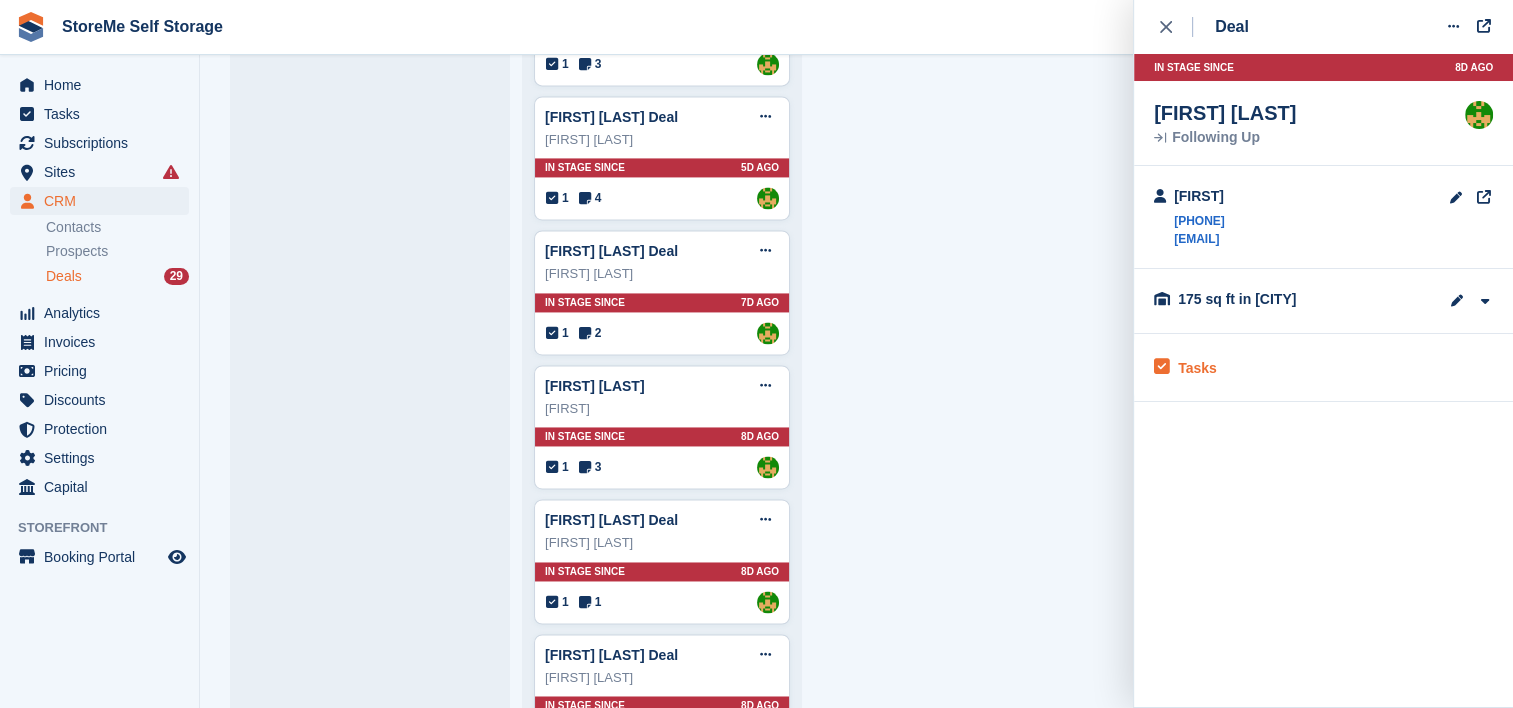 click on "Tasks" at bounding box center [1197, 368] 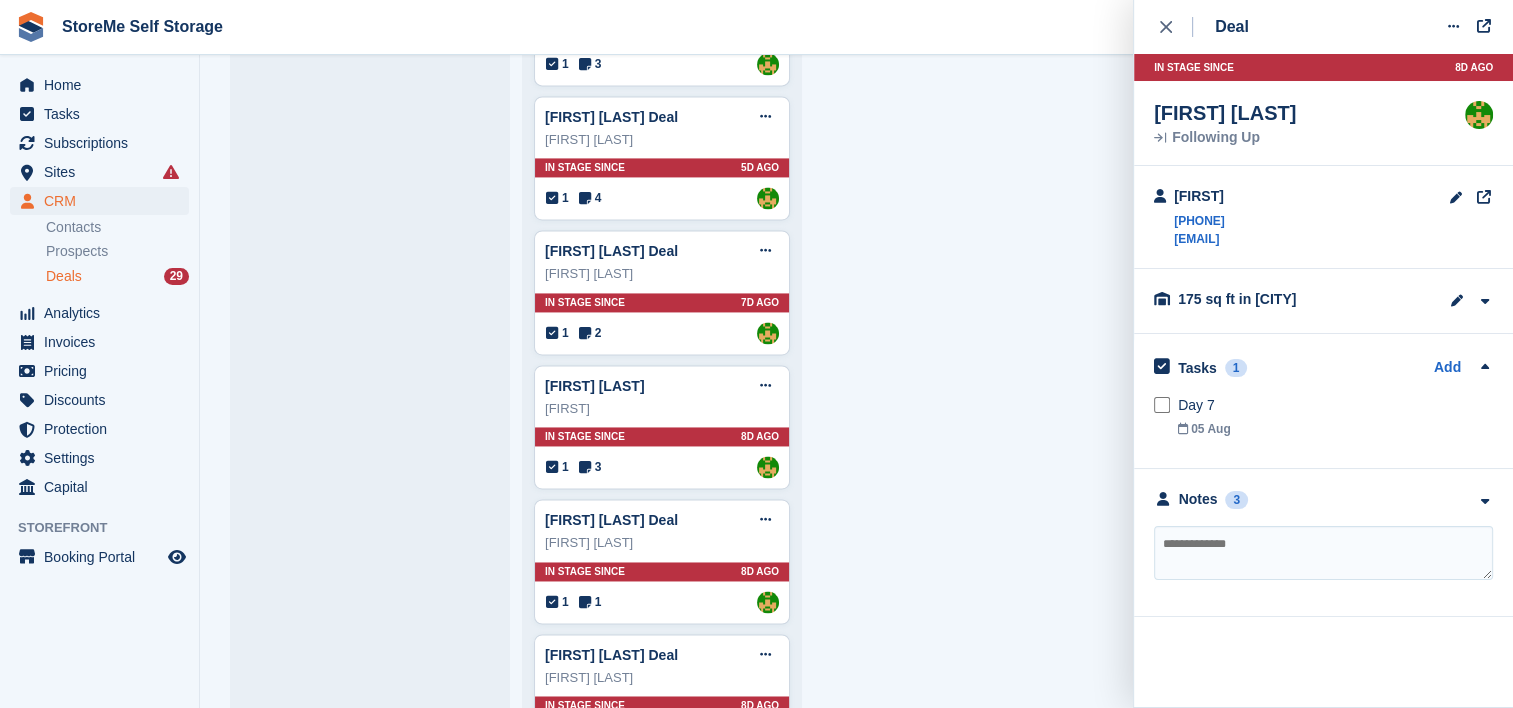 scroll, scrollTop: 3060, scrollLeft: 0, axis: vertical 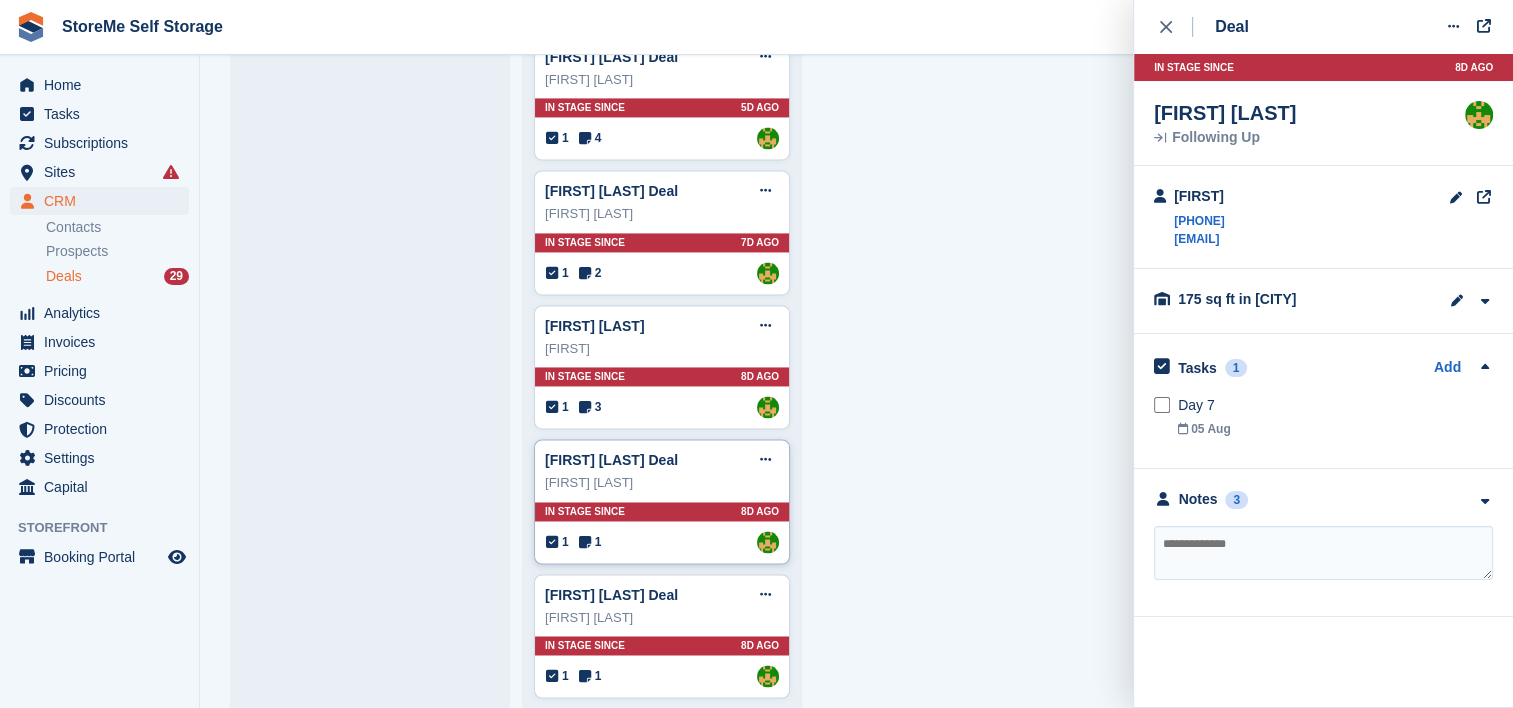 click on "DAVID PARKER" at bounding box center (662, 483) 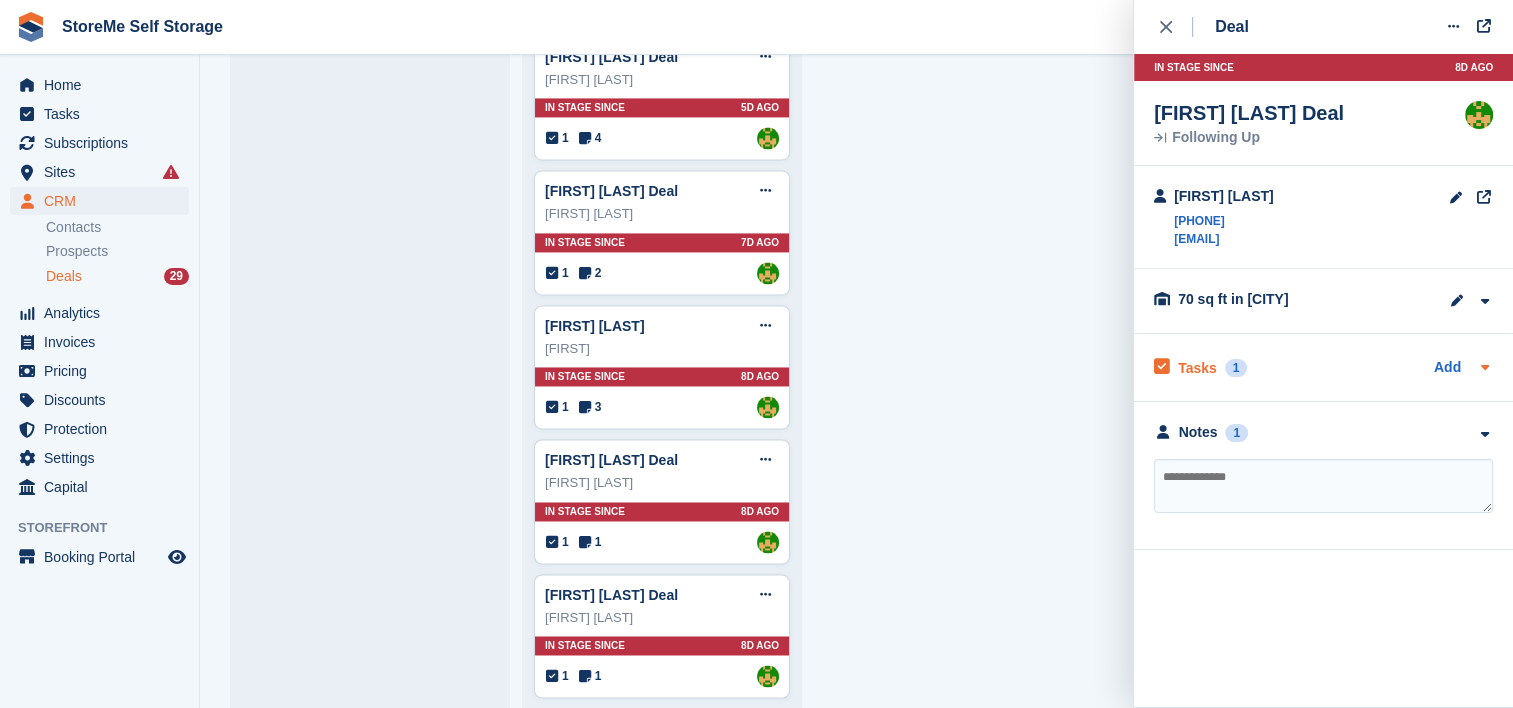 click on "Tasks" at bounding box center (1197, 368) 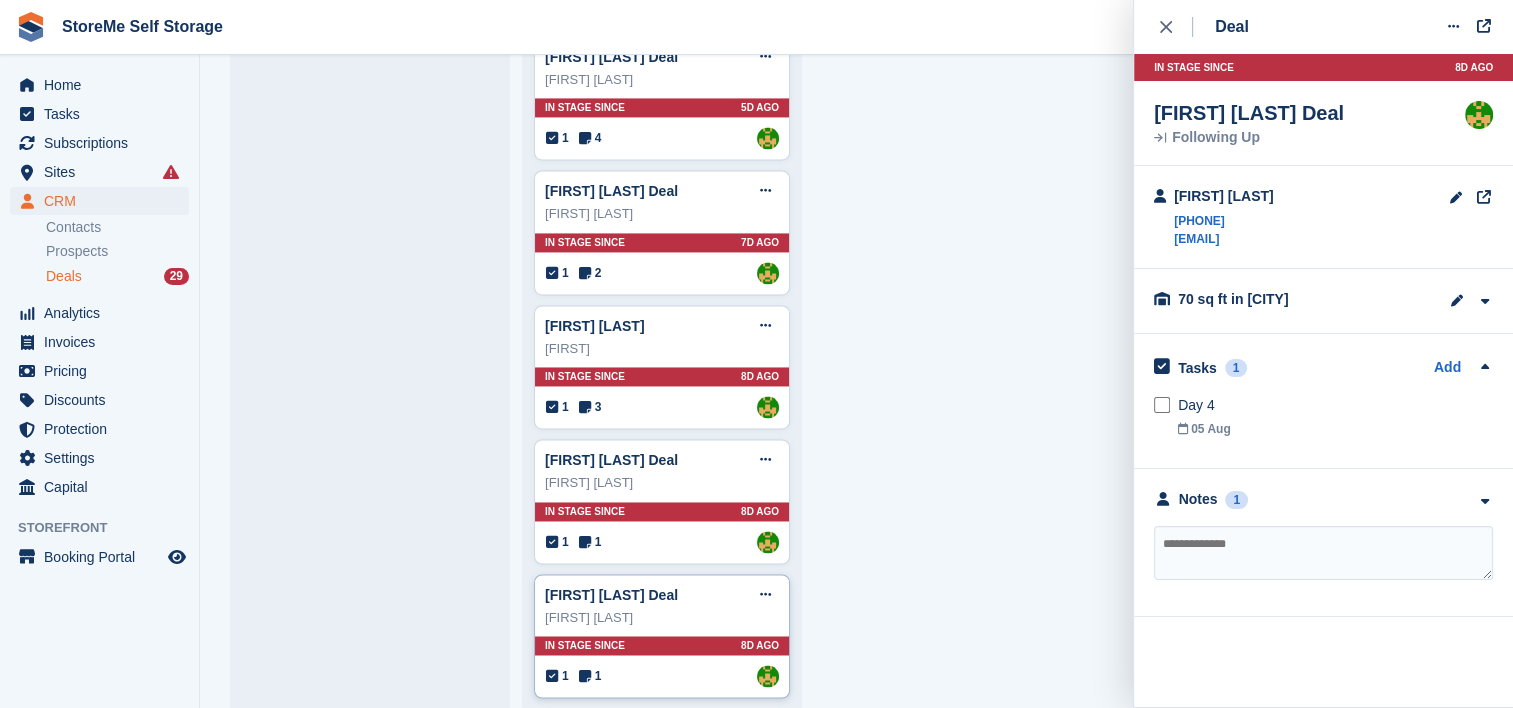 click on "In stage since 8D AGO" at bounding box center [662, 645] 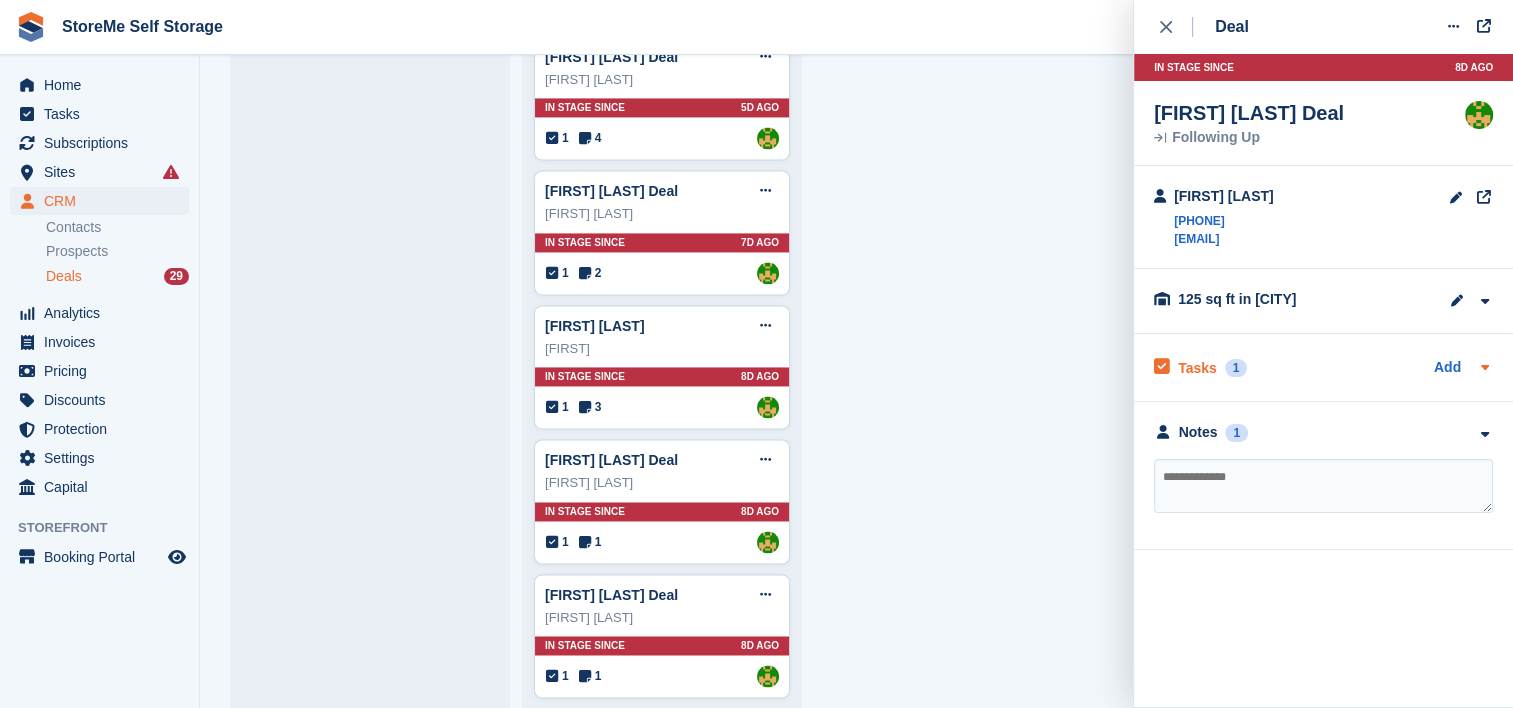 click on "Tasks" at bounding box center [1197, 368] 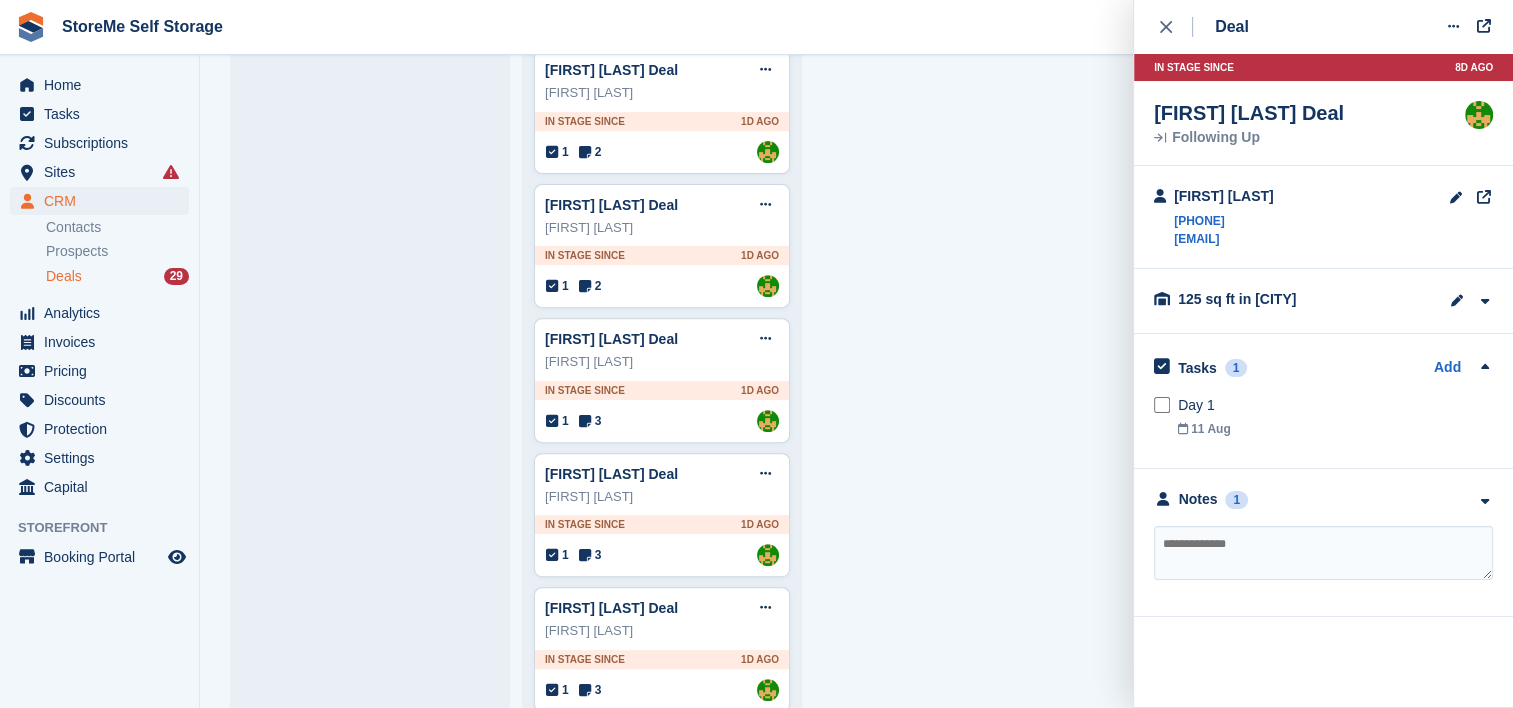 scroll, scrollTop: 0, scrollLeft: 0, axis: both 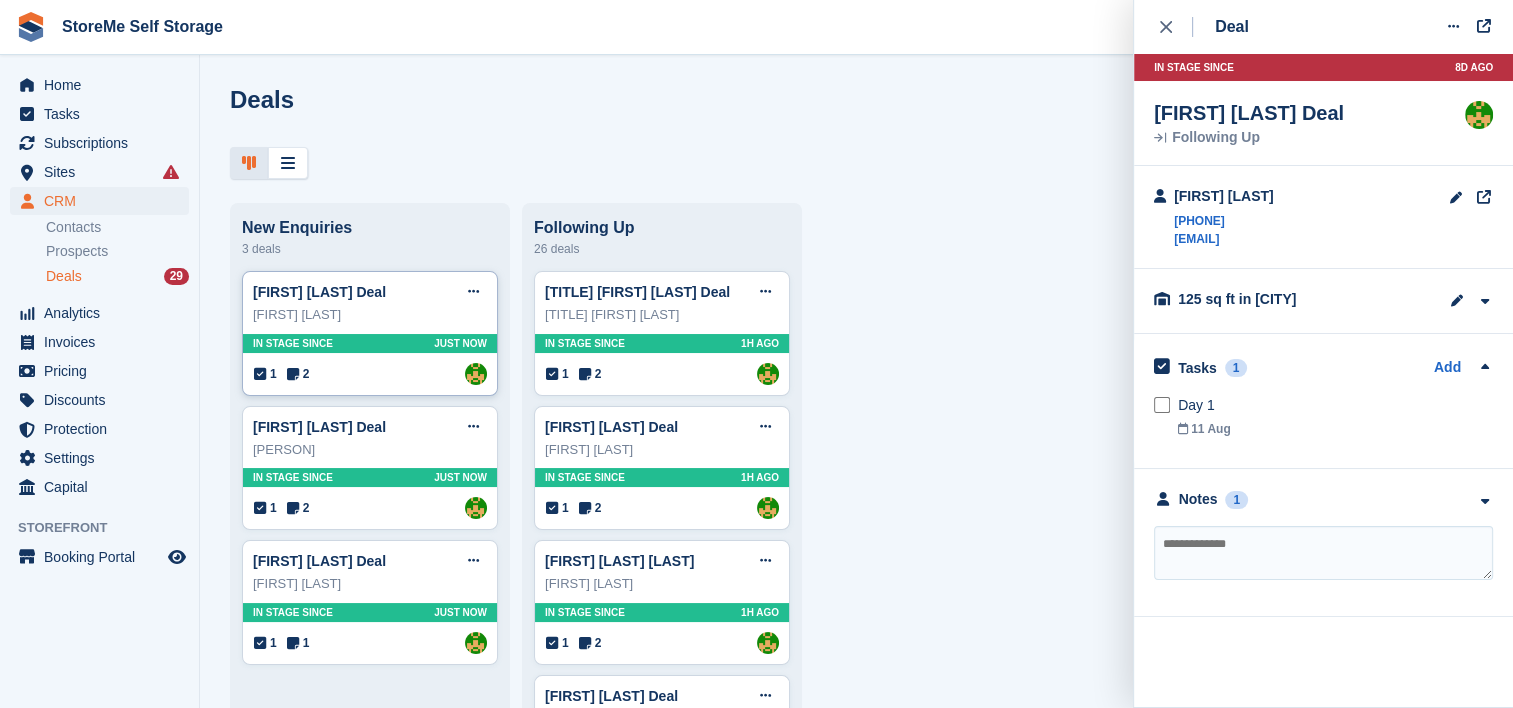 click on "In stage since Just now" at bounding box center [370, 343] 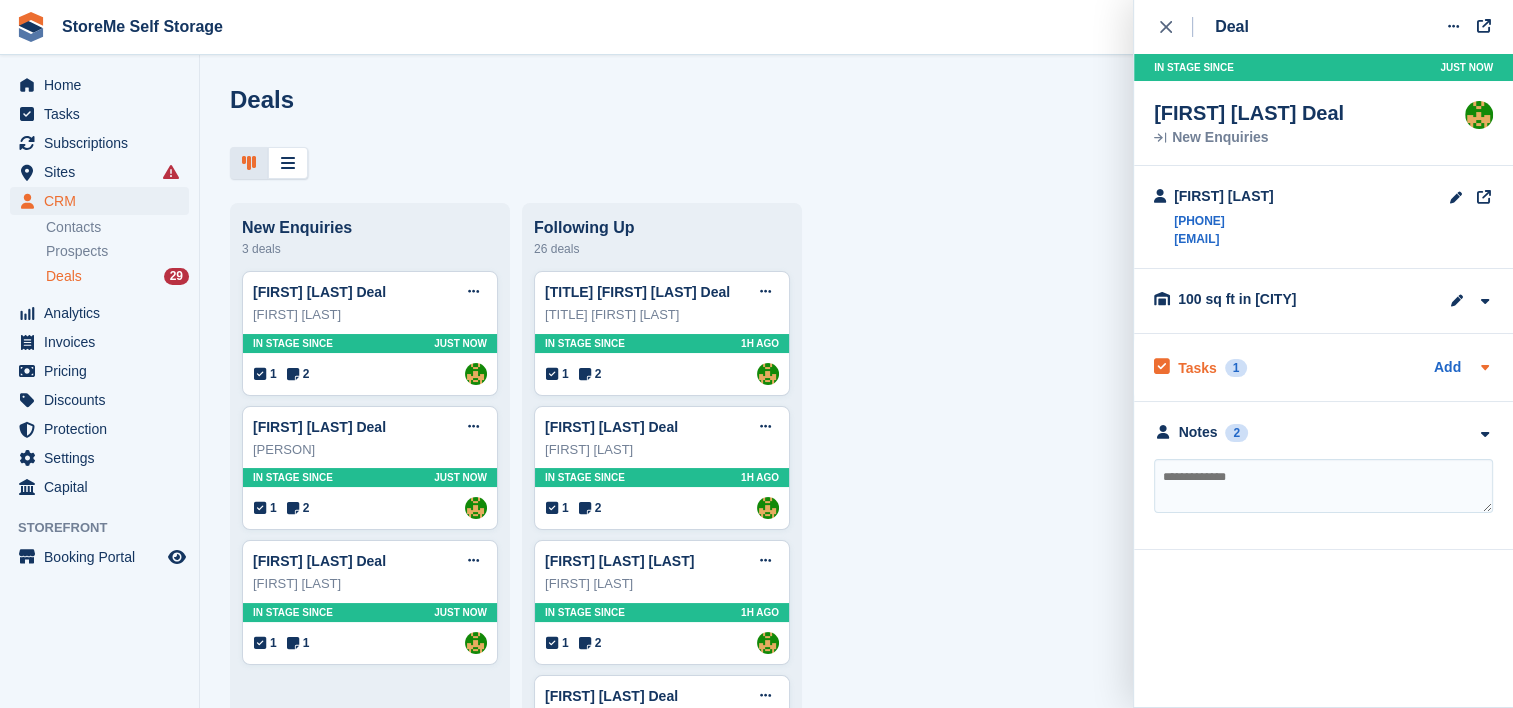 click on "Tasks" at bounding box center (1197, 368) 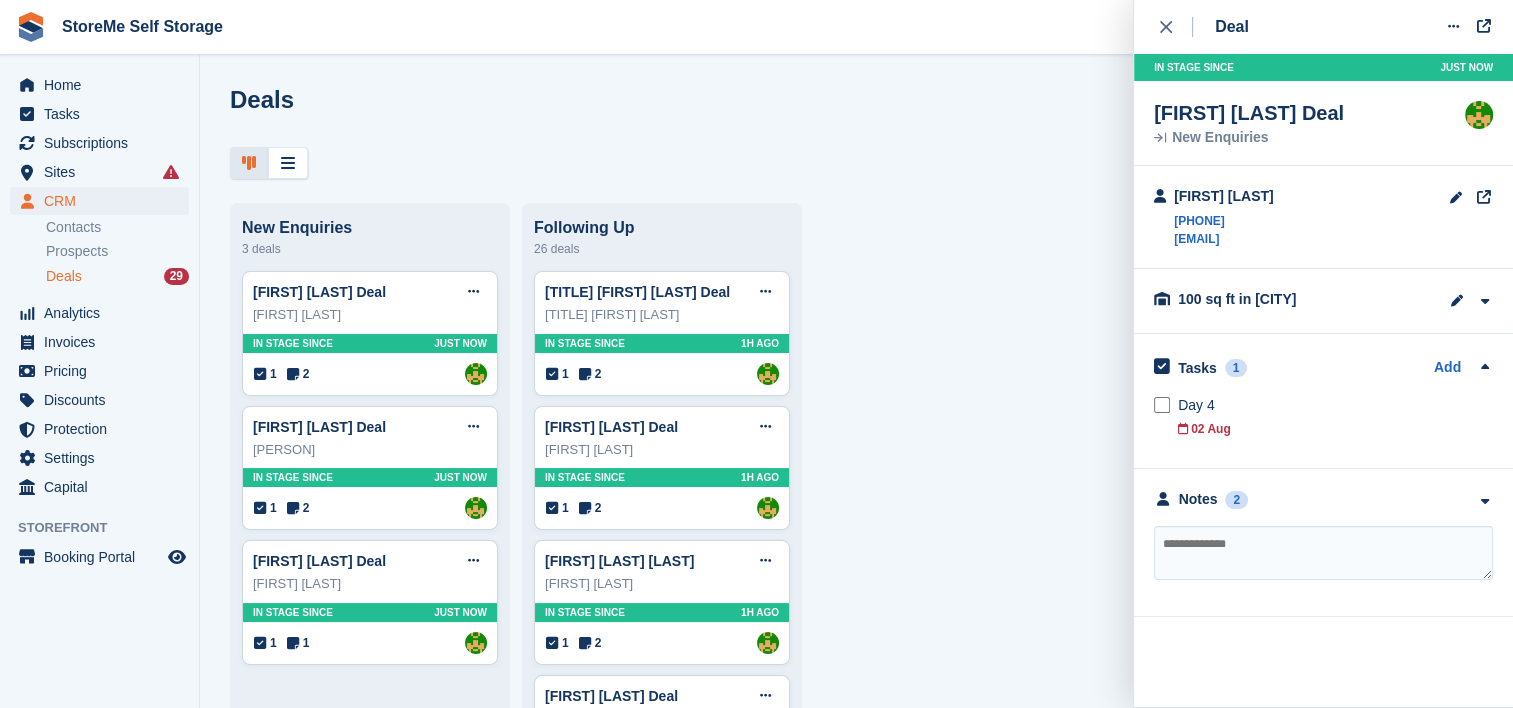 click at bounding box center (1323, 553) 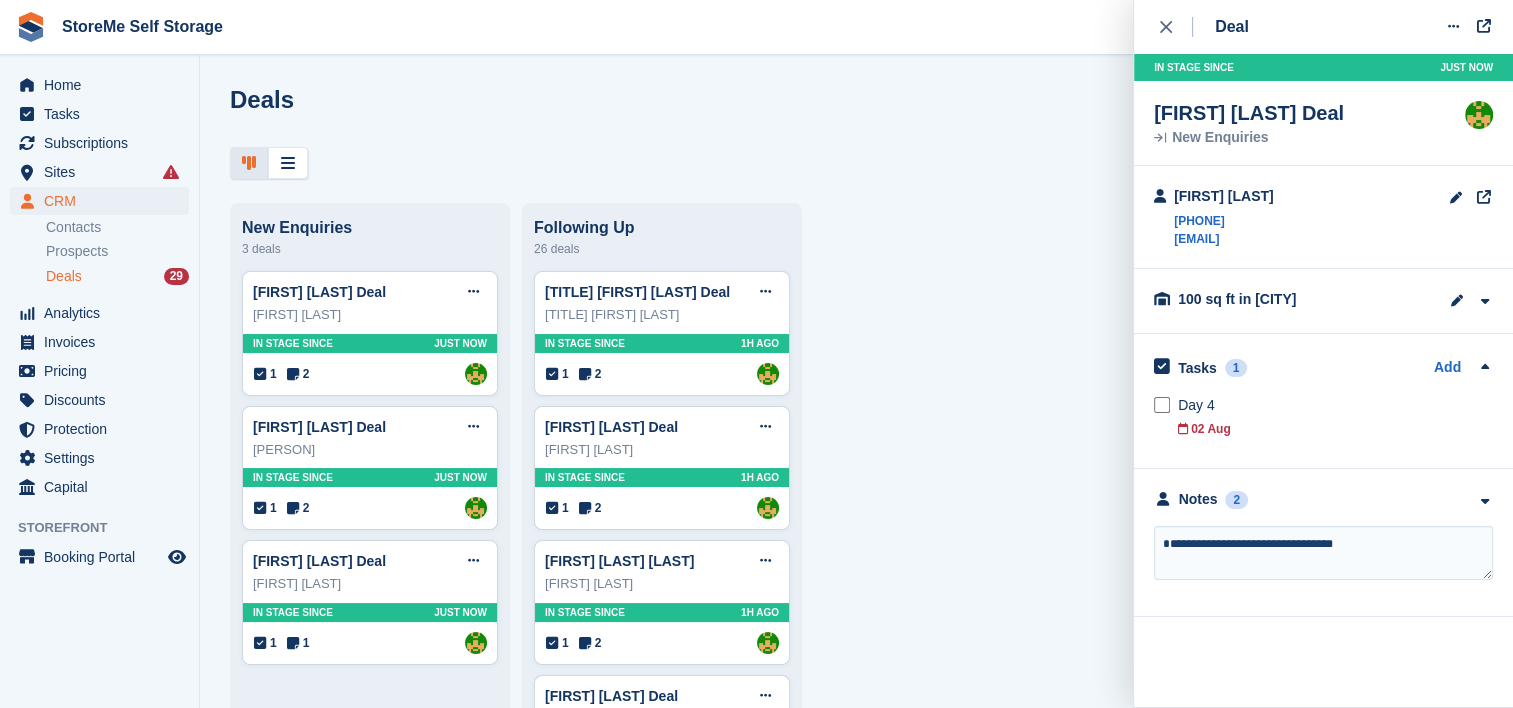 type 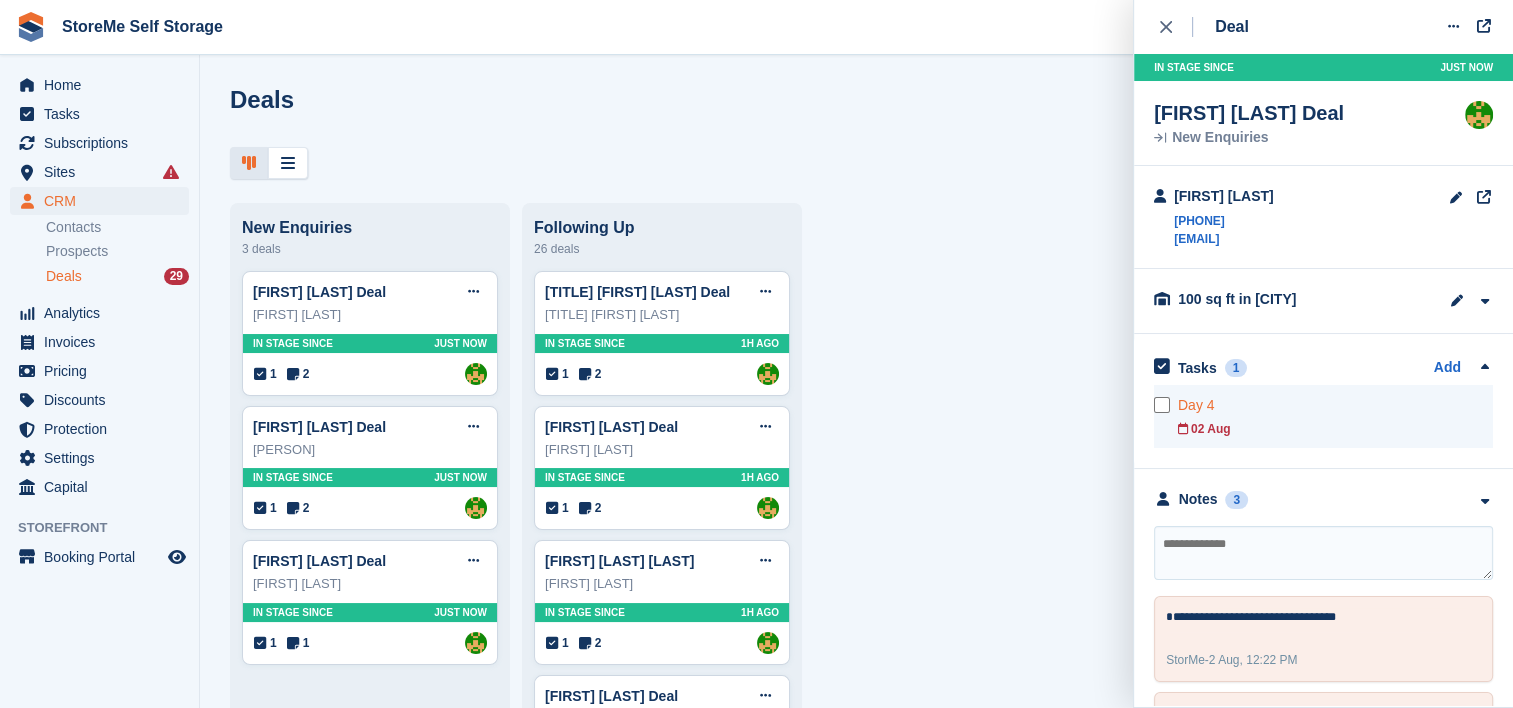 click on "Day 4" at bounding box center [1335, 405] 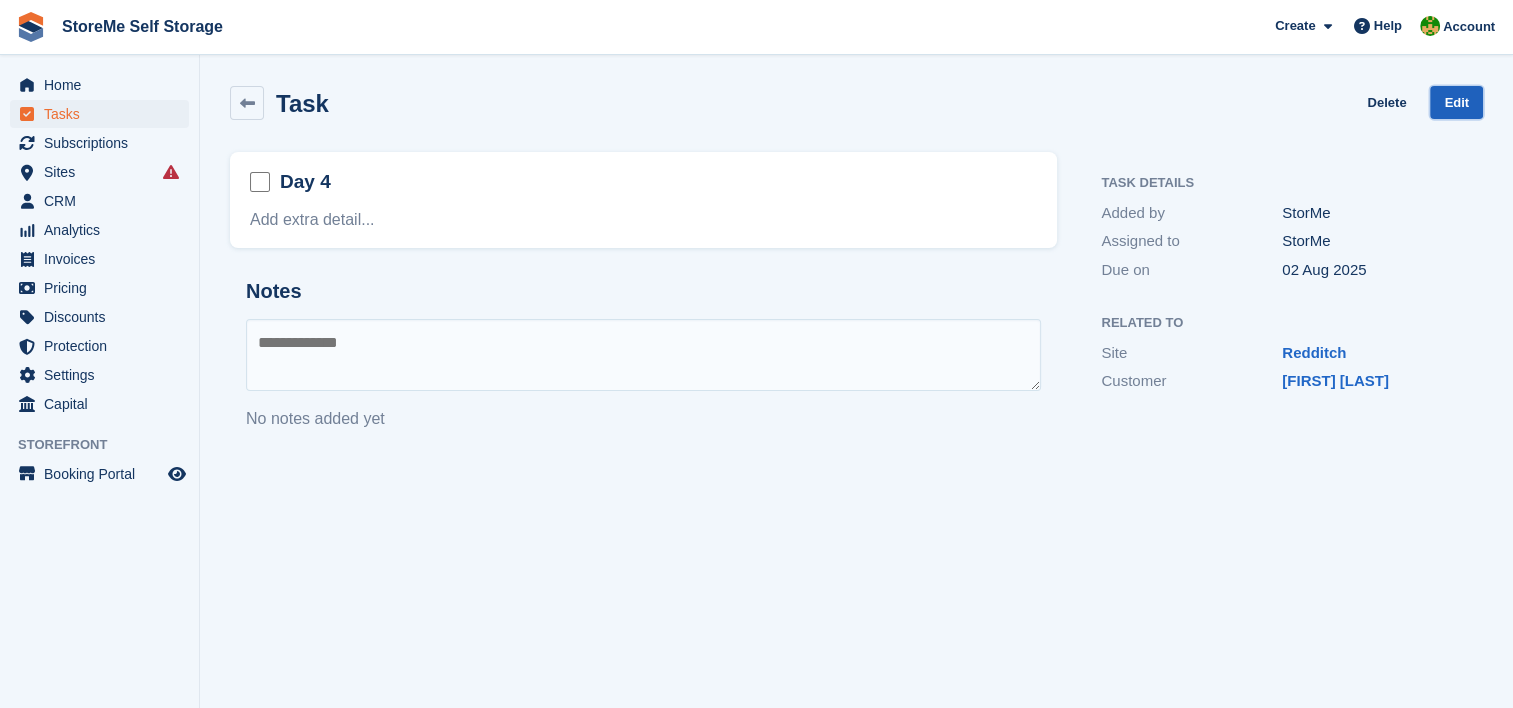 click on "Edit" at bounding box center (1456, 102) 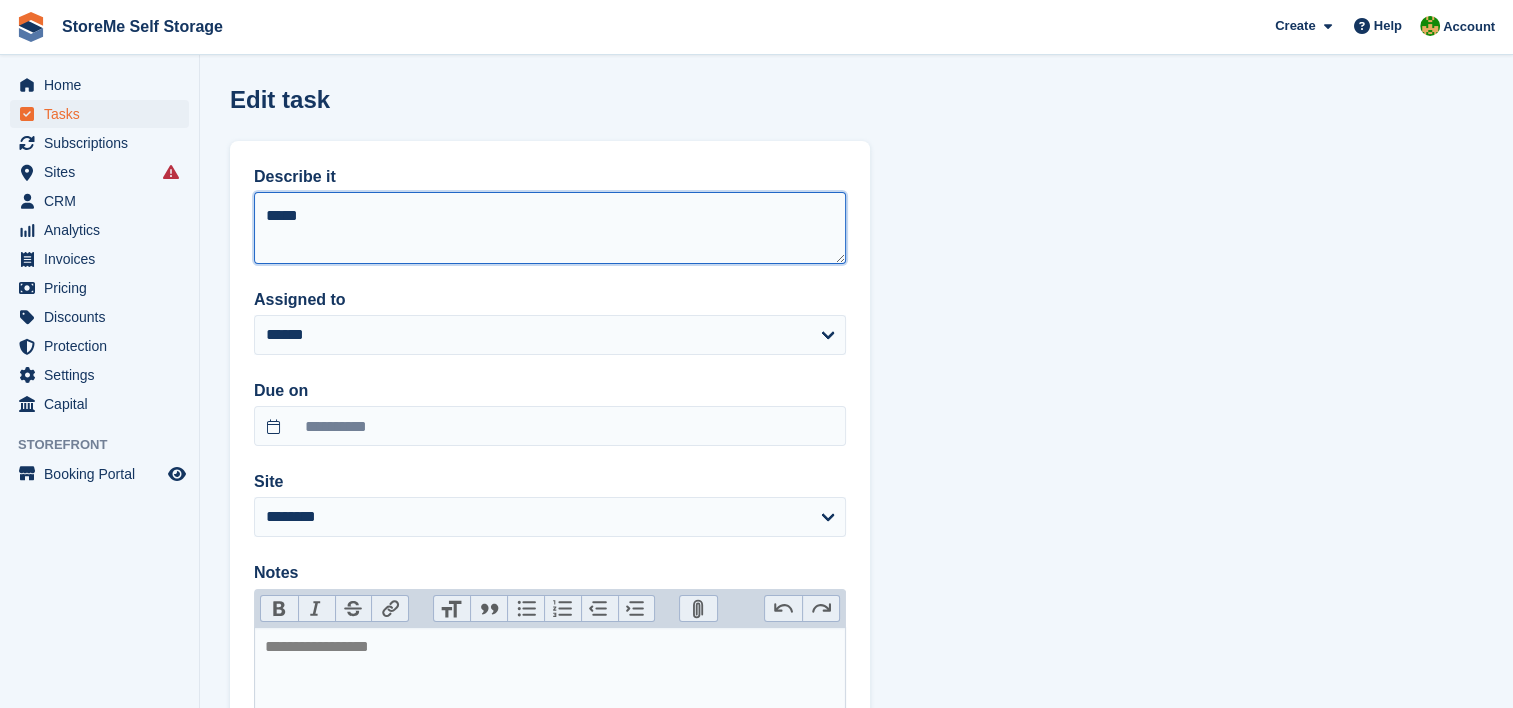 click on "*****" at bounding box center [550, 228] 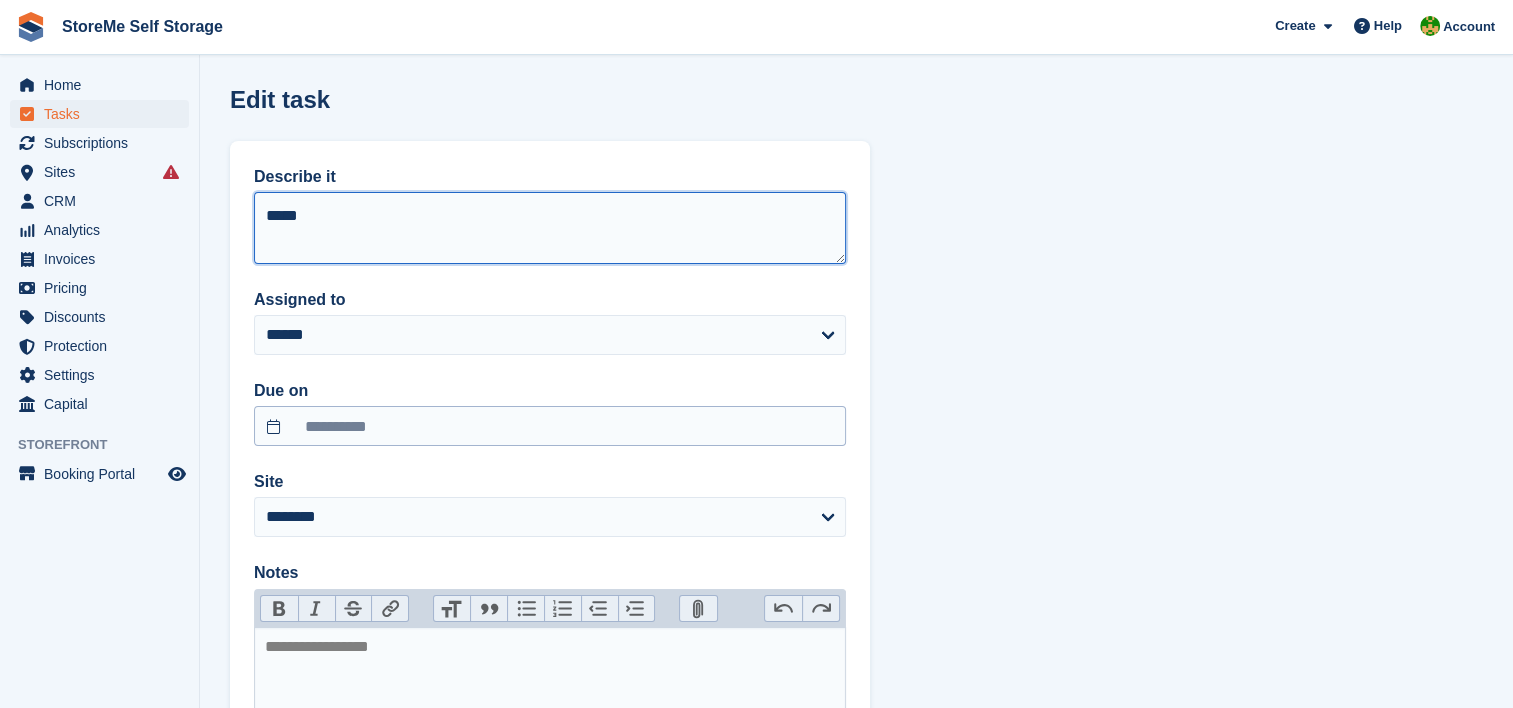type on "*****" 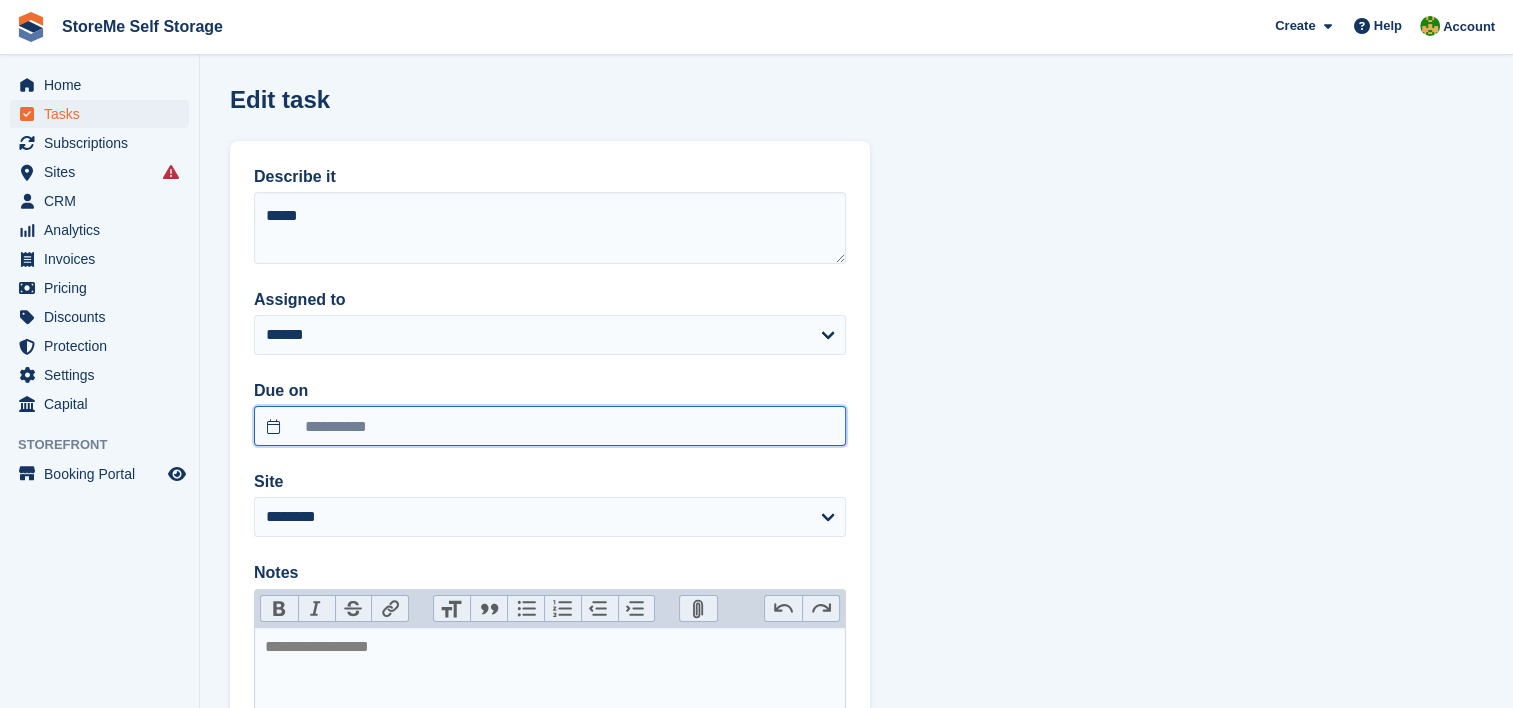 click on "**********" at bounding box center [550, 426] 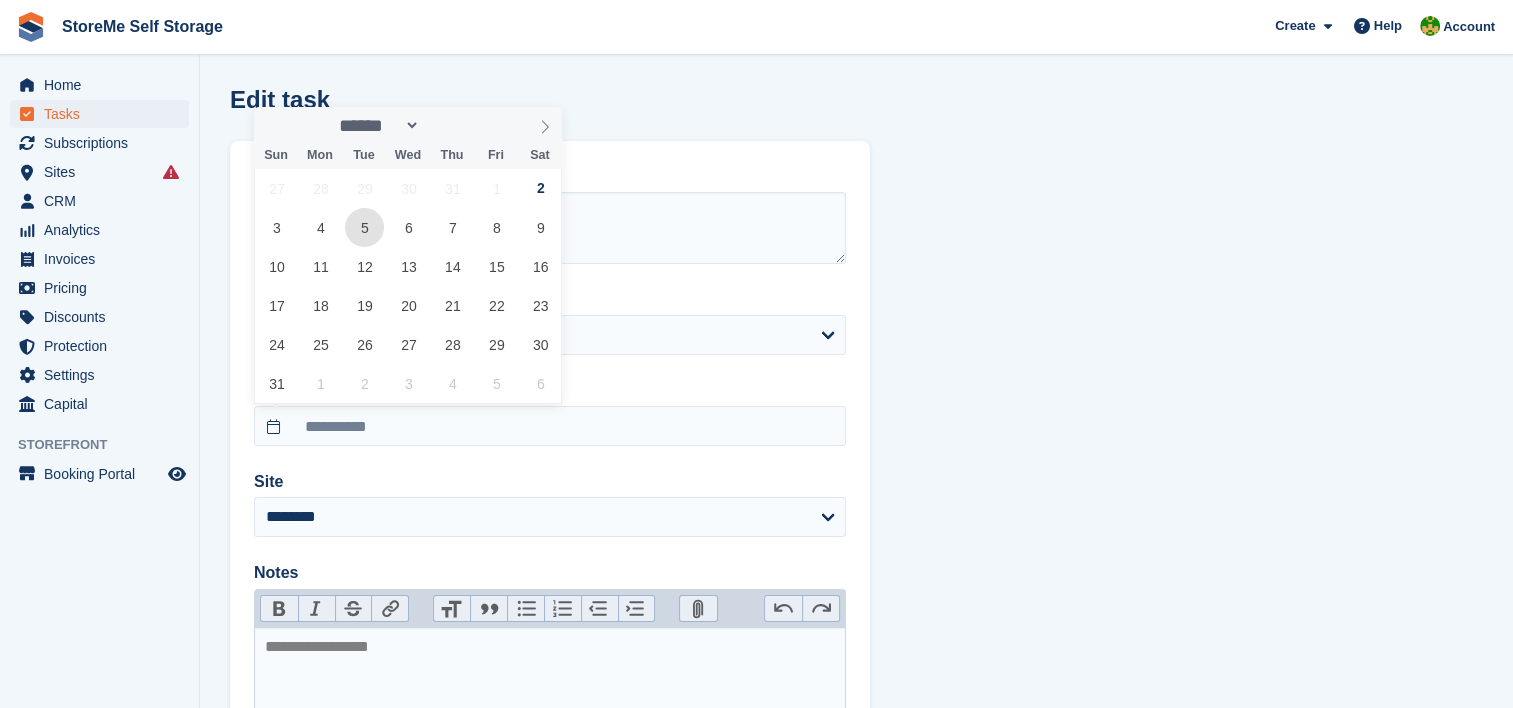 click on "5" at bounding box center [364, 227] 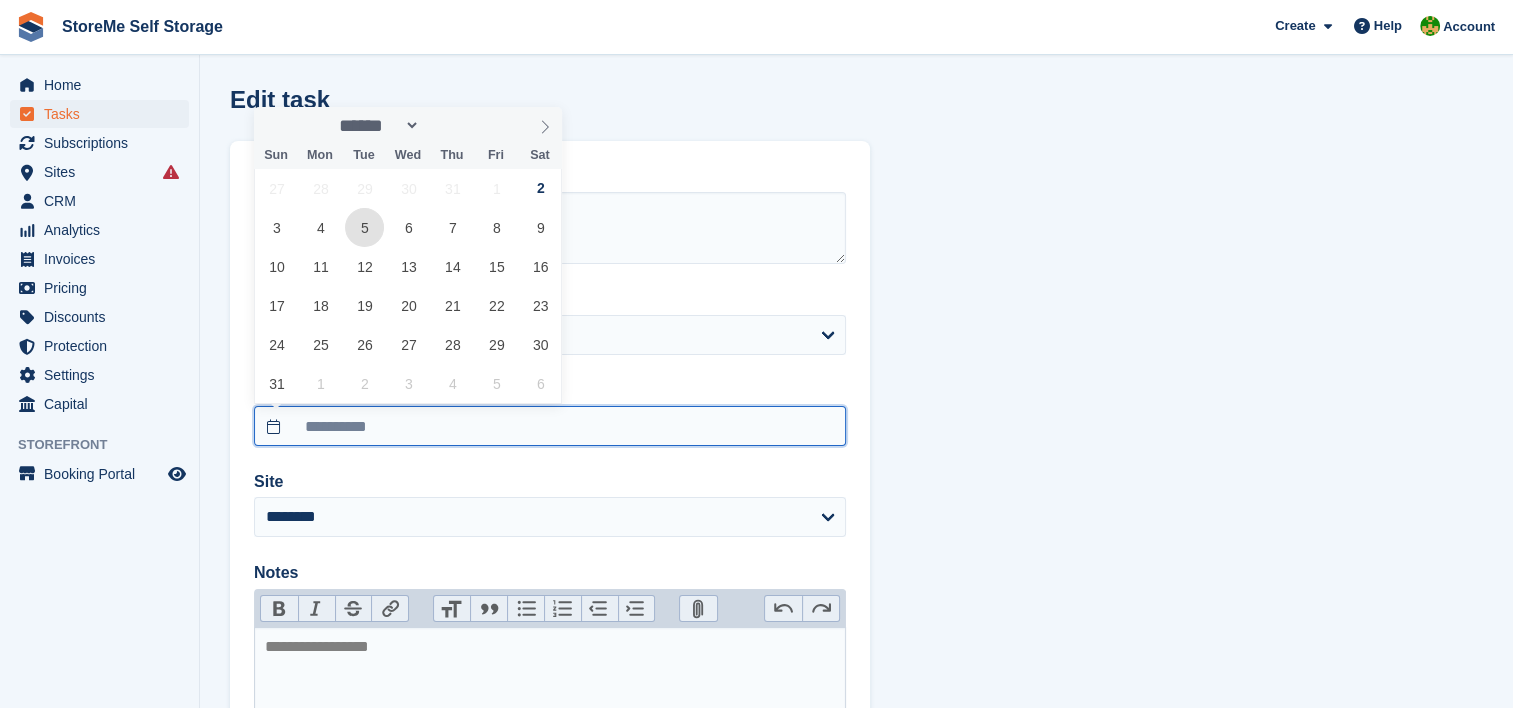 type on "**********" 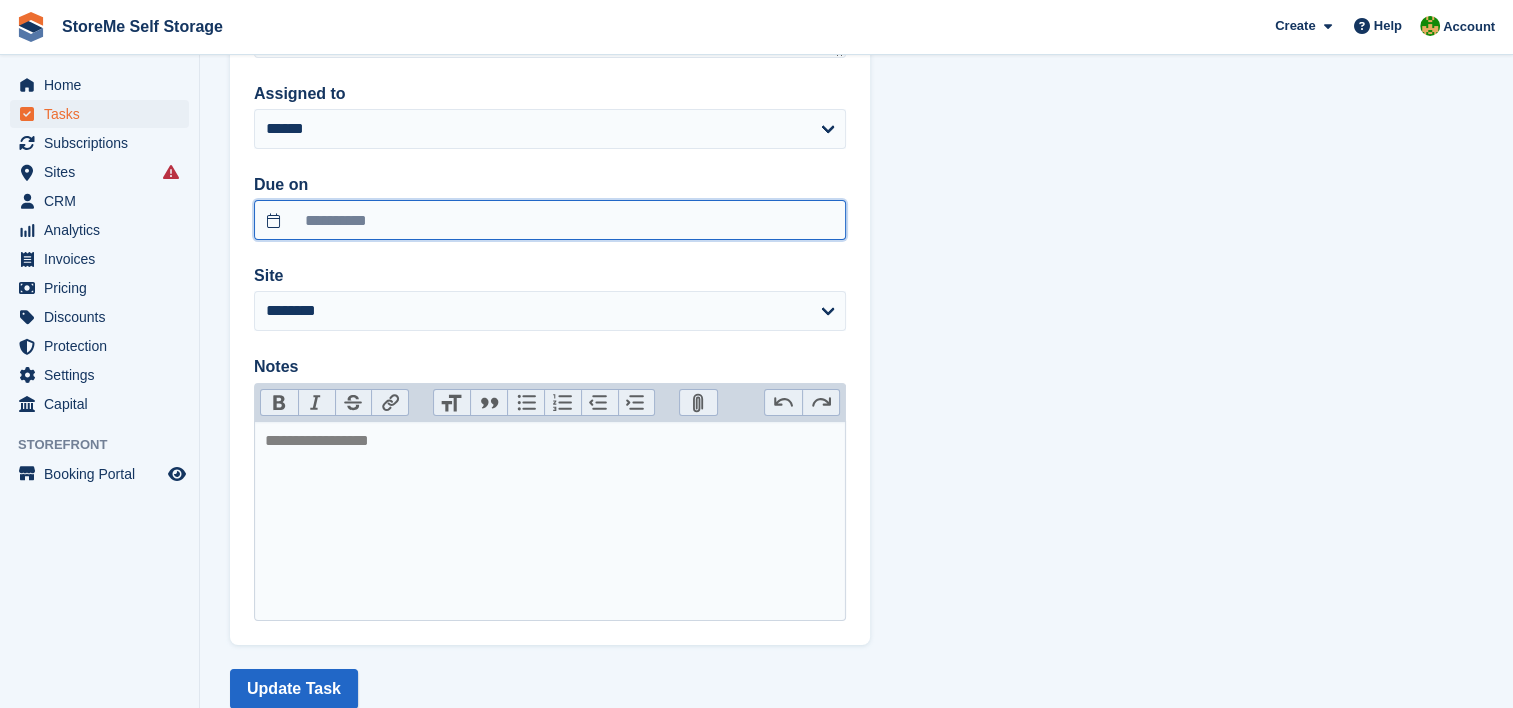 scroll, scrollTop: 260, scrollLeft: 0, axis: vertical 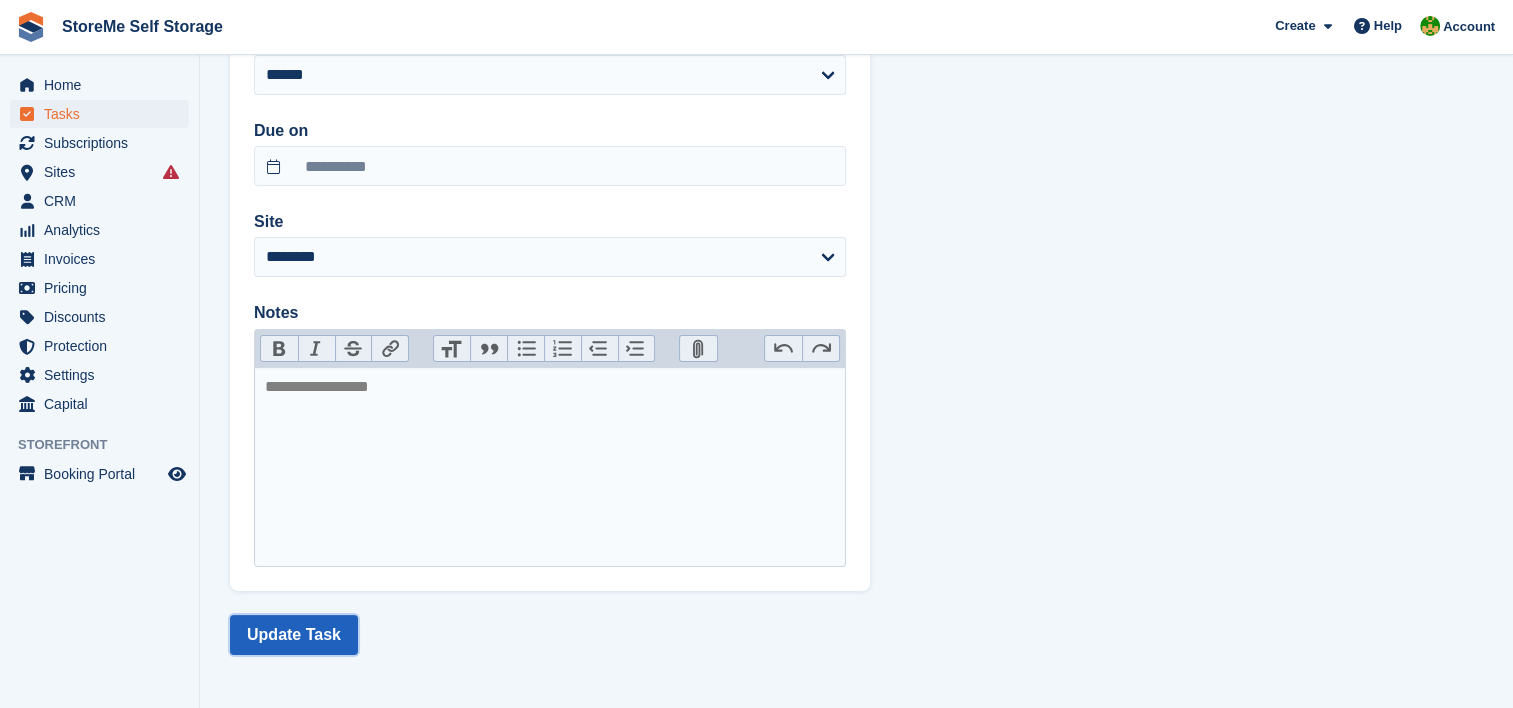 click on "Update Task" at bounding box center [294, 635] 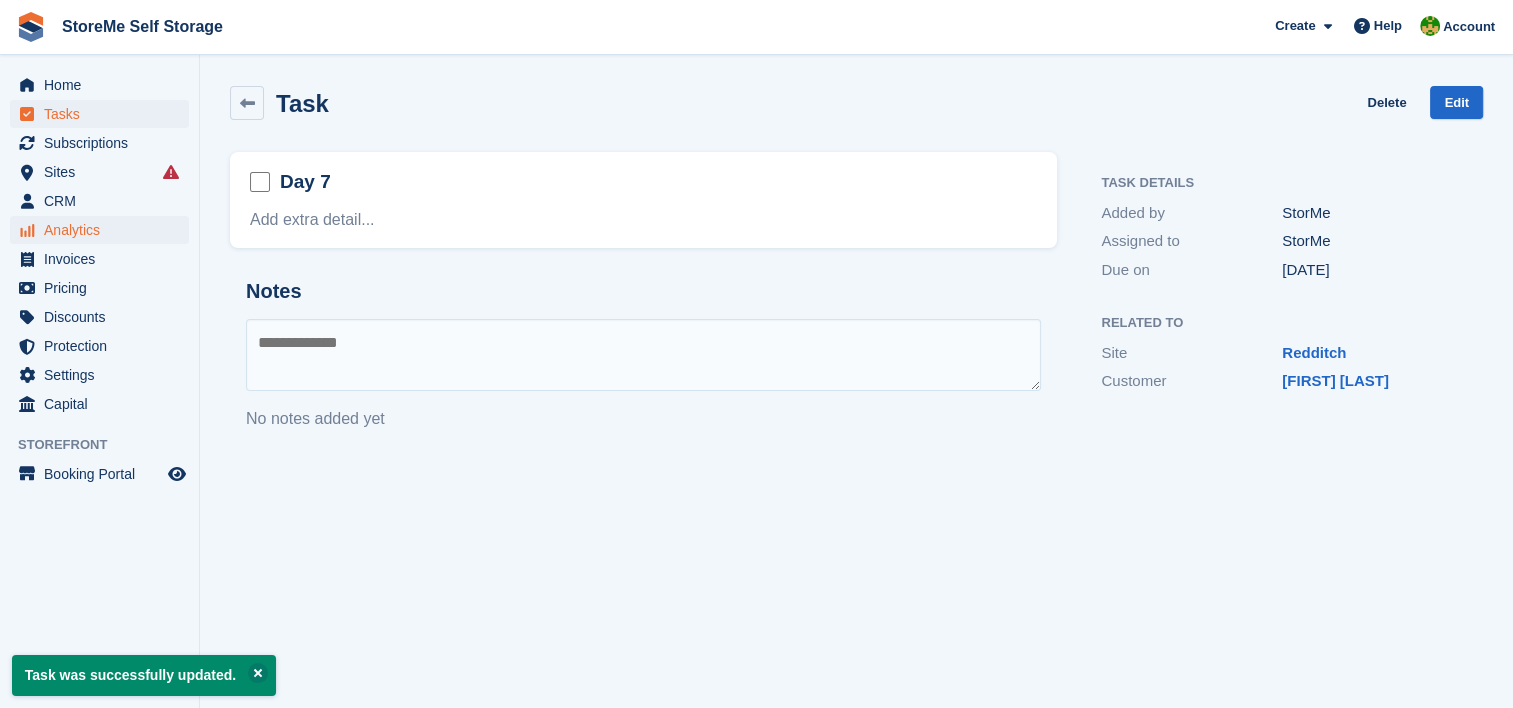 scroll, scrollTop: 0, scrollLeft: 0, axis: both 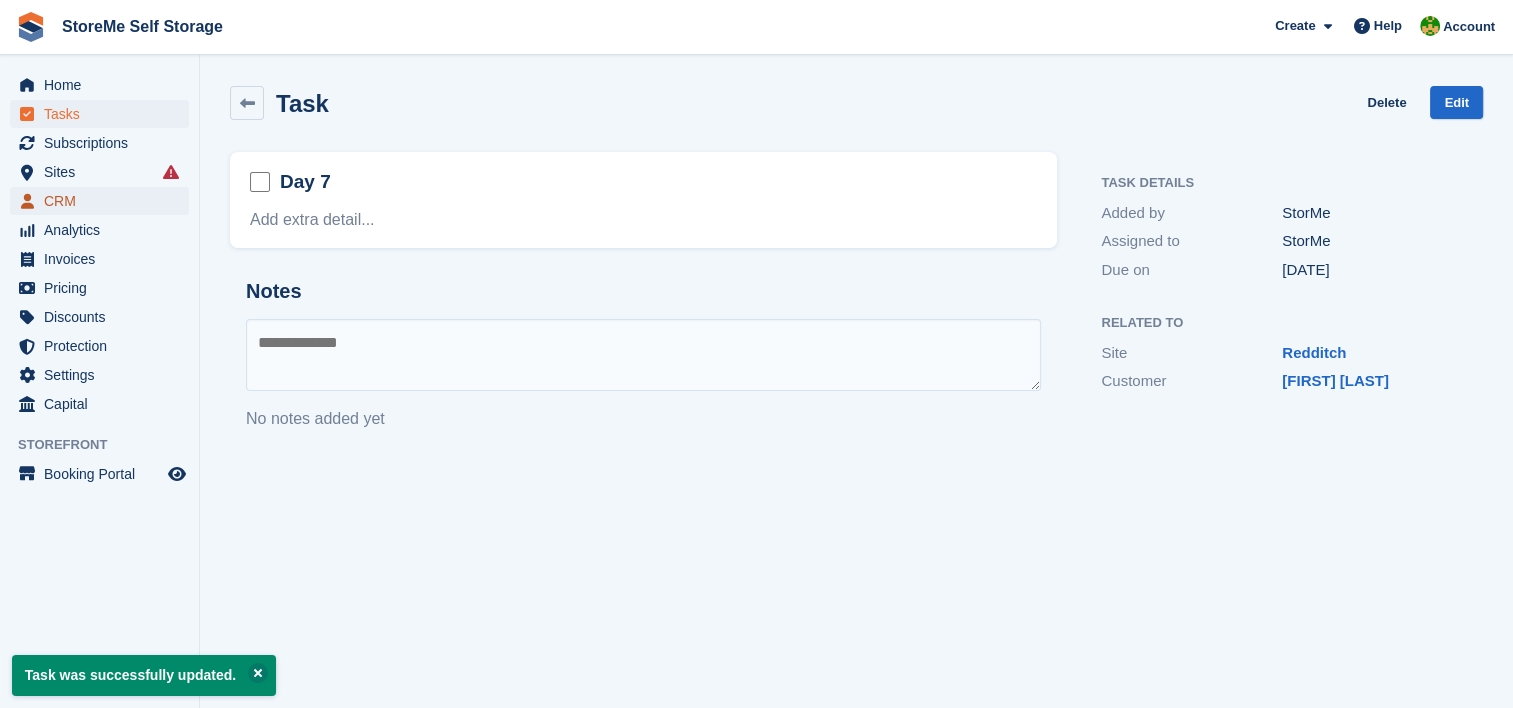 click on "CRM" at bounding box center [104, 201] 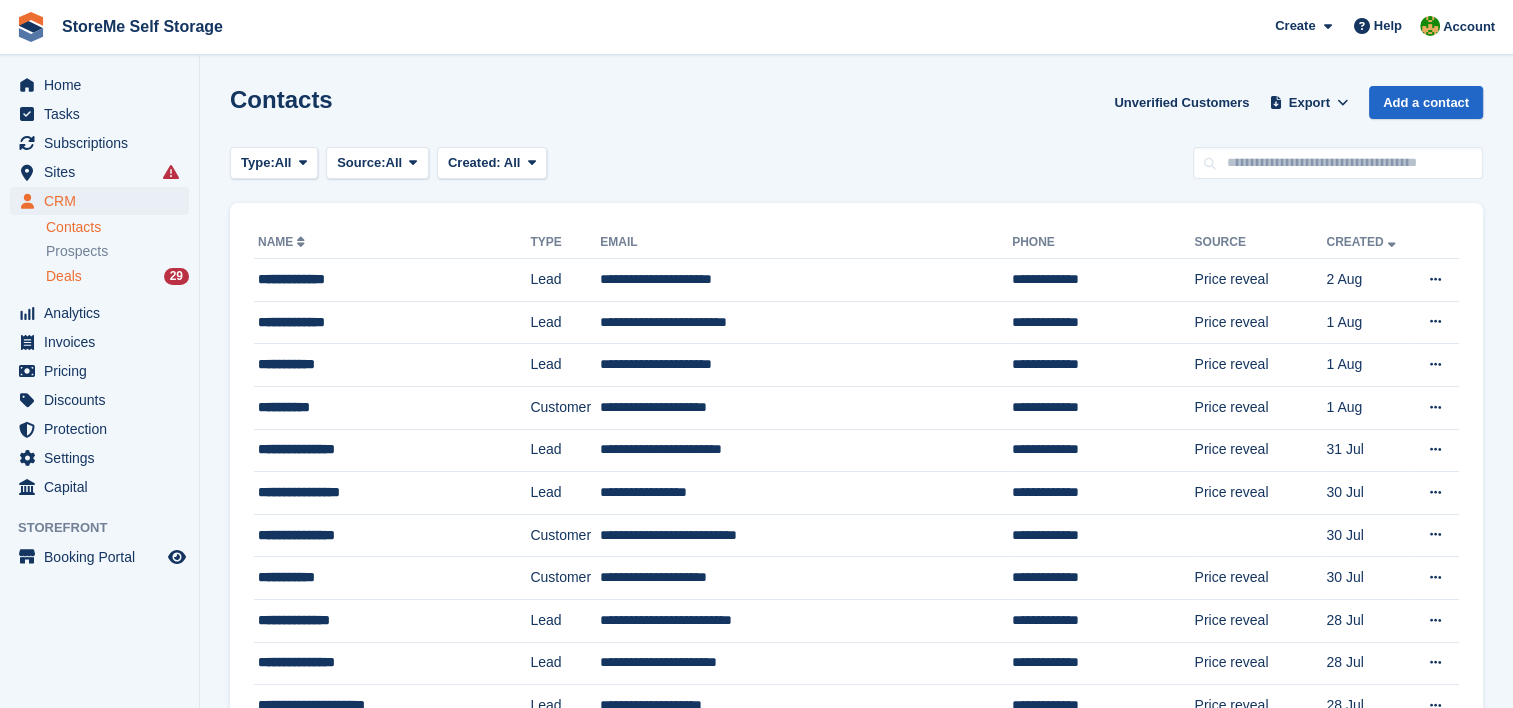 click on "Deals" at bounding box center [64, 276] 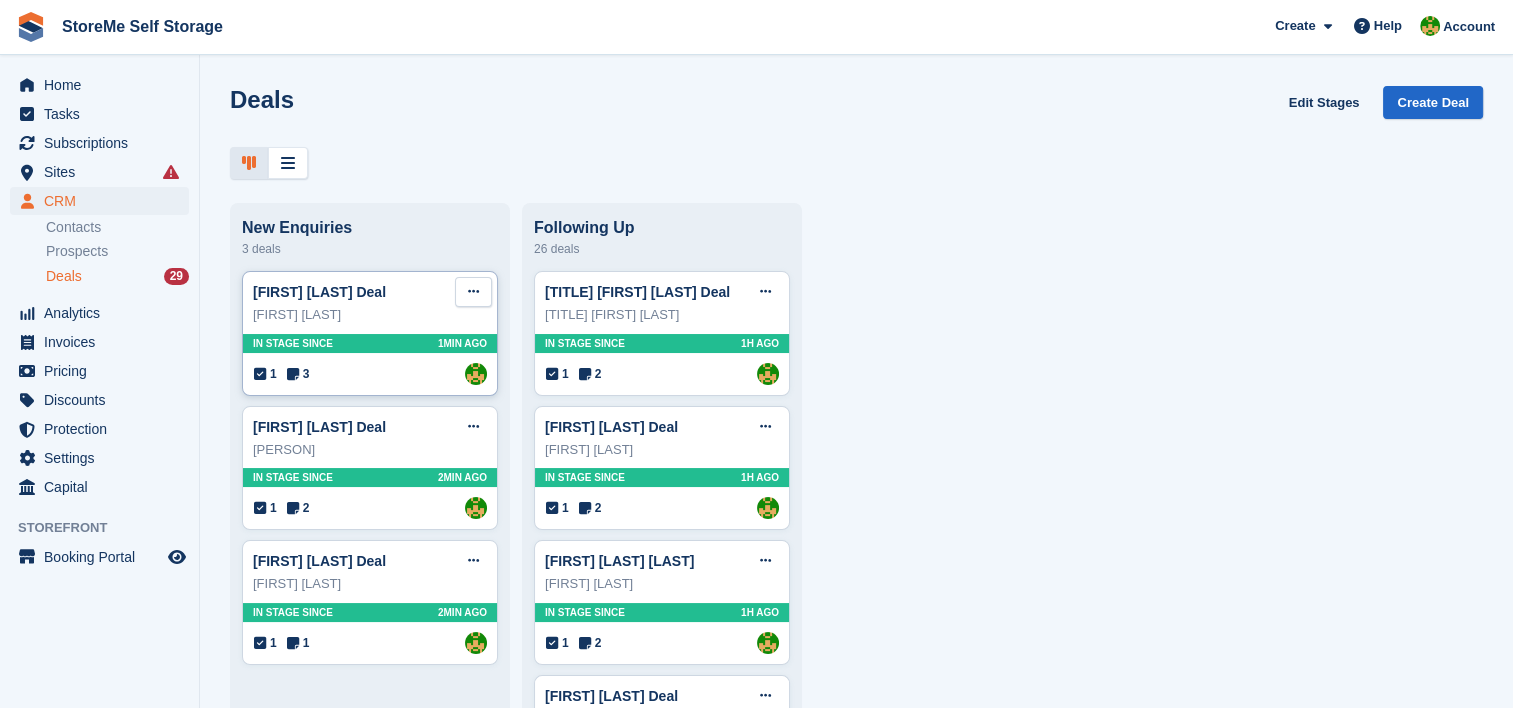 click at bounding box center [473, 291] 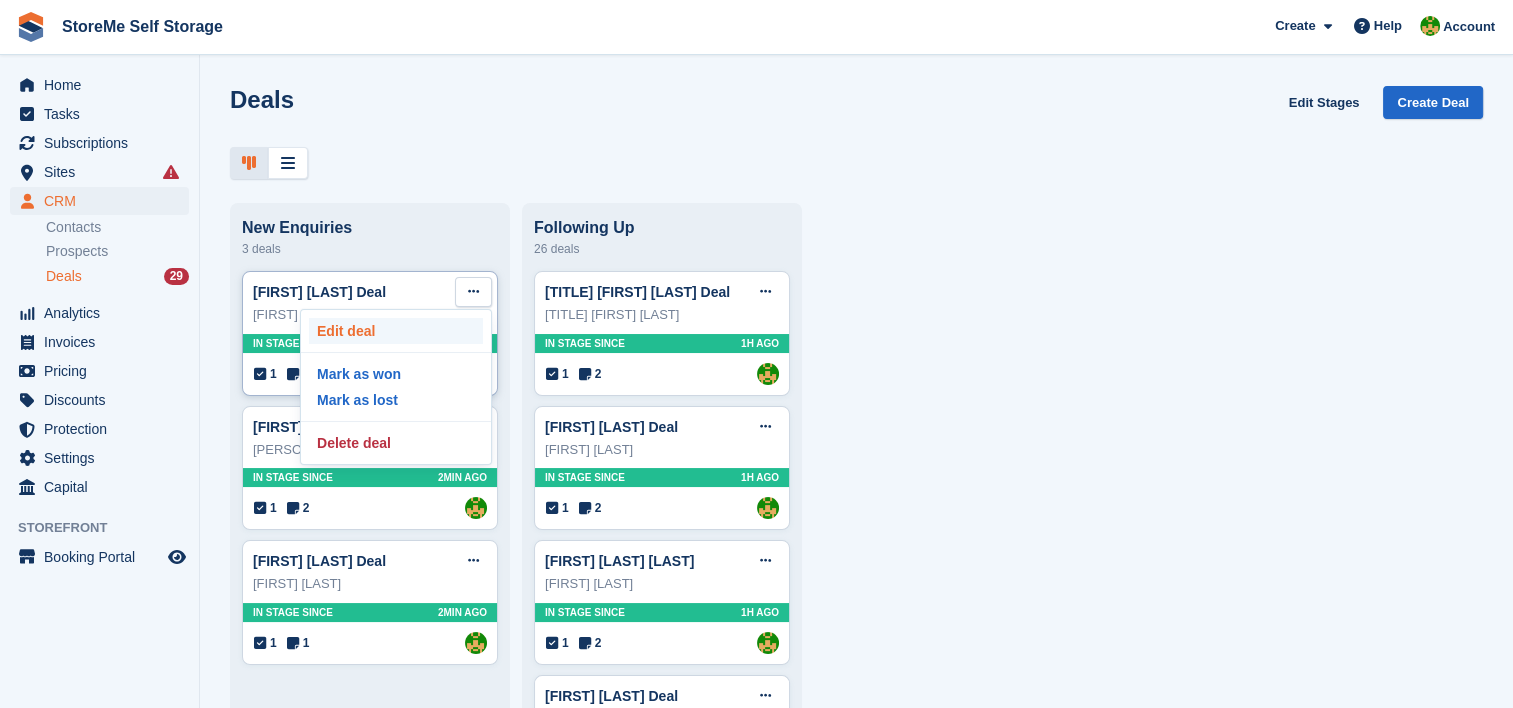 click on "Edit deal" at bounding box center (396, 331) 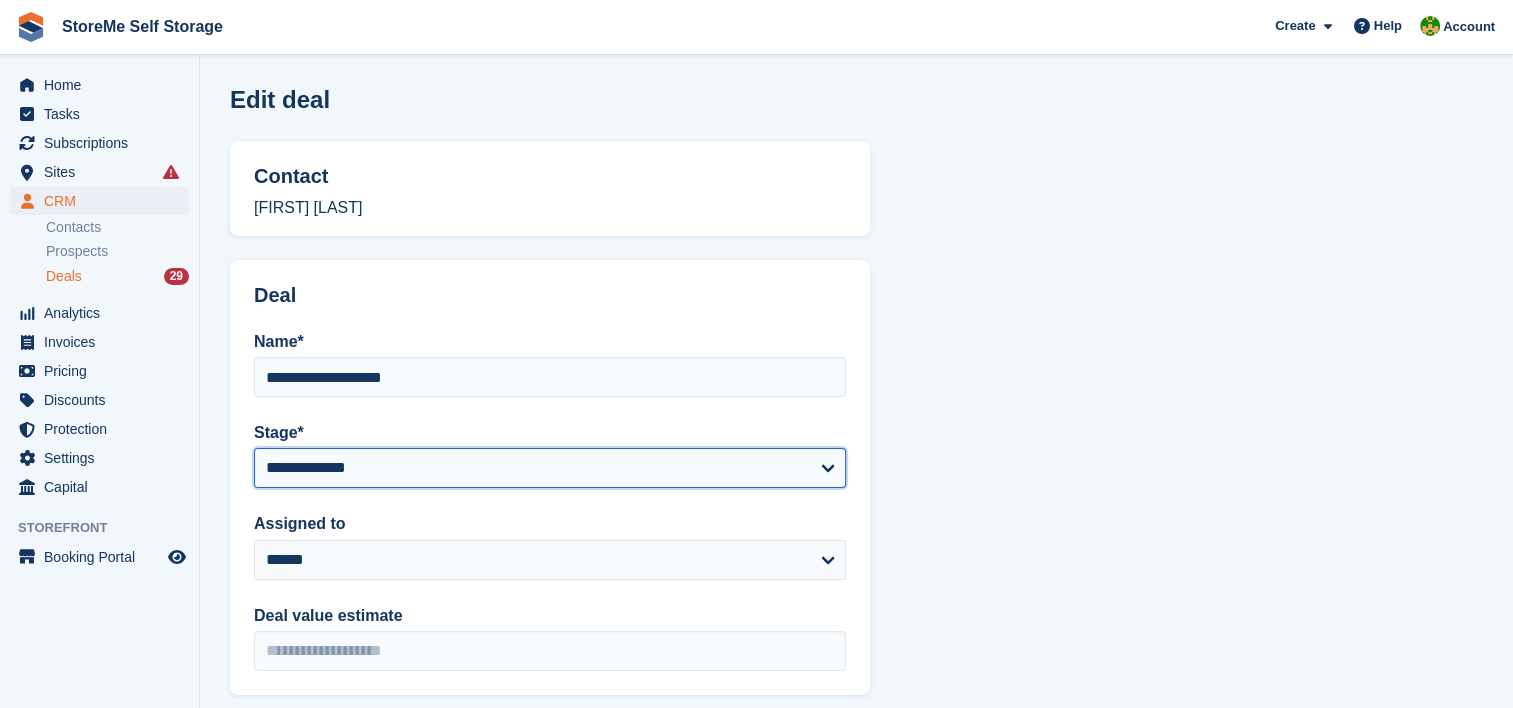 click on "**********" at bounding box center [550, 468] 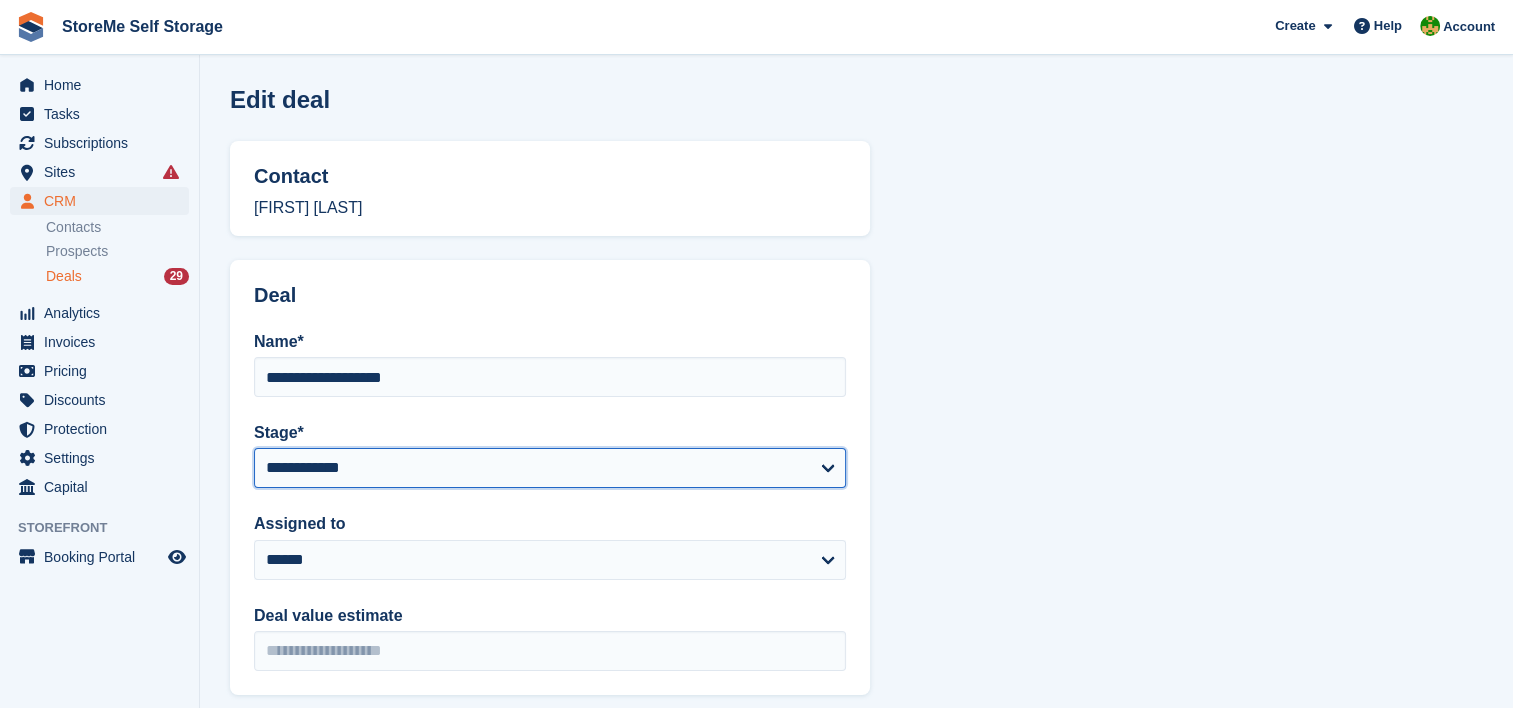 click on "**********" at bounding box center (550, 468) 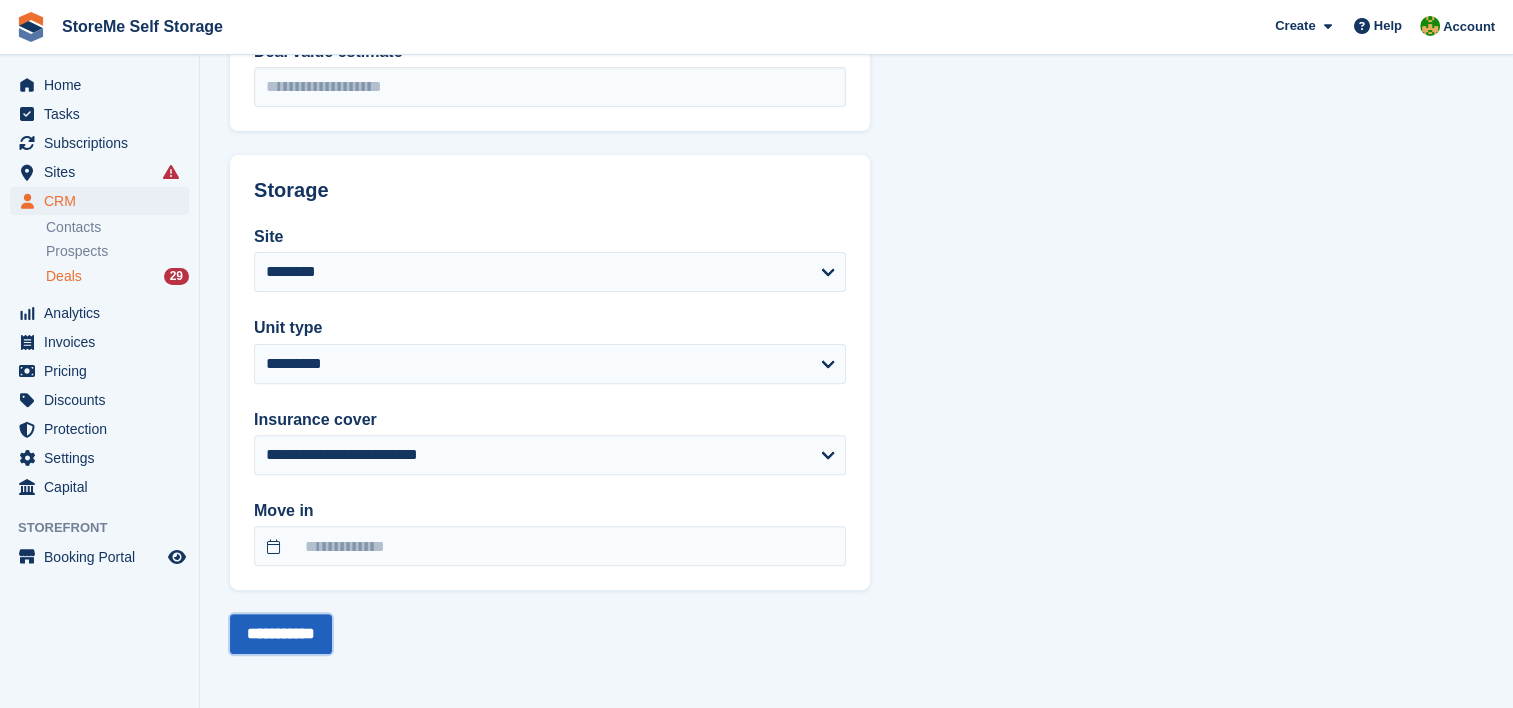 click on "**********" at bounding box center [281, 634] 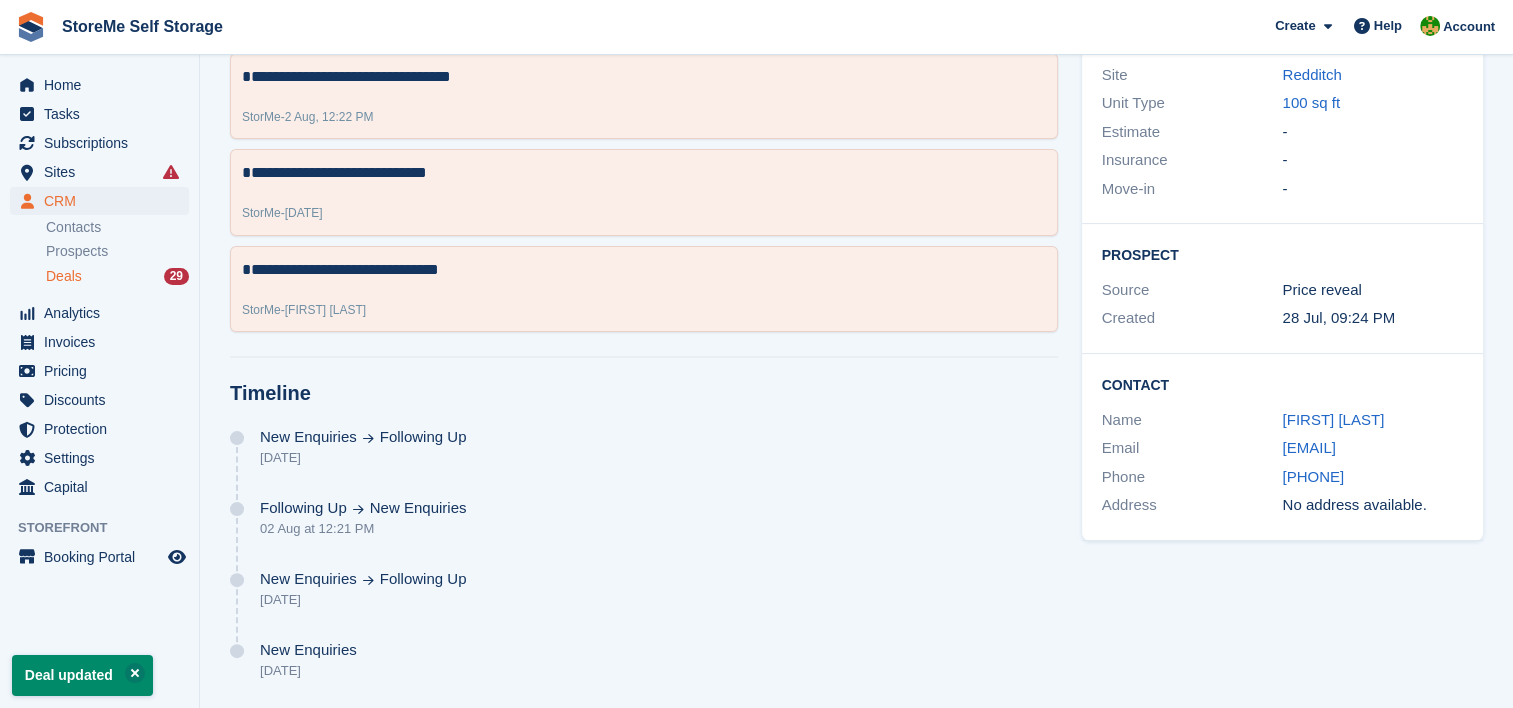 scroll, scrollTop: 0, scrollLeft: 0, axis: both 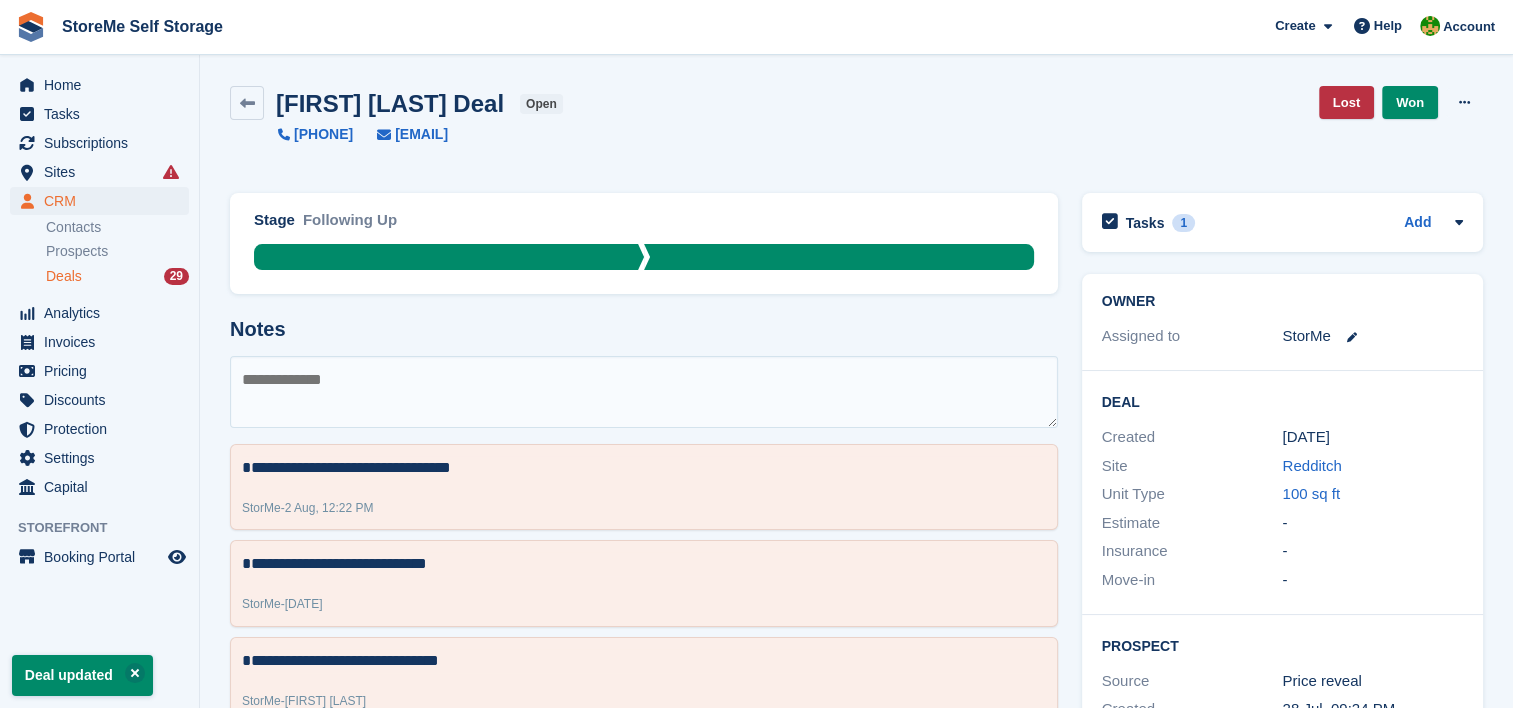 click on "Deals" at bounding box center [64, 276] 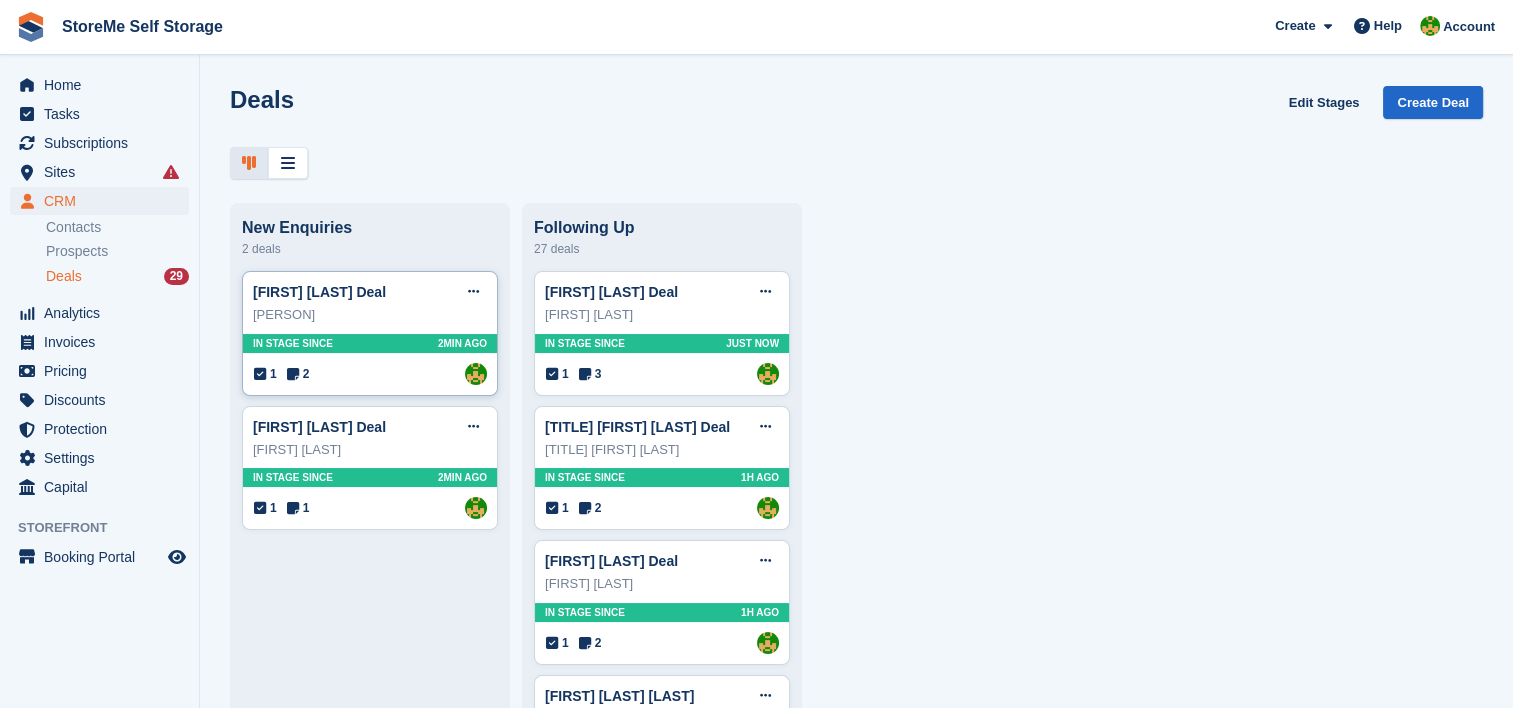 click on "In stage since 2MIN AGO" at bounding box center [370, 343] 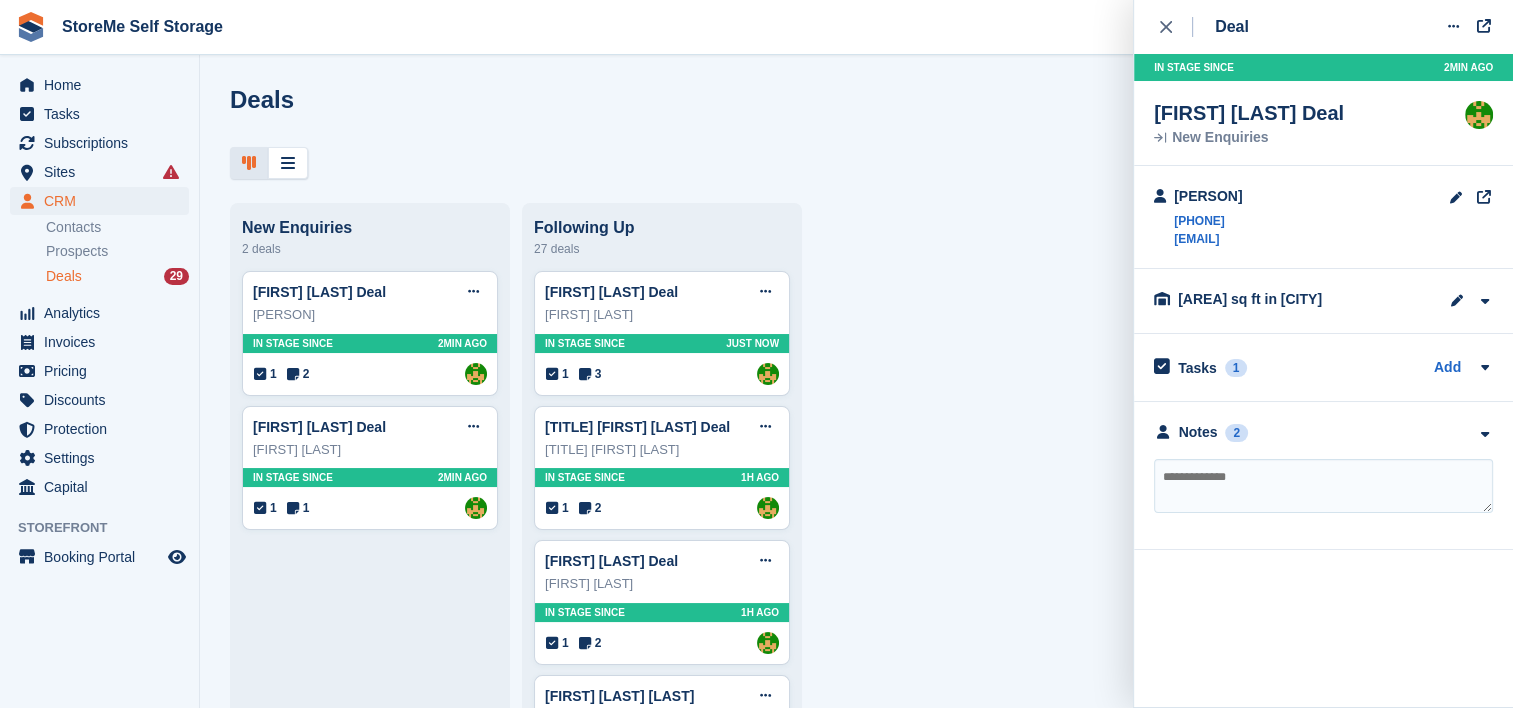 click at bounding box center (1323, 486) 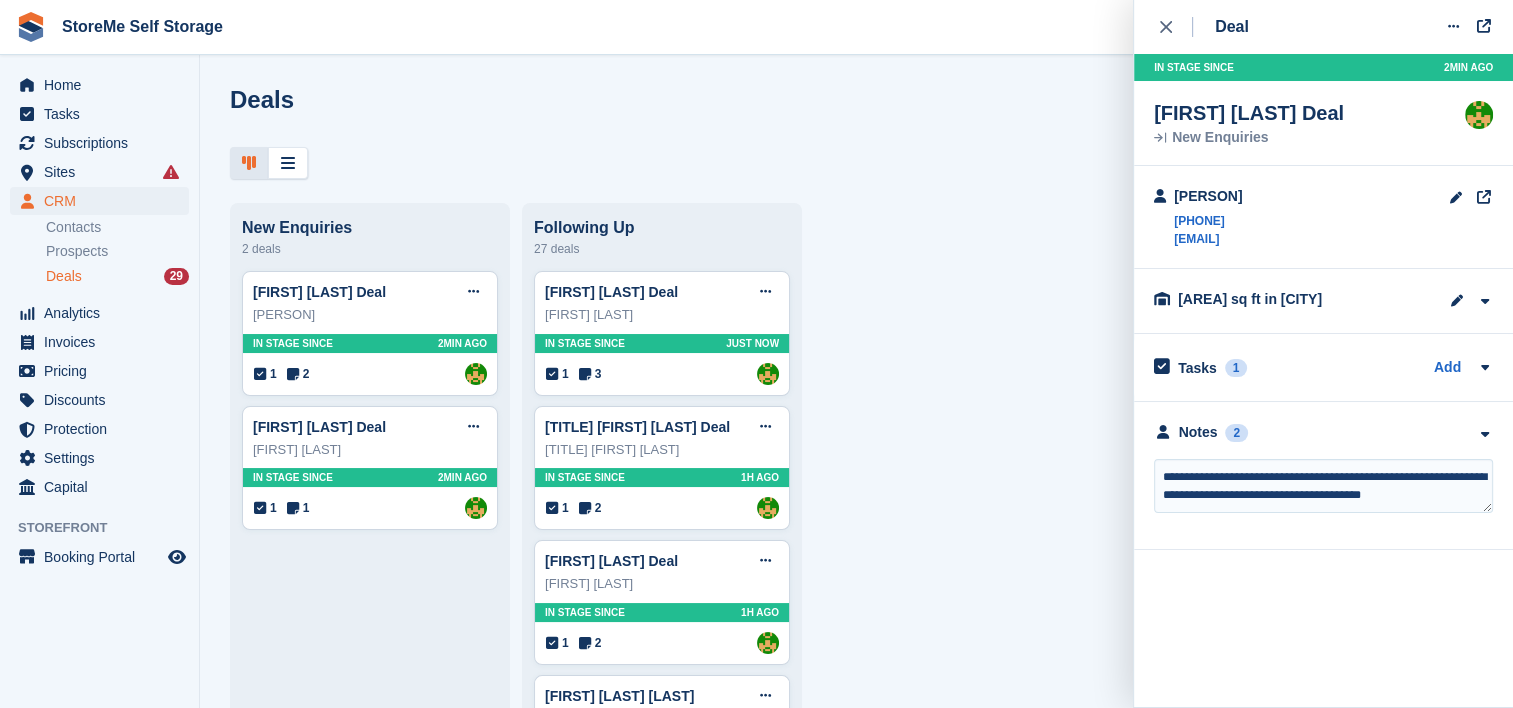 type 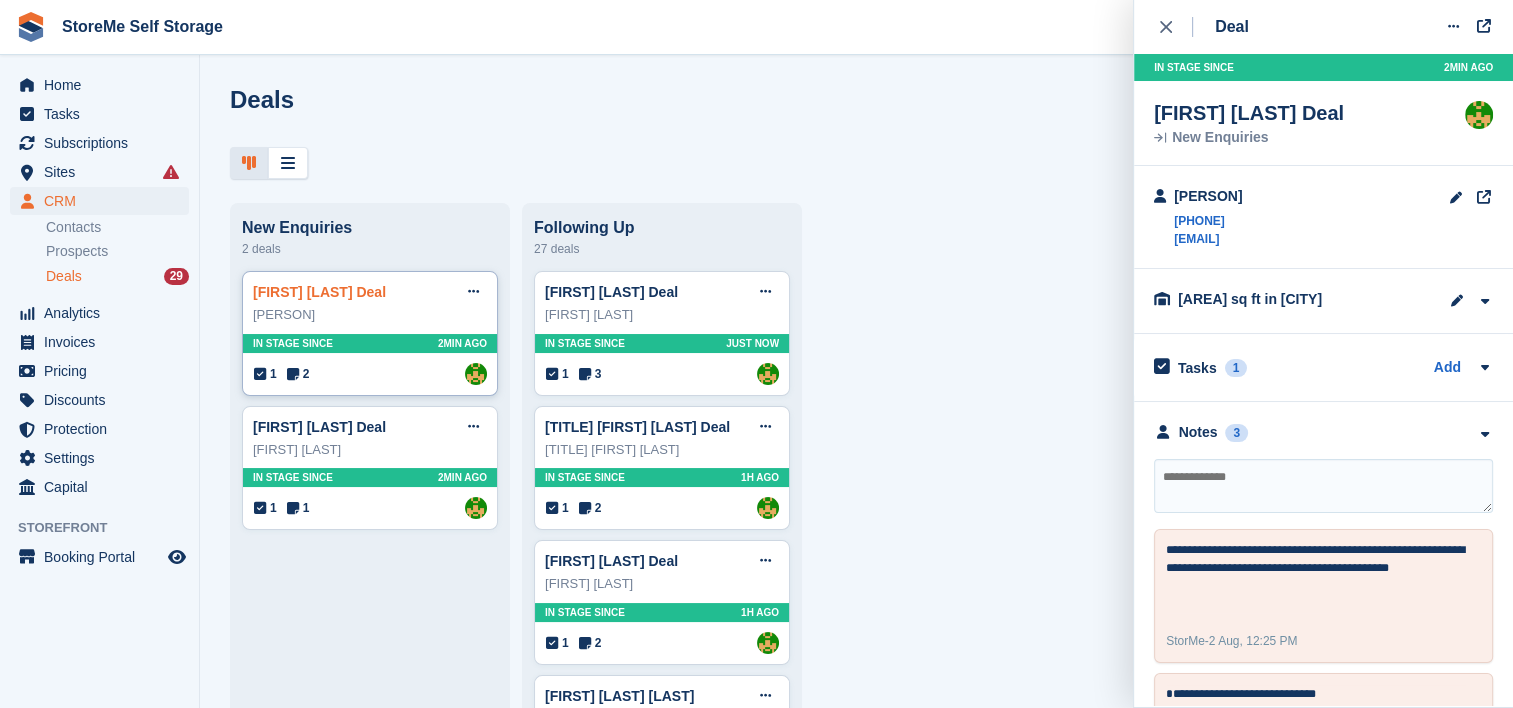 click on "Harmony Medlock Deal" at bounding box center (319, 292) 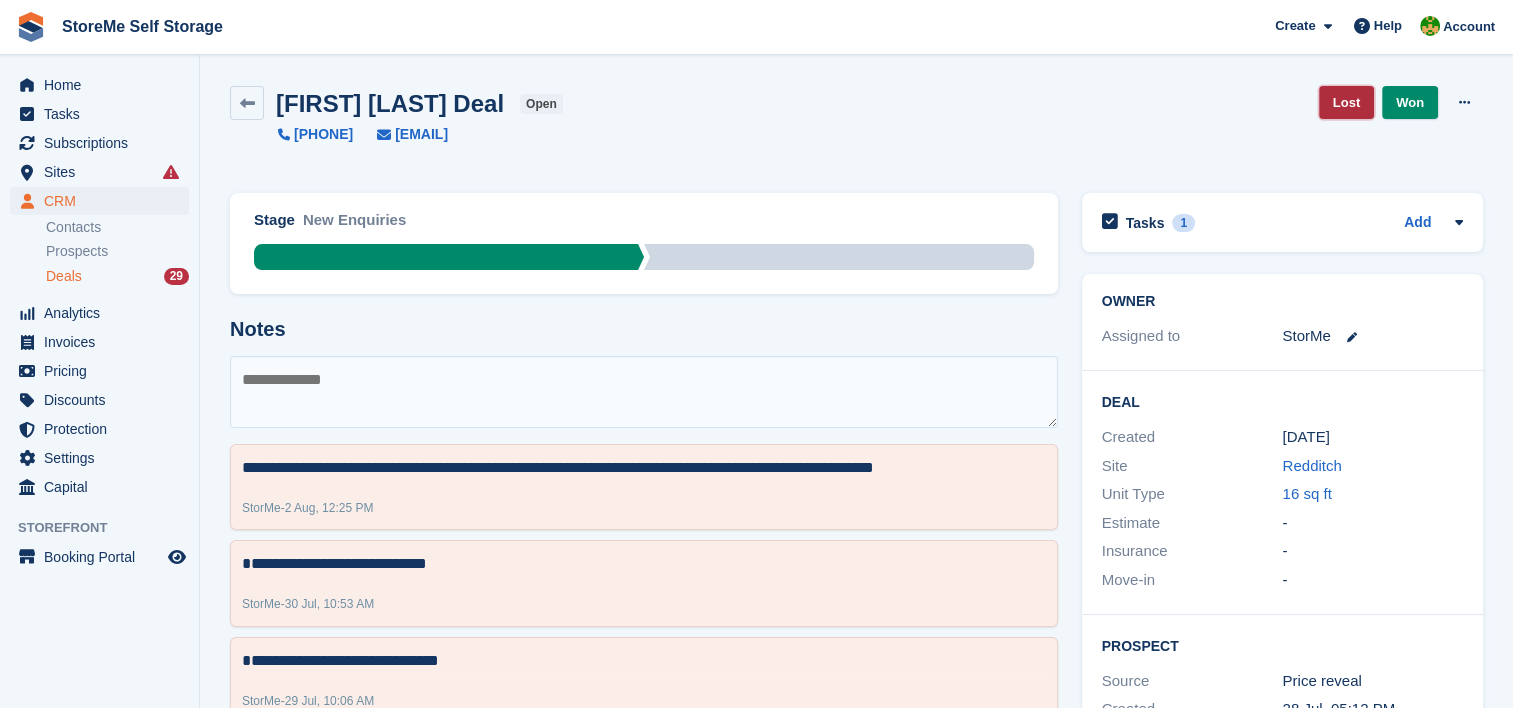click on "Lost" at bounding box center (1346, 102) 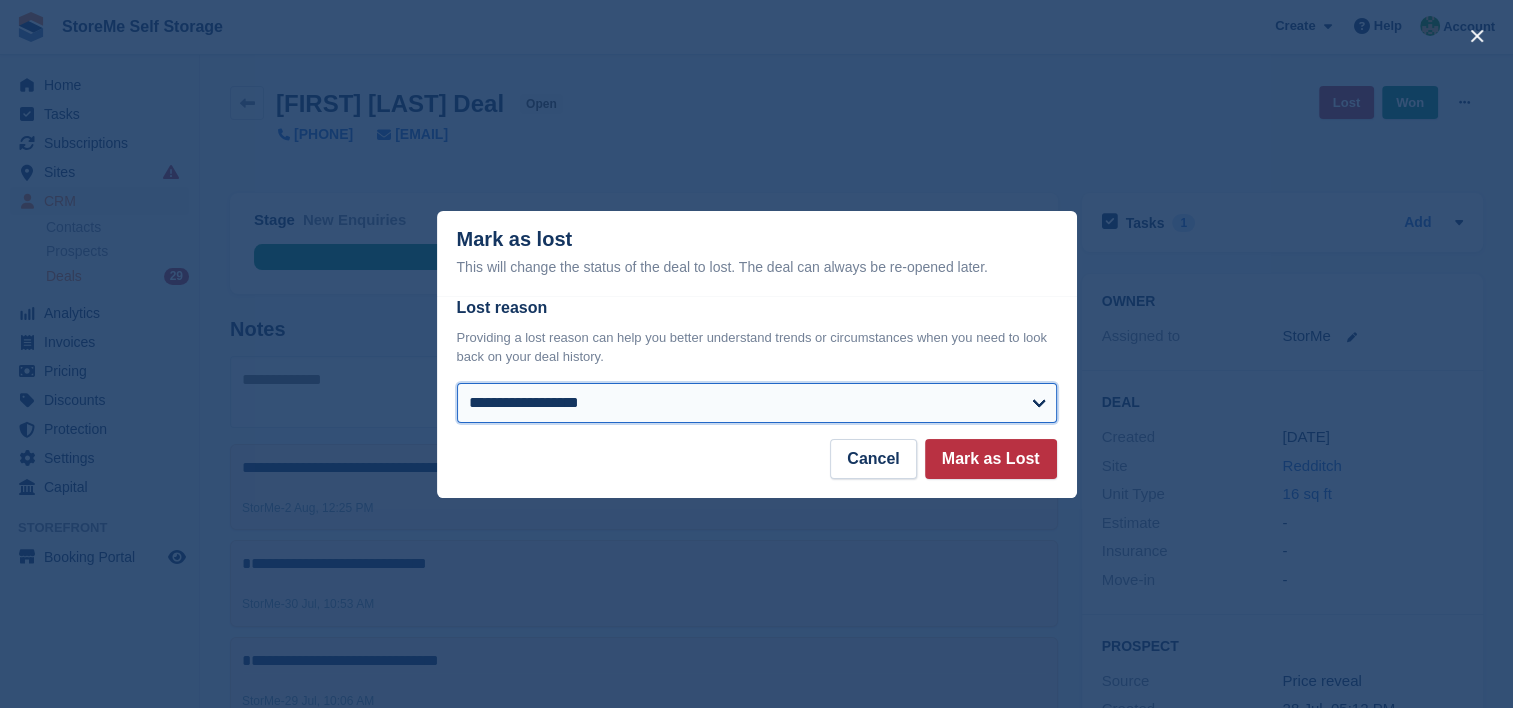 click on "**********" at bounding box center [757, 403] 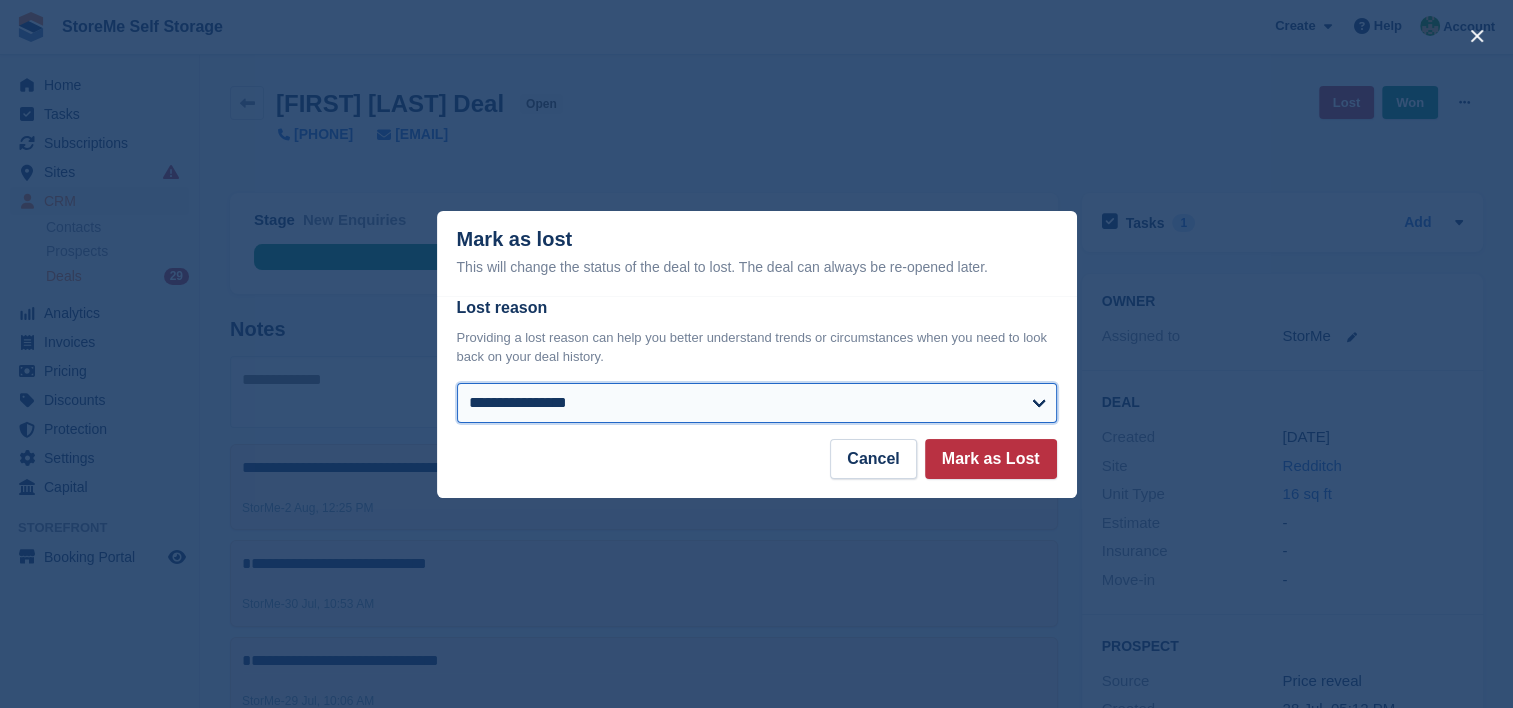 click on "**********" at bounding box center (757, 403) 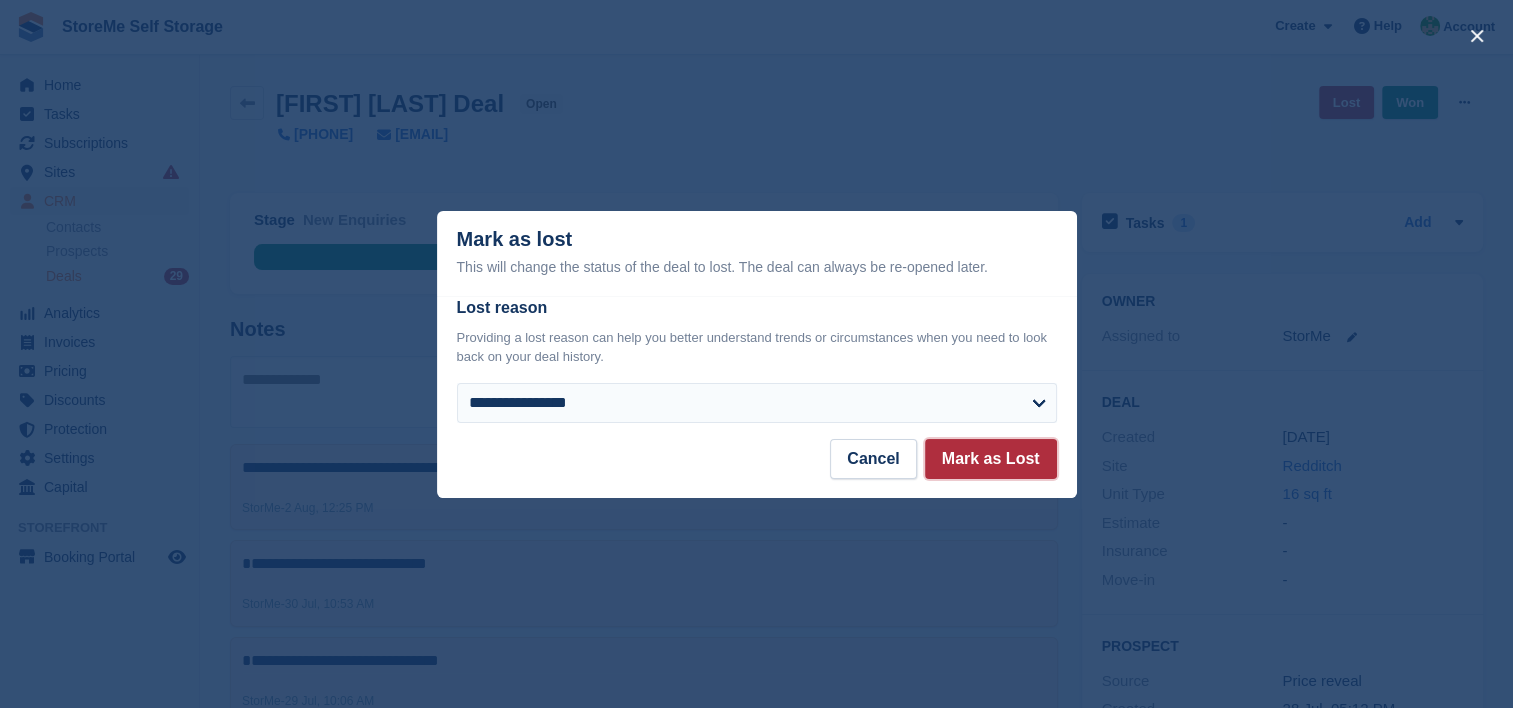 click on "Mark as Lost" at bounding box center [991, 459] 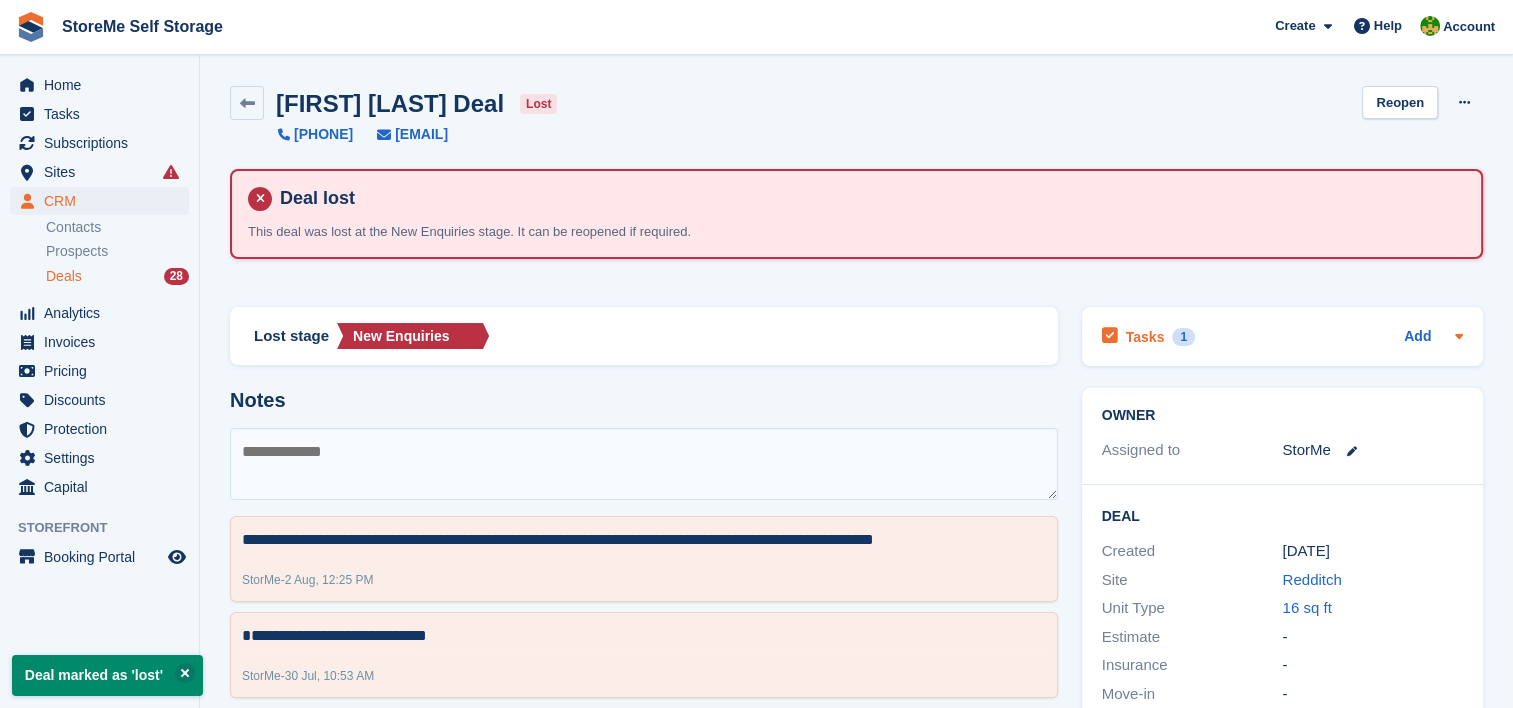 click on "Tasks" at bounding box center (1145, 337) 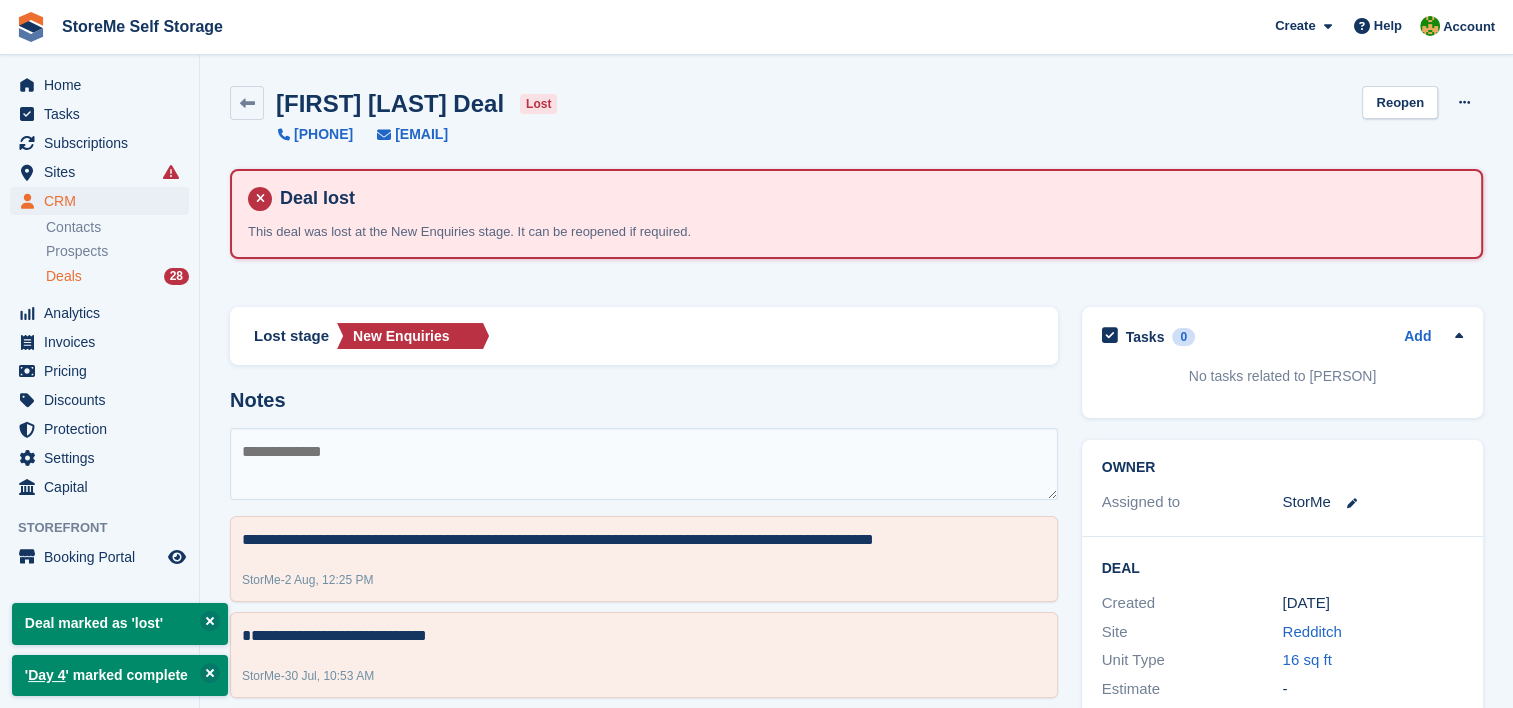 click on "Deals" at bounding box center [64, 276] 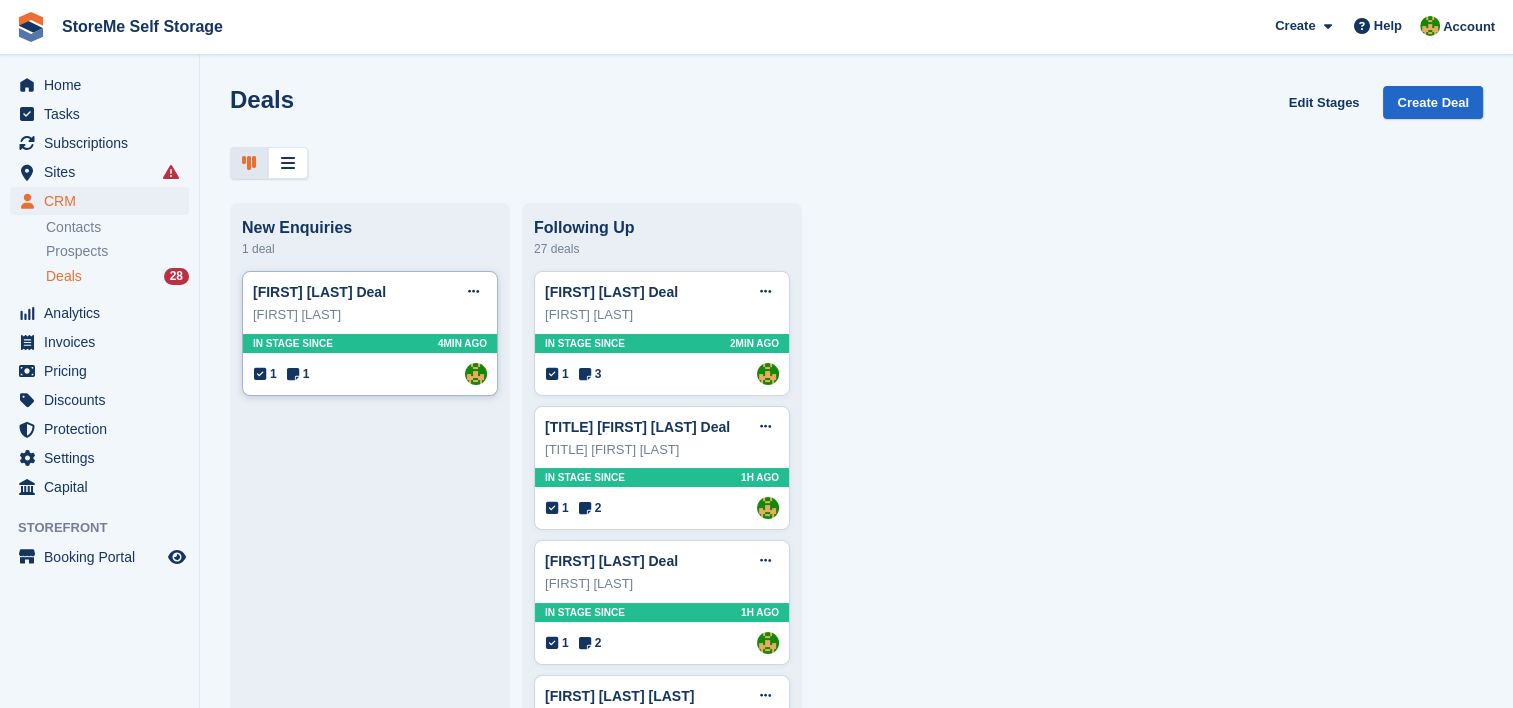 click on "In stage since 4MIN AGO" at bounding box center (370, 343) 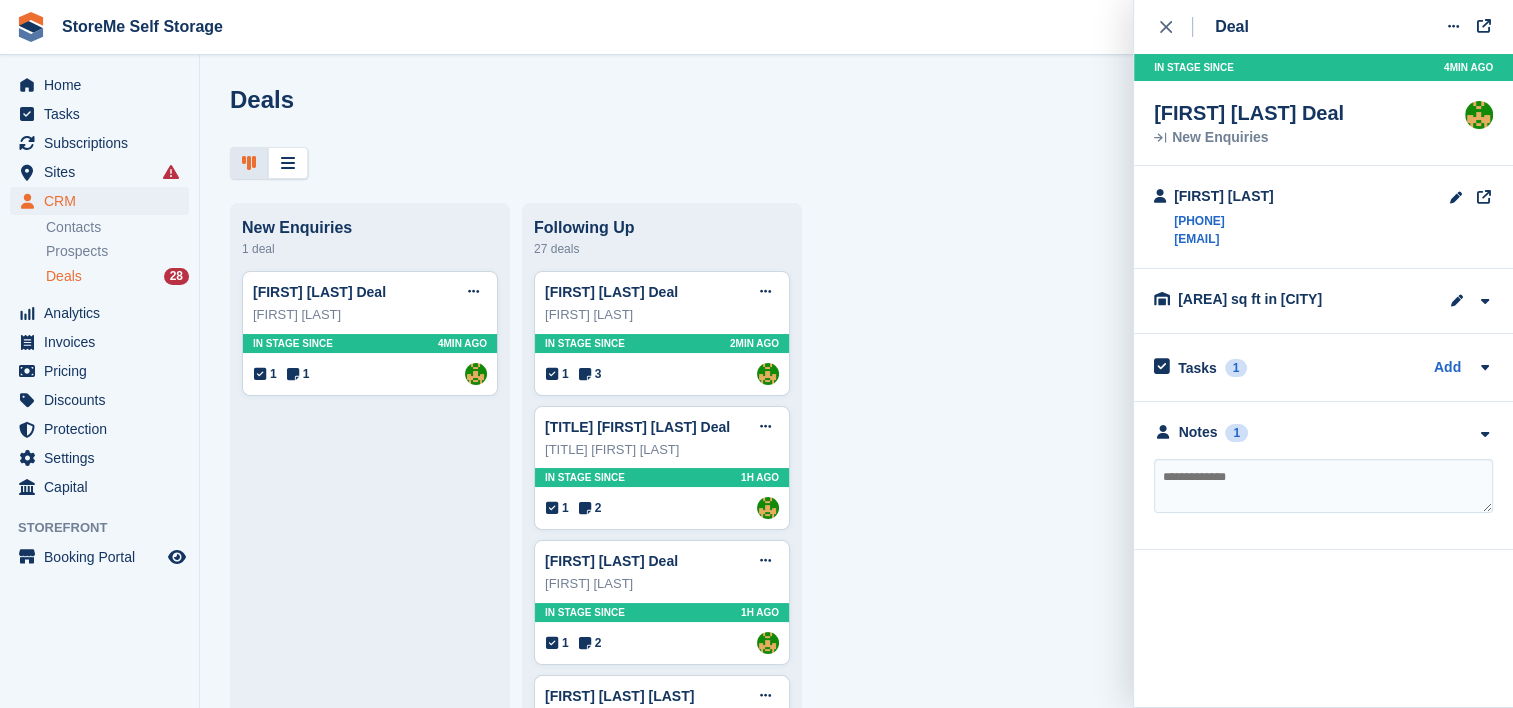 click at bounding box center [1323, 486] 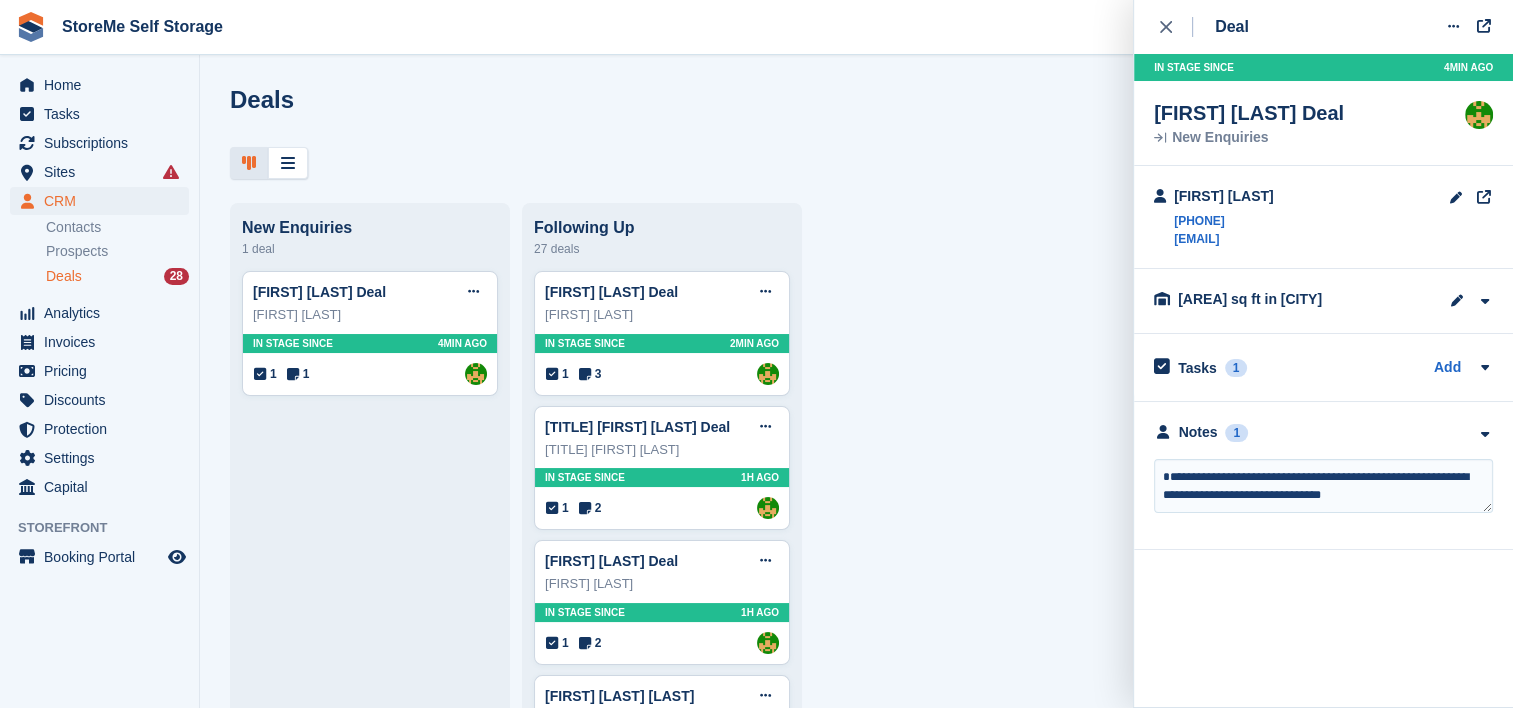 type 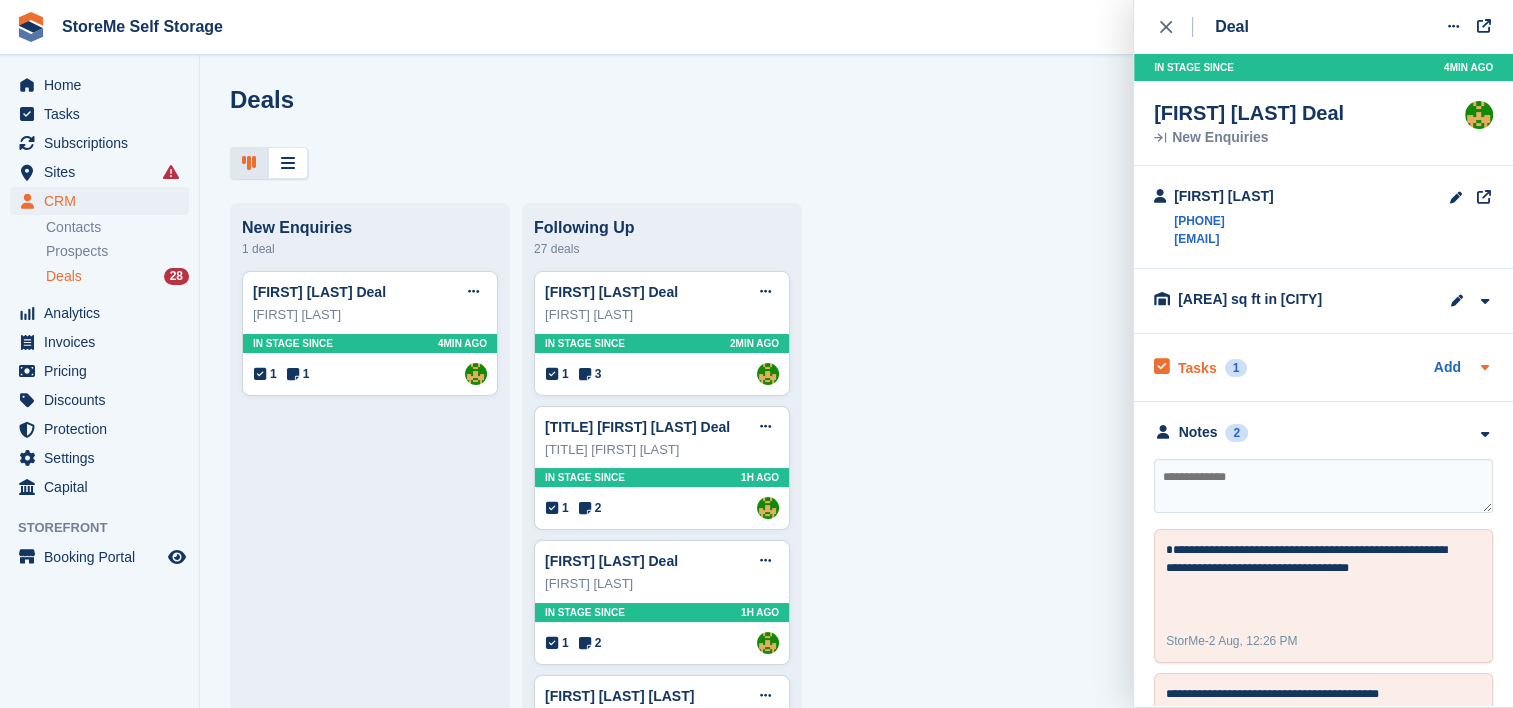 click on "Tasks" at bounding box center [1197, 368] 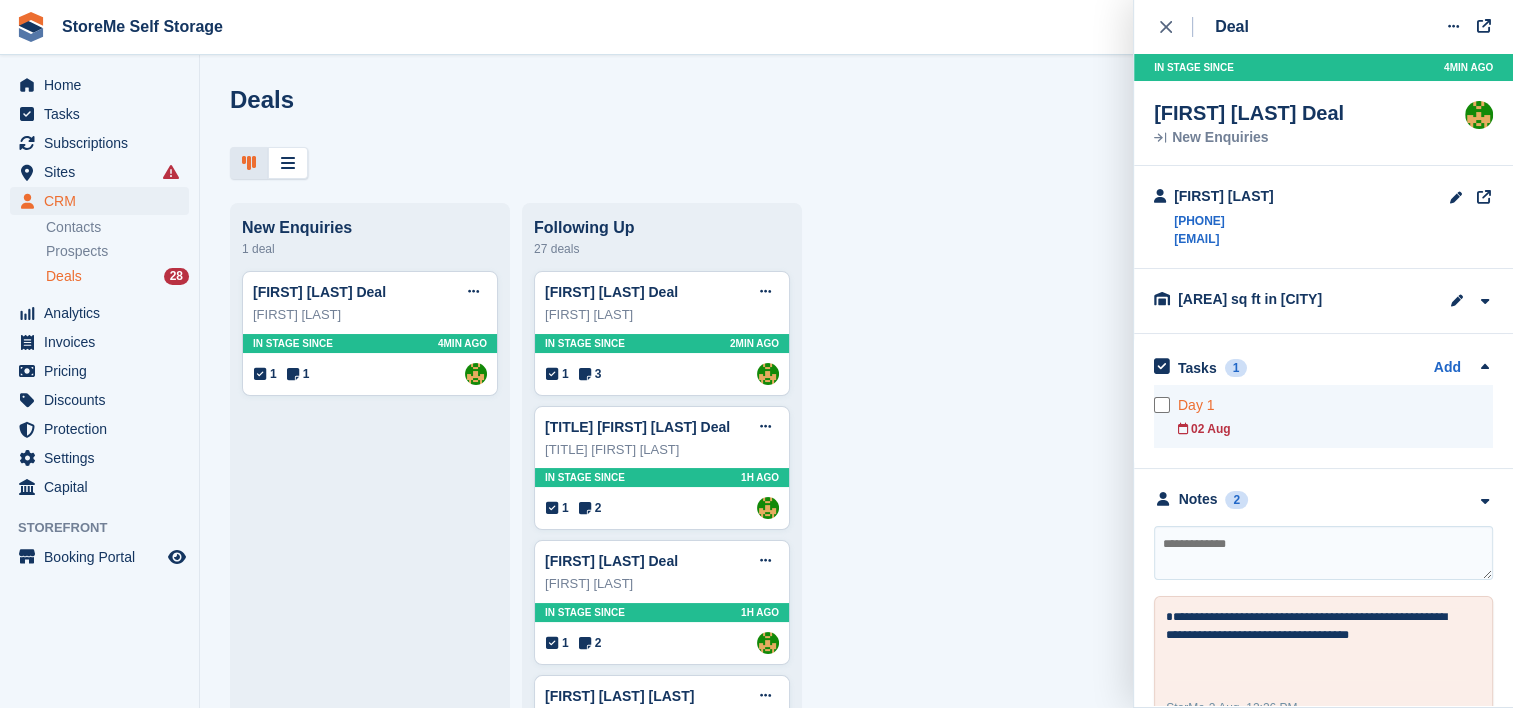 click on "Day 1" at bounding box center (1335, 405) 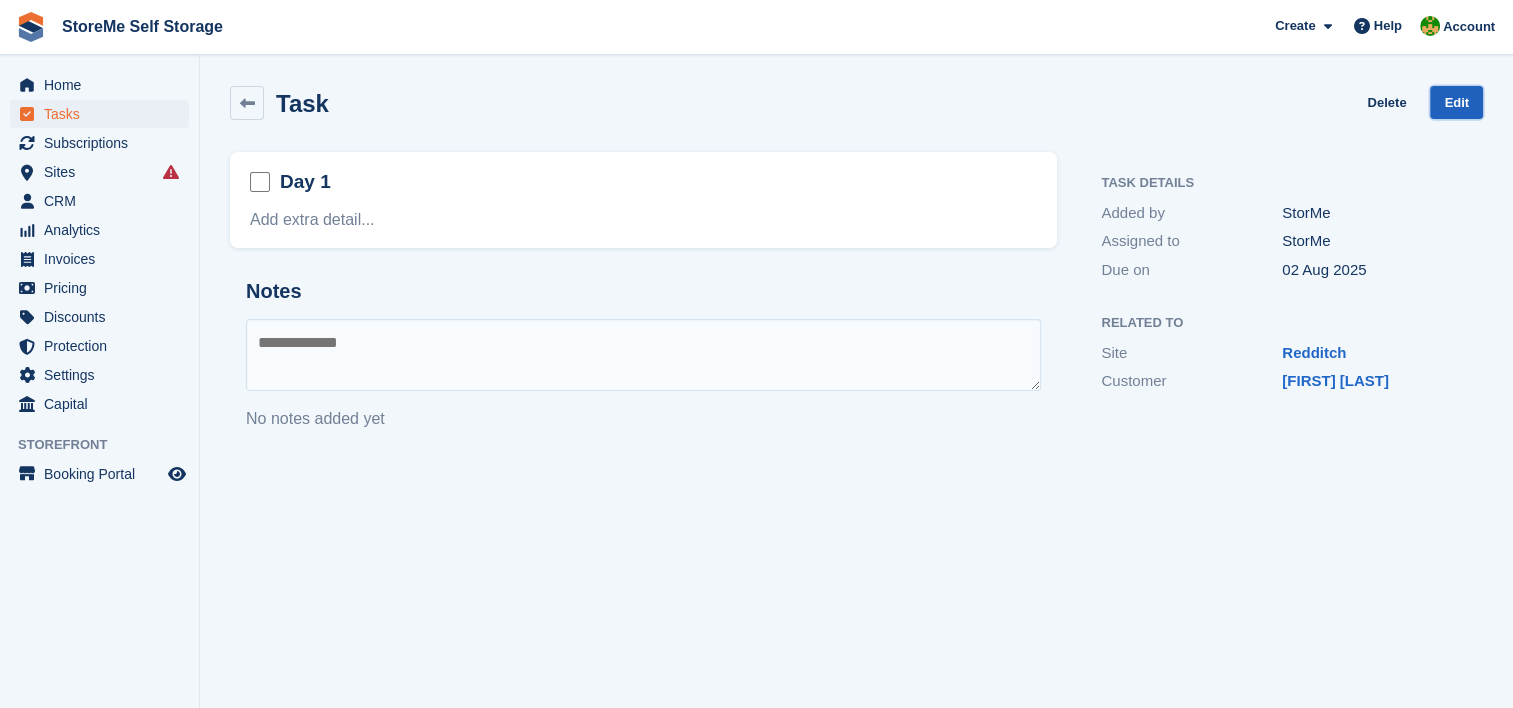 click on "Edit" at bounding box center [1456, 102] 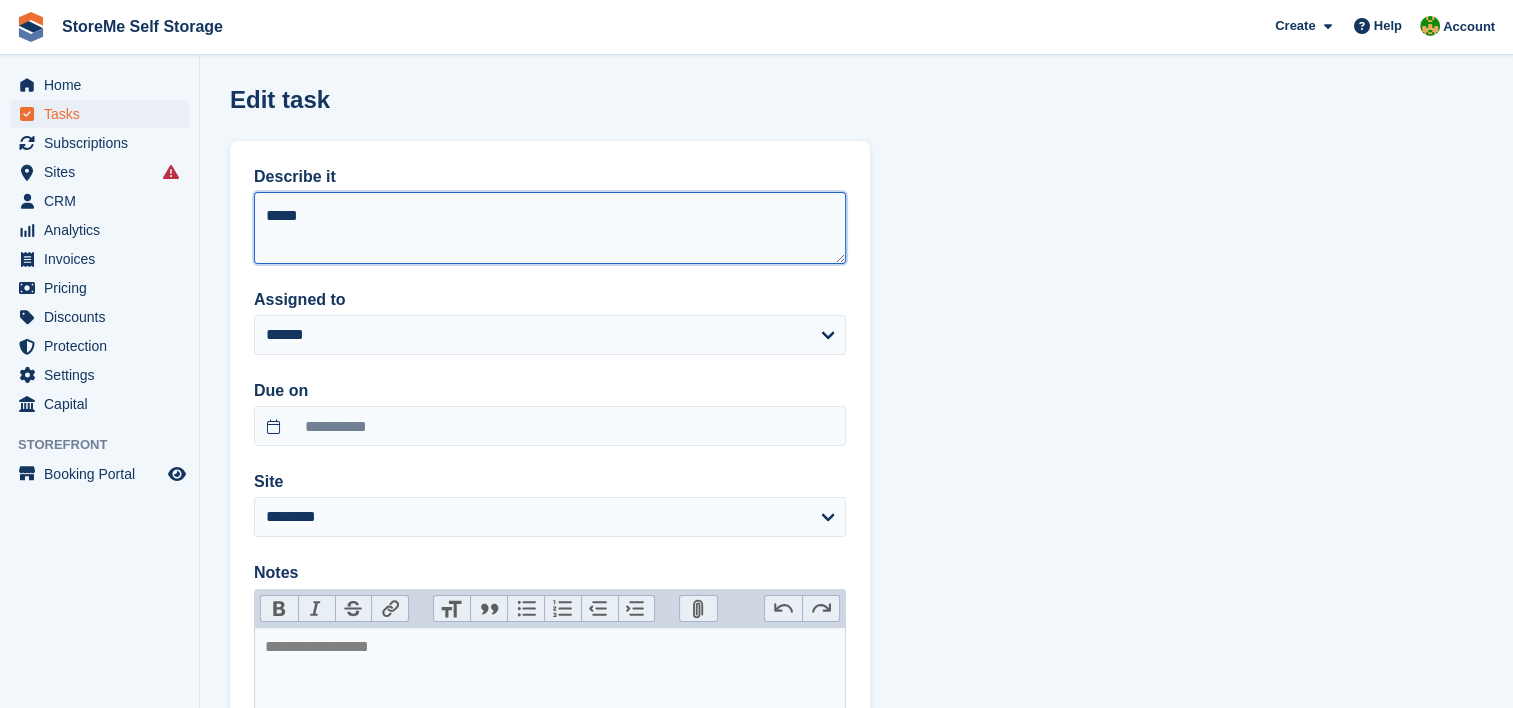 click on "*****" at bounding box center (550, 228) 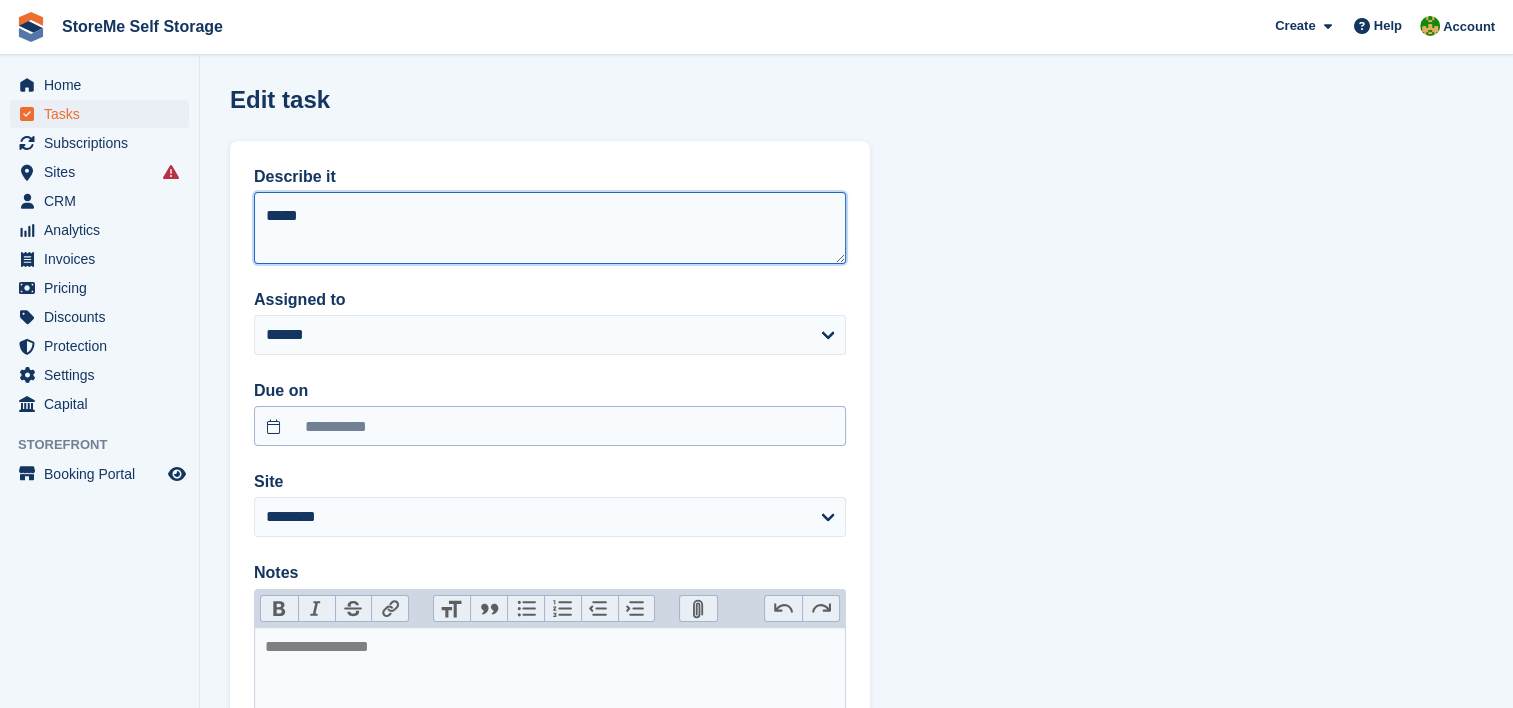 type on "*****" 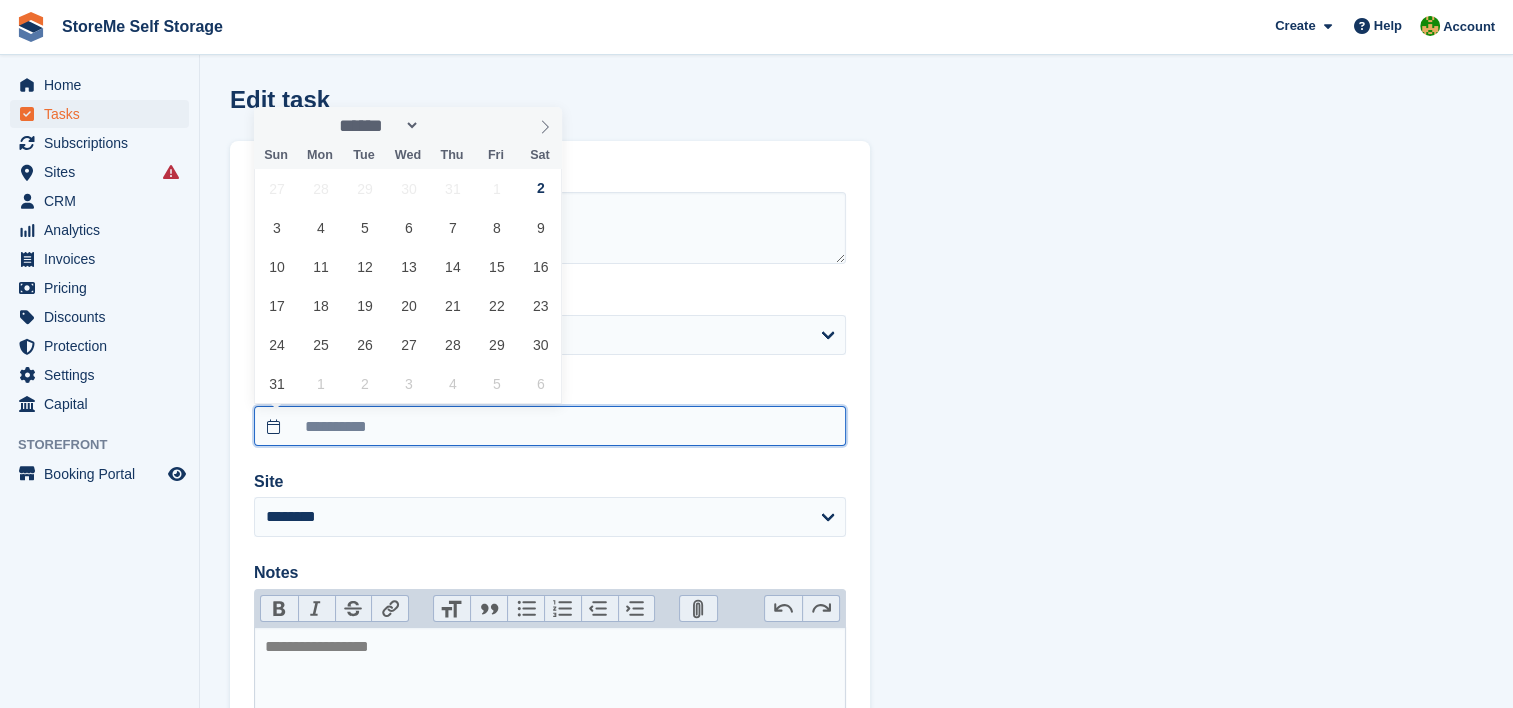 click on "**********" at bounding box center (550, 426) 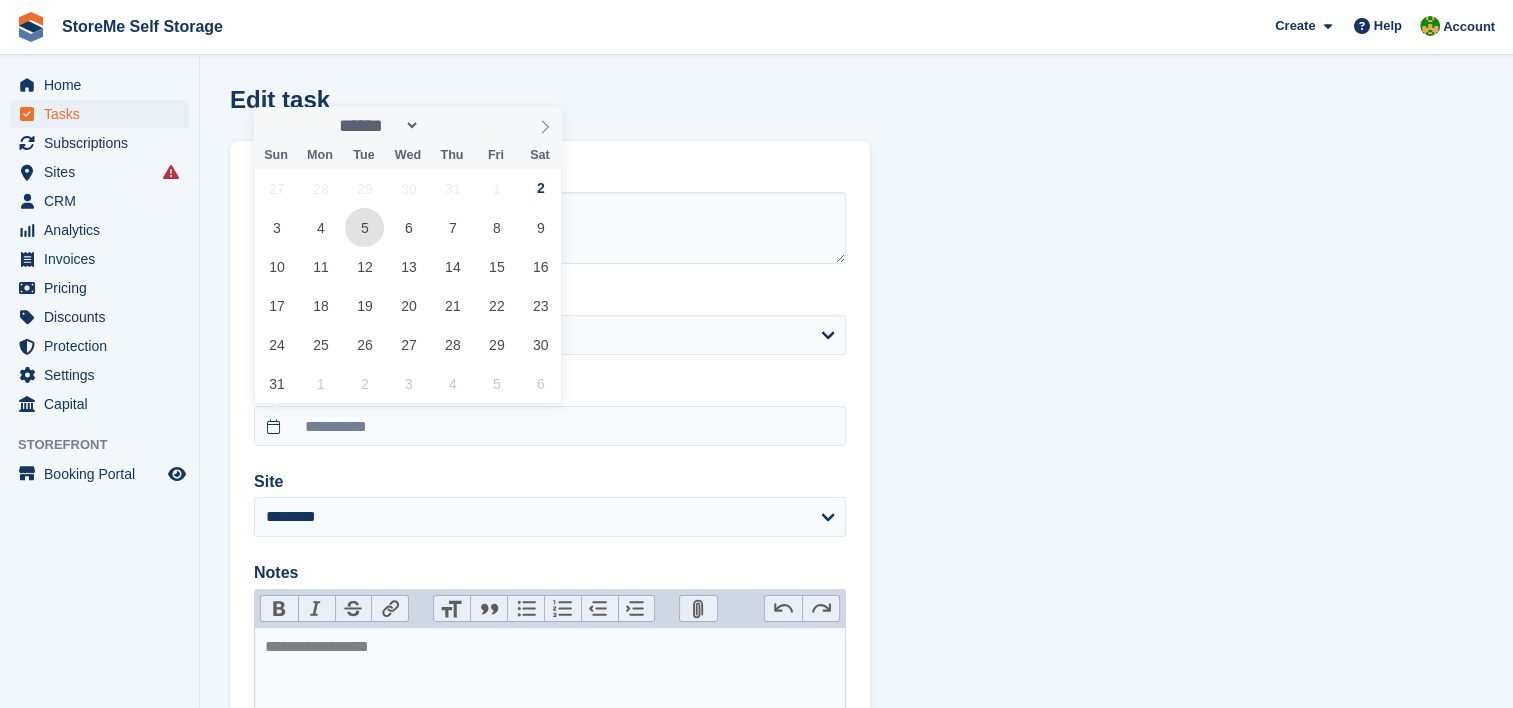 click on "5" at bounding box center [364, 227] 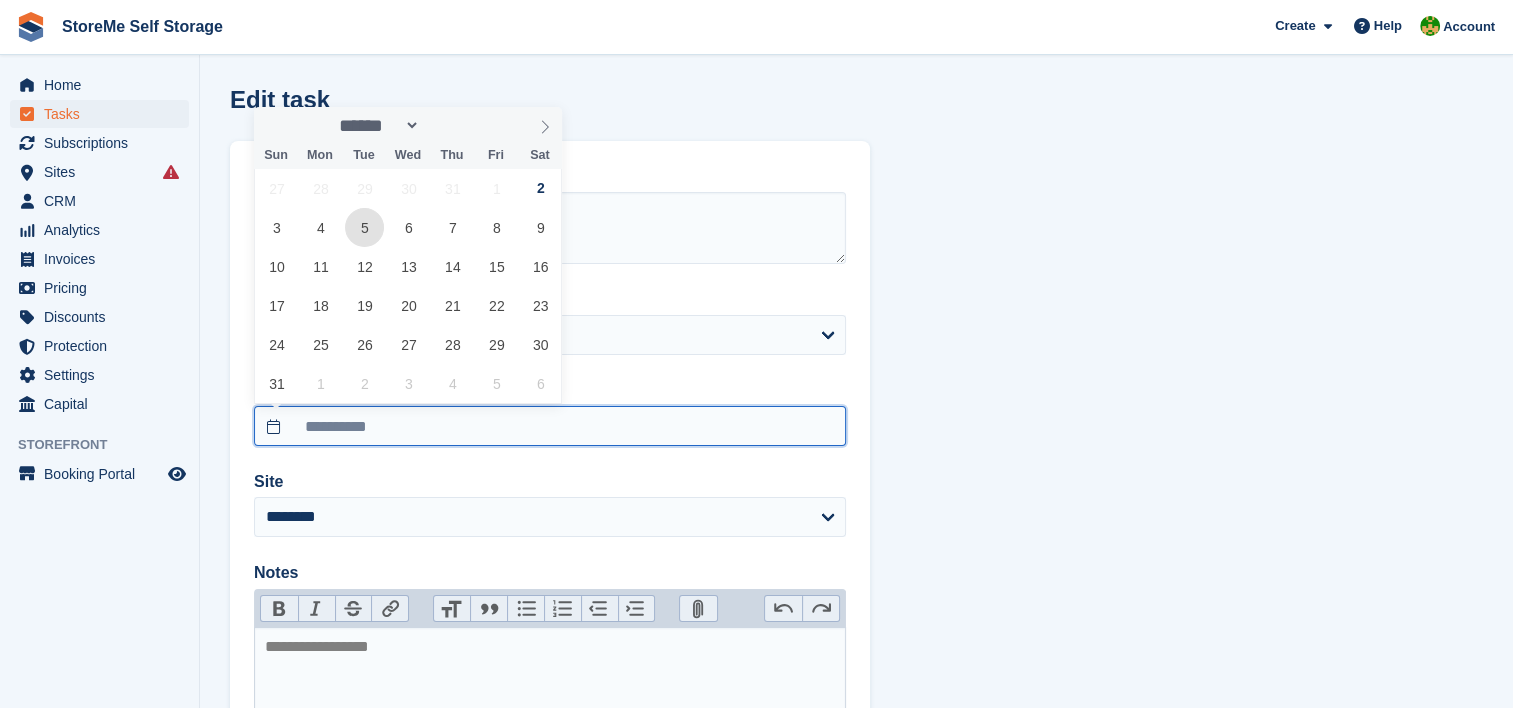 type on "**********" 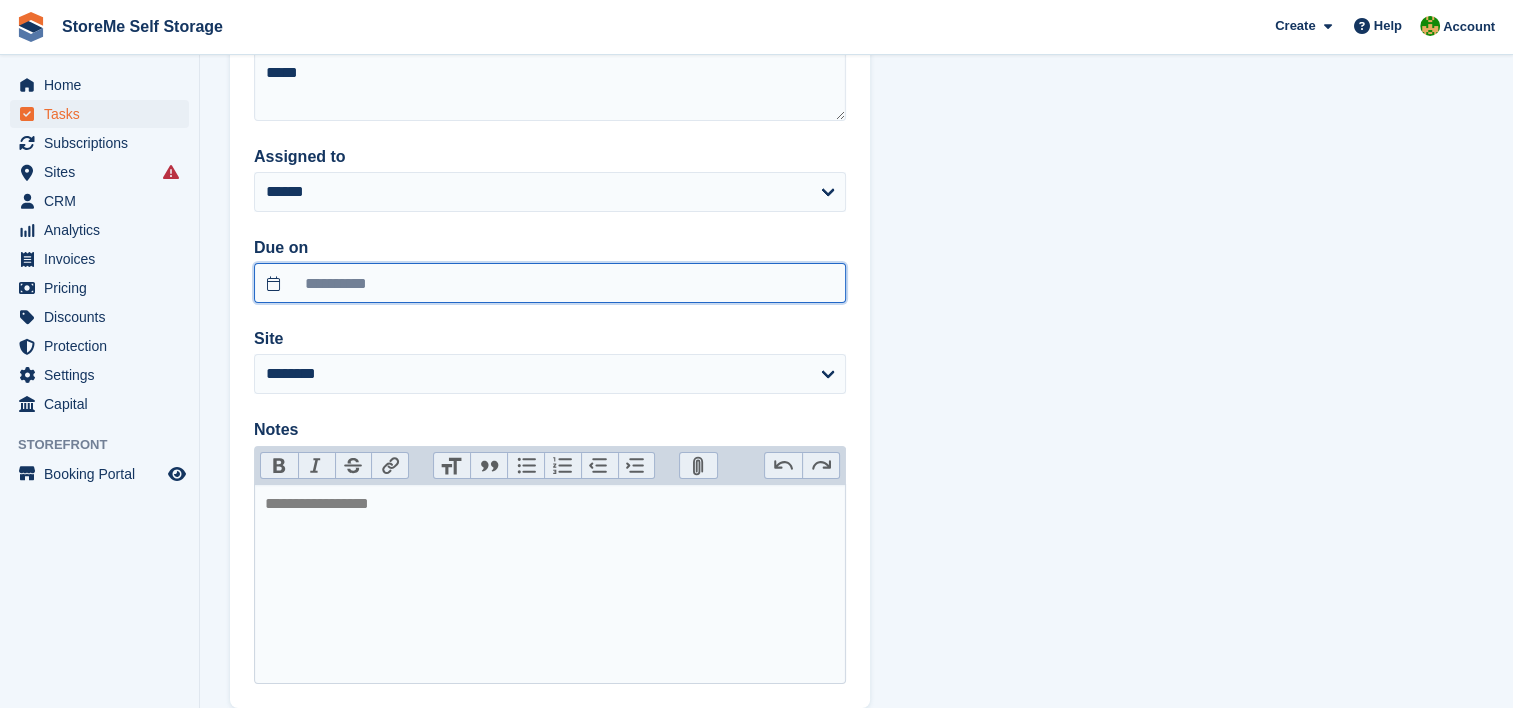 scroll, scrollTop: 260, scrollLeft: 0, axis: vertical 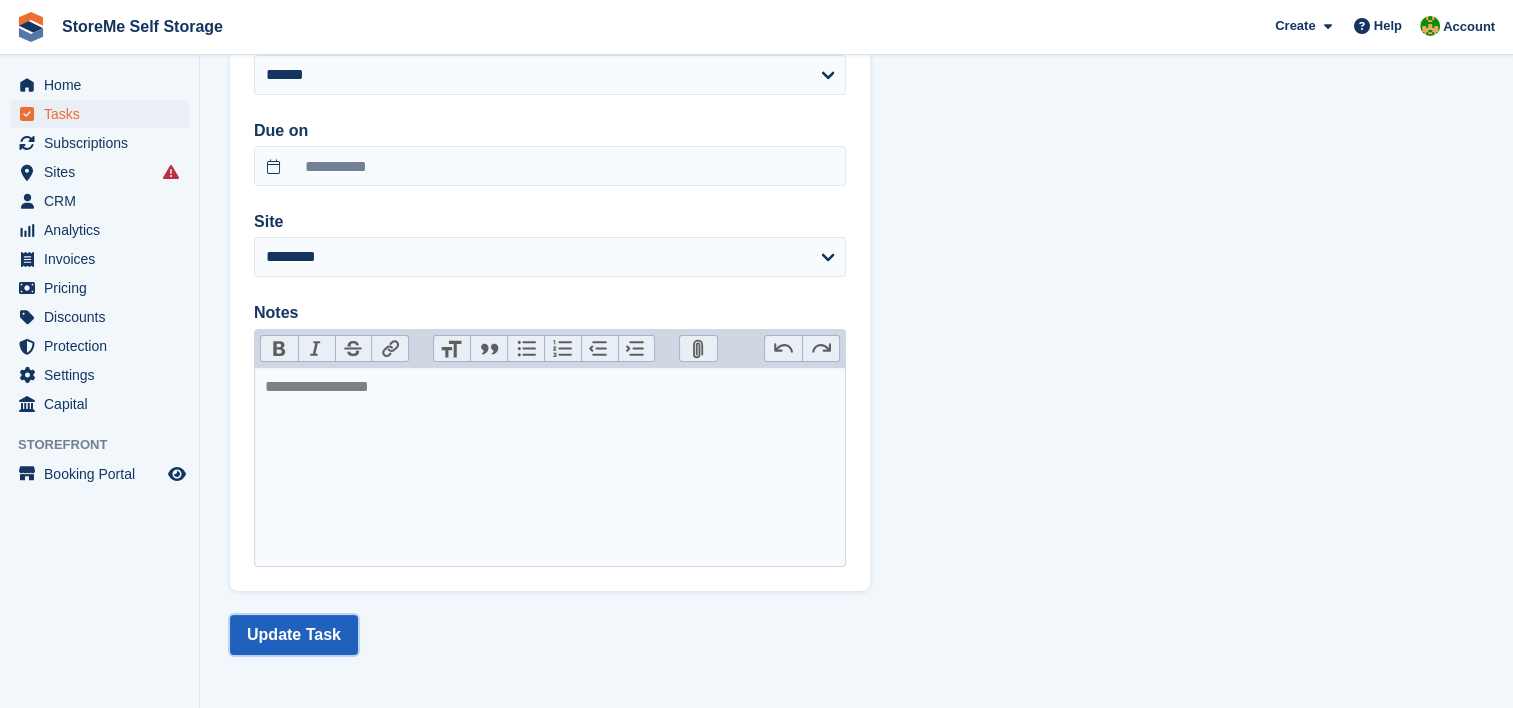 click on "Update Task" at bounding box center [294, 635] 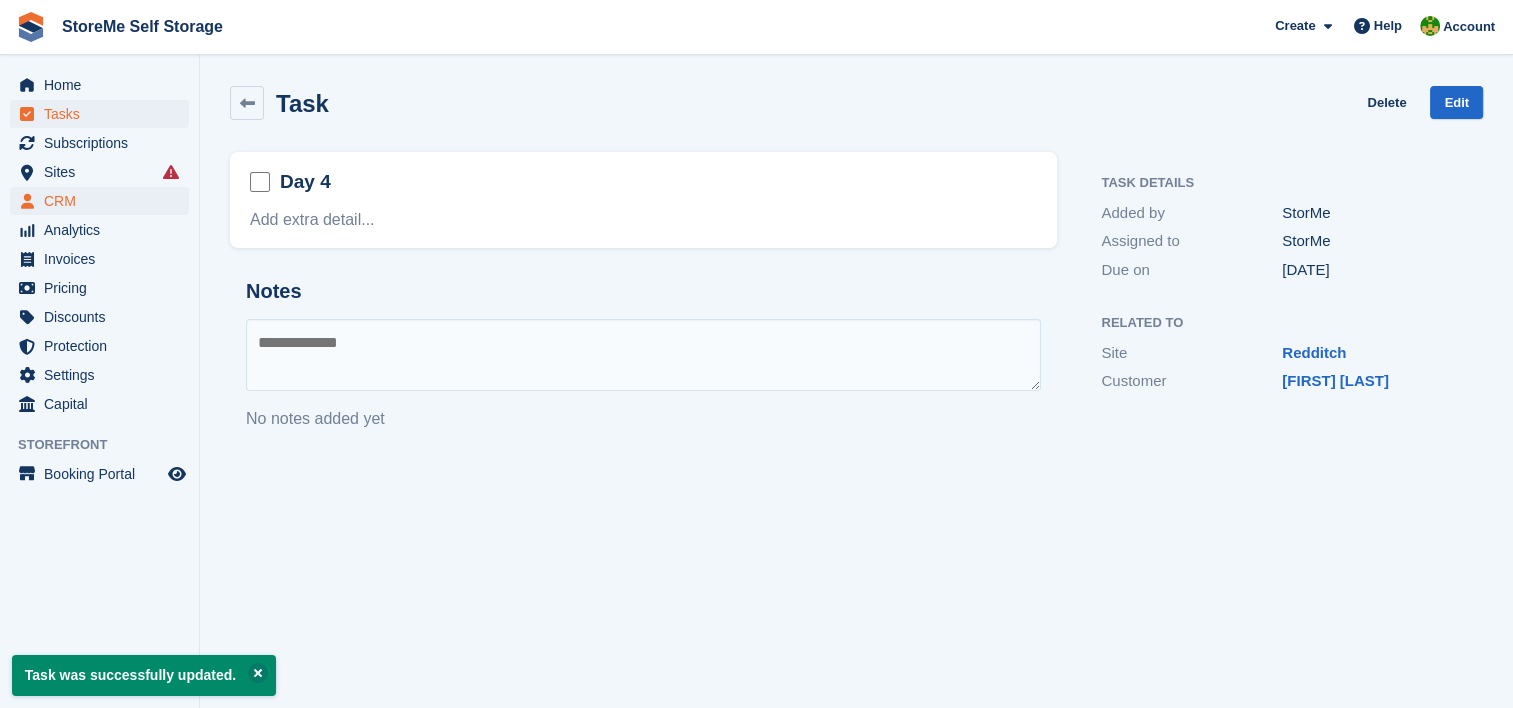scroll, scrollTop: 0, scrollLeft: 0, axis: both 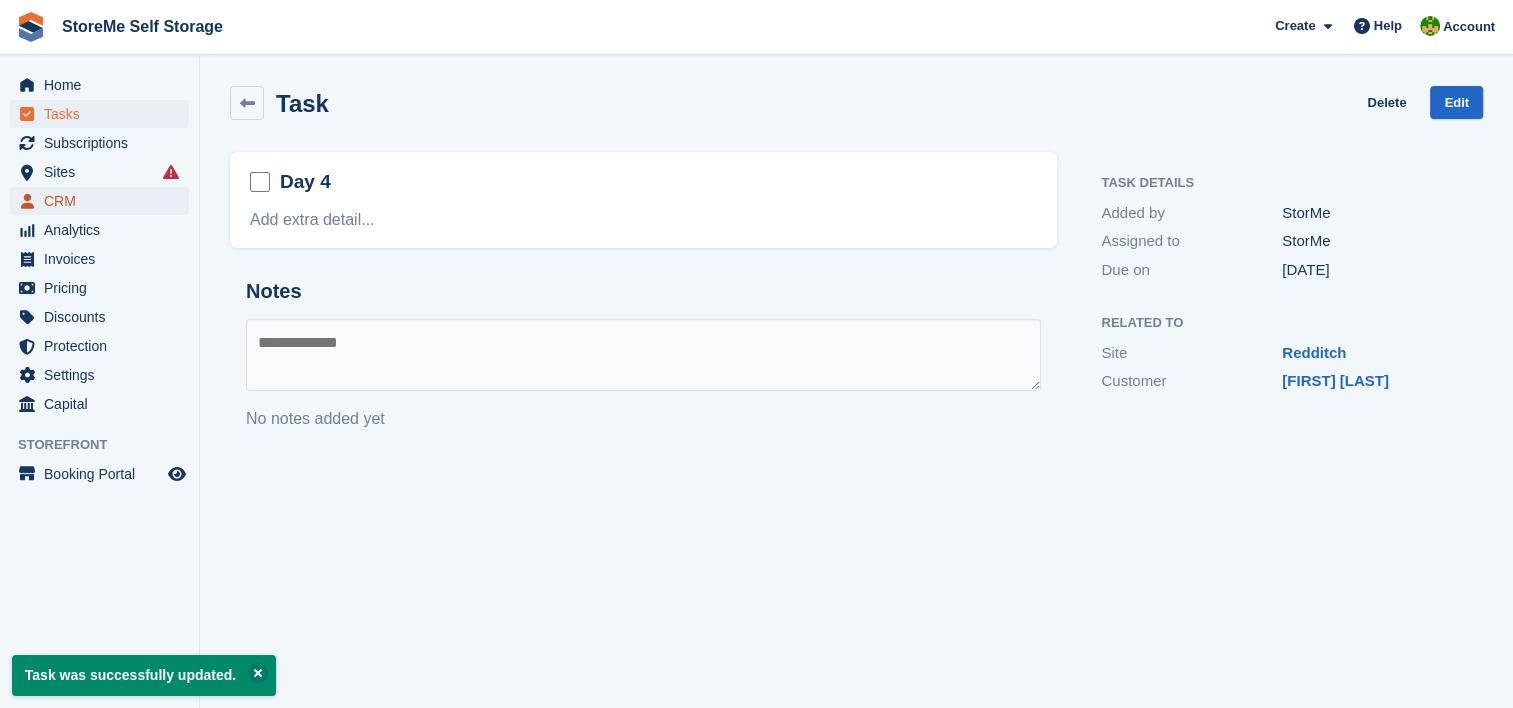 click on "CRM" at bounding box center (104, 201) 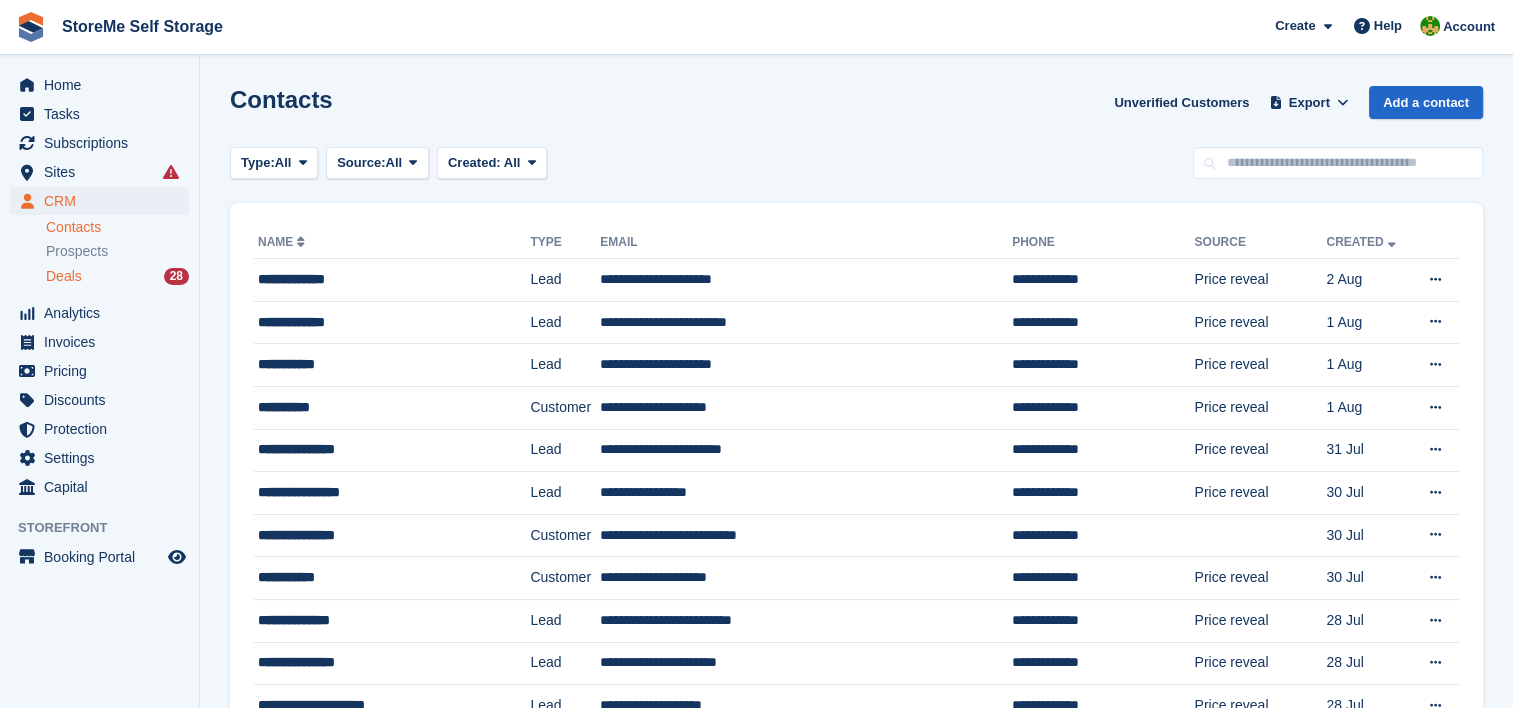 click on "Deals" at bounding box center [64, 276] 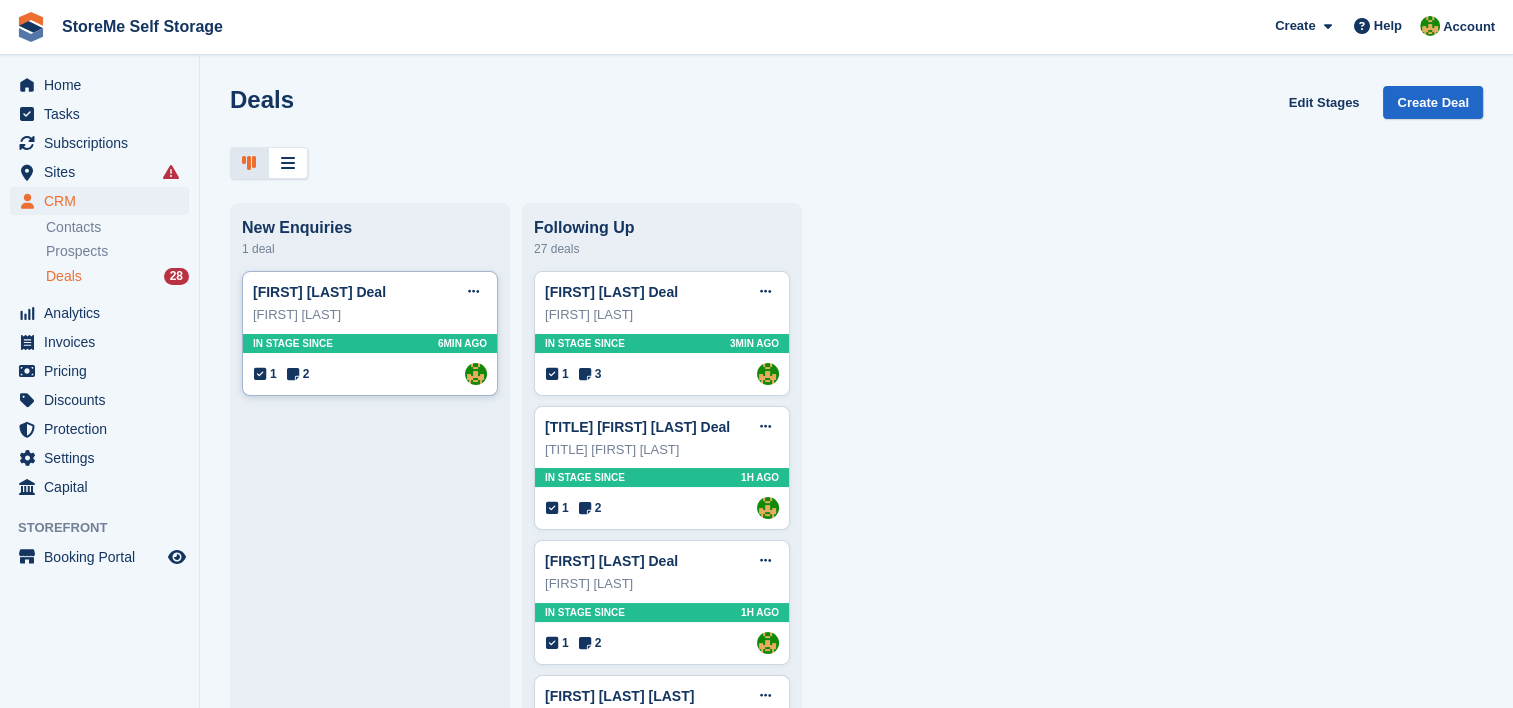 click on "Ann Simms" at bounding box center [370, 315] 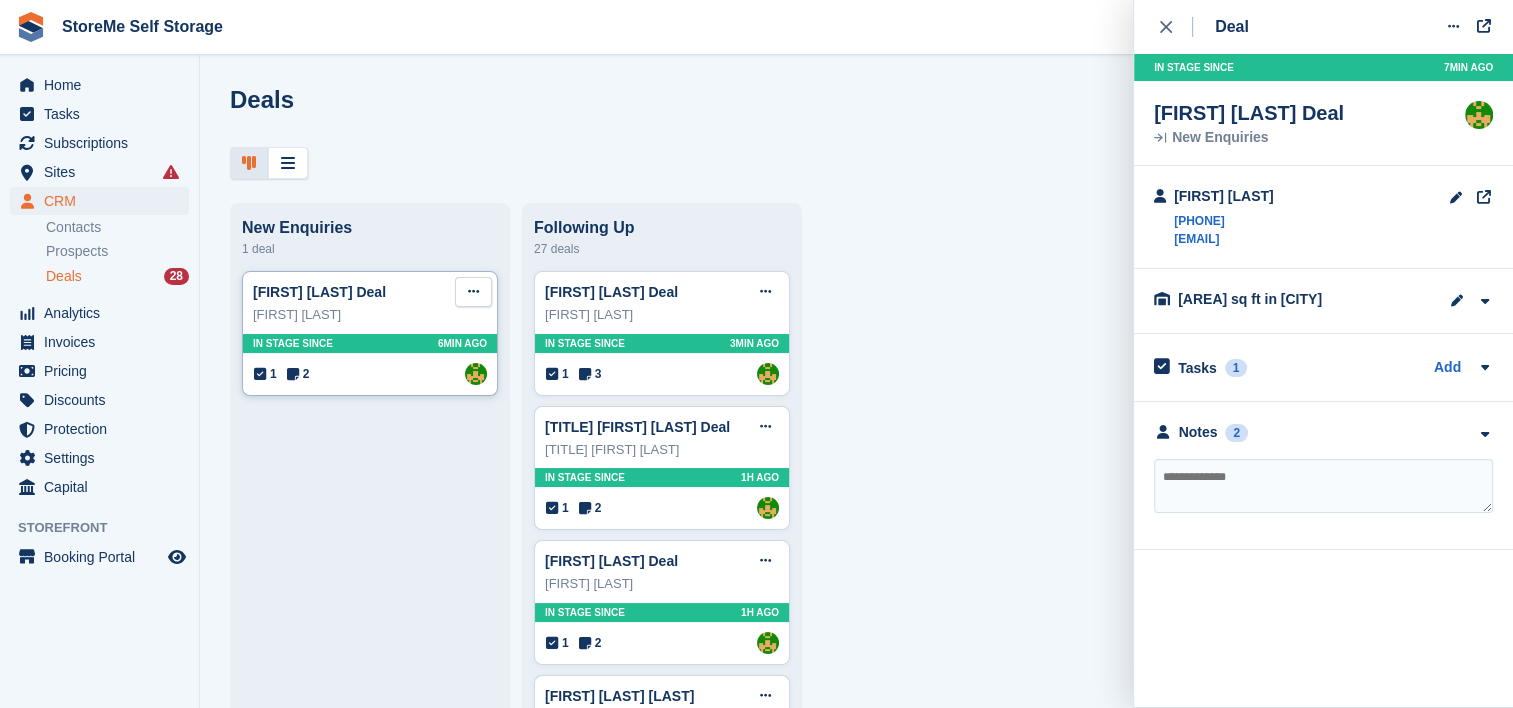 click at bounding box center [473, 291] 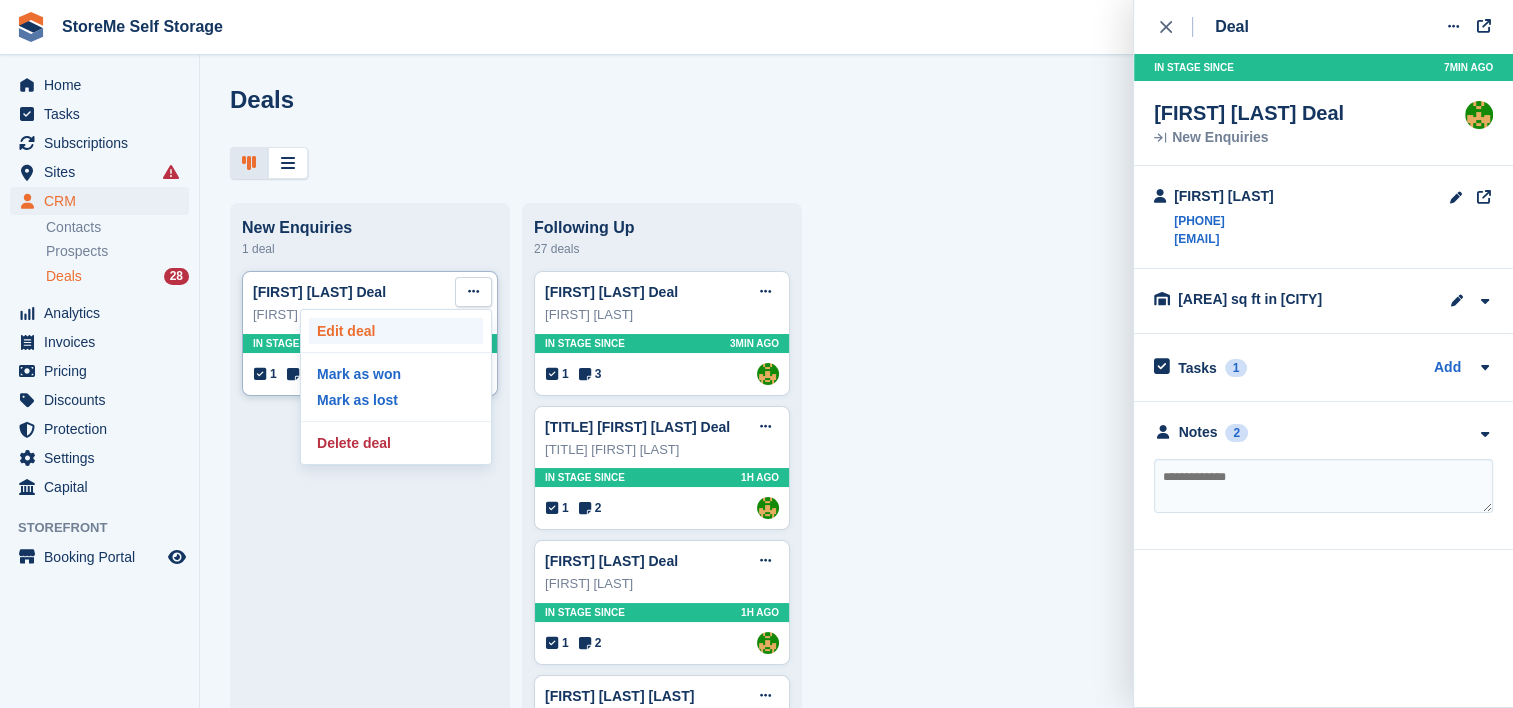 click on "Edit deal" at bounding box center (396, 331) 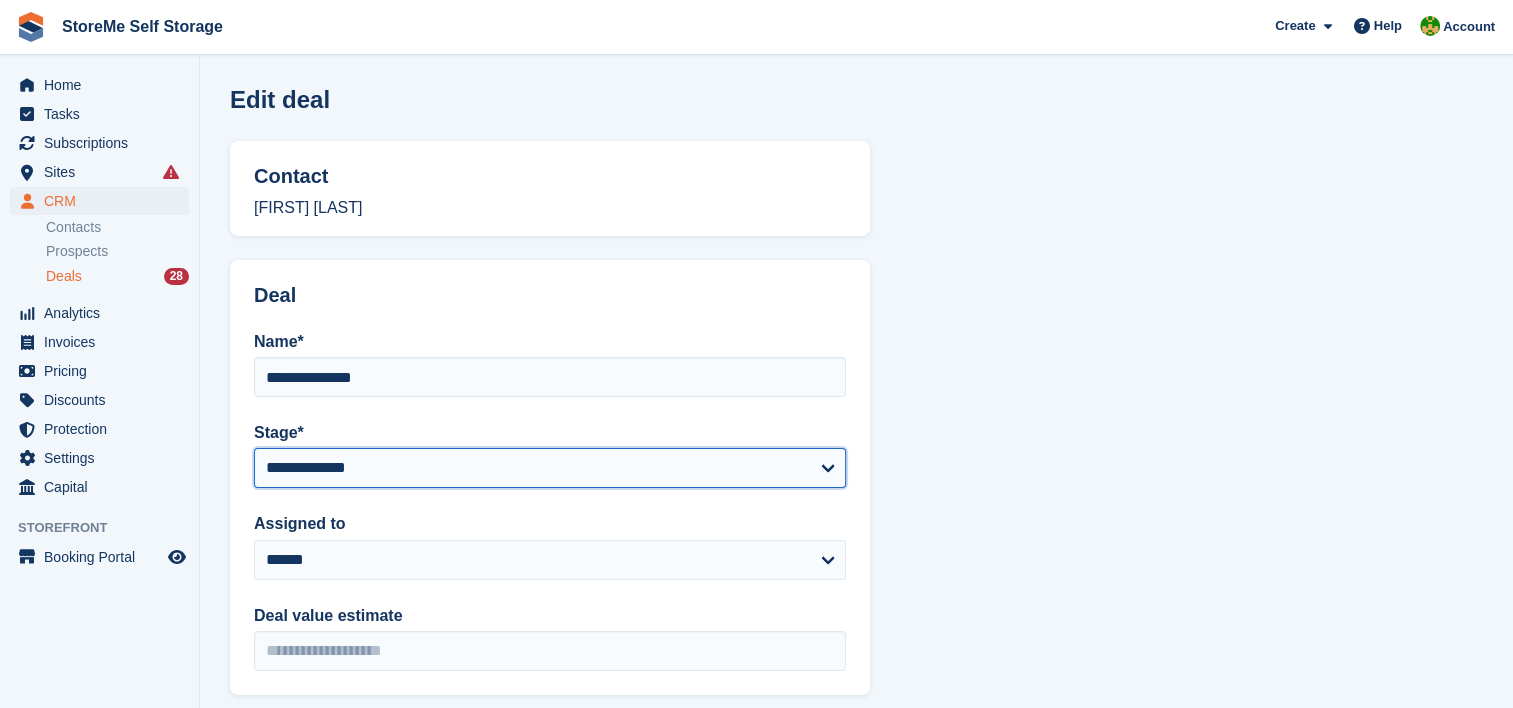 click on "**********" at bounding box center (550, 468) 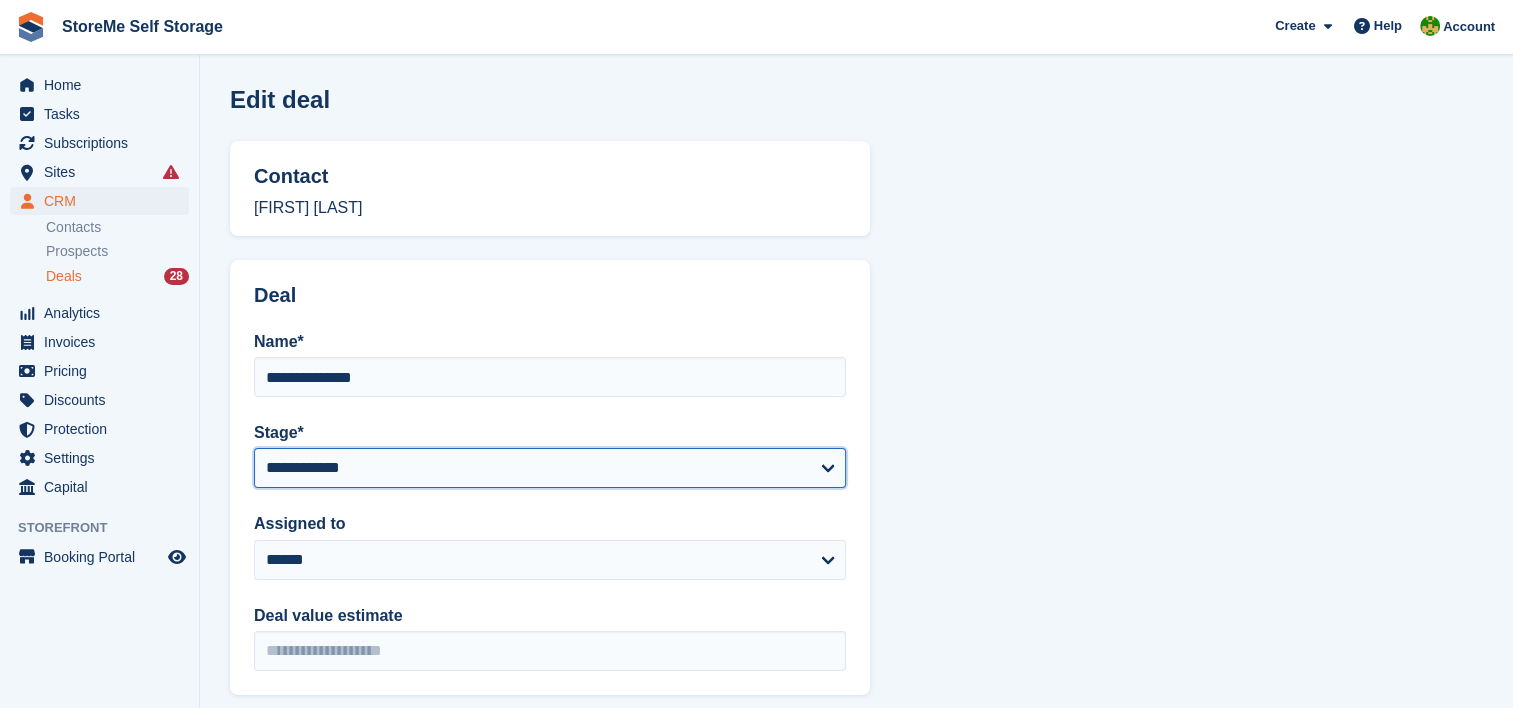 click on "**********" at bounding box center (550, 468) 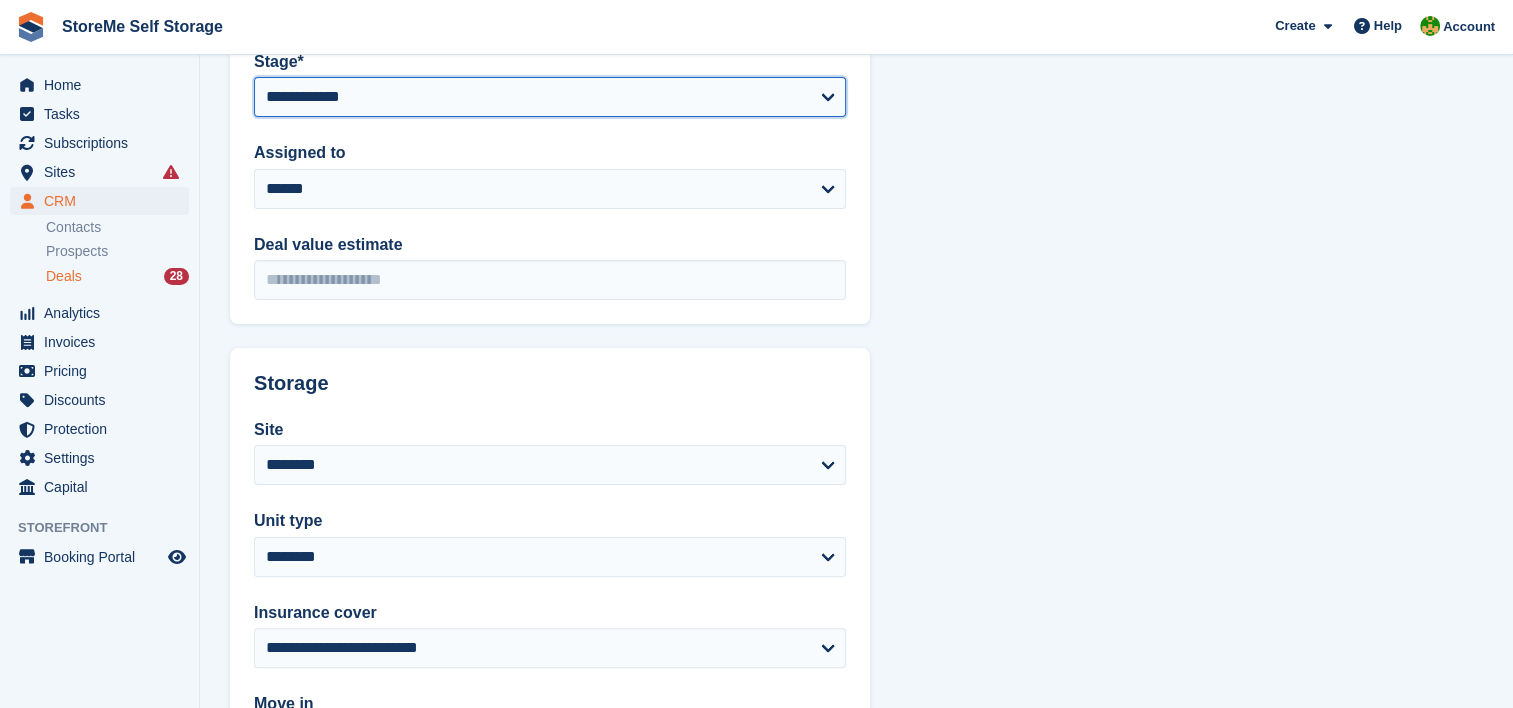 scroll, scrollTop: 564, scrollLeft: 0, axis: vertical 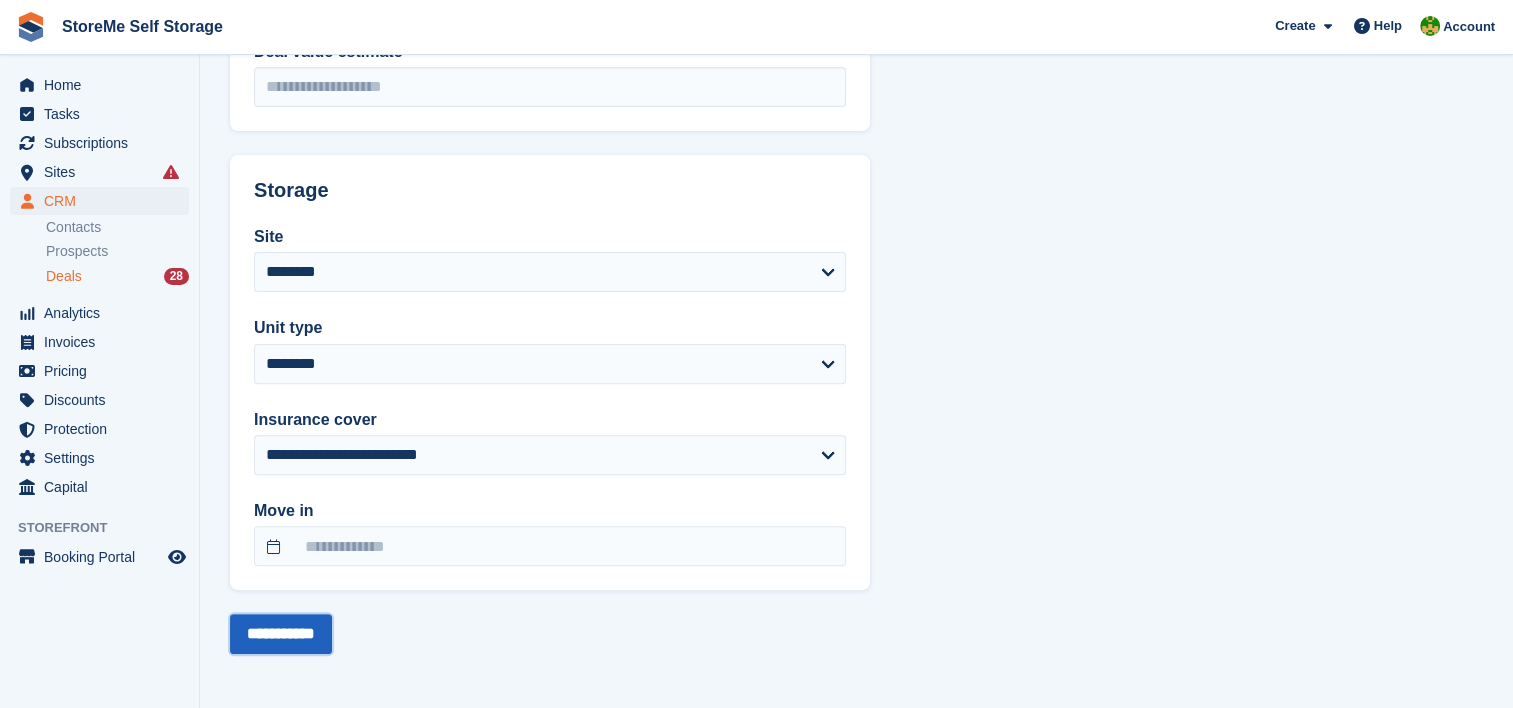 click on "**********" at bounding box center (281, 634) 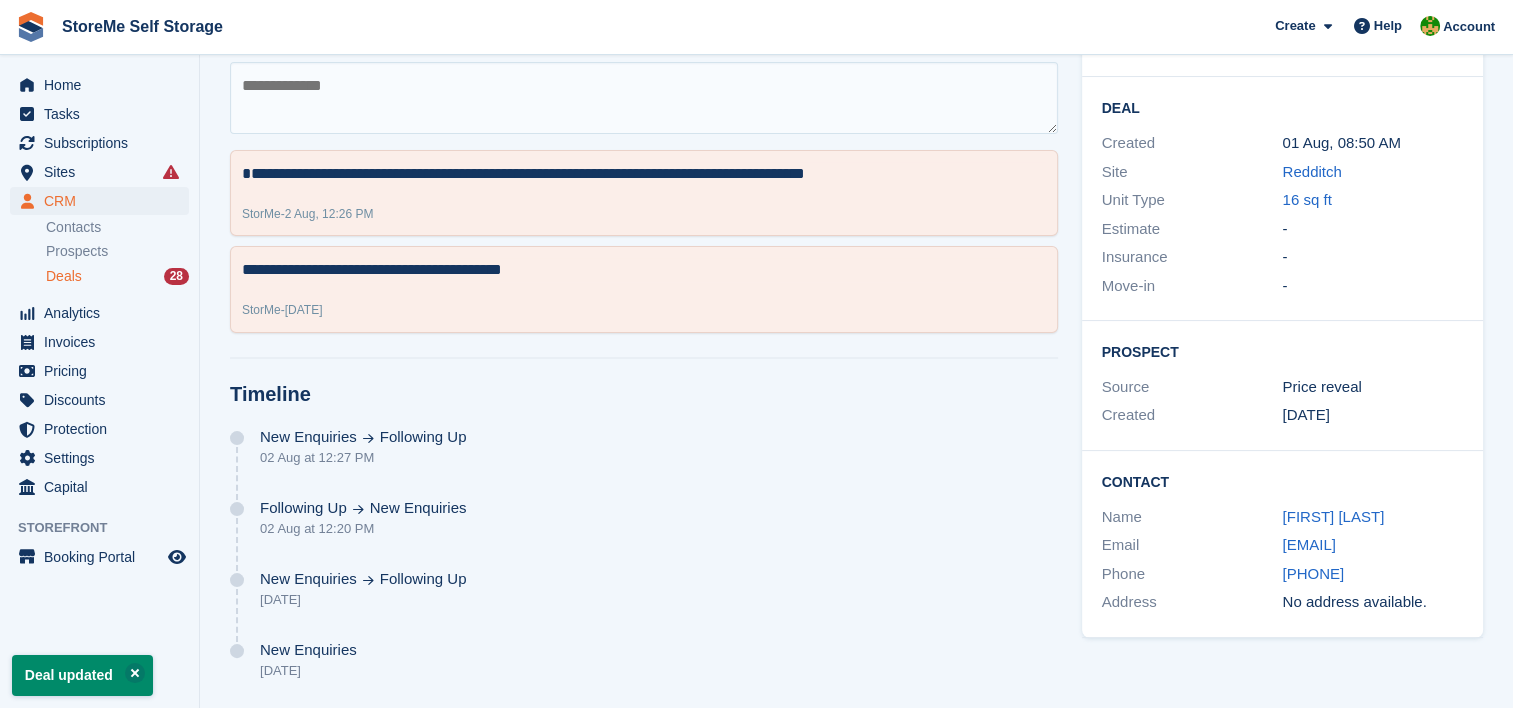 scroll, scrollTop: 0, scrollLeft: 0, axis: both 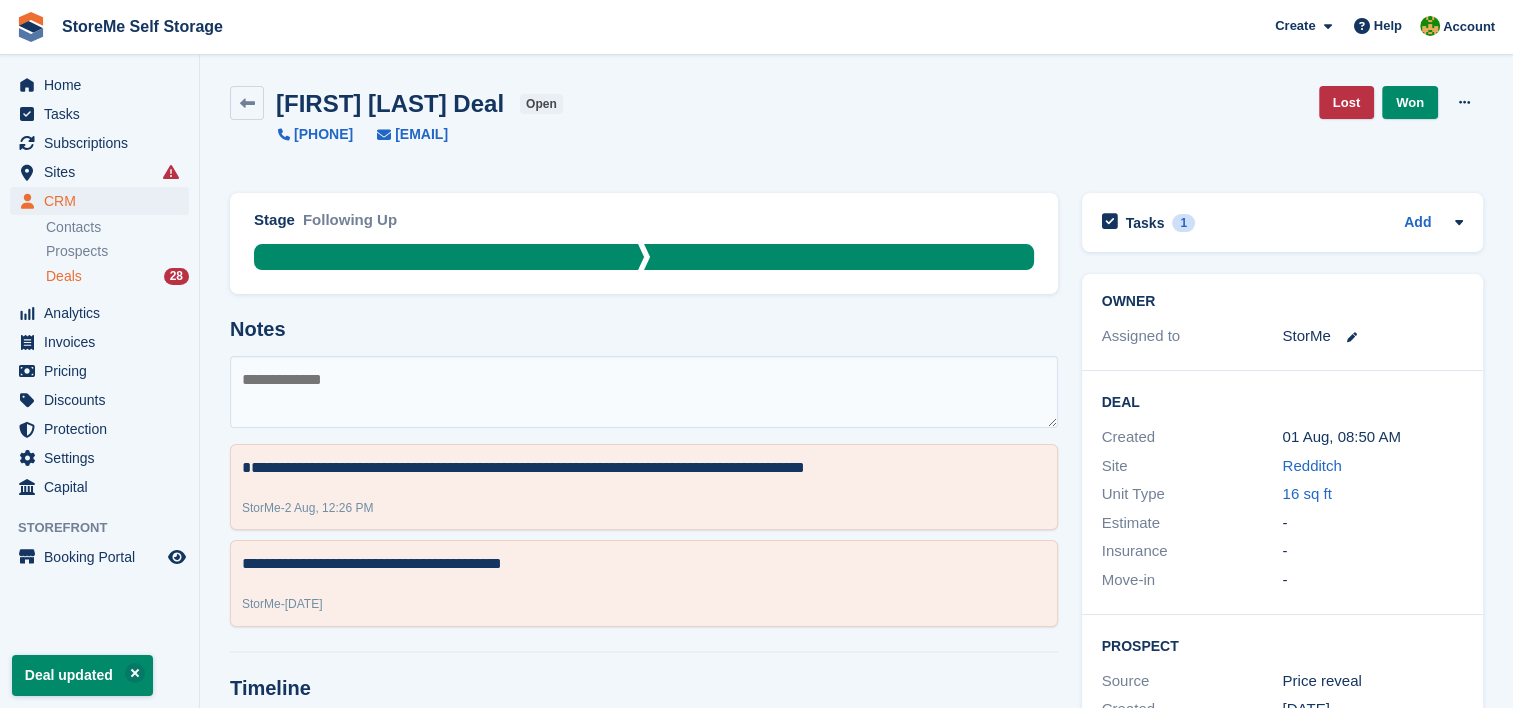 click on "Deals
28" at bounding box center [117, 276] 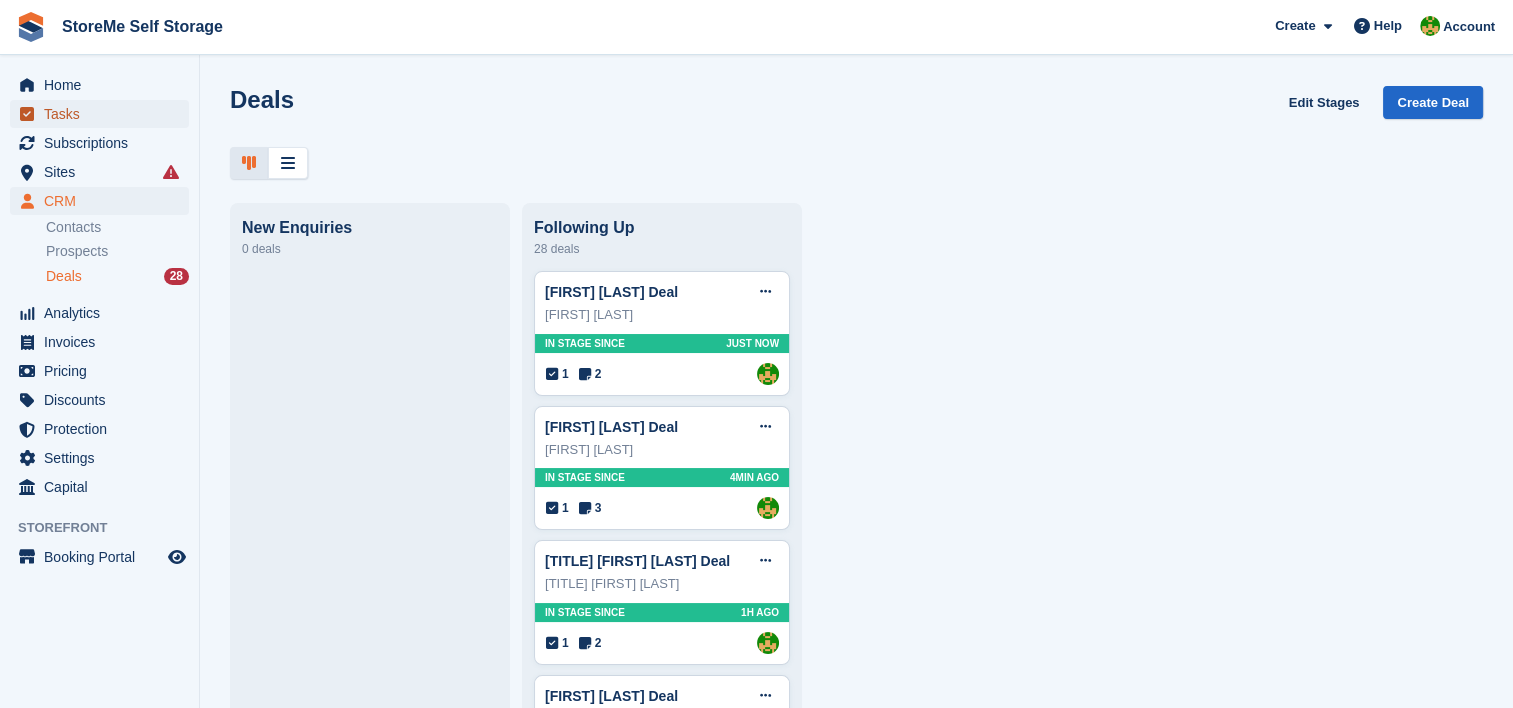 click on "Tasks" at bounding box center [104, 114] 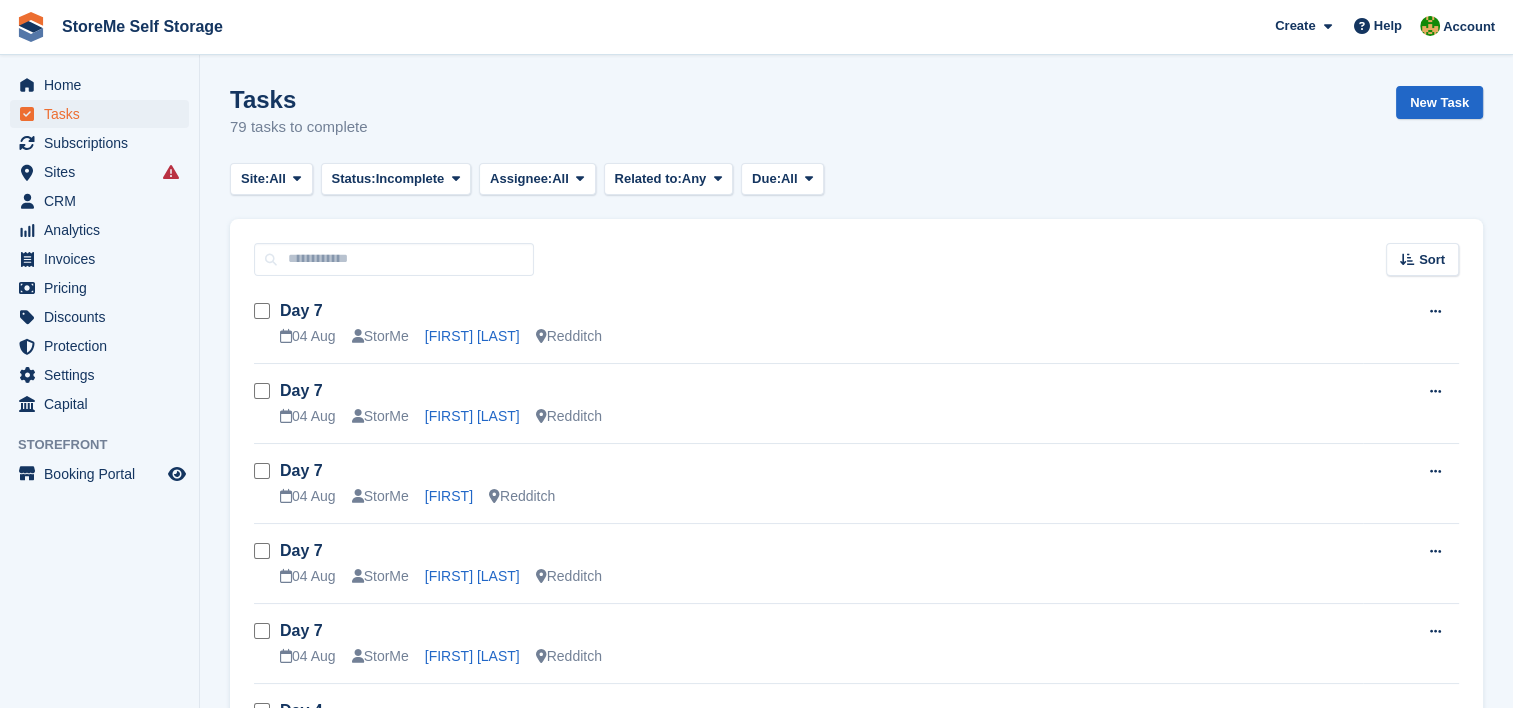 scroll, scrollTop: 0, scrollLeft: 0, axis: both 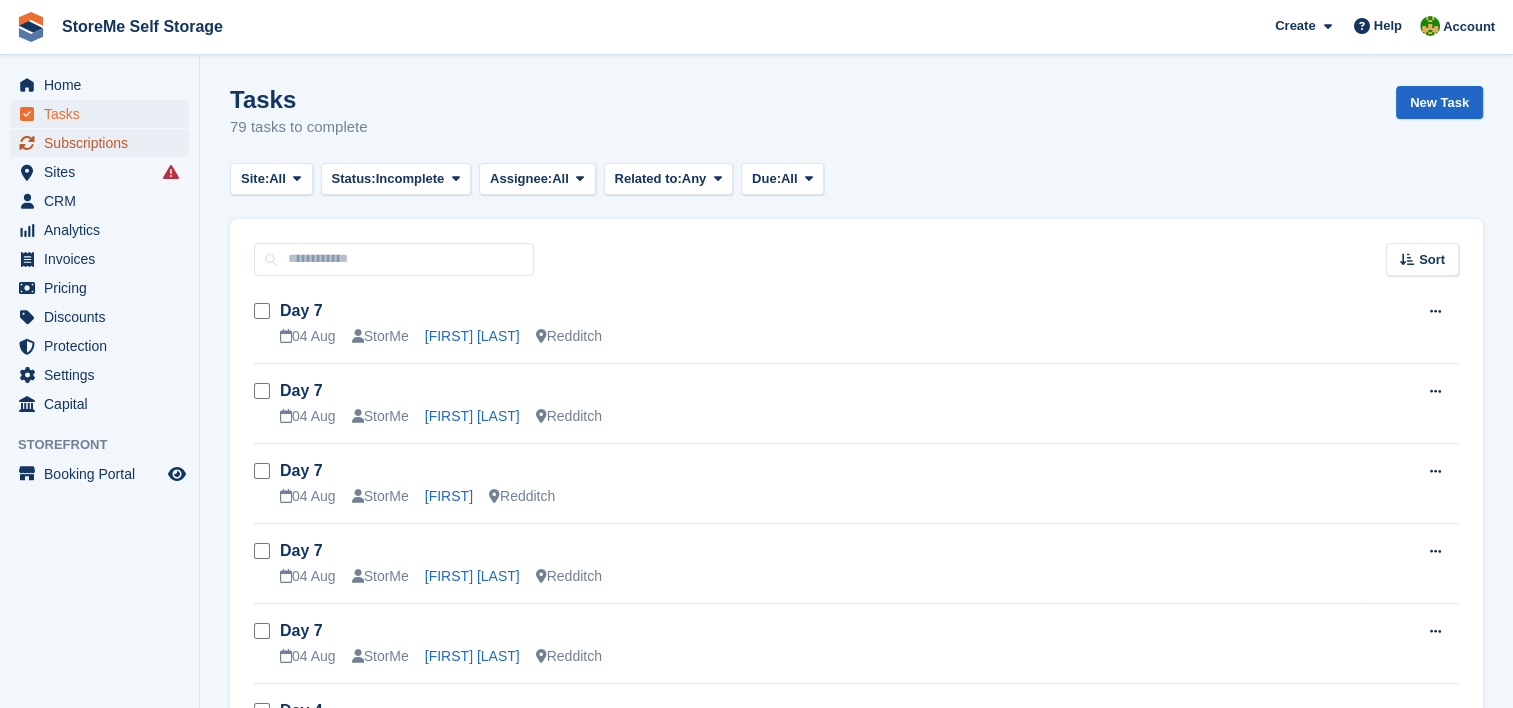 click on "Subscriptions" at bounding box center (104, 143) 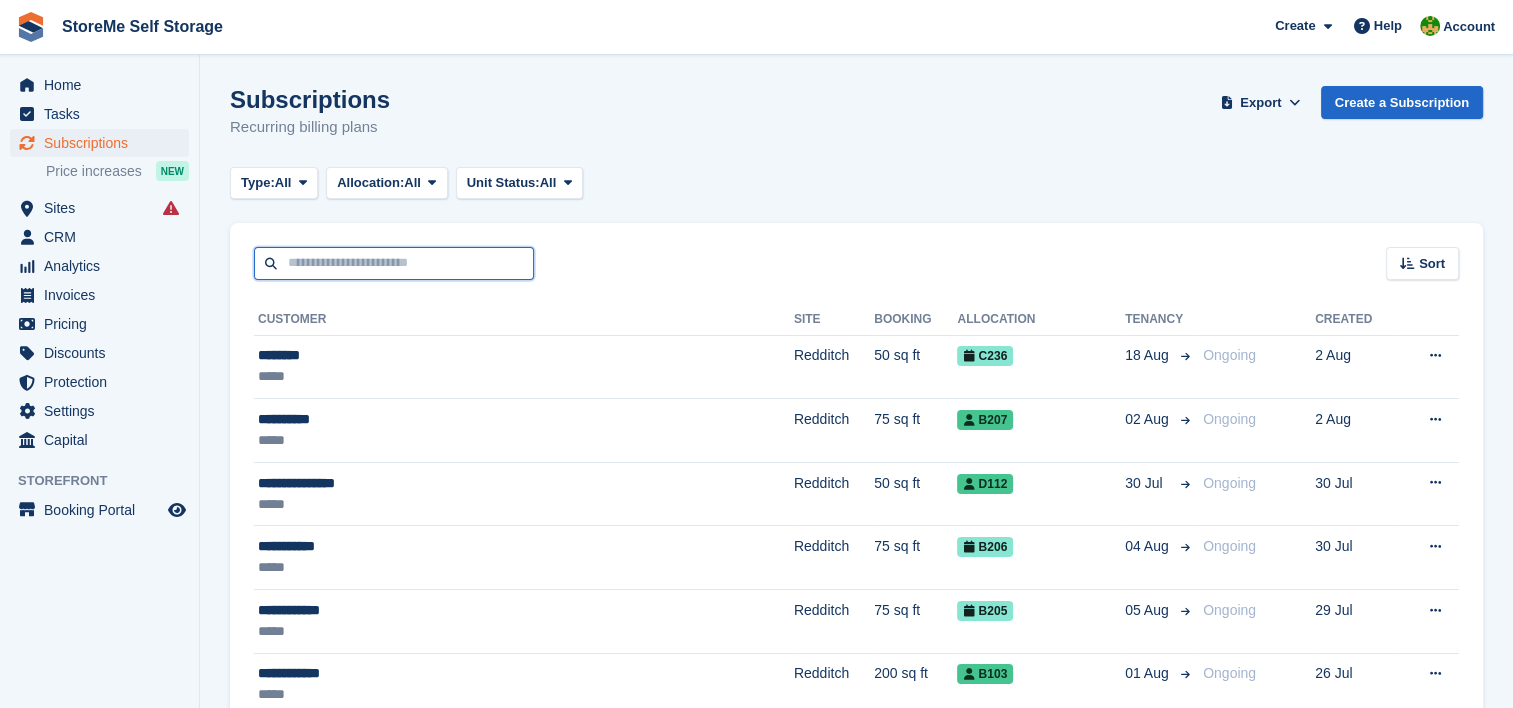 click at bounding box center (394, 263) 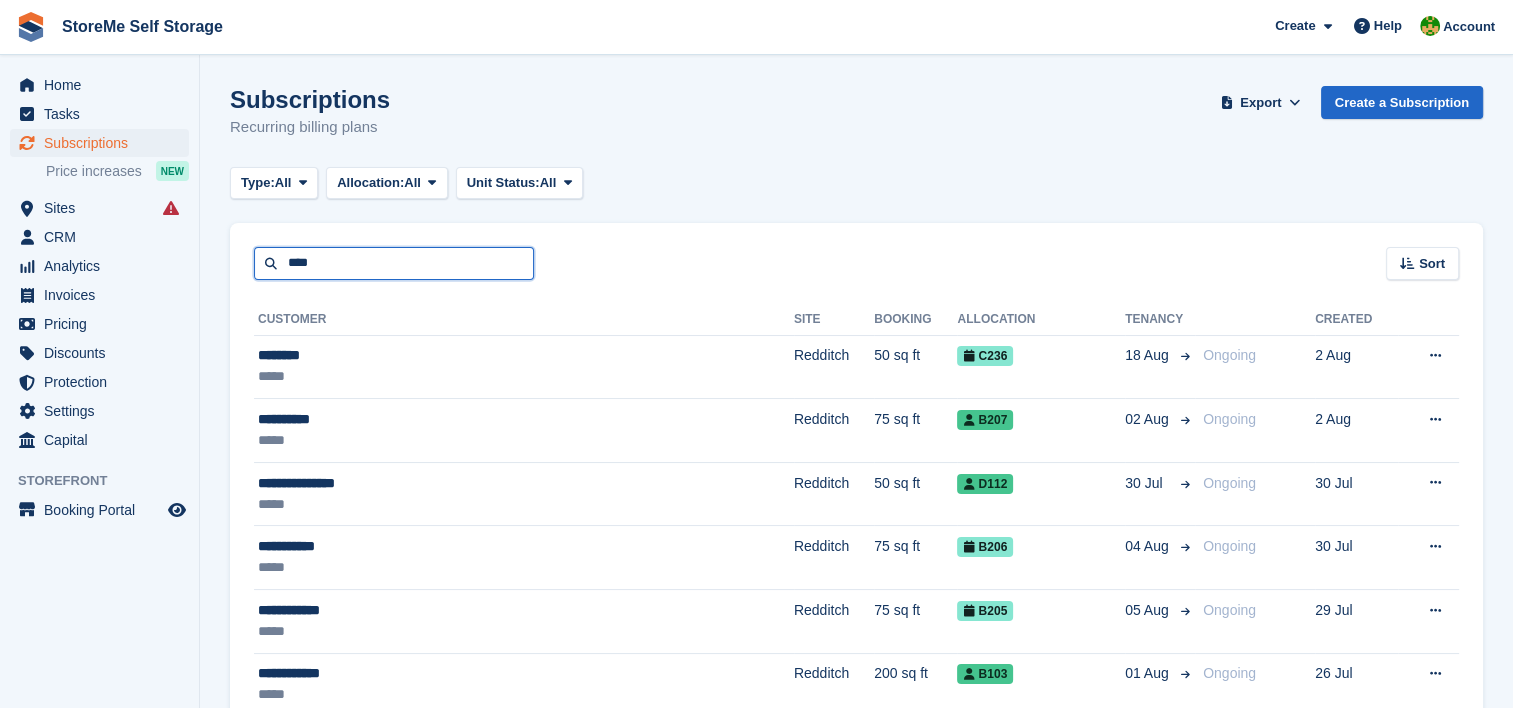 type on "****" 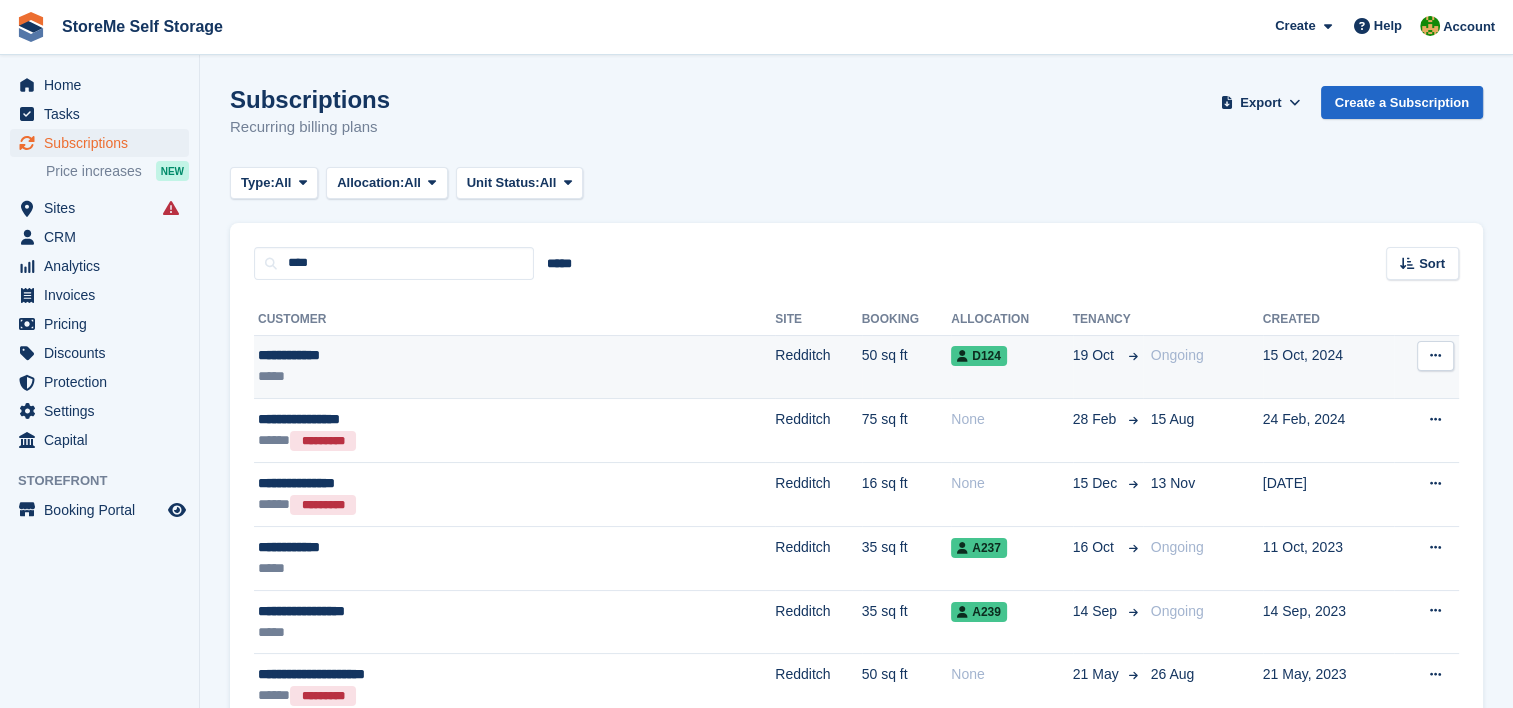 click on "Redditch" at bounding box center (818, 367) 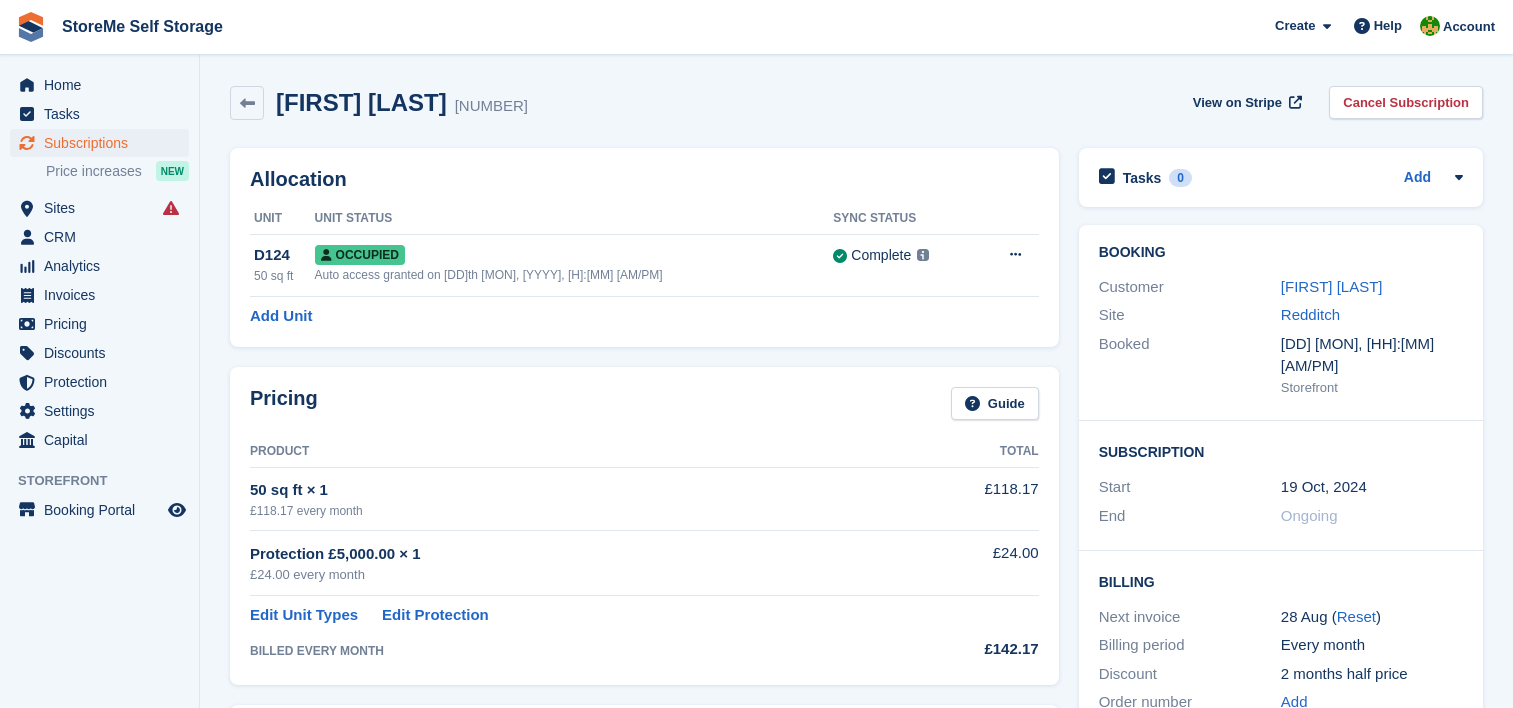 scroll, scrollTop: 0, scrollLeft: 0, axis: both 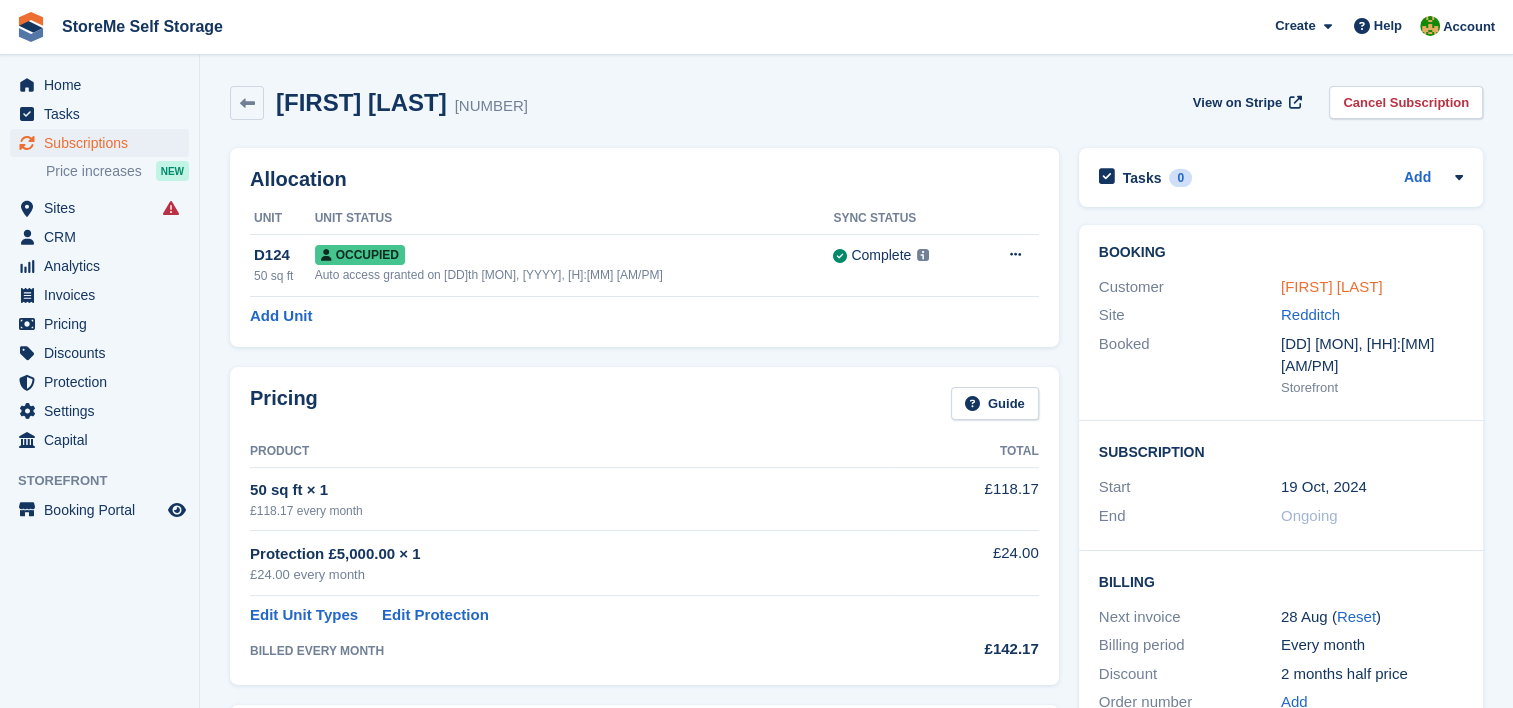 click on "Liam Flowers" at bounding box center (1332, 286) 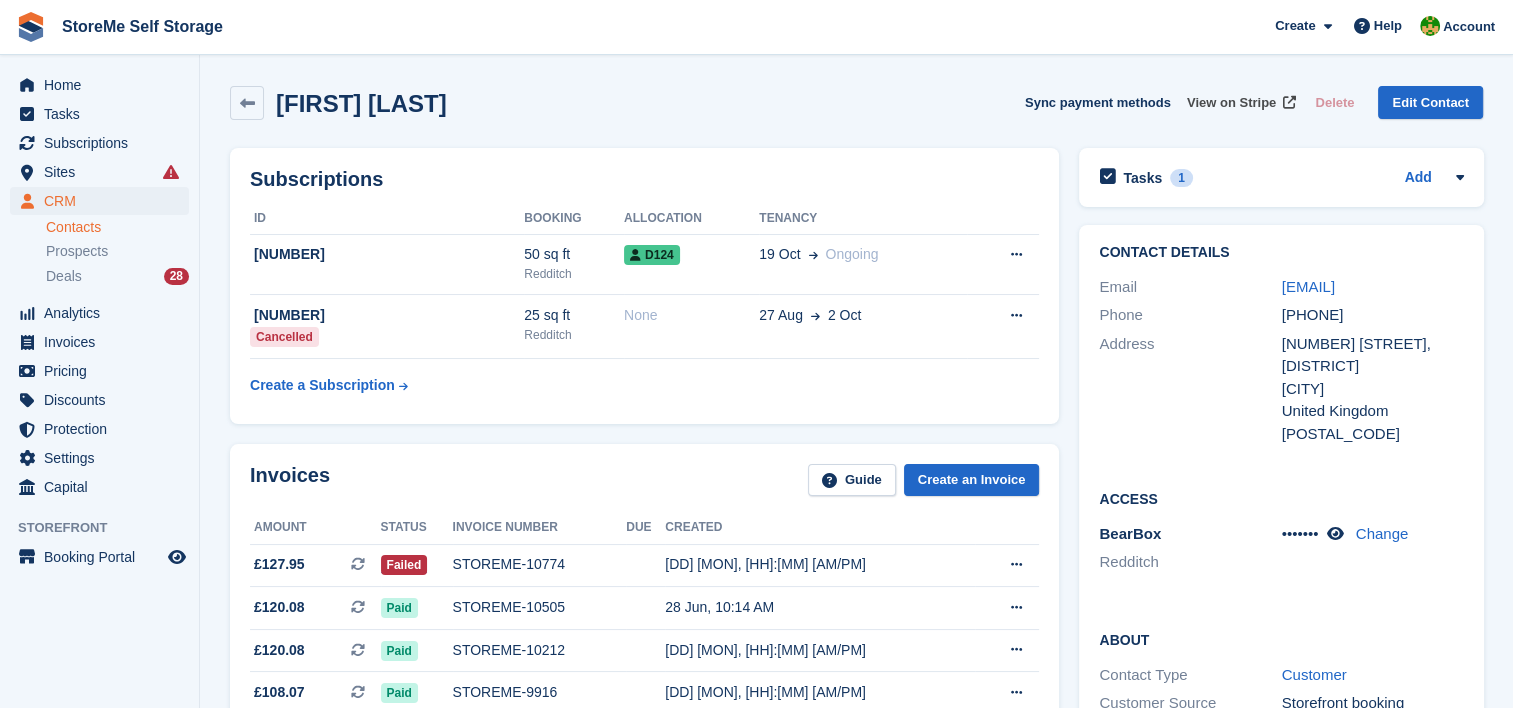 click on "View on Stripe" at bounding box center [1231, 103] 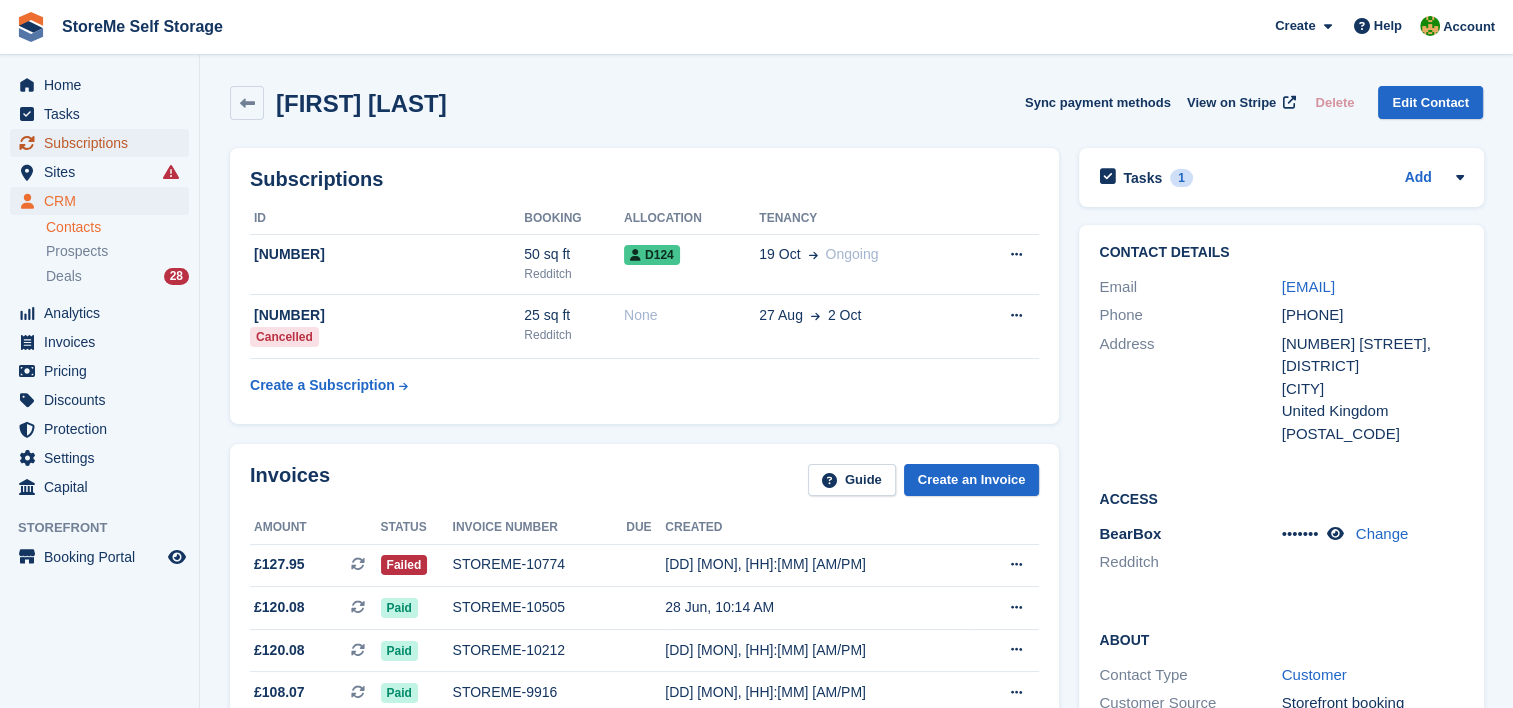 drag, startPoint x: 92, startPoint y: 147, endPoint x: 127, endPoint y: 130, distance: 38.910152 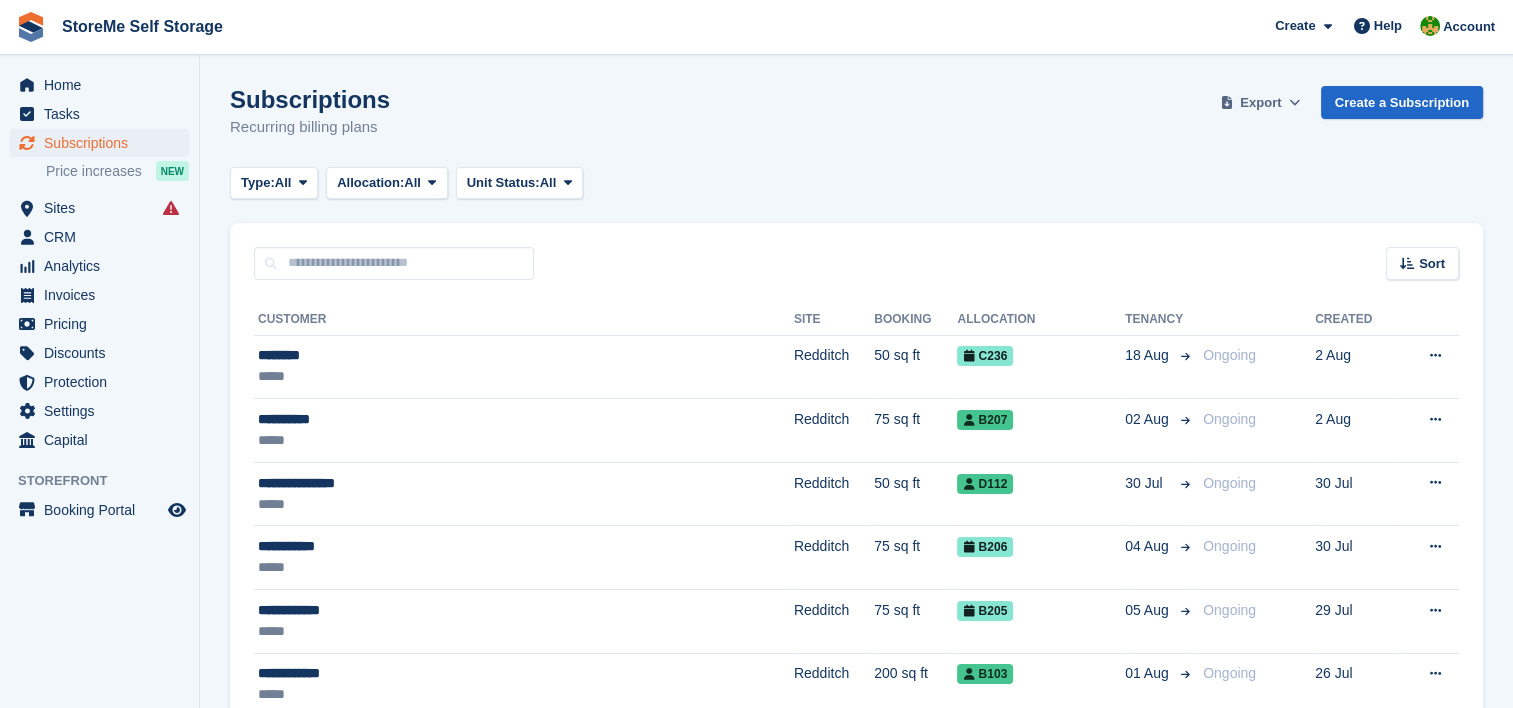 click on "Export" at bounding box center (1260, 103) 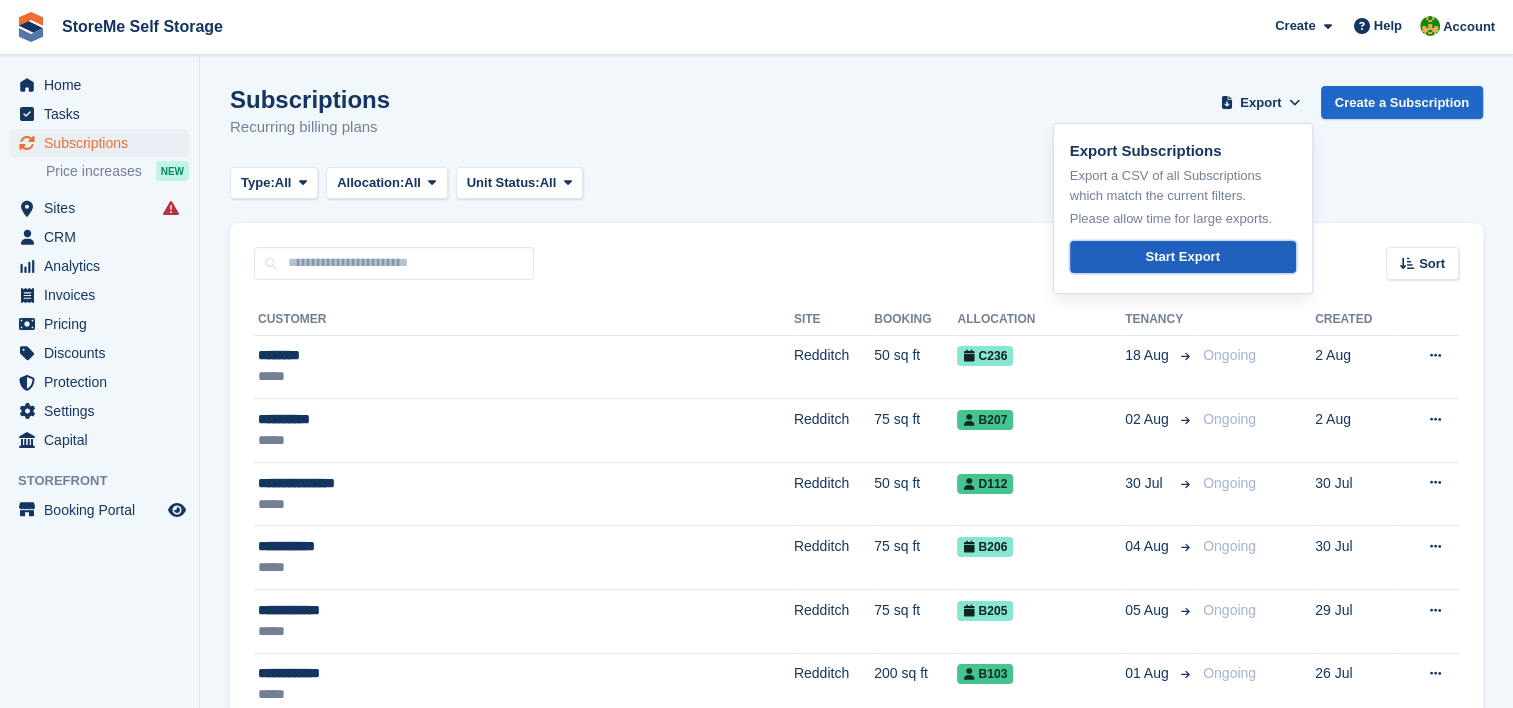 click on "Start Export" at bounding box center (1182, 257) 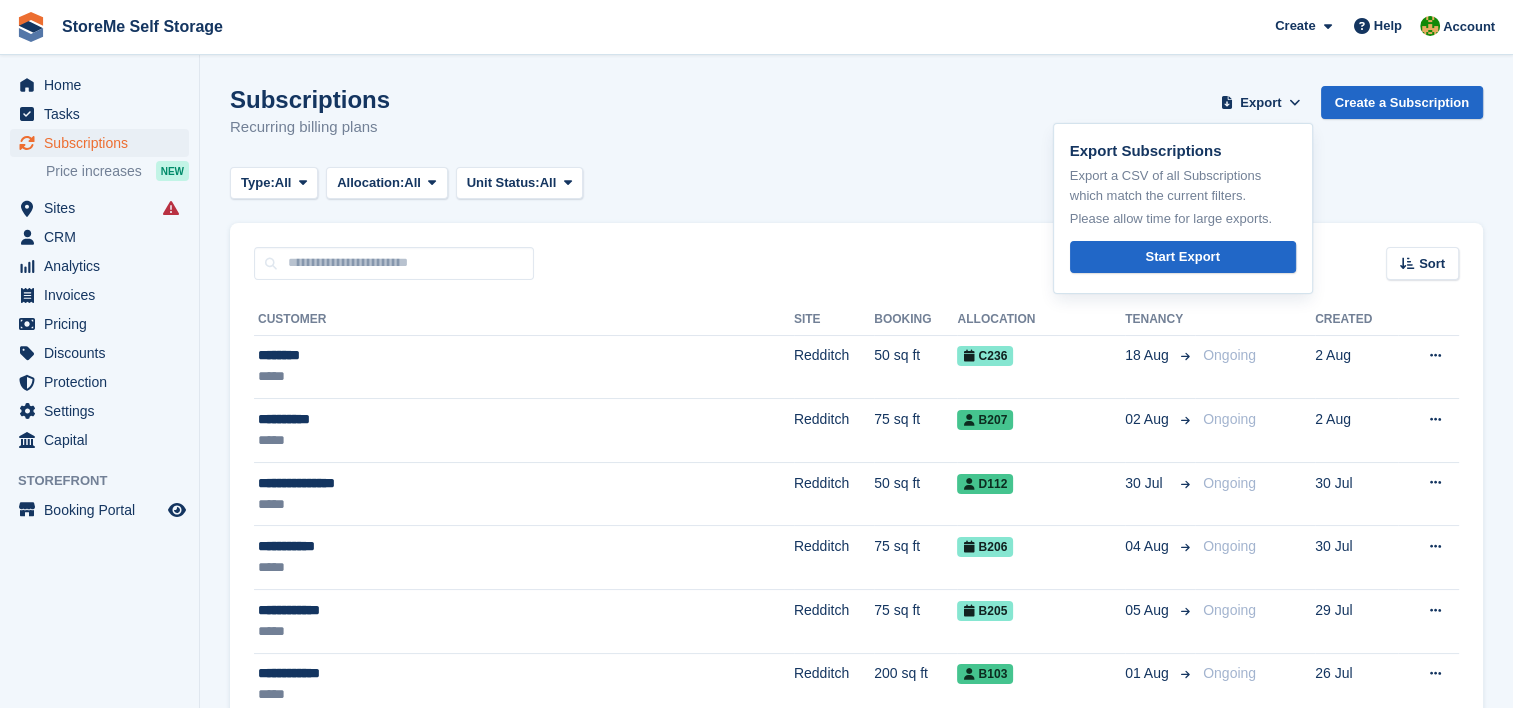 click on "Type:
All
All
Upcoming
Previous
Active
Ending
Allocation:
All
All
Allocated
Unallocated
Unit Status:
All
All
Occupied
Overlocked
Repossessed
Reserved" at bounding box center (856, 183) 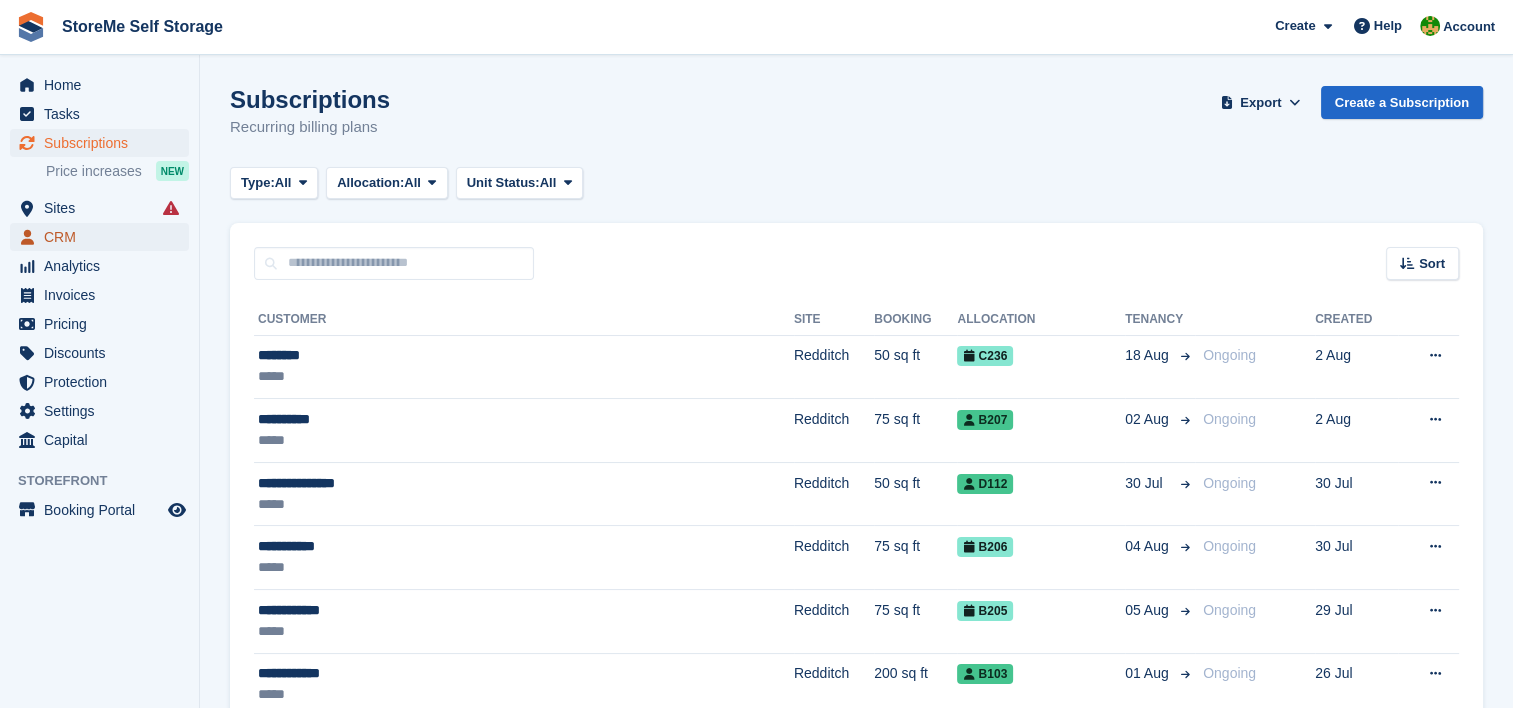 click on "CRM" at bounding box center [104, 237] 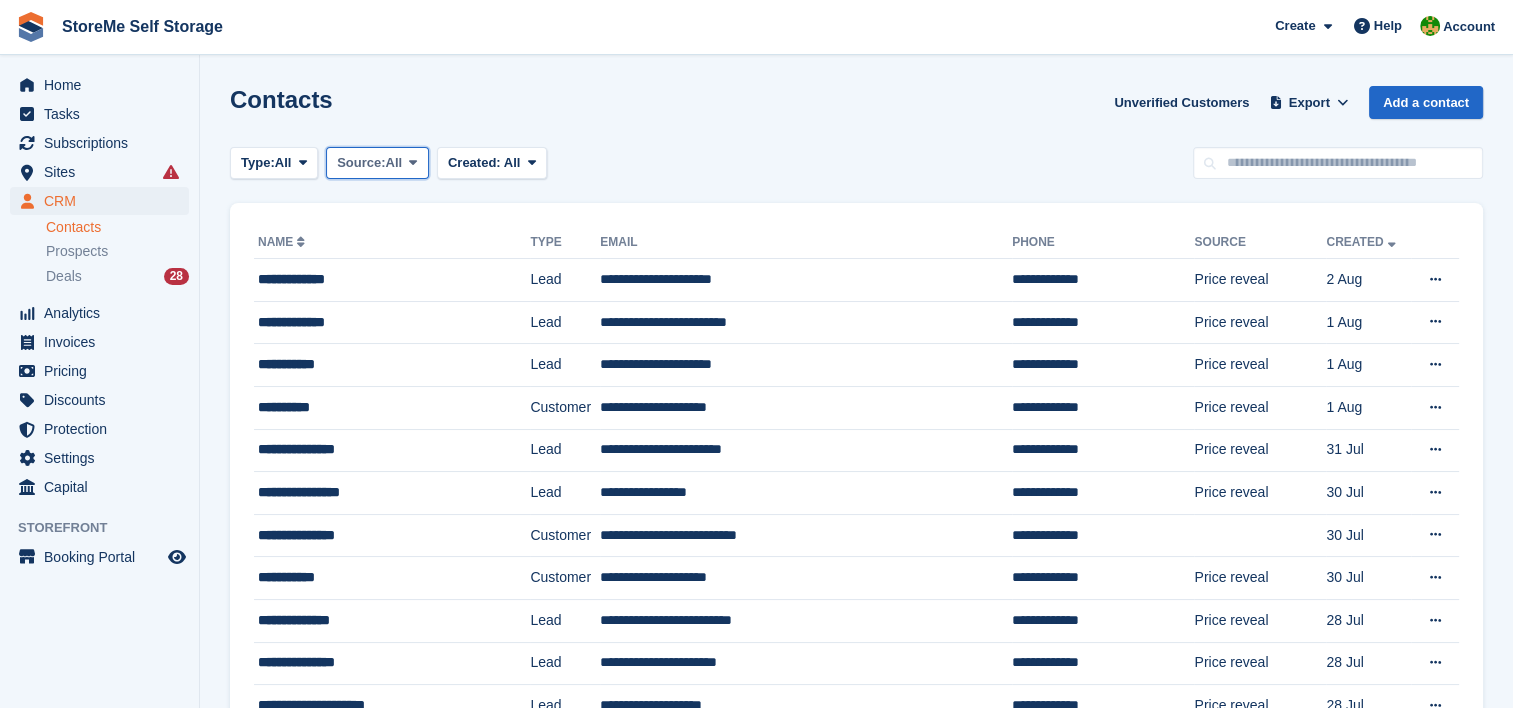 click on "Source:" at bounding box center (361, 163) 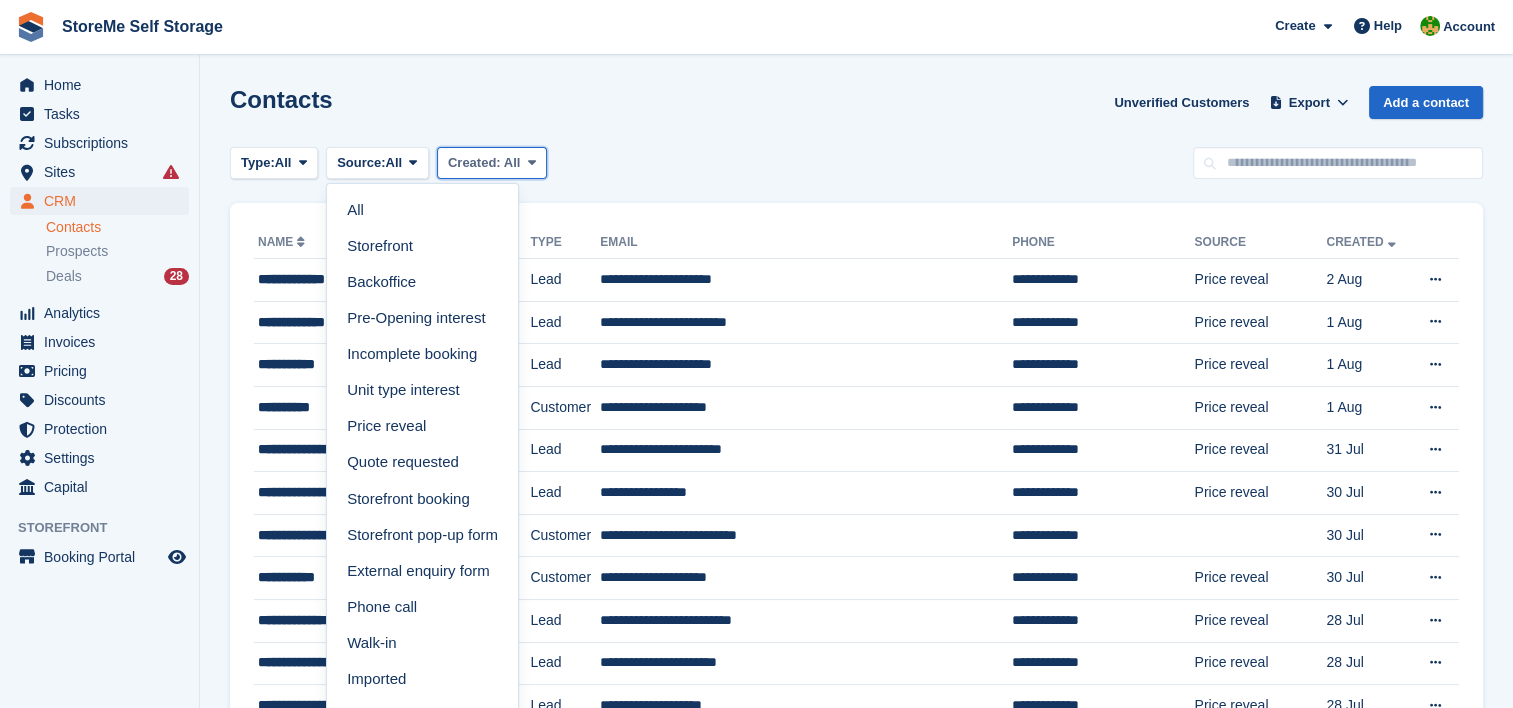 click on "Created:" at bounding box center [474, 162] 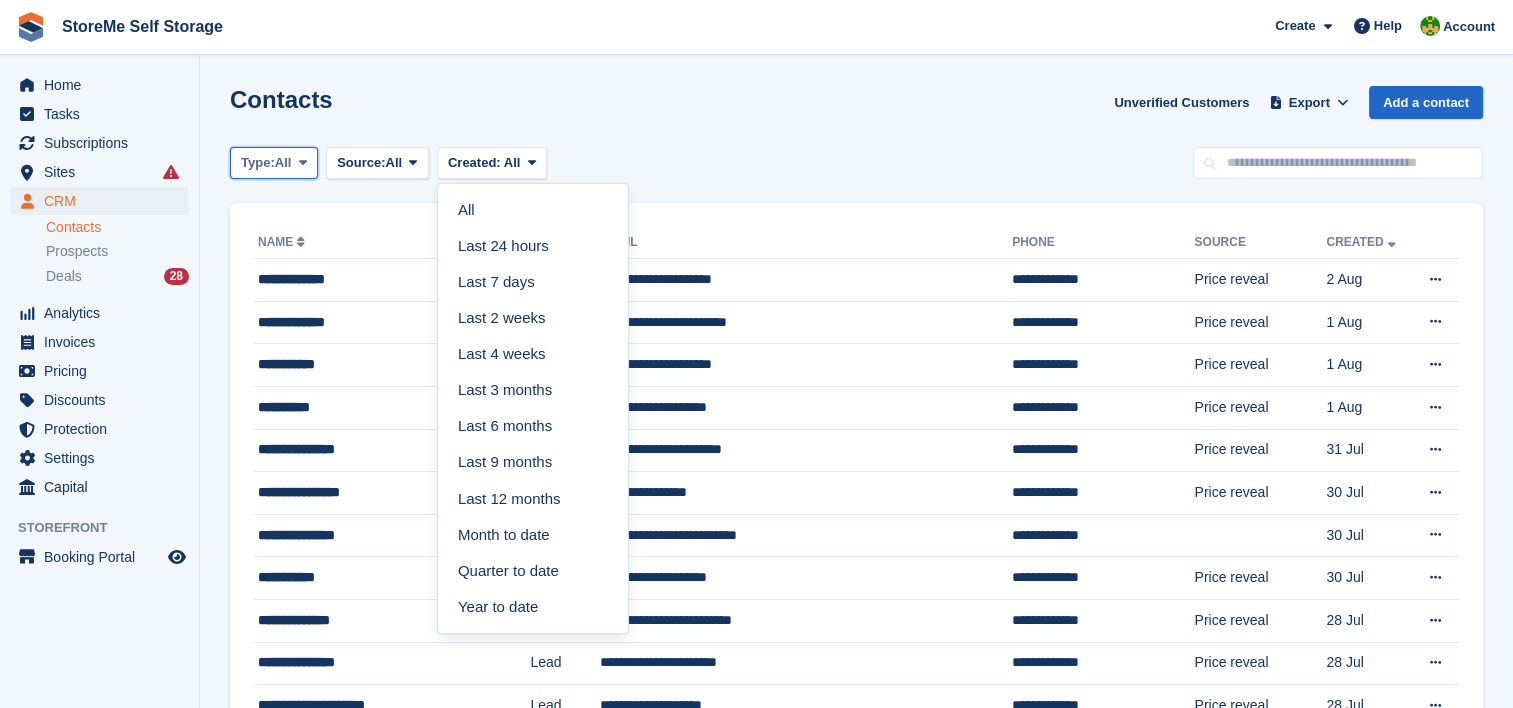 click at bounding box center [303, 162] 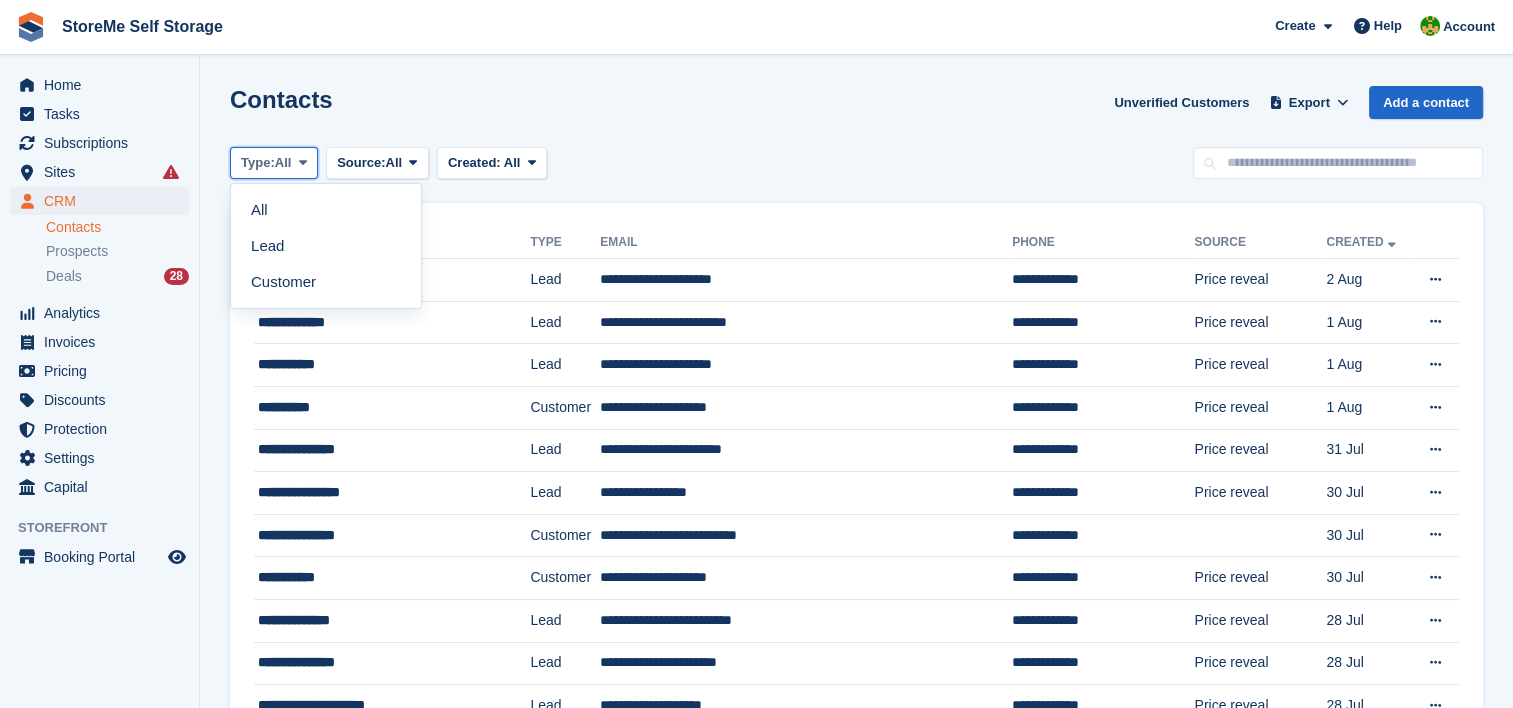 click at bounding box center (303, 162) 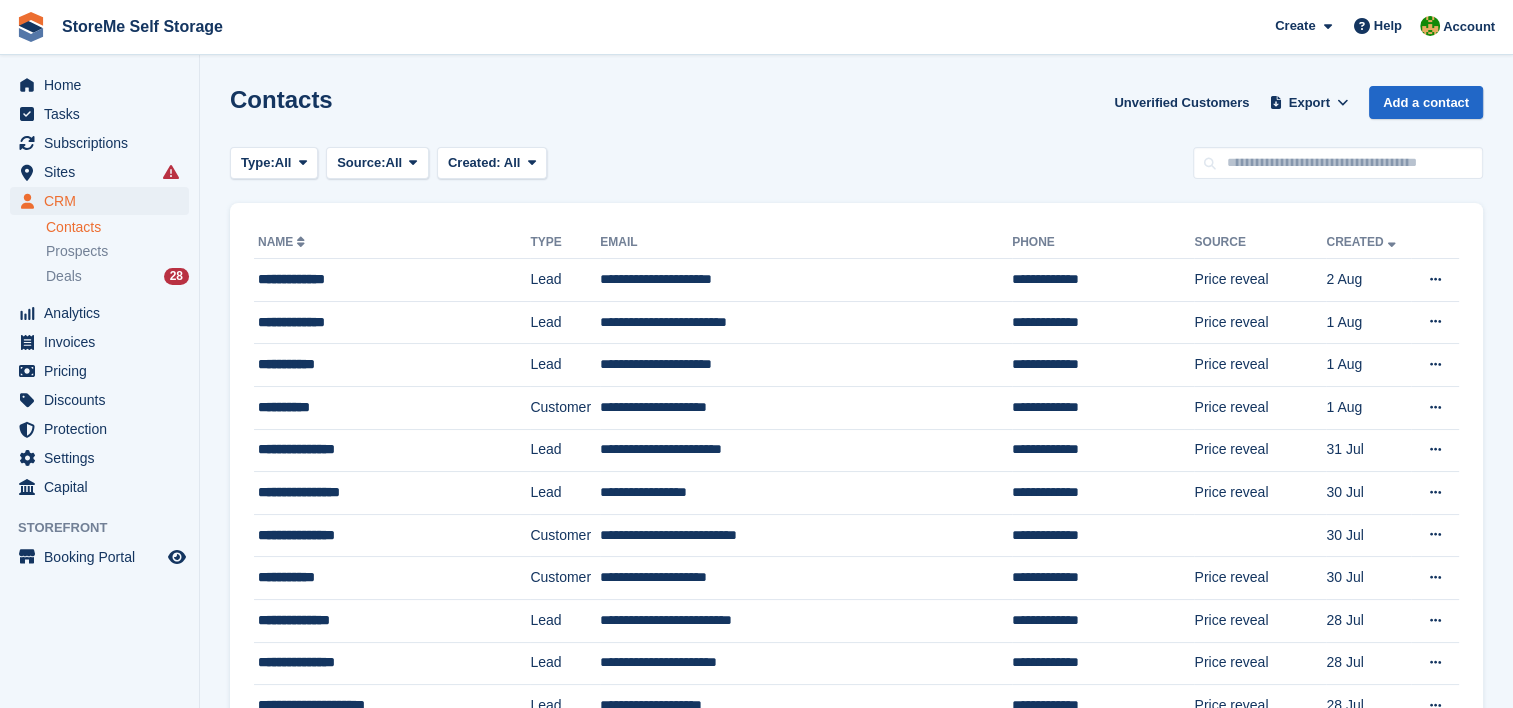 click on "Contacts" at bounding box center (117, 227) 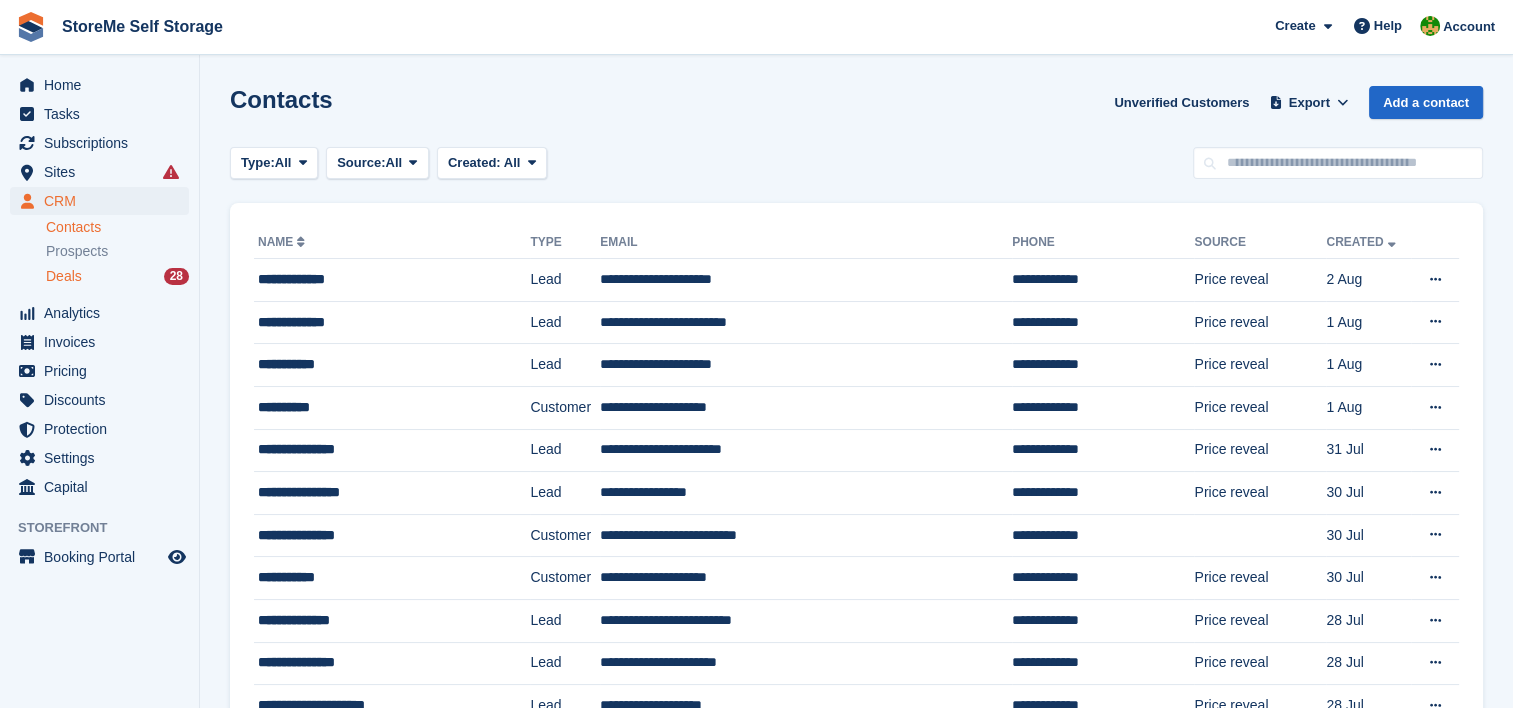 click on "Deals" at bounding box center [64, 276] 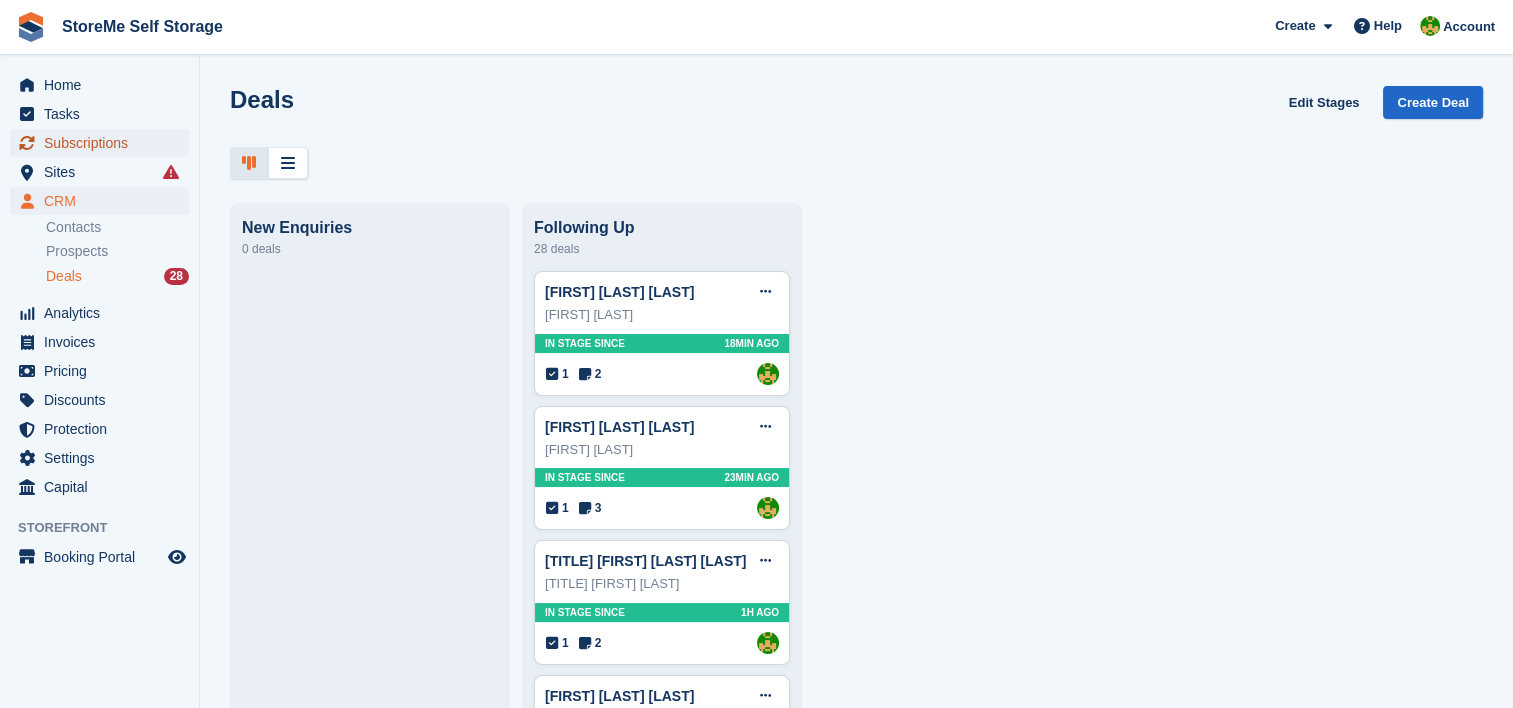 click on "Subscriptions" at bounding box center [104, 143] 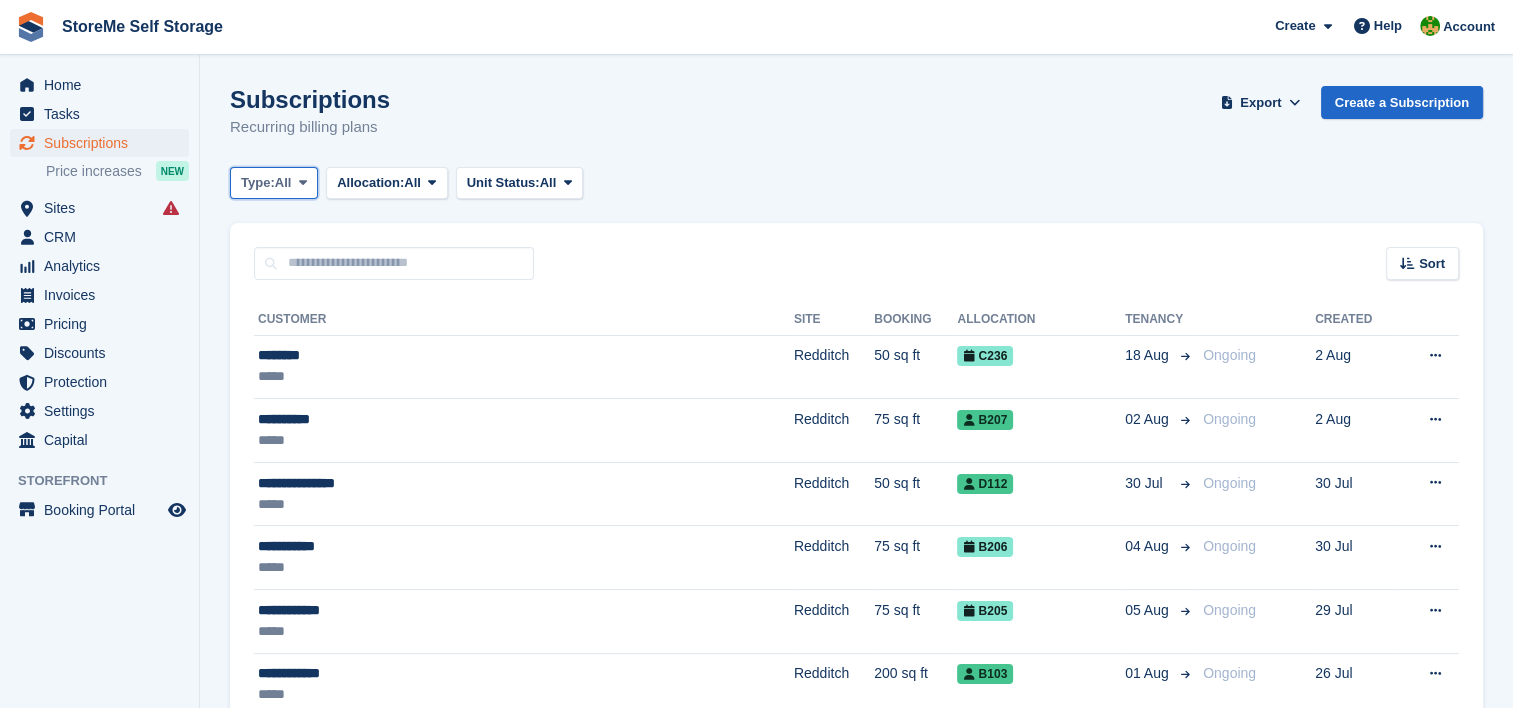 click on "All" at bounding box center (283, 183) 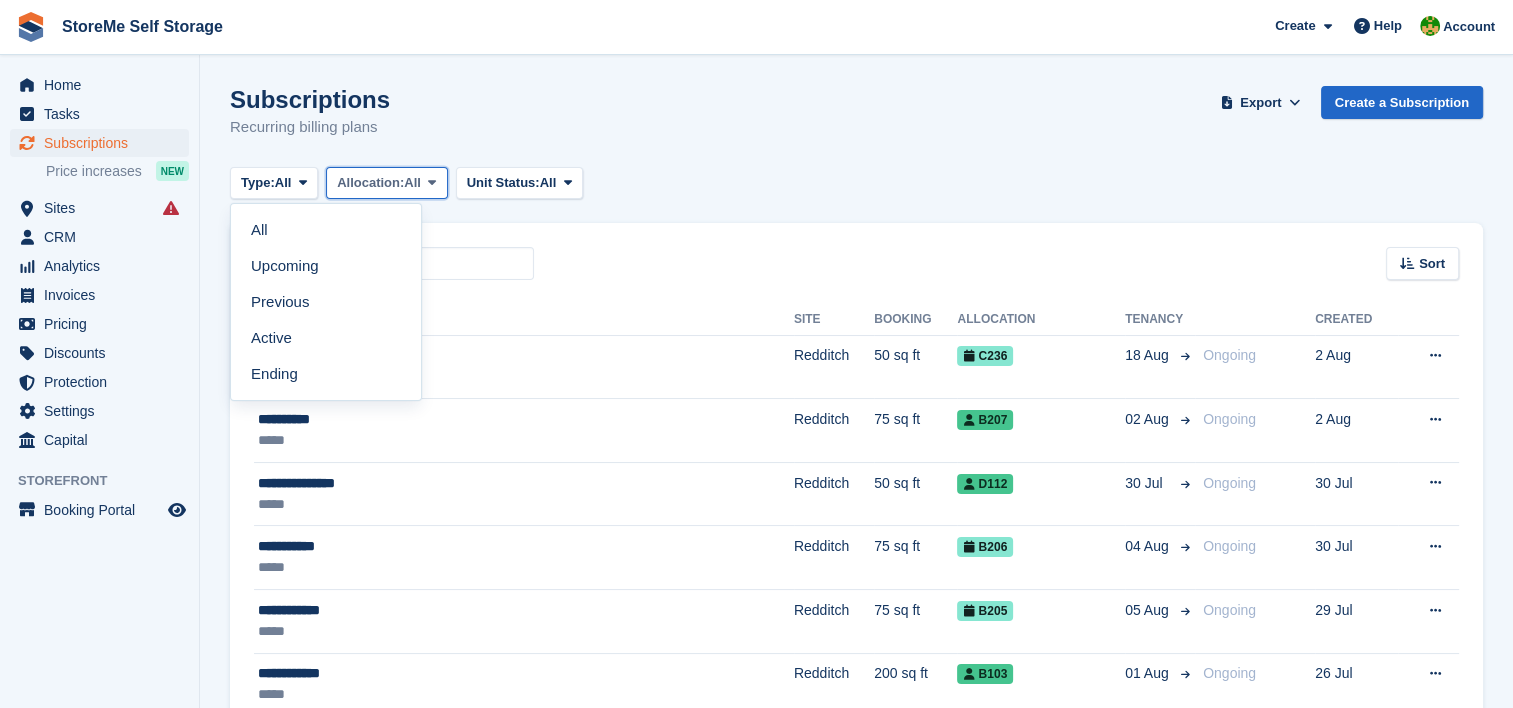 click on "Allocation:" at bounding box center [370, 183] 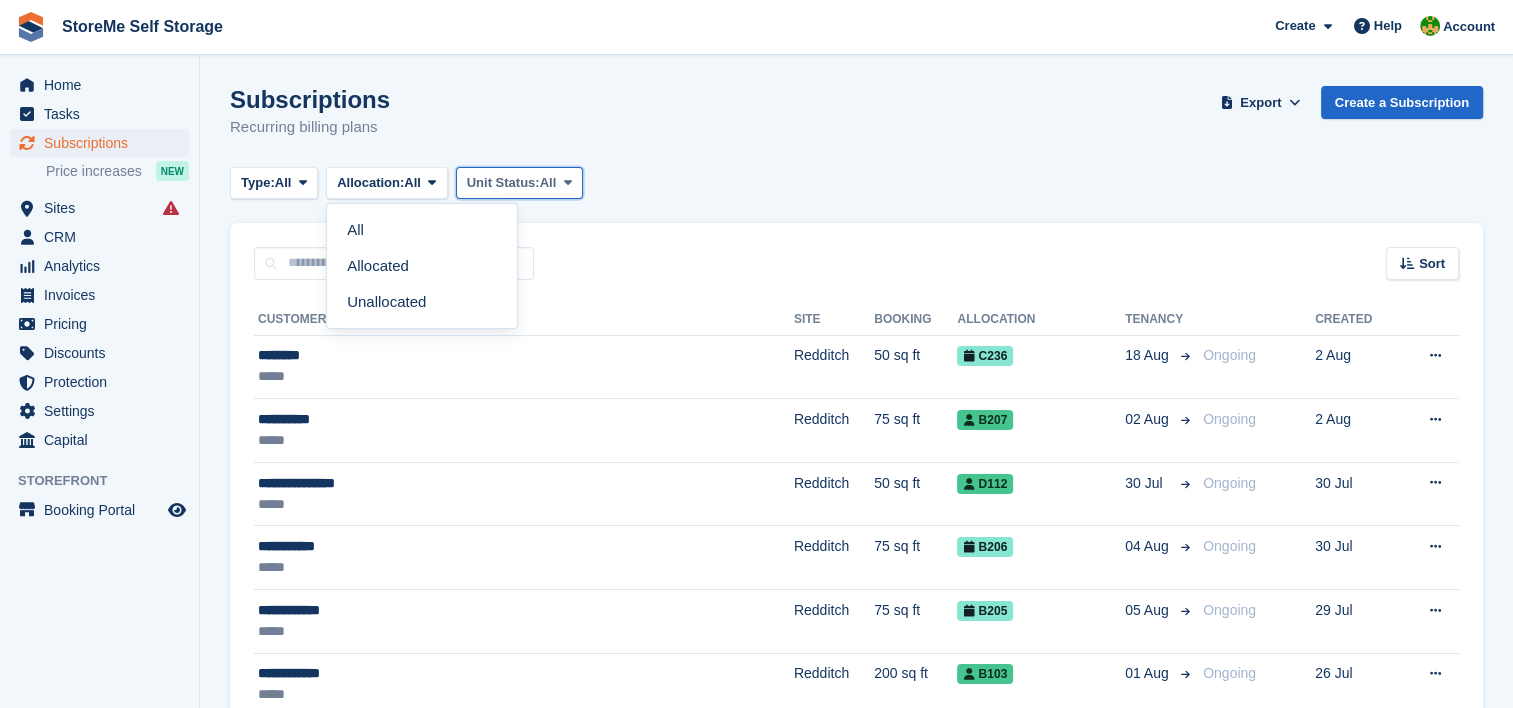 click on "All" at bounding box center [548, 183] 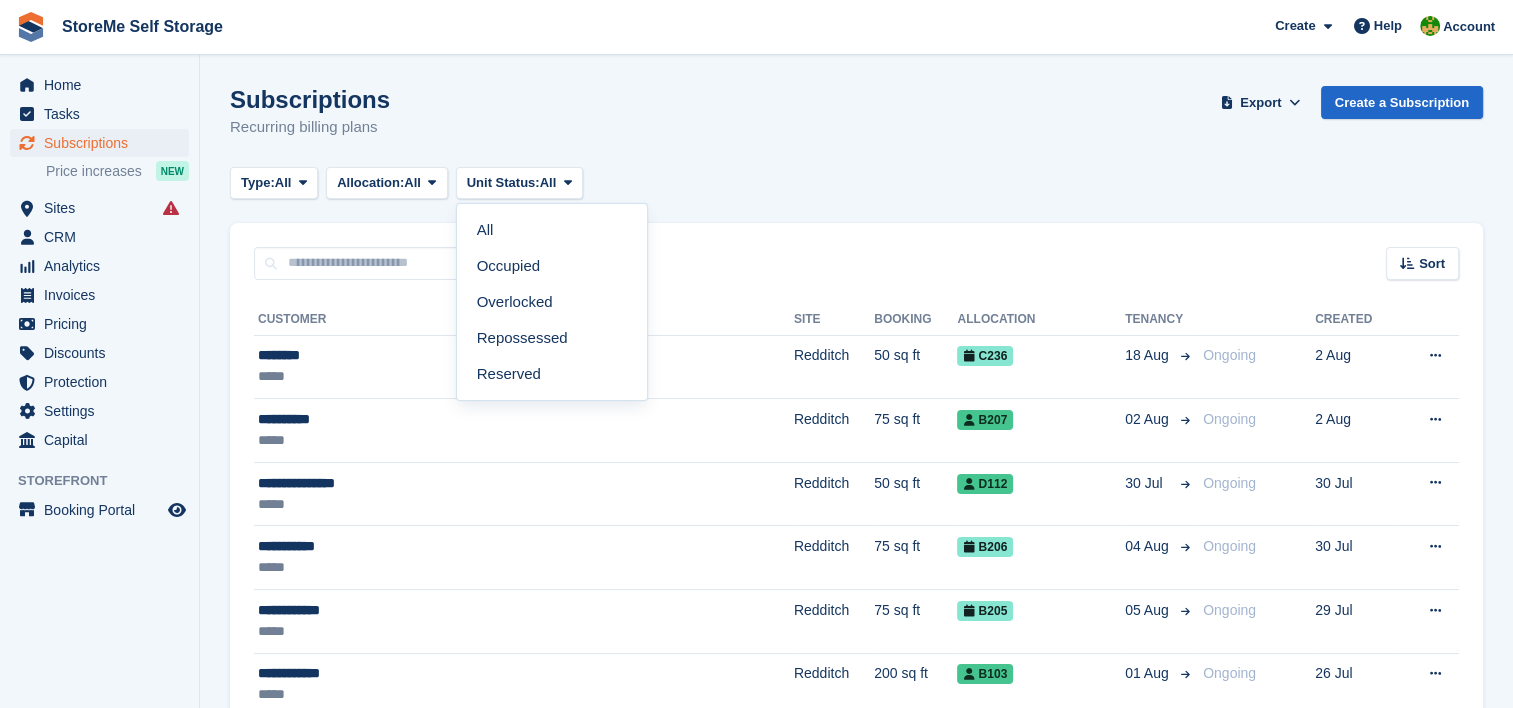 click on "Subscriptions
Recurring billing plans
Export
Export Subscriptions
Export a CSV of all Subscriptions which match the current filters.
Please allow time for large exports.
Start Export
Create a Subscription" at bounding box center (856, 124) 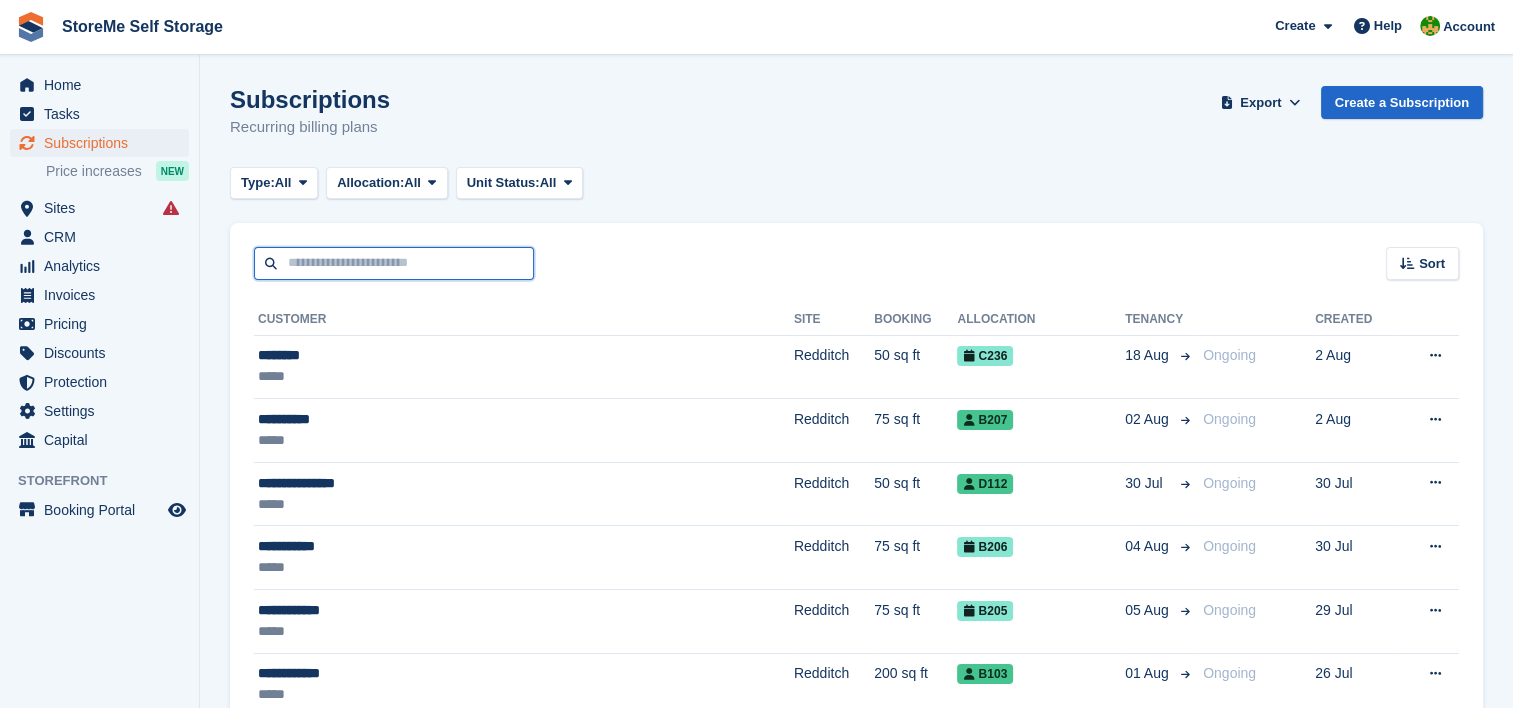 click at bounding box center [394, 263] 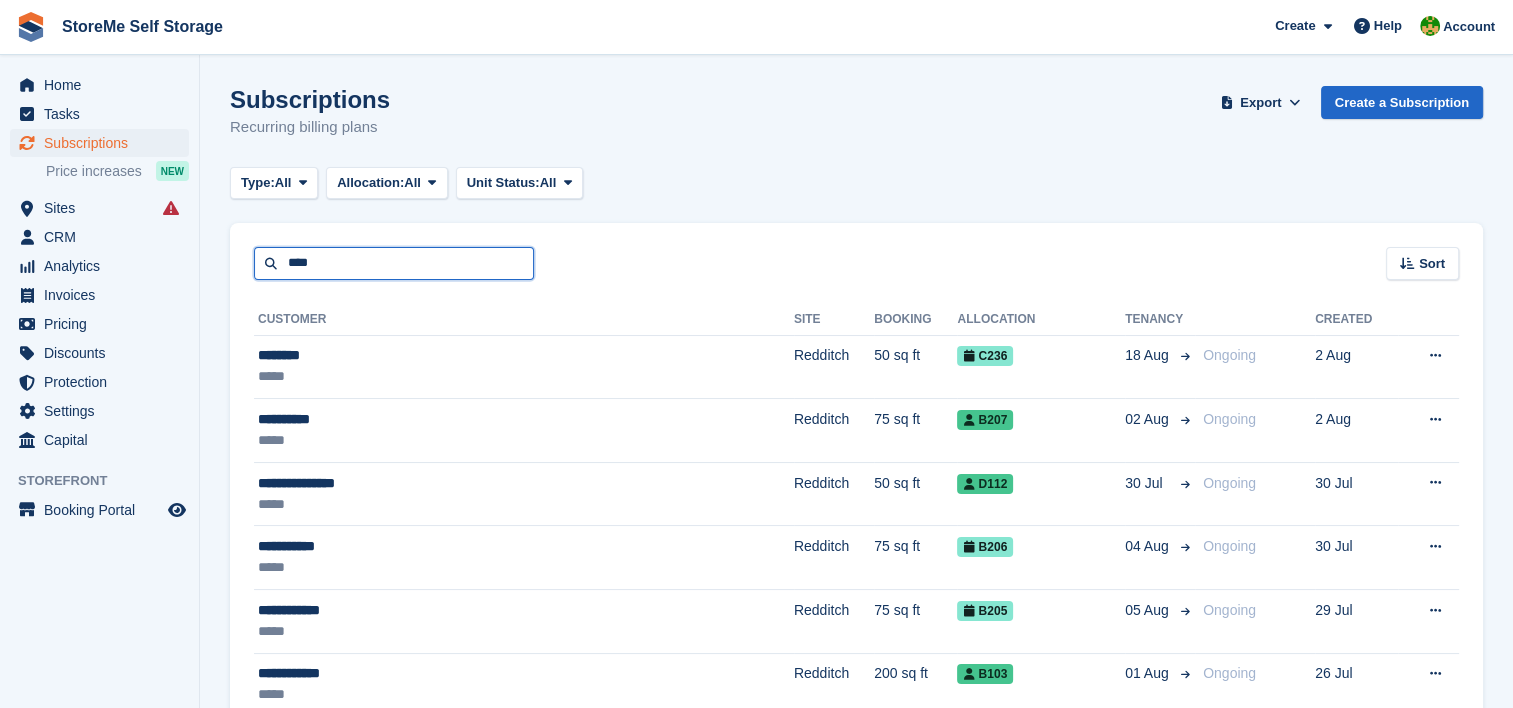 type on "****" 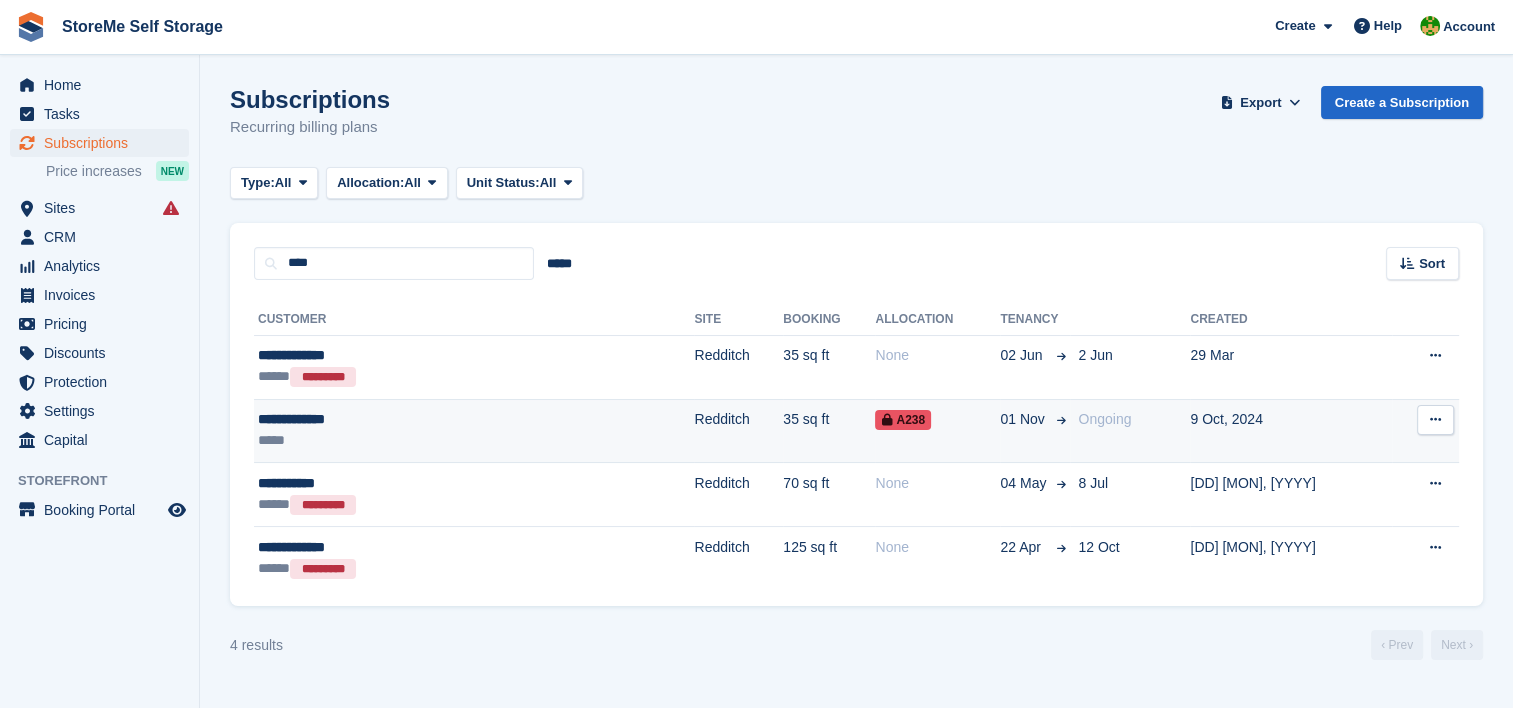 click on "Redditch" at bounding box center (738, 431) 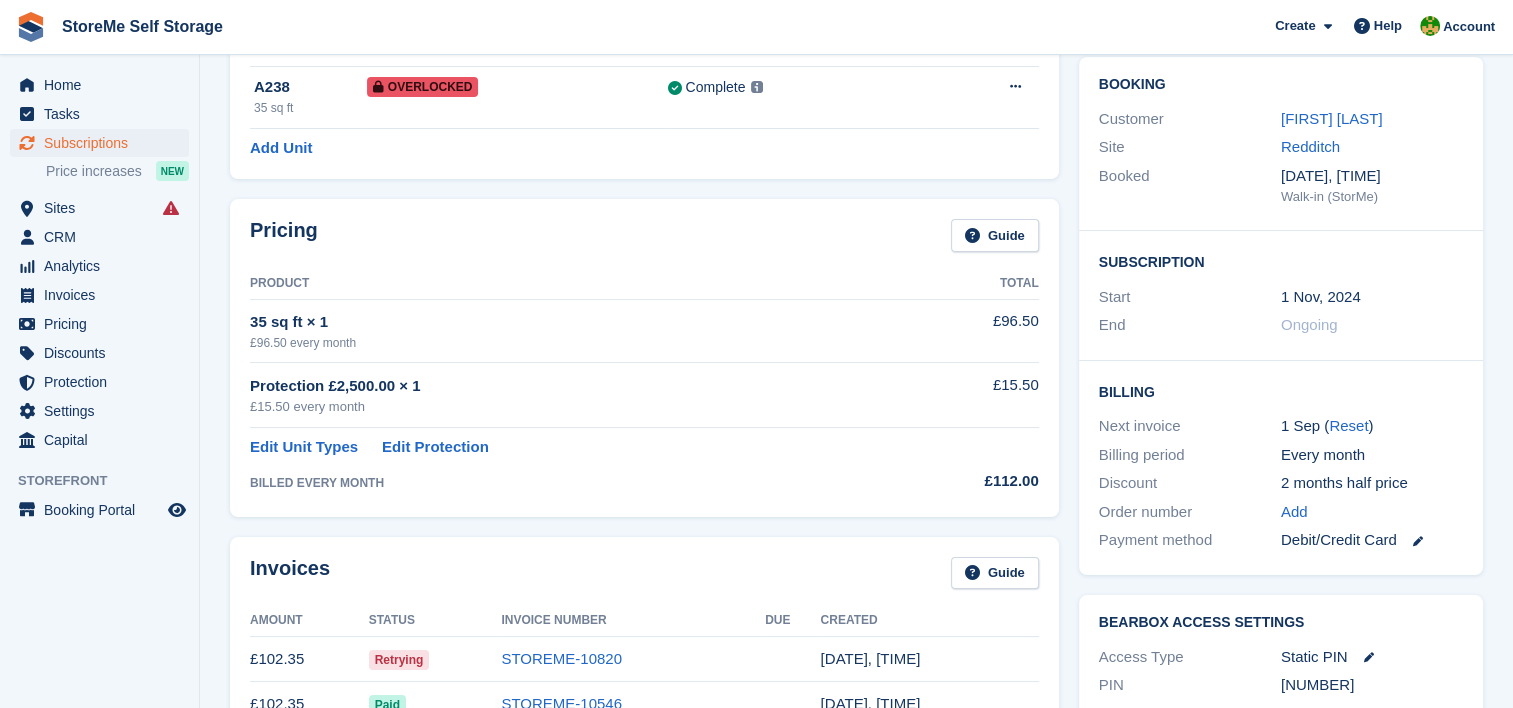 scroll, scrollTop: 300, scrollLeft: 0, axis: vertical 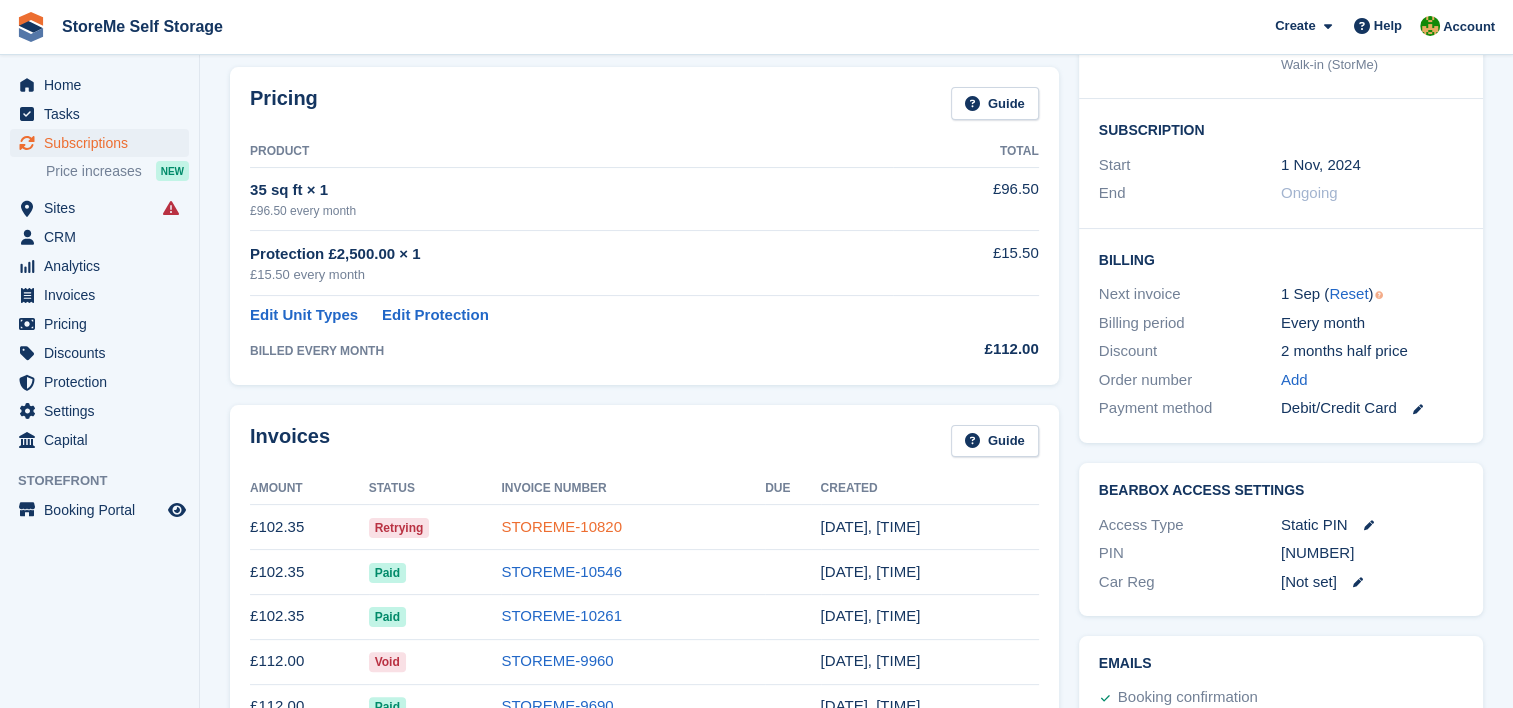 click on "STOREME-10820" at bounding box center [561, 526] 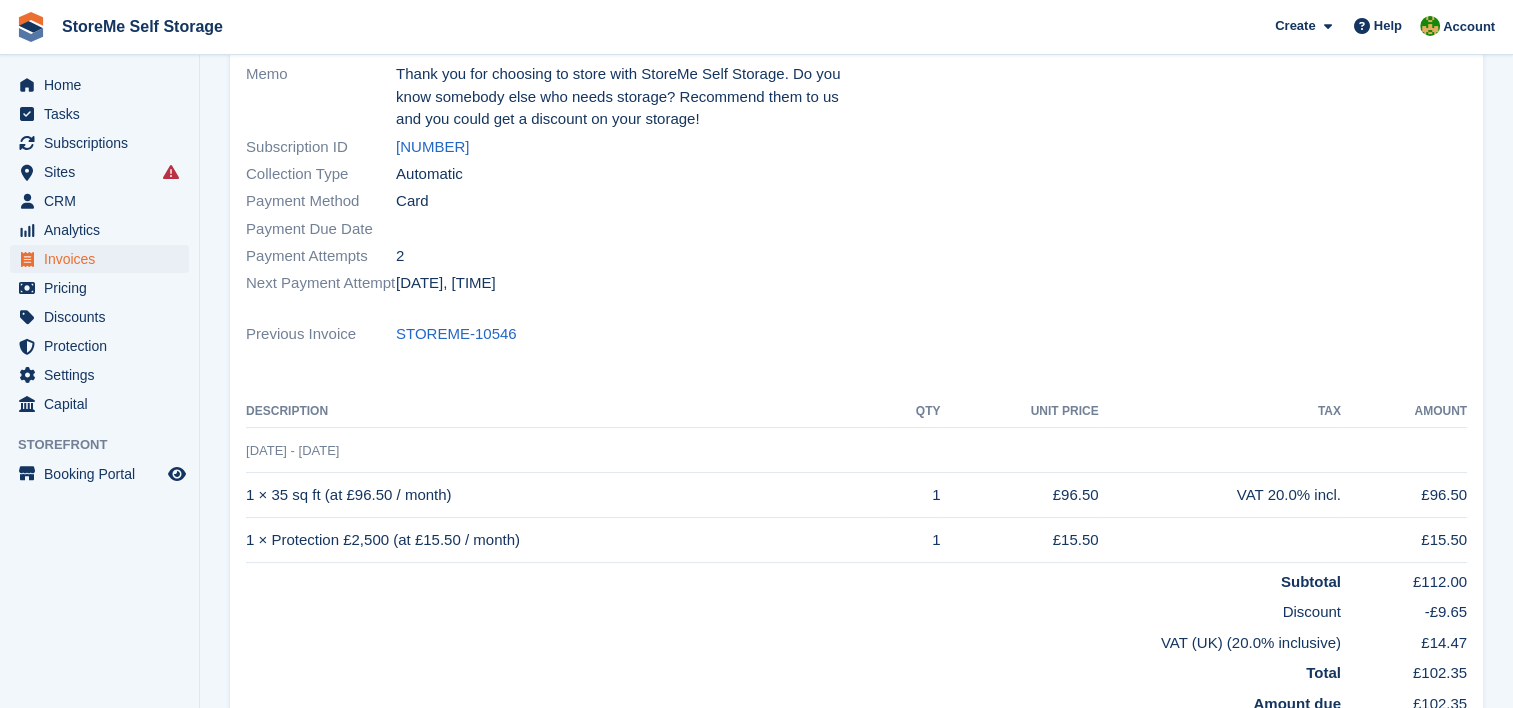 scroll, scrollTop: 0, scrollLeft: 0, axis: both 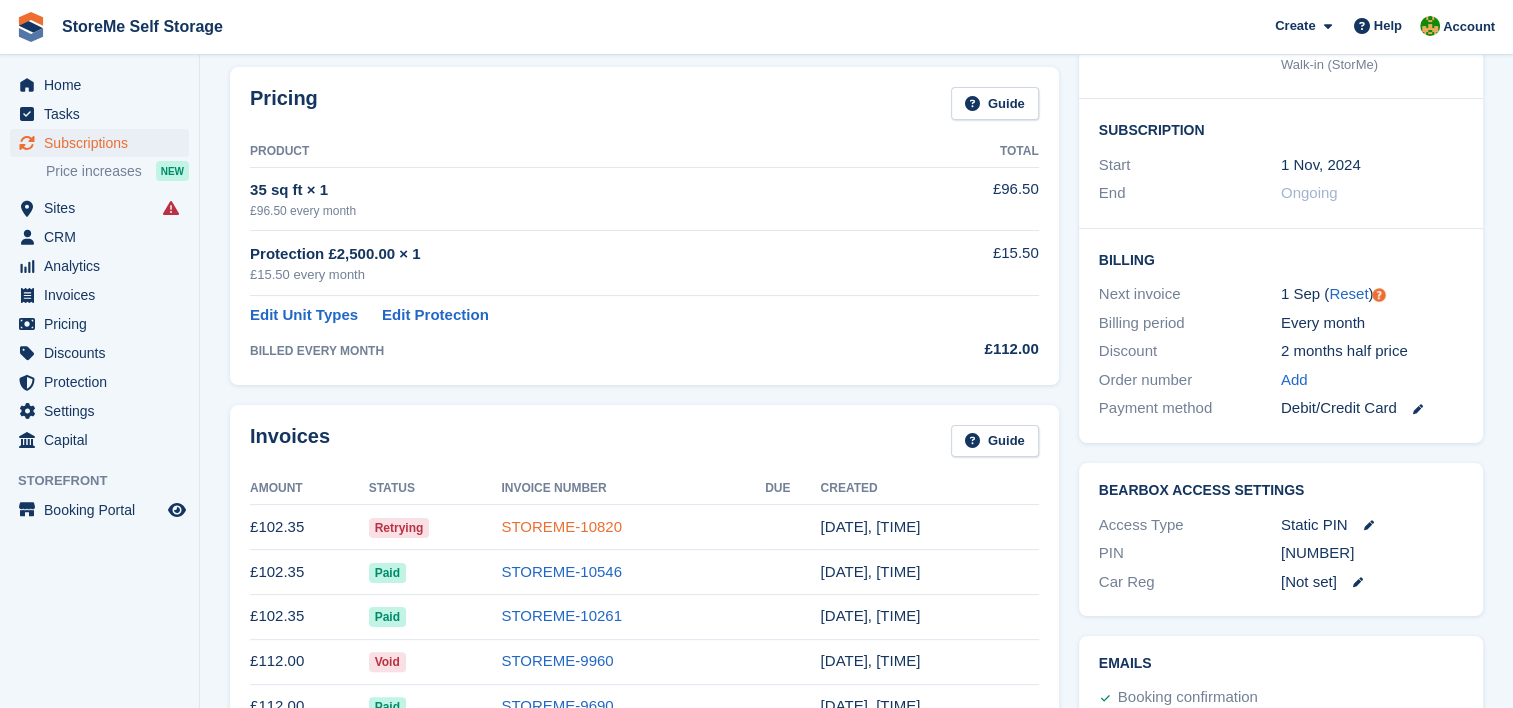 click on "STOREME-10820" at bounding box center (561, 526) 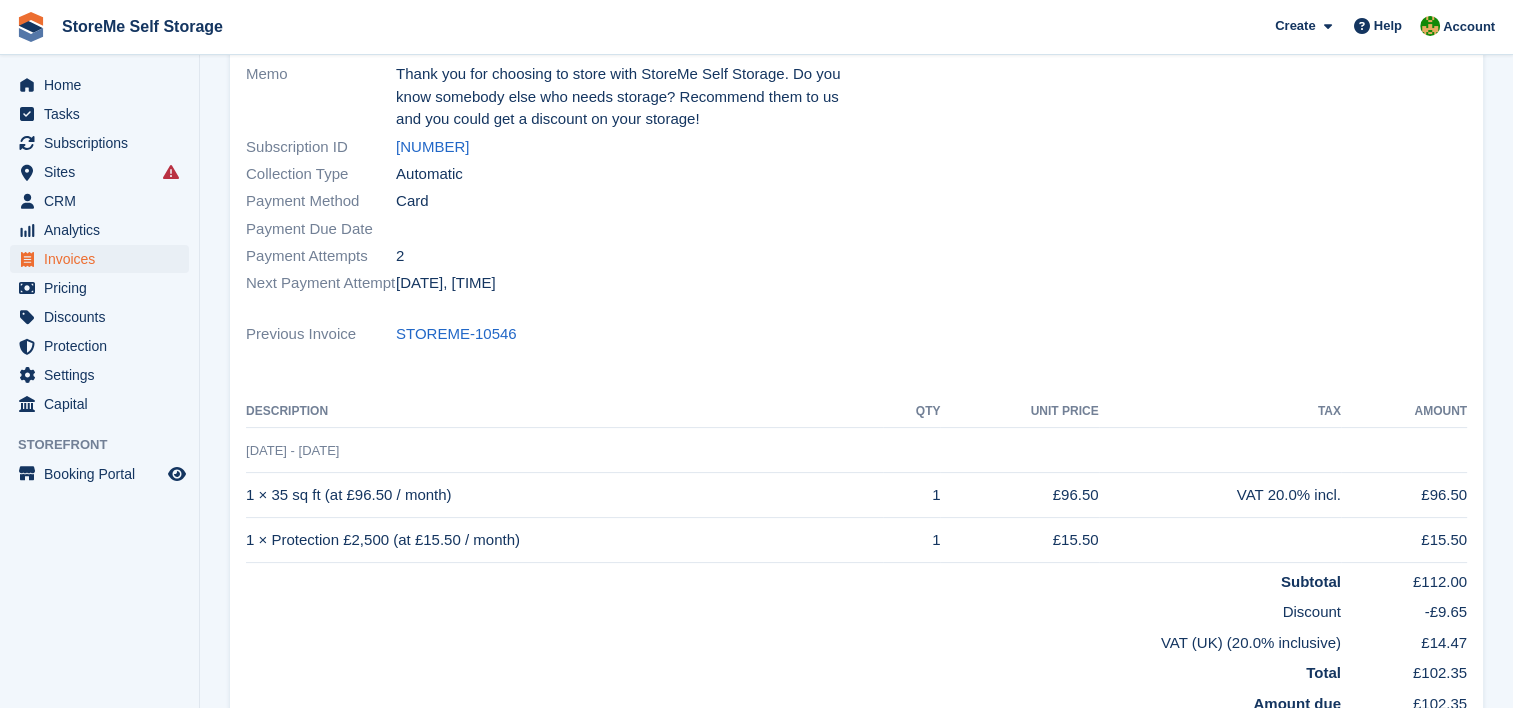 scroll, scrollTop: 0, scrollLeft: 0, axis: both 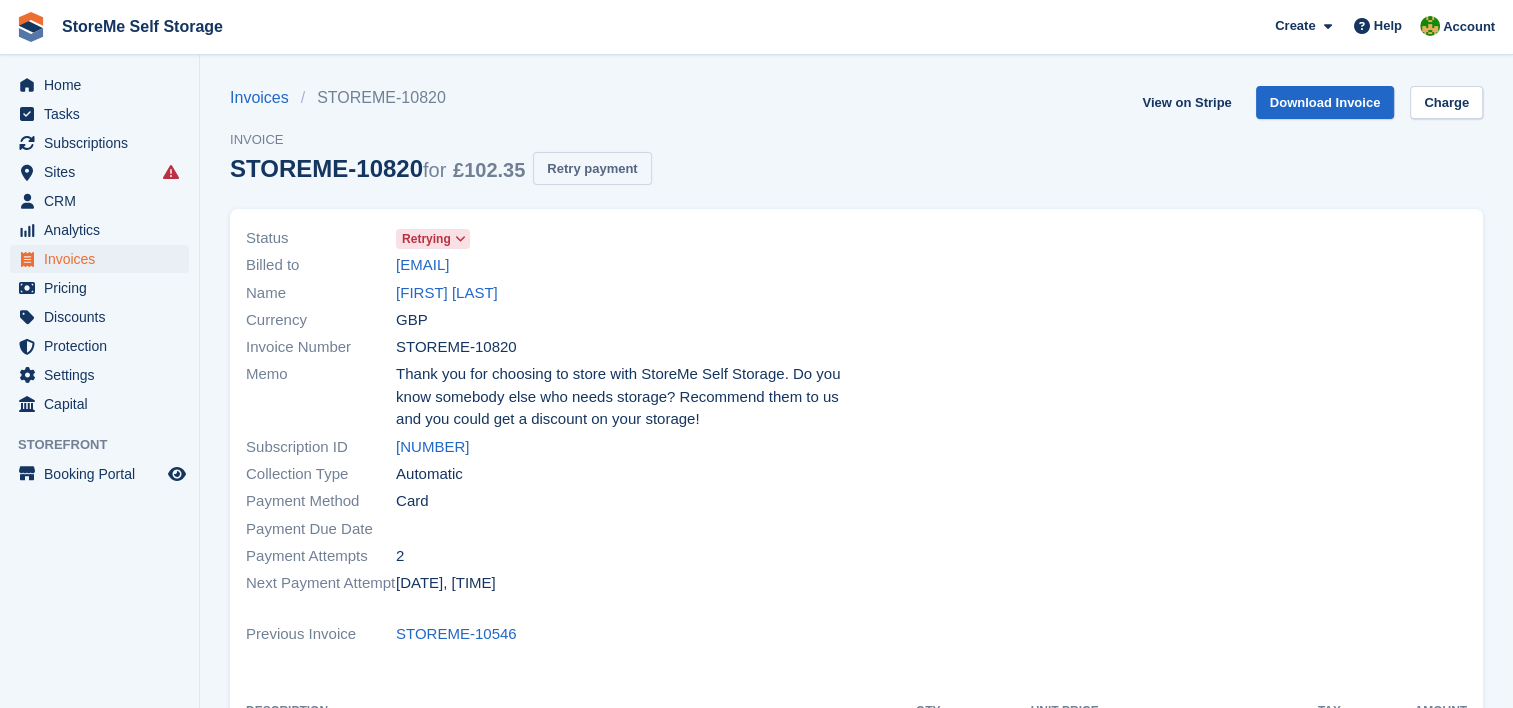 click on "Retry payment" at bounding box center (592, 168) 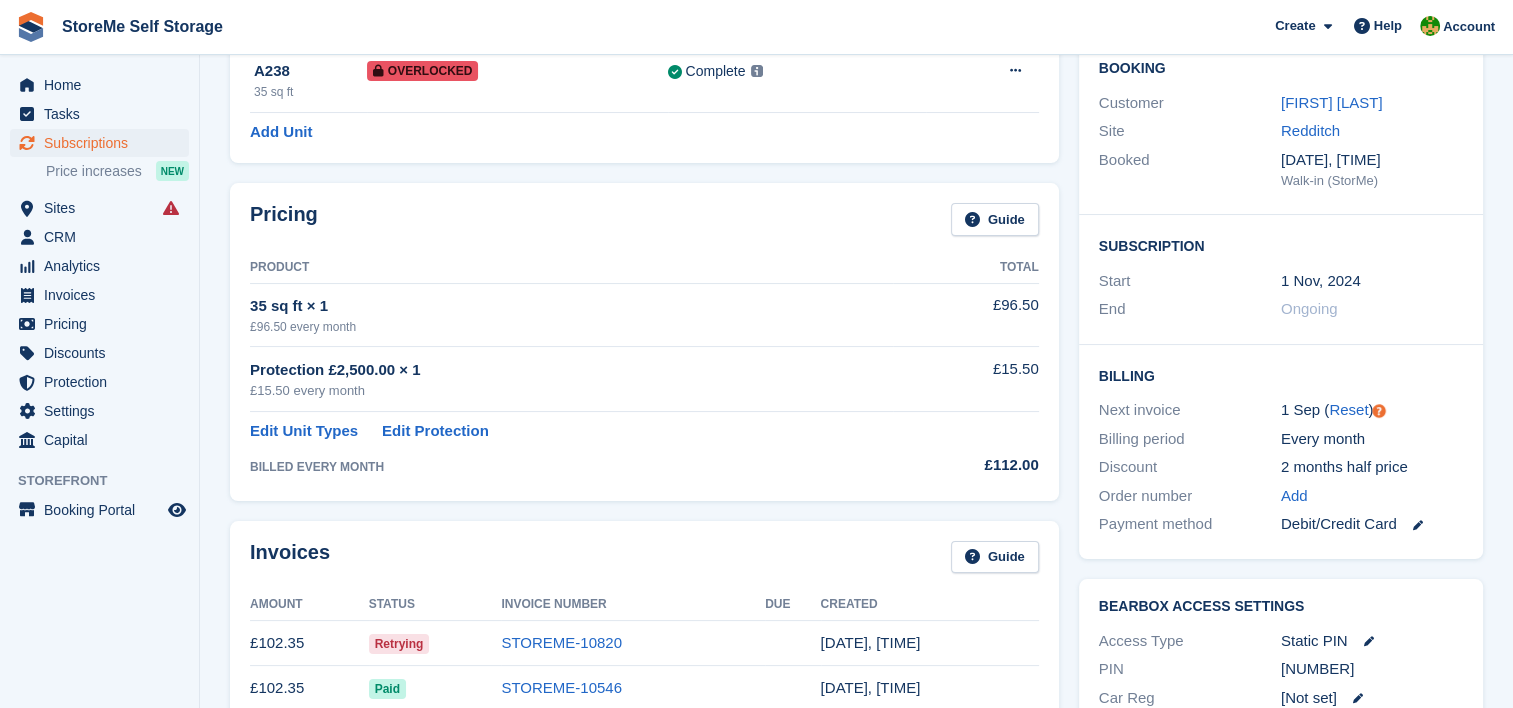 scroll, scrollTop: 0, scrollLeft: 0, axis: both 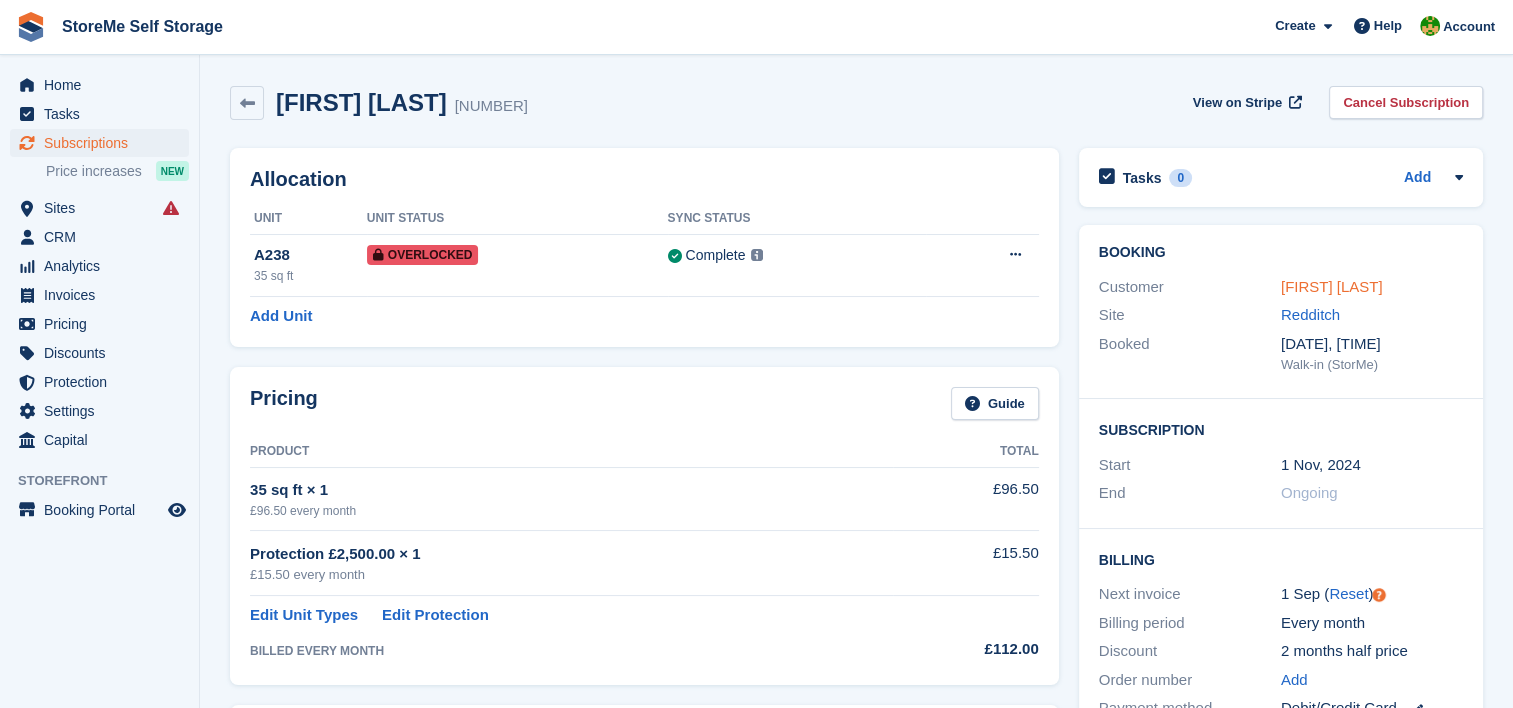 click on "[FIRST] [LAST]" at bounding box center [1332, 286] 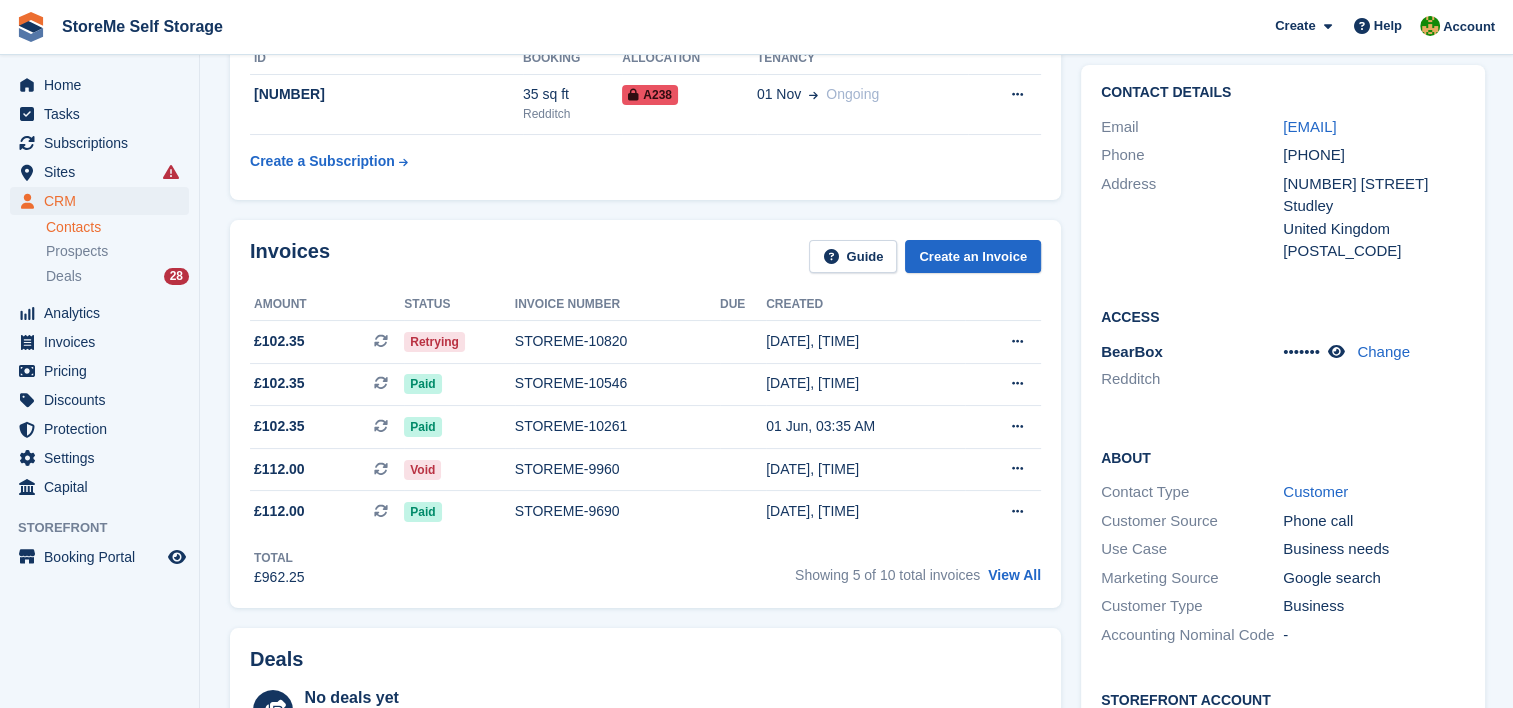 scroll, scrollTop: 0, scrollLeft: 0, axis: both 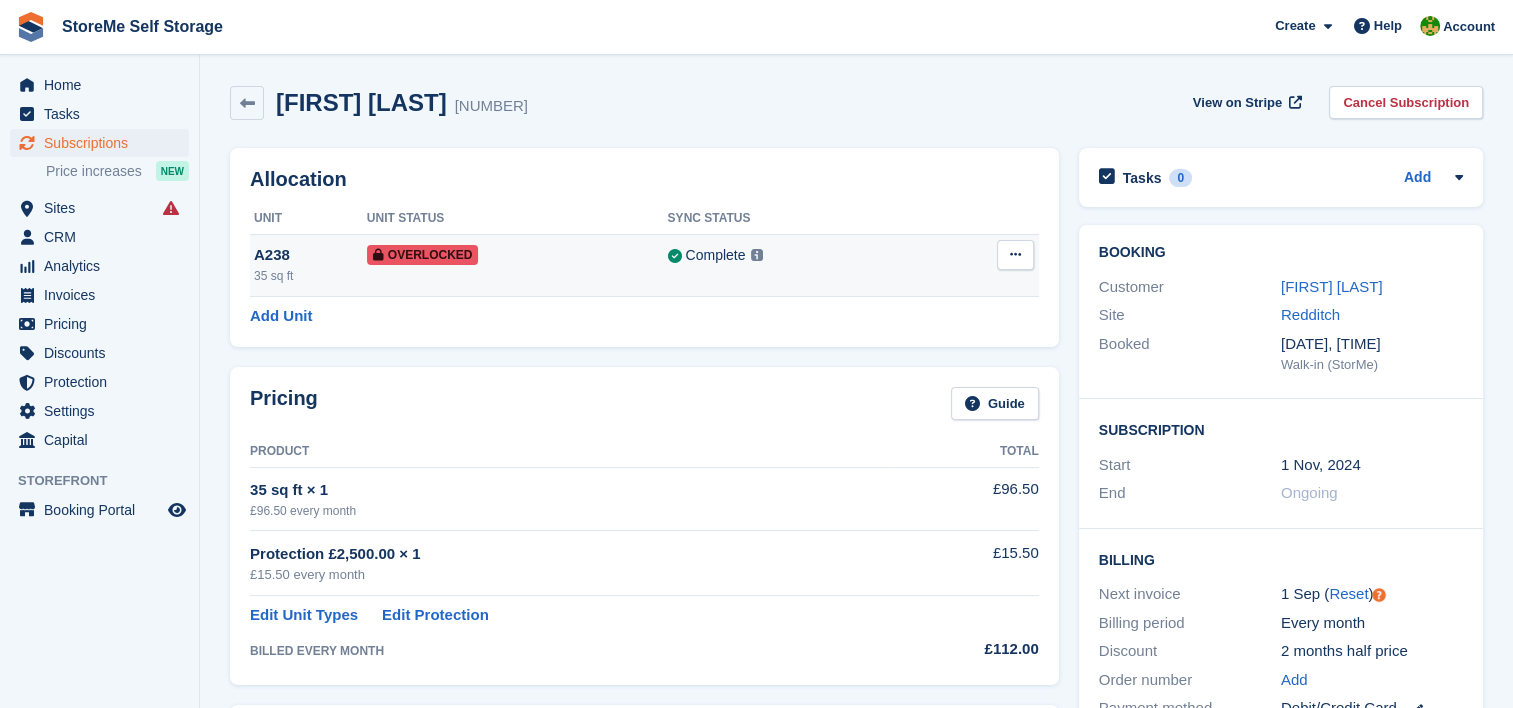 click at bounding box center [1015, 254] 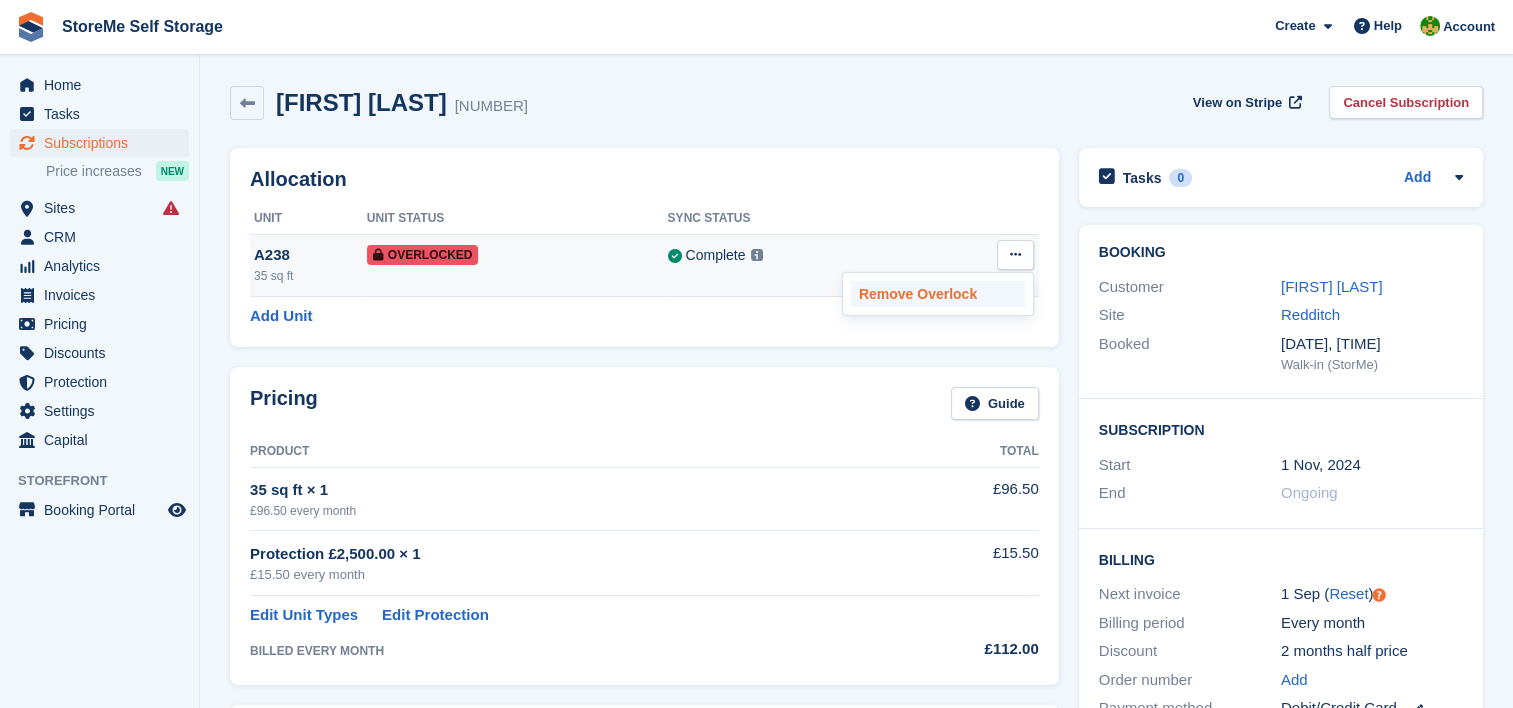 click on "Remove Overlock" at bounding box center (938, 294) 